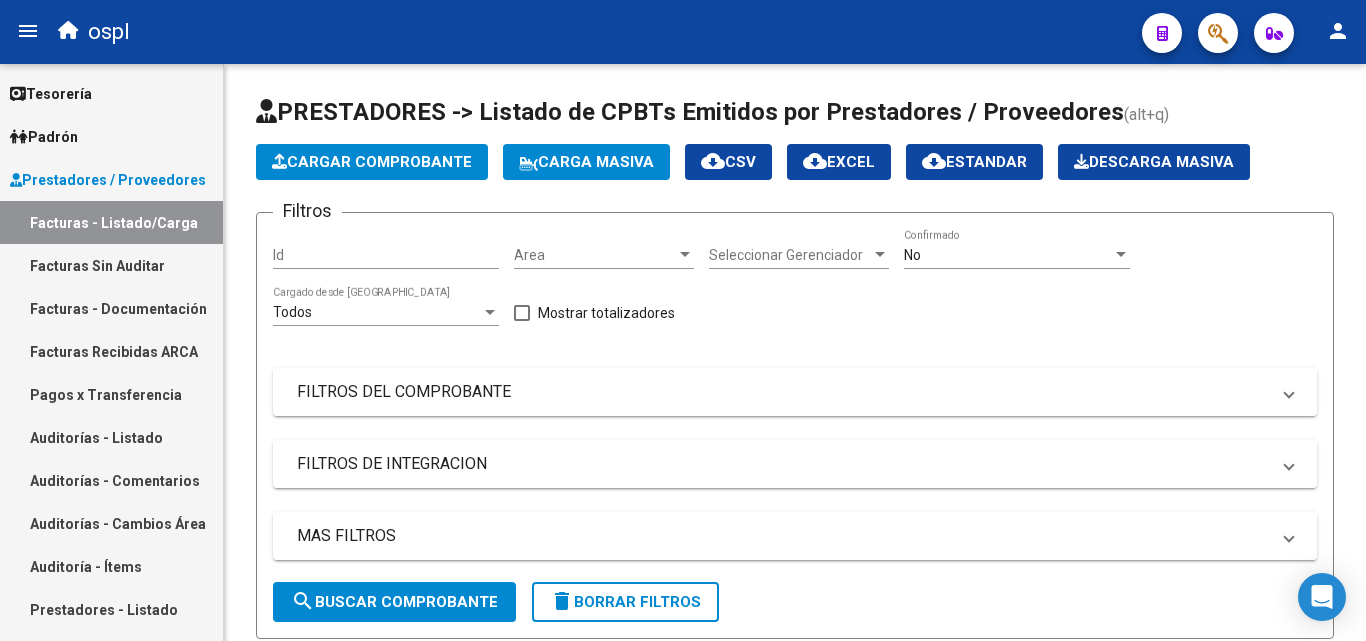 scroll, scrollTop: 0, scrollLeft: 0, axis: both 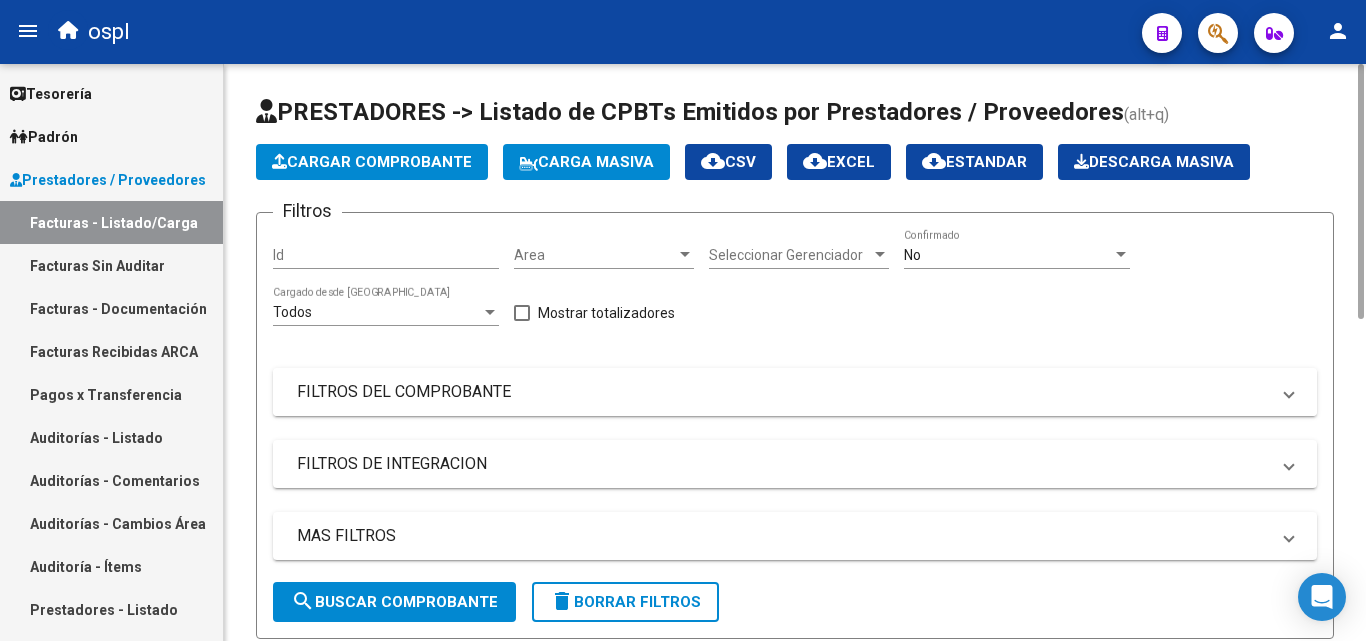 click on "FILTROS DEL COMPROBANTE" at bounding box center [795, 392] 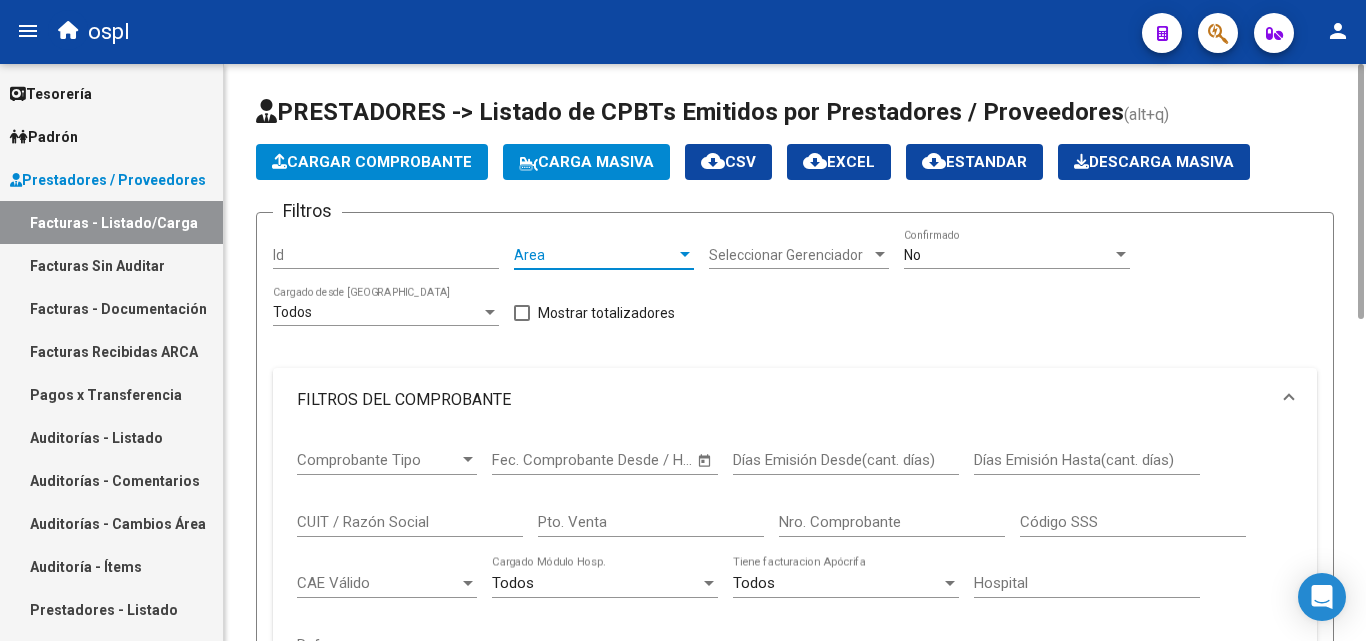 click on "Area" at bounding box center (595, 255) 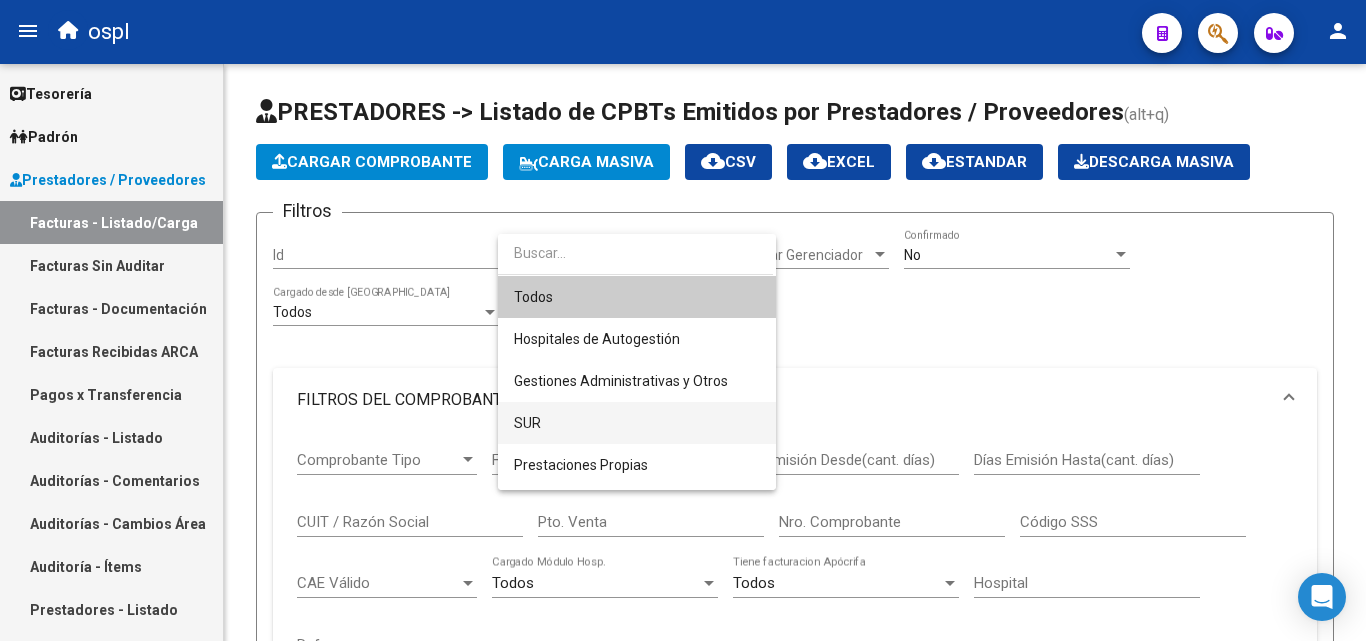 scroll, scrollTop: 206, scrollLeft: 0, axis: vertical 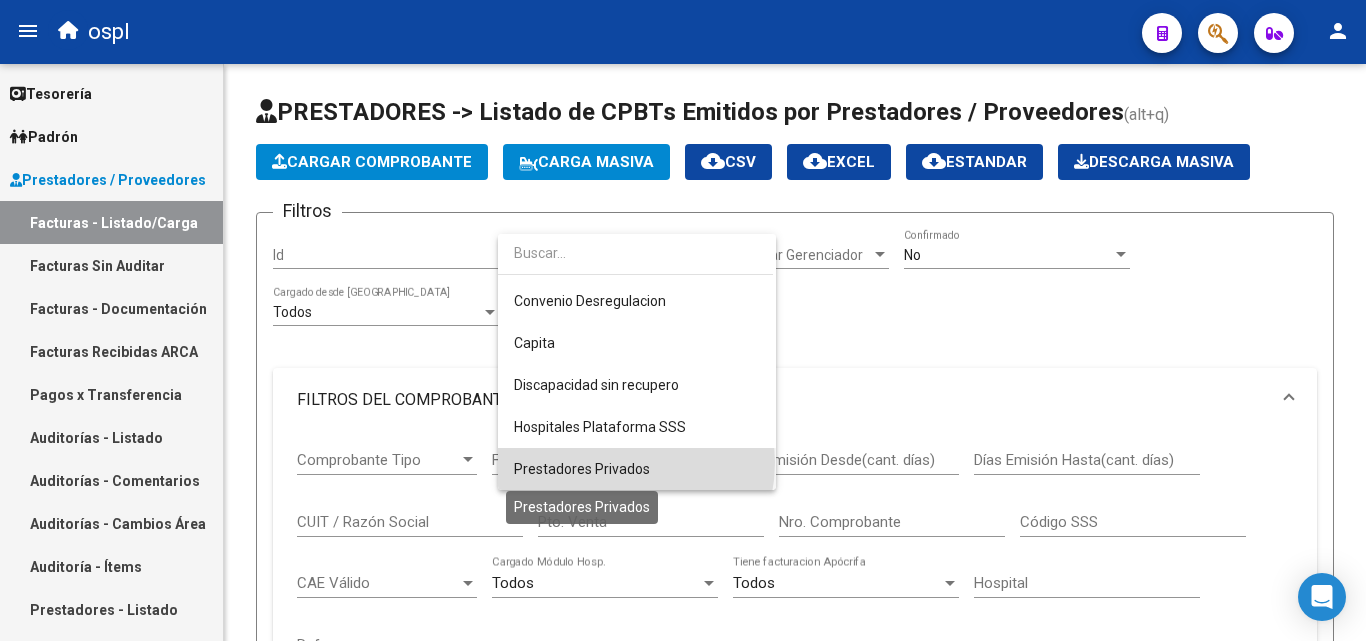 click on "Prestadores Privados" at bounding box center [582, 469] 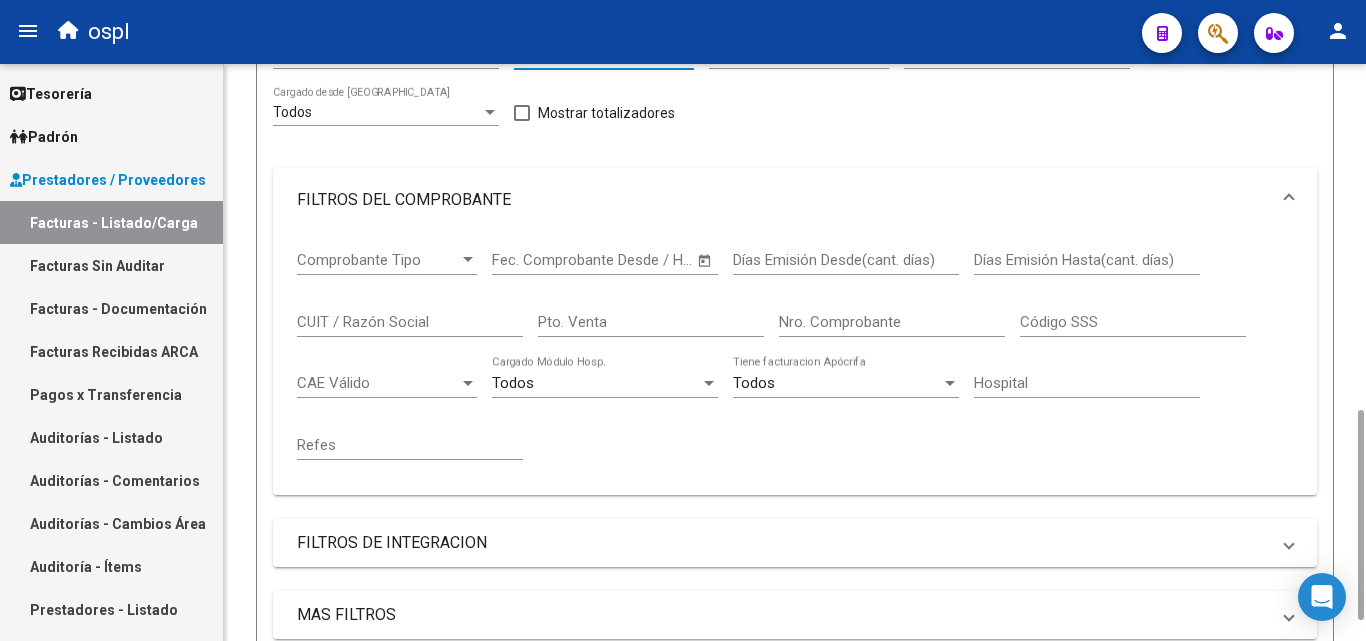 scroll, scrollTop: 400, scrollLeft: 0, axis: vertical 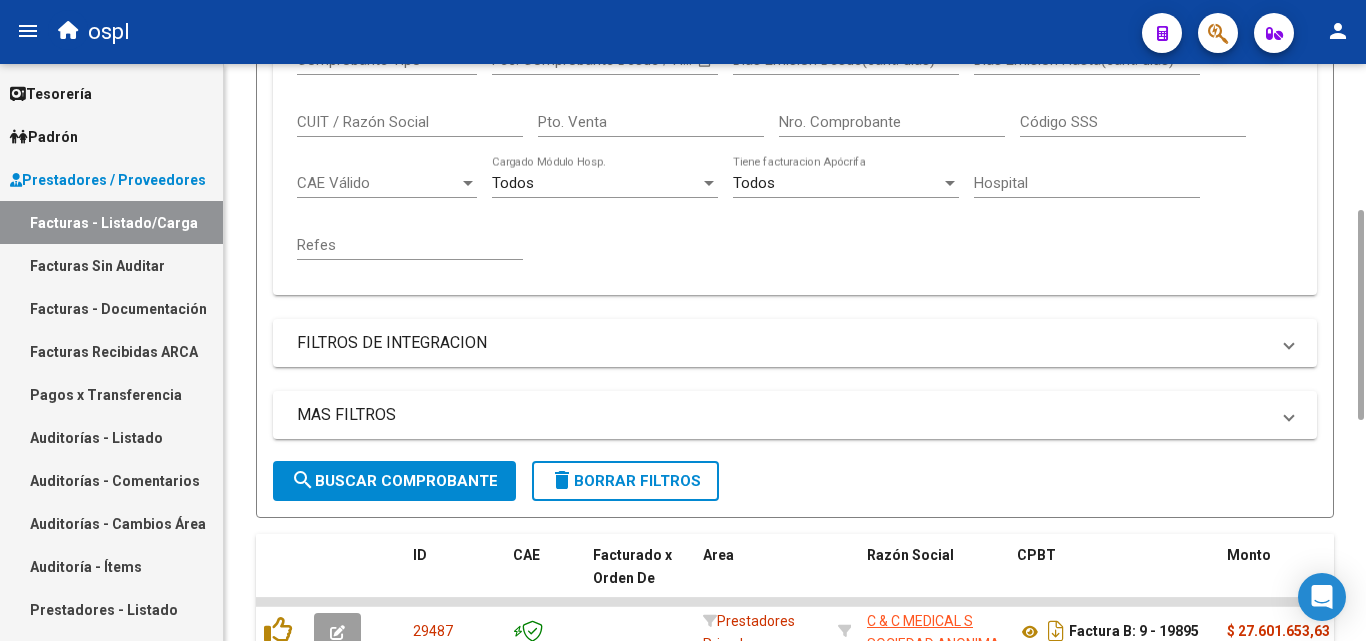 click on "search  Buscar Comprobante" 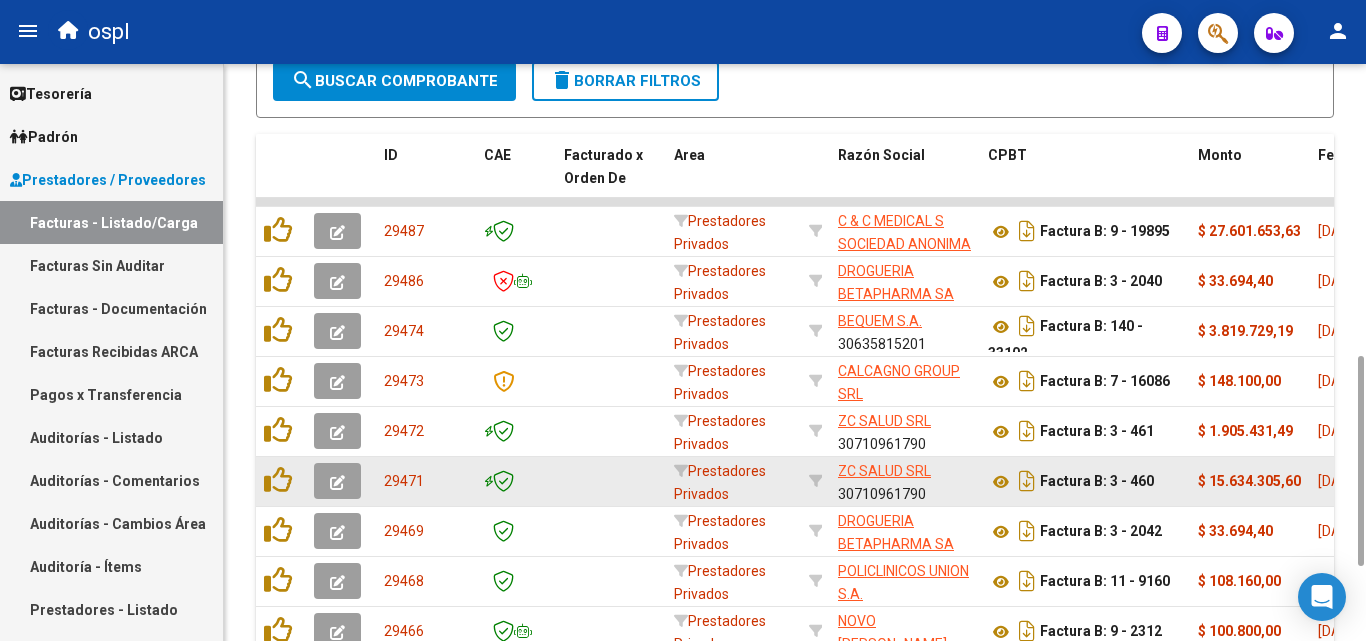 scroll, scrollTop: 1005, scrollLeft: 0, axis: vertical 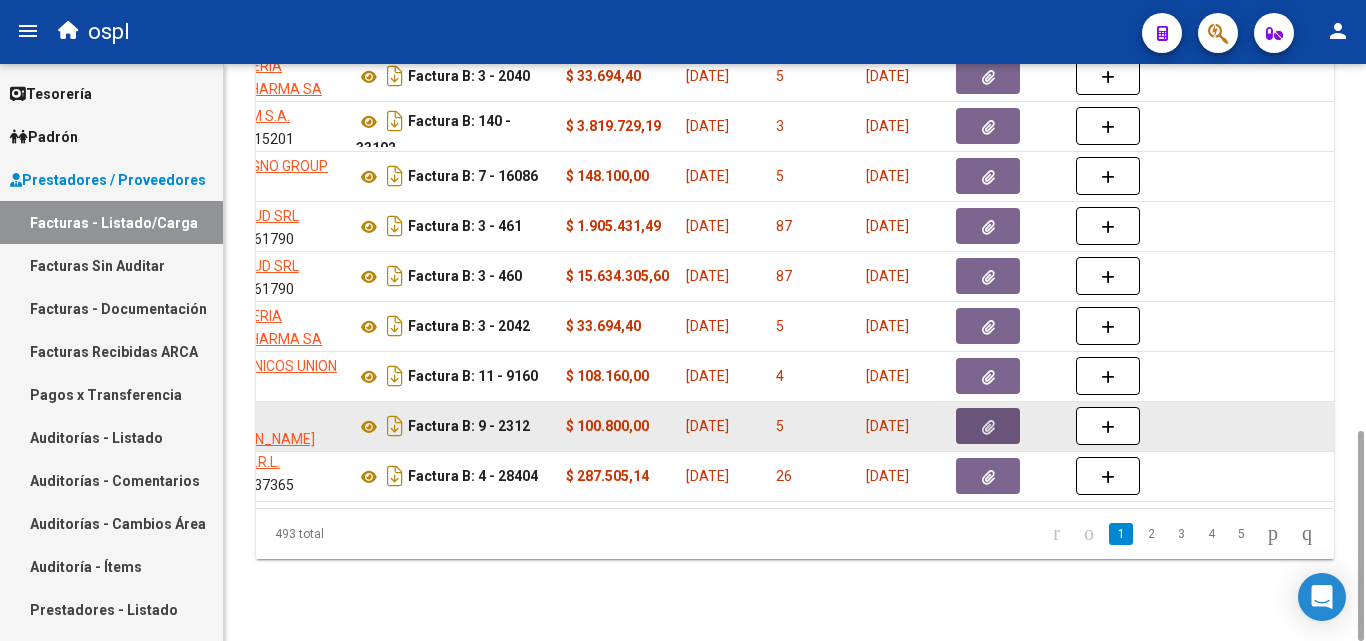 click 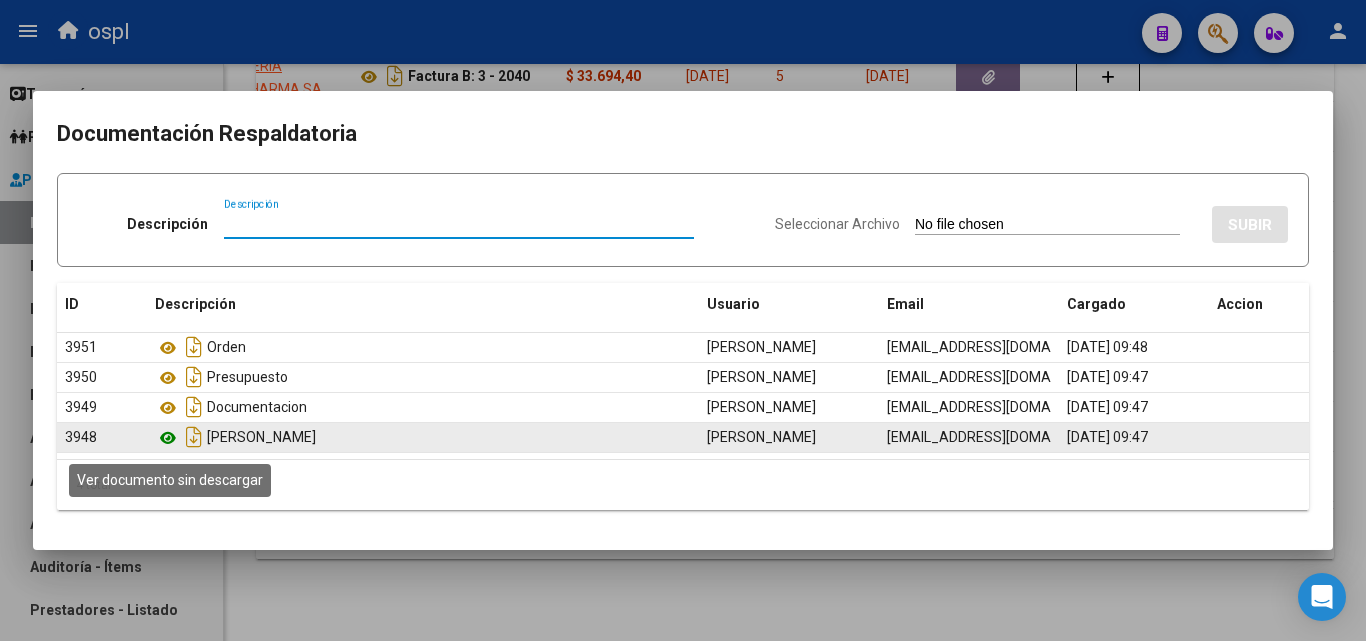 click 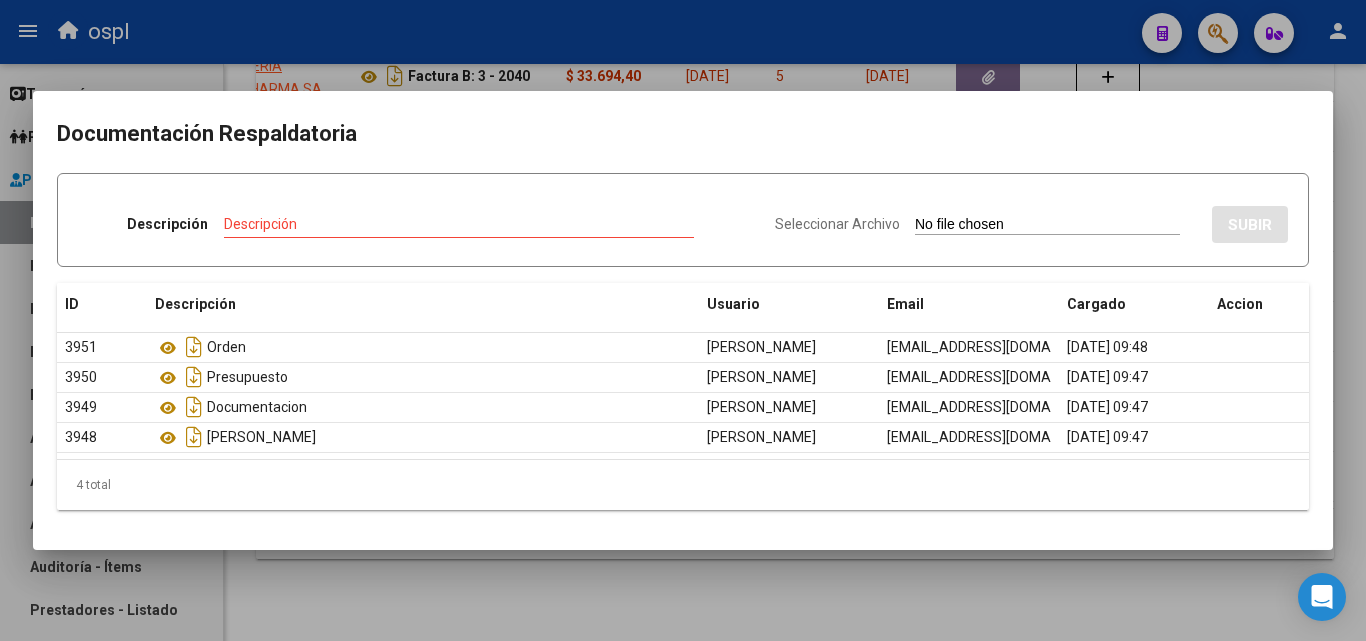 click at bounding box center (683, 320) 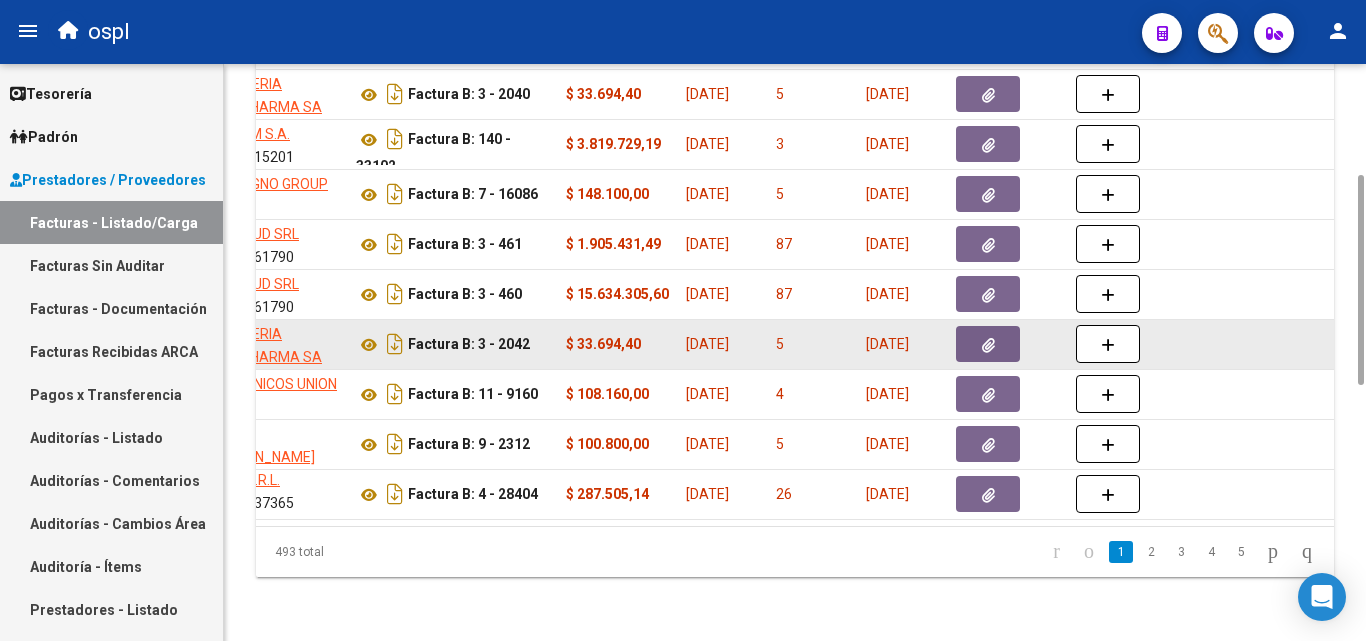 scroll, scrollTop: 605, scrollLeft: 0, axis: vertical 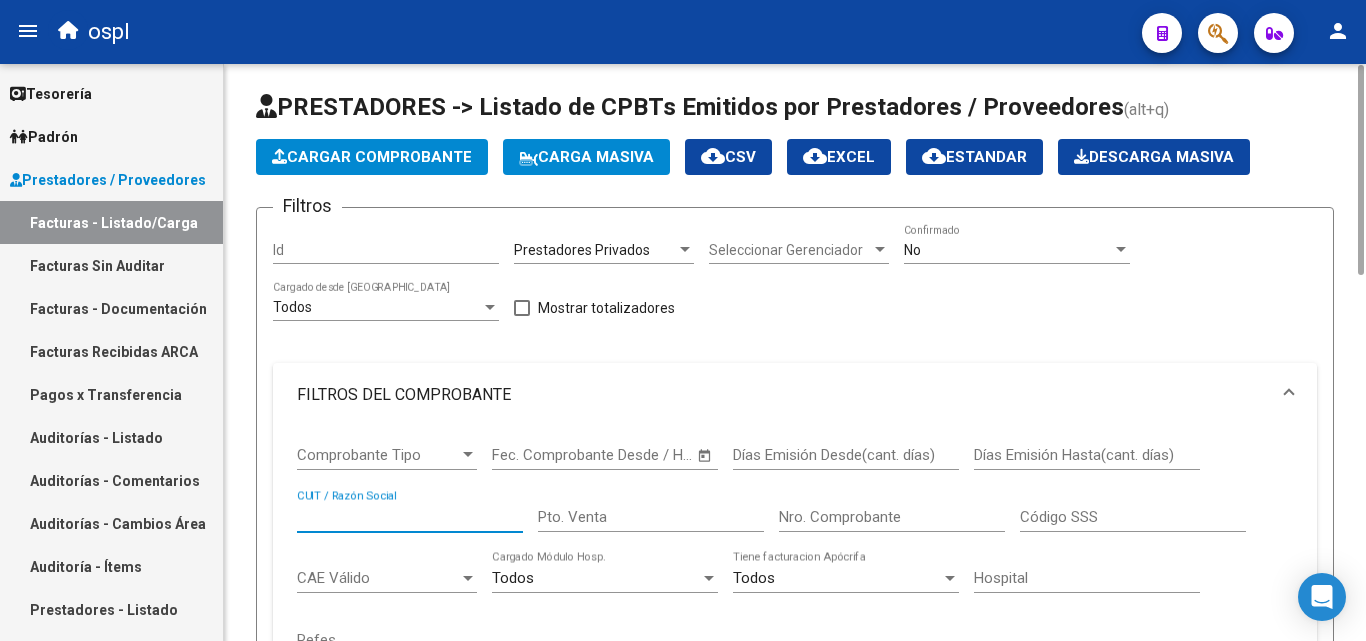 click on "CUIT / Razón Social" at bounding box center (410, 517) 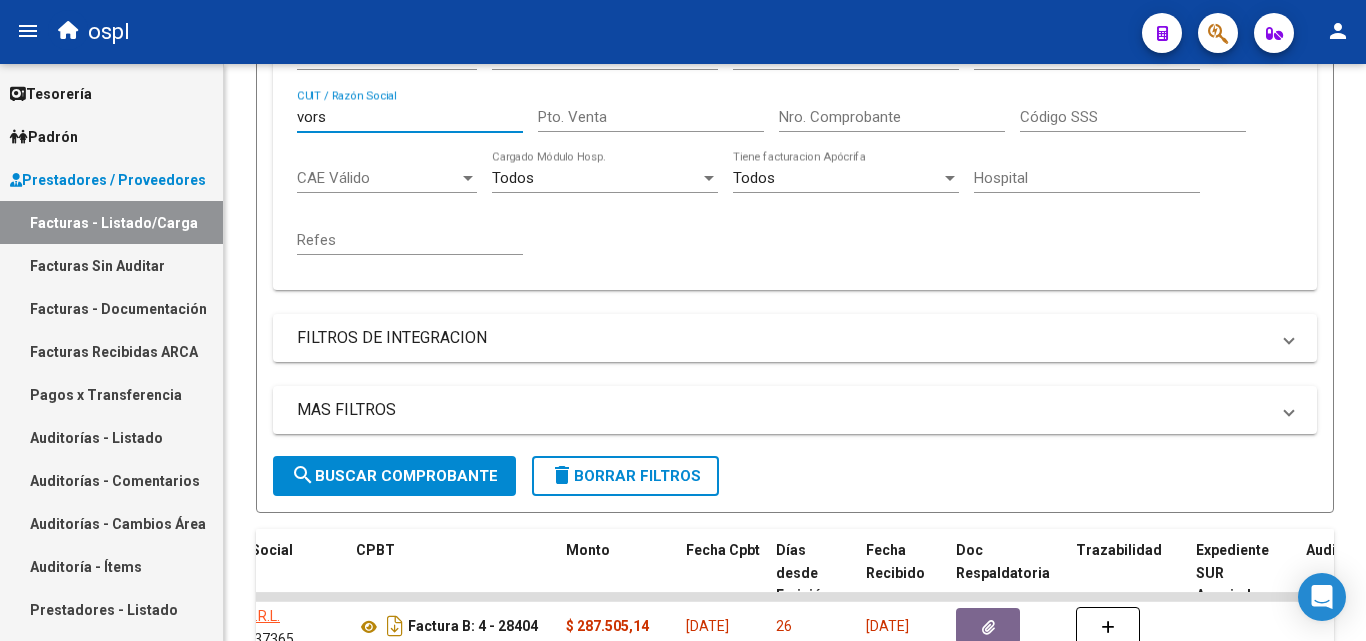 scroll, scrollTop: 1005, scrollLeft: 0, axis: vertical 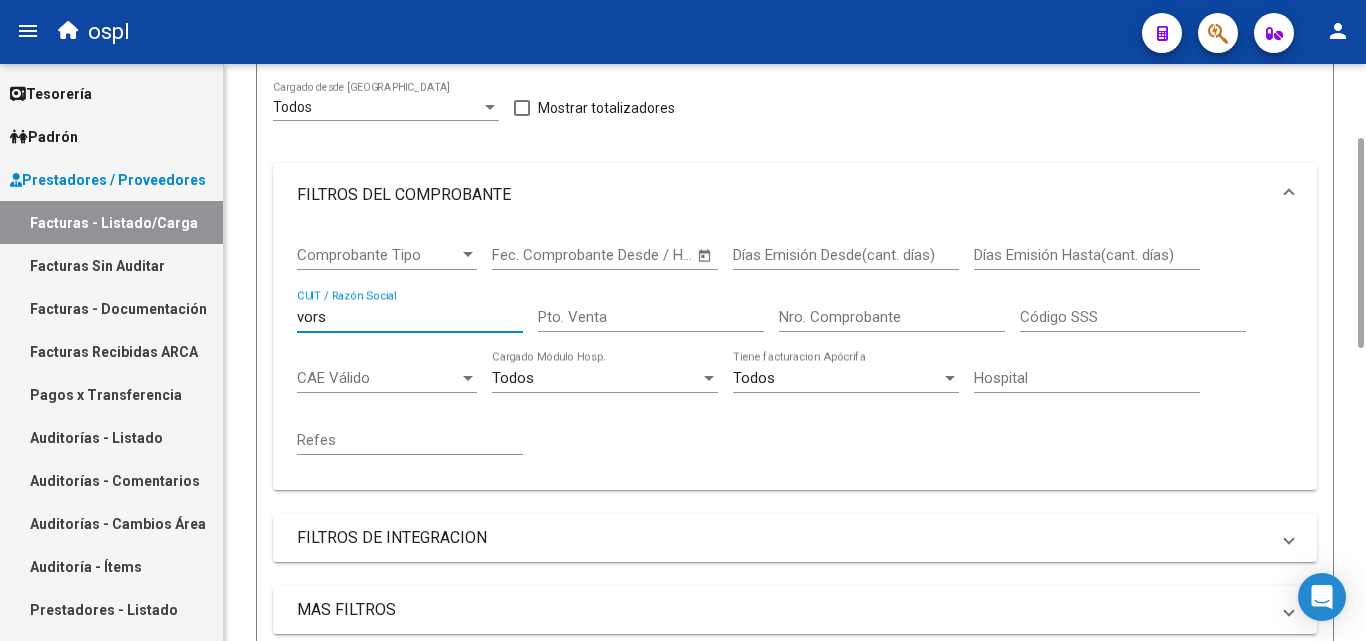 type on "vors" 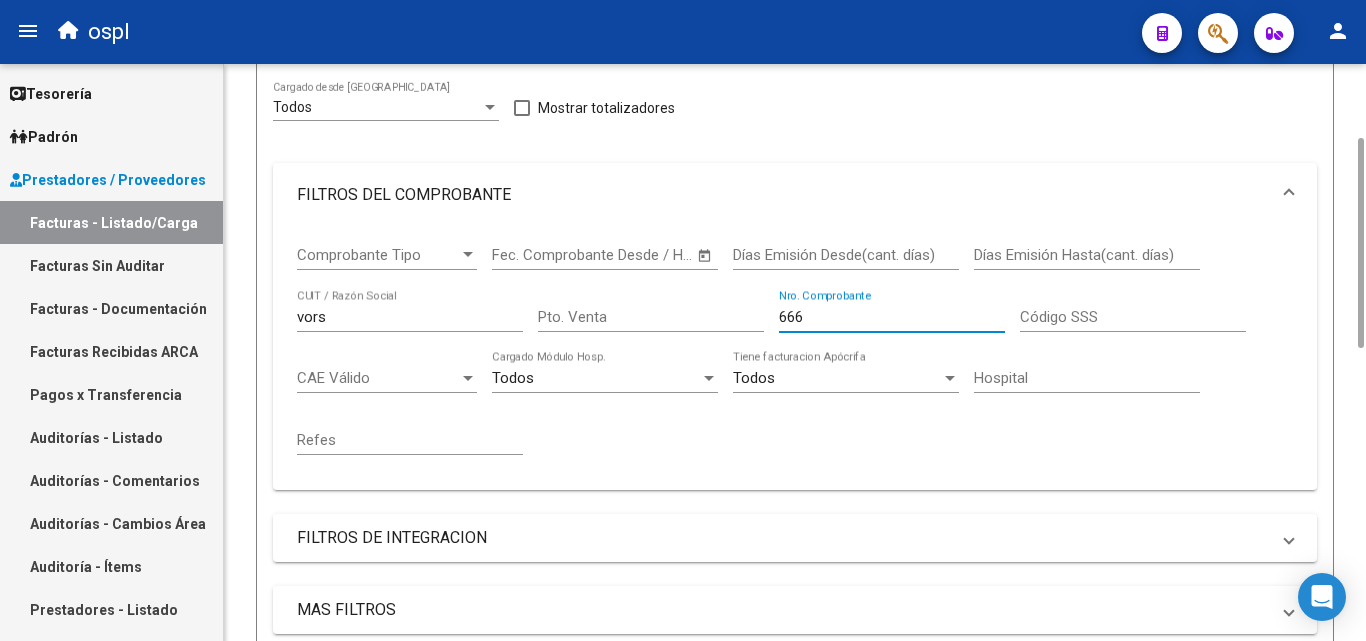 type on "6667" 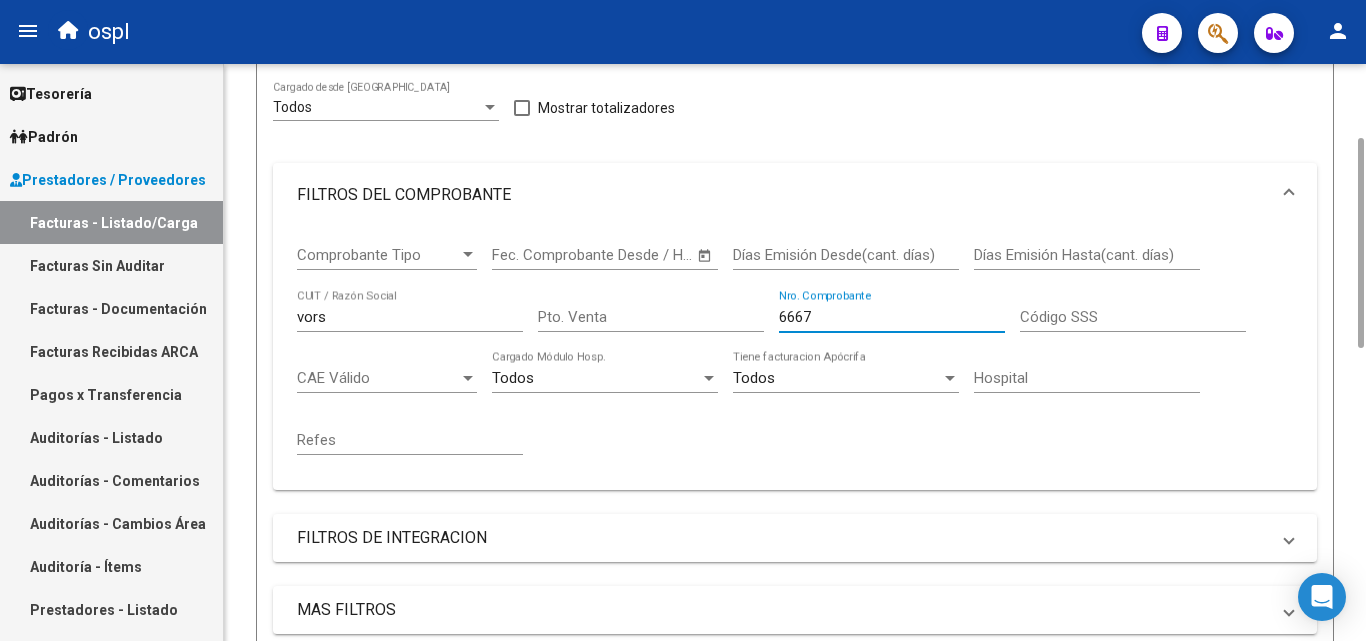 scroll, scrollTop: 0, scrollLeft: 0, axis: both 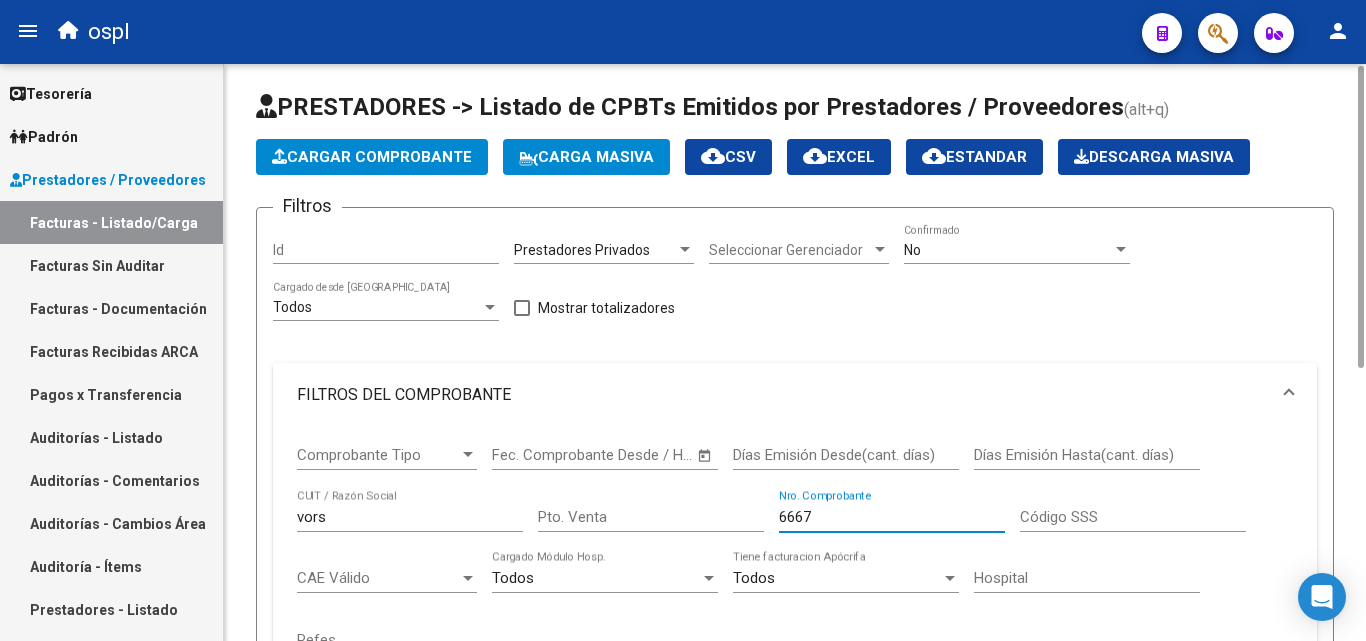 drag, startPoint x: 835, startPoint y: 519, endPoint x: 752, endPoint y: 537, distance: 84.92938 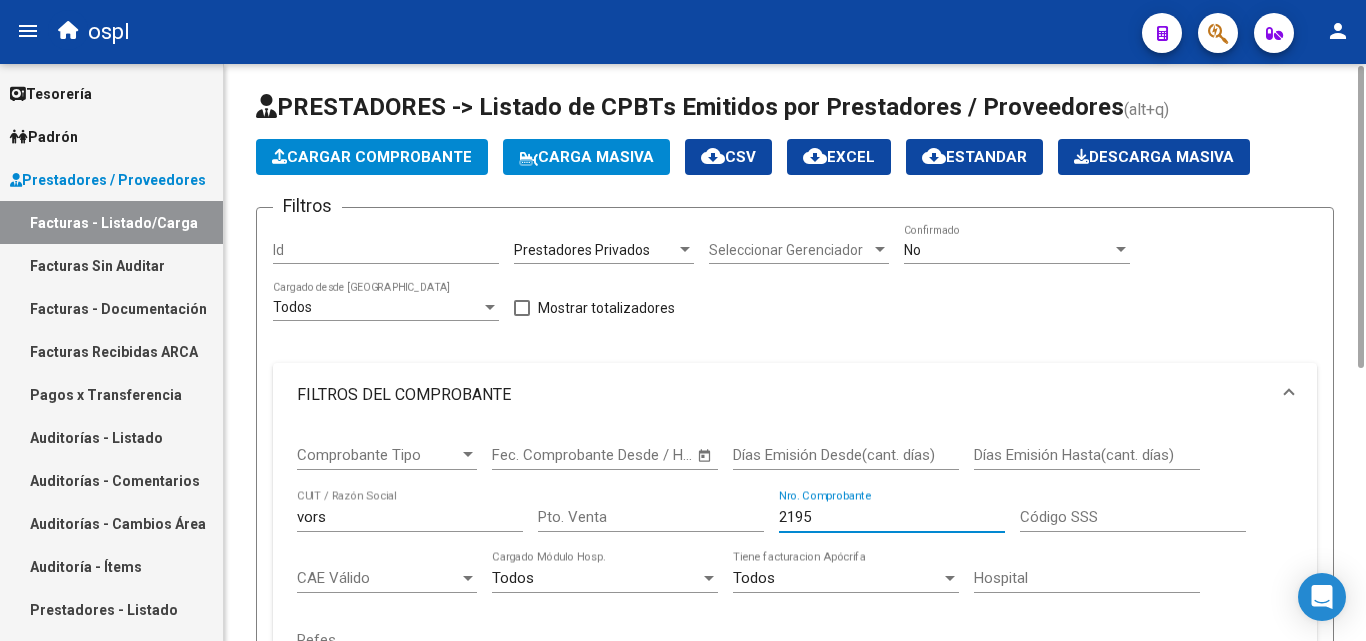 type on "21950" 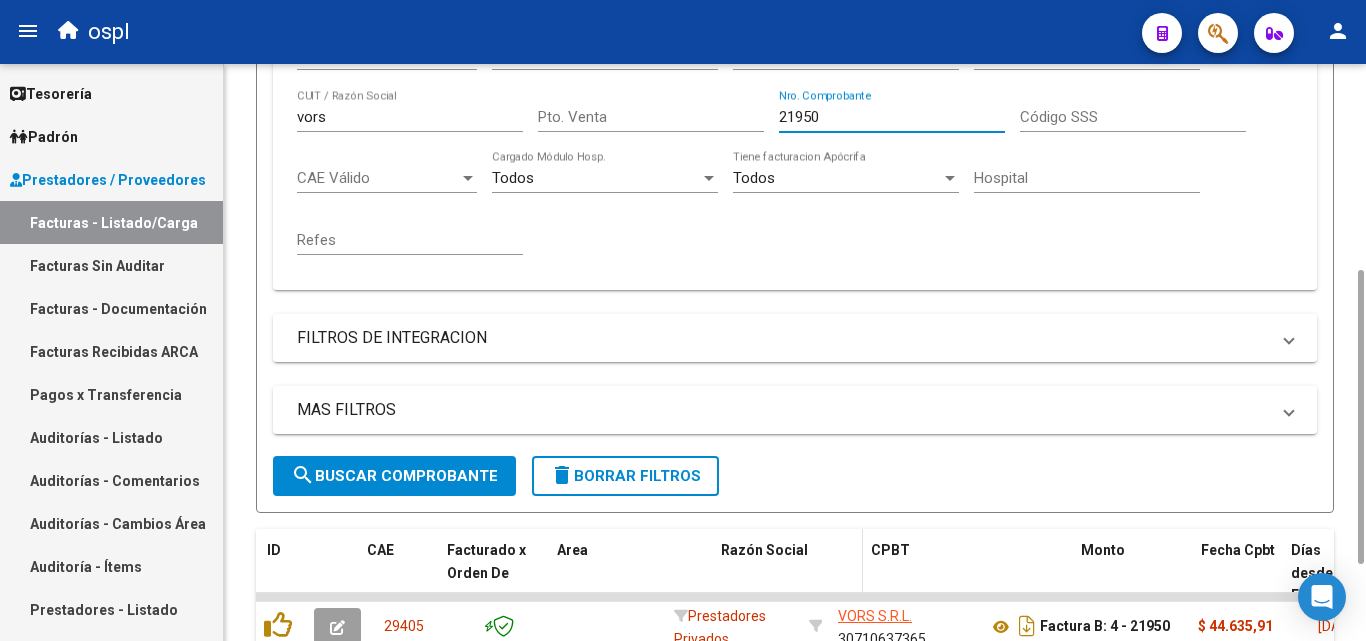 scroll, scrollTop: 555, scrollLeft: 0, axis: vertical 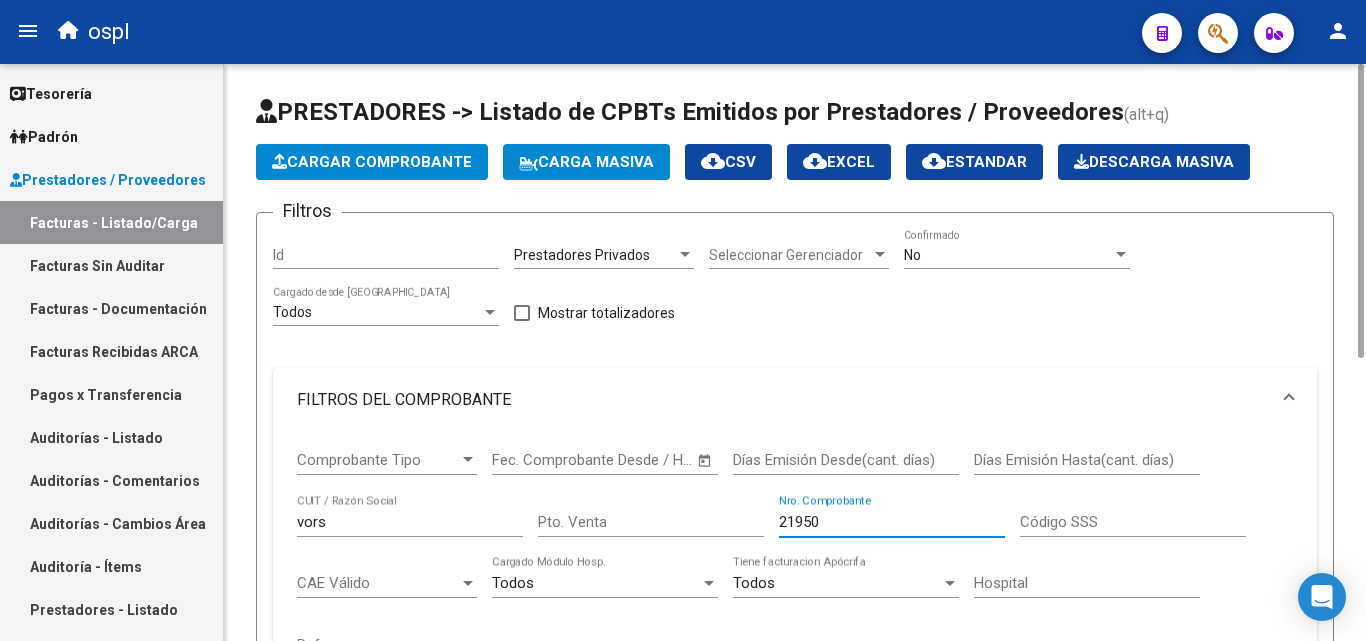 drag, startPoint x: 848, startPoint y: 525, endPoint x: 720, endPoint y: 525, distance: 128 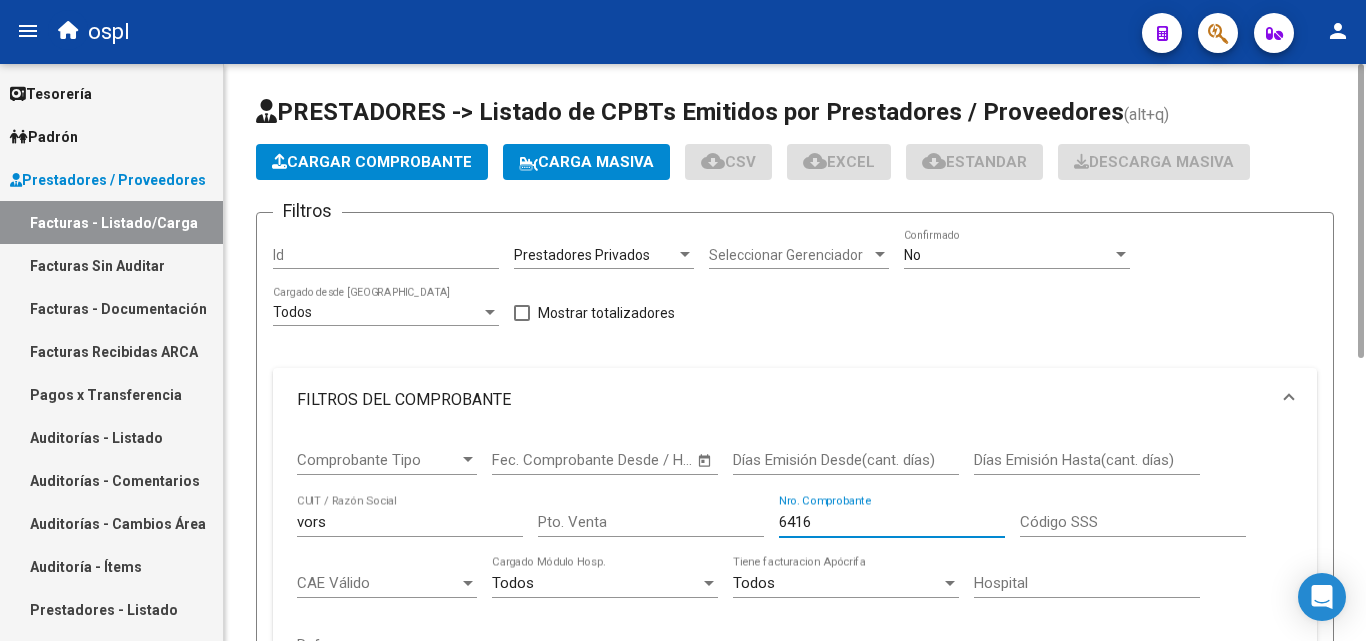 scroll, scrollTop: 0, scrollLeft: 0, axis: both 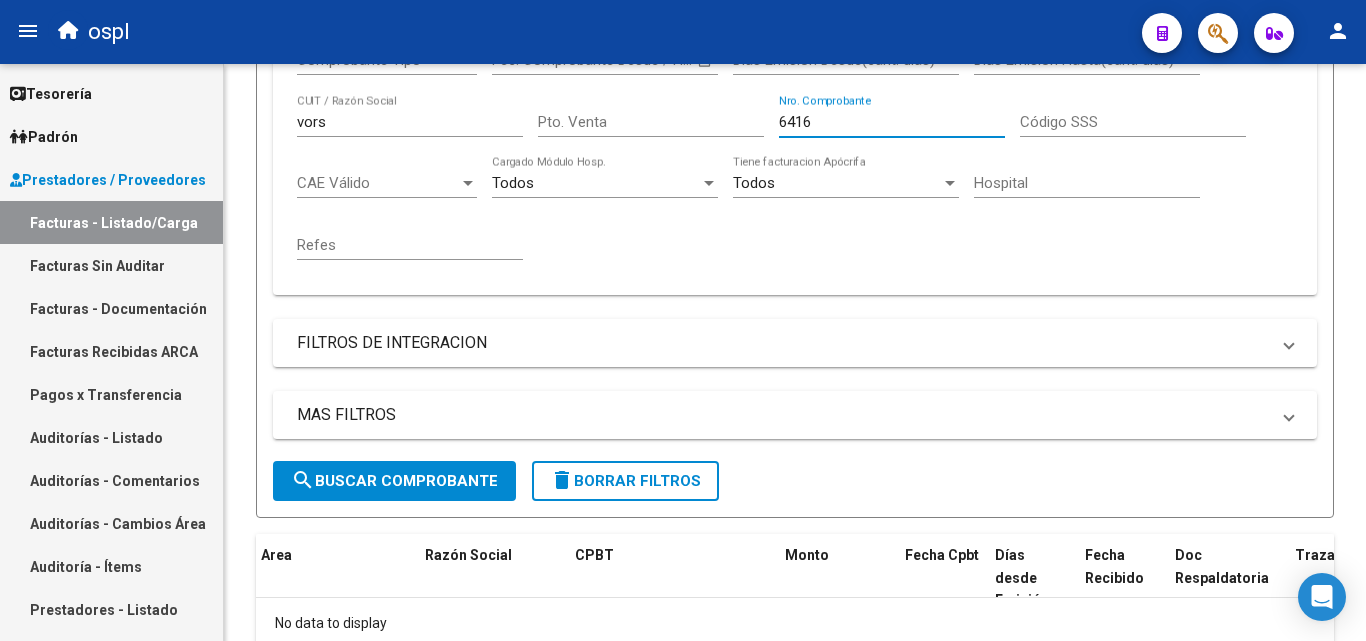 type on "6416" 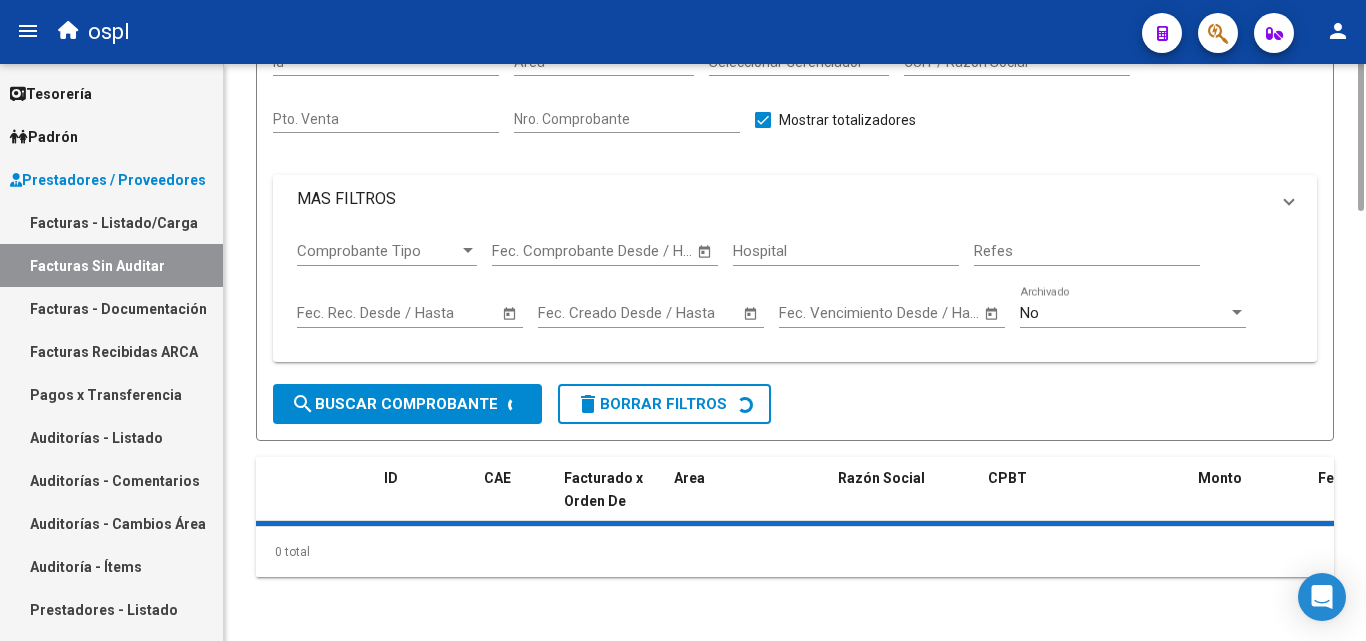 scroll, scrollTop: 0, scrollLeft: 0, axis: both 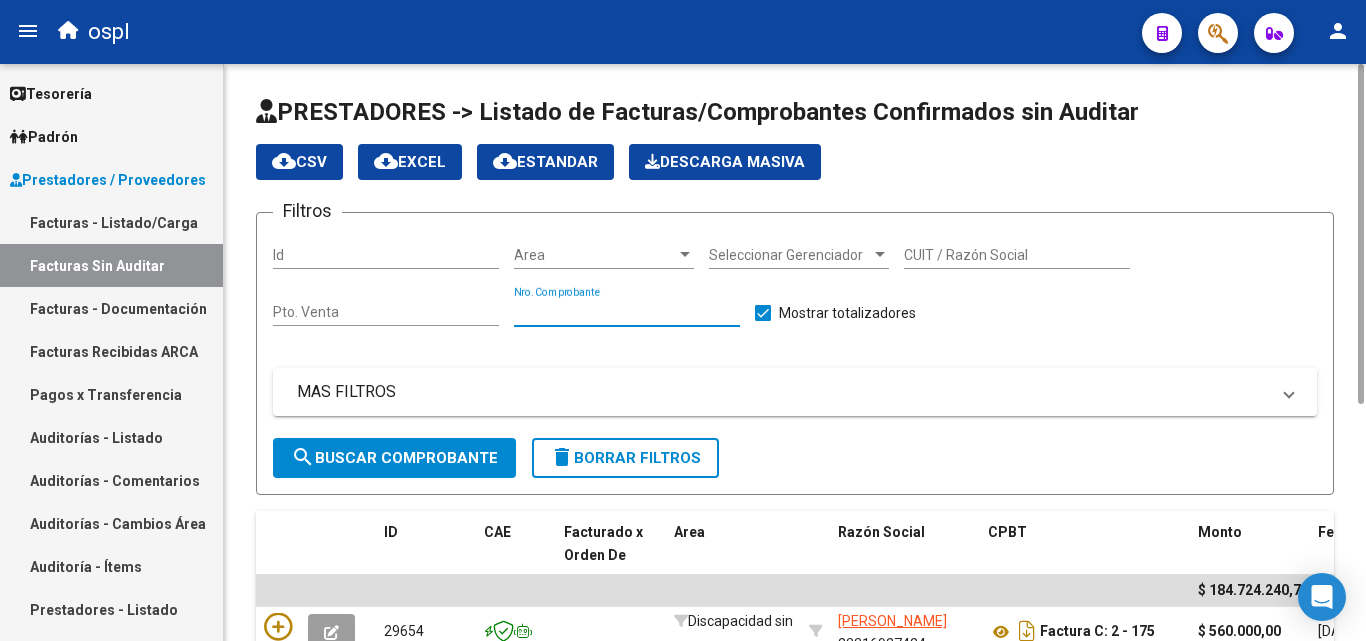 click on "Nro. Comprobante" at bounding box center (627, 312) 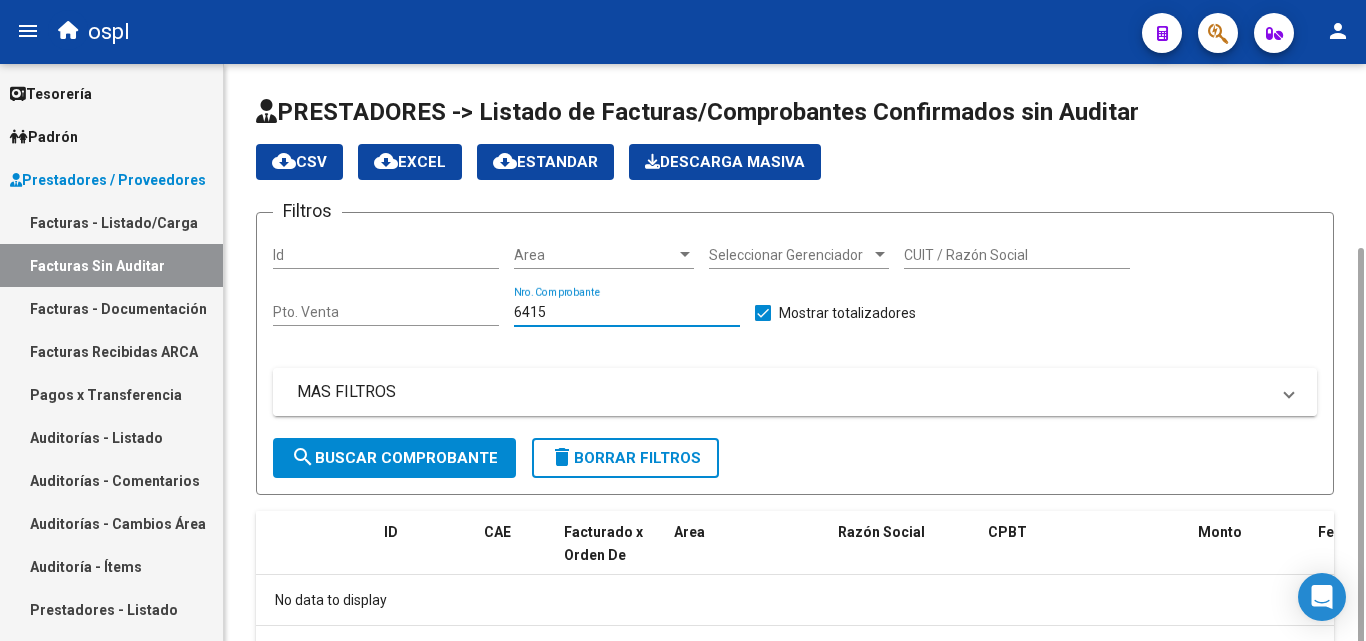 scroll, scrollTop: 99, scrollLeft: 0, axis: vertical 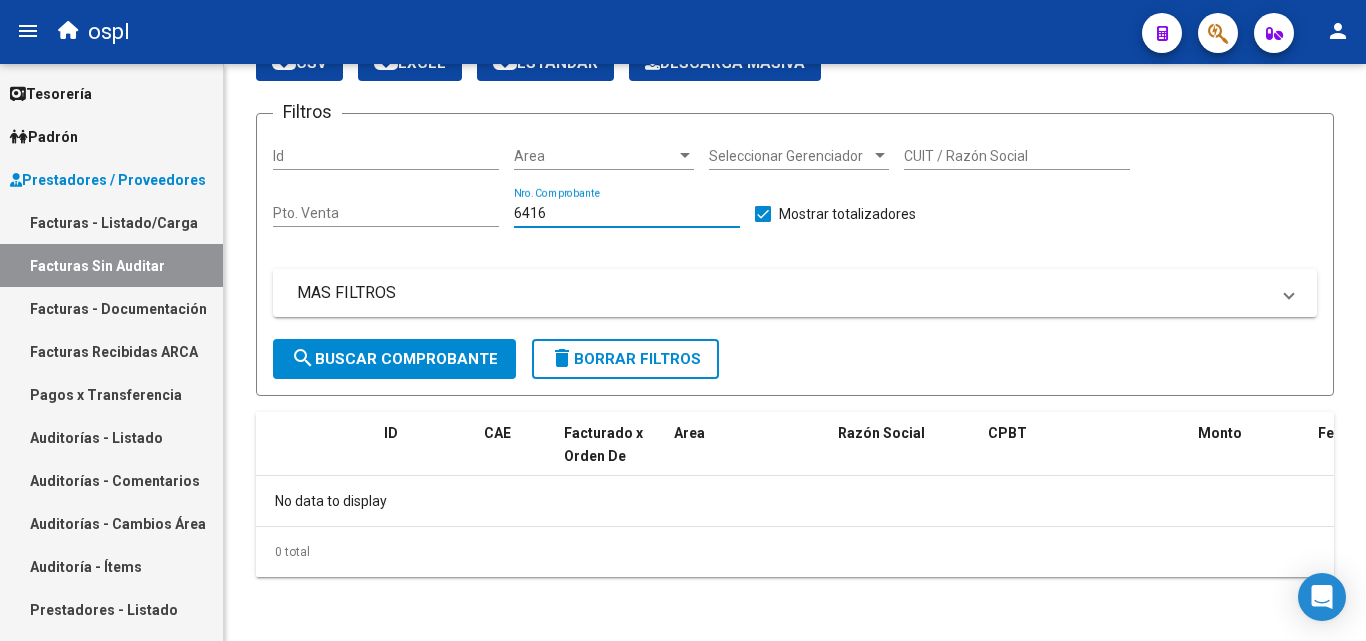 type on "6416" 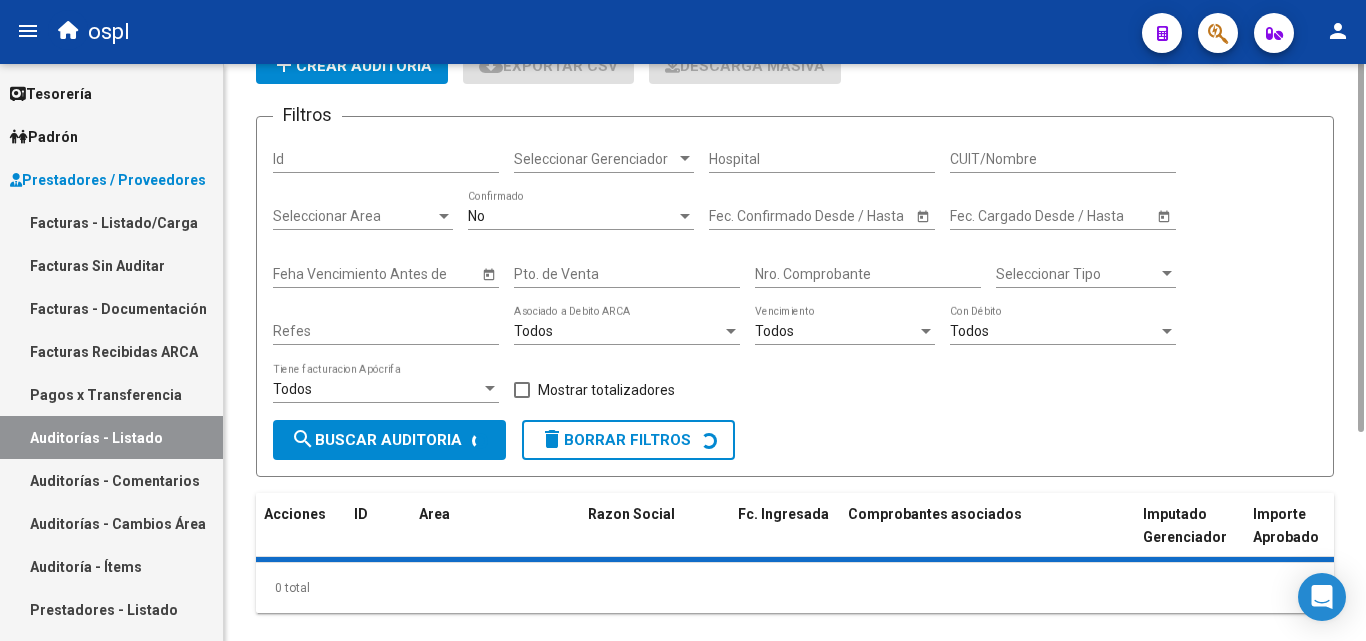 scroll, scrollTop: 0, scrollLeft: 0, axis: both 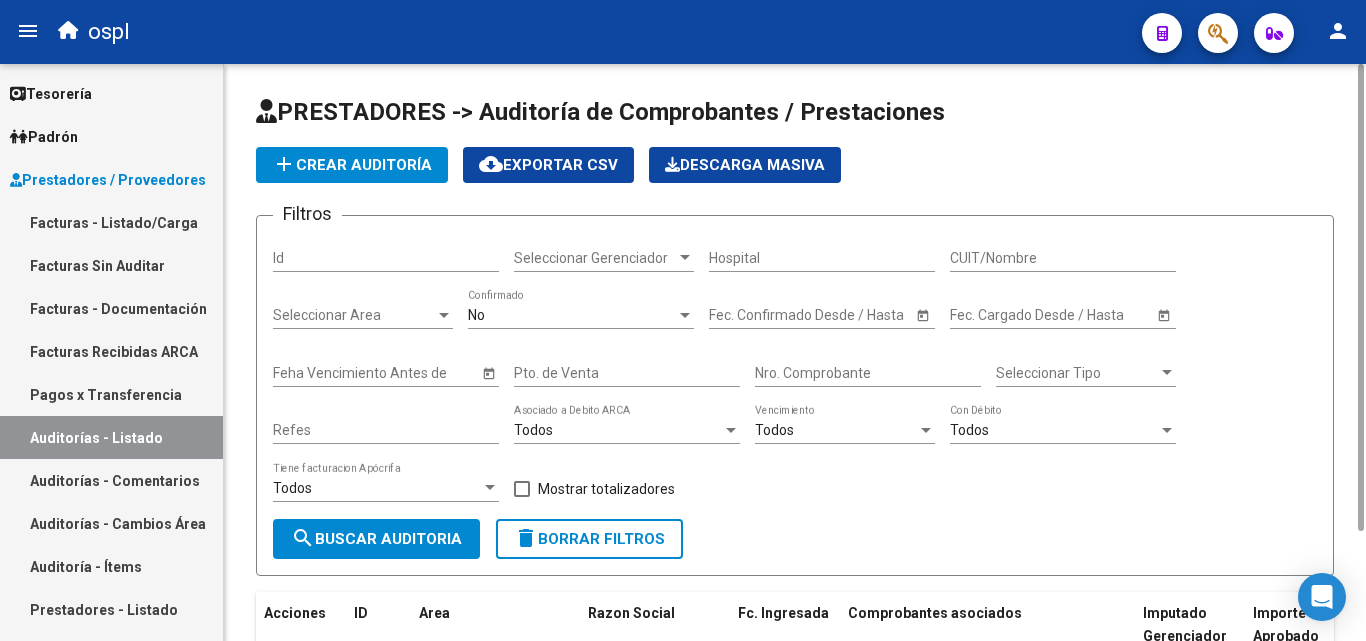 click on "Nro. Comprobante" at bounding box center [868, 373] 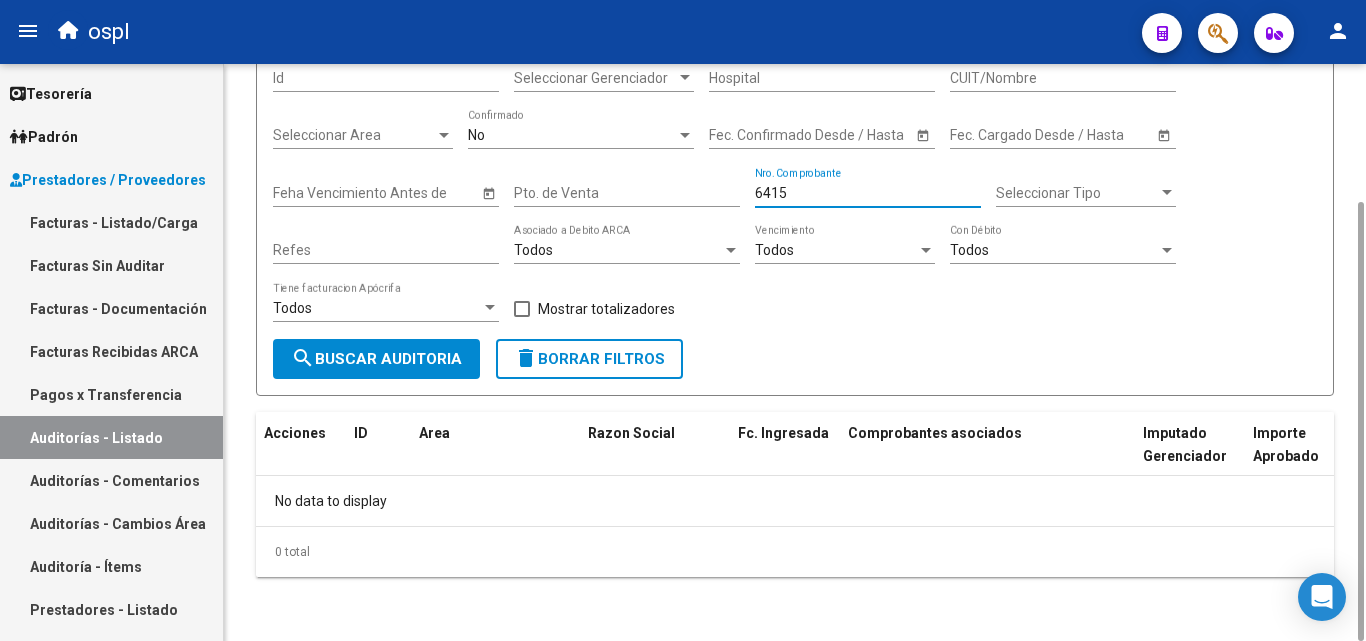 scroll, scrollTop: 0, scrollLeft: 0, axis: both 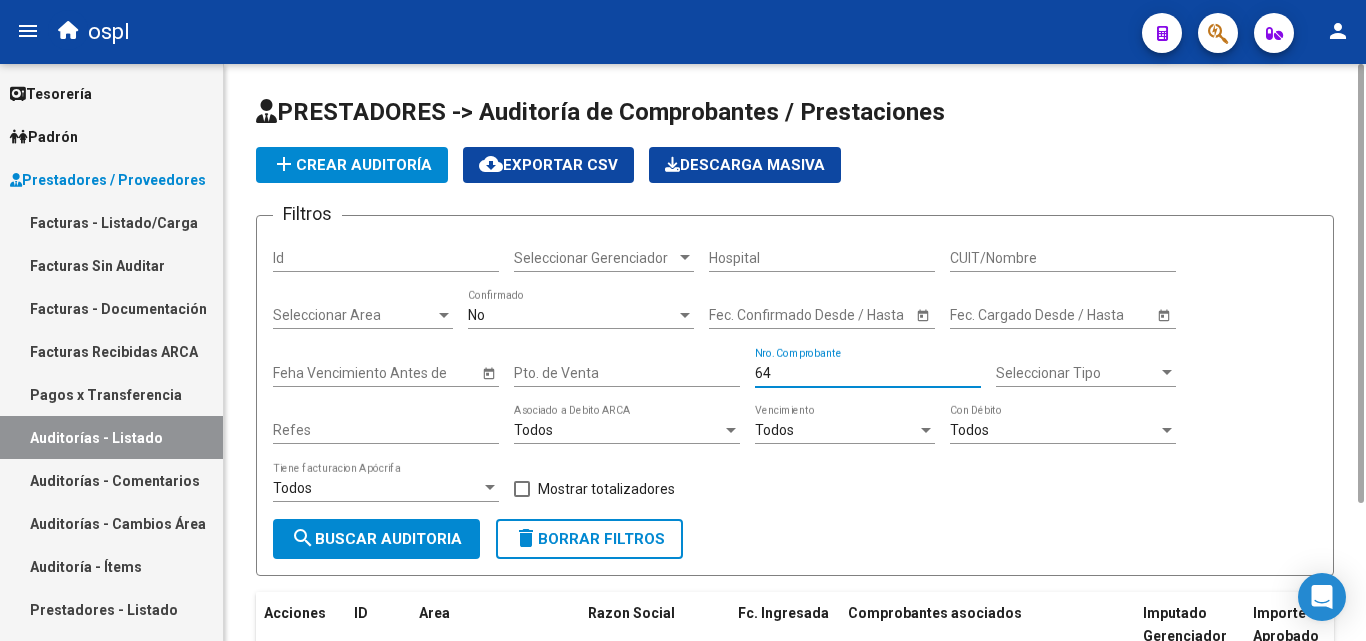 type on "6" 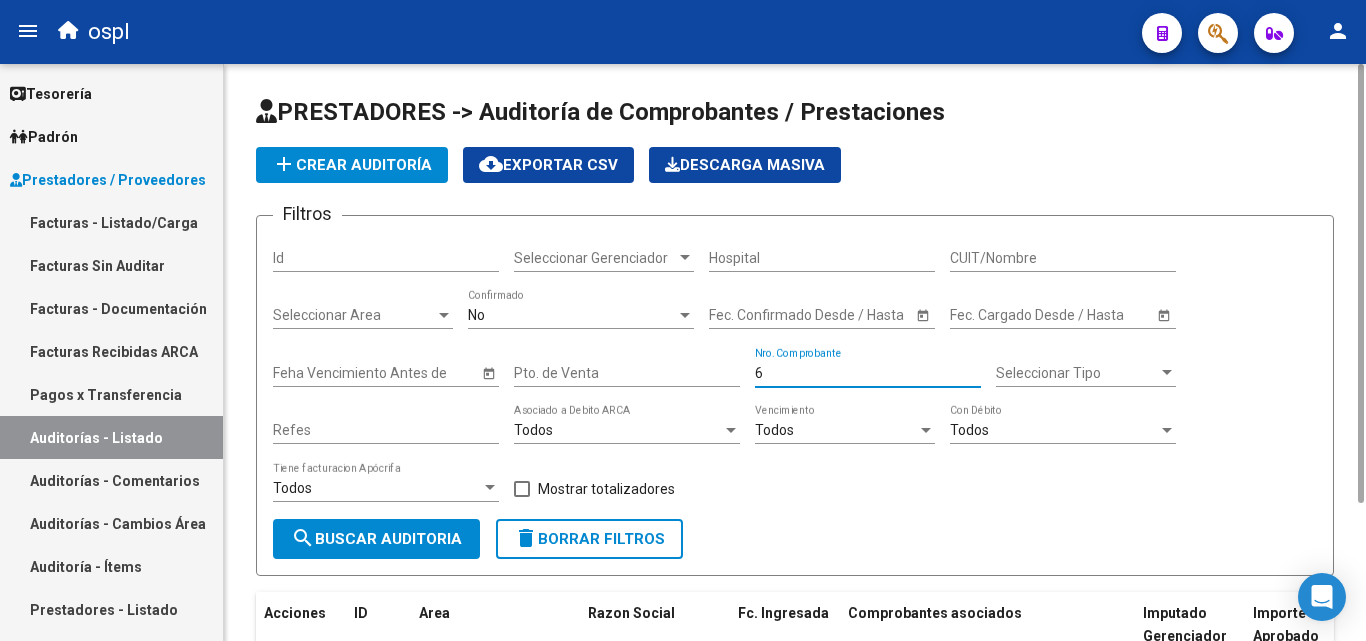 type 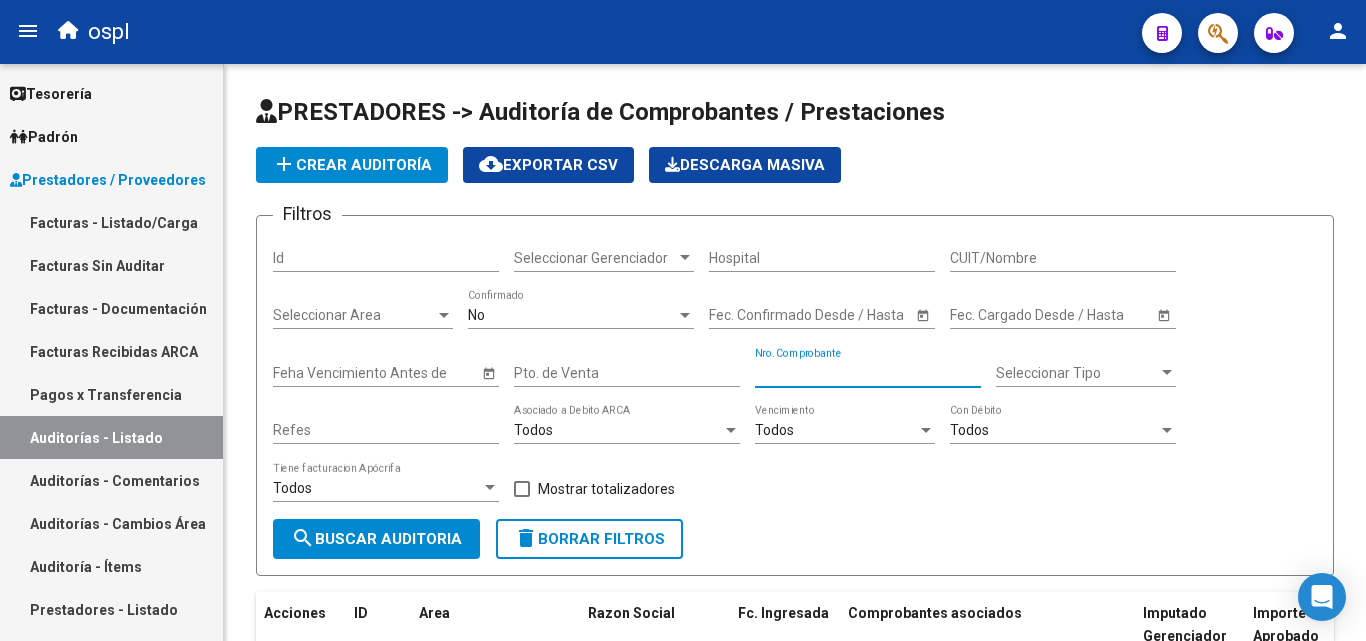 click on "Facturas - Listado/Carga" at bounding box center [111, 222] 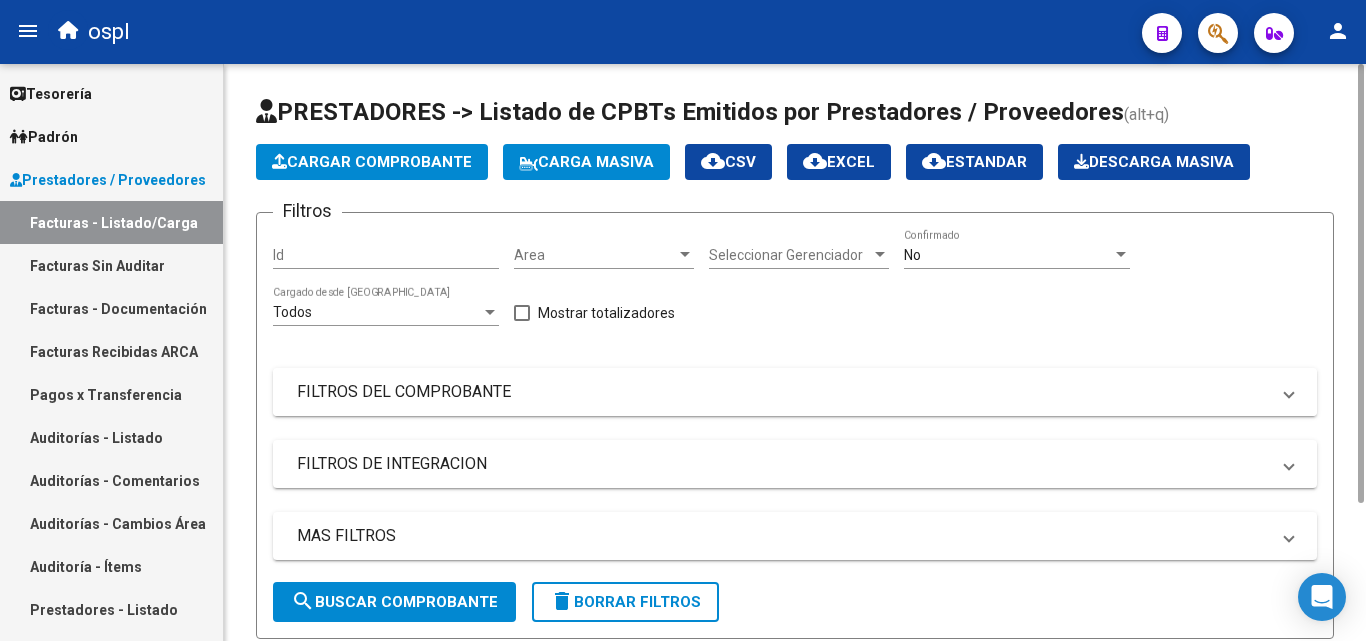 click on "FILTROS DEL COMPROBANTE" at bounding box center (783, 392) 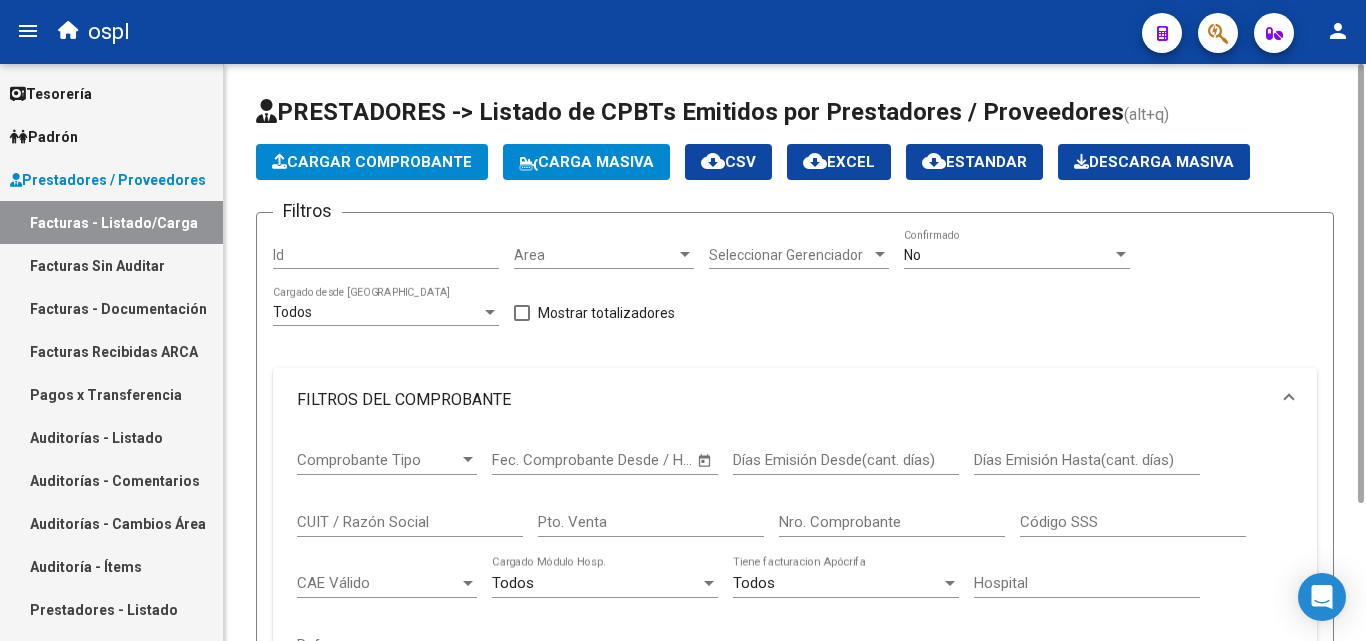click on "Nro. Comprobante" at bounding box center [892, 522] 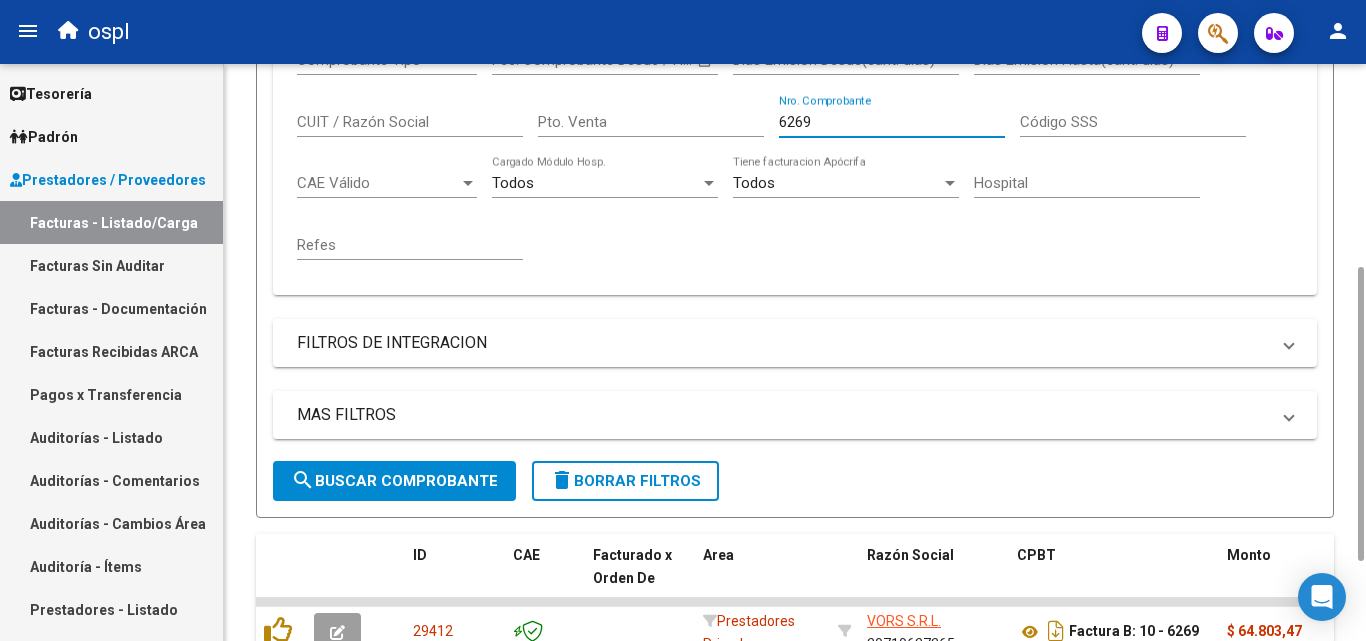 scroll, scrollTop: 555, scrollLeft: 0, axis: vertical 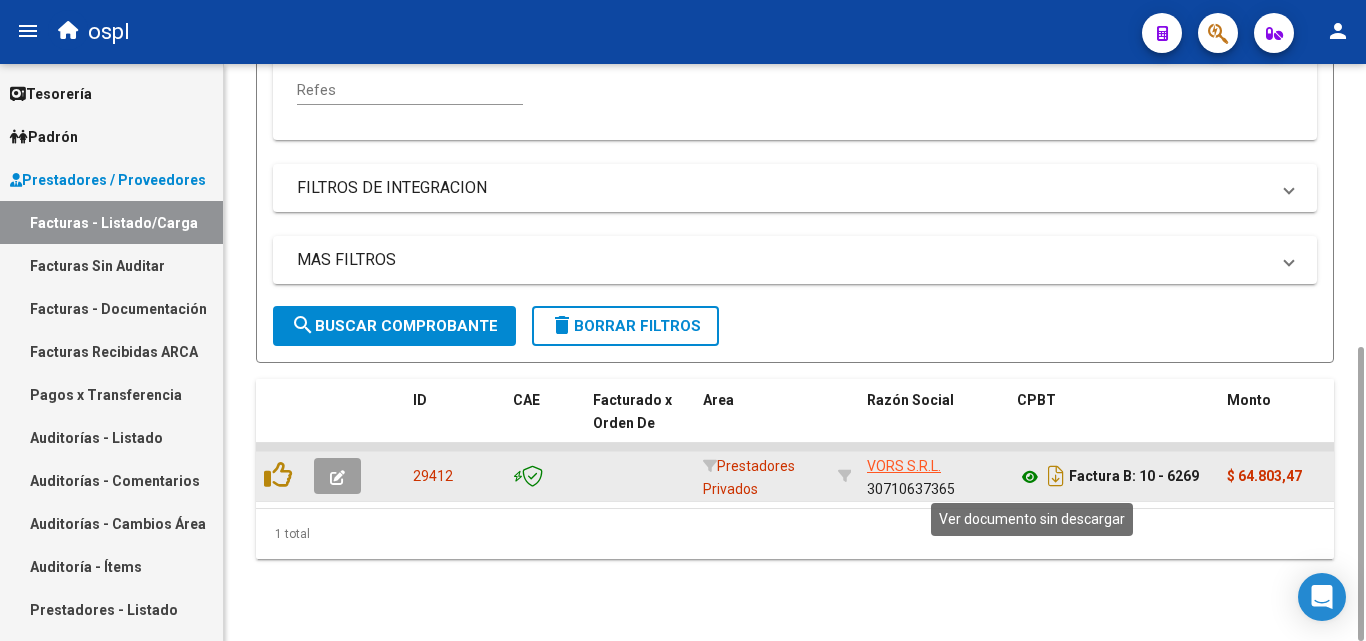 type on "6269" 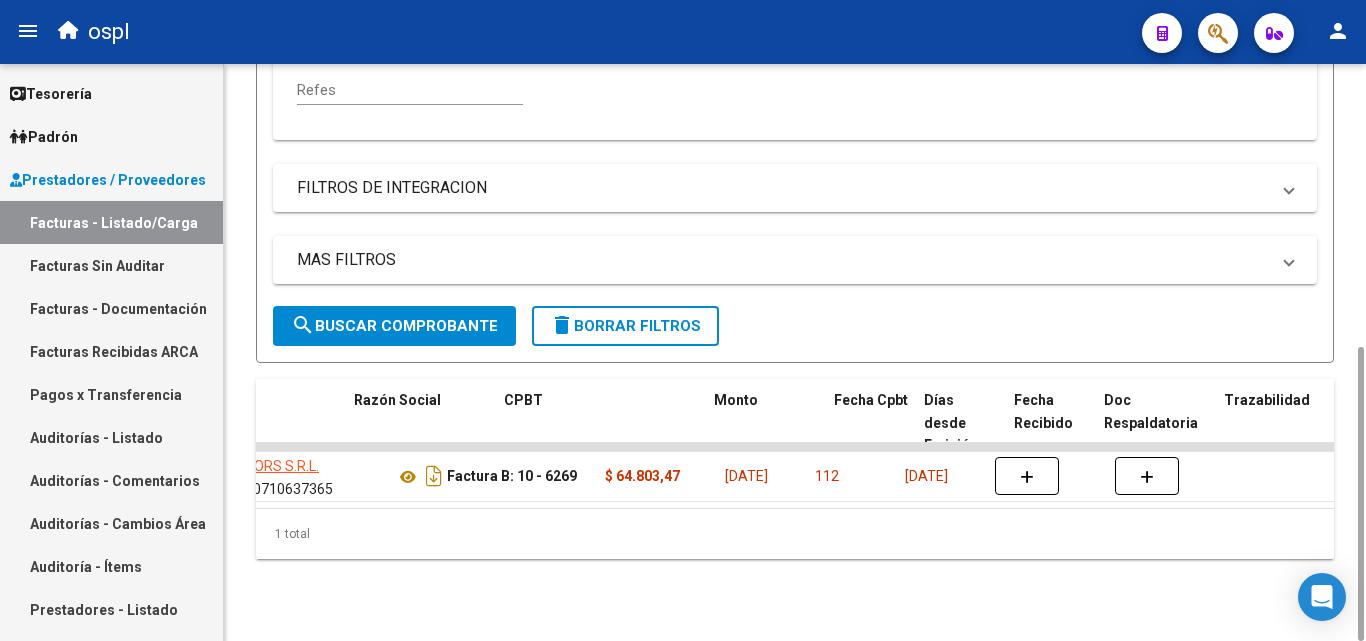 scroll, scrollTop: 0, scrollLeft: 513, axis: horizontal 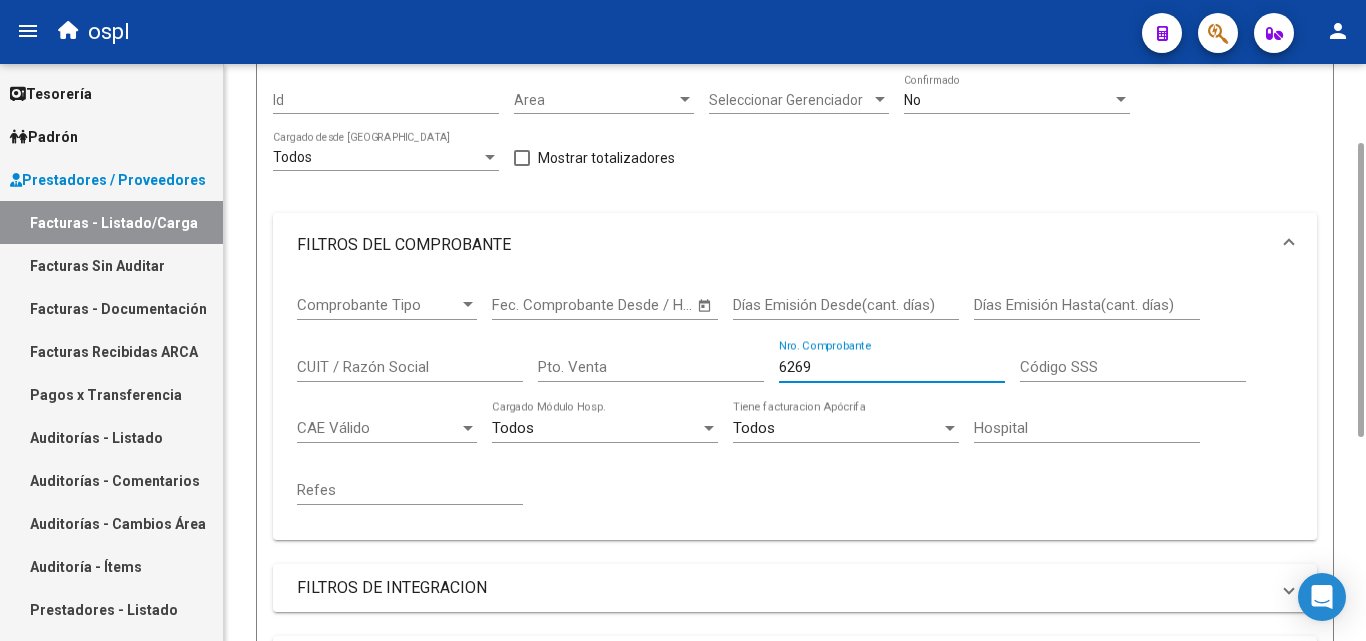 drag, startPoint x: 847, startPoint y: 362, endPoint x: 727, endPoint y: 381, distance: 121.49486 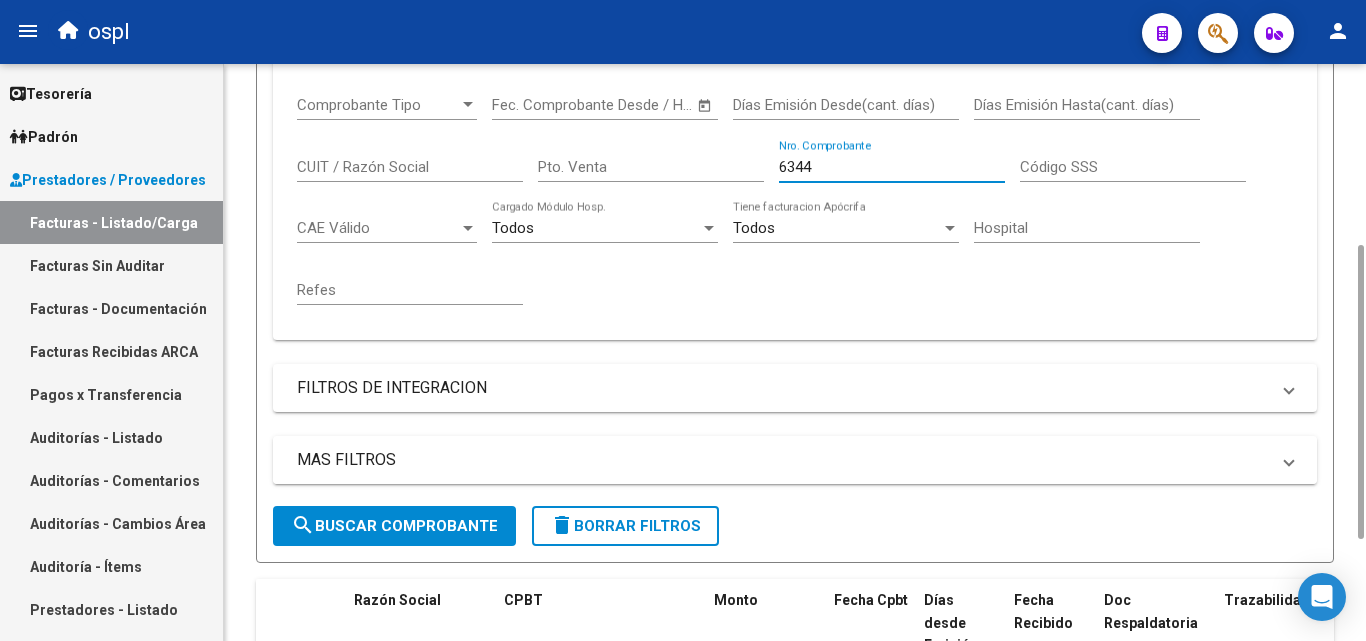 scroll, scrollTop: 555, scrollLeft: 0, axis: vertical 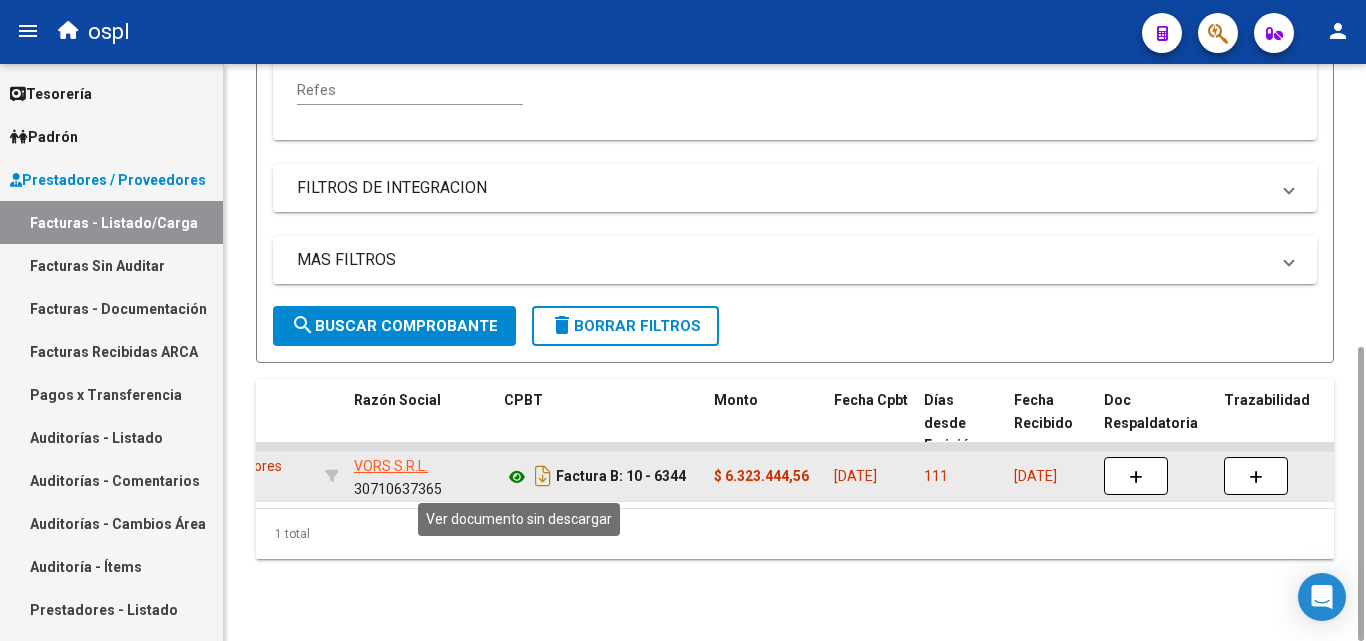 type on "6344" 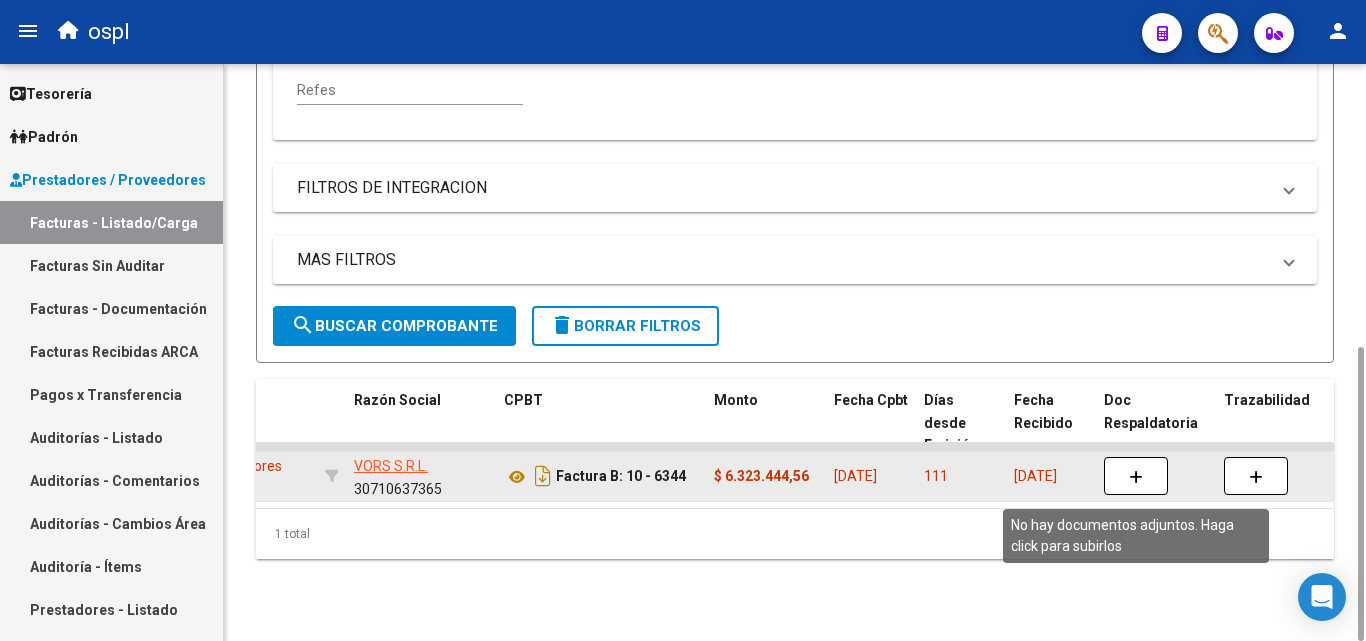 click 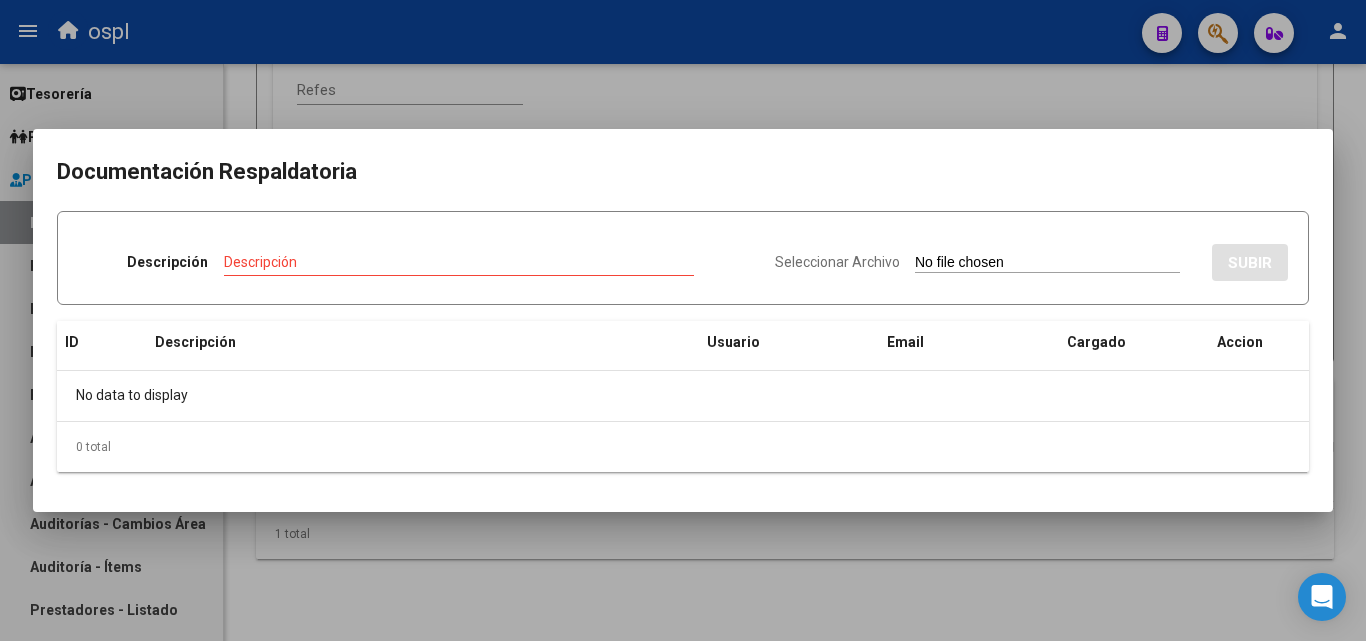 click on "Seleccionar Archivo" at bounding box center (1047, 263) 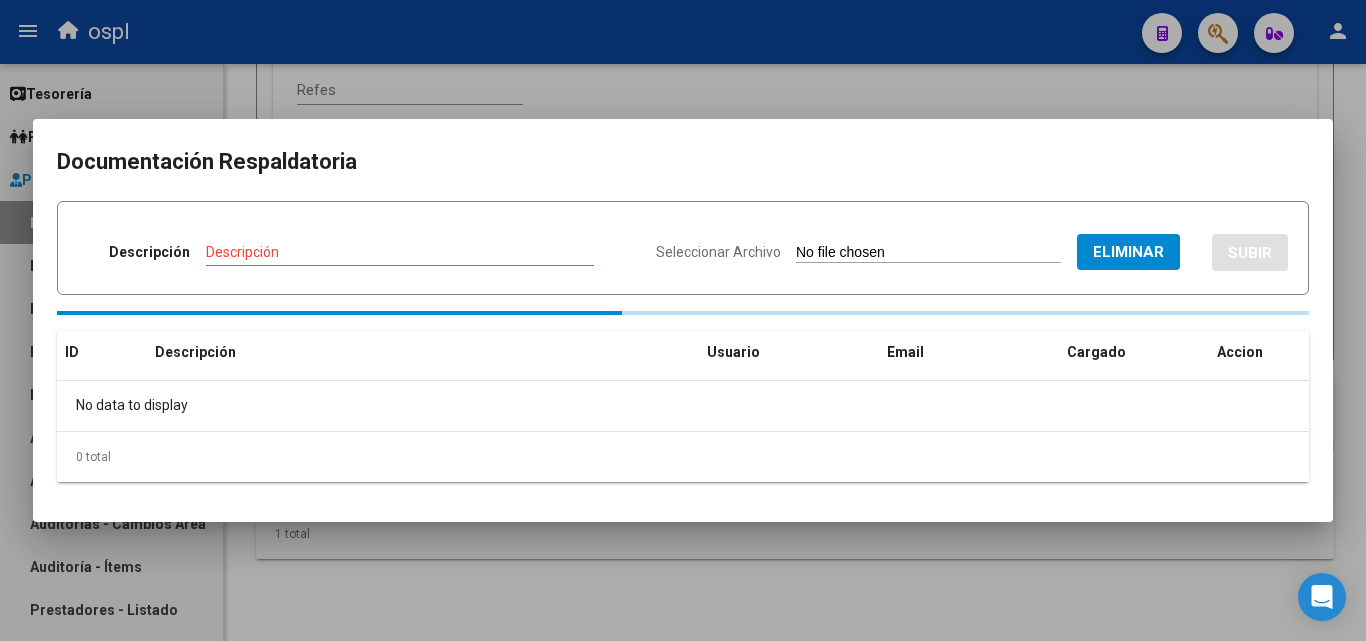 click on "Descripción" at bounding box center [400, 252] 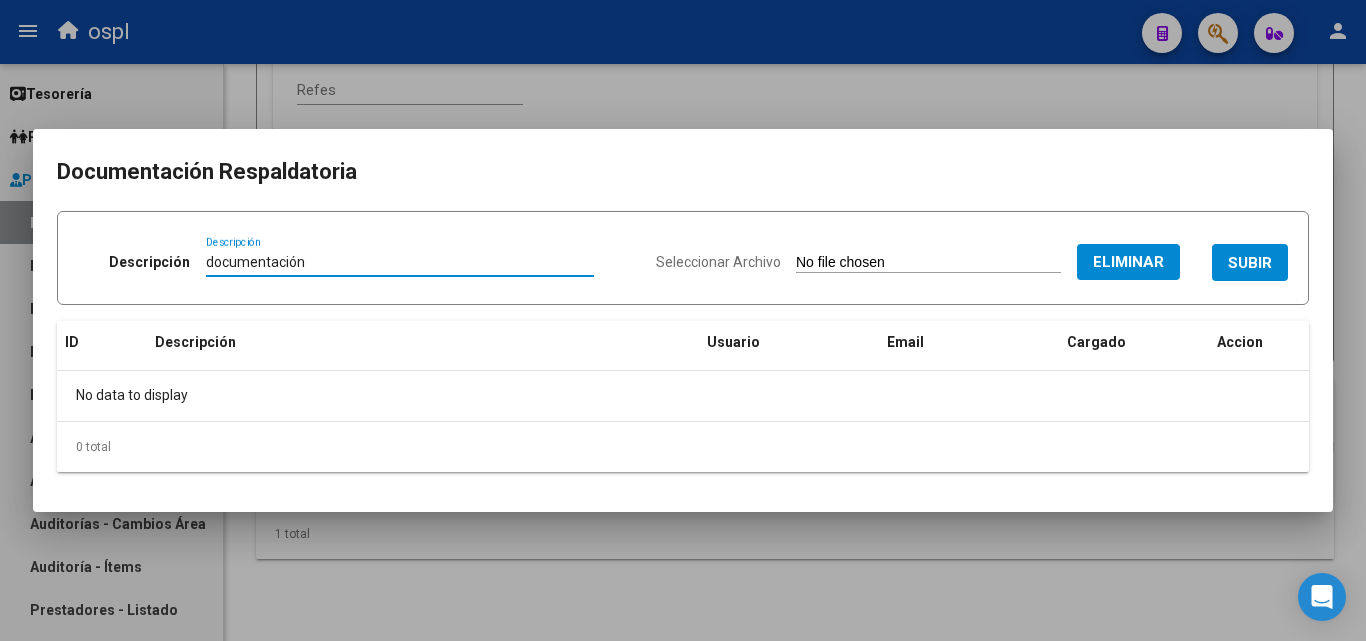 type on "documentación" 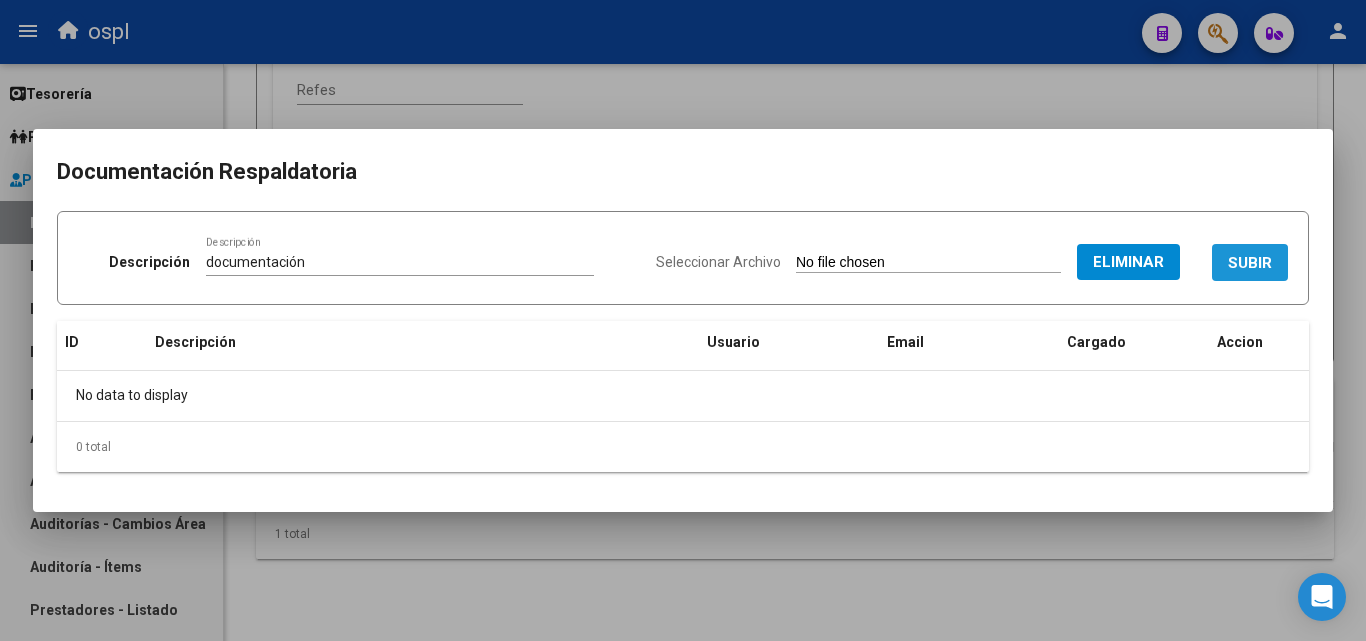 click on "SUBIR" at bounding box center (1250, 263) 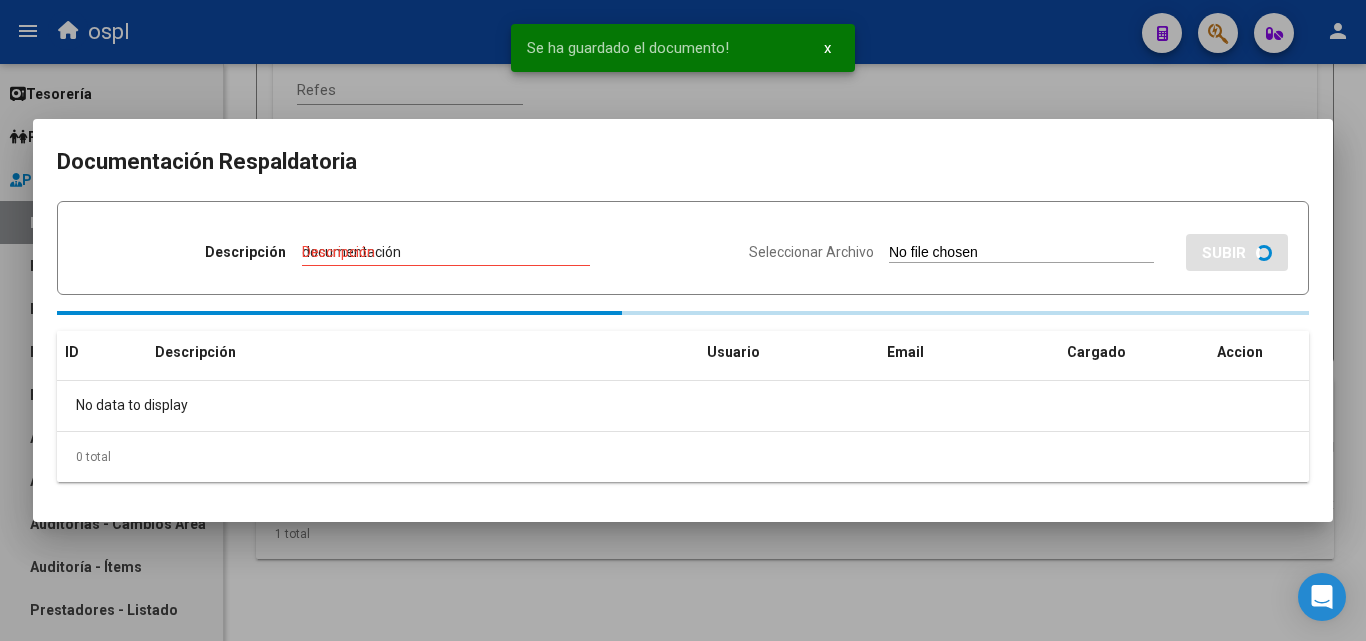 type 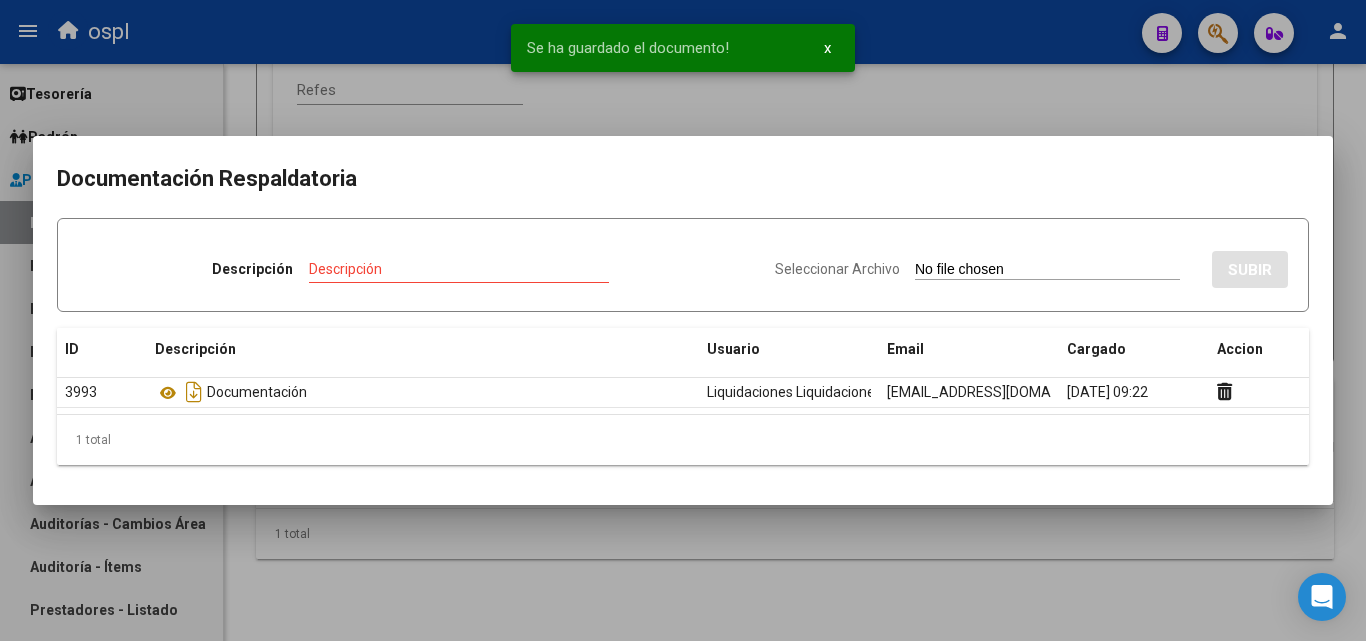 click at bounding box center [683, 320] 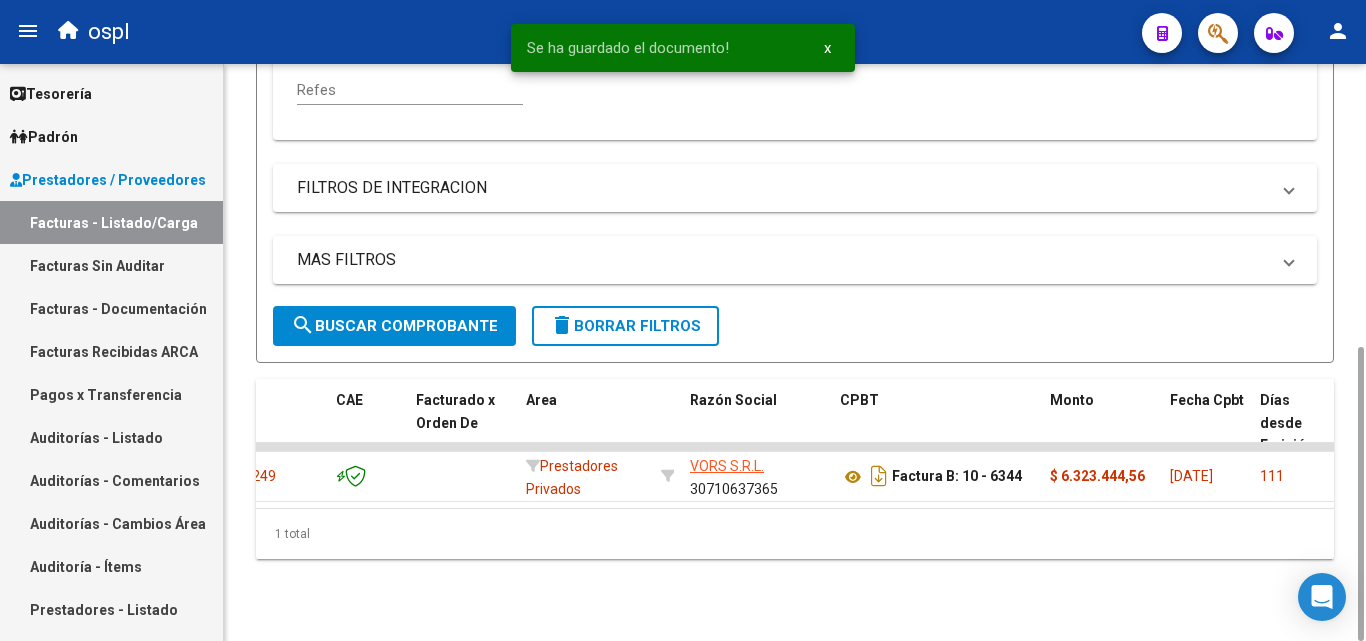 scroll, scrollTop: 0, scrollLeft: 178, axis: horizontal 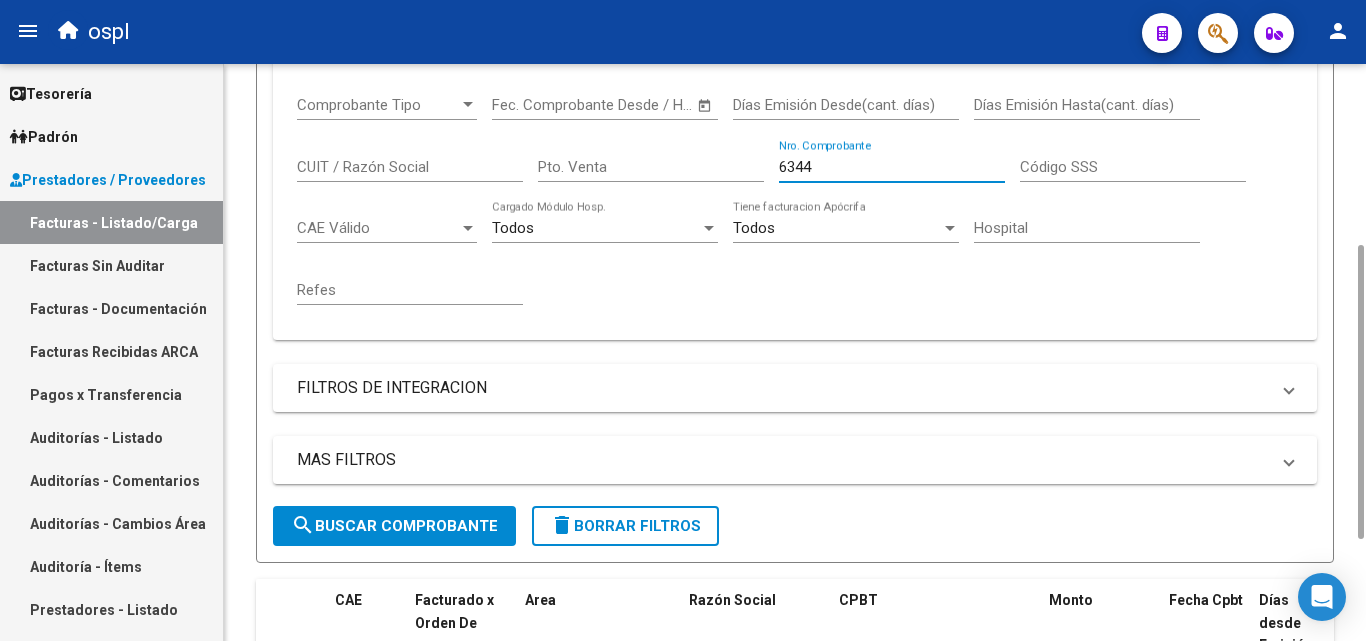 drag, startPoint x: 837, startPoint y: 164, endPoint x: 751, endPoint y: 170, distance: 86.209045 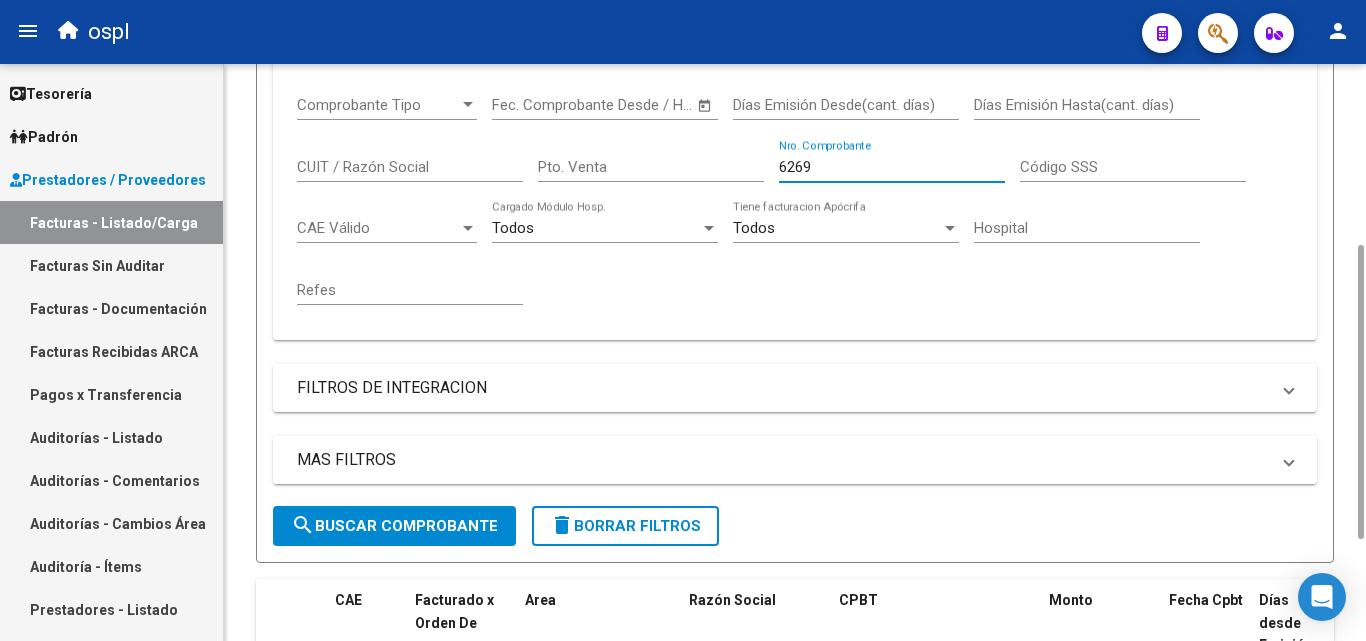 scroll, scrollTop: 555, scrollLeft: 0, axis: vertical 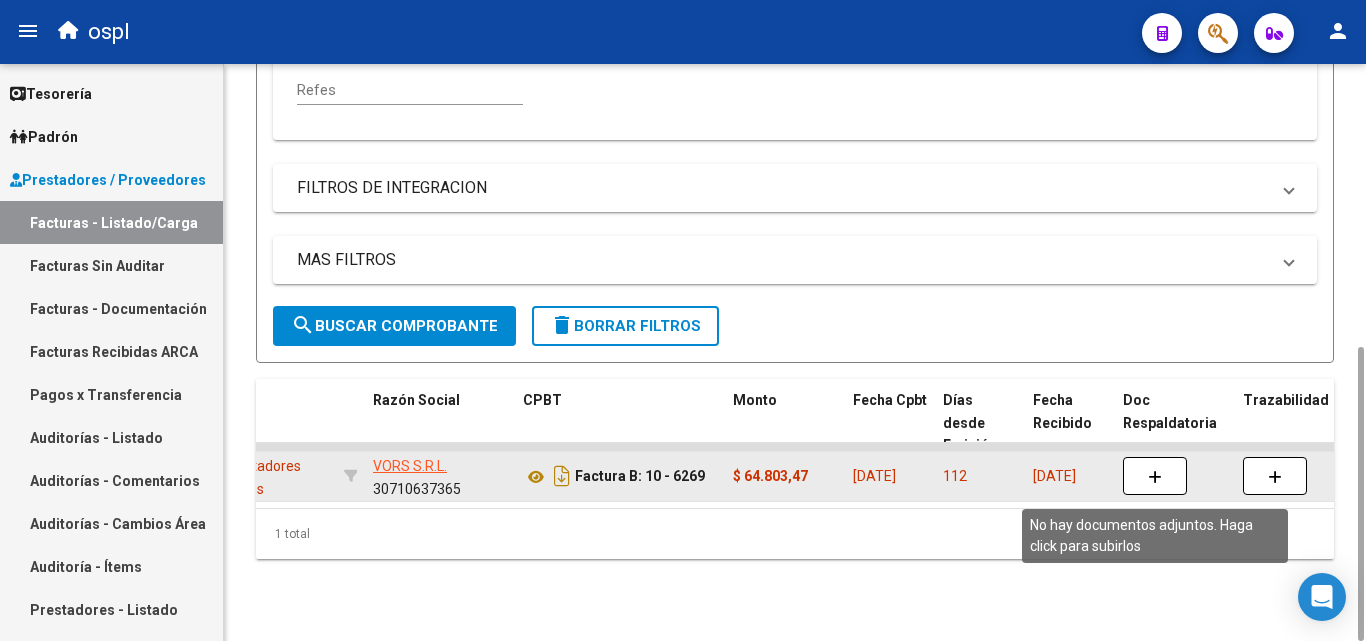 type on "6269" 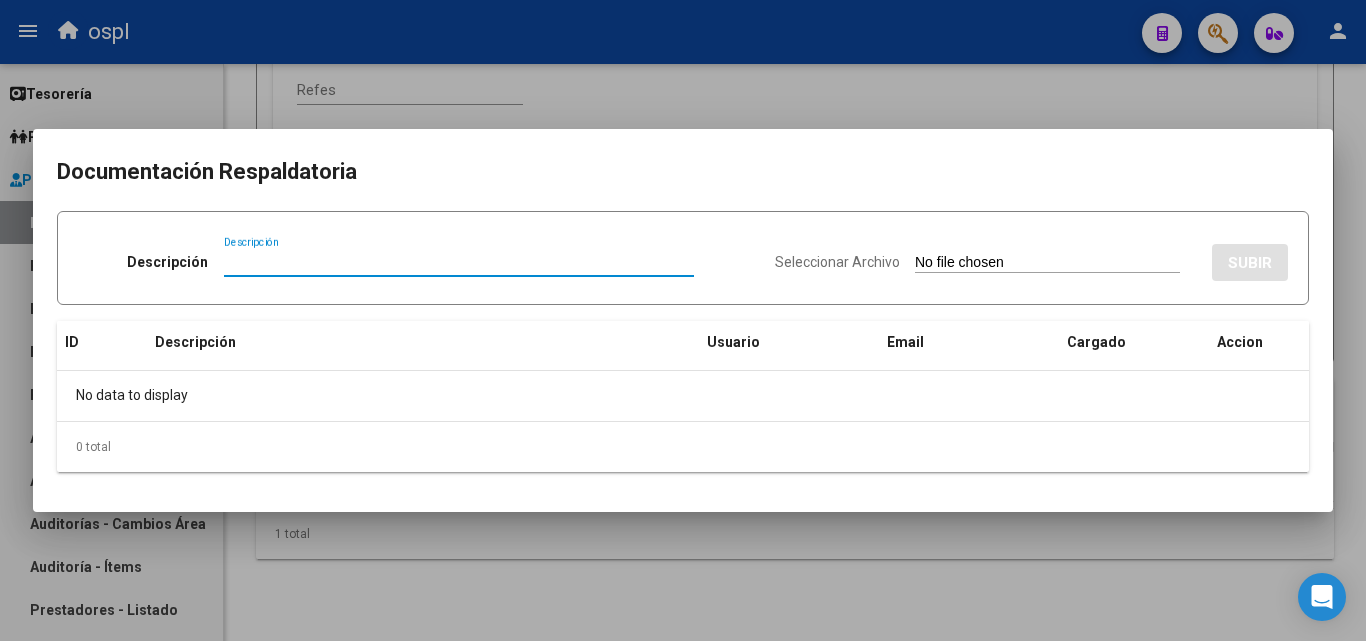 click on "Seleccionar Archivo" at bounding box center [1047, 263] 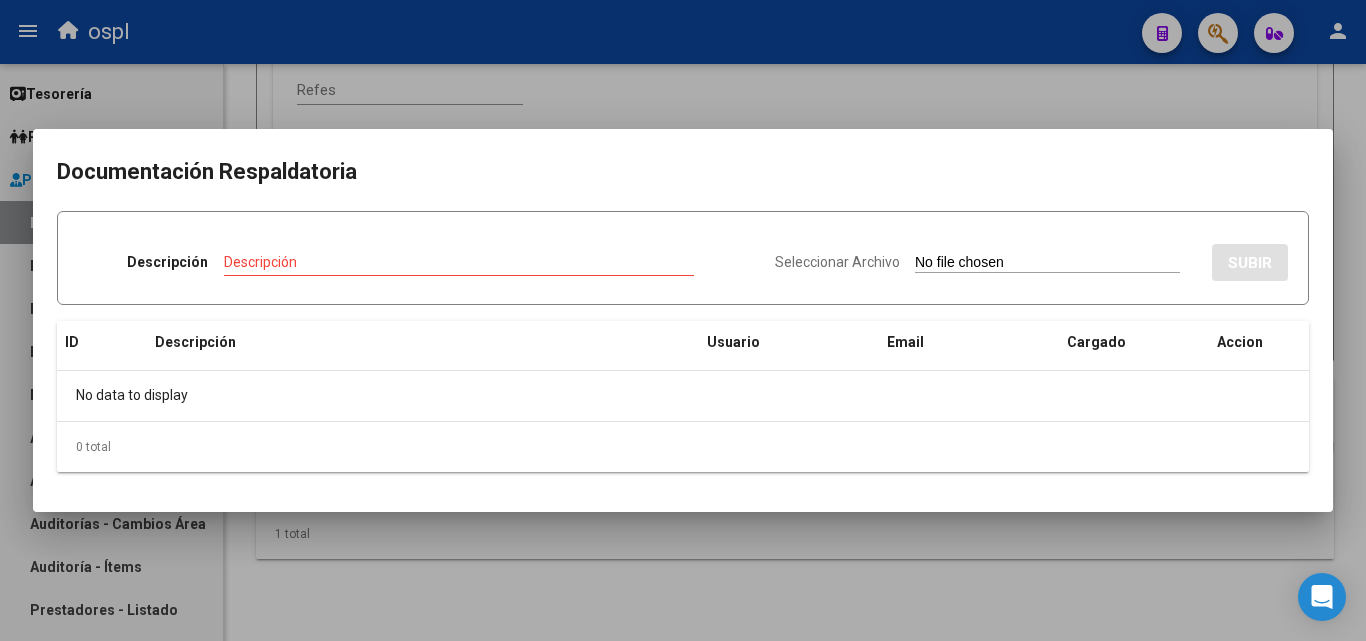 type on "C:\fakepath\fact n° 6269.pdf" 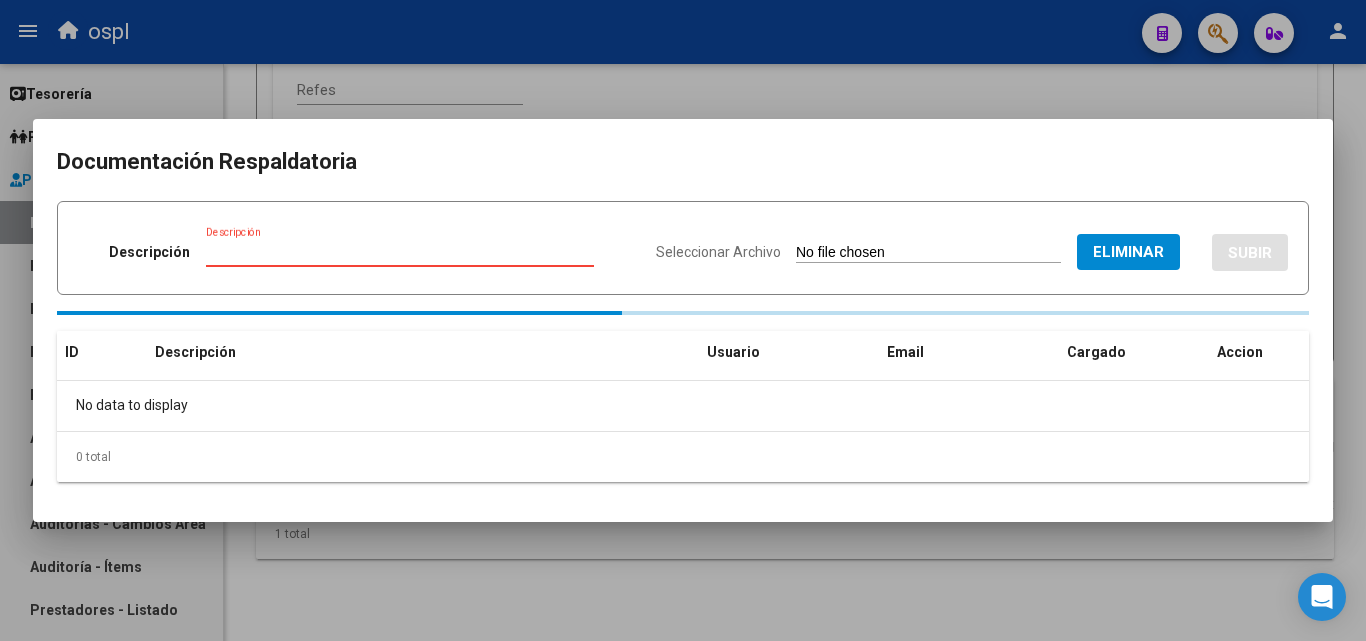 click on "Descripción" at bounding box center (400, 252) 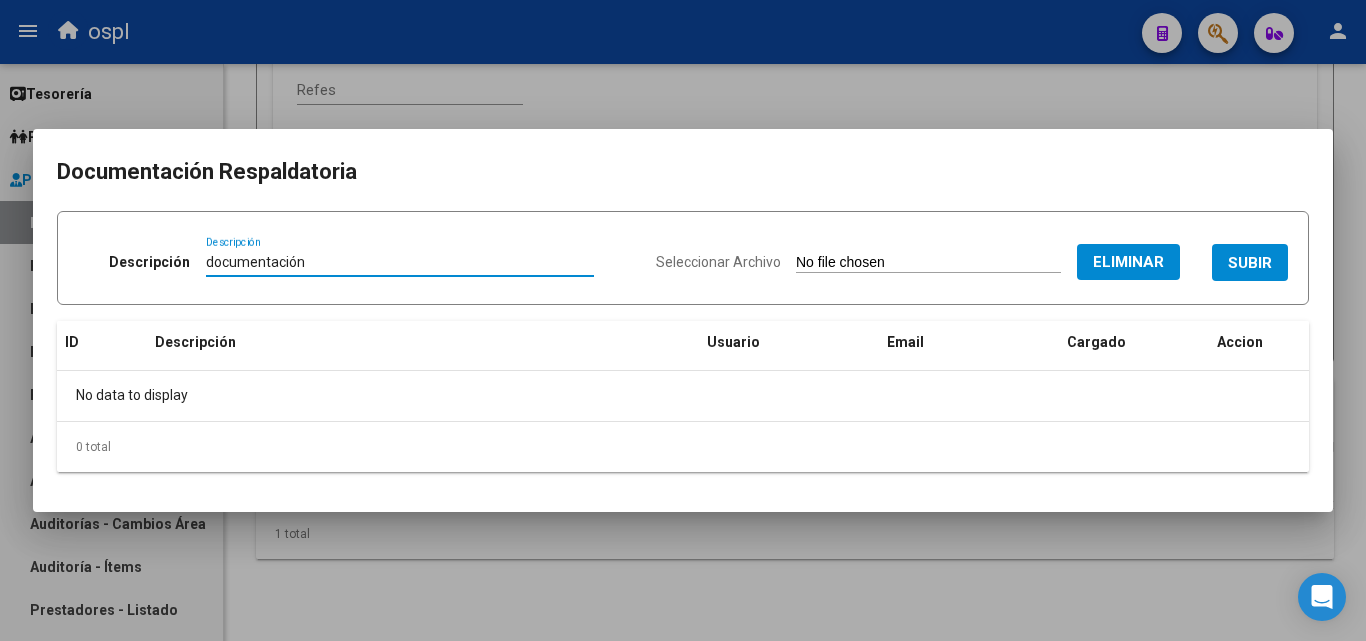 type on "documentación" 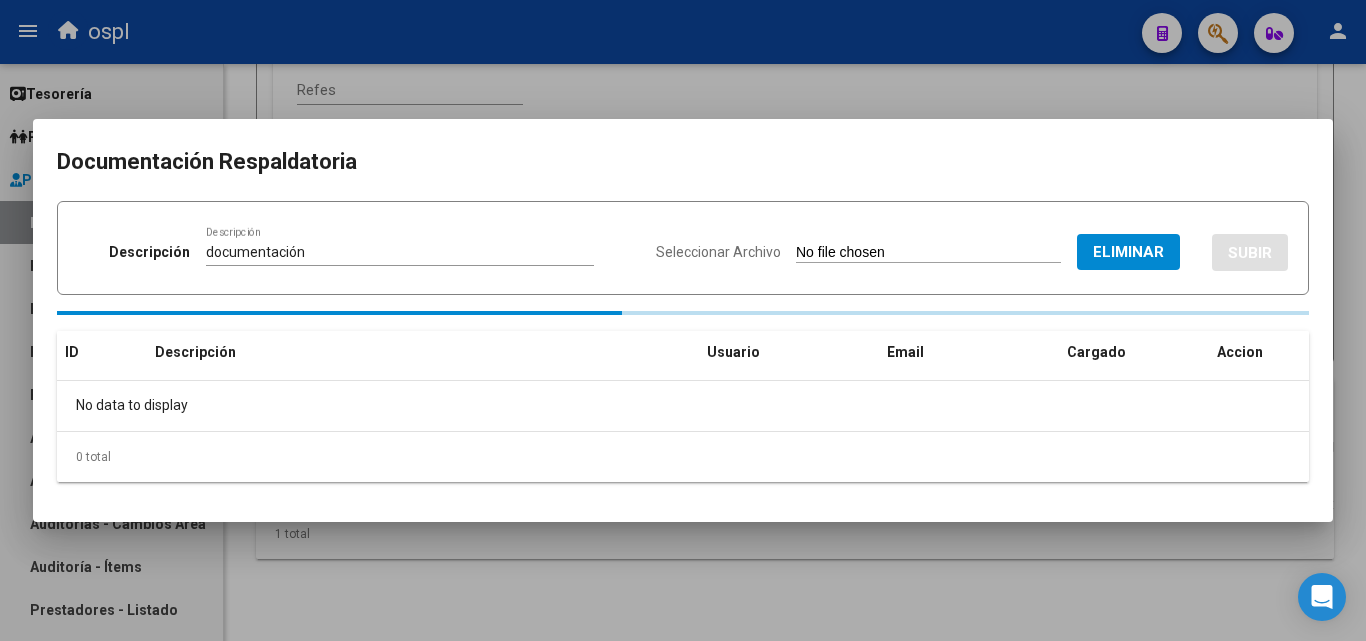 type 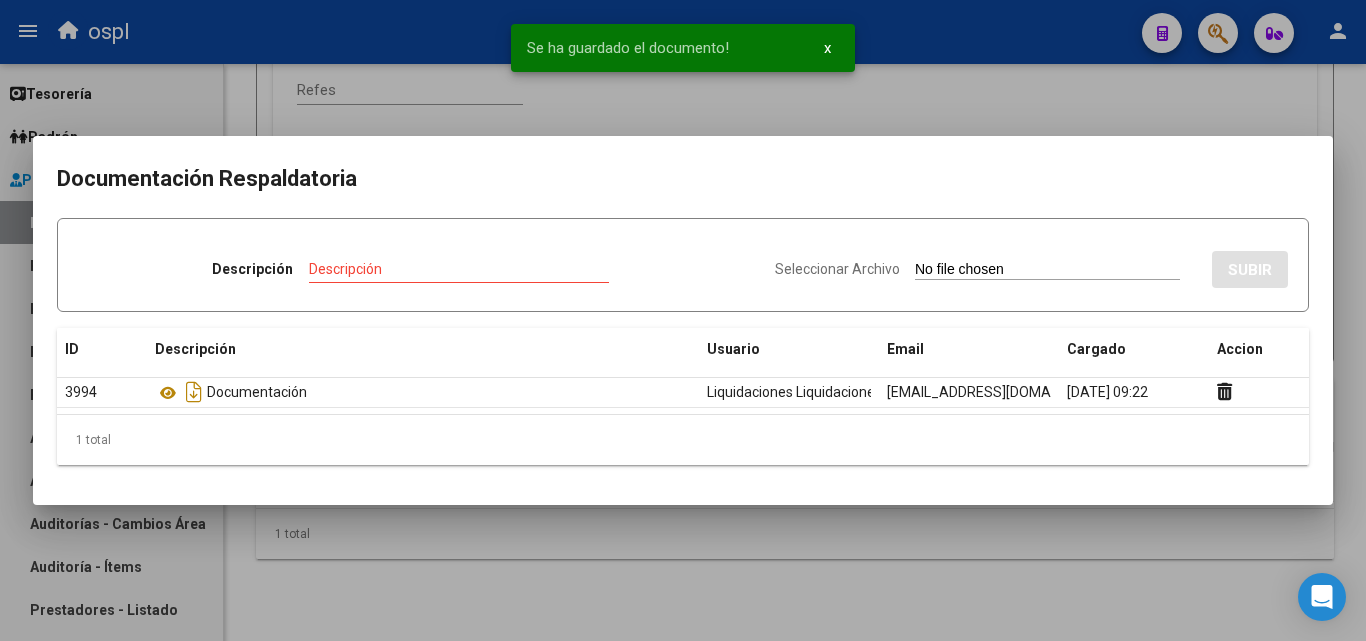 click at bounding box center [683, 320] 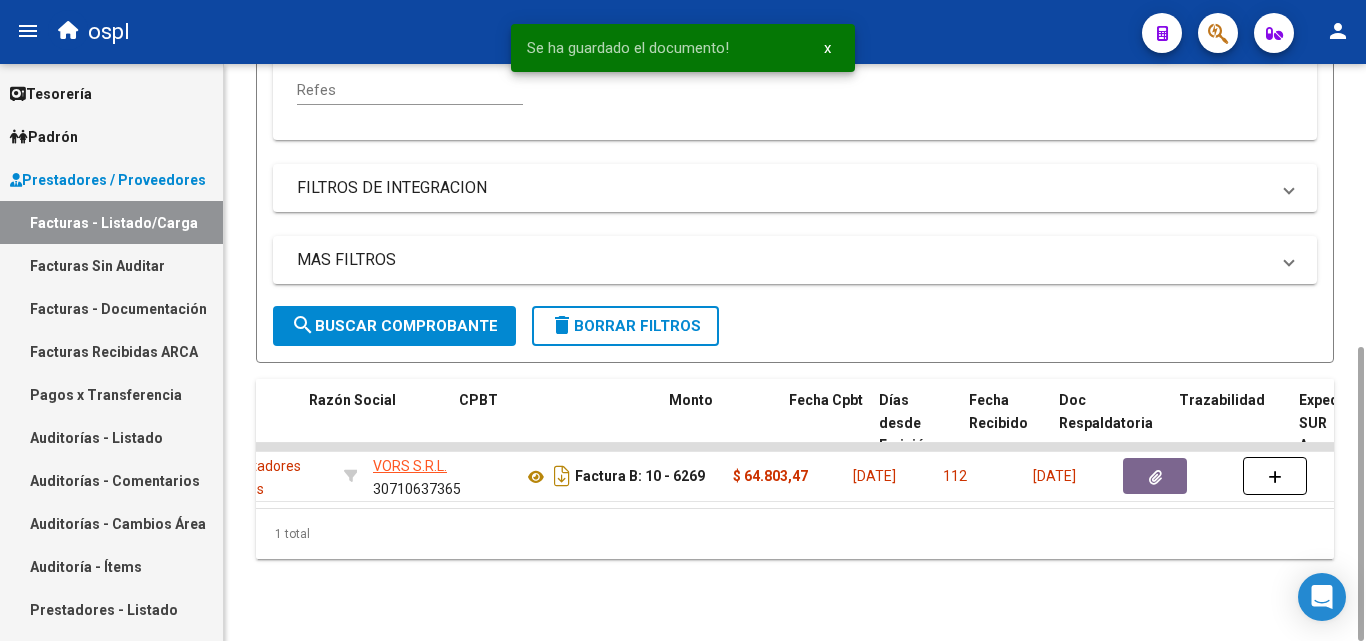 scroll, scrollTop: 0, scrollLeft: 563, axis: horizontal 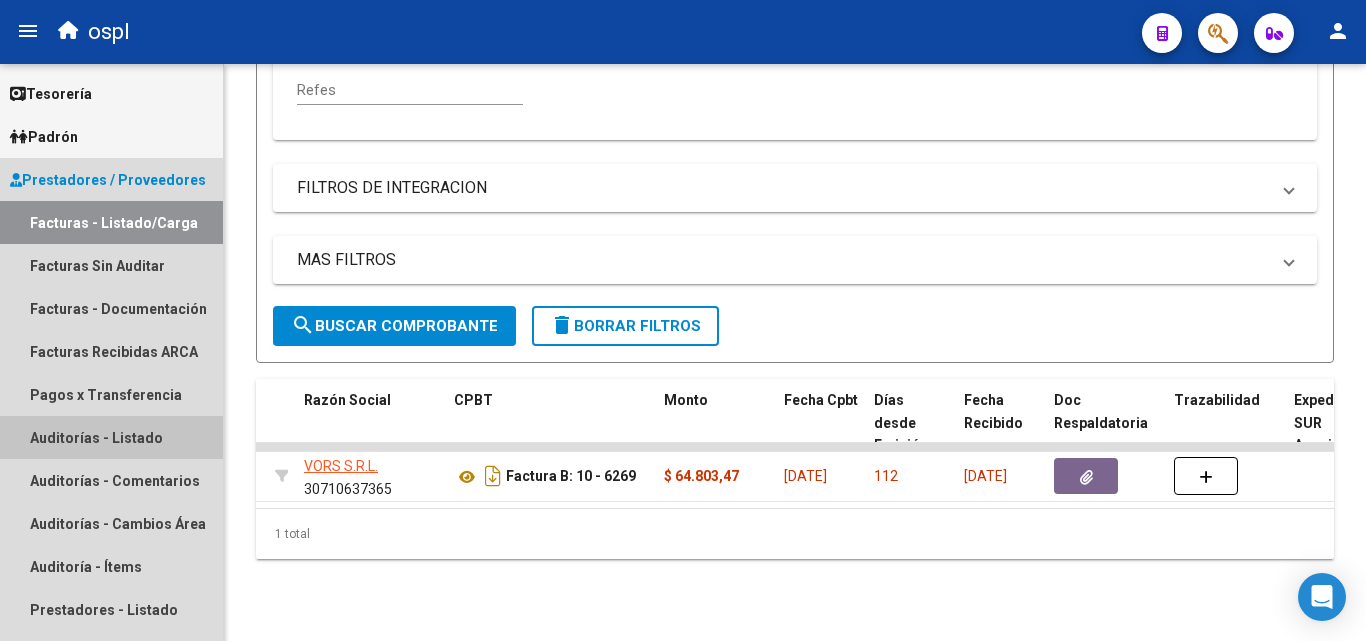 click on "Auditorías - Listado" at bounding box center [111, 437] 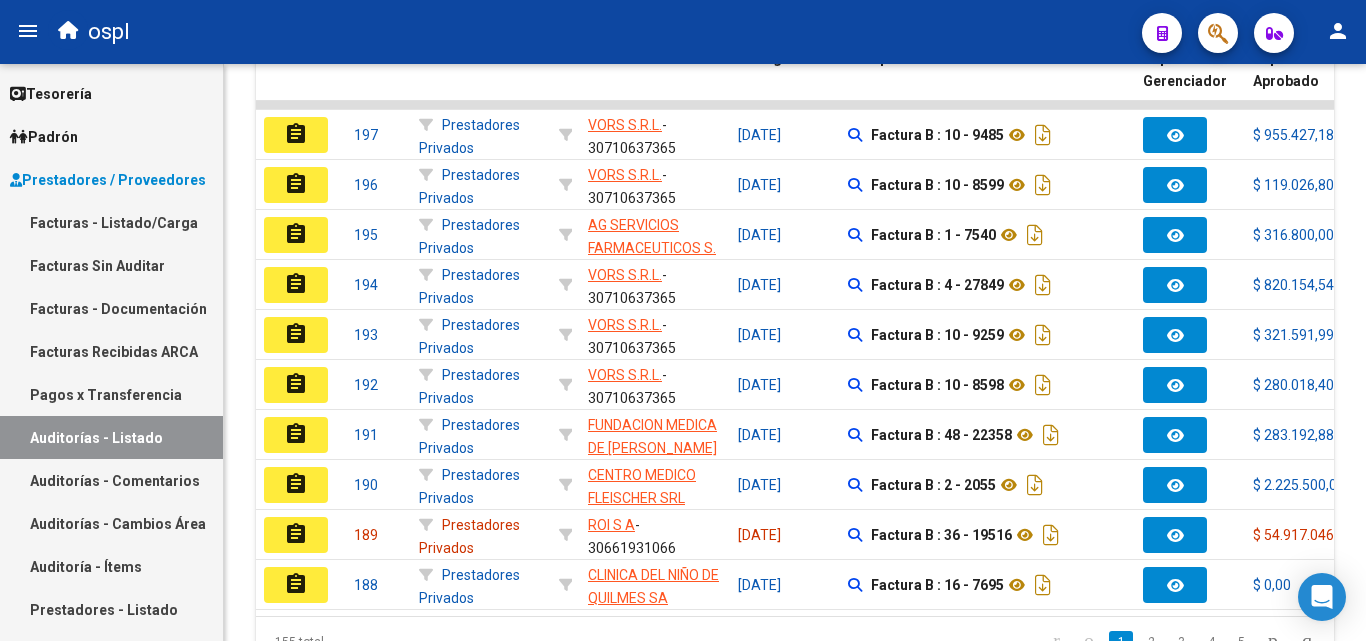 scroll, scrollTop: 0, scrollLeft: 0, axis: both 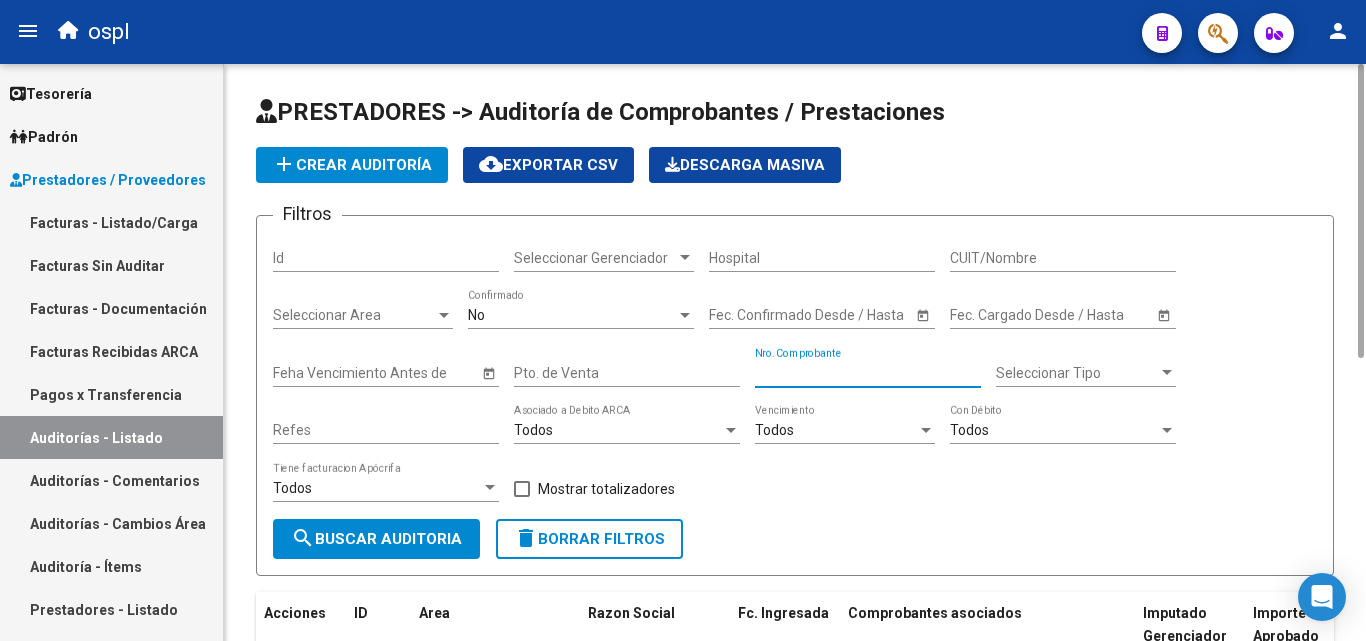 click on "Nro. Comprobante" at bounding box center (868, 373) 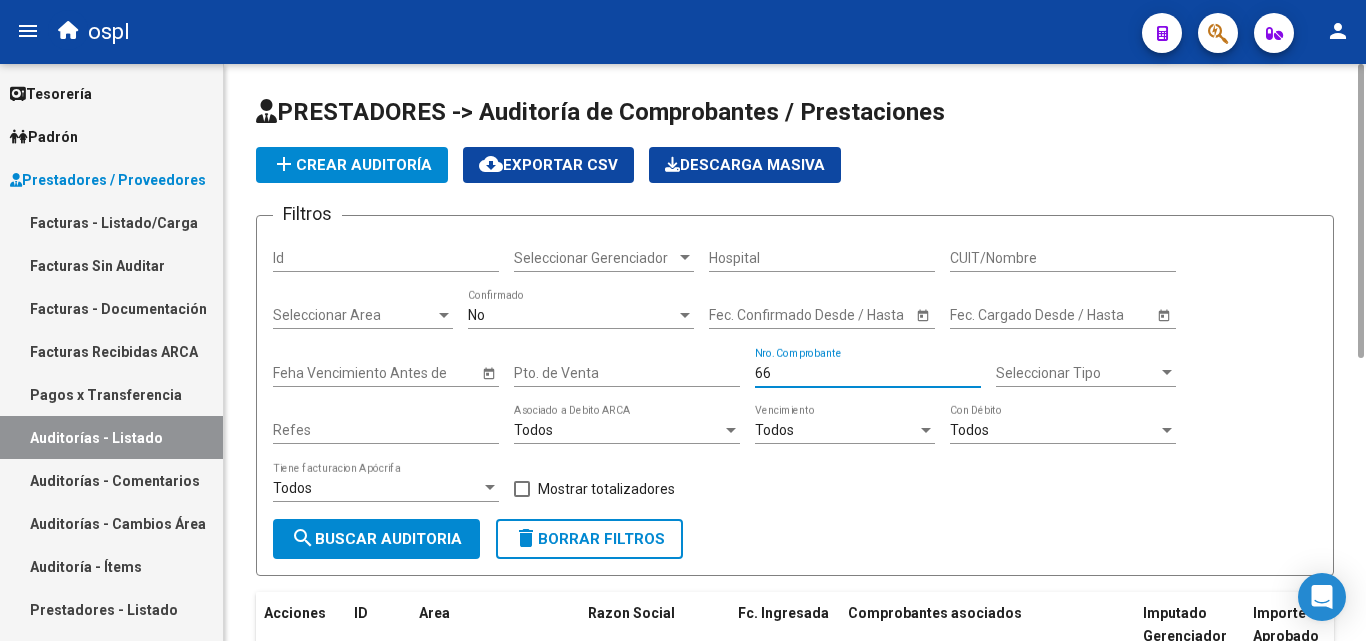 type on "6" 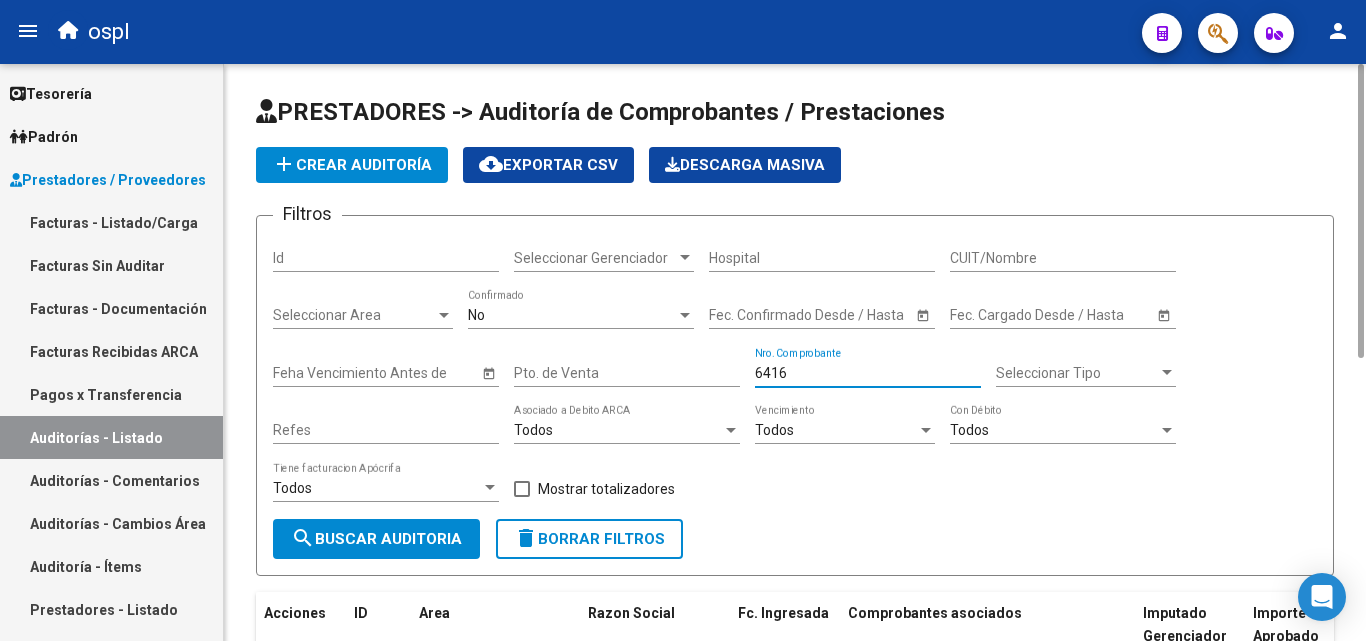scroll, scrollTop: 180, scrollLeft: 0, axis: vertical 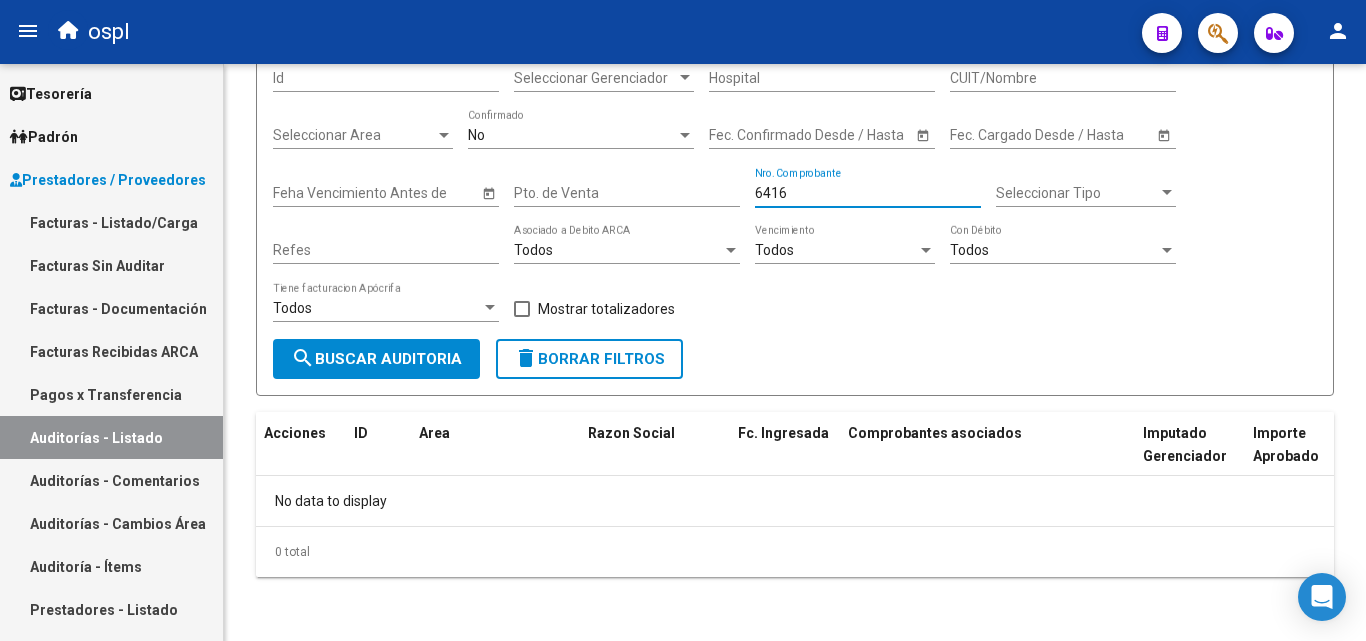 type on "6416" 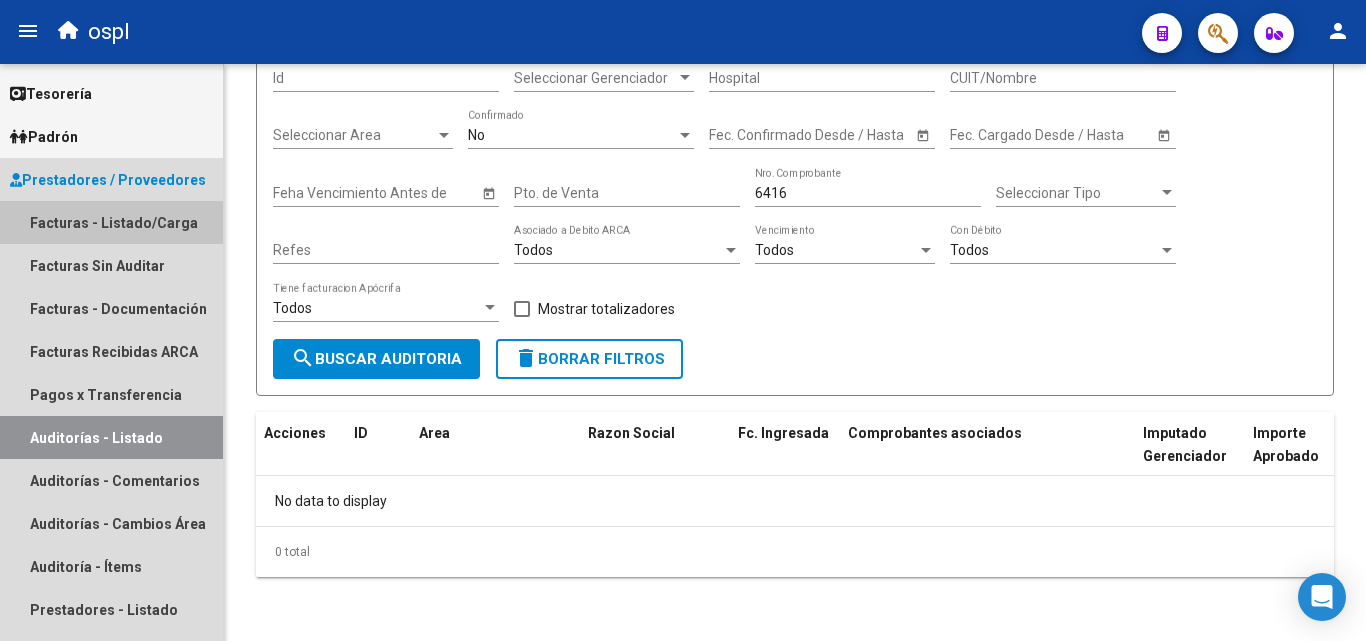 click on "Facturas - Listado/Carga" at bounding box center [111, 222] 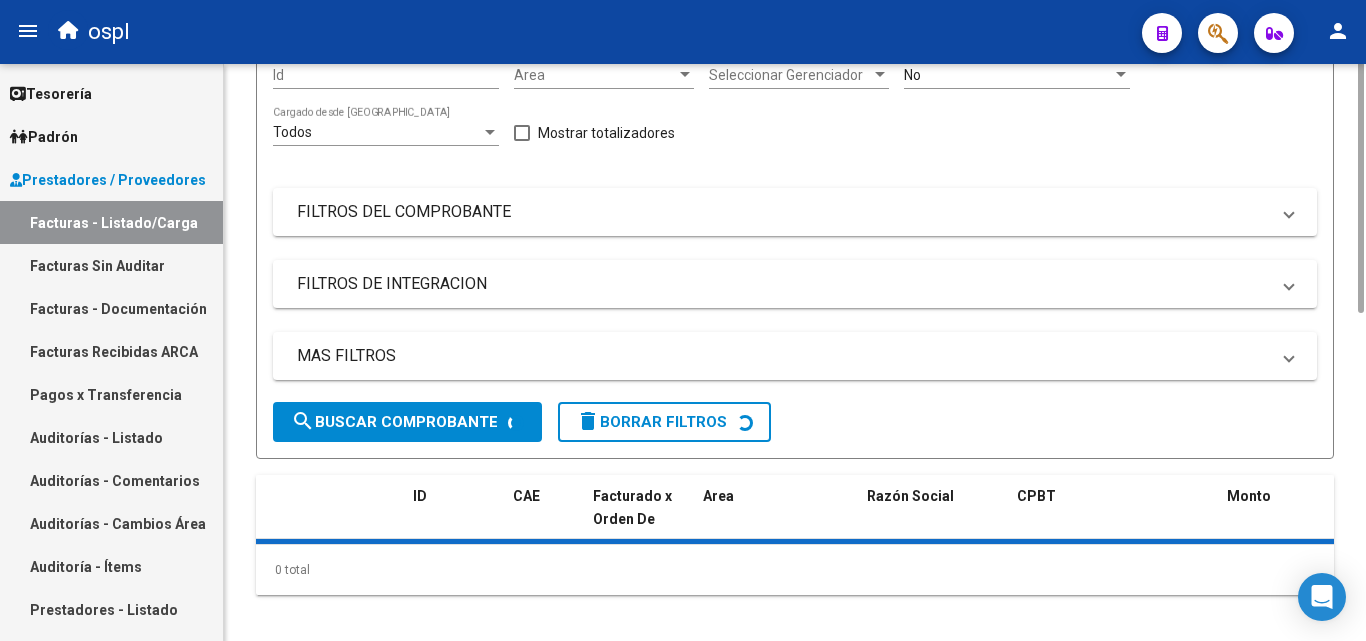 scroll, scrollTop: 0, scrollLeft: 0, axis: both 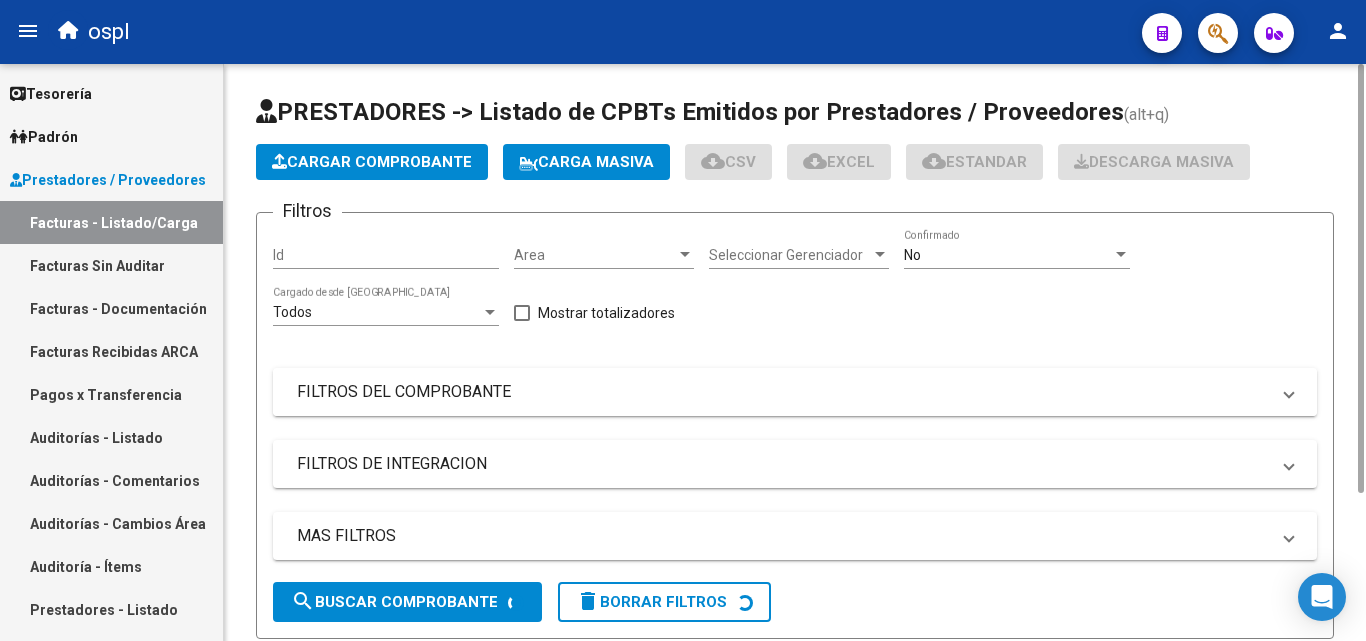 click on "FILTROS DEL COMPROBANTE" at bounding box center (783, 392) 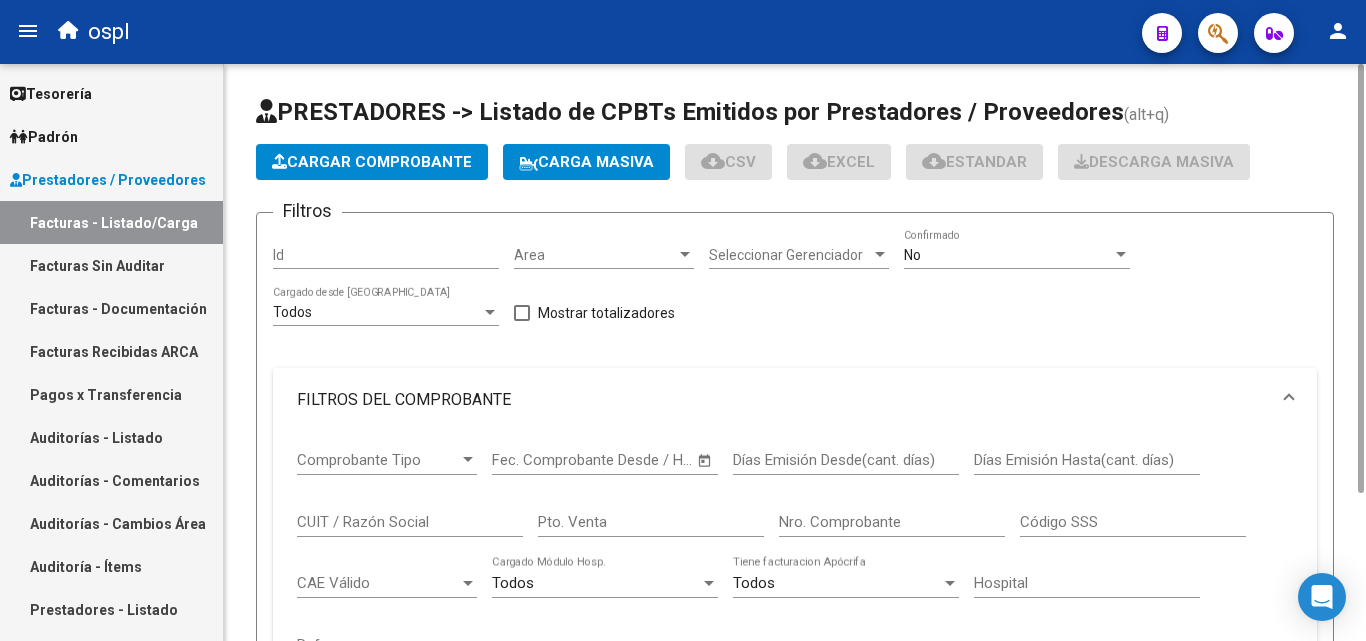 click on "Nro. Comprobante" at bounding box center [892, 522] 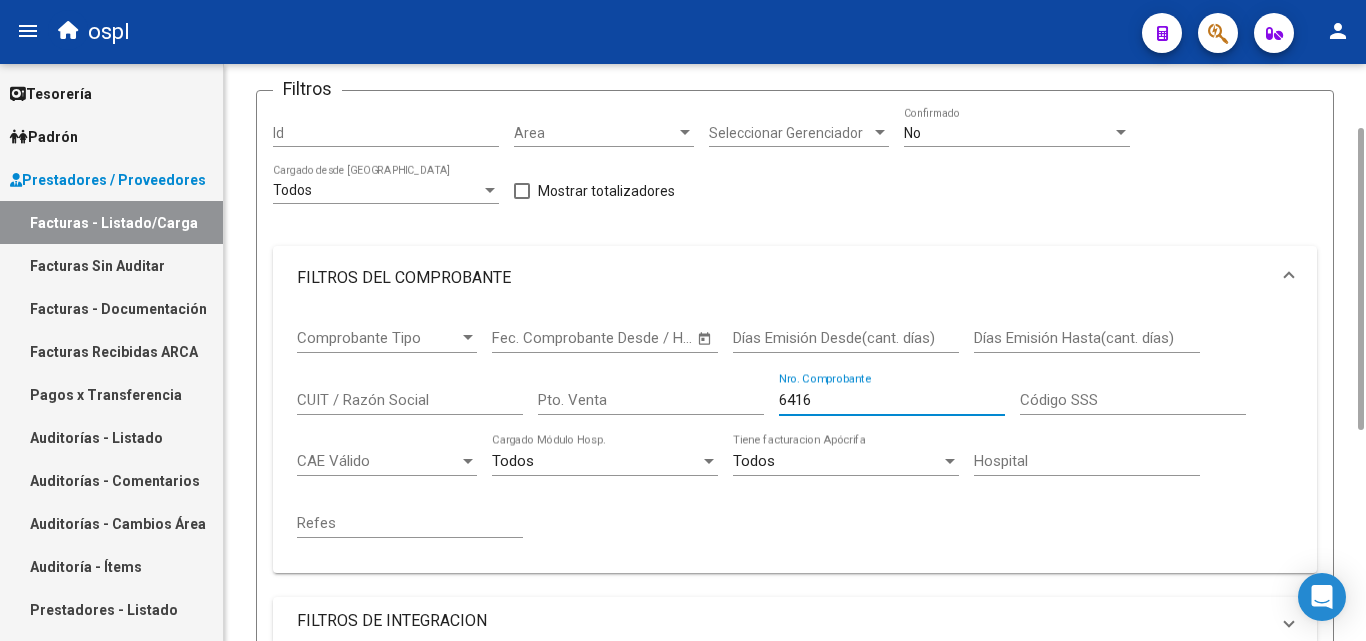 scroll, scrollTop: 0, scrollLeft: 0, axis: both 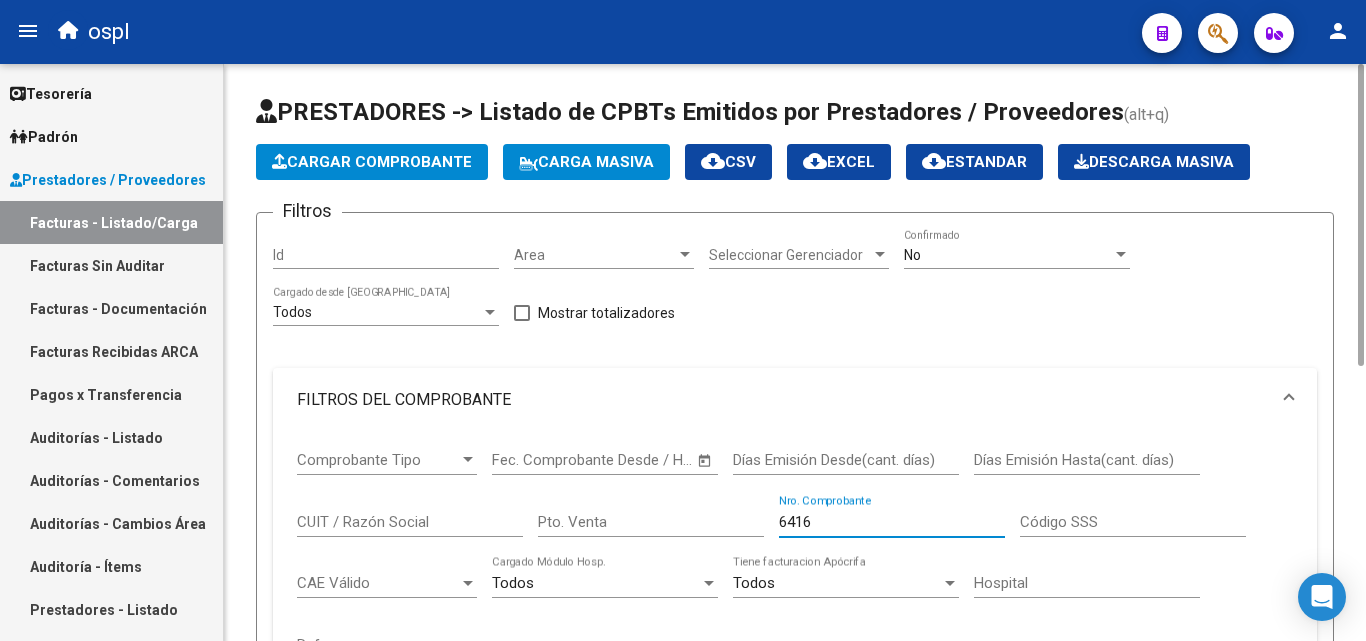 type on "6416" 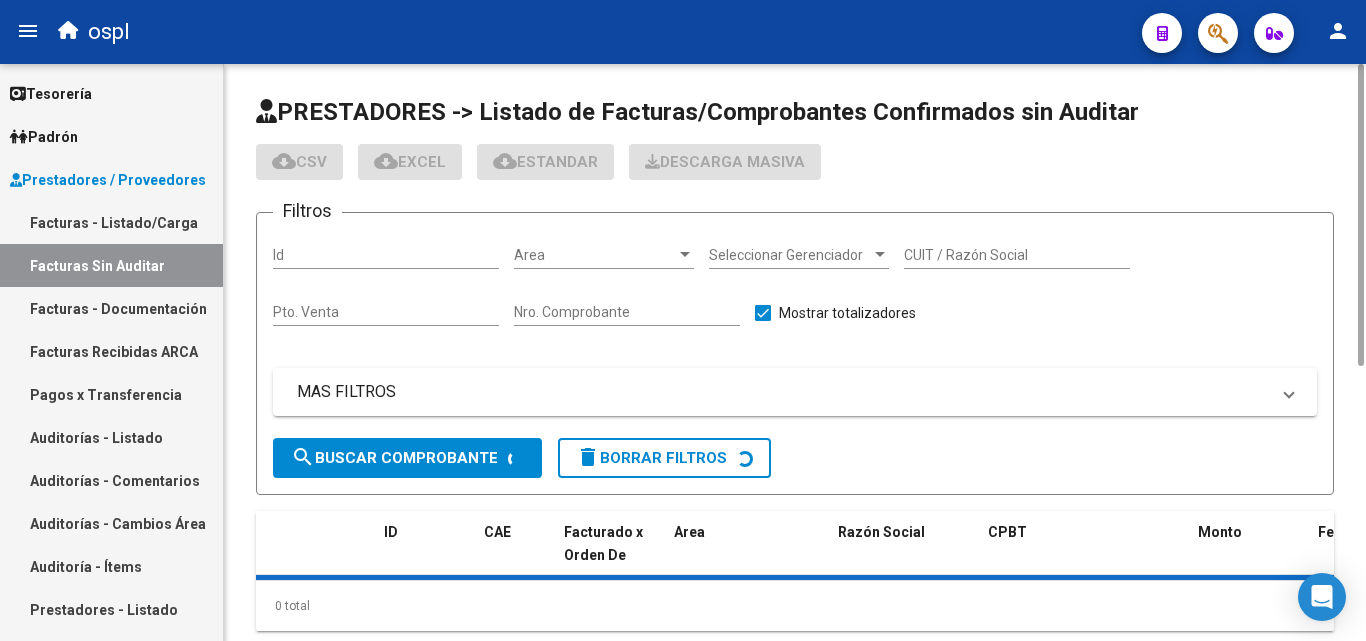 click on "Nro. Comprobante" at bounding box center [627, 312] 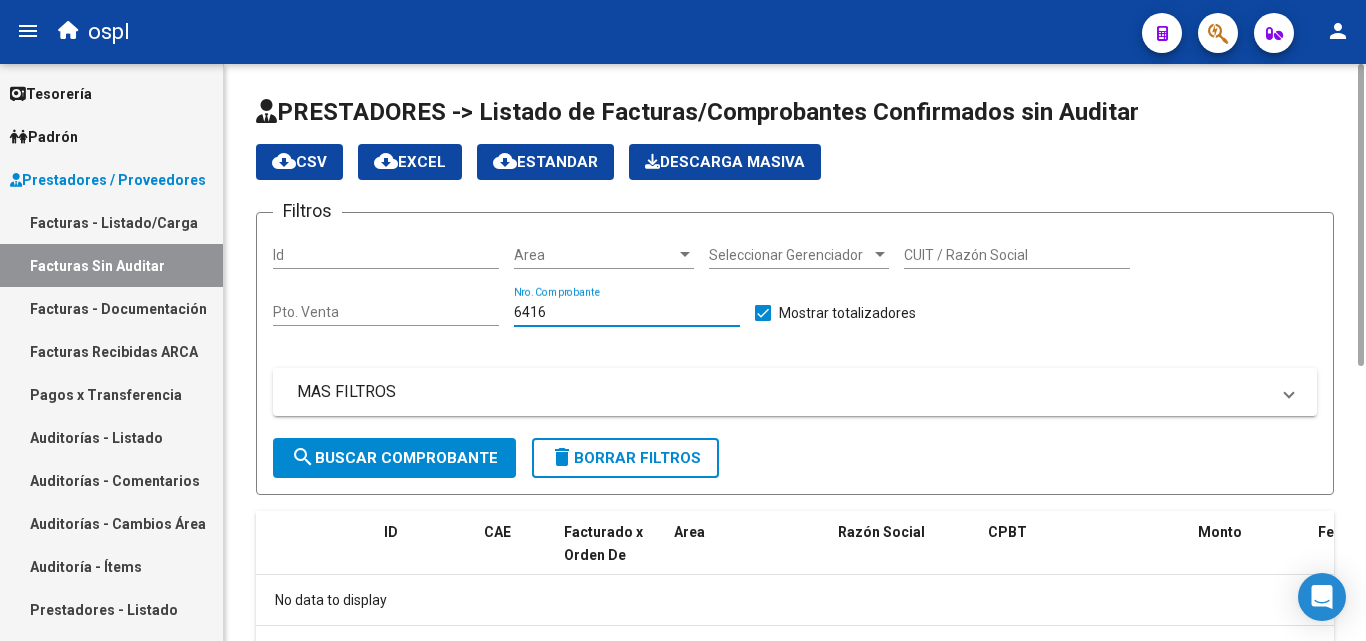 scroll, scrollTop: 99, scrollLeft: 0, axis: vertical 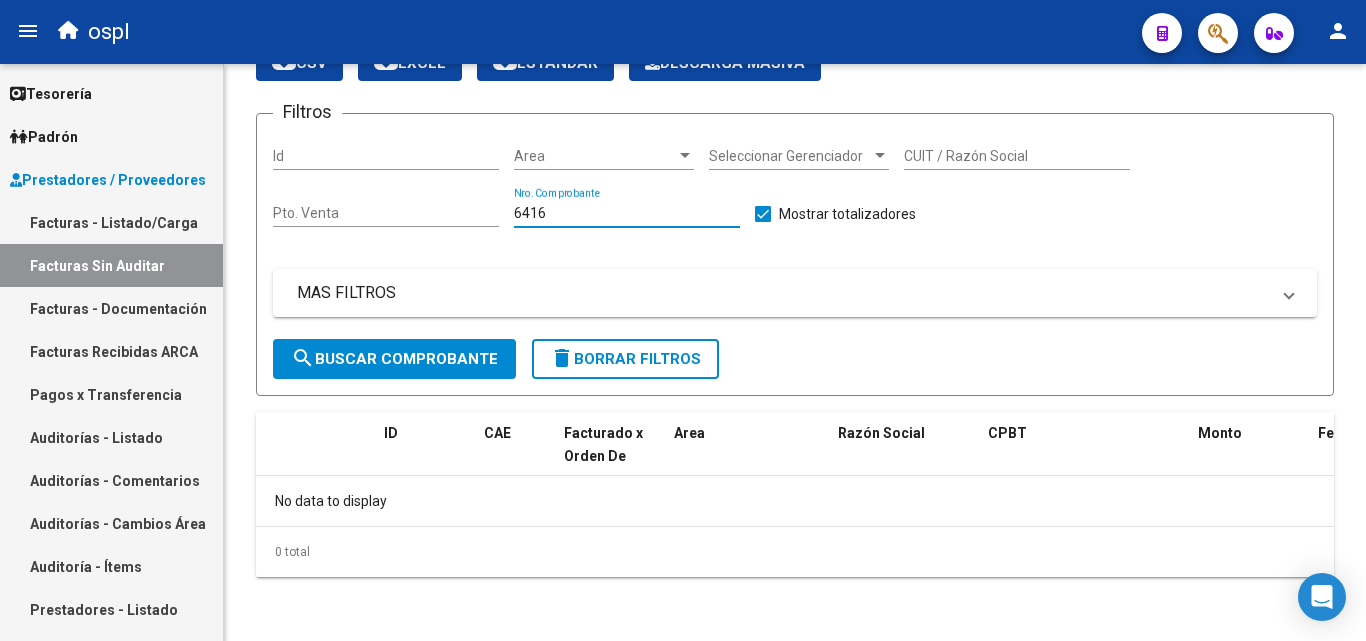 type on "6416" 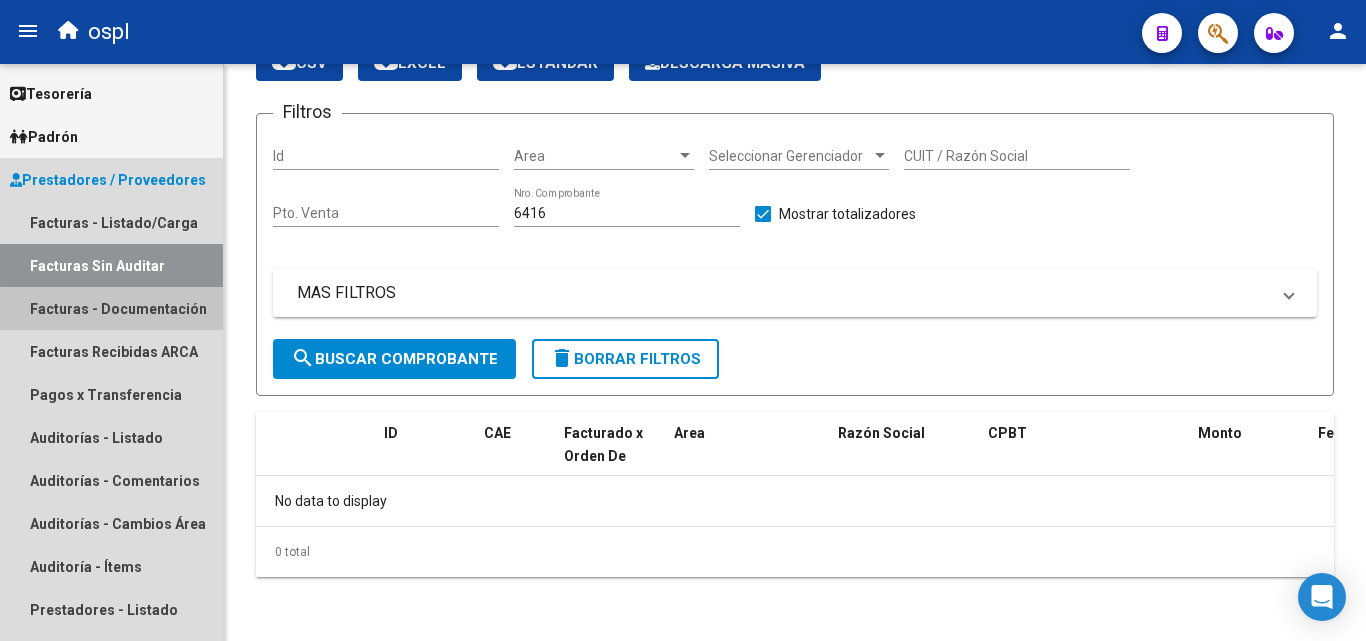 click on "Facturas - Documentación" at bounding box center (111, 308) 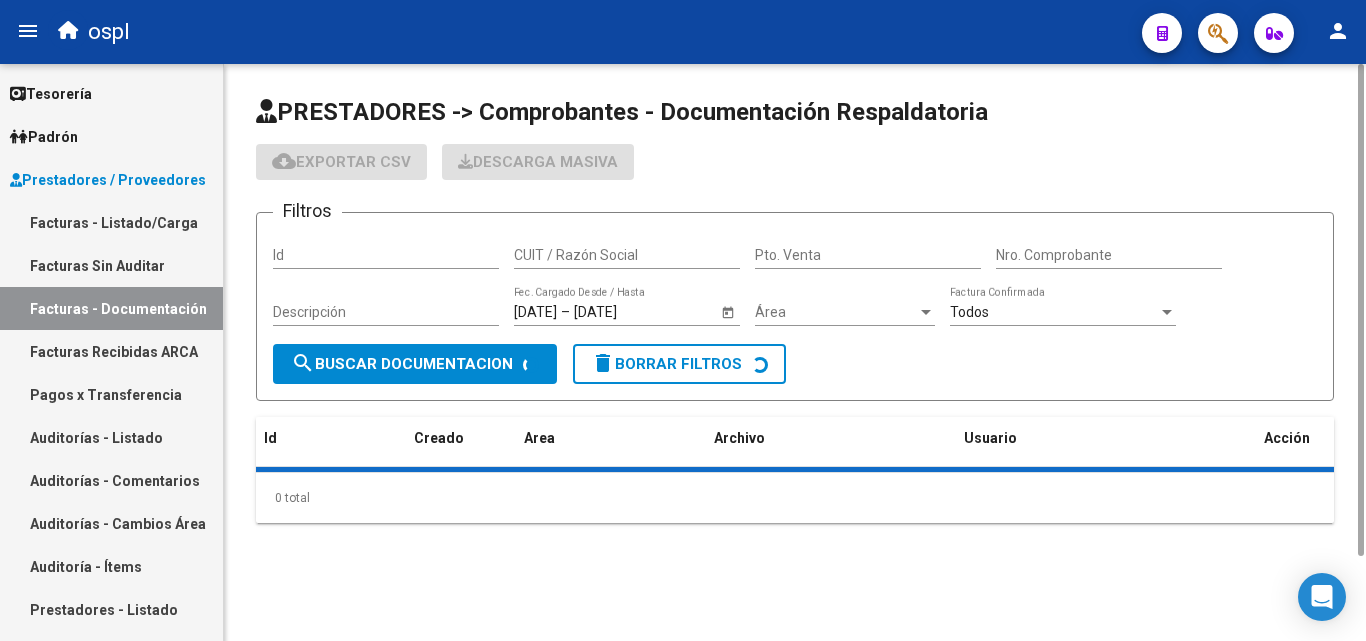 scroll, scrollTop: 0, scrollLeft: 0, axis: both 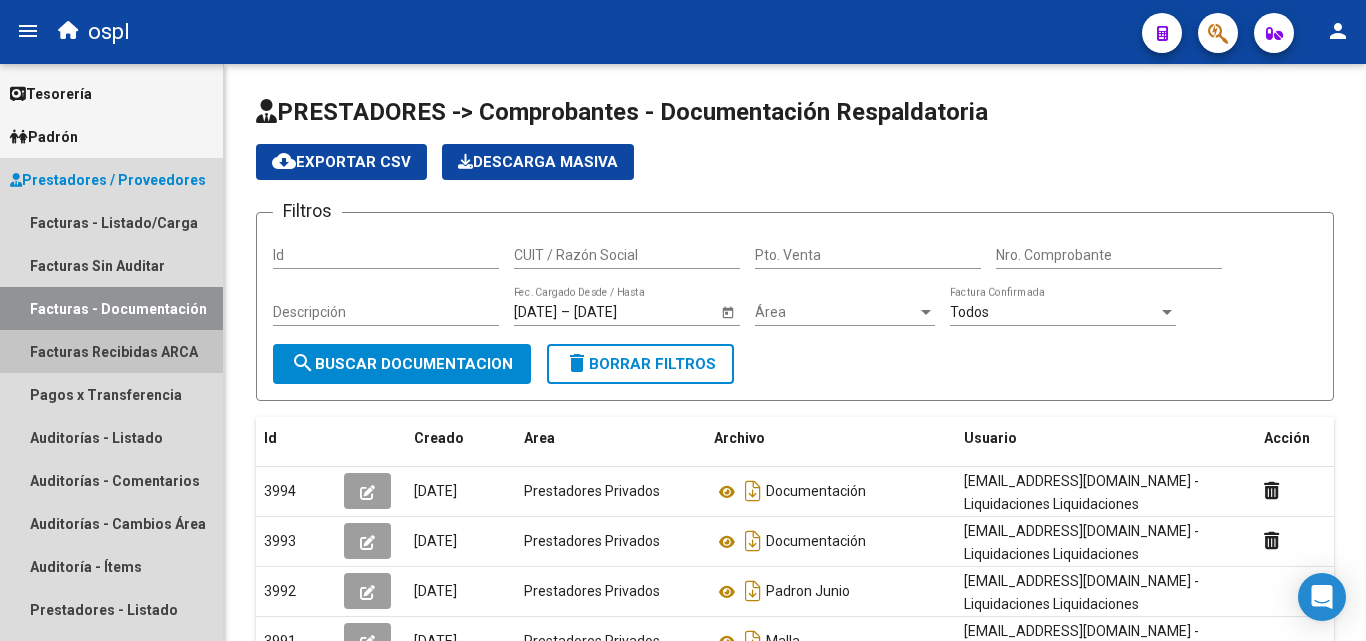 click on "Facturas Recibidas ARCA" at bounding box center (111, 351) 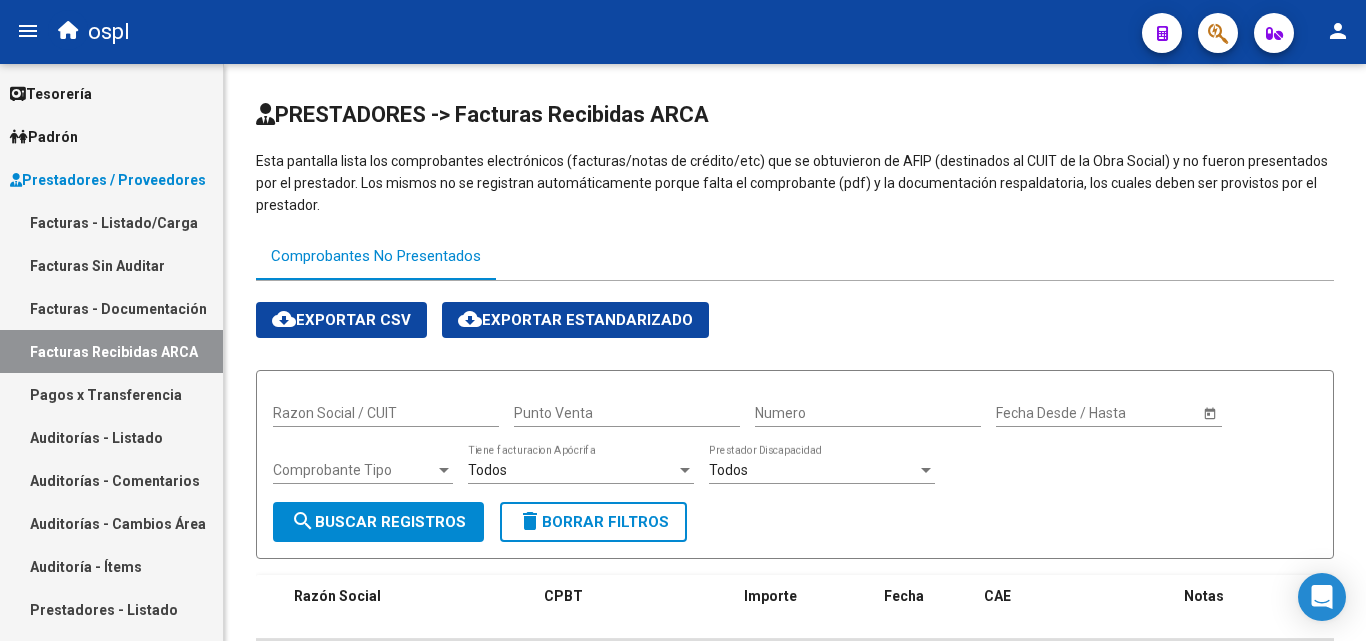 drag, startPoint x: 165, startPoint y: 214, endPoint x: 181, endPoint y: 225, distance: 19.416489 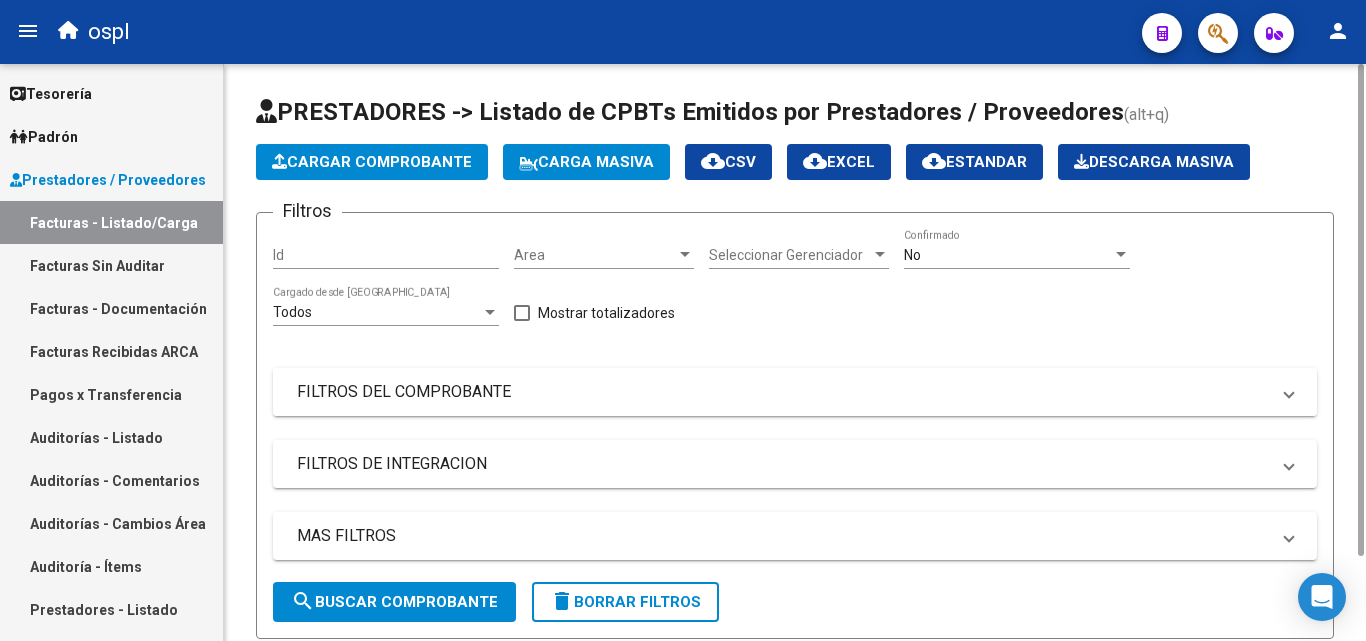 click on "FILTROS DEL COMPROBANTE" at bounding box center [783, 392] 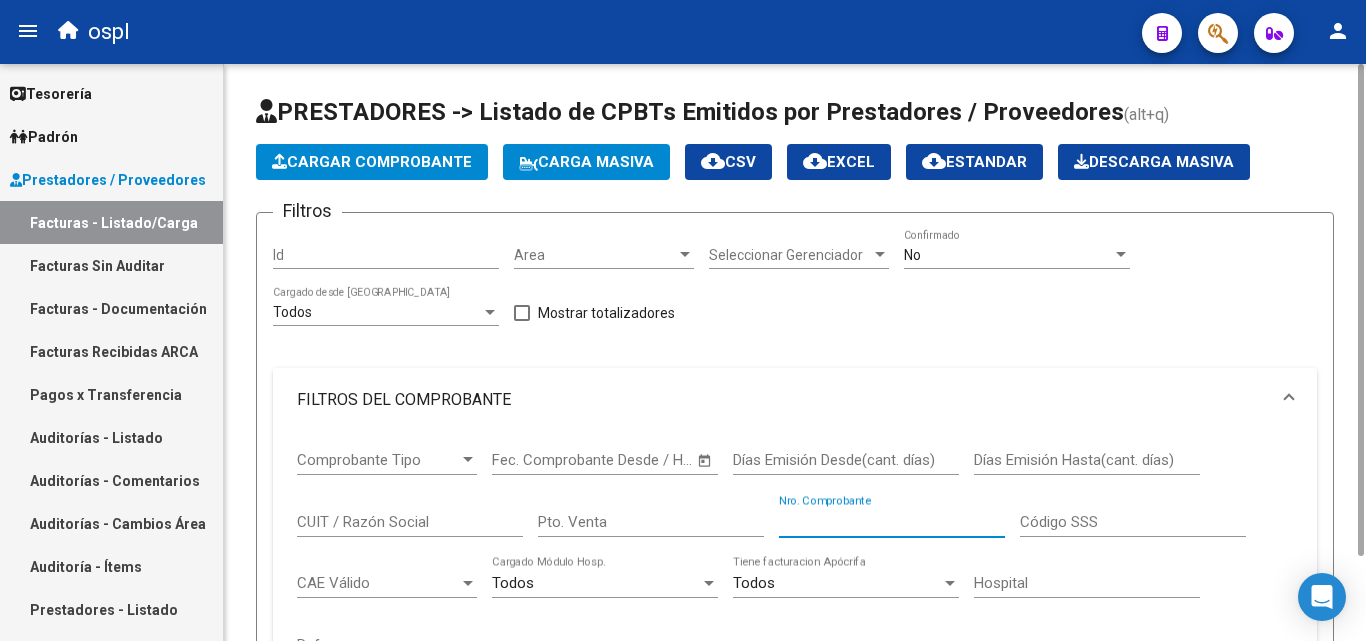 click on "Nro. Comprobante" at bounding box center [892, 522] 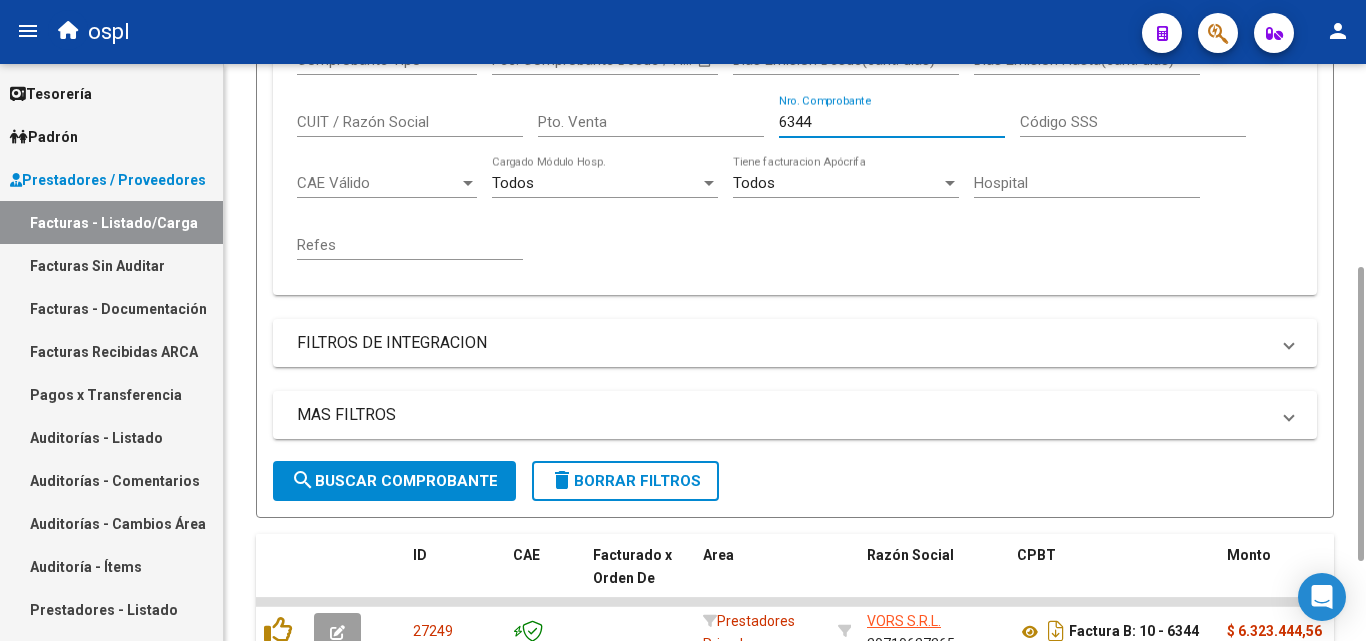 scroll, scrollTop: 555, scrollLeft: 0, axis: vertical 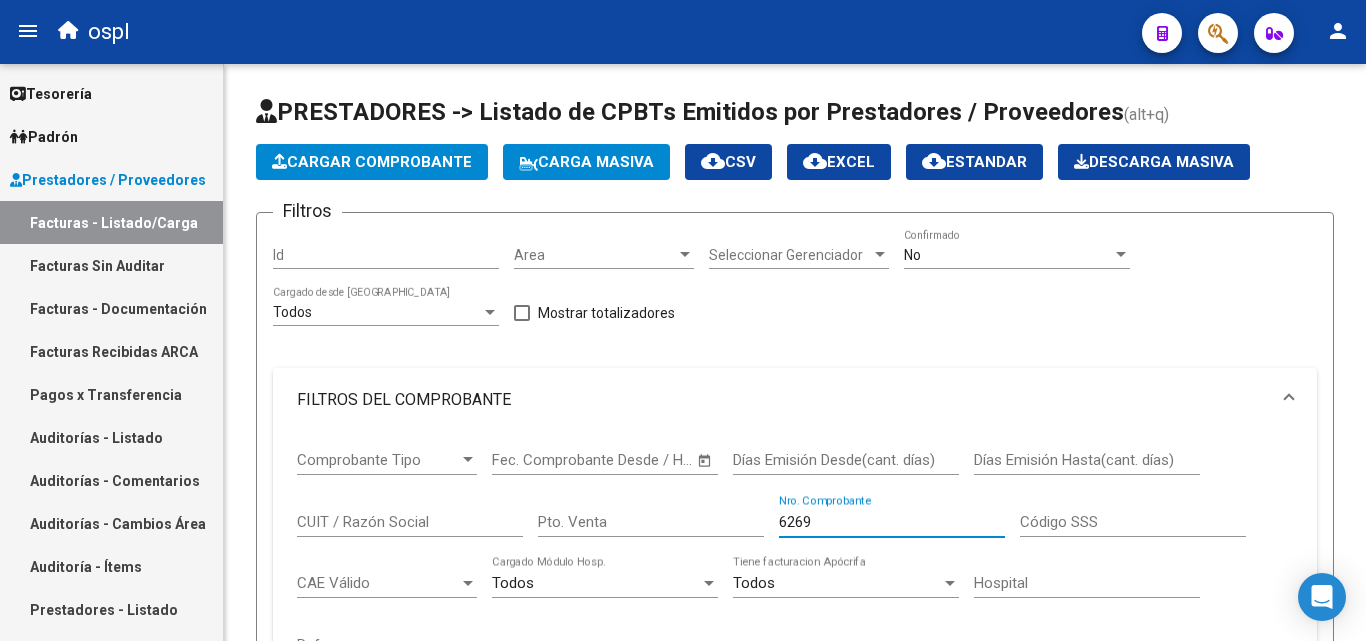 type on "6269" 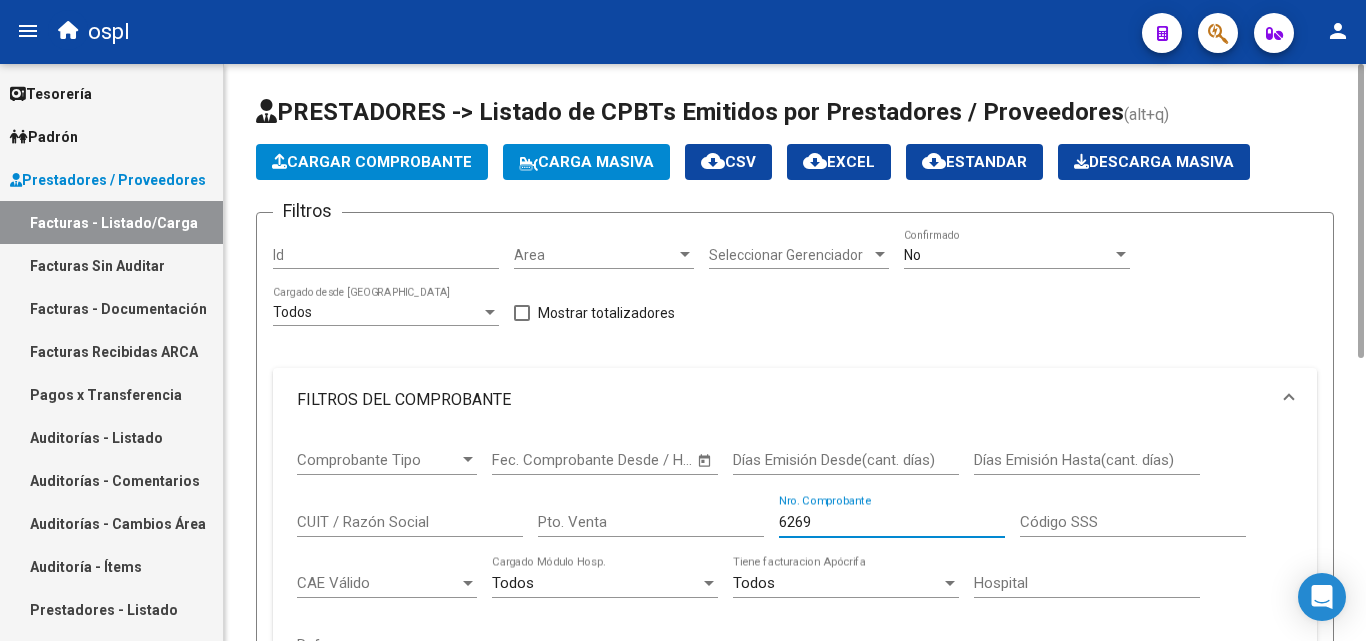 click on "Area" at bounding box center (595, 255) 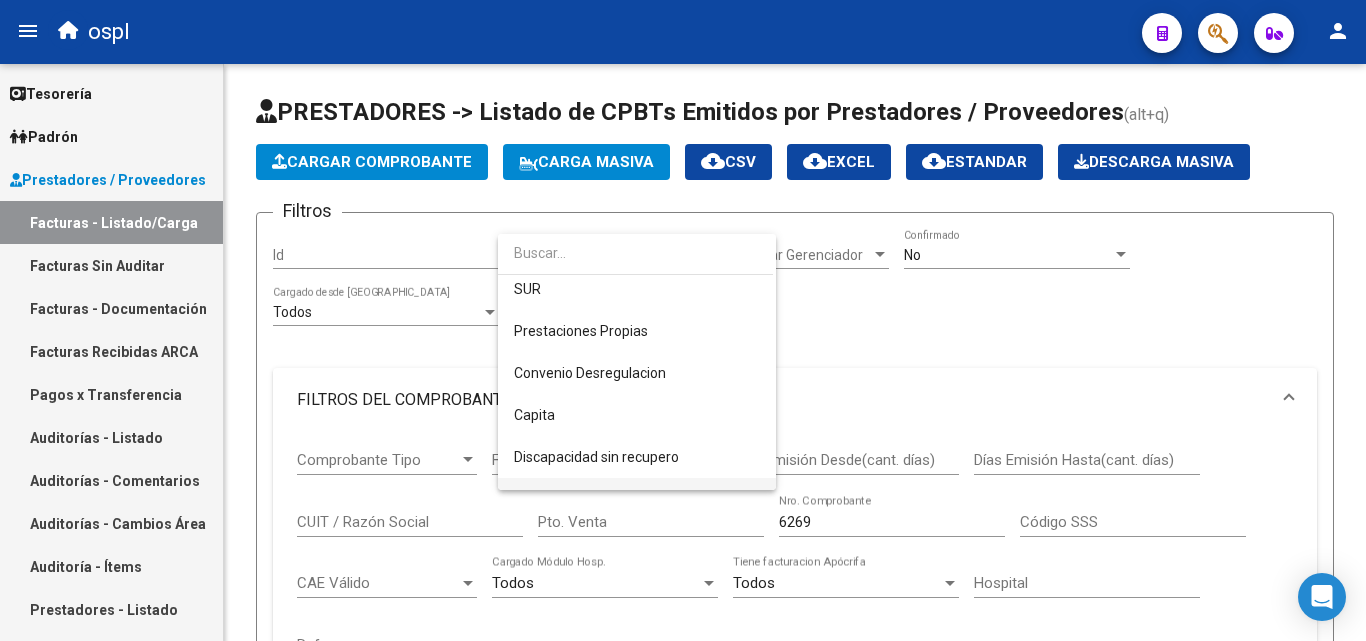 scroll, scrollTop: 206, scrollLeft: 0, axis: vertical 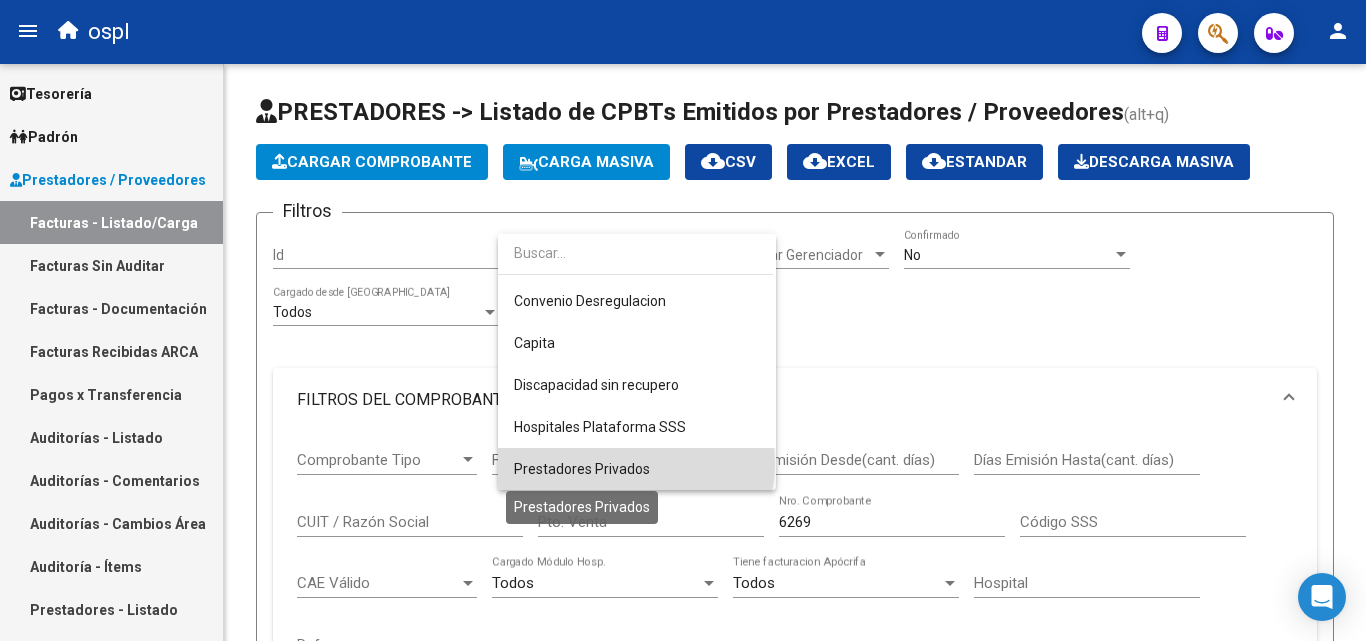 click on "Prestadores Privados" at bounding box center [582, 469] 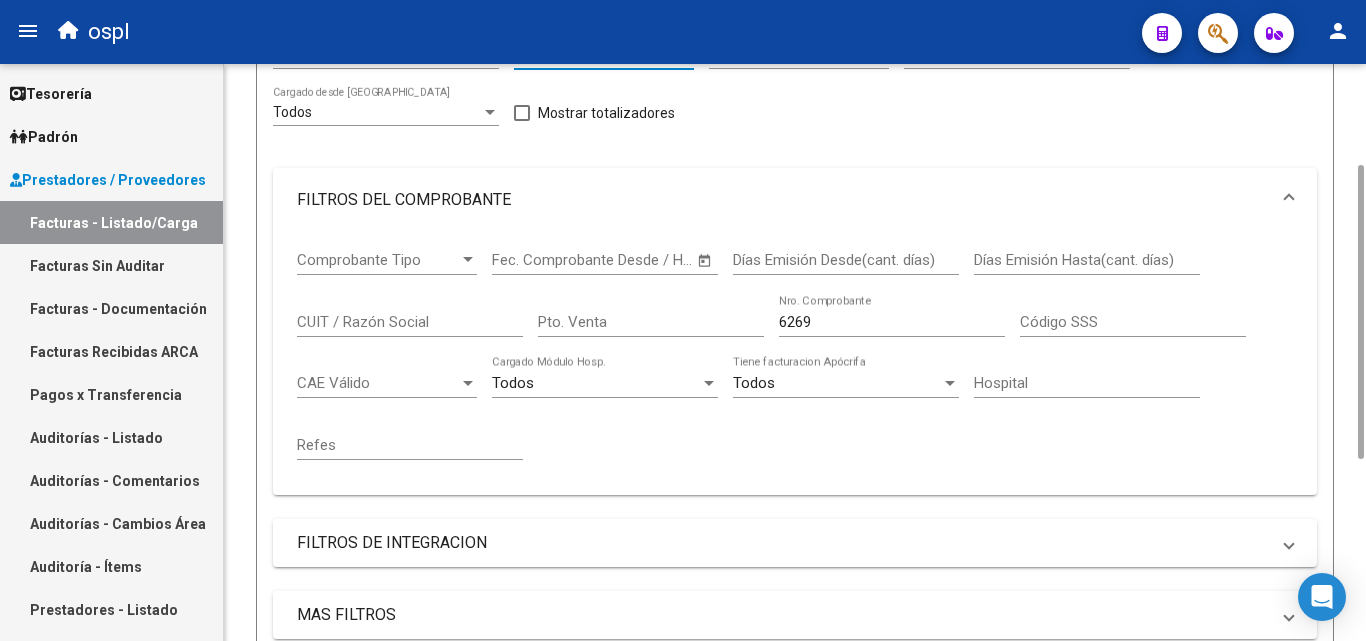 scroll, scrollTop: 555, scrollLeft: 0, axis: vertical 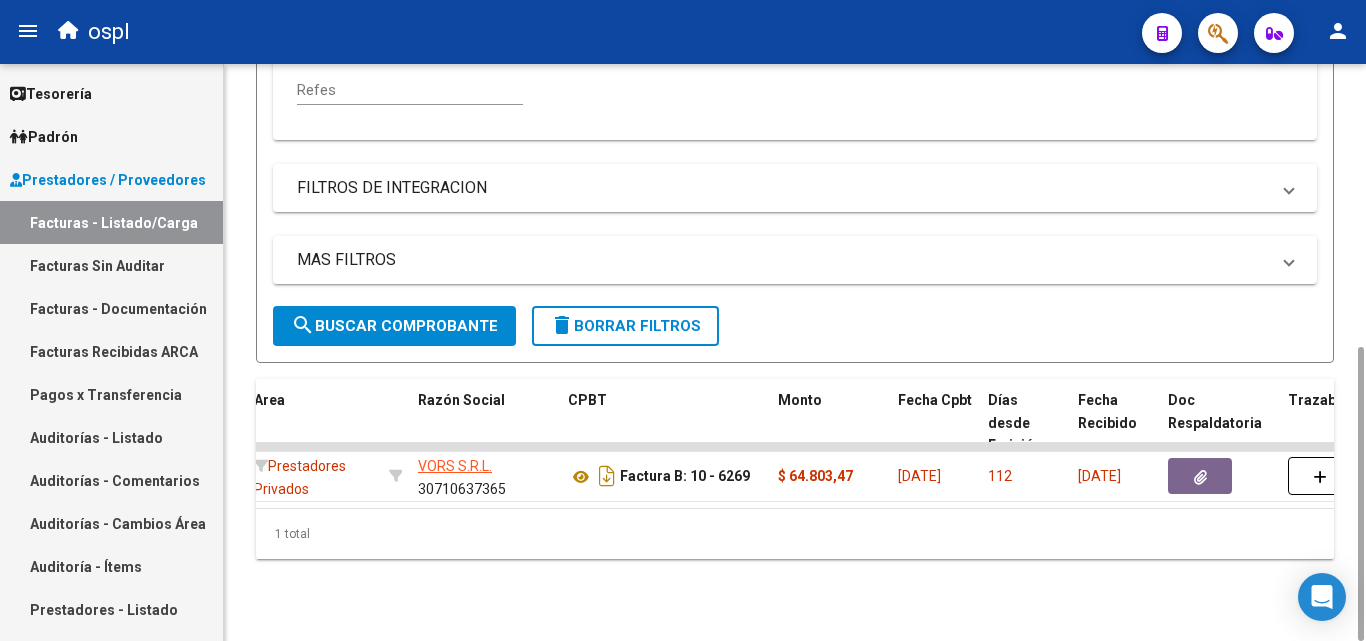click on "Filtros Id Prestadores Privados Area Seleccionar Gerenciador Seleccionar Gerenciador No  Confirmado Todos  Cargado desde Masivo   Mostrar totalizadores   FILTROS DEL COMPROBANTE  Comprobante Tipo Comprobante Tipo Start date – Fec. Comprobante Desde / Hasta Días Emisión Desde(cant. días) Días Emisión Hasta(cant. días) CUIT / Razón Social Pto. Venta 6269 Nro. Comprobante Código SSS CAE Válido CAE Válido Todos  Cargado Módulo Hosp. Todos  Tiene facturacion Apócrifa Hospital Refes  FILTROS DE INTEGRACION  Período De Prestación Campos del Archivo de Rendición Devuelto x SSS (dr_envio) Todos  Rendido x SSS (dr_envio) Tipo de Registro Tipo de Registro Período Presentación Período [PERSON_NAME] del Legajo Asociado (preaprobación) Afiliado Legajo (cuil/nombre) Todos  Solo facturas preaprobadas  MAS FILTROS  Todos  Con Doc. Respaldatoria Todos  Con Trazabilidad Todos  Asociado a Expediente Sur Auditoría Auditoría Auditoría Id Start date – Auditoría Confirmada Desde / Hasta Start date" 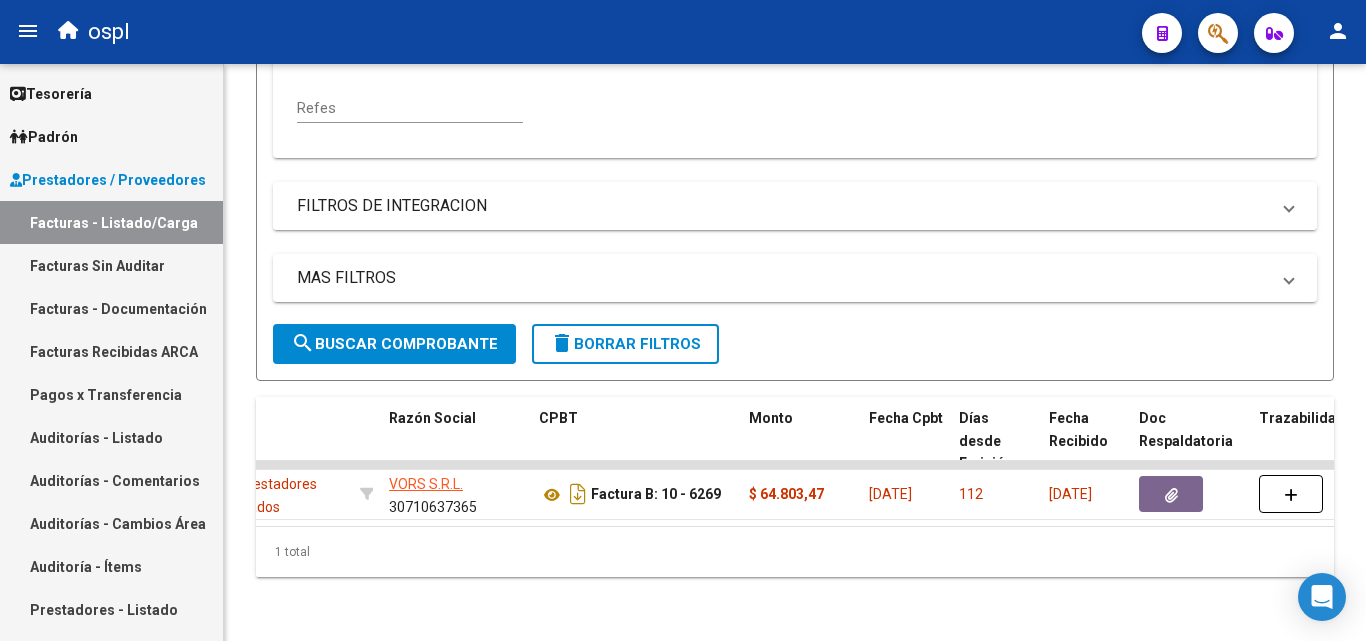 scroll, scrollTop: 0, scrollLeft: 0, axis: both 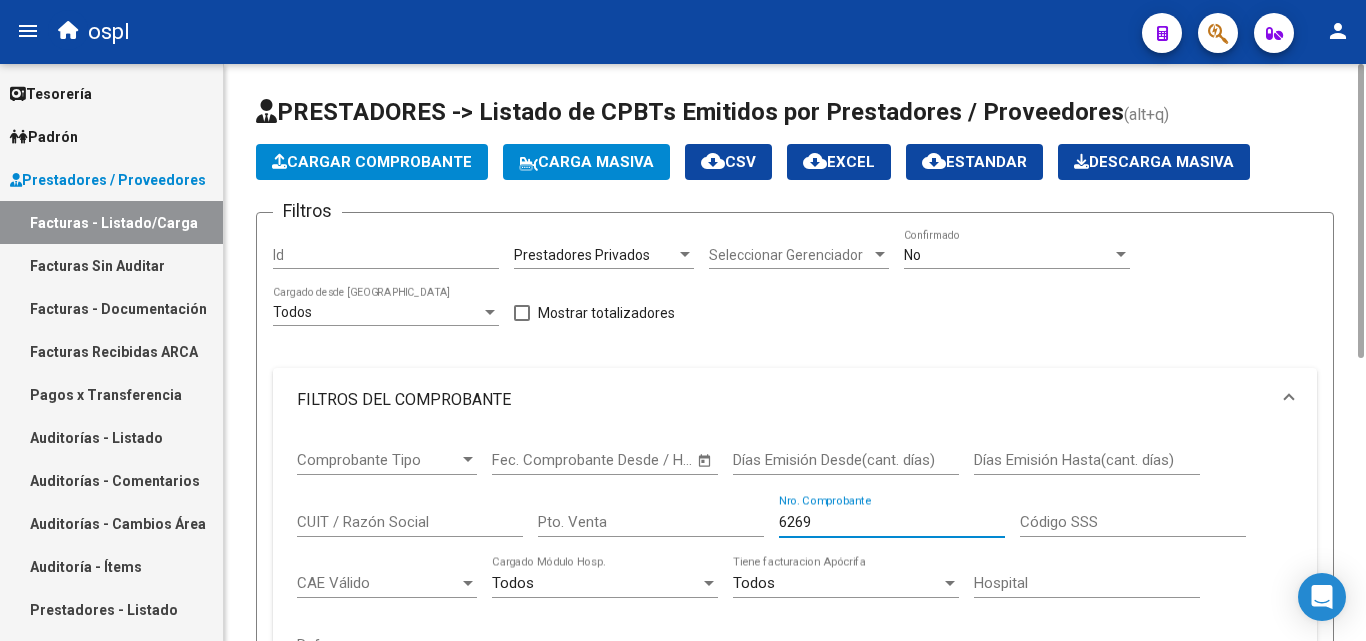 drag, startPoint x: 830, startPoint y: 522, endPoint x: 744, endPoint y: 519, distance: 86.05231 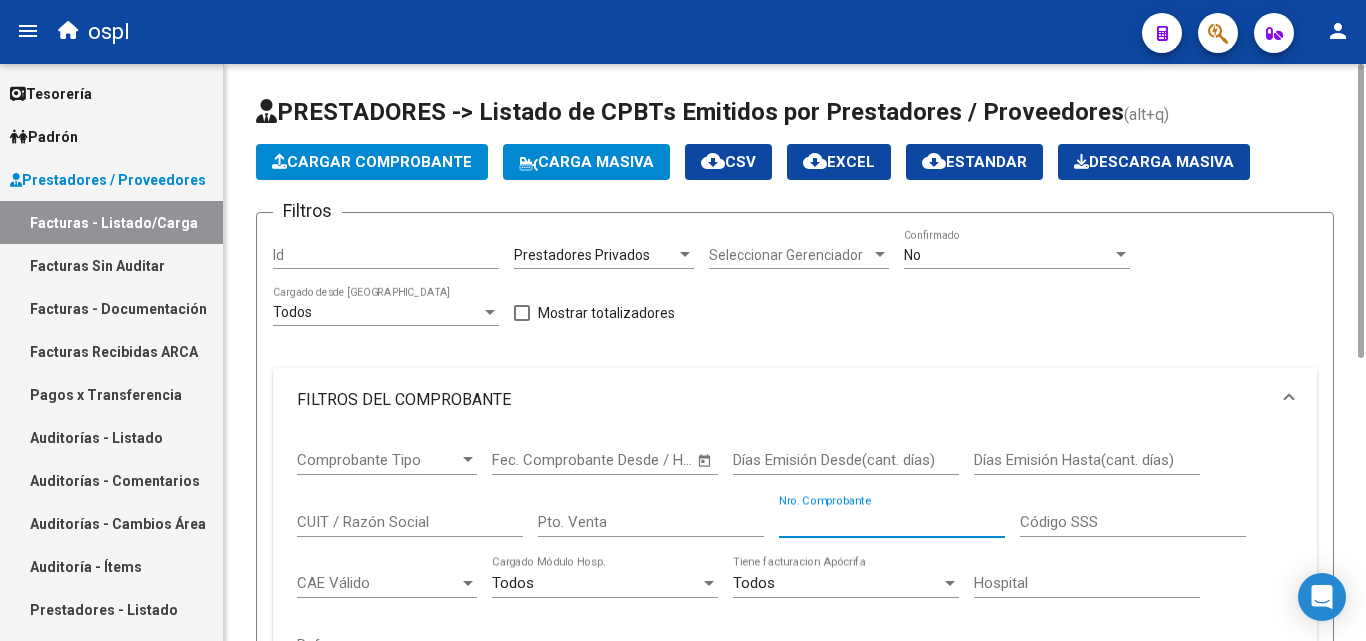 scroll, scrollTop: 400, scrollLeft: 0, axis: vertical 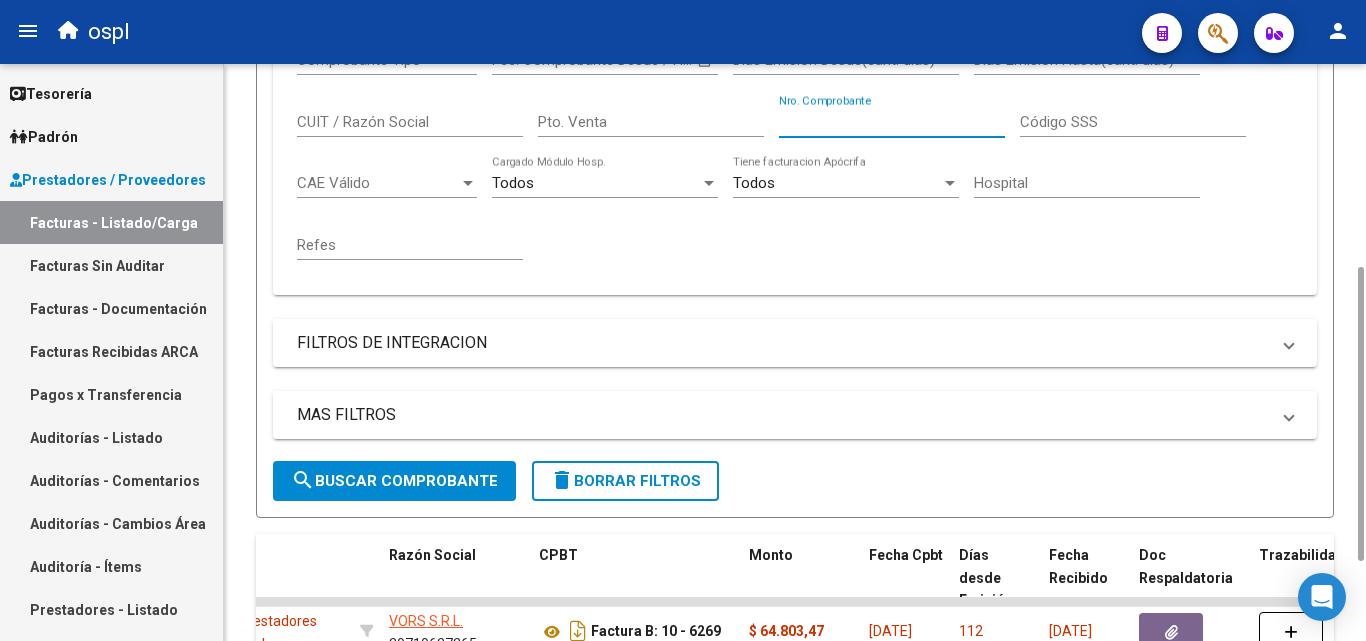 type 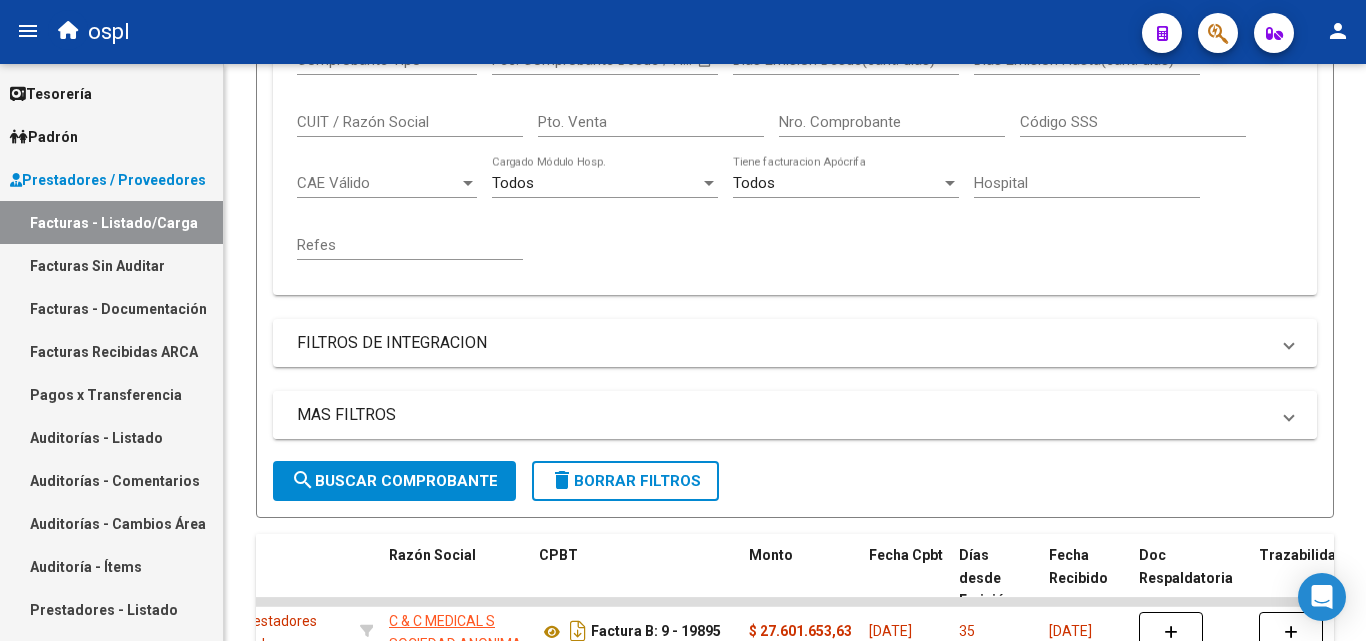 scroll, scrollTop: 800, scrollLeft: 0, axis: vertical 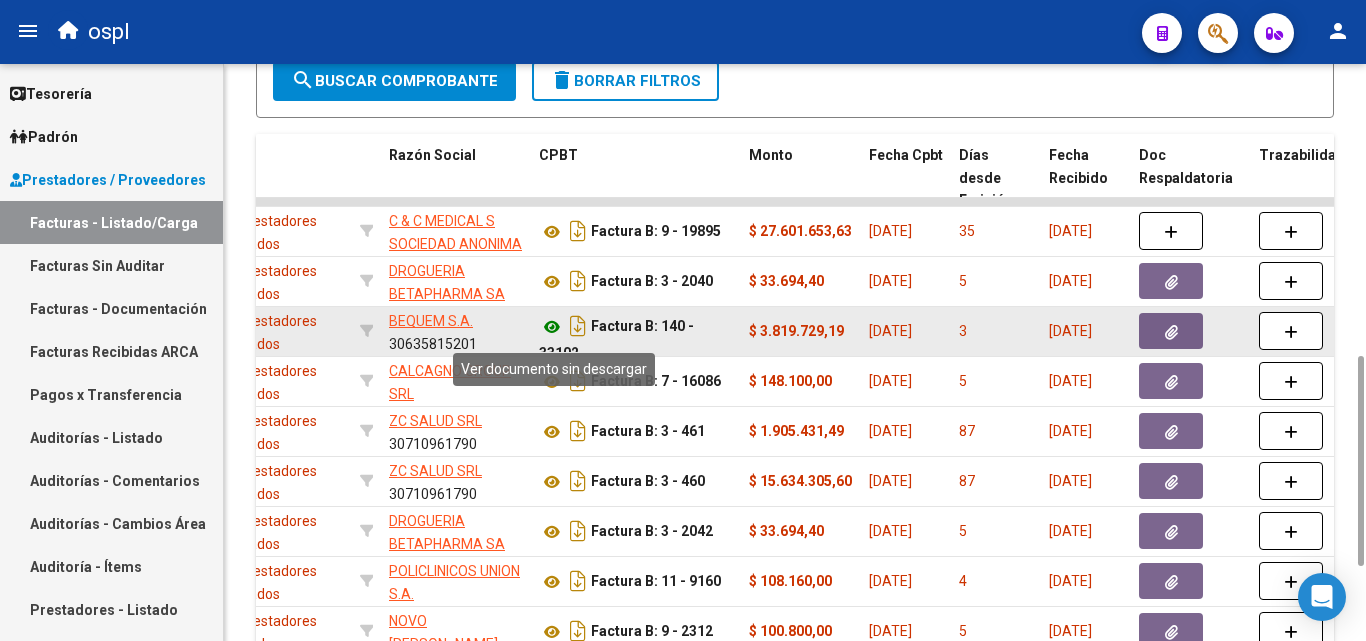 click 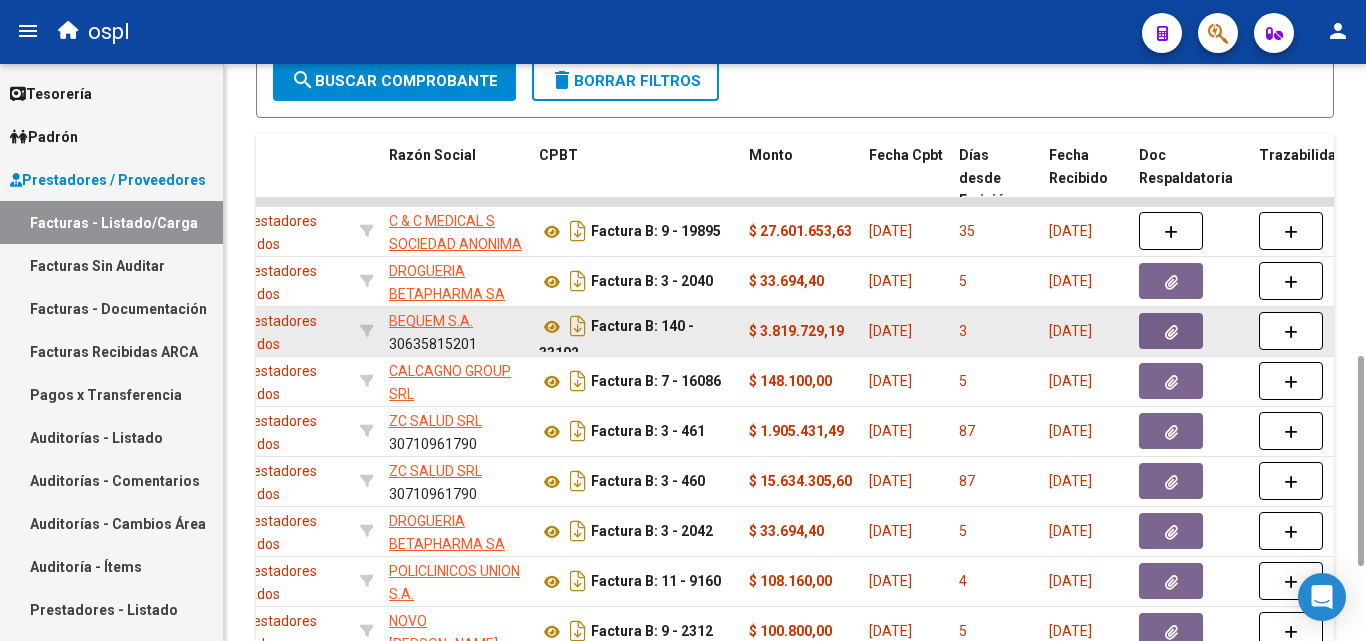 click 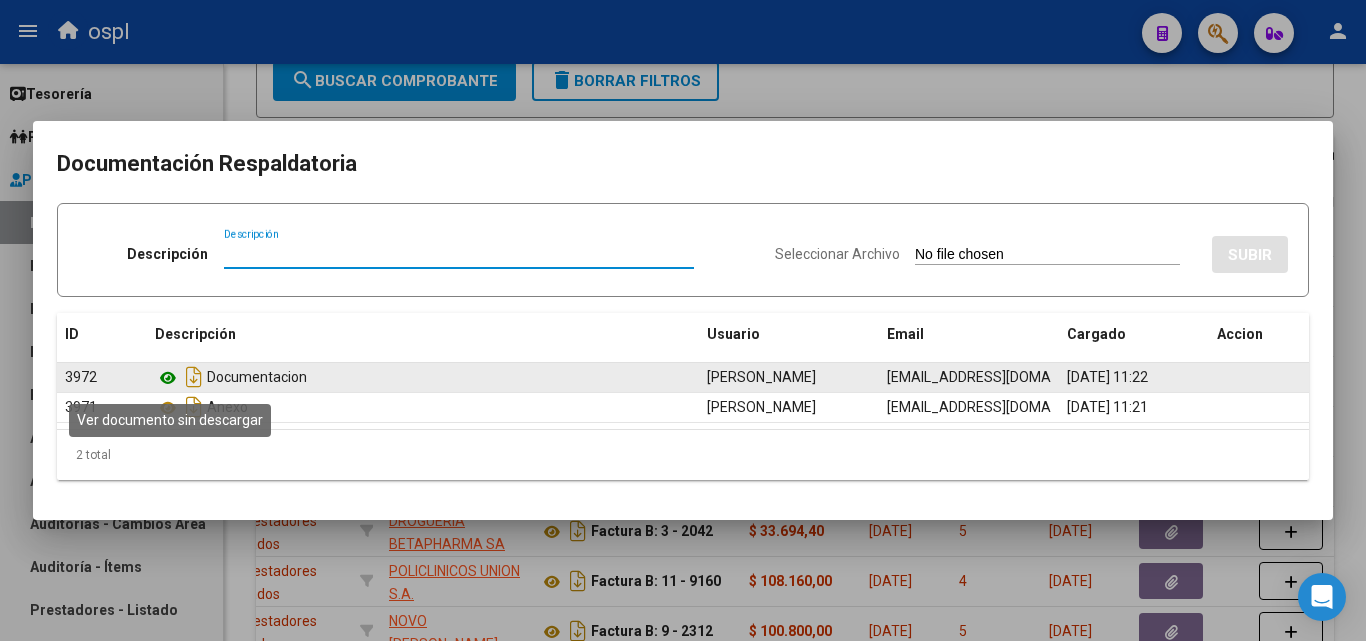 click 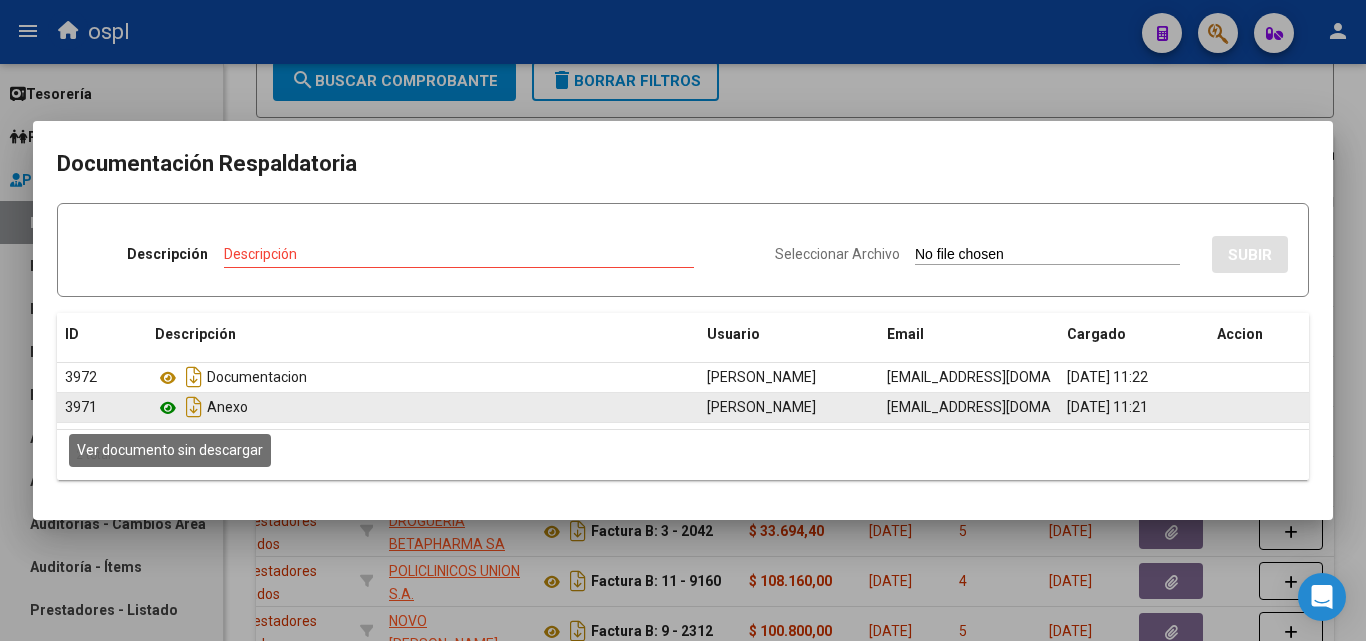 click 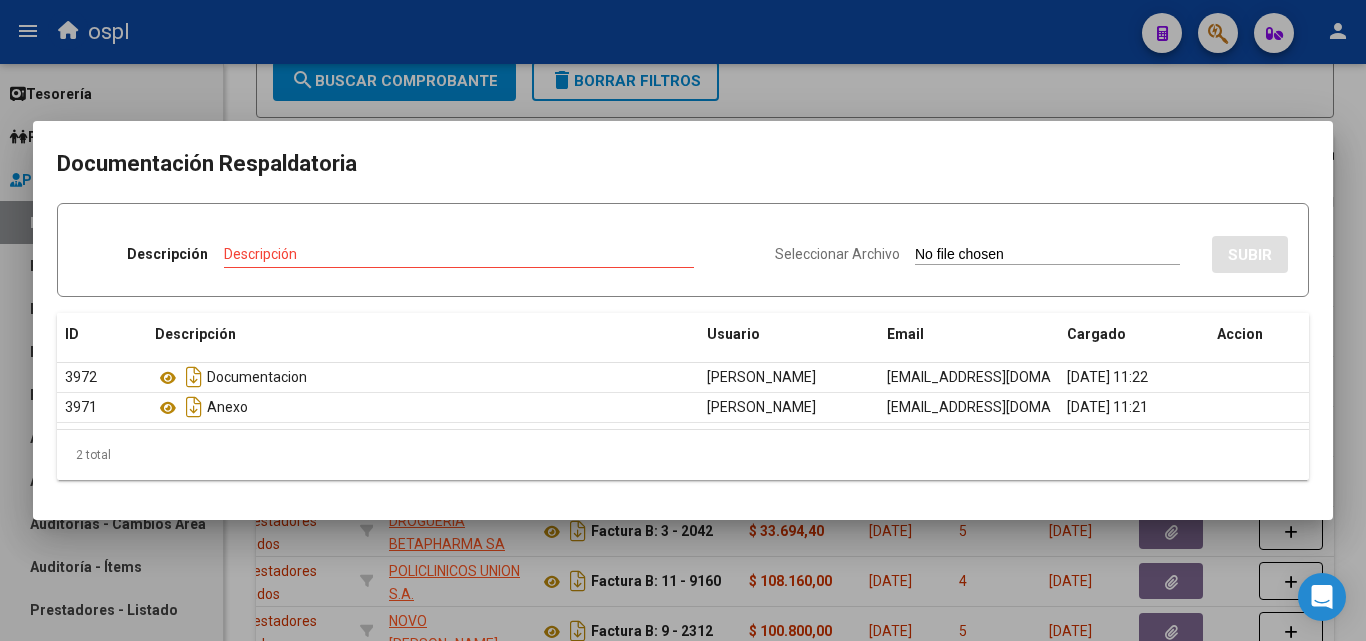 click at bounding box center (683, 320) 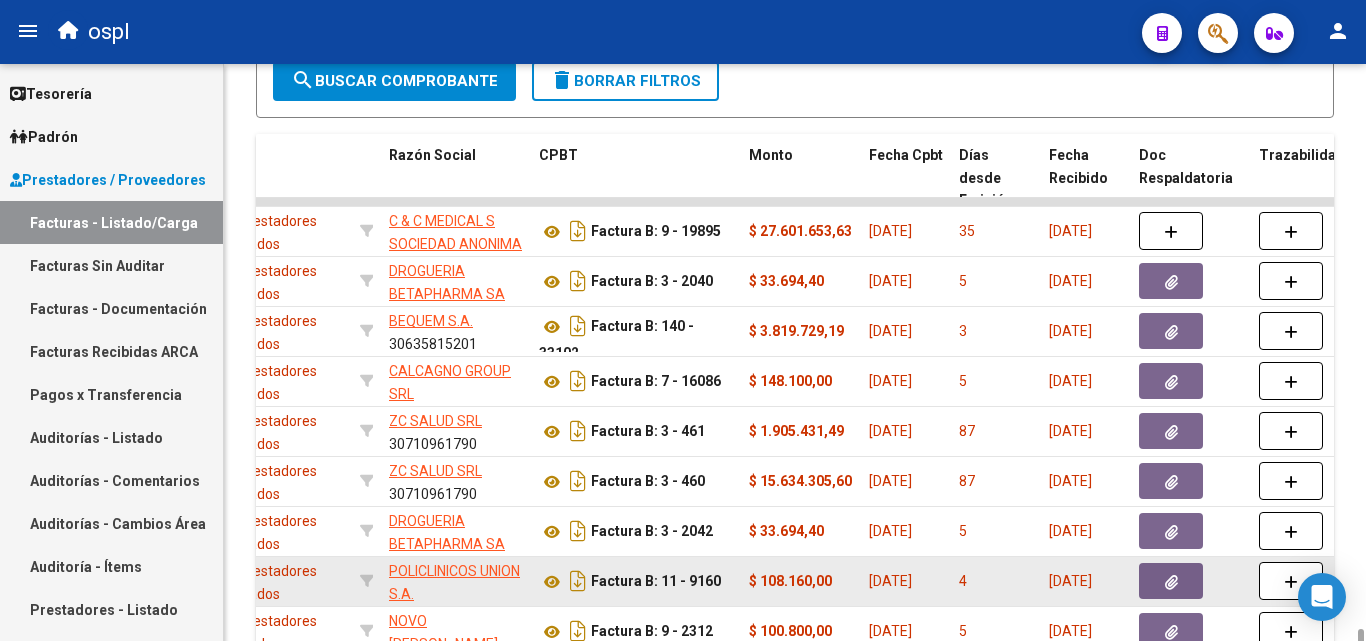scroll, scrollTop: 1000, scrollLeft: 0, axis: vertical 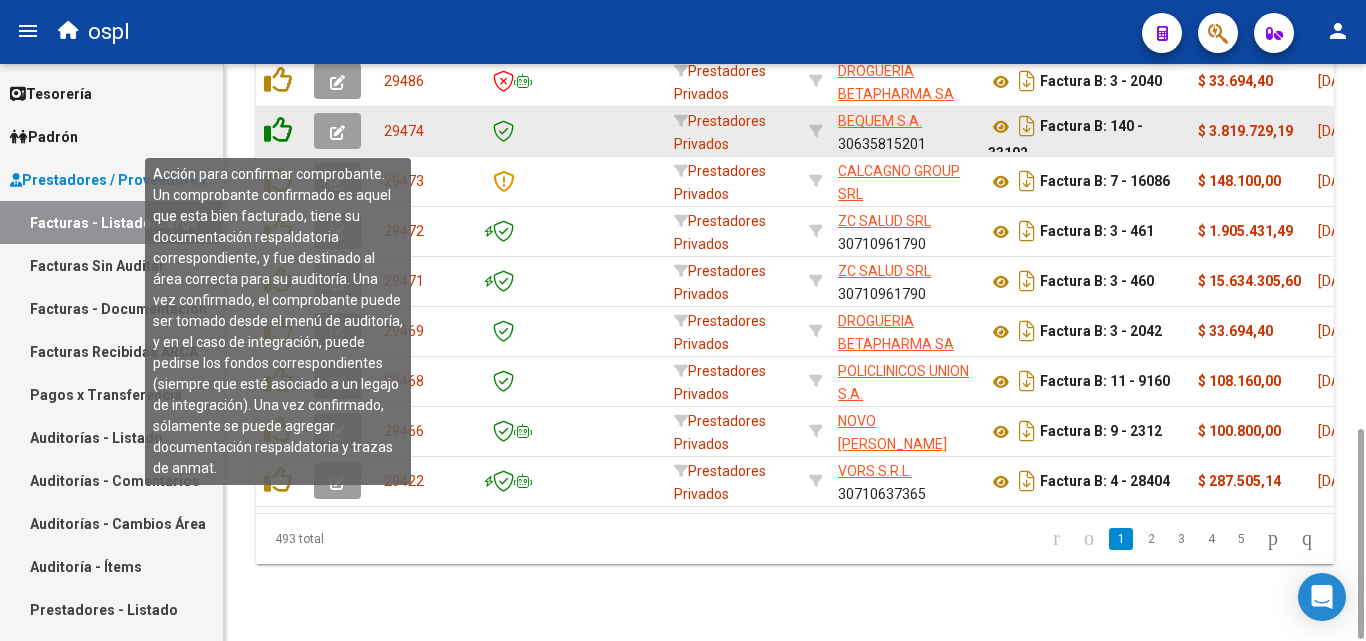 click 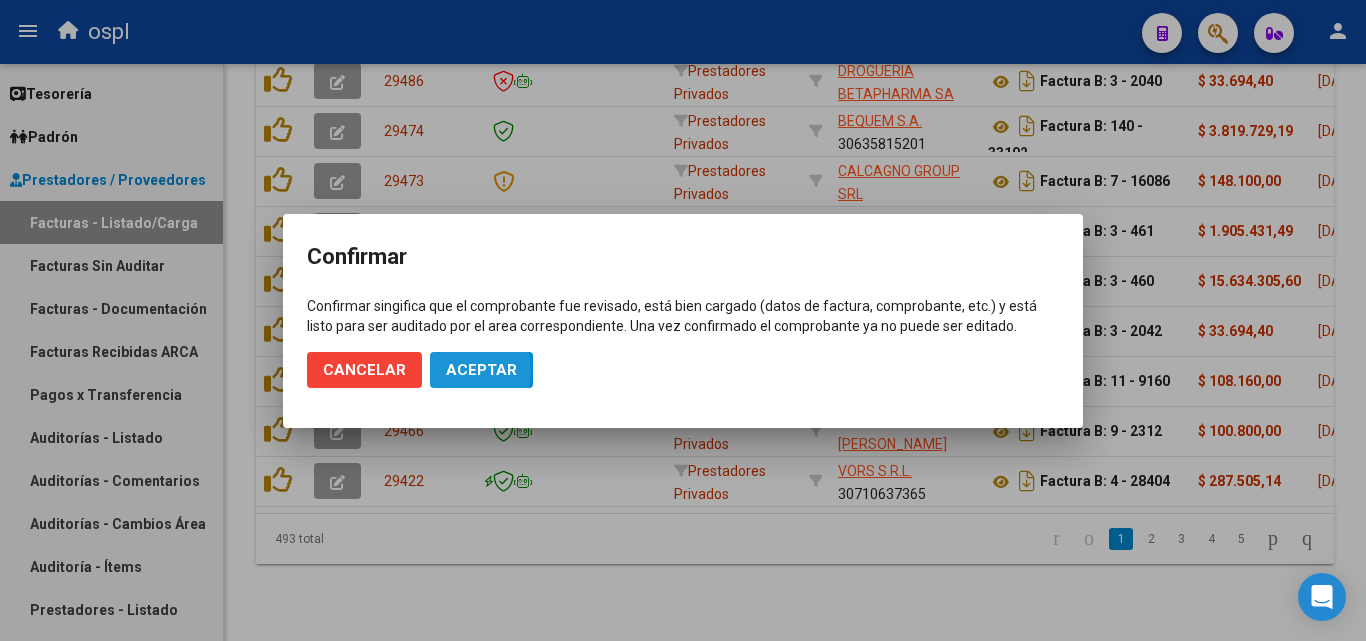 click on "Aceptar" 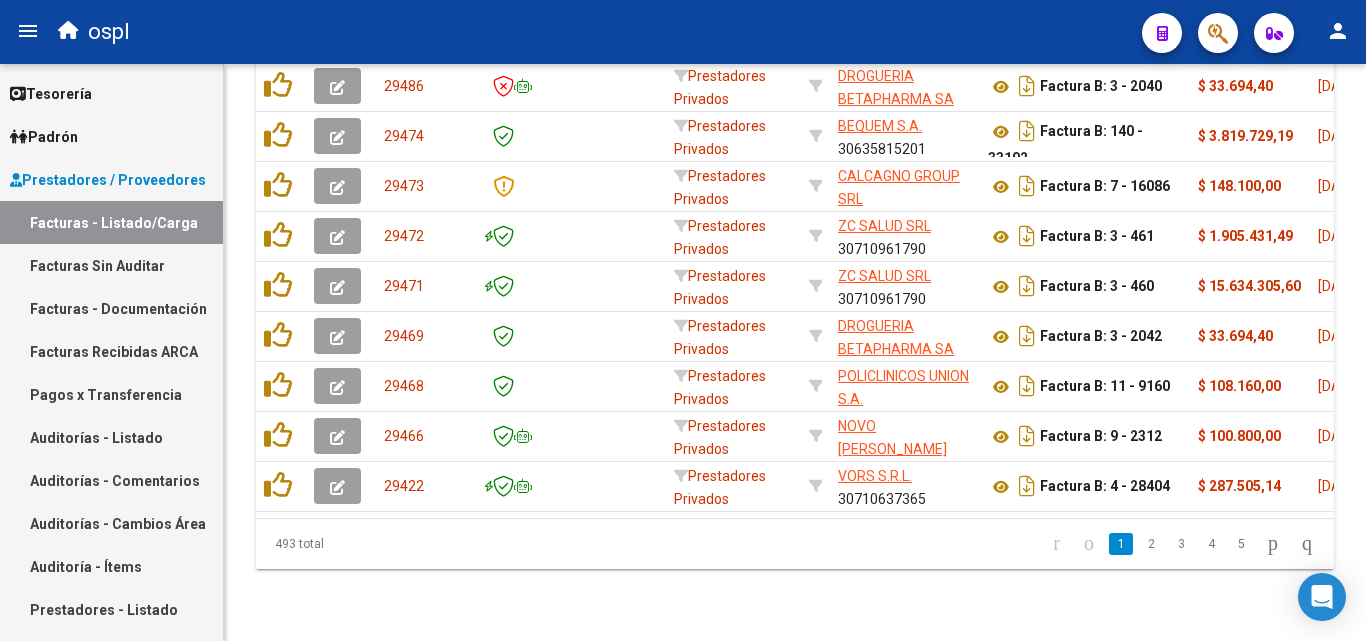 click on "Facturas Sin Auditar" at bounding box center [111, 265] 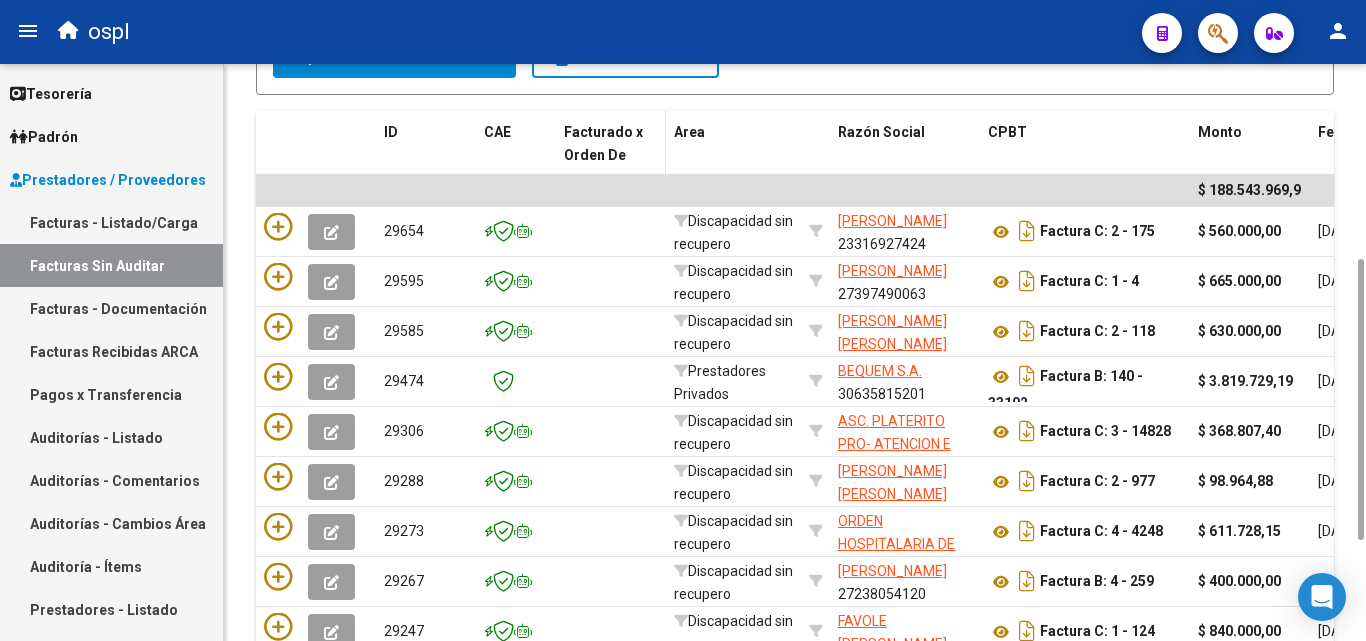 scroll, scrollTop: 0, scrollLeft: 0, axis: both 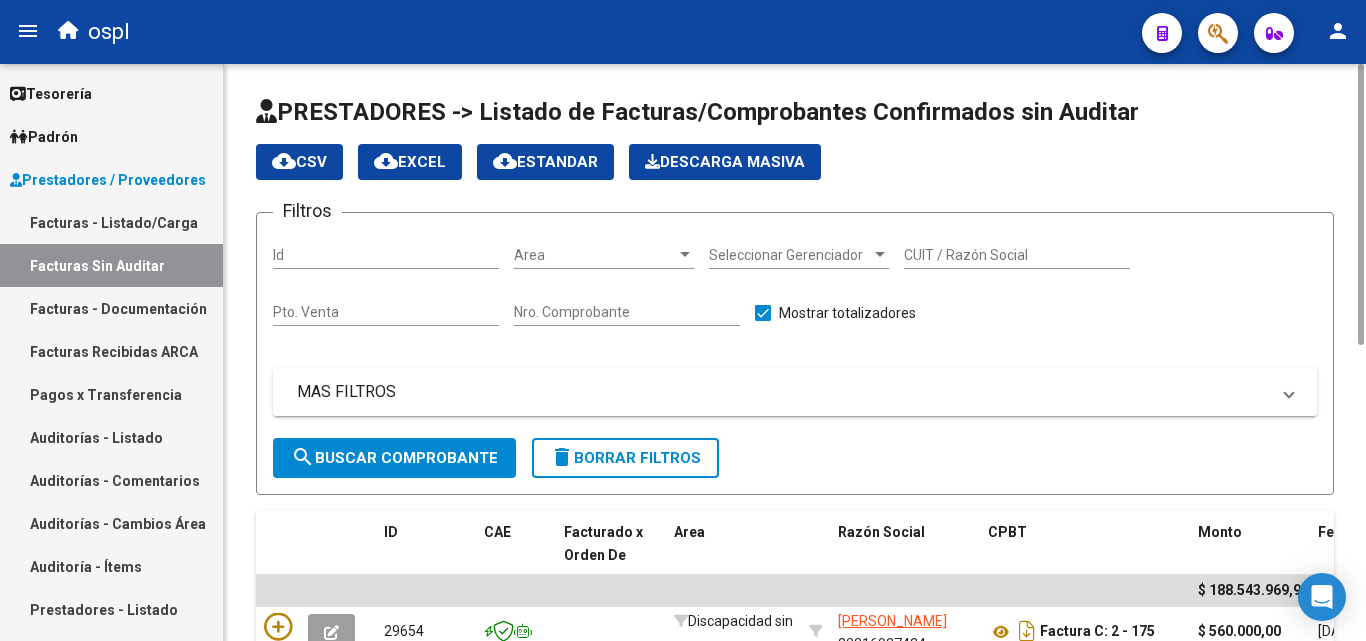 click on "Nro. Comprobante" at bounding box center [627, 312] 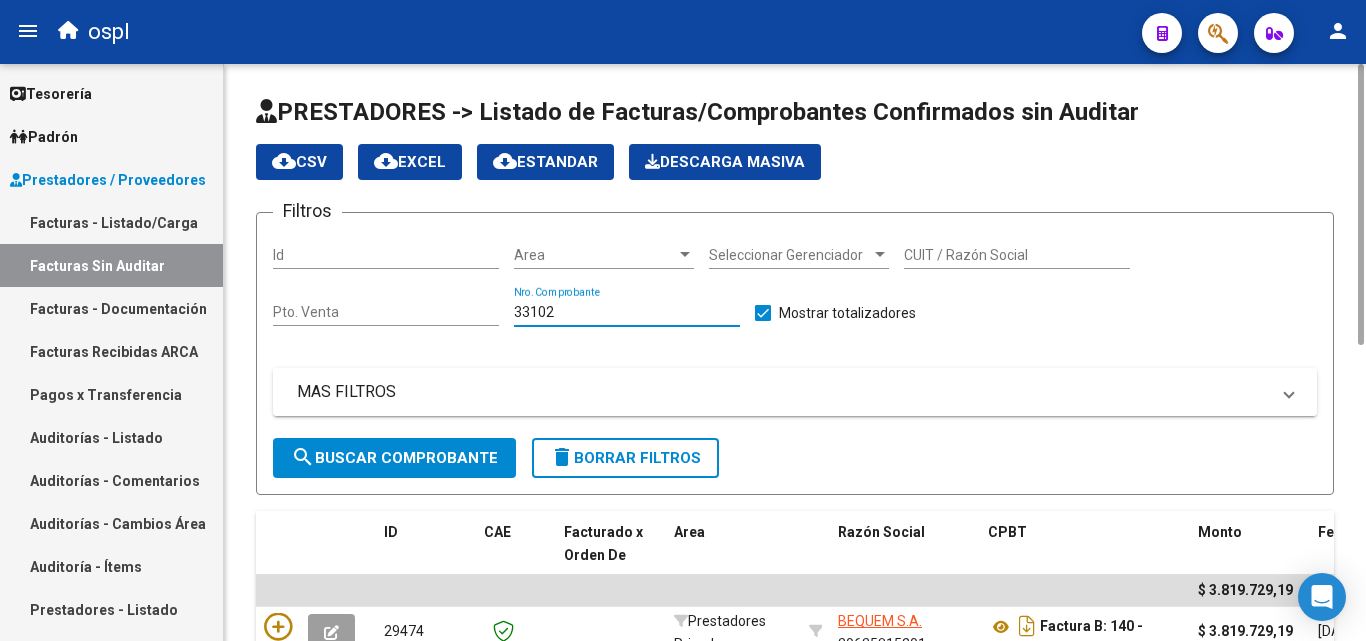 scroll, scrollTop: 155, scrollLeft: 0, axis: vertical 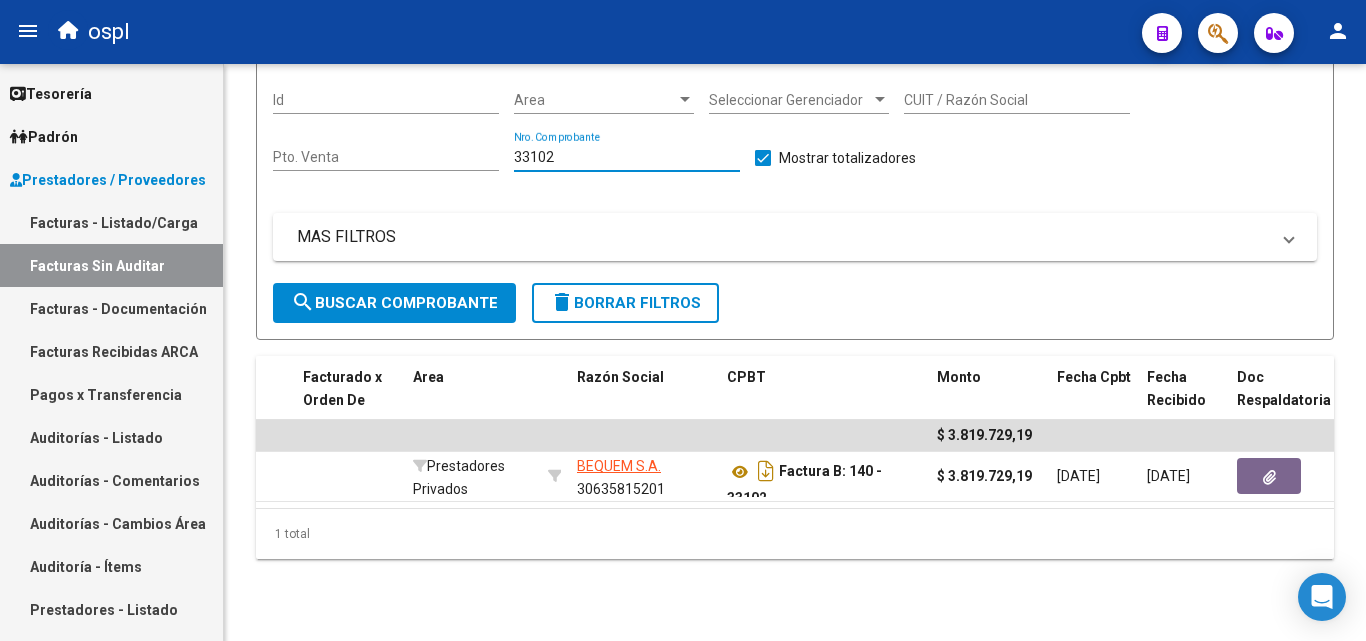 type on "33102" 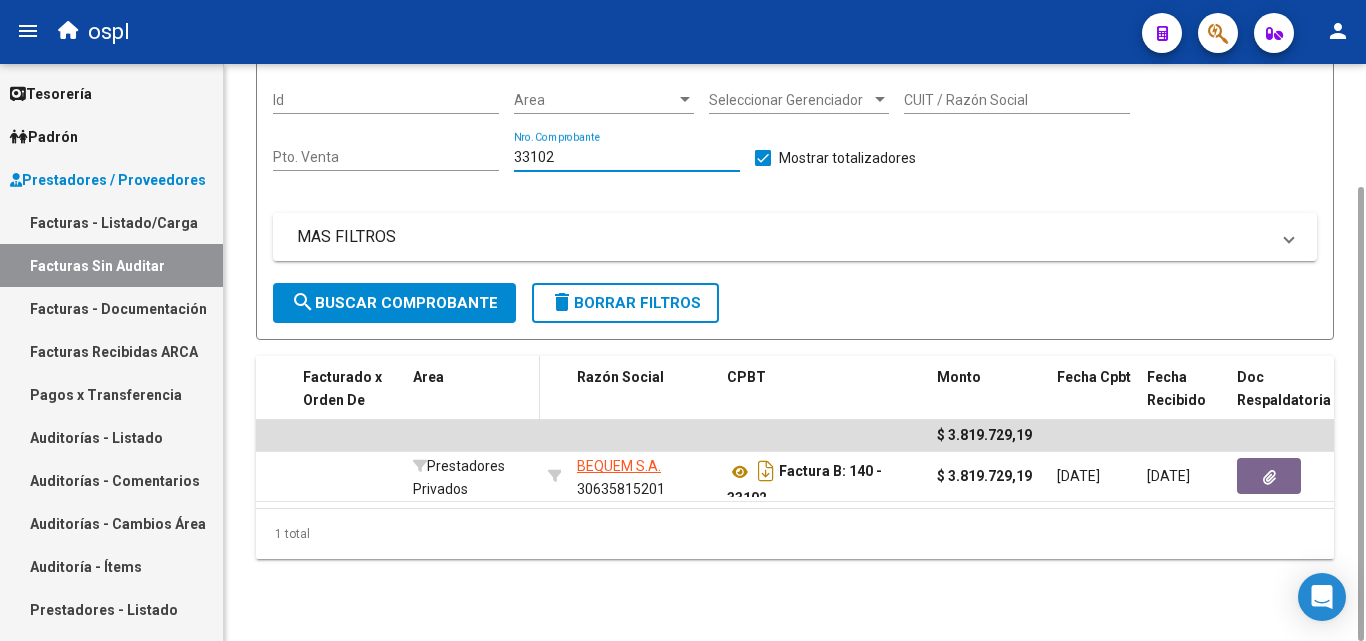 scroll, scrollTop: 0, scrollLeft: 0, axis: both 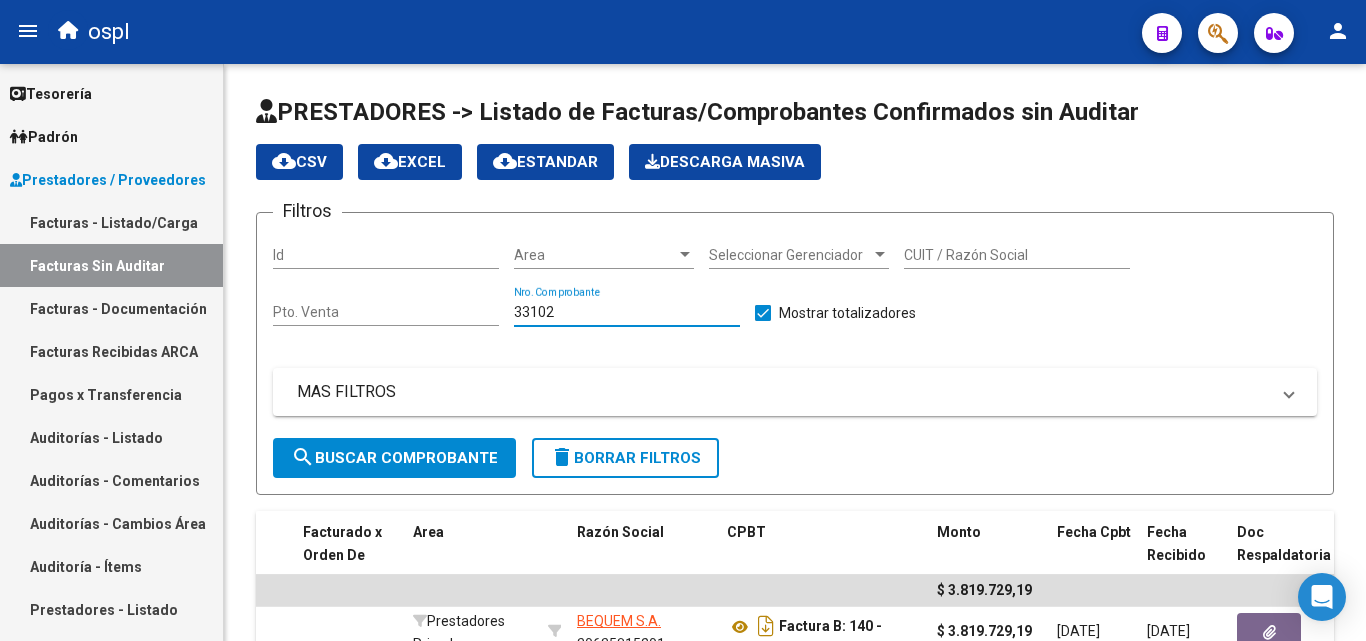 click on "Facturas - Listado/Carga" at bounding box center (111, 222) 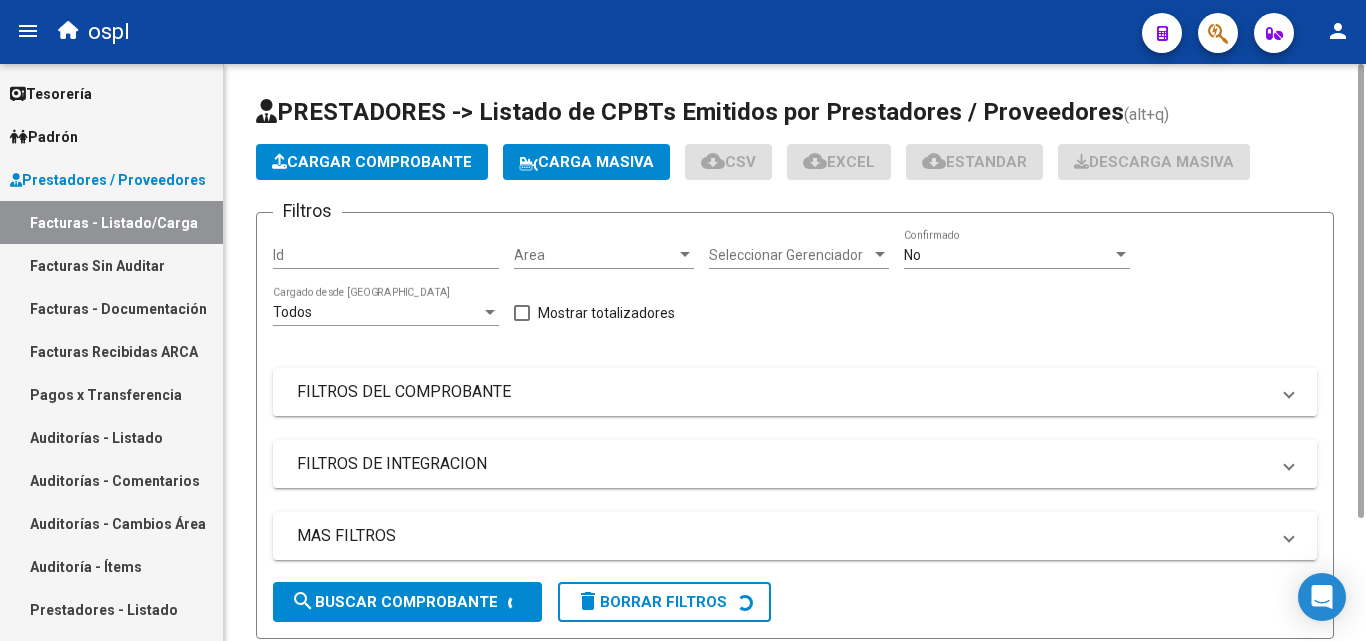 click on "FILTROS DEL COMPROBANTE" at bounding box center (783, 392) 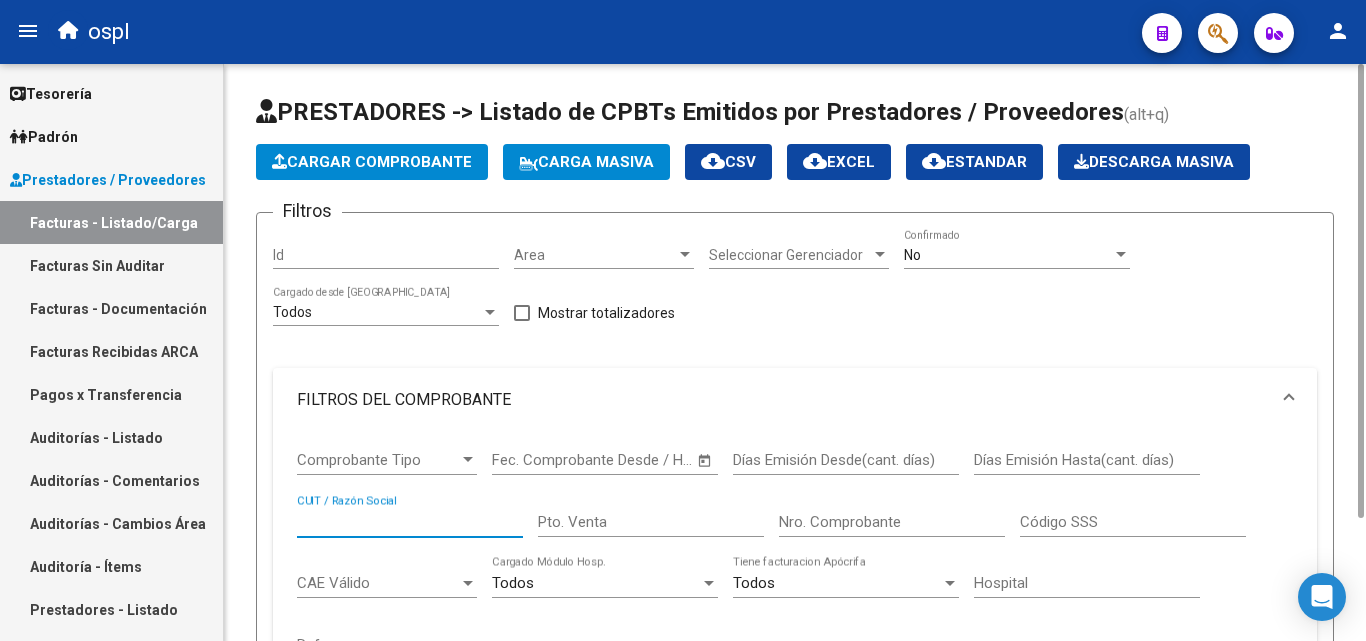 click on "CUIT / Razón Social" at bounding box center [410, 522] 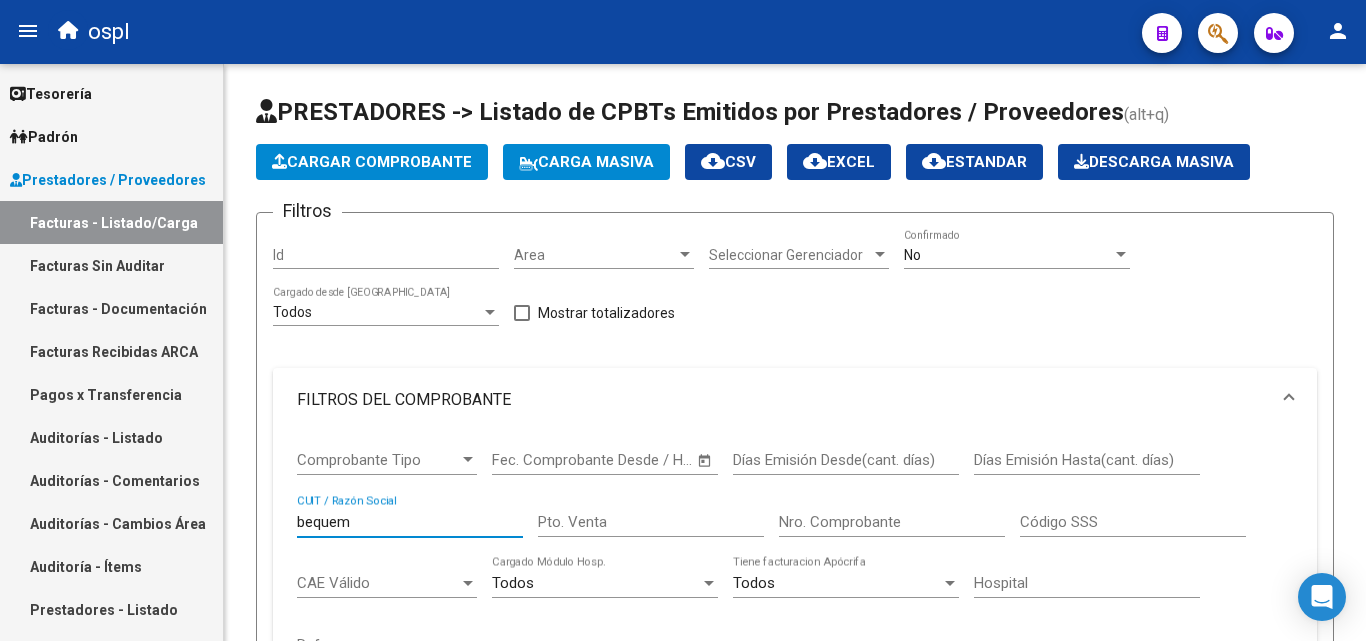 scroll, scrollTop: 705, scrollLeft: 0, axis: vertical 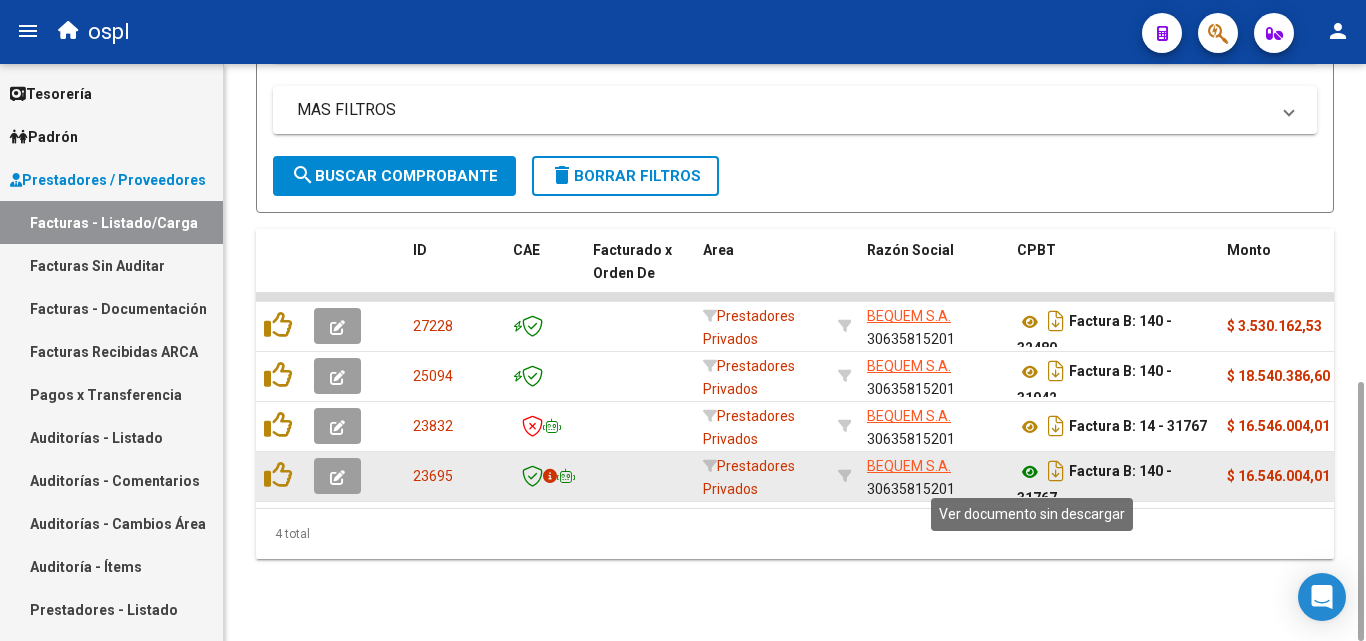 type on "bequem" 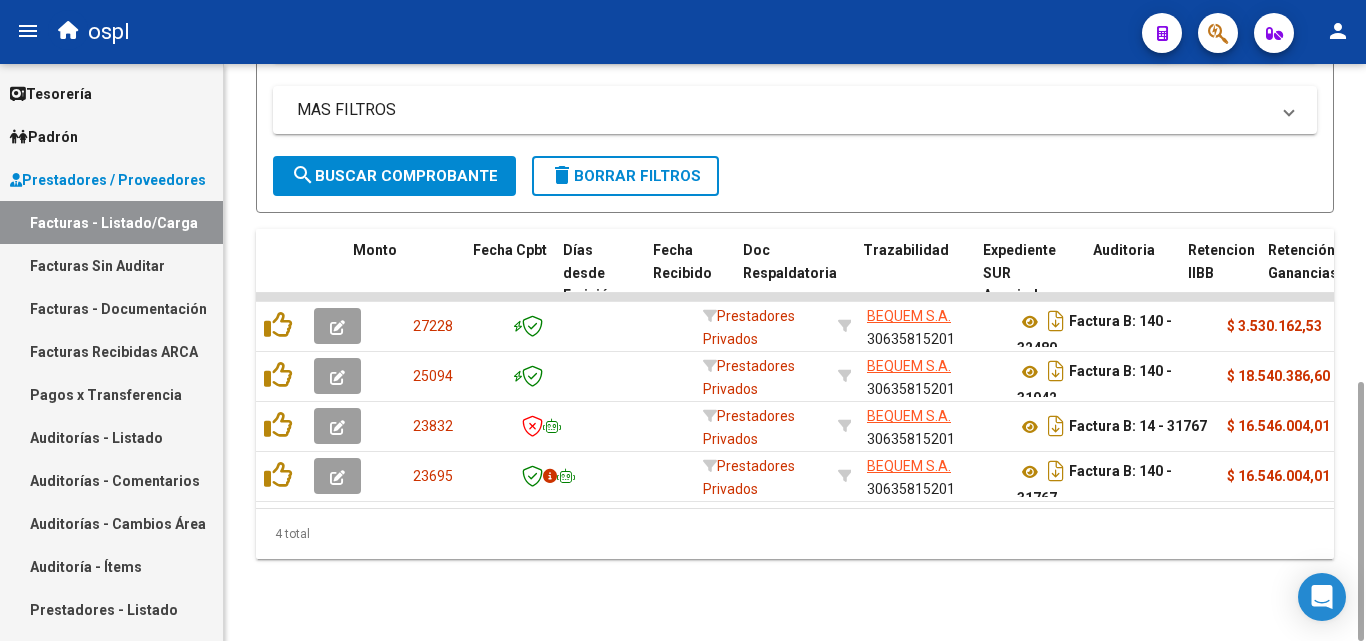 scroll, scrollTop: 0, scrollLeft: 874, axis: horizontal 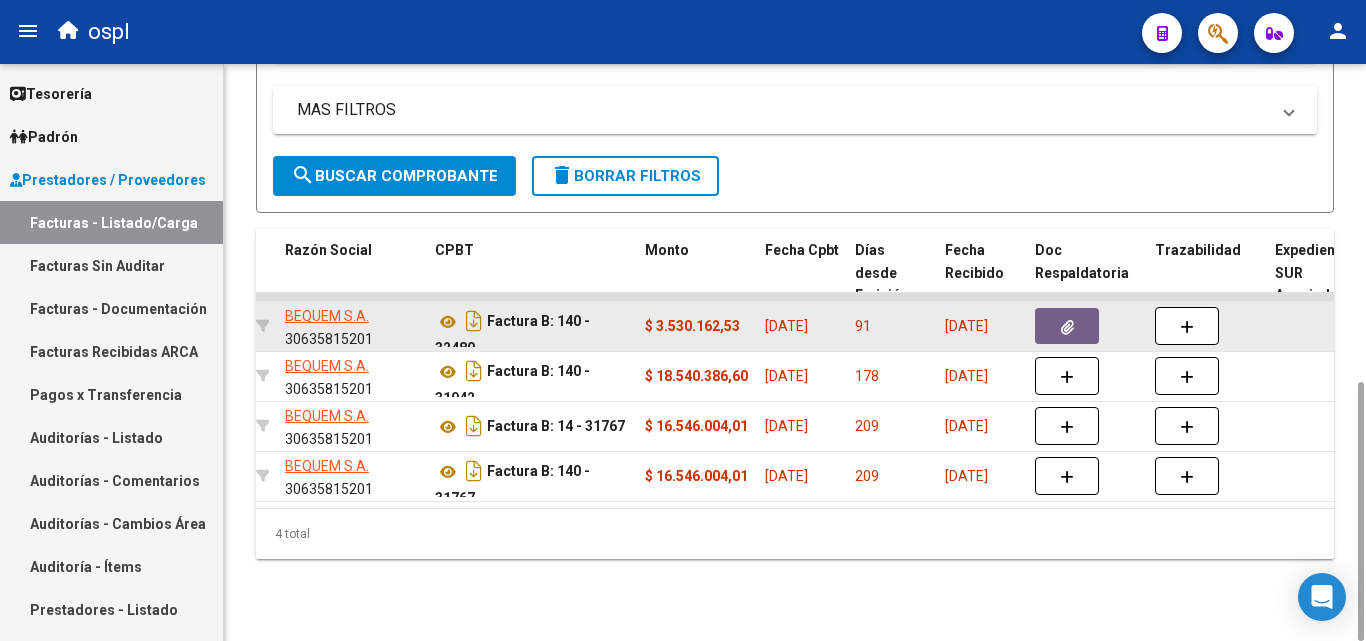 click 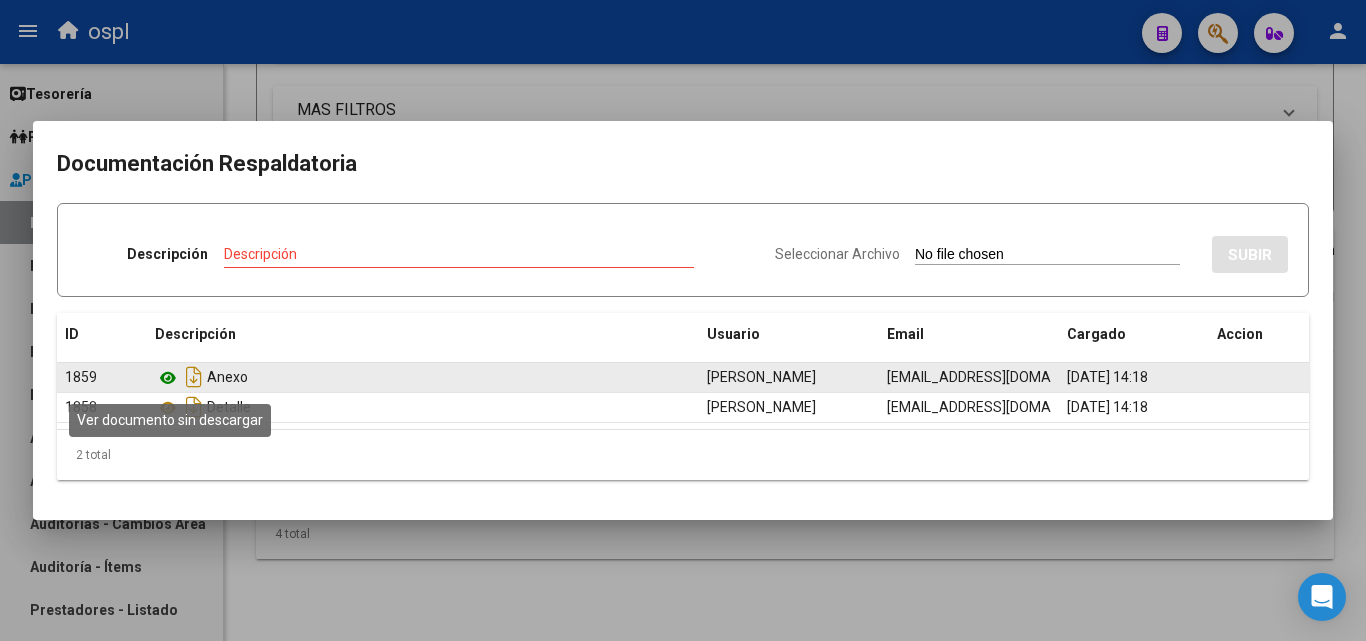 click 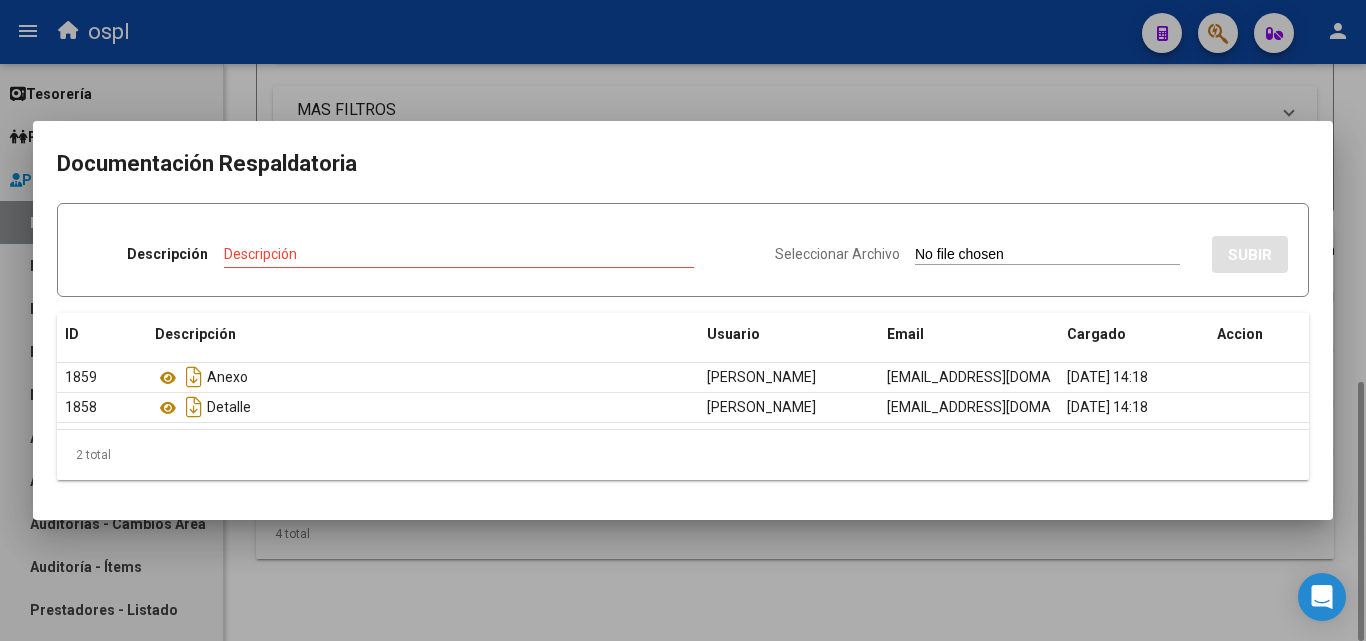click at bounding box center (683, 320) 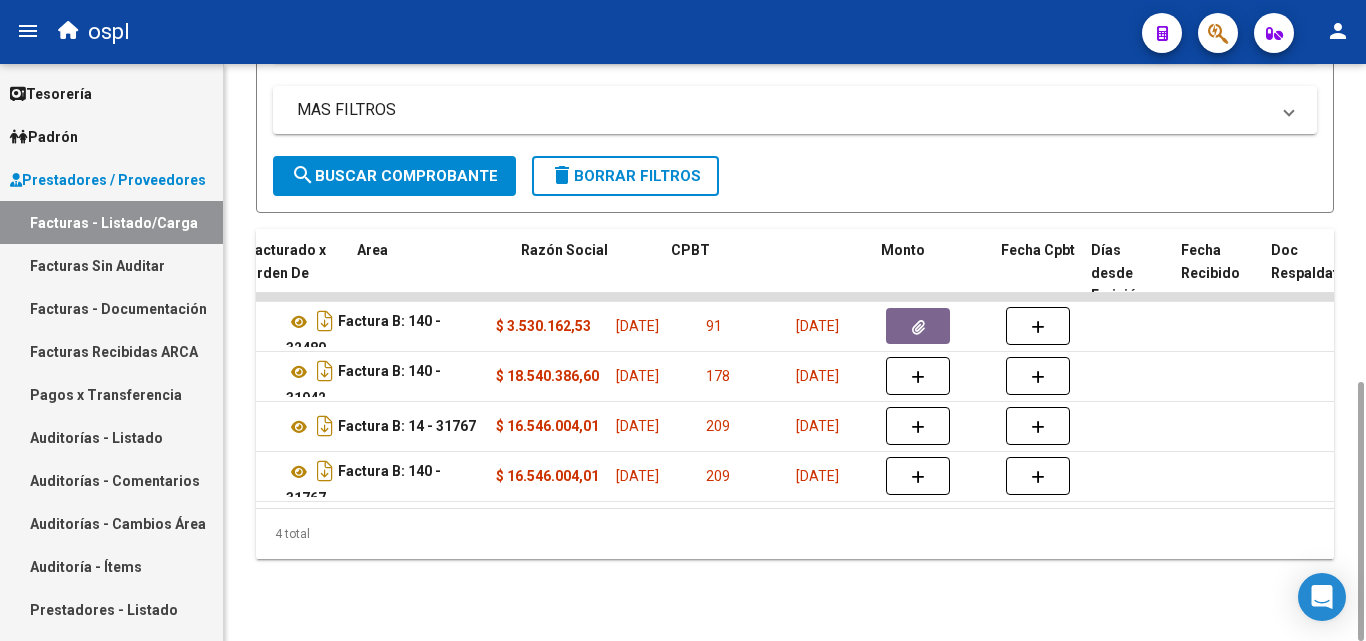 scroll, scrollTop: 0, scrollLeft: 0, axis: both 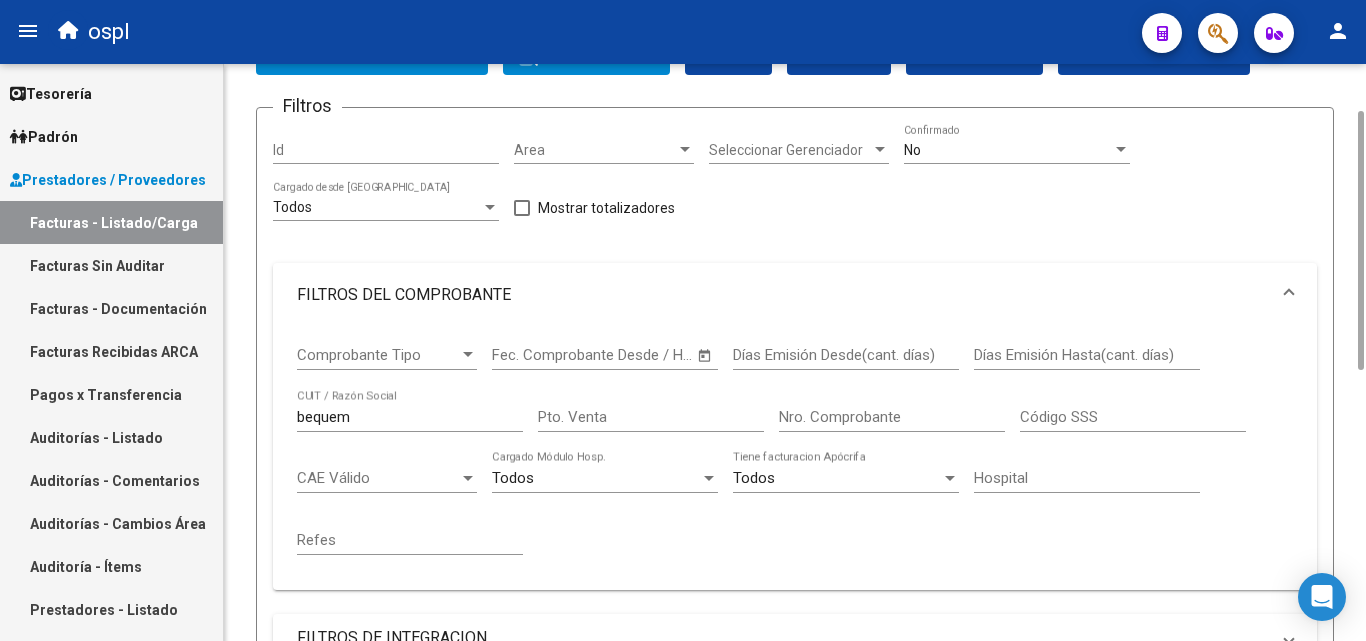 click on "Nro. Comprobante" at bounding box center [892, 417] 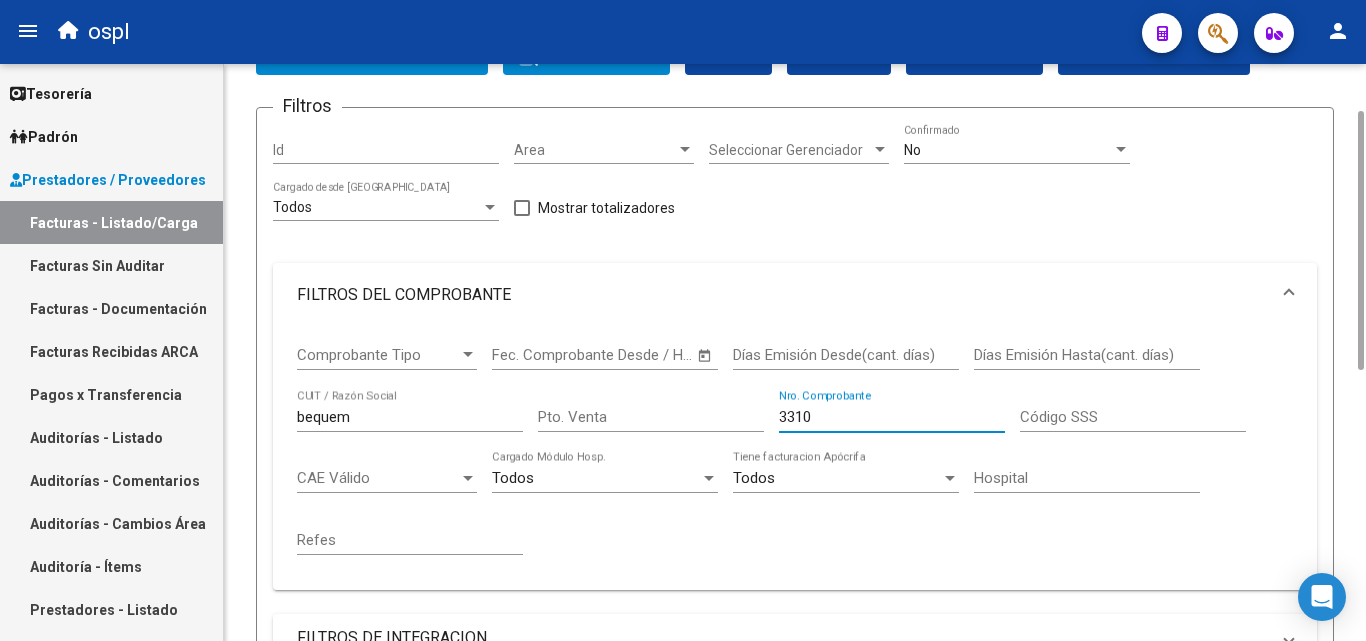type on "33102" 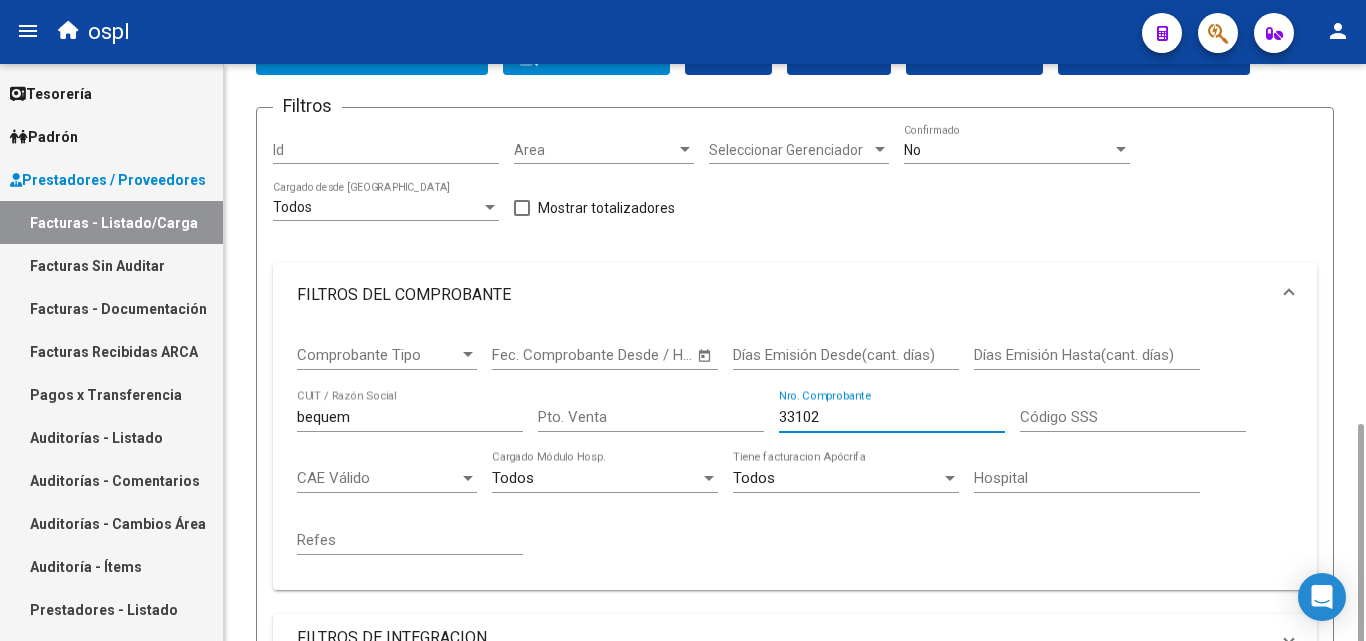 scroll, scrollTop: 505, scrollLeft: 0, axis: vertical 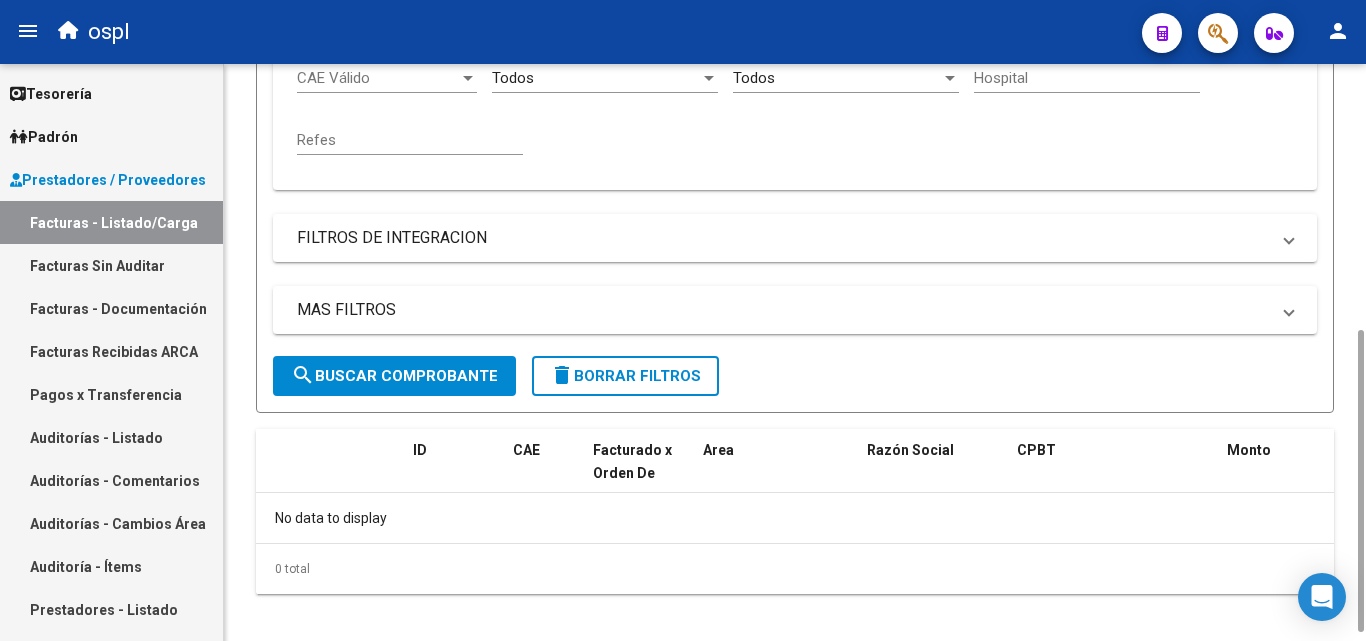 click on "Facturas Sin Auditar" at bounding box center (111, 265) 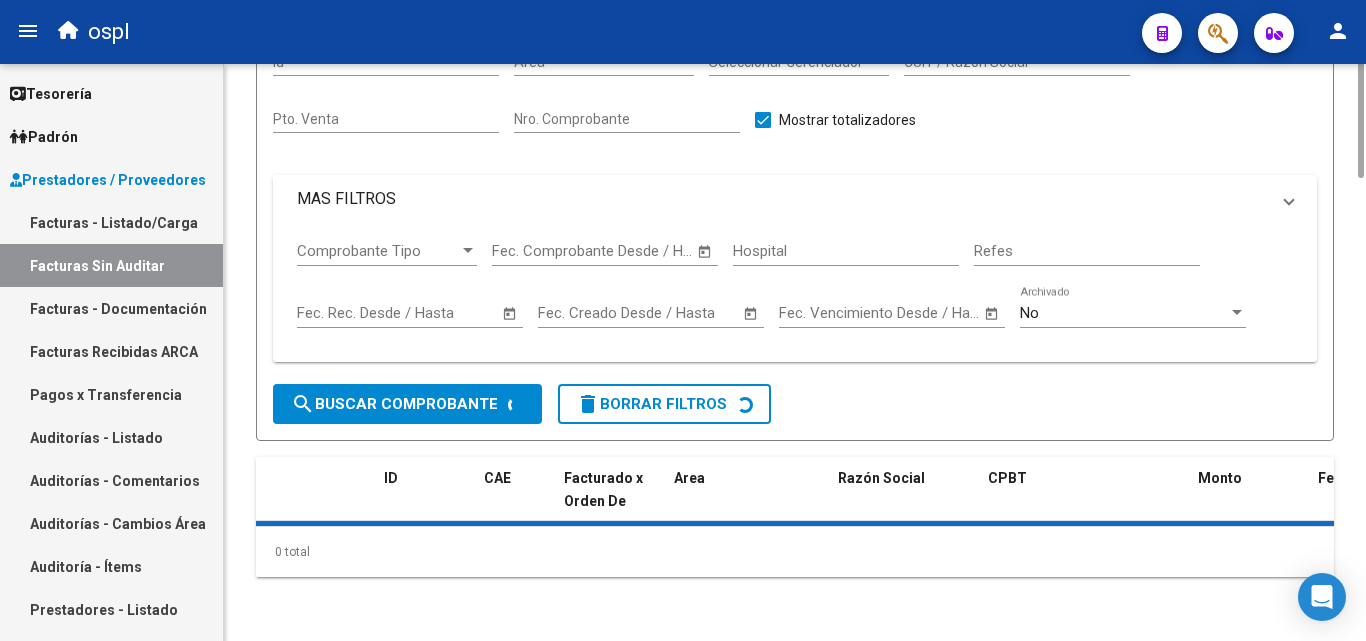 scroll, scrollTop: 0, scrollLeft: 0, axis: both 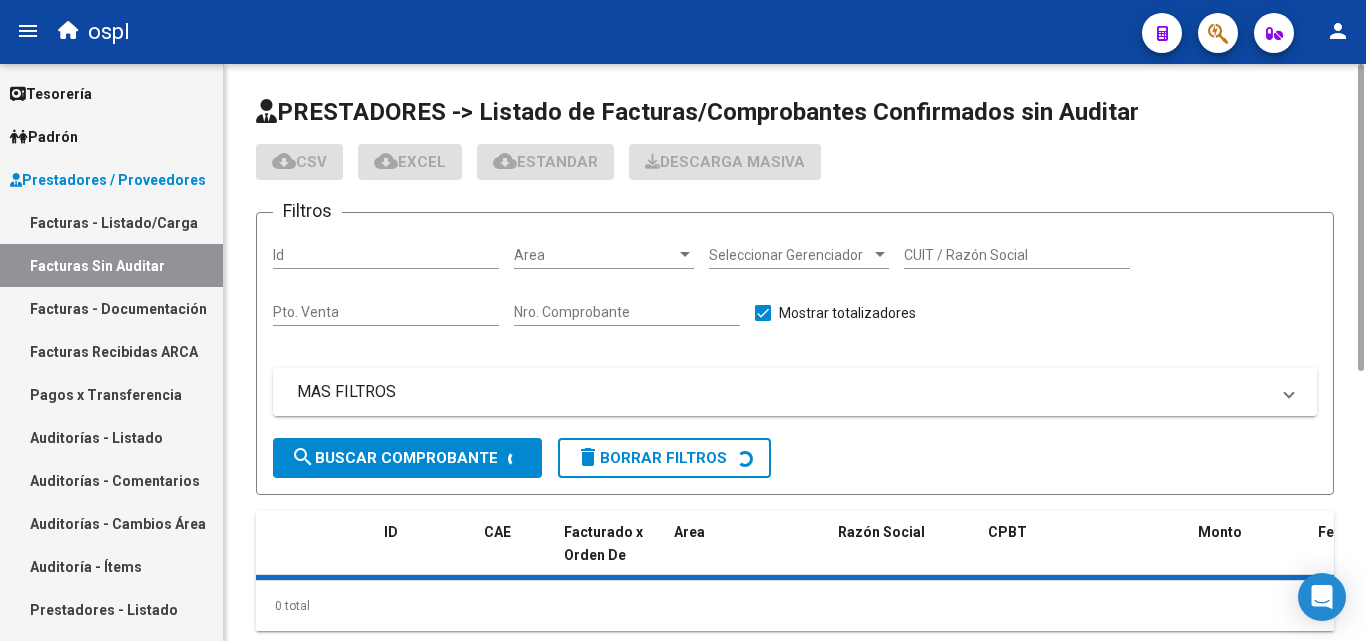 click on "Nro. Comprobante" 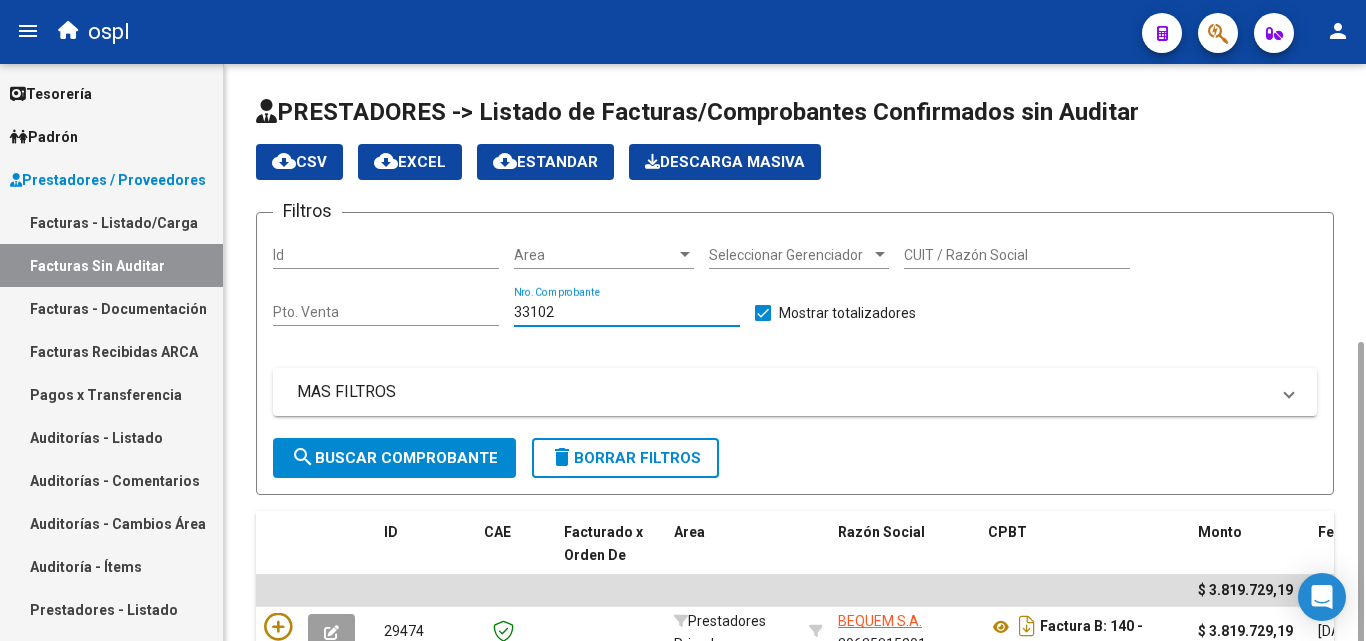 scroll, scrollTop: 155, scrollLeft: 0, axis: vertical 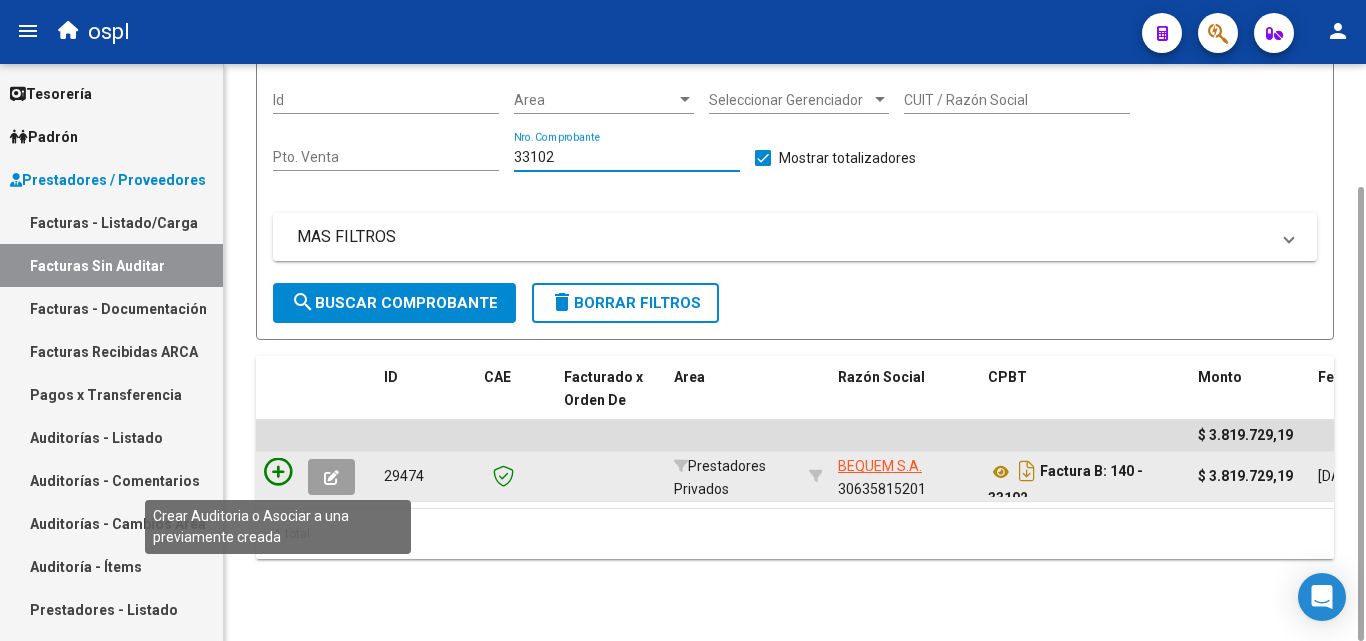 type on "33102" 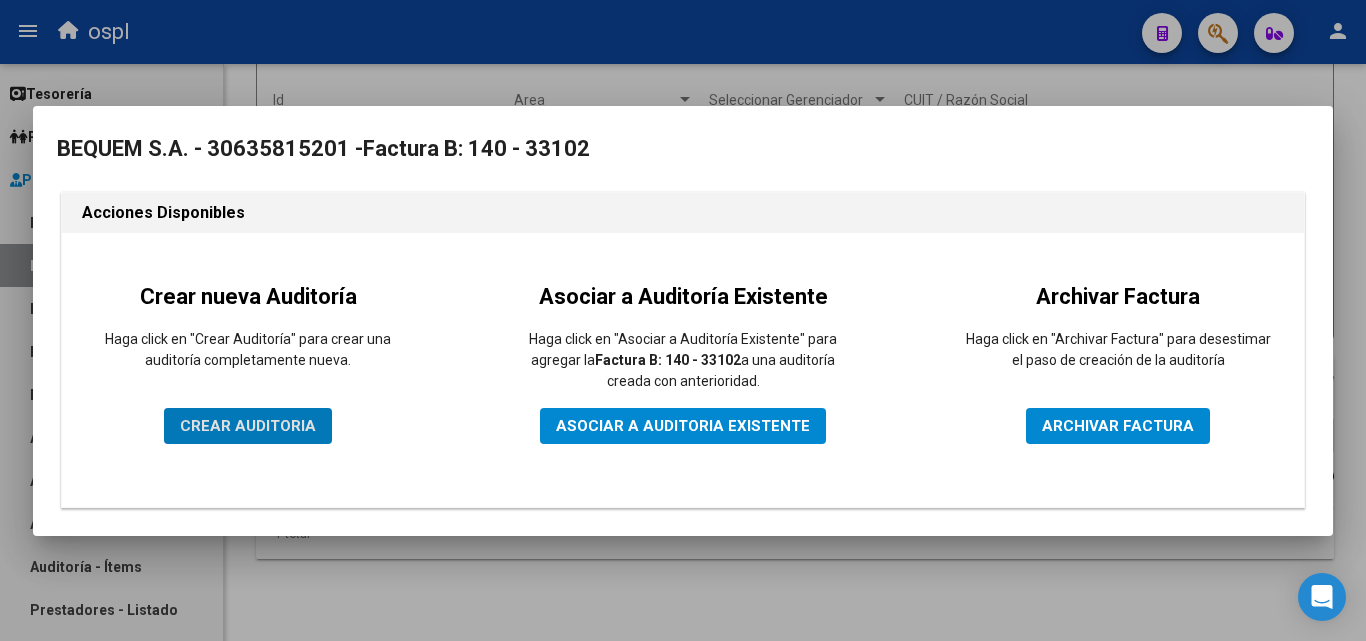 click on "CREAR AUDITORIA" at bounding box center [248, 426] 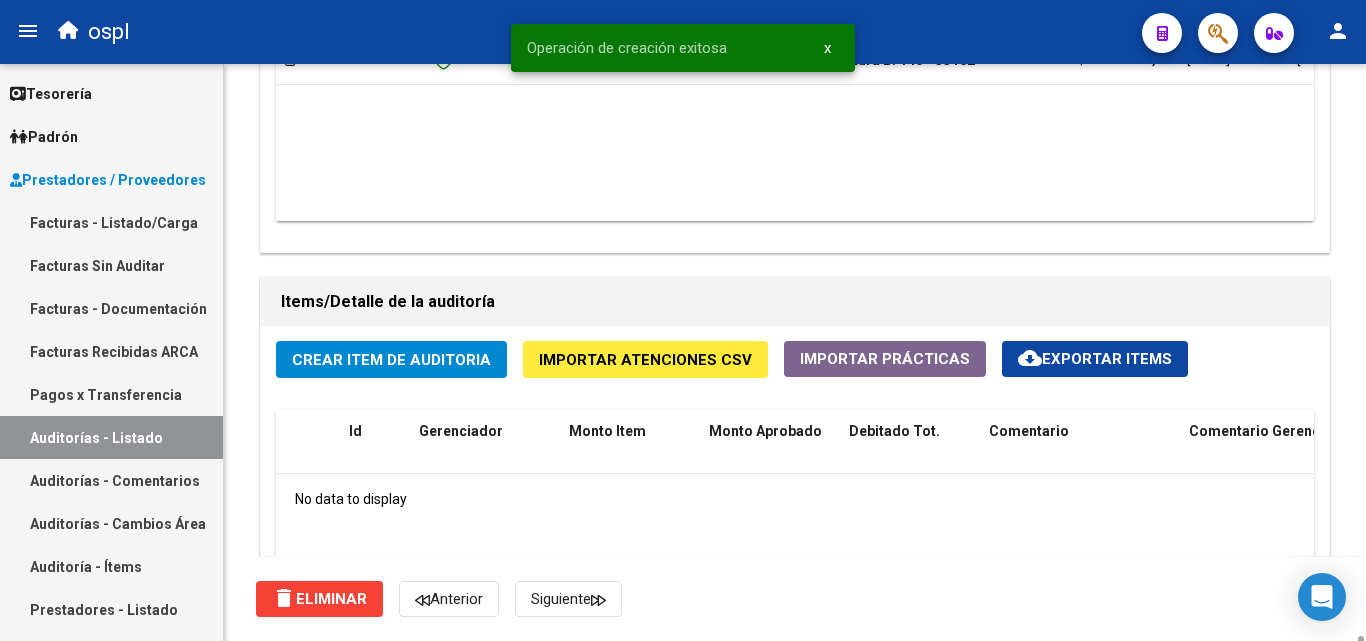 scroll, scrollTop: 1400, scrollLeft: 0, axis: vertical 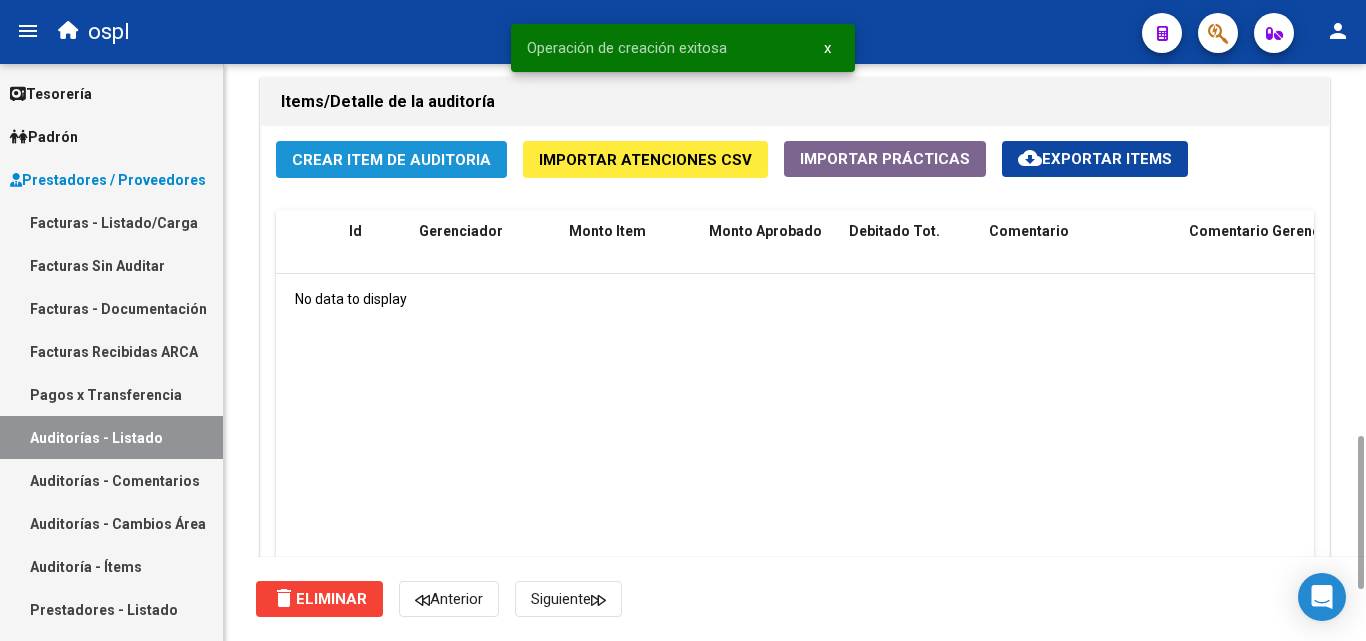click on "Crear Item de Auditoria" 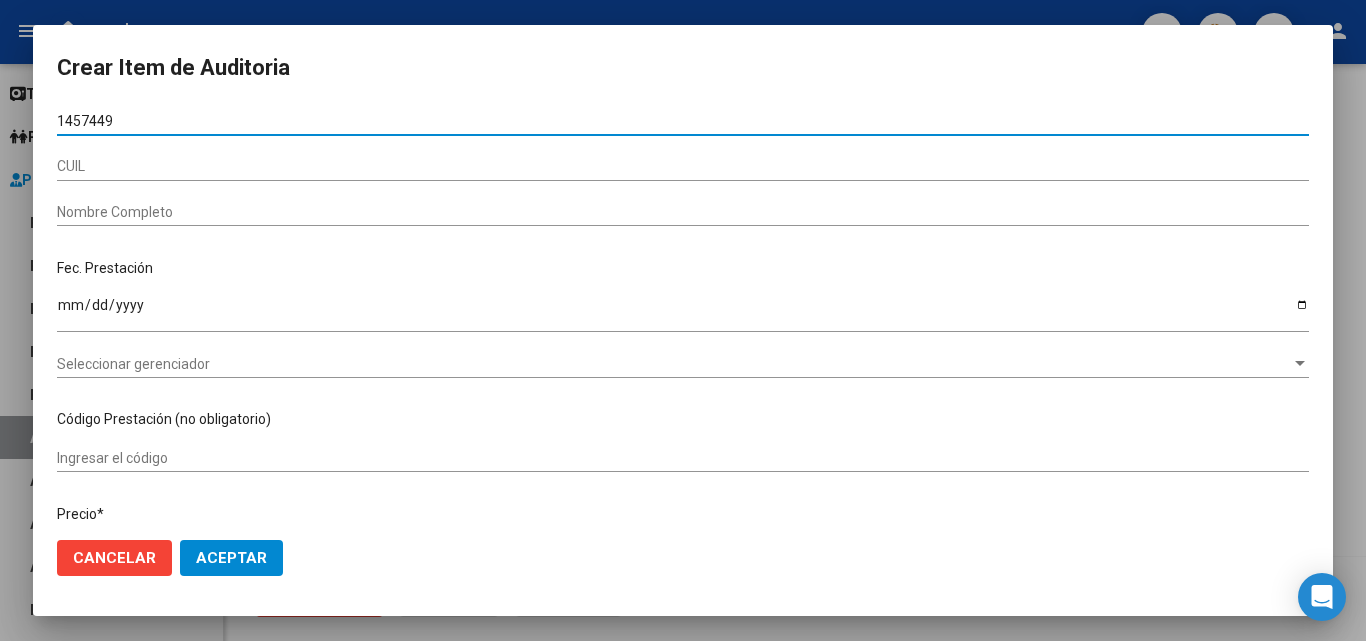 type on "14574494" 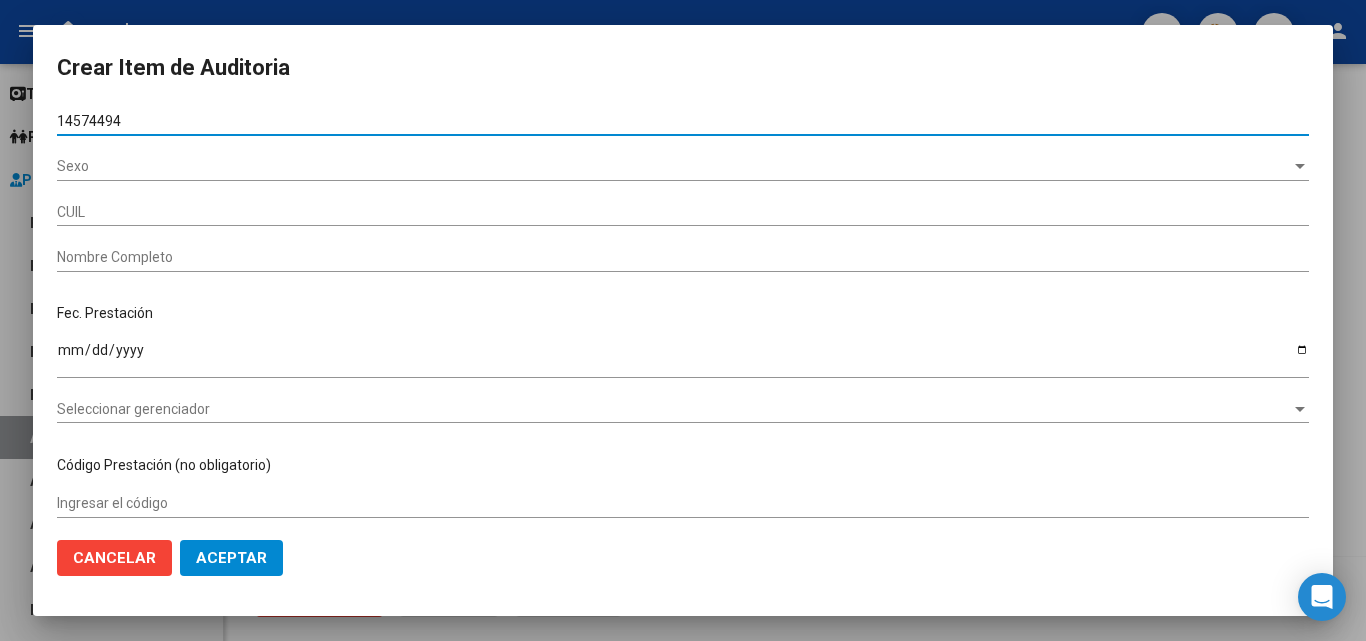 type on "20145744947" 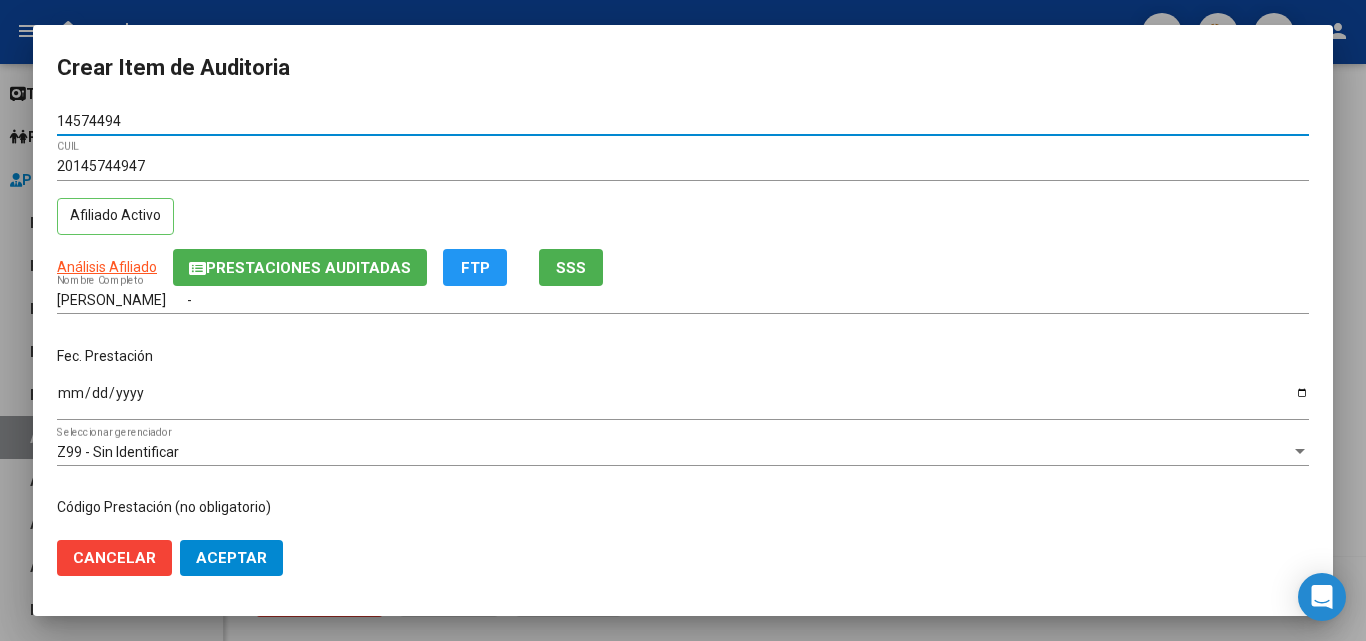 type on "14574494" 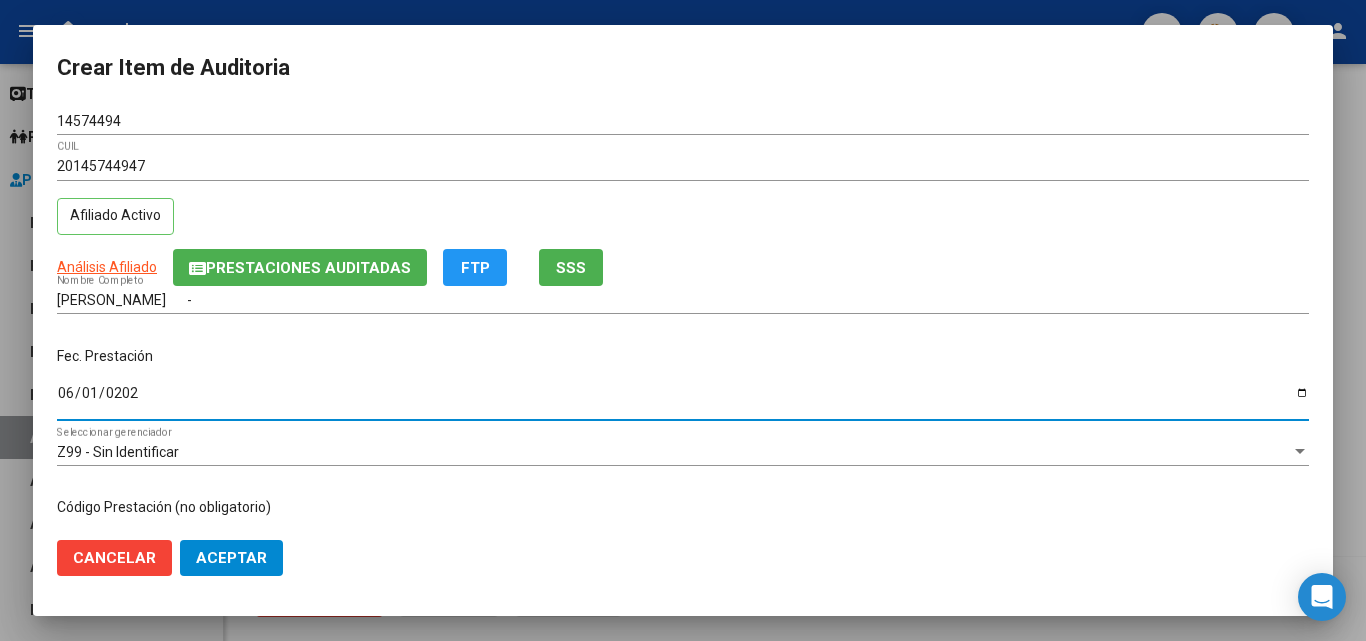 type on "[DATE]" 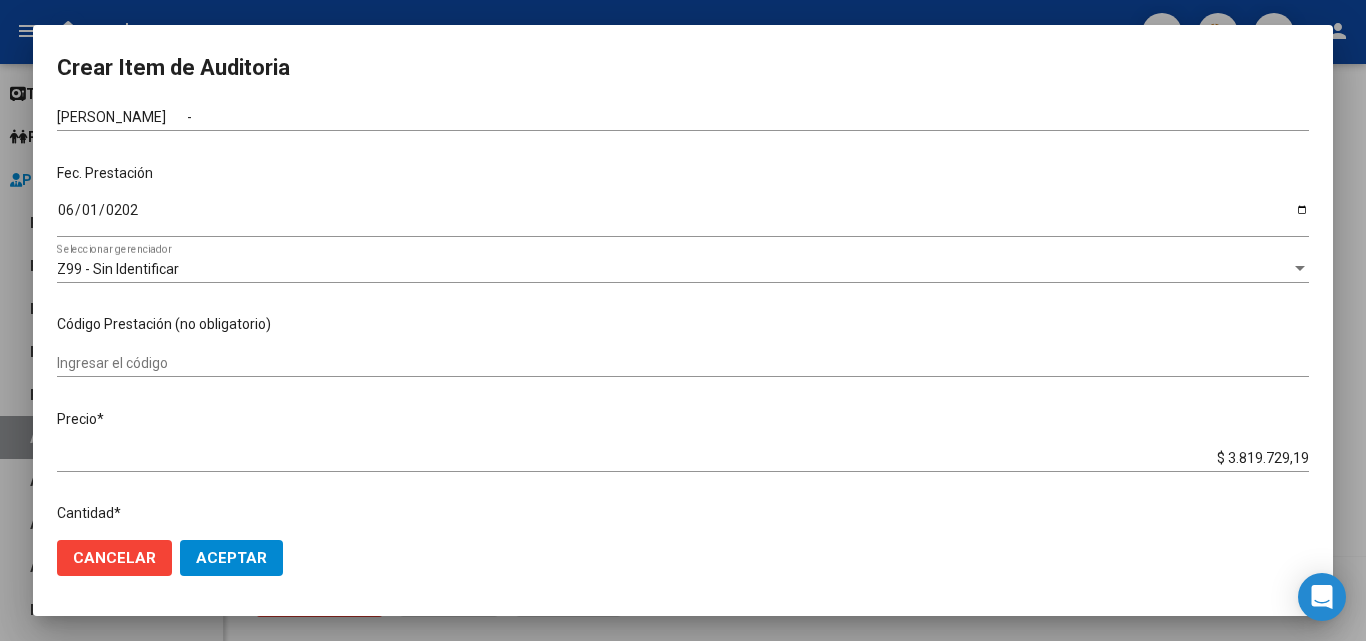 scroll, scrollTop: 200, scrollLeft: 0, axis: vertical 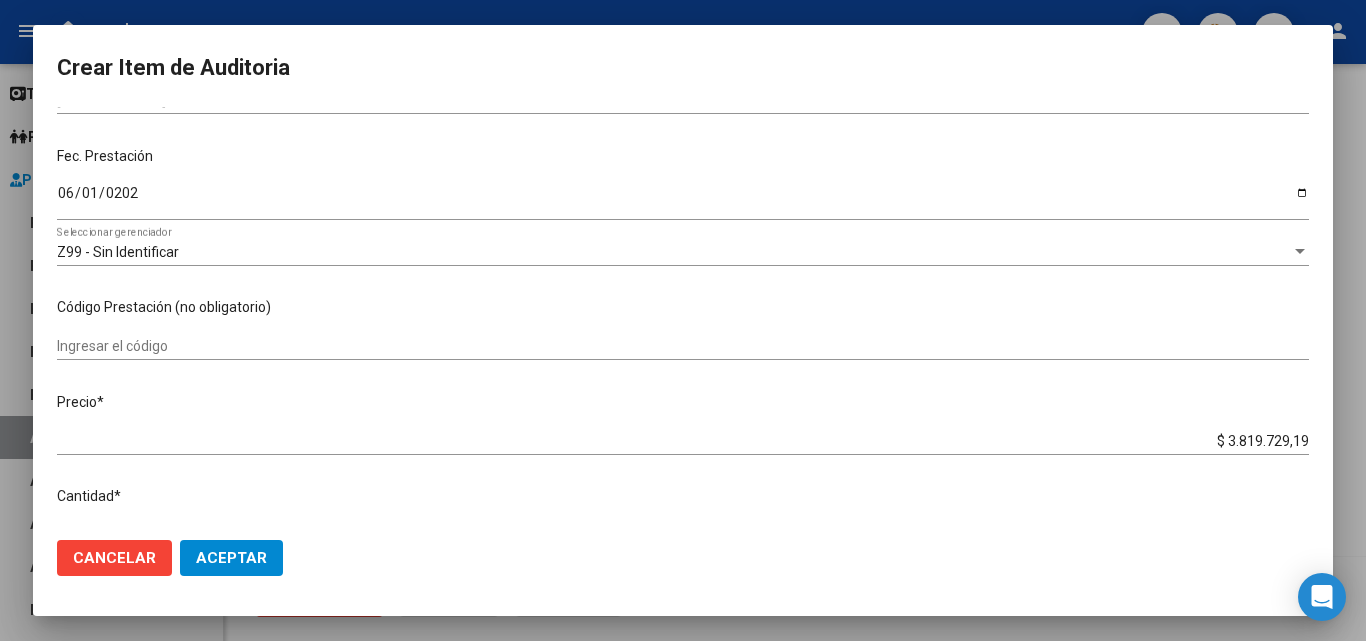 click on "Ingresar el código" at bounding box center [683, 346] 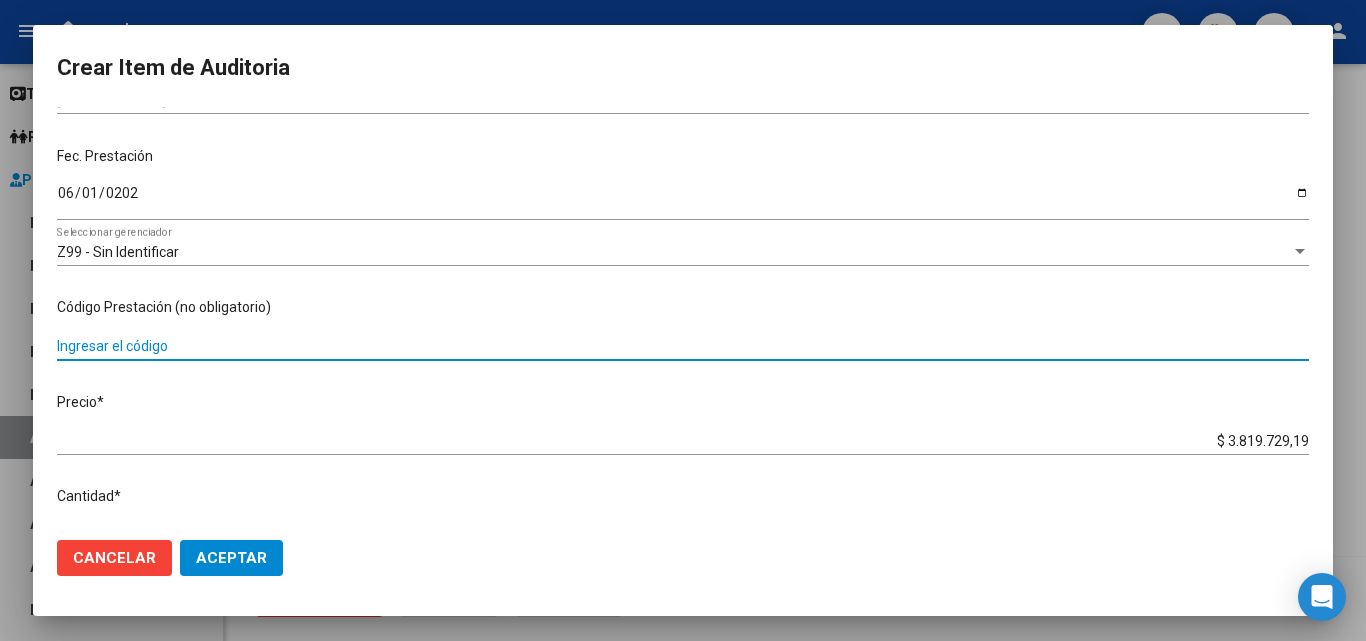 click on "Ingresar el código" at bounding box center (683, 346) 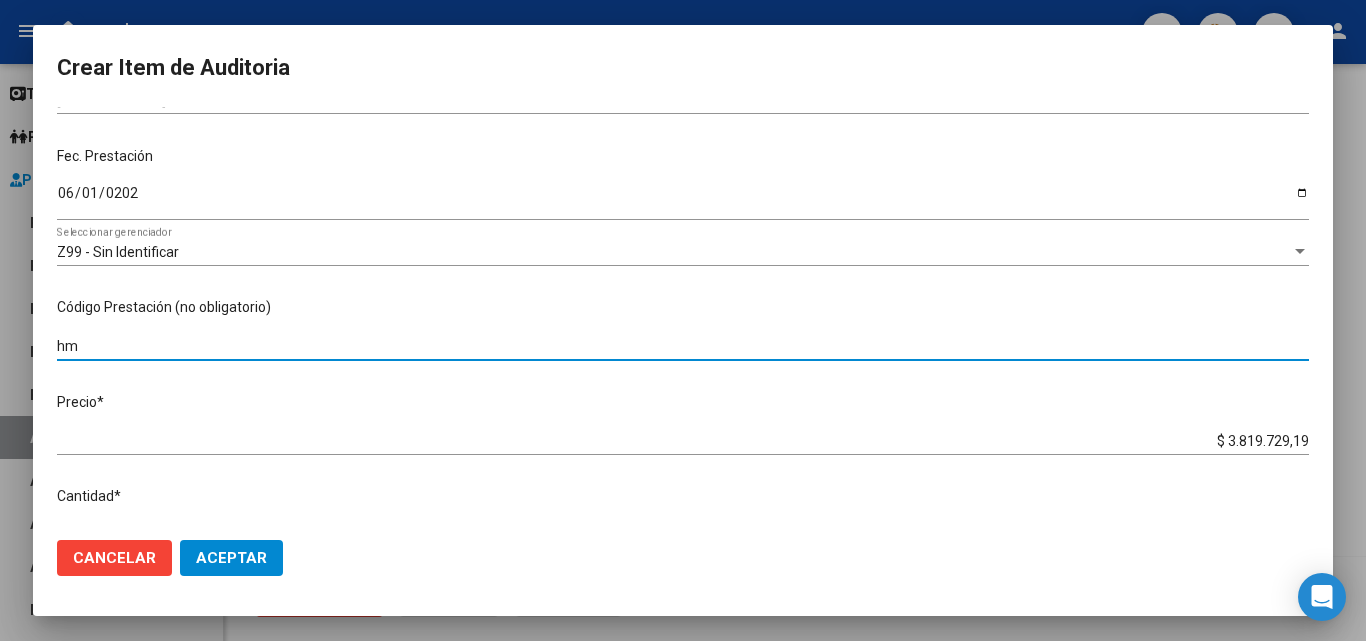 type on "h" 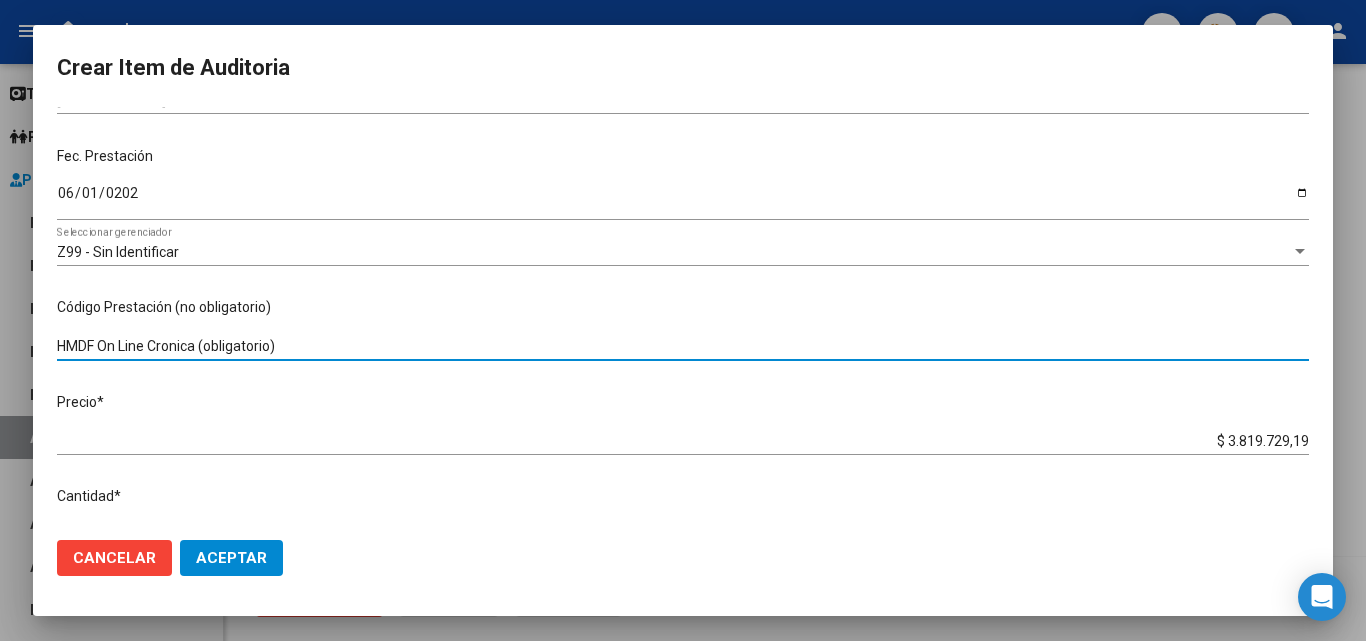 type on "HMDF On Line Cronica (obligatorio)" 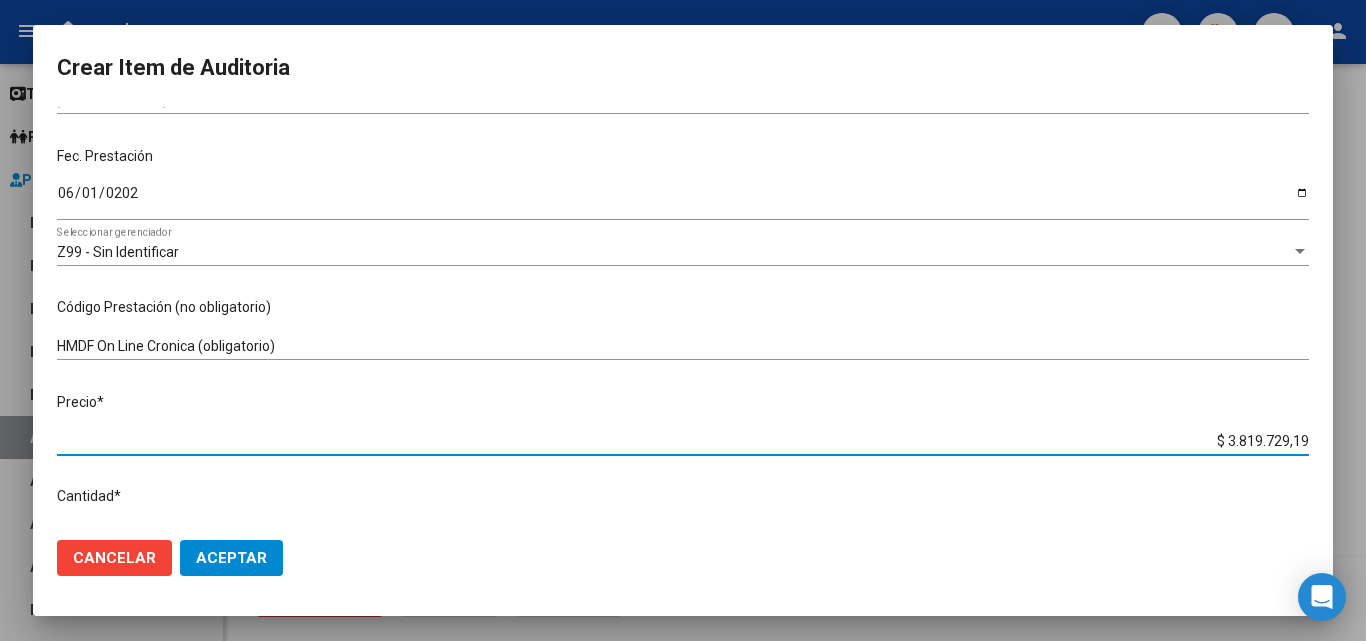 drag, startPoint x: 1209, startPoint y: 441, endPoint x: 1333, endPoint y: 435, distance: 124.14507 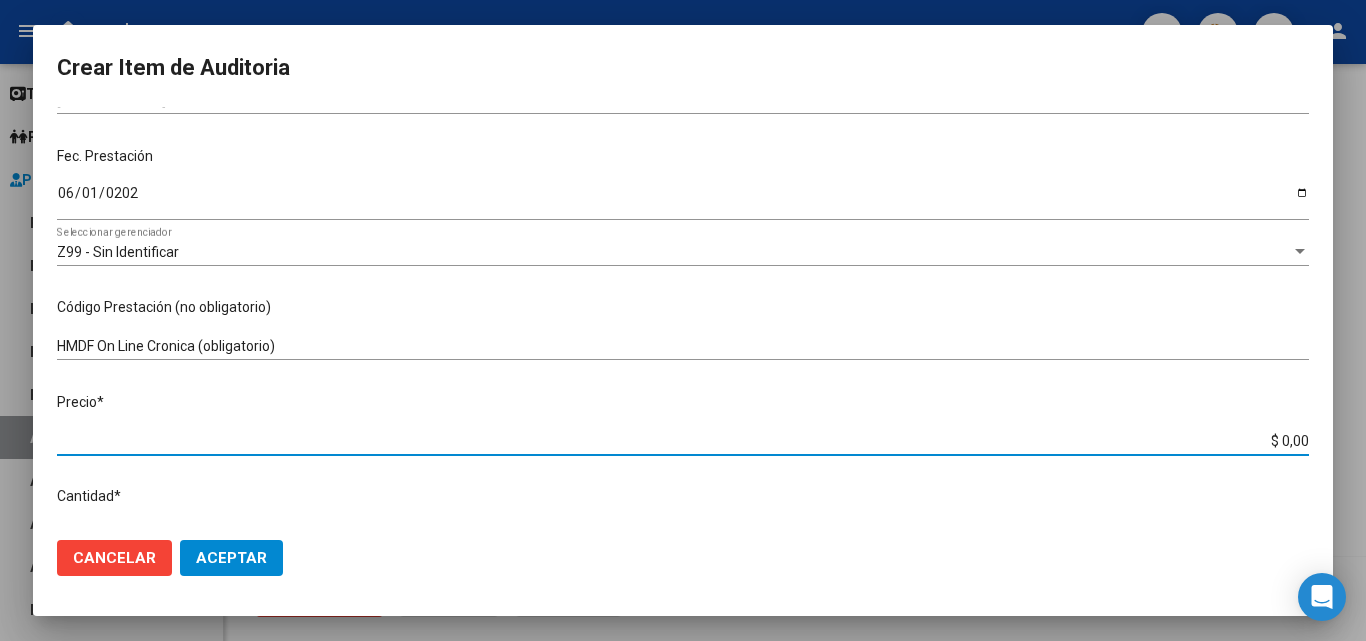type on "$ 0,03" 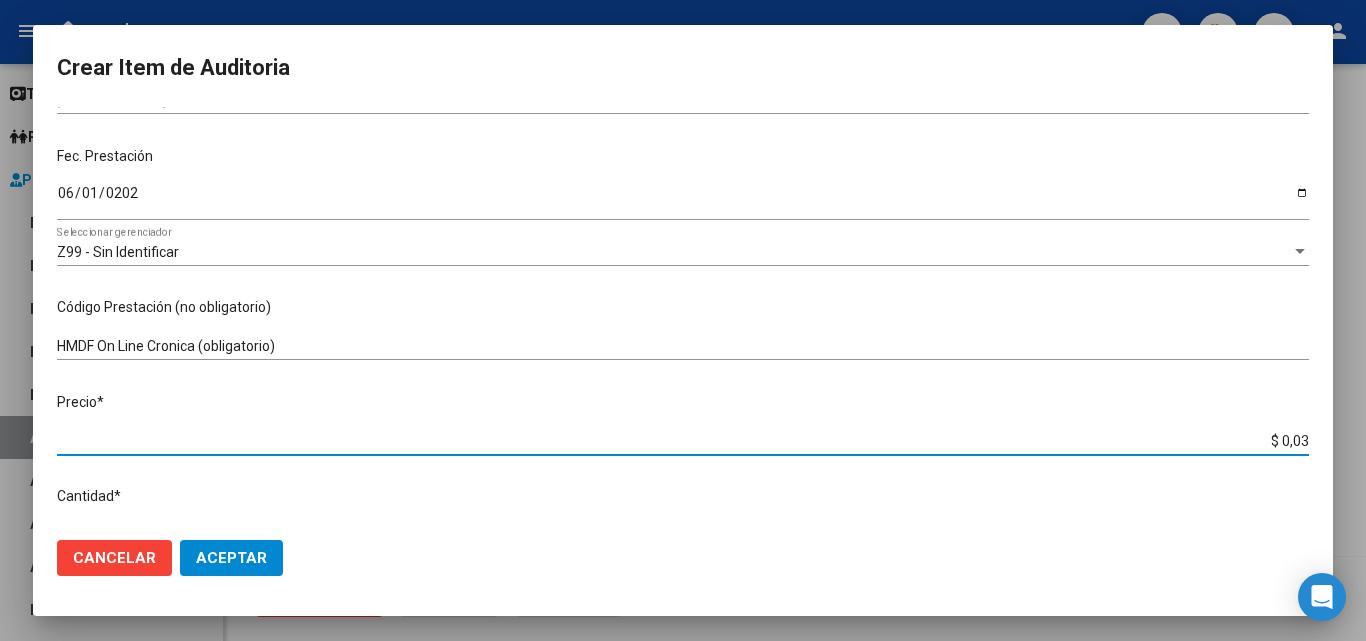 type on "$ 0,35" 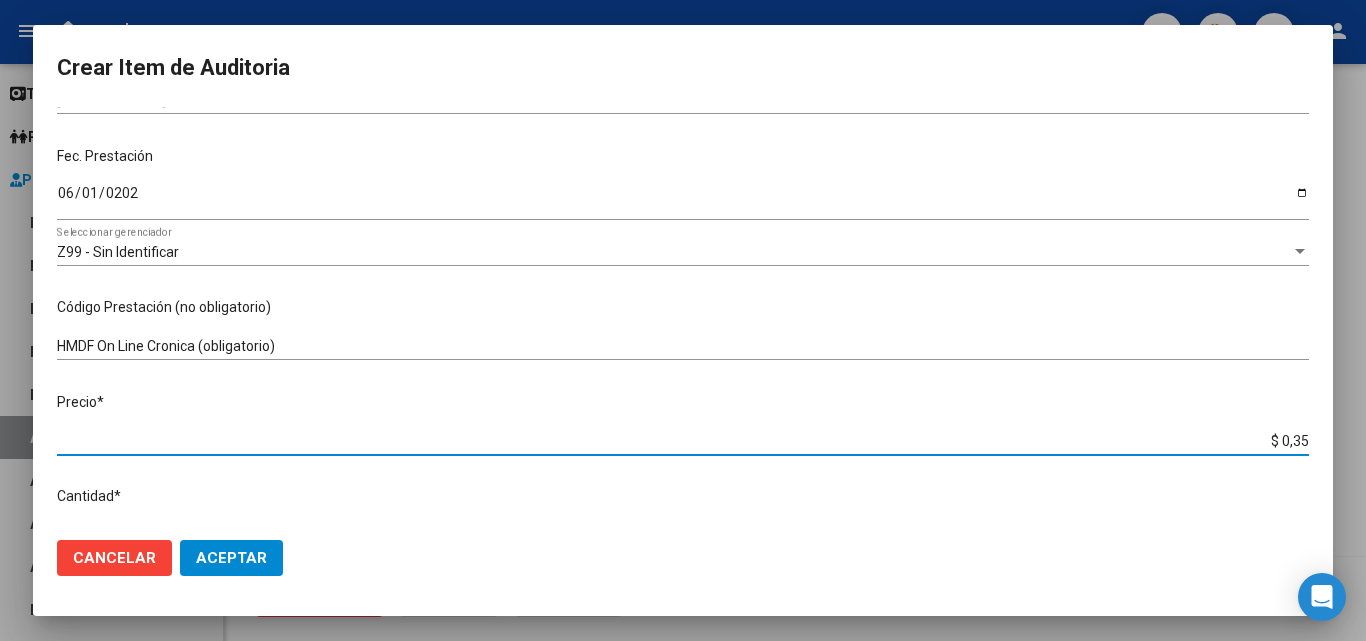 type on "$ 3,54" 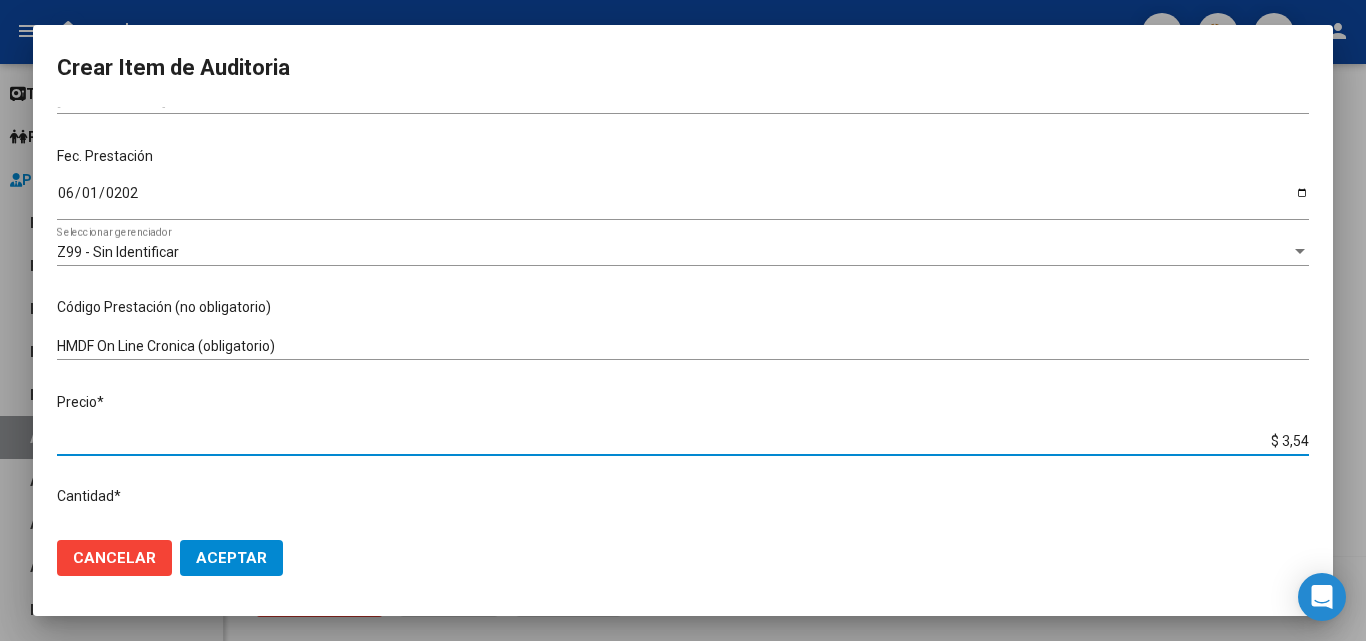 type on "$ 35,47" 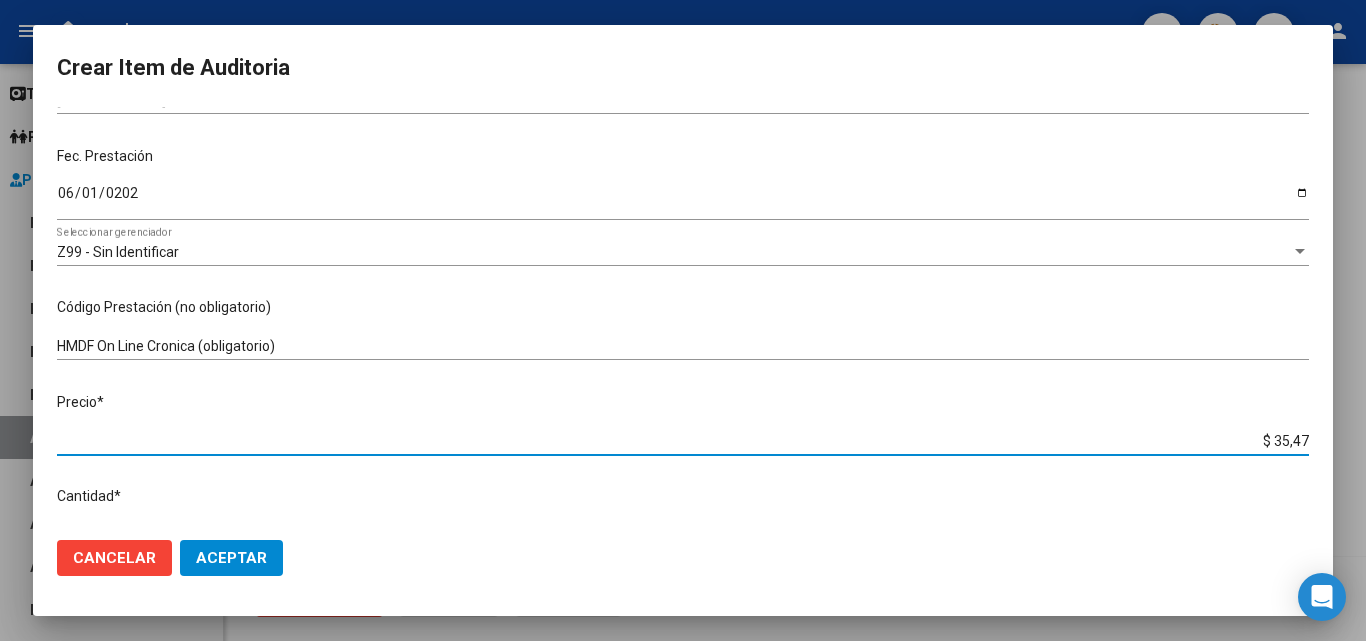type on "$ 354,70" 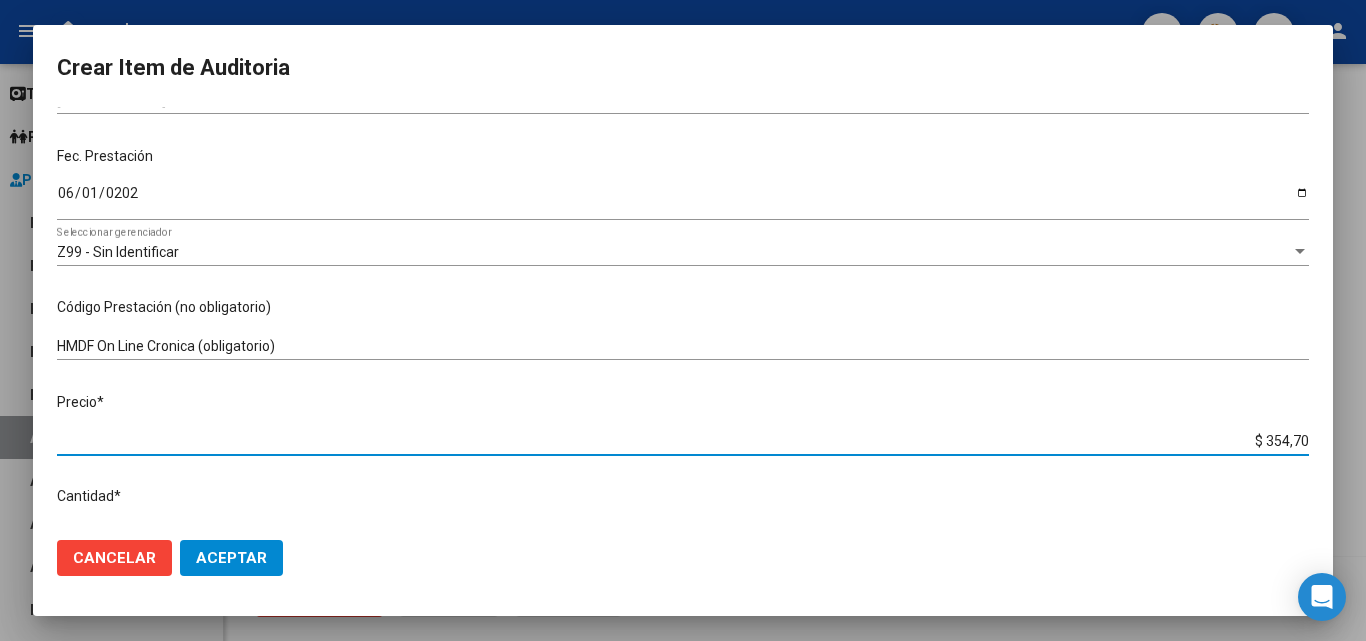 type on "$ 3.547,07" 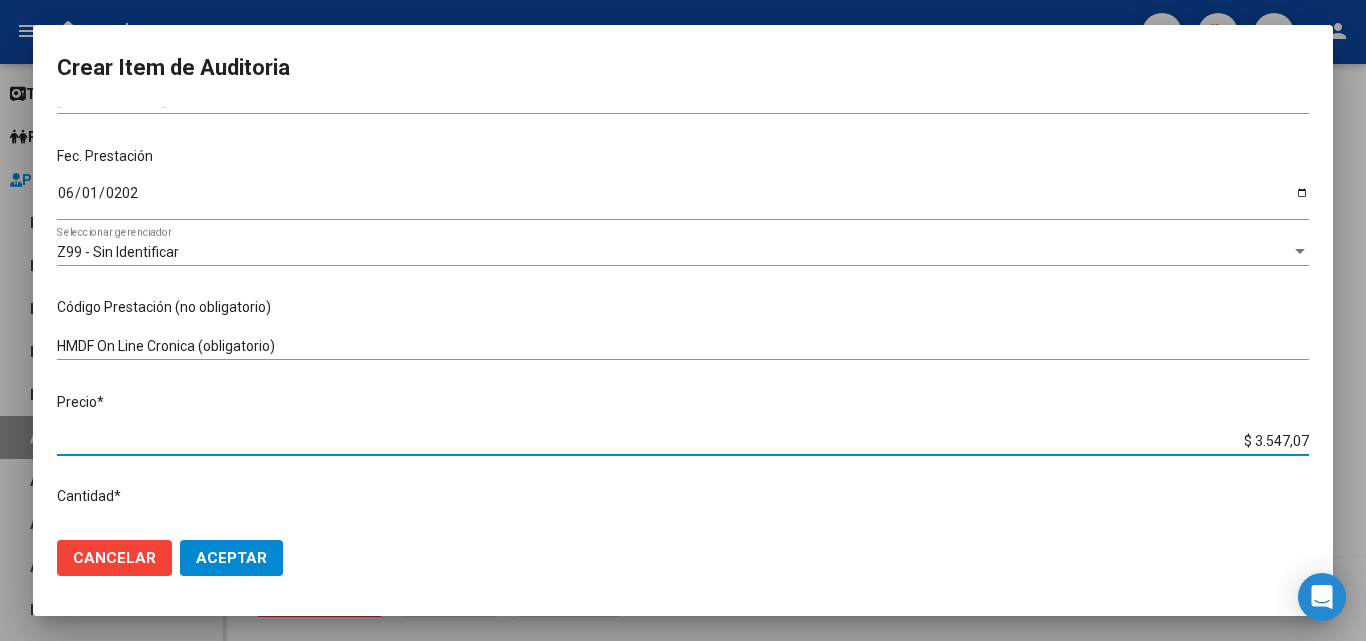 type on "$ 35.470,75" 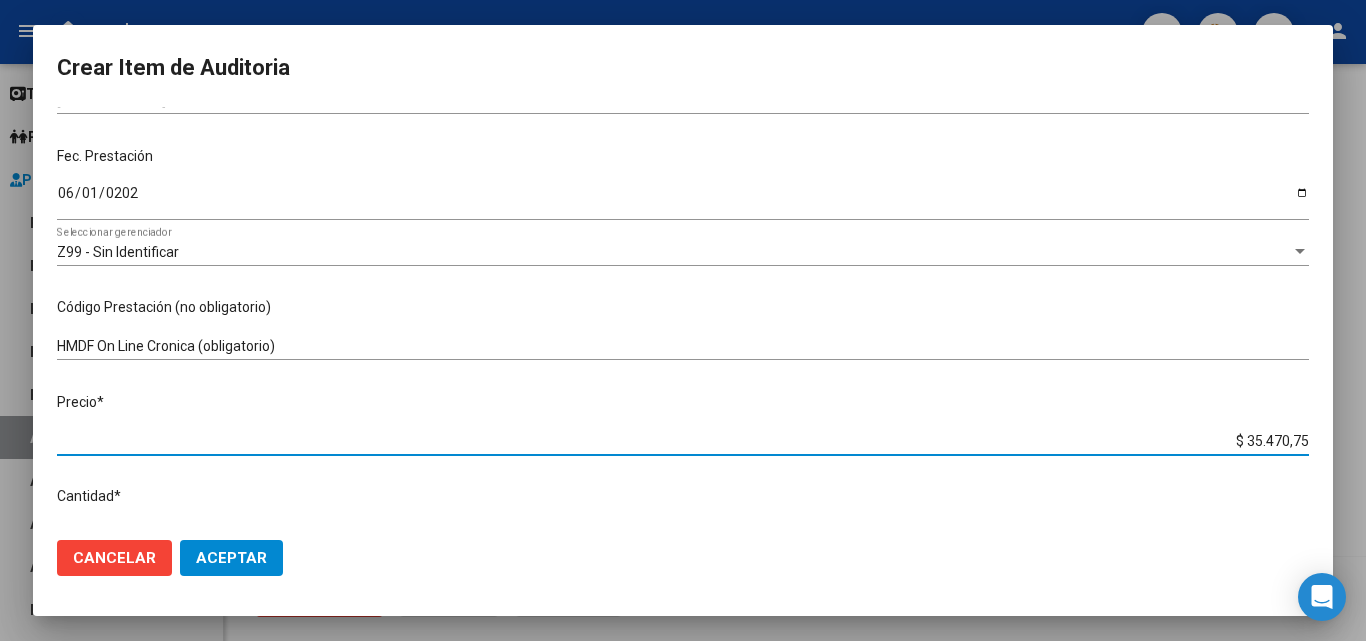 type on "$ 354.707,56" 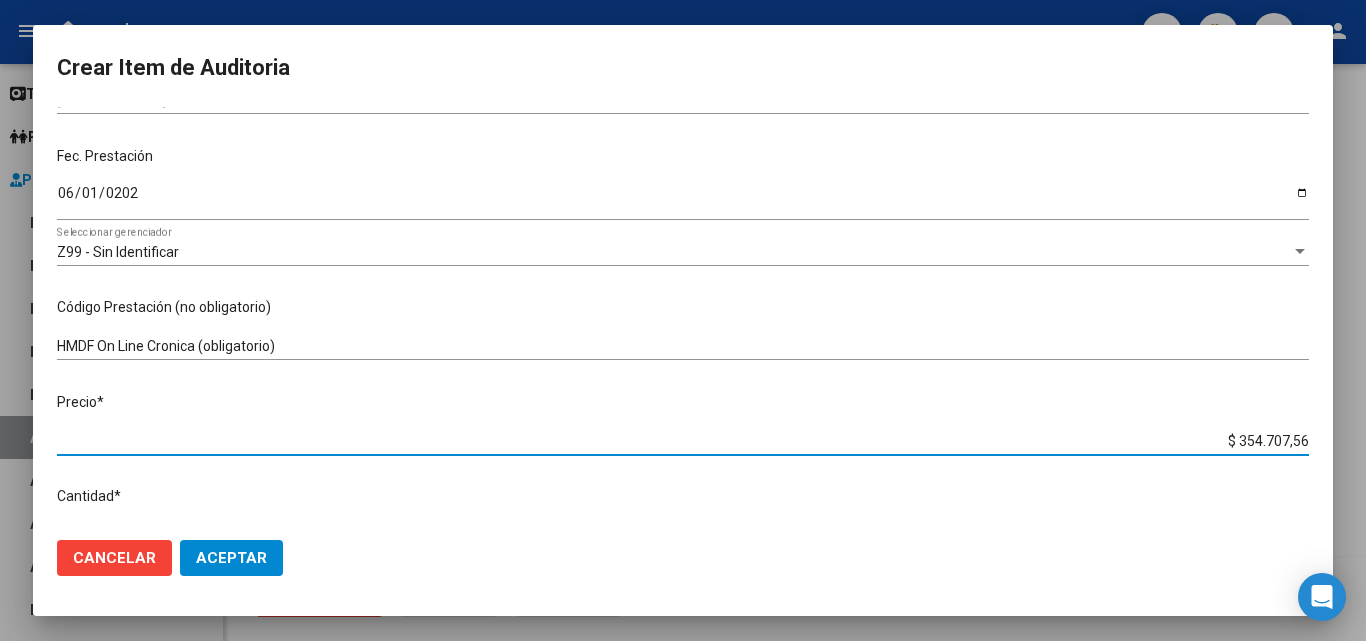 scroll, scrollTop: 300, scrollLeft: 0, axis: vertical 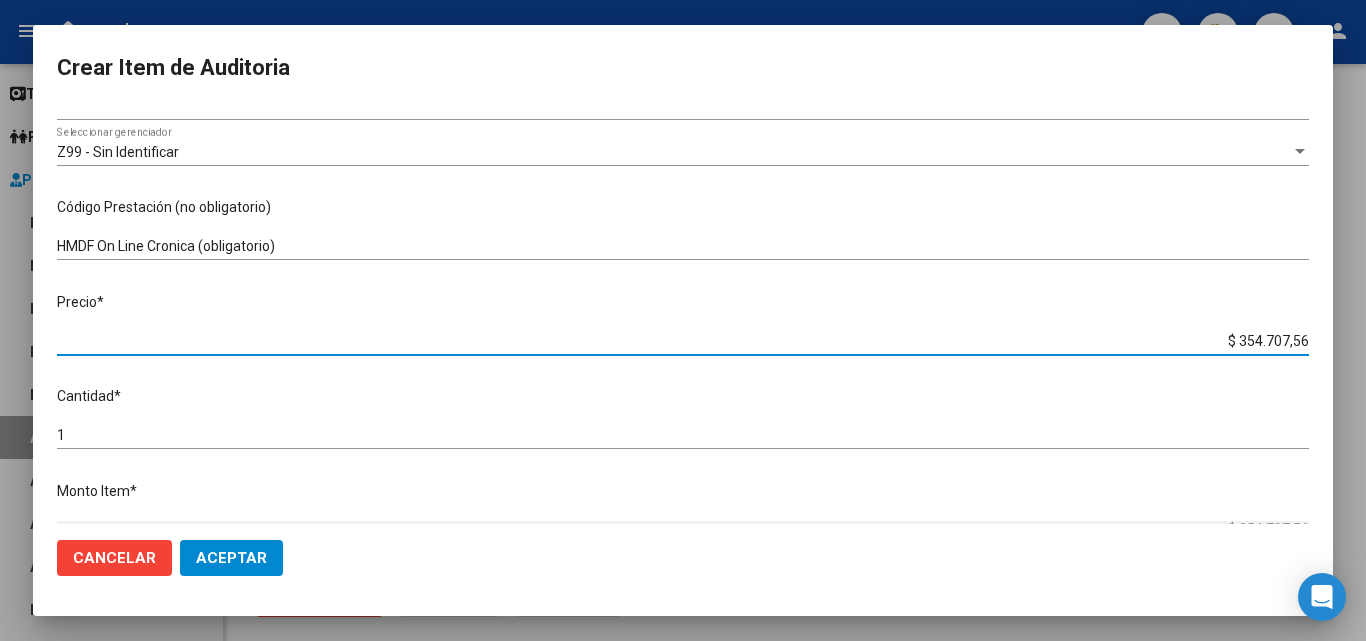 click on "1" at bounding box center (683, 435) 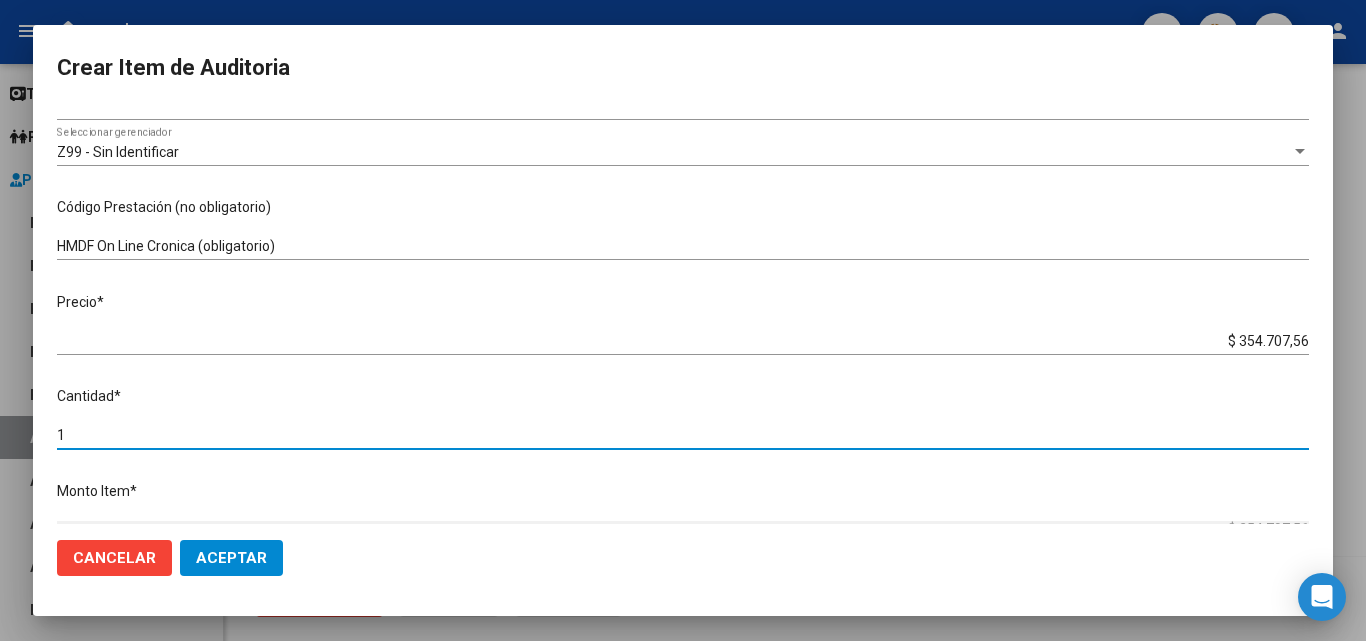 type on "10" 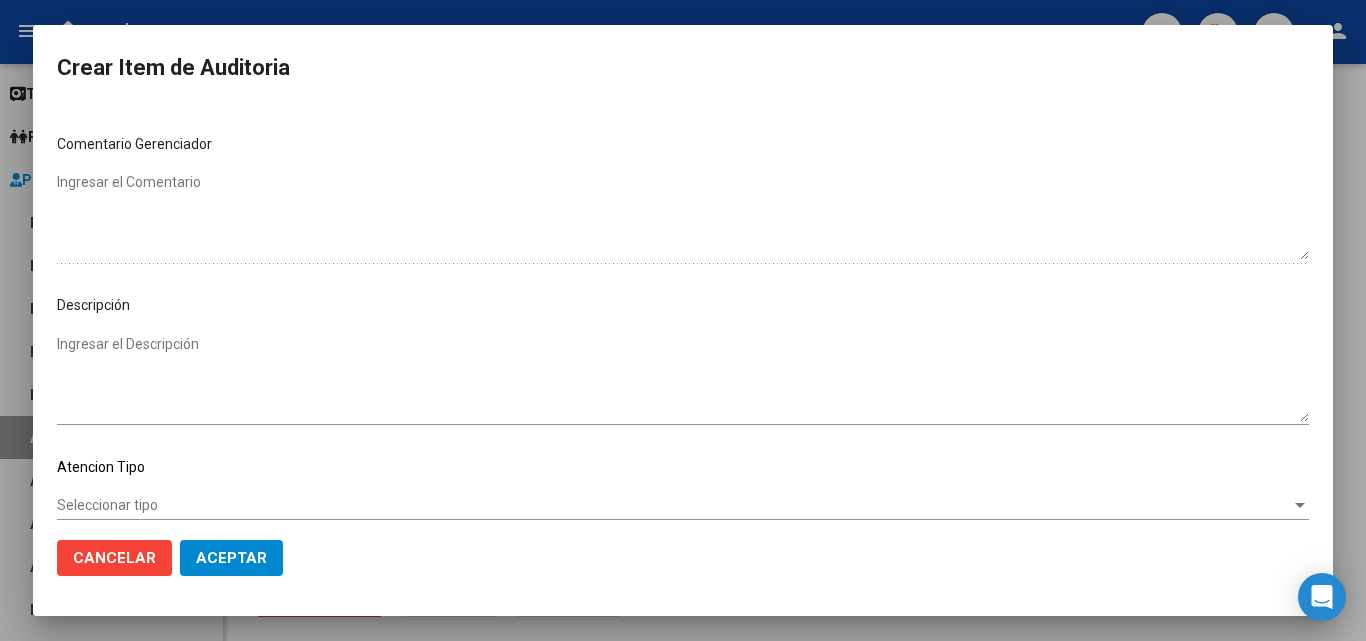 scroll, scrollTop: 1000, scrollLeft: 0, axis: vertical 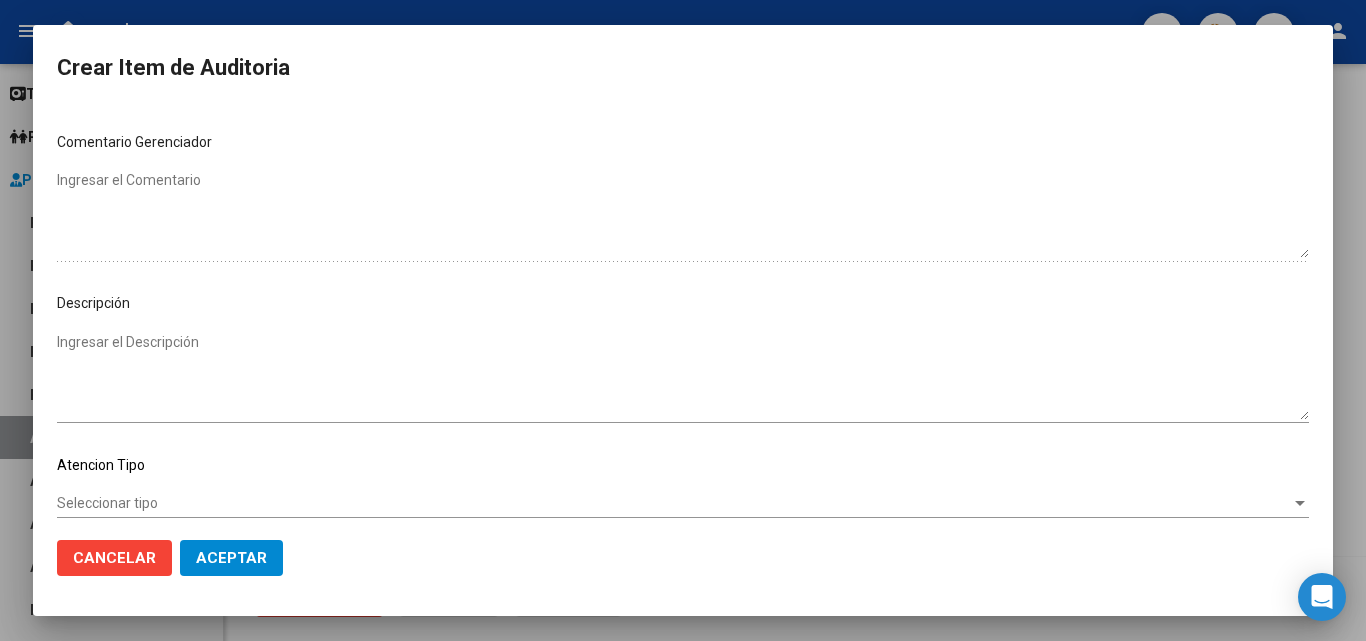type on "10" 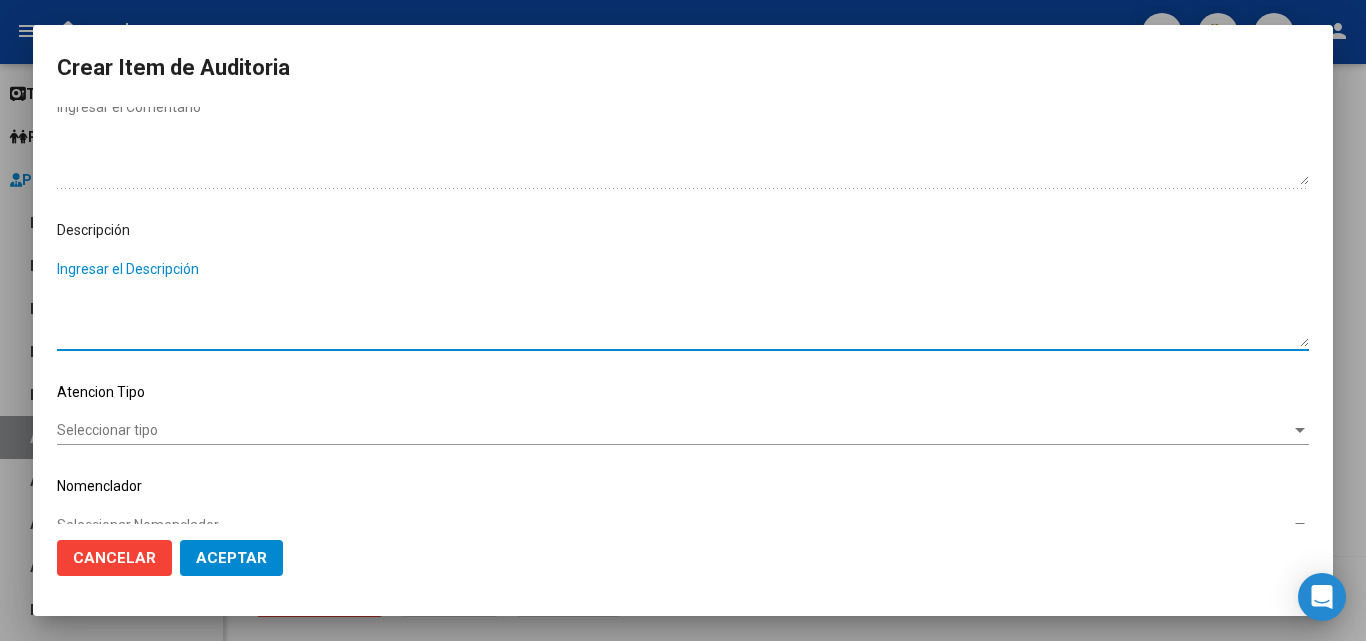 scroll, scrollTop: 1100, scrollLeft: 0, axis: vertical 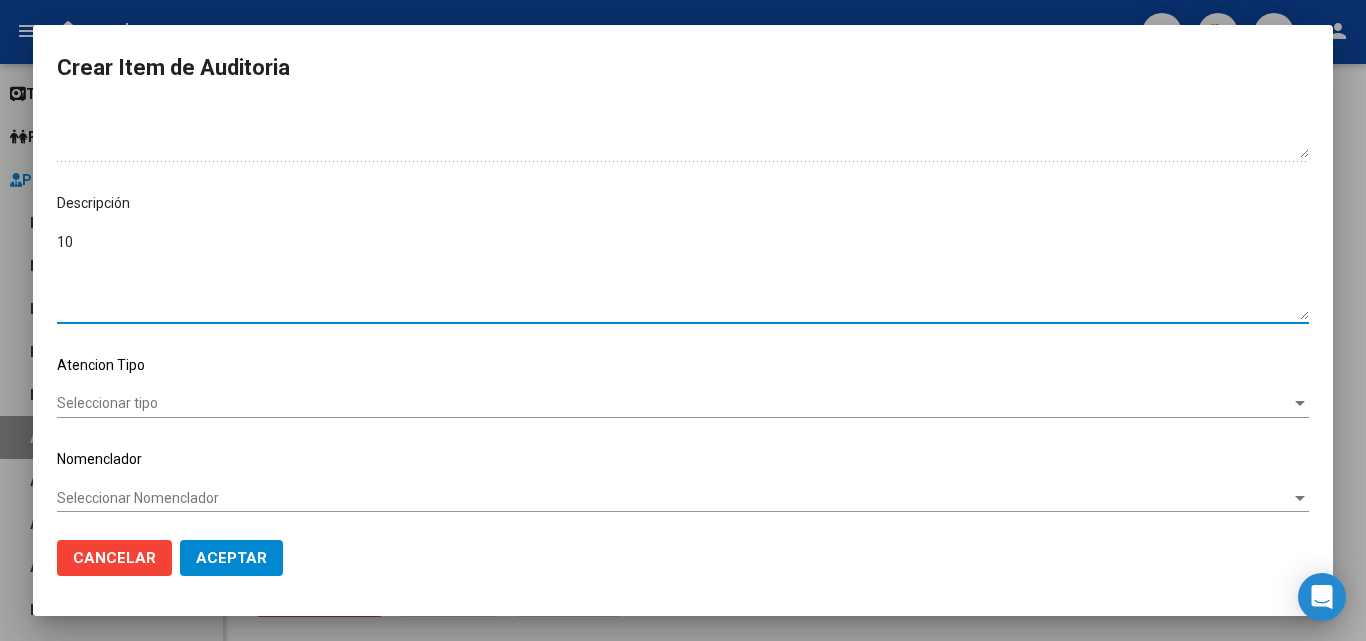 type on "1" 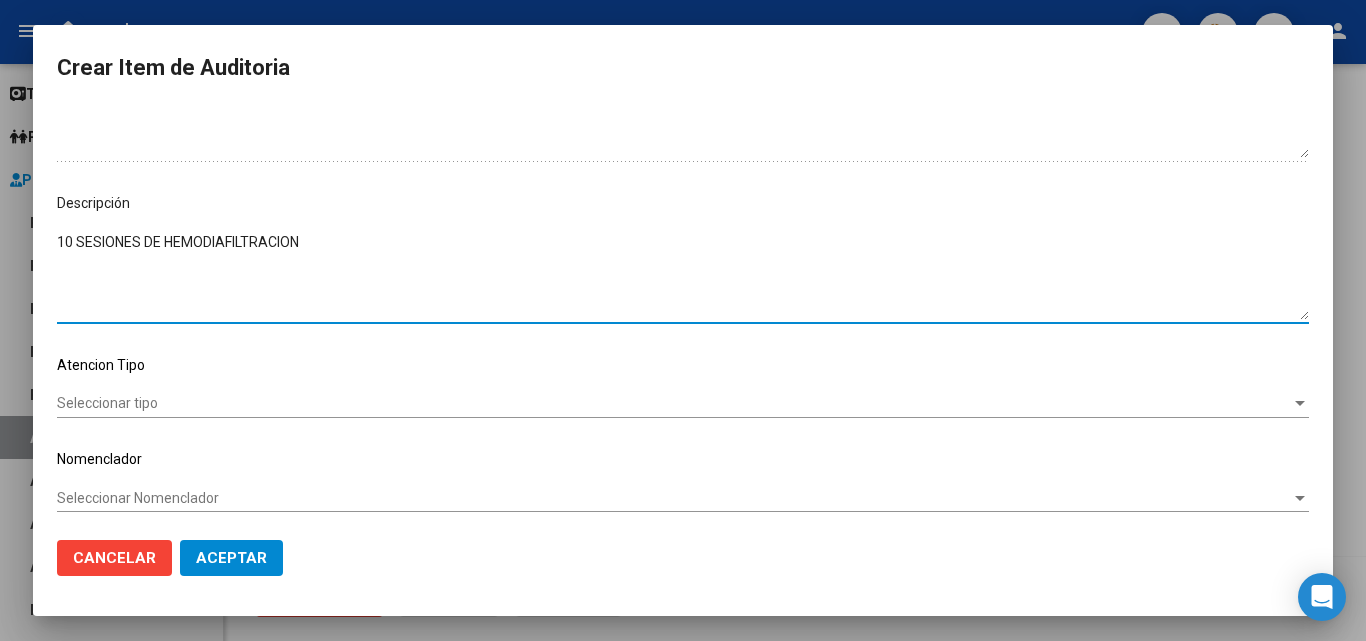 type on "10 SESIONES DE HEMODIAFILTRACION" 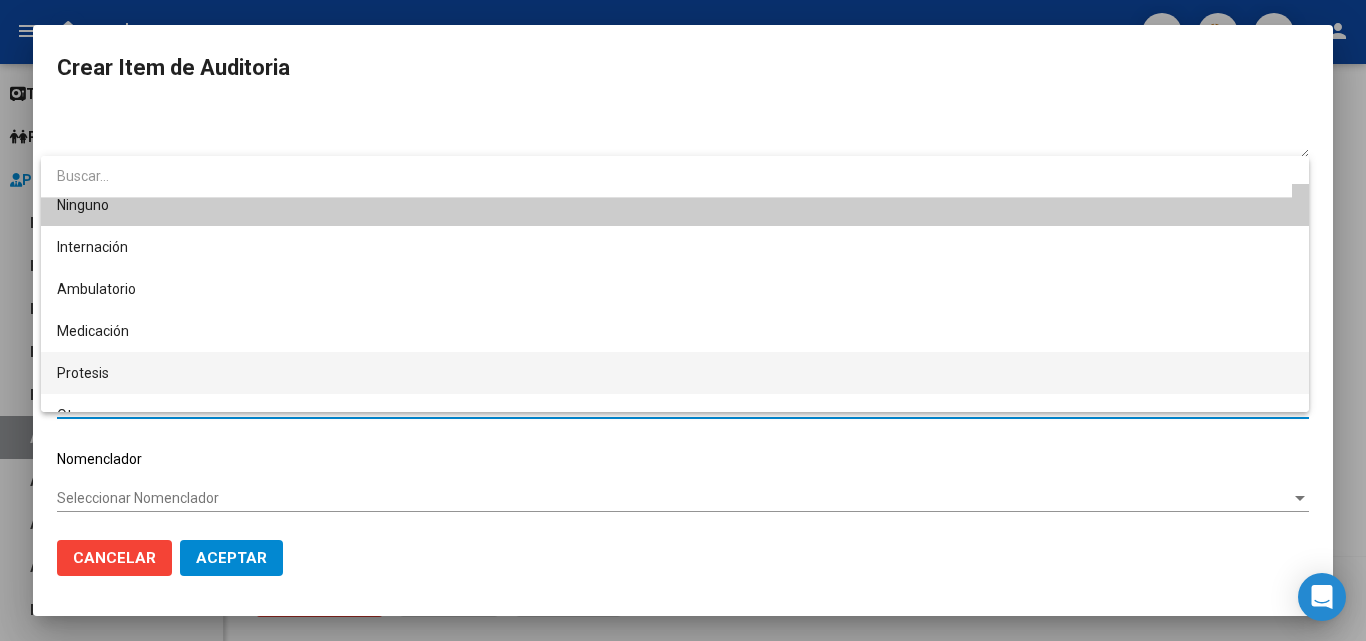 scroll, scrollTop: 38, scrollLeft: 0, axis: vertical 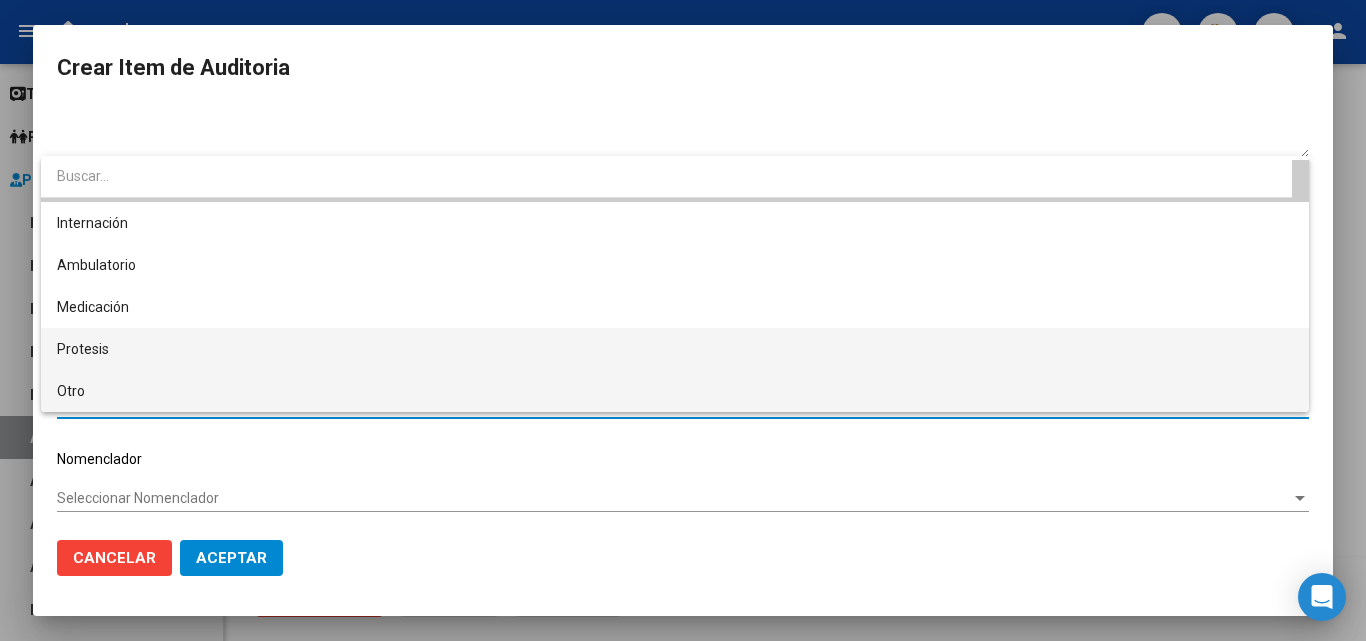 click on "Otro" at bounding box center [675, 391] 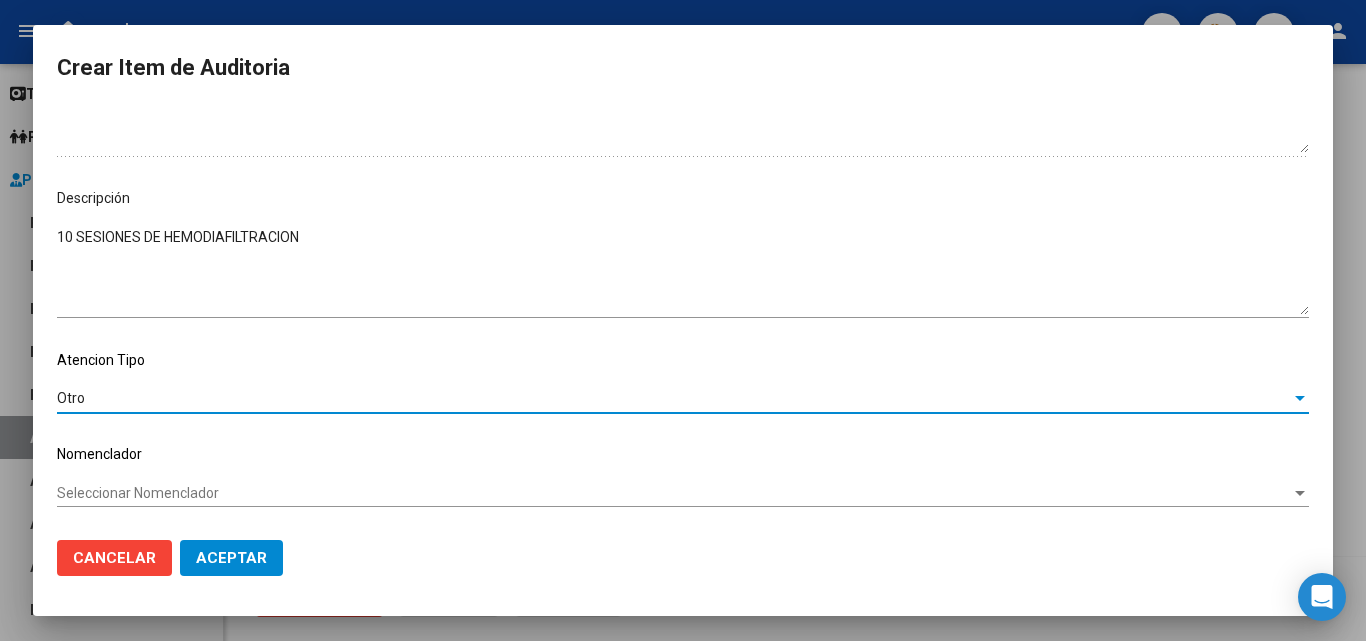 scroll, scrollTop: 1106, scrollLeft: 0, axis: vertical 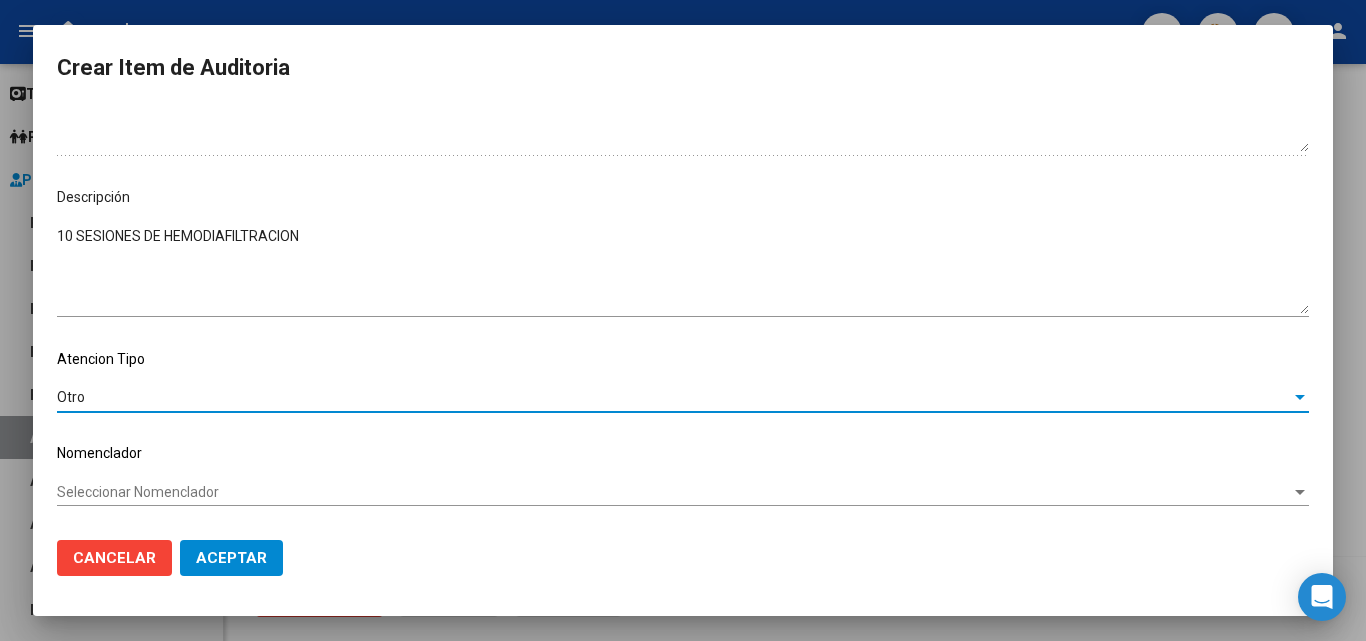 click on "Aceptar" 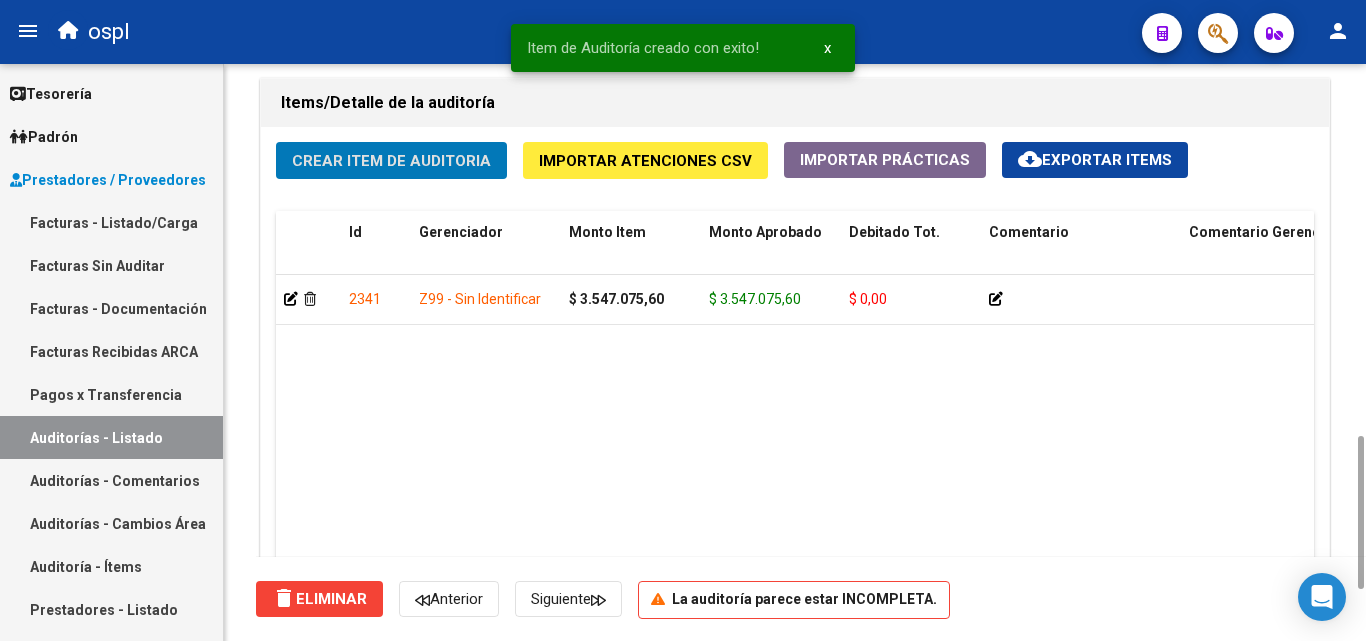 click on "Crear Item de Auditoria" 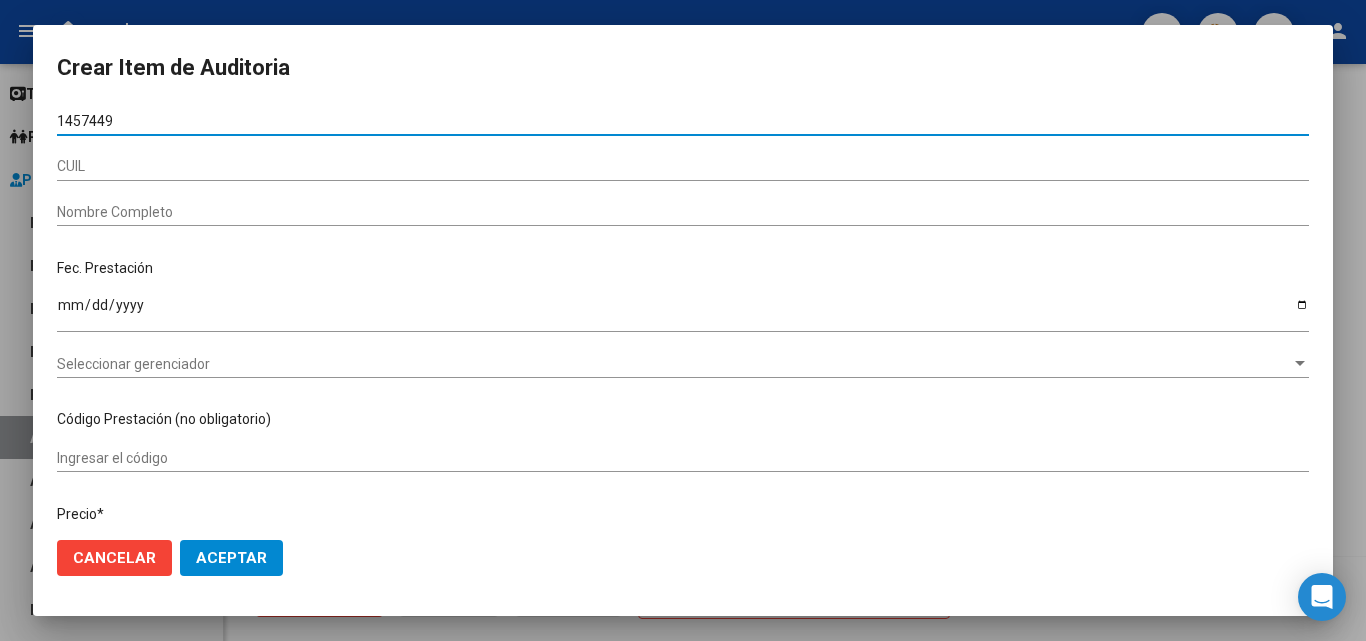 type on "14574494" 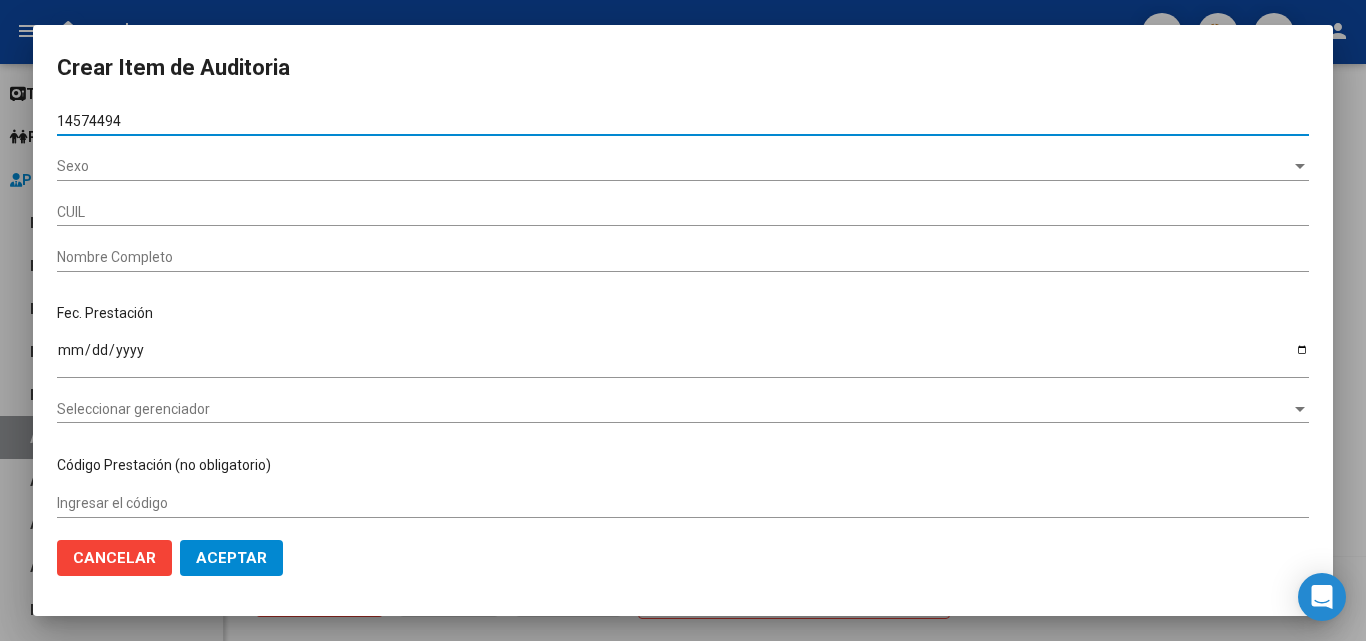 type on "20145744947" 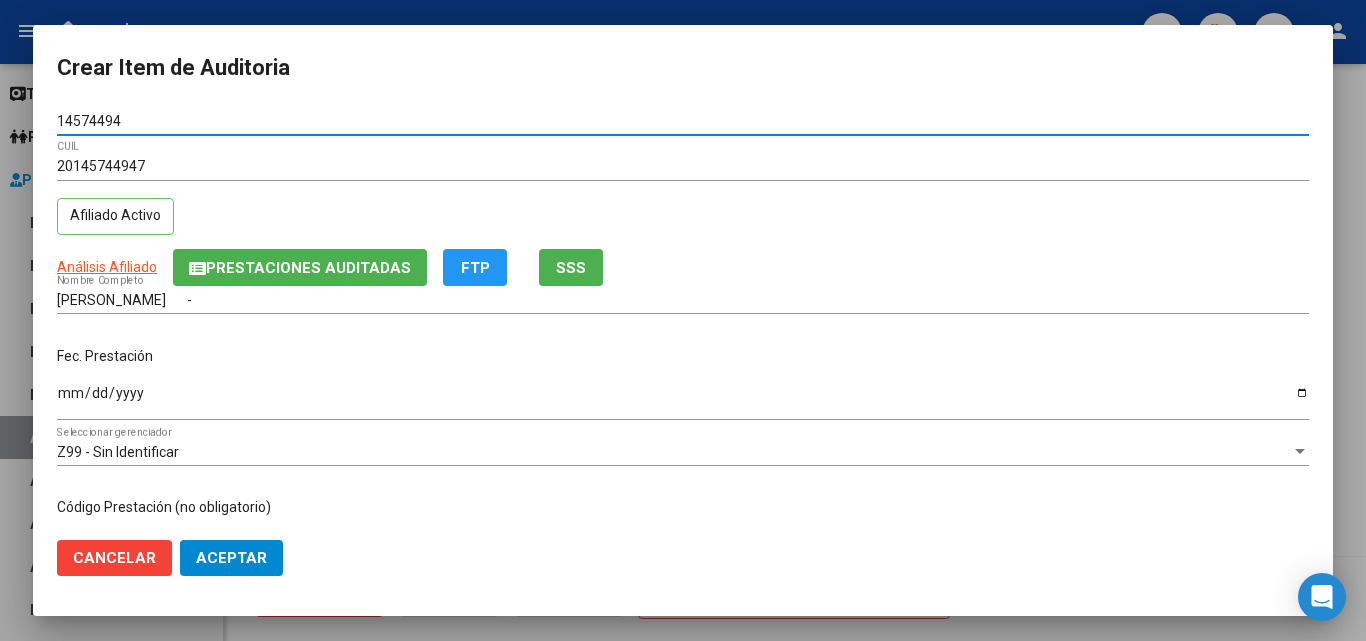 type on "14574494" 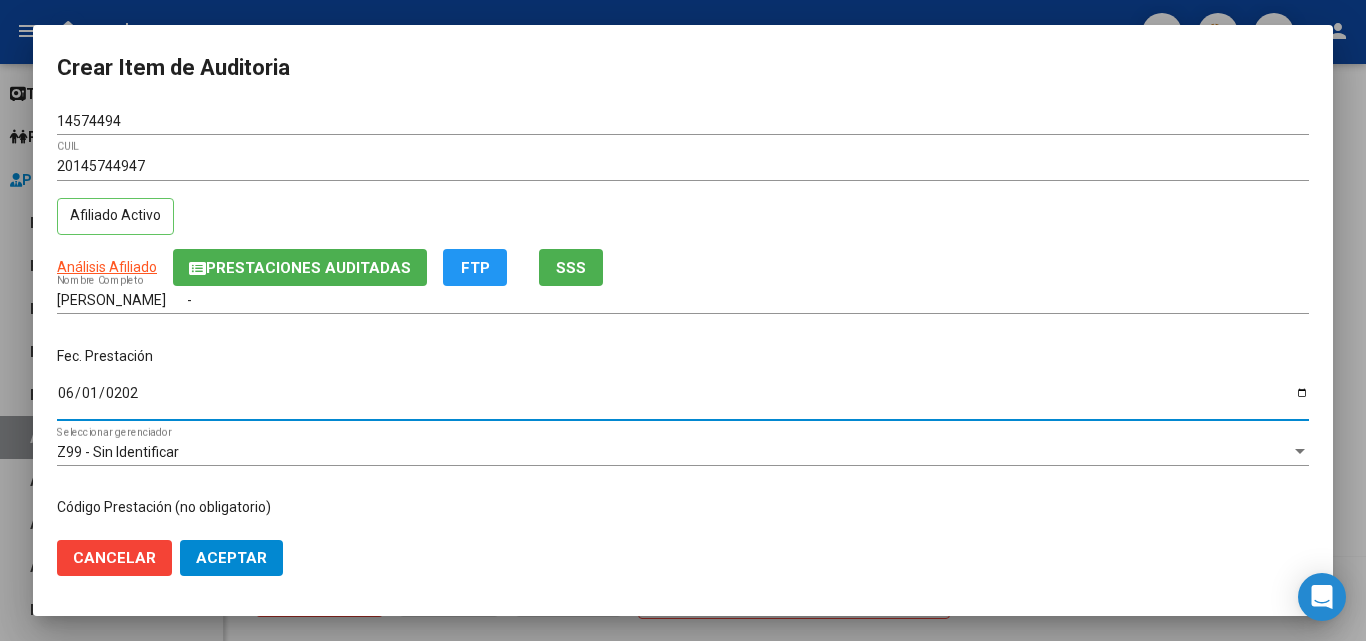 type on "[DATE]" 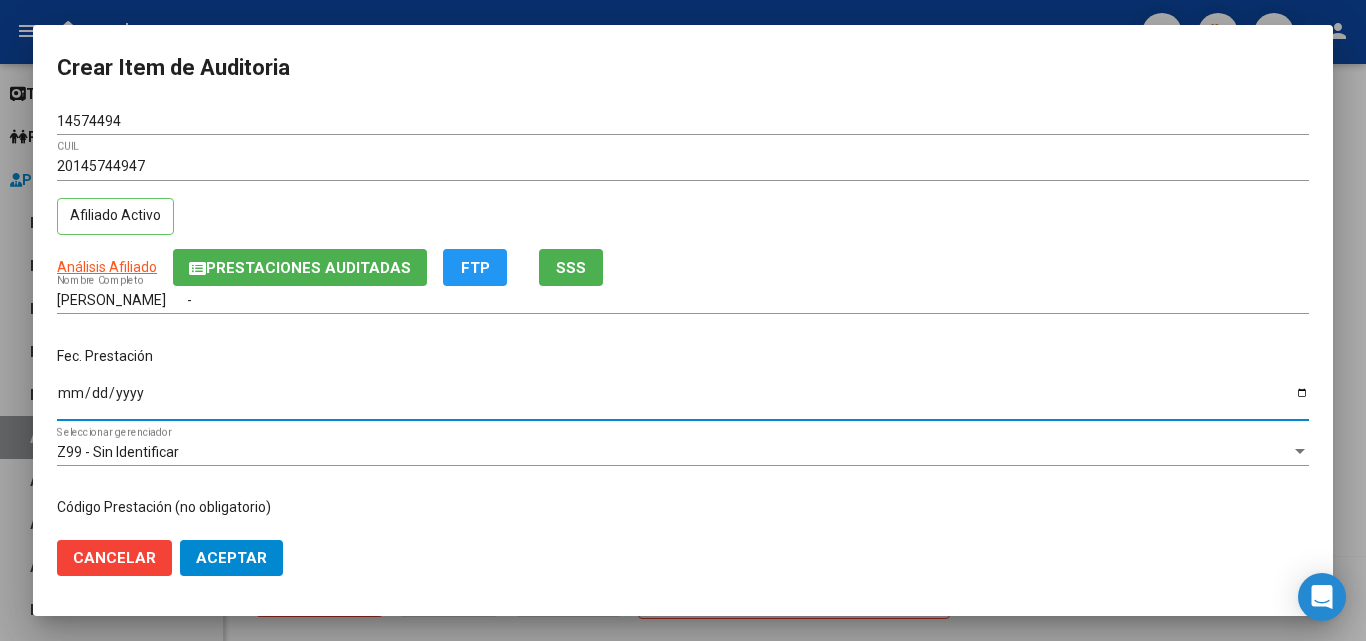 type on "[DATE]" 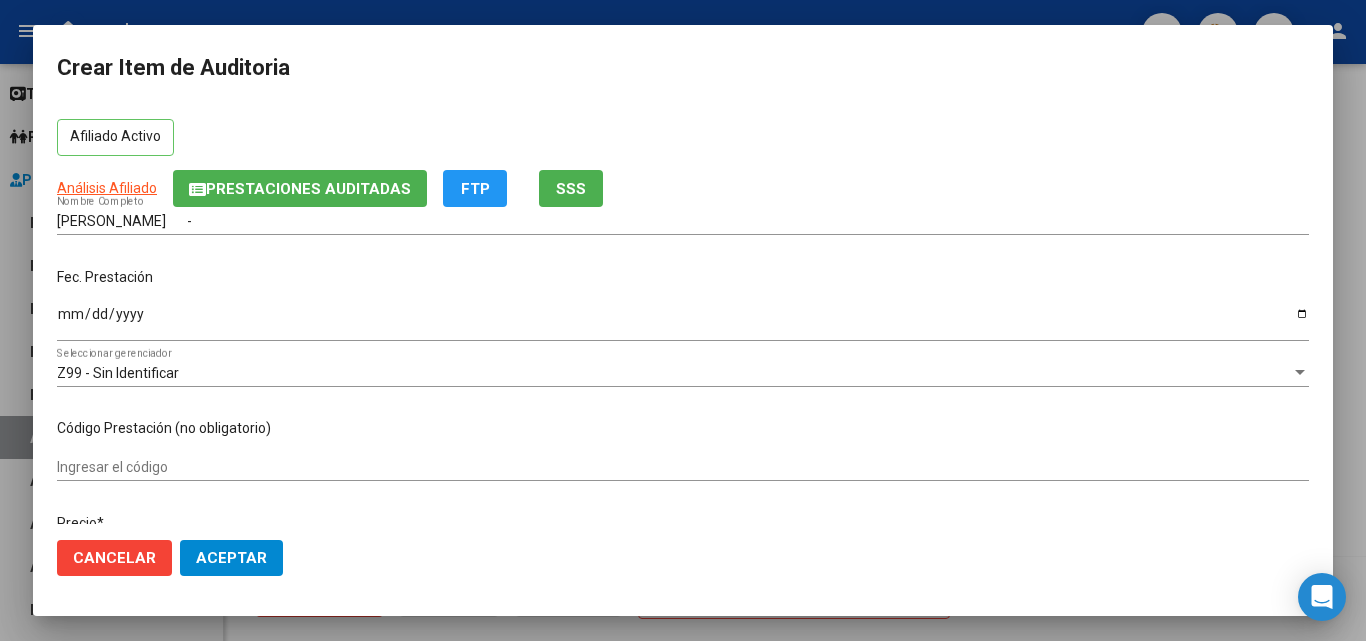 scroll, scrollTop: 100, scrollLeft: 0, axis: vertical 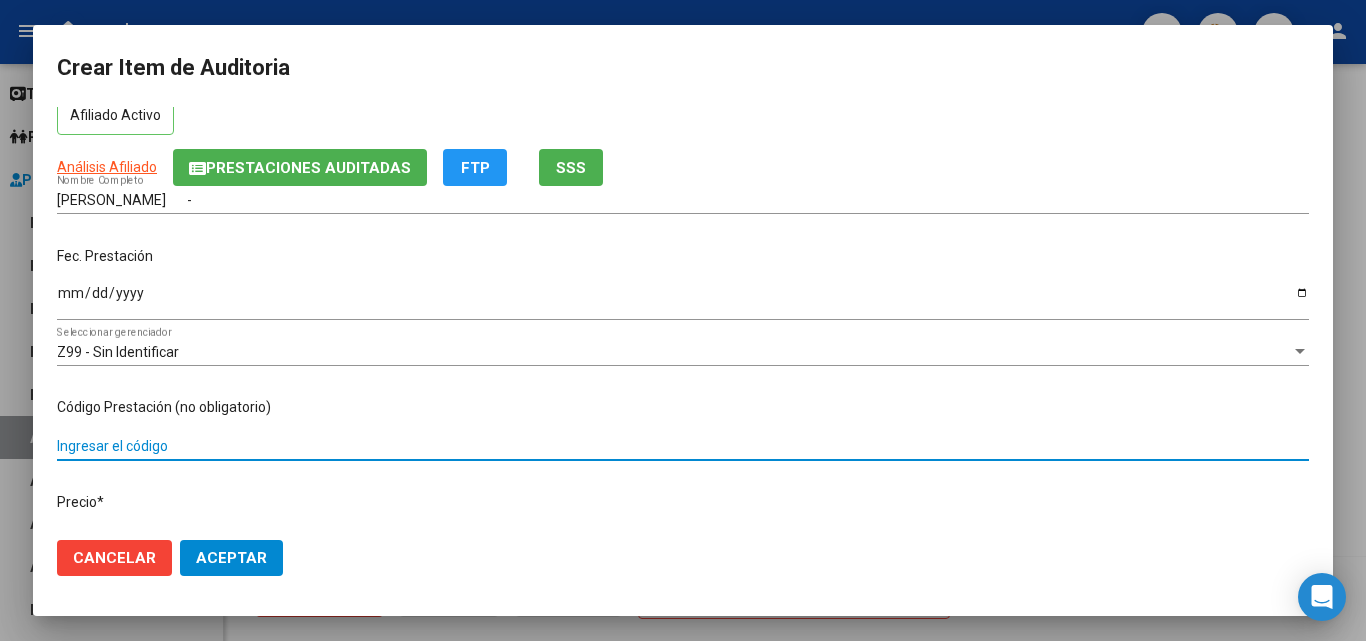 click on "Ingresar el código" at bounding box center (683, 446) 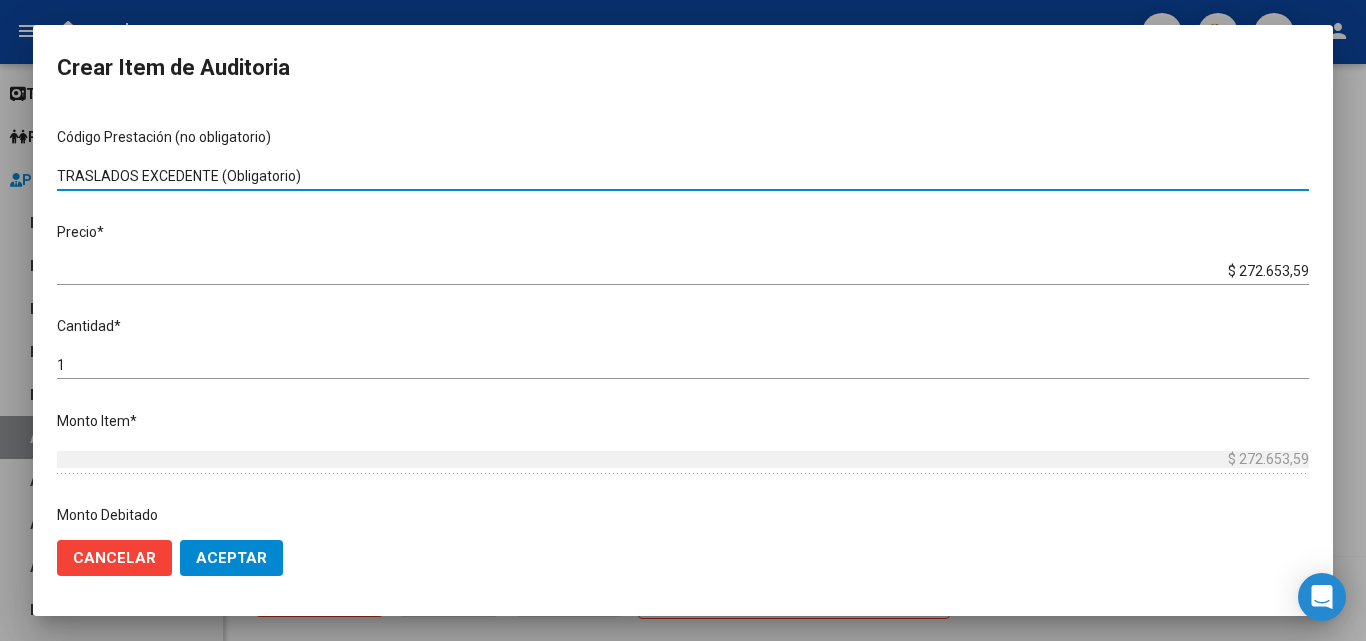 scroll, scrollTop: 400, scrollLeft: 0, axis: vertical 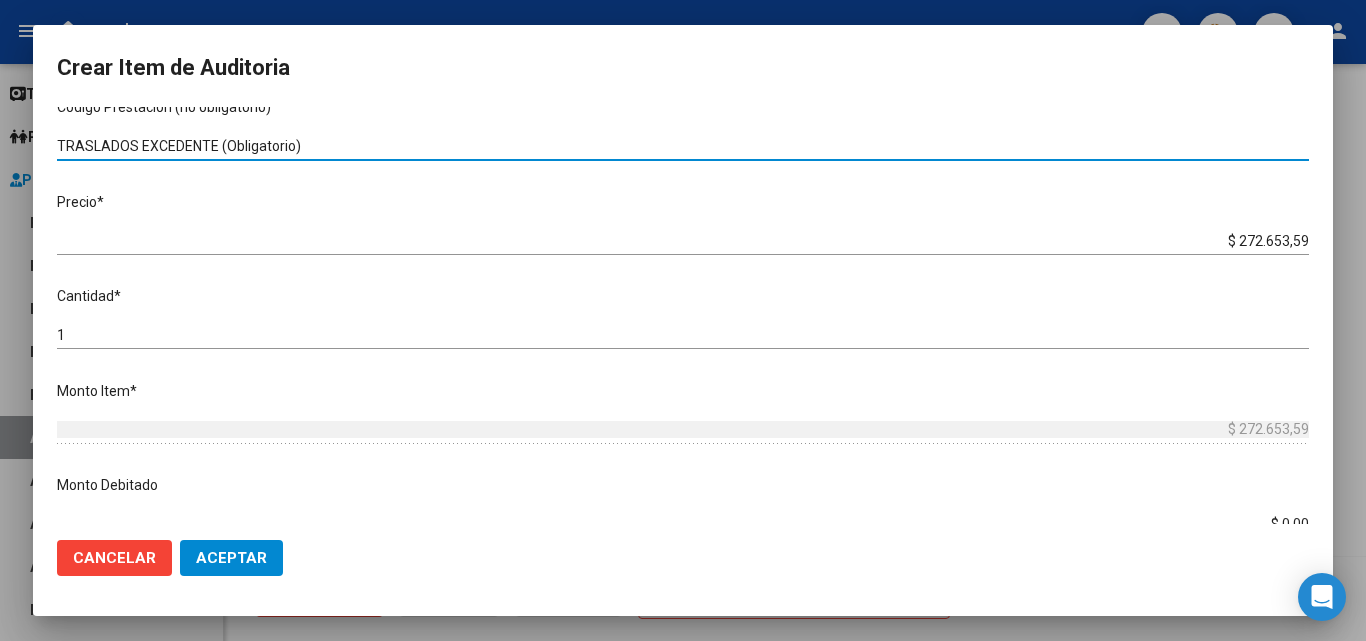 type on "TRASLADOS EXCEDENTE (Obligatorio)" 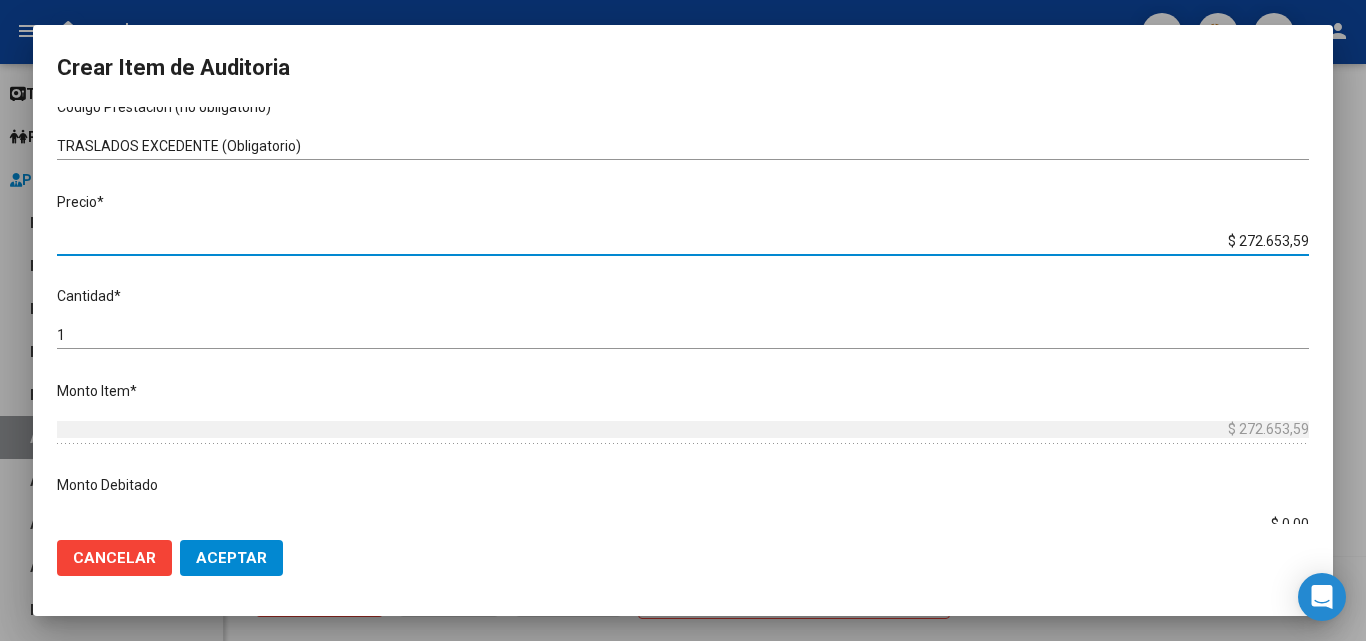 drag, startPoint x: 1217, startPoint y: 241, endPoint x: 1328, endPoint y: 237, distance: 111.07205 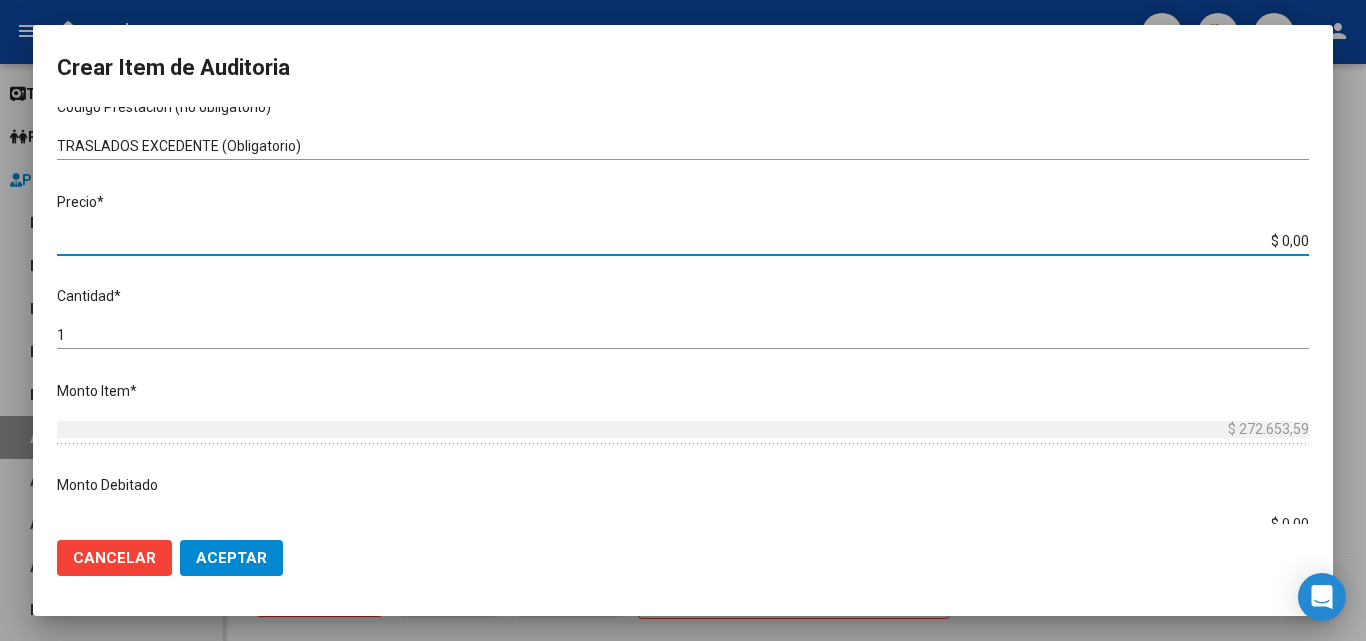 type on "$ 0,01" 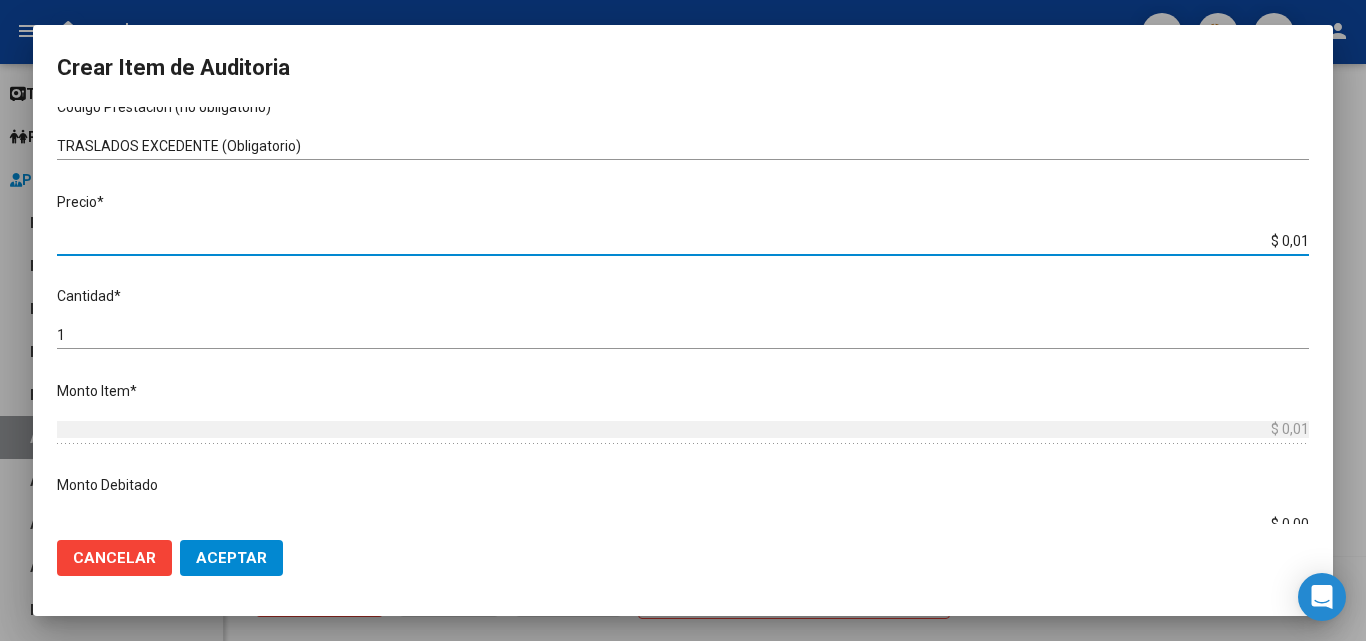 type on "$ 0,17" 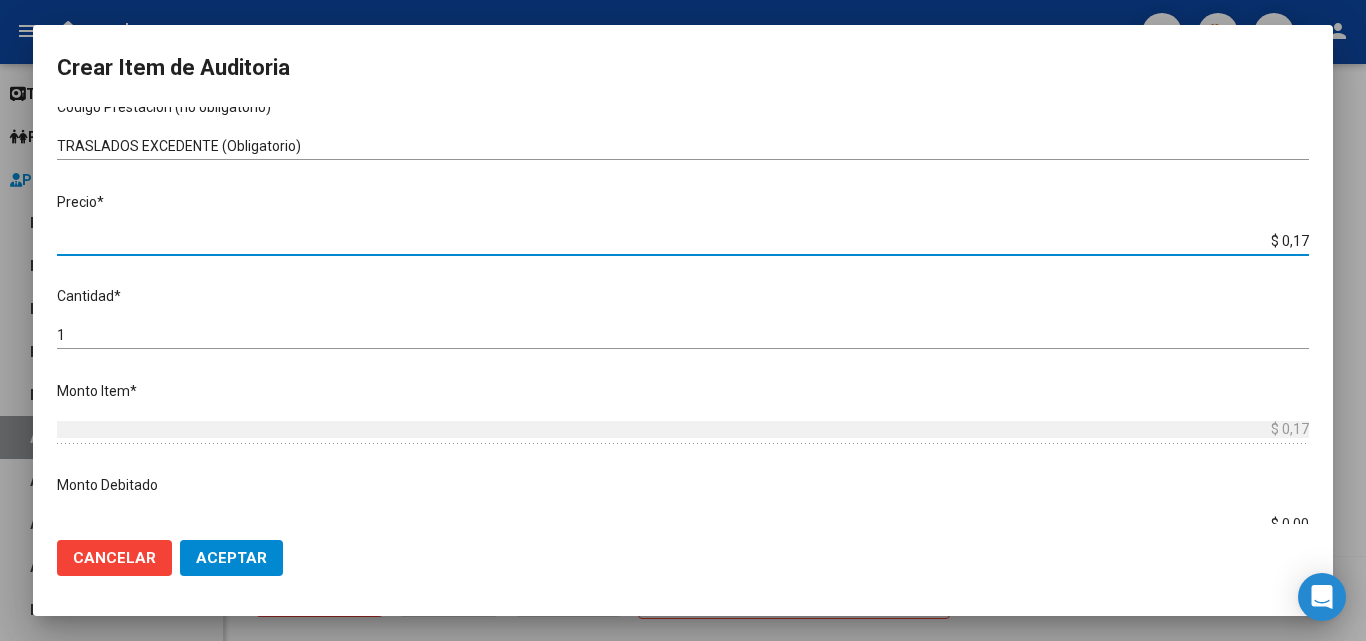 type on "$ 1,72" 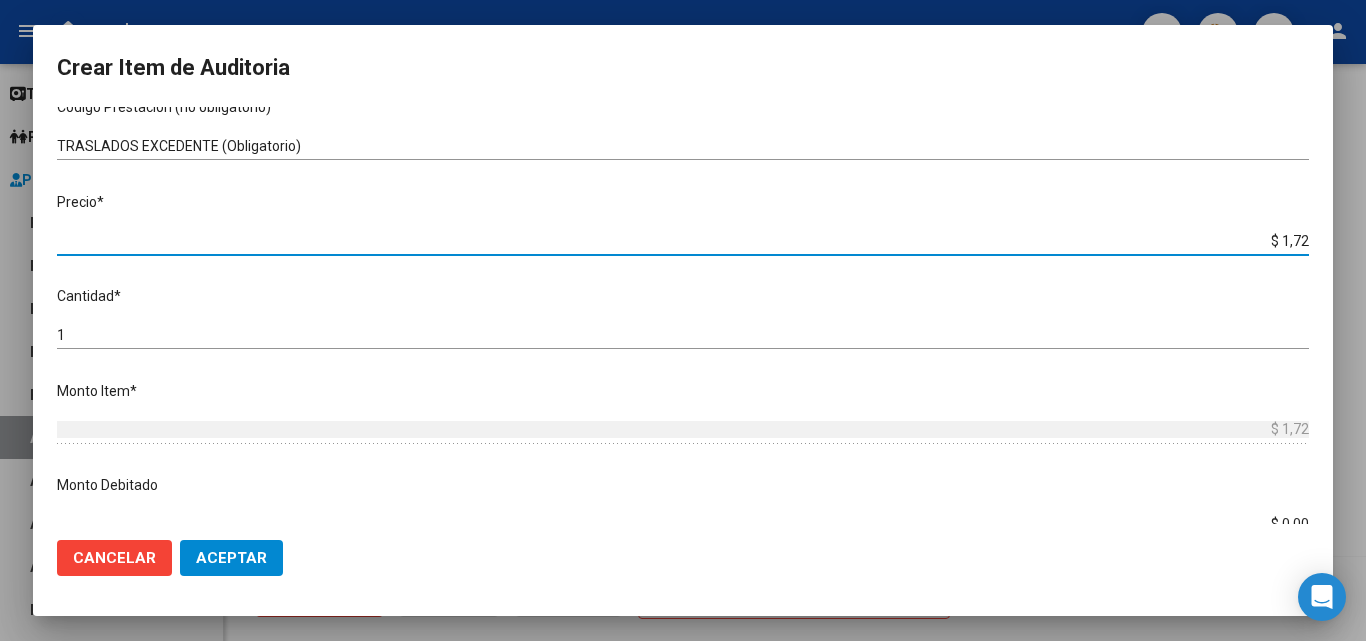 type on "$ 17,24" 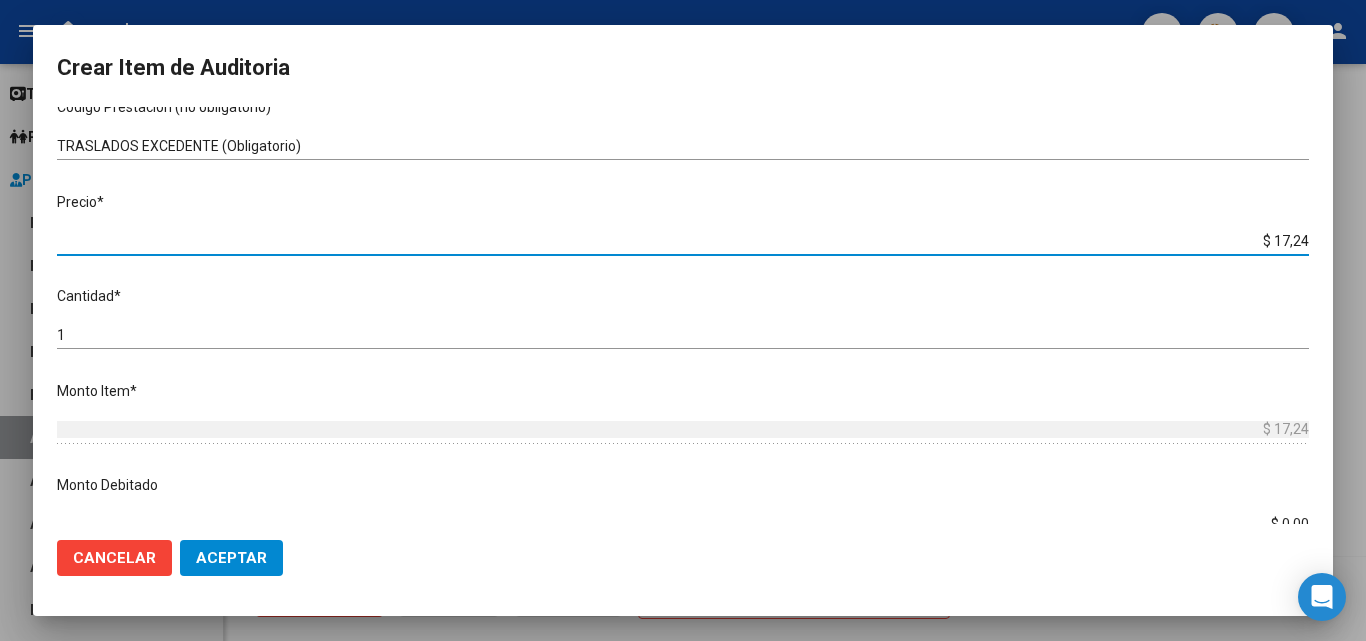 type on "$ 172,46" 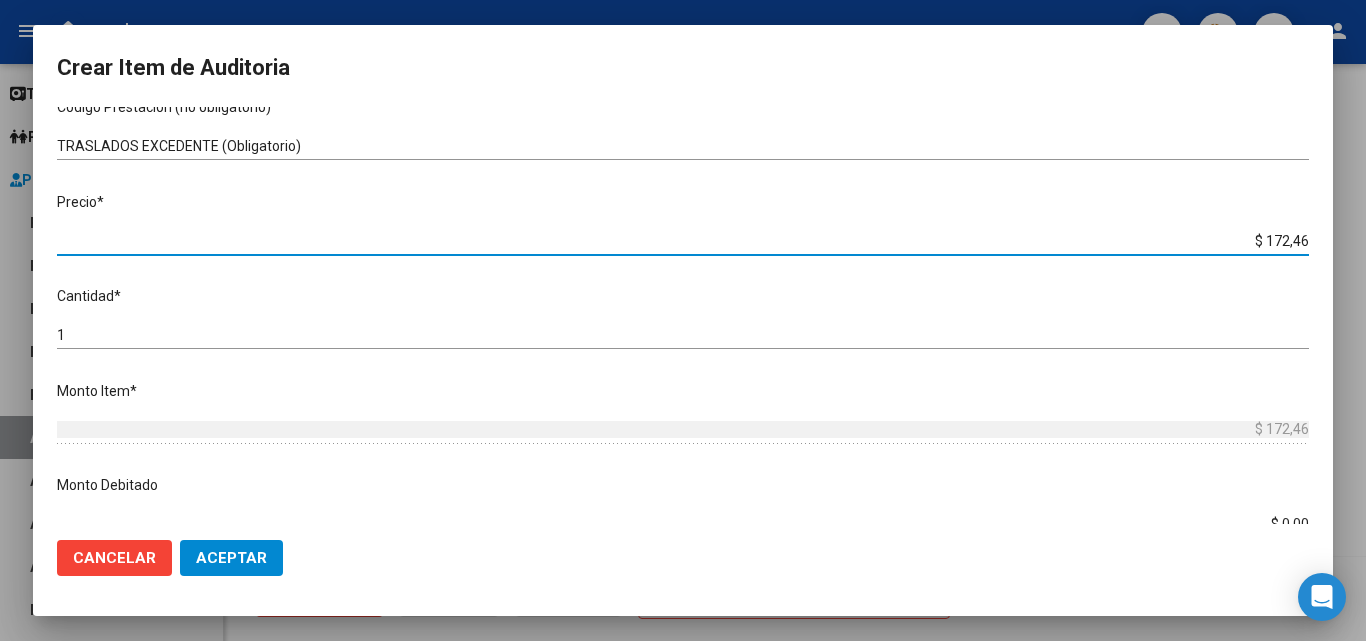type on "$ 1.724,65" 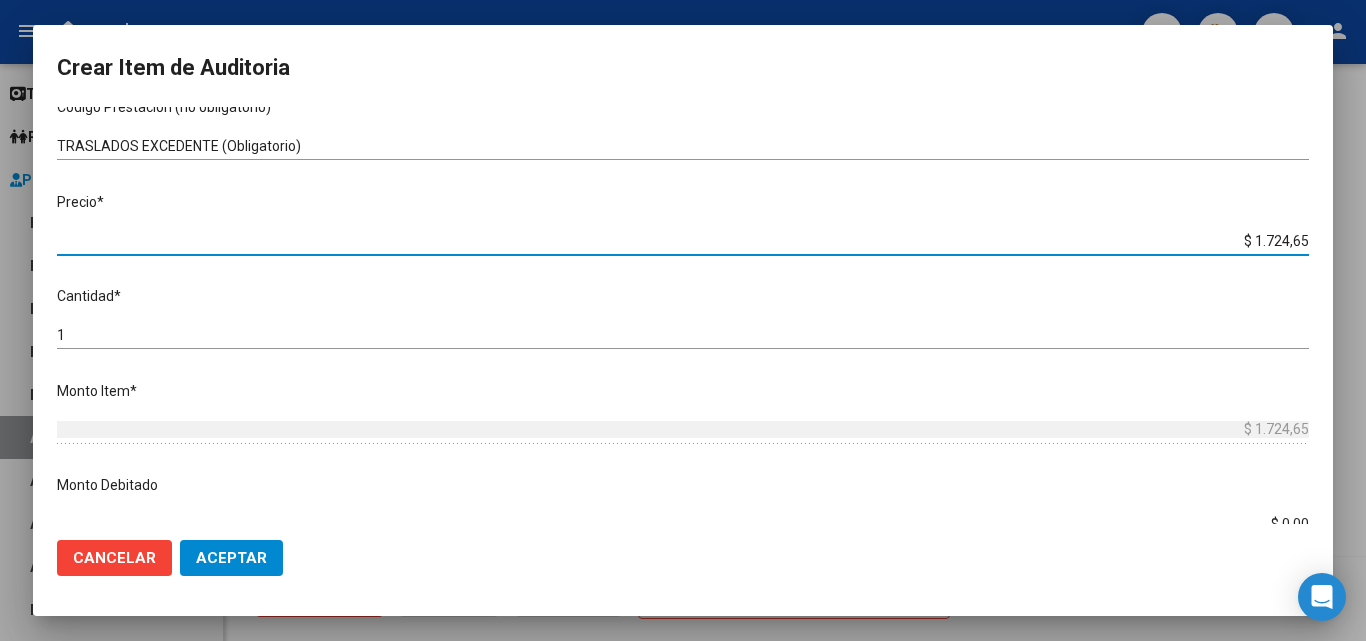 click on "1 Ingresar la cantidad" at bounding box center (683, 335) 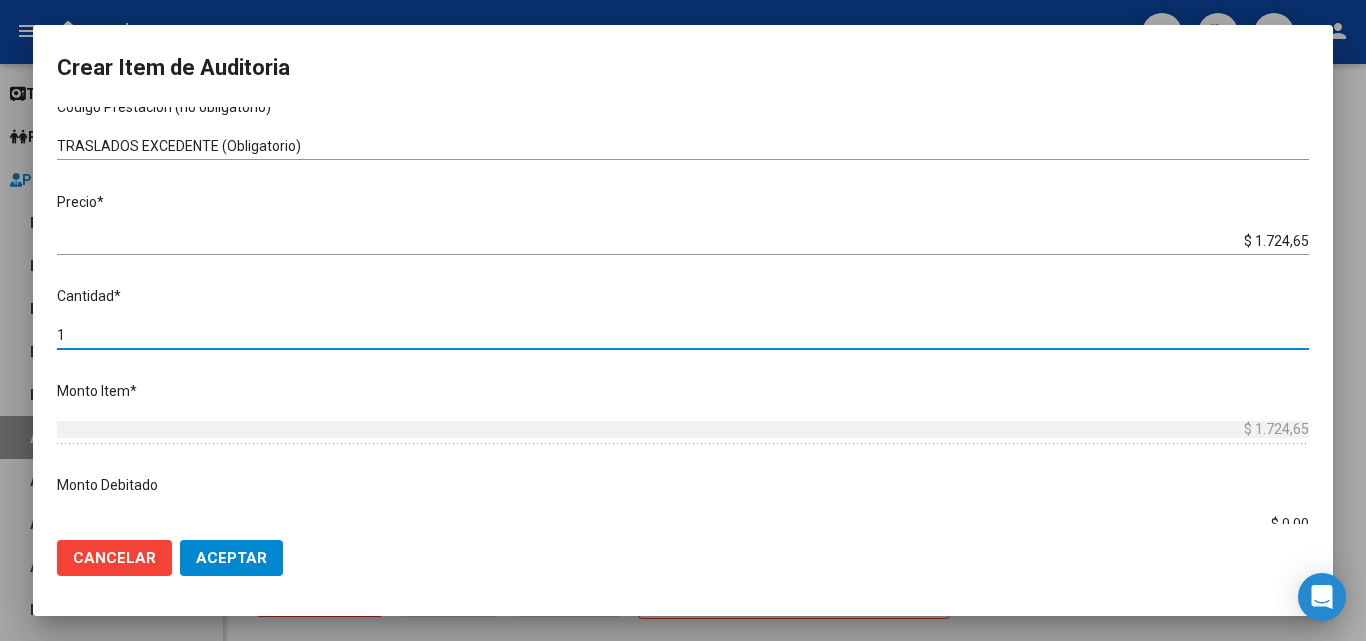 type on "12" 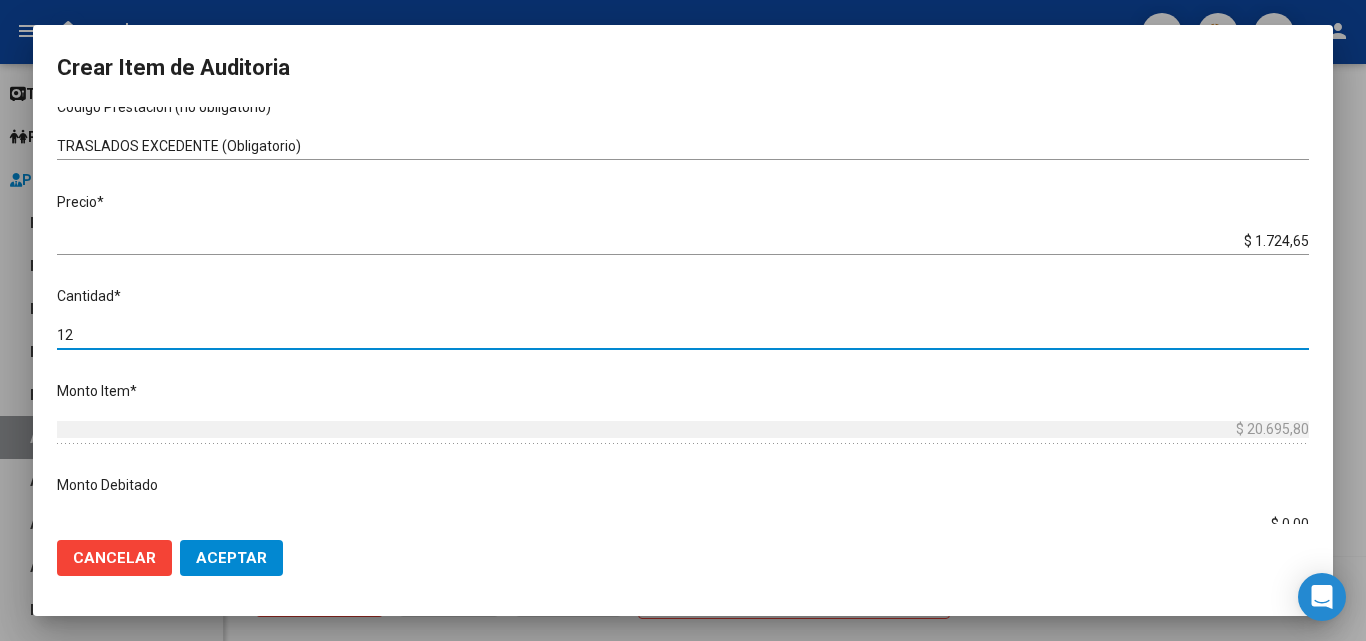 type on "120" 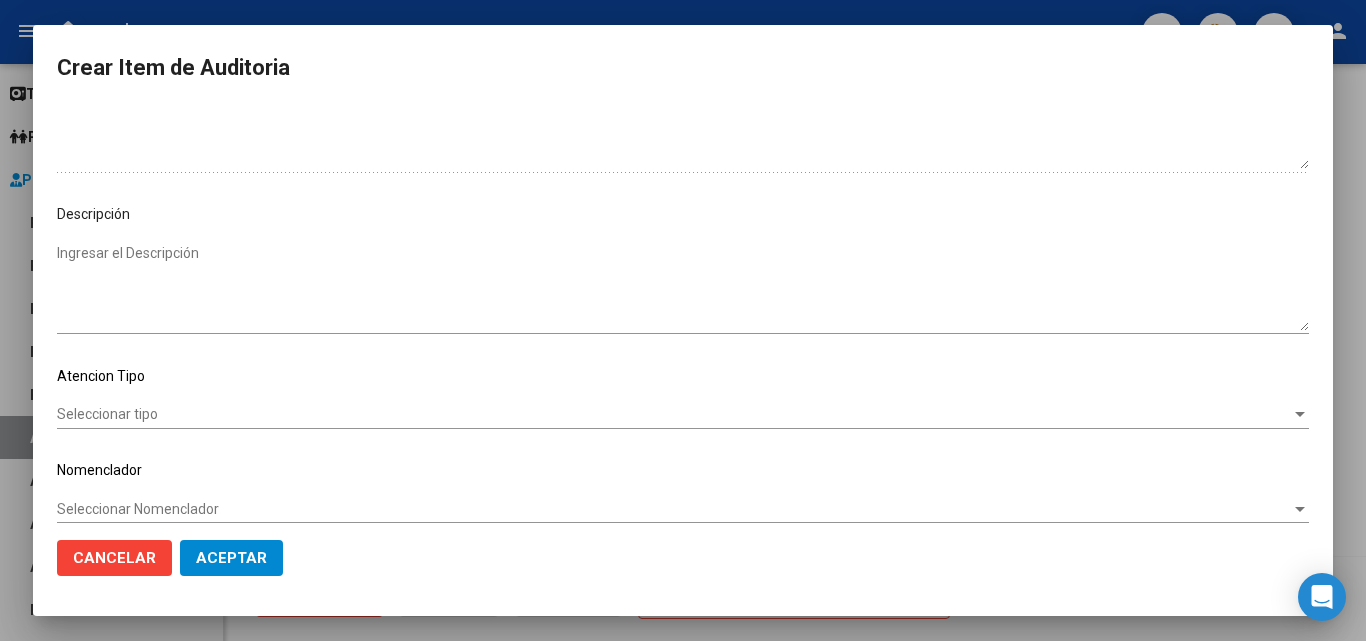scroll, scrollTop: 1100, scrollLeft: 0, axis: vertical 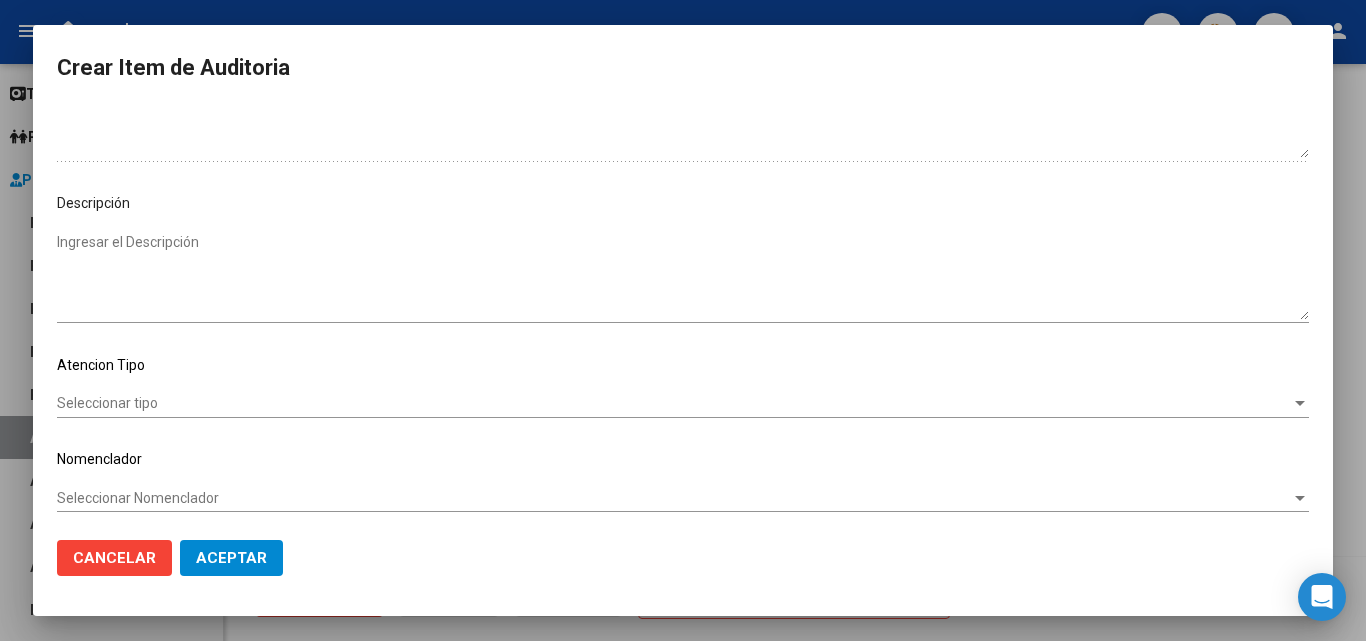 type on "120" 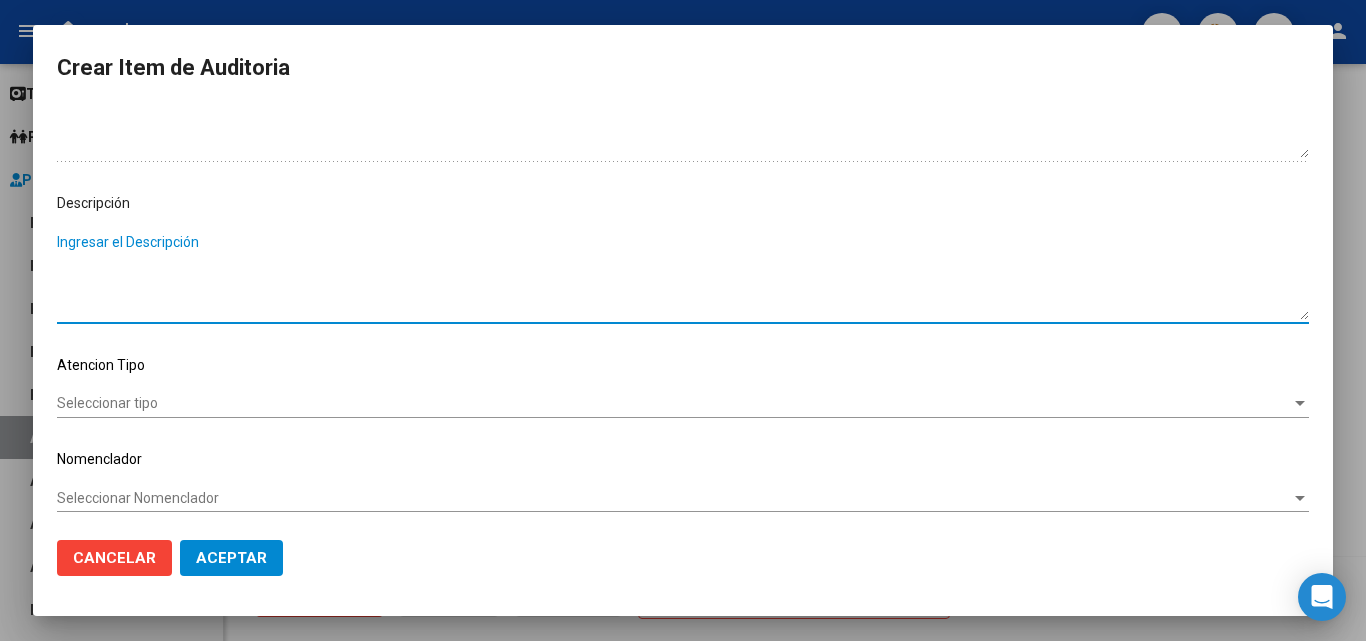 click on "Ingresar el Descripción" at bounding box center (683, 276) 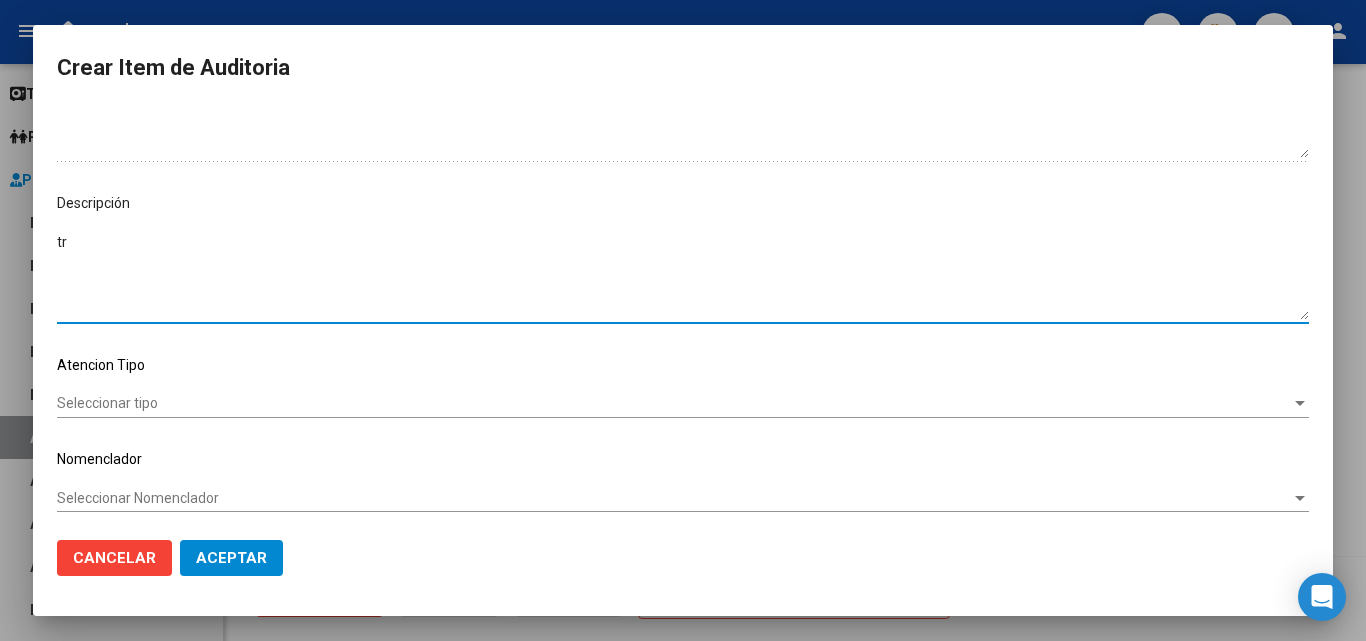 type on "t" 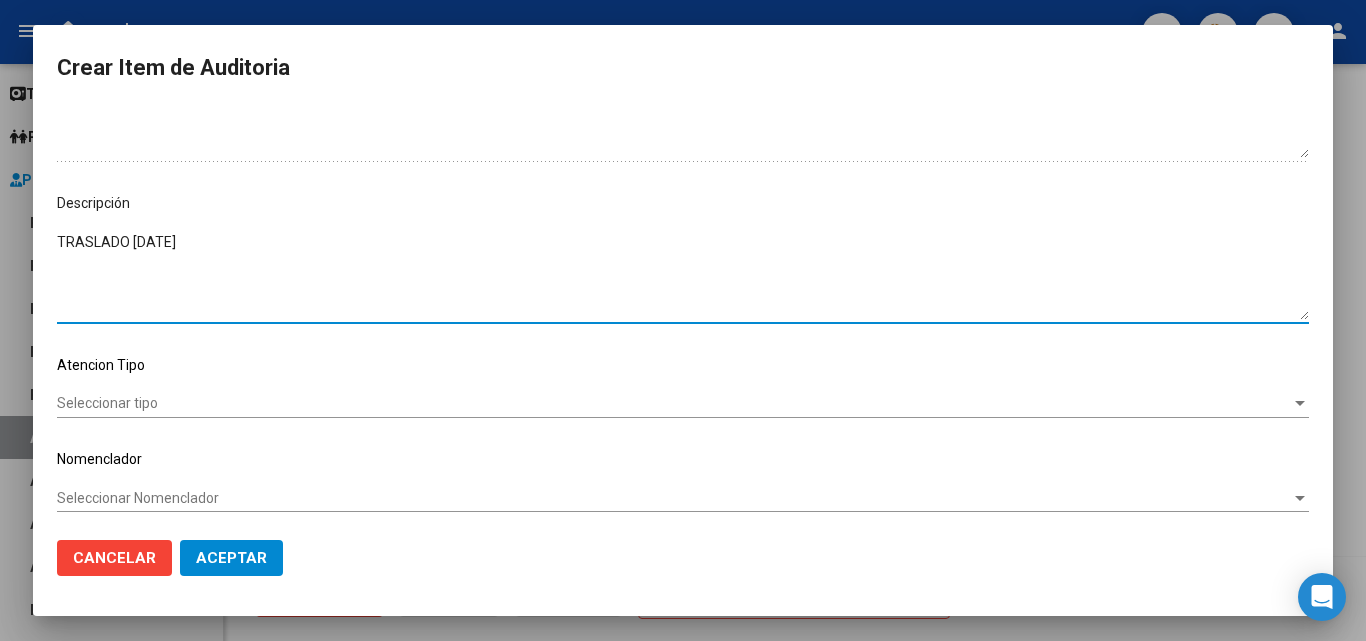 click on "TRASLADO [DATE]" at bounding box center (683, 276) 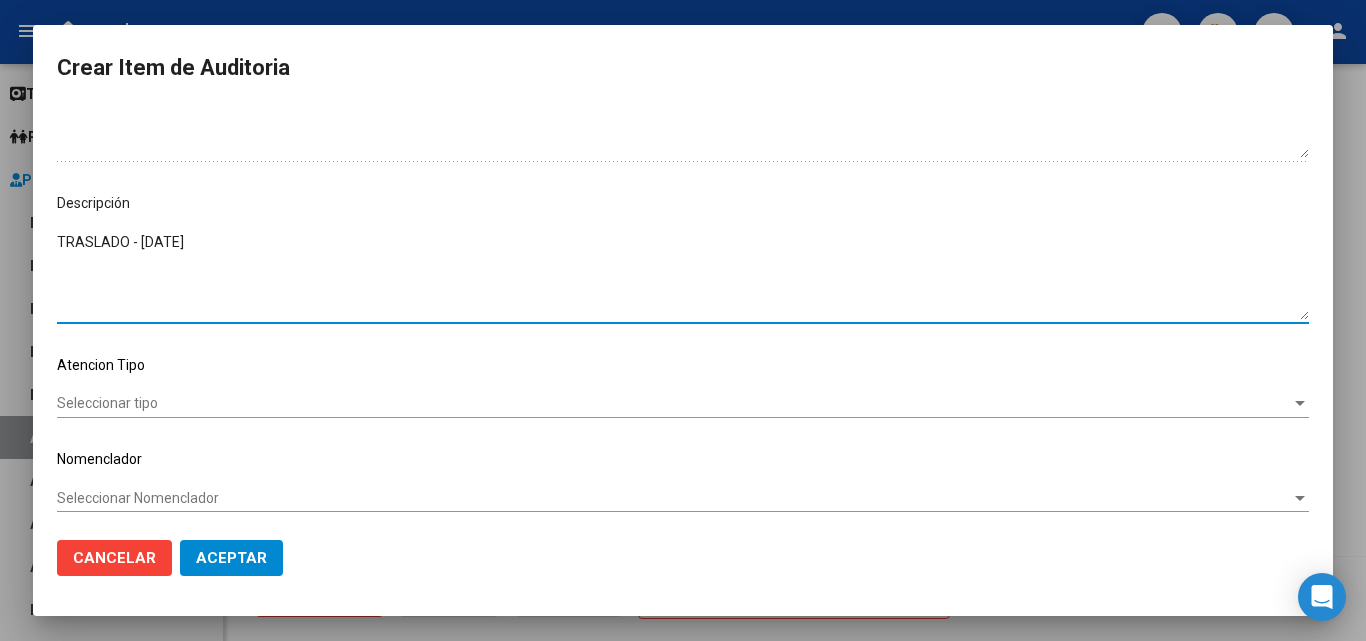 click on "TRASLADO - [DATE]" at bounding box center (683, 276) 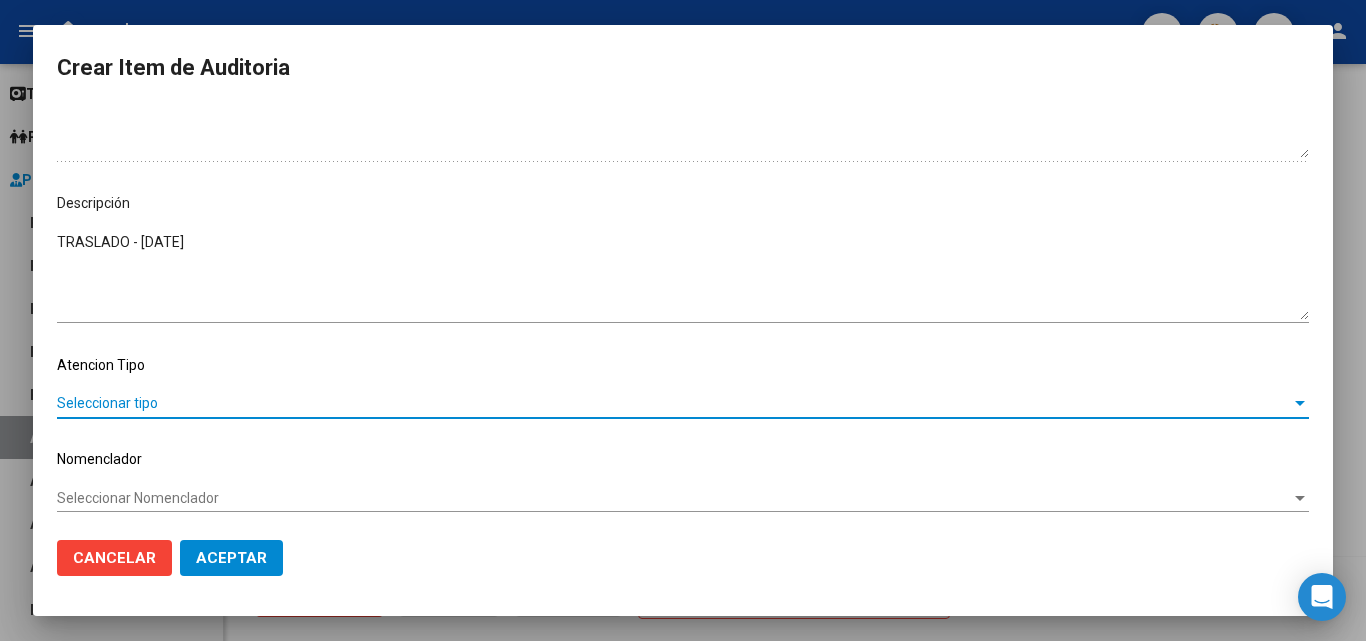 click on "Seleccionar tipo" at bounding box center [674, 403] 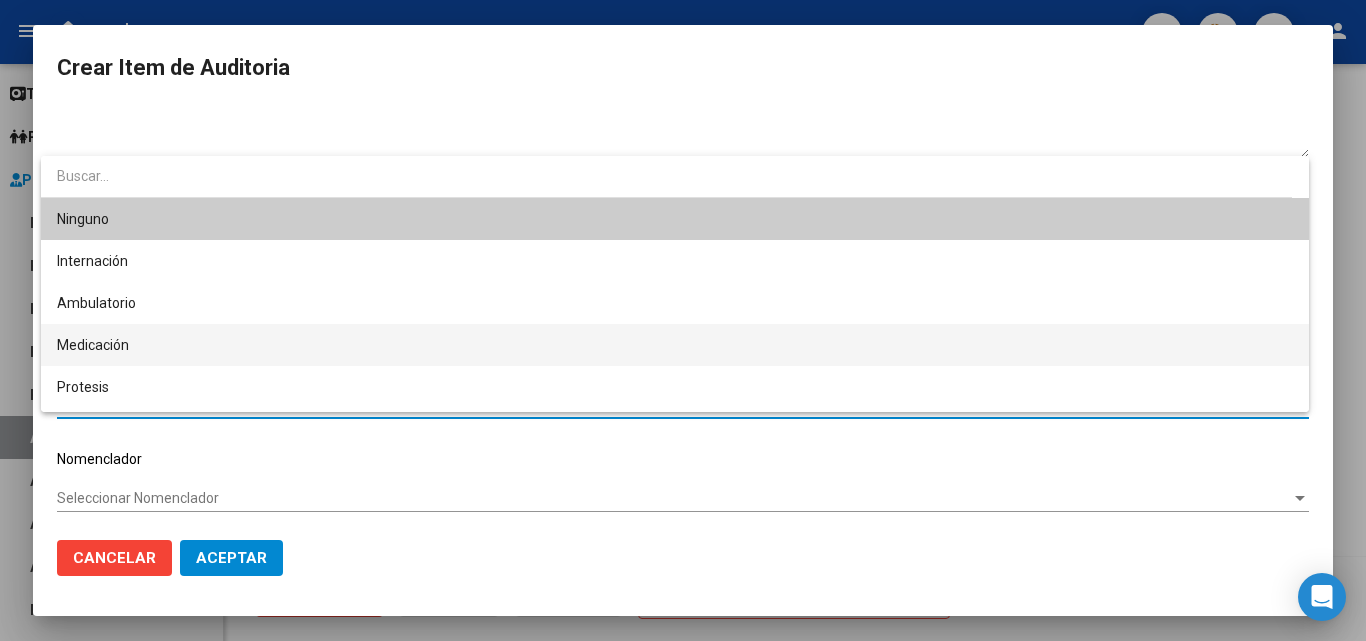 click on "Medicación" at bounding box center [675, 345] 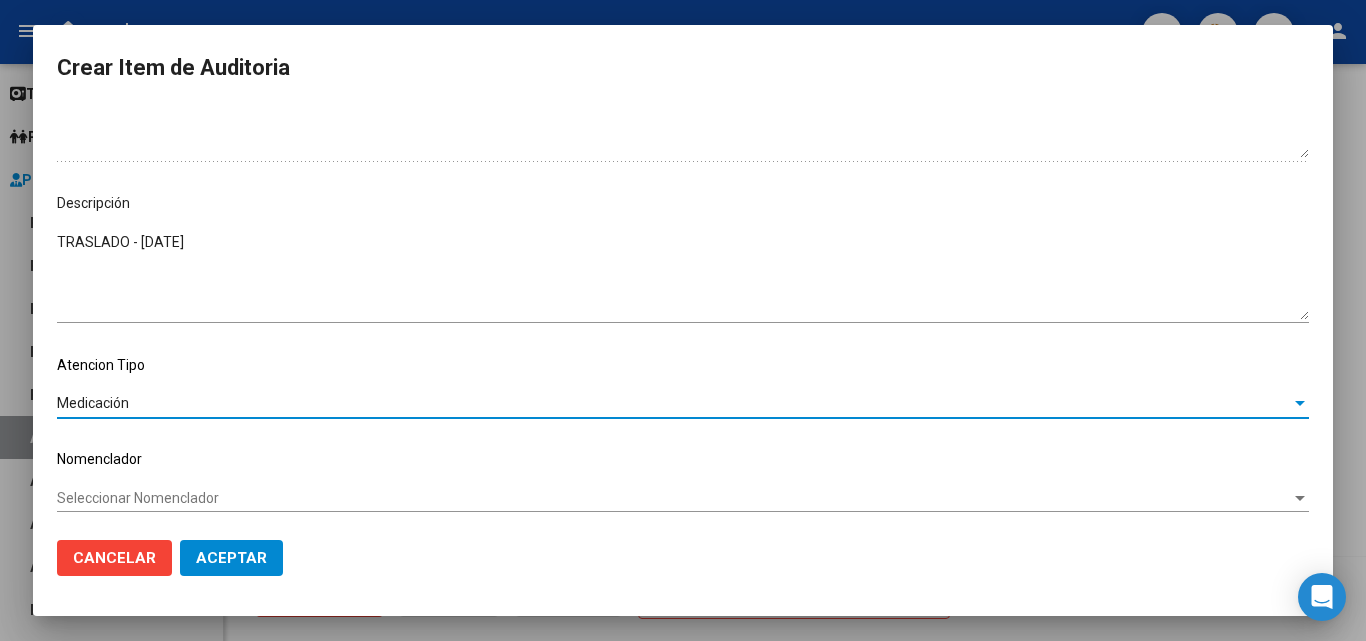 click on "Medicación" at bounding box center [674, 403] 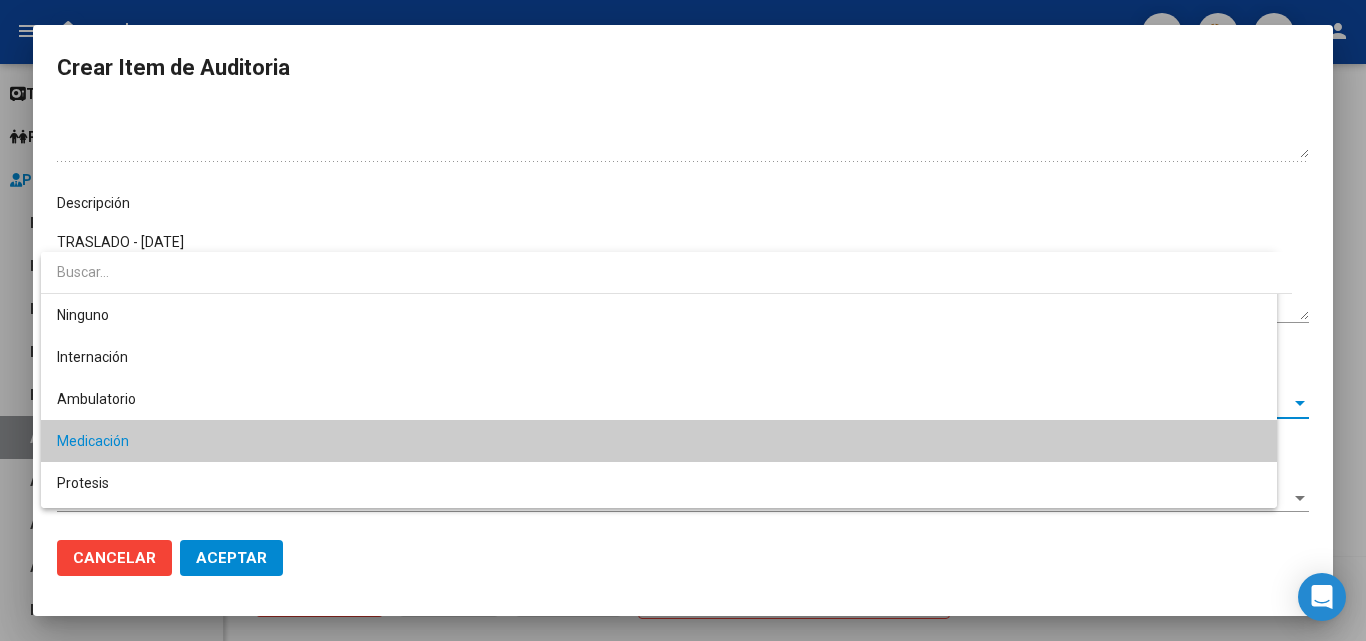 scroll, scrollTop: 38, scrollLeft: 0, axis: vertical 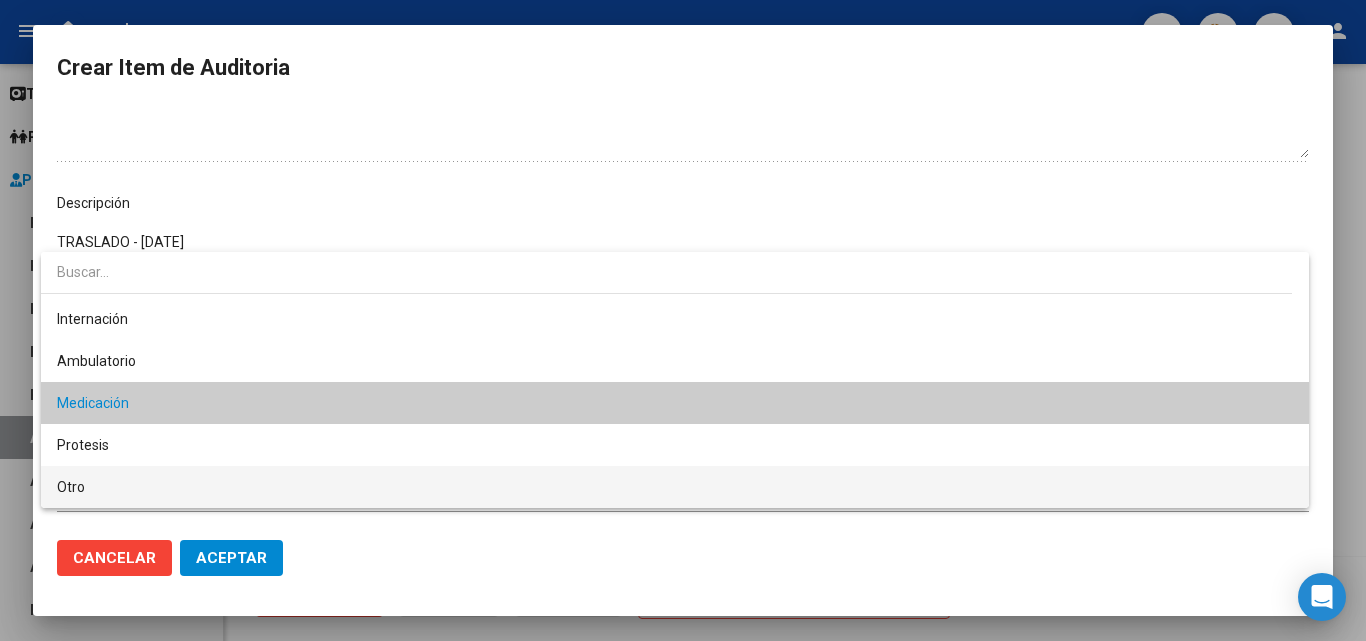 click on "Otro" at bounding box center (675, 487) 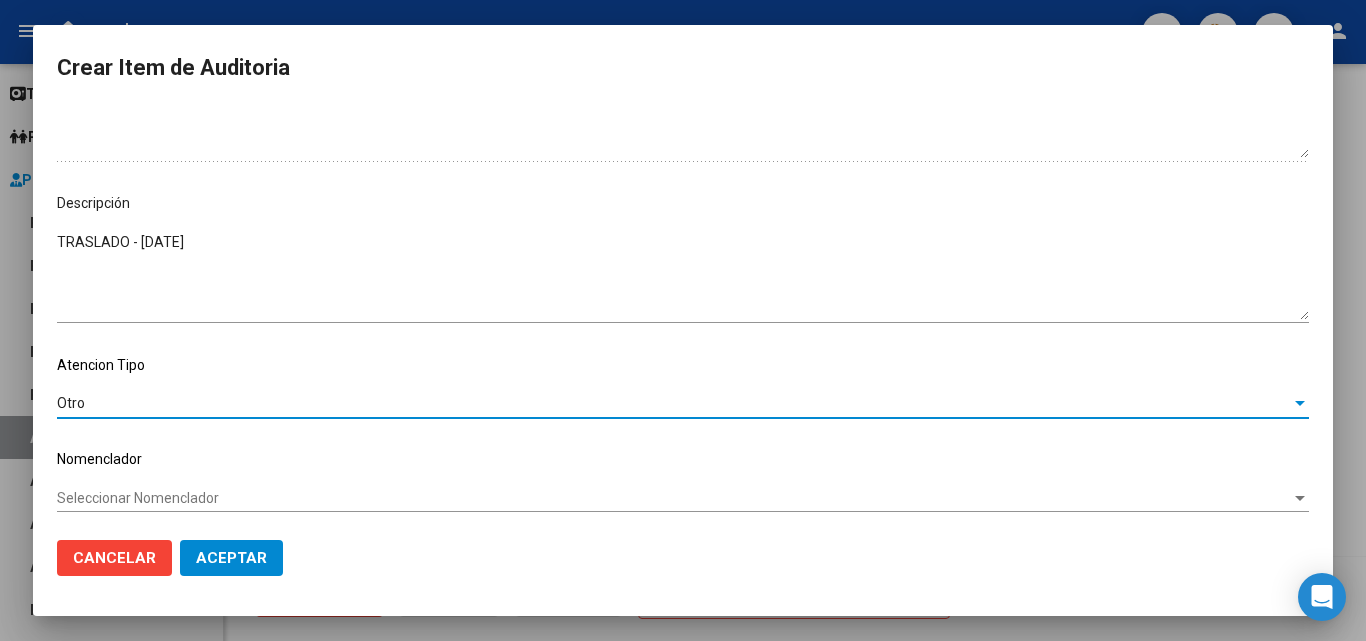 scroll, scrollTop: 1106, scrollLeft: 0, axis: vertical 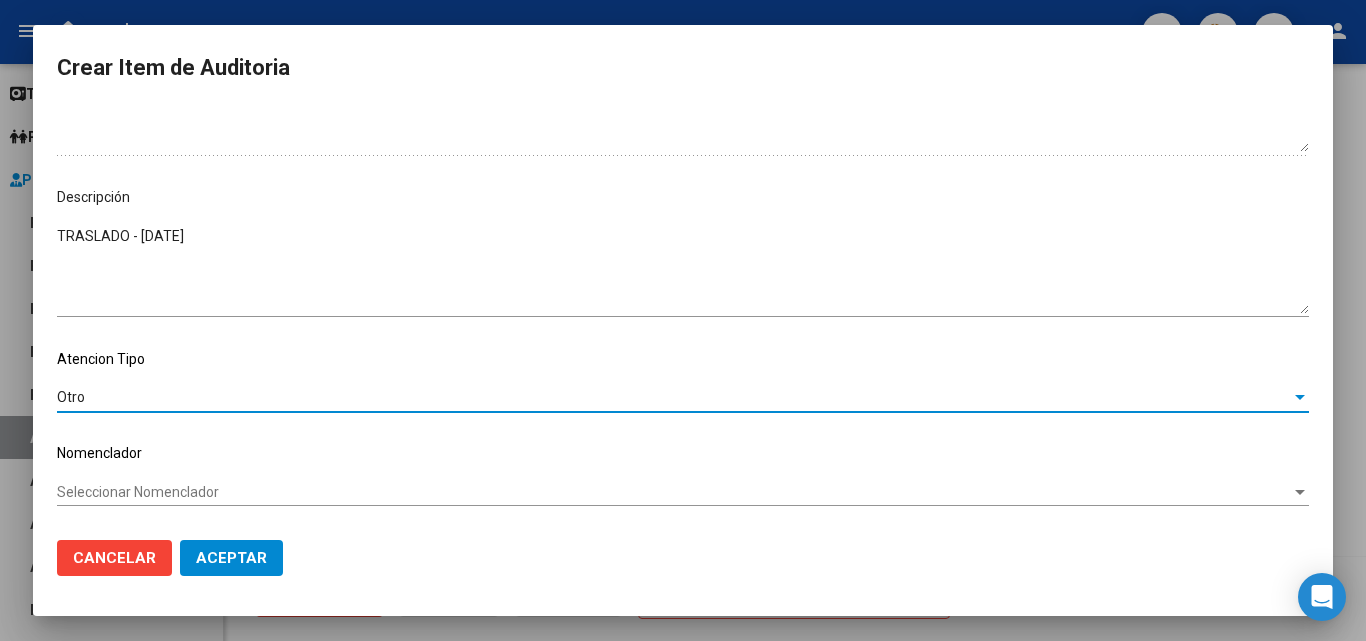 click on "Aceptar" 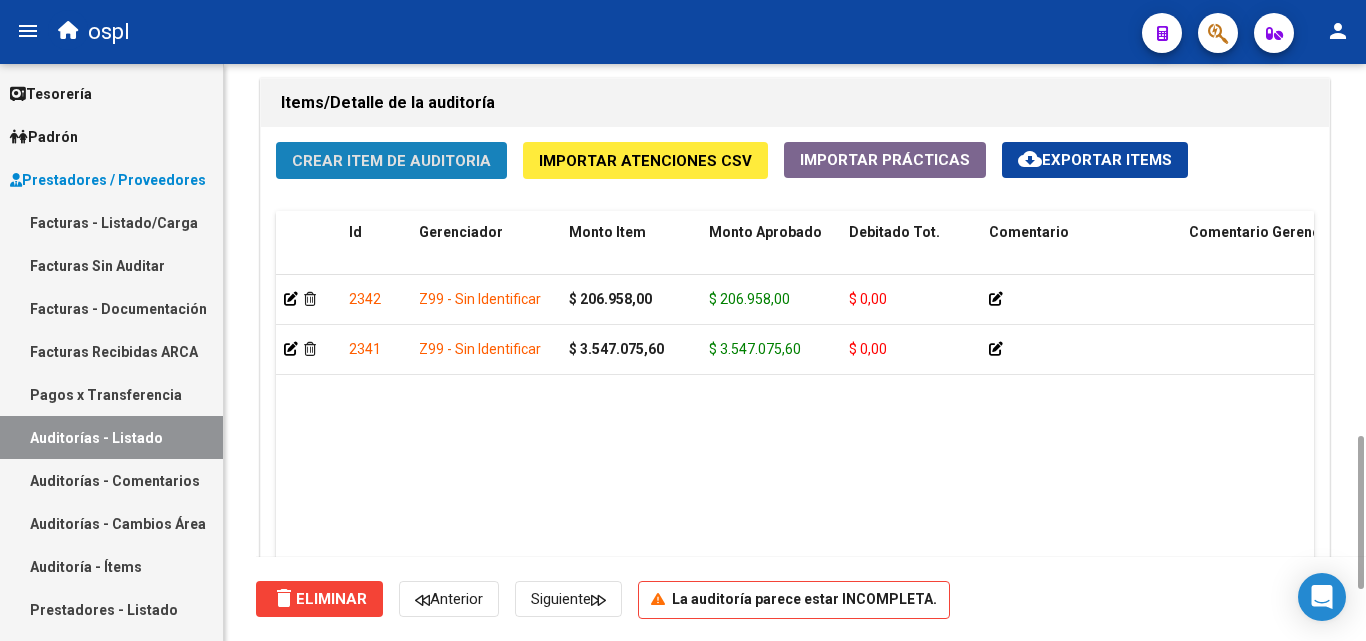 click on "Crear Item de Auditoria" 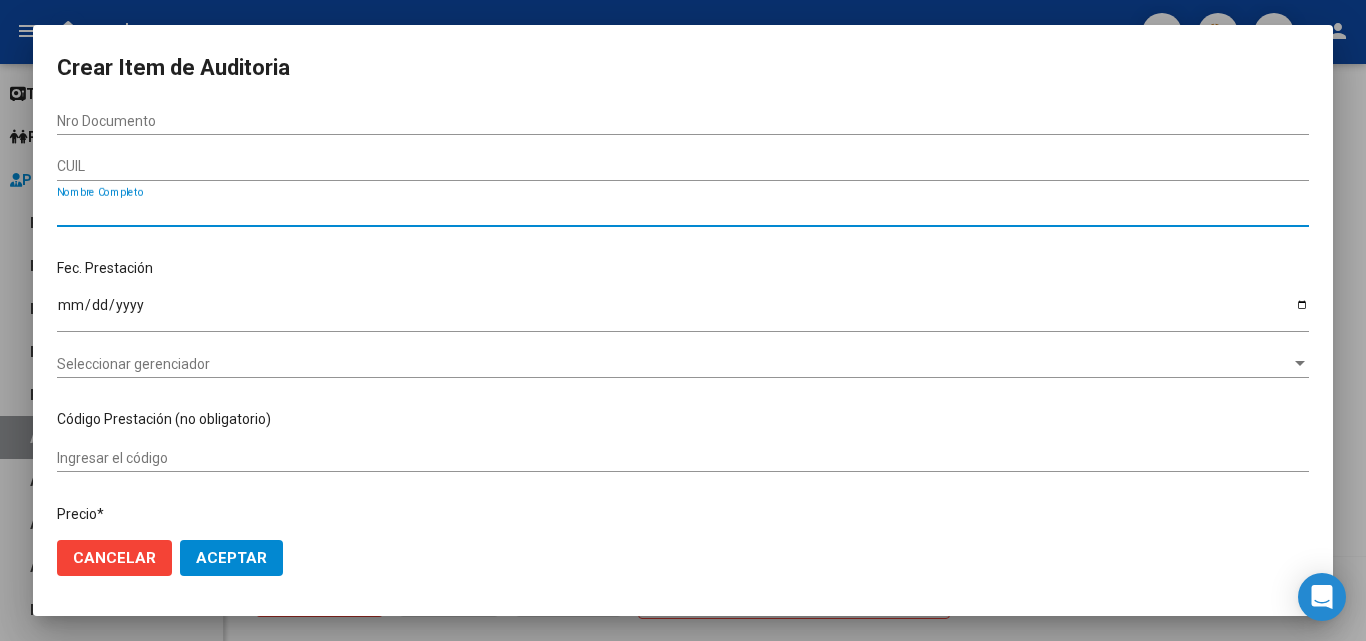 click on "Nombre Completo" at bounding box center [683, 212] 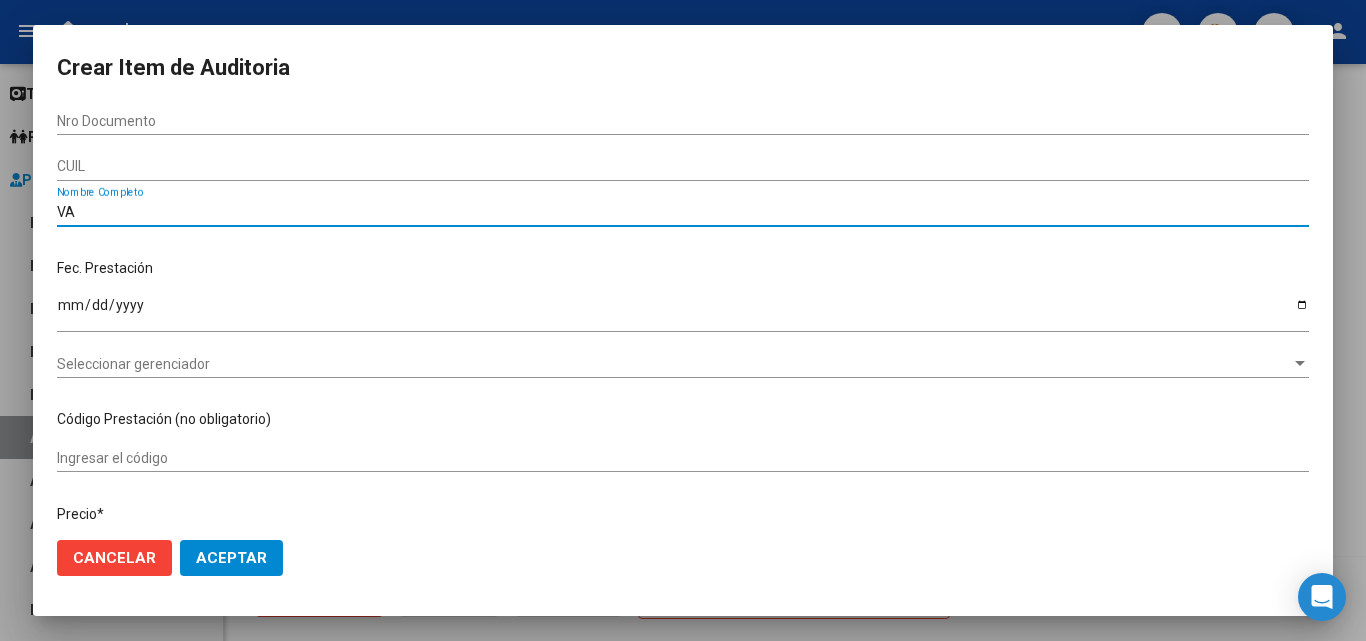 type on "V" 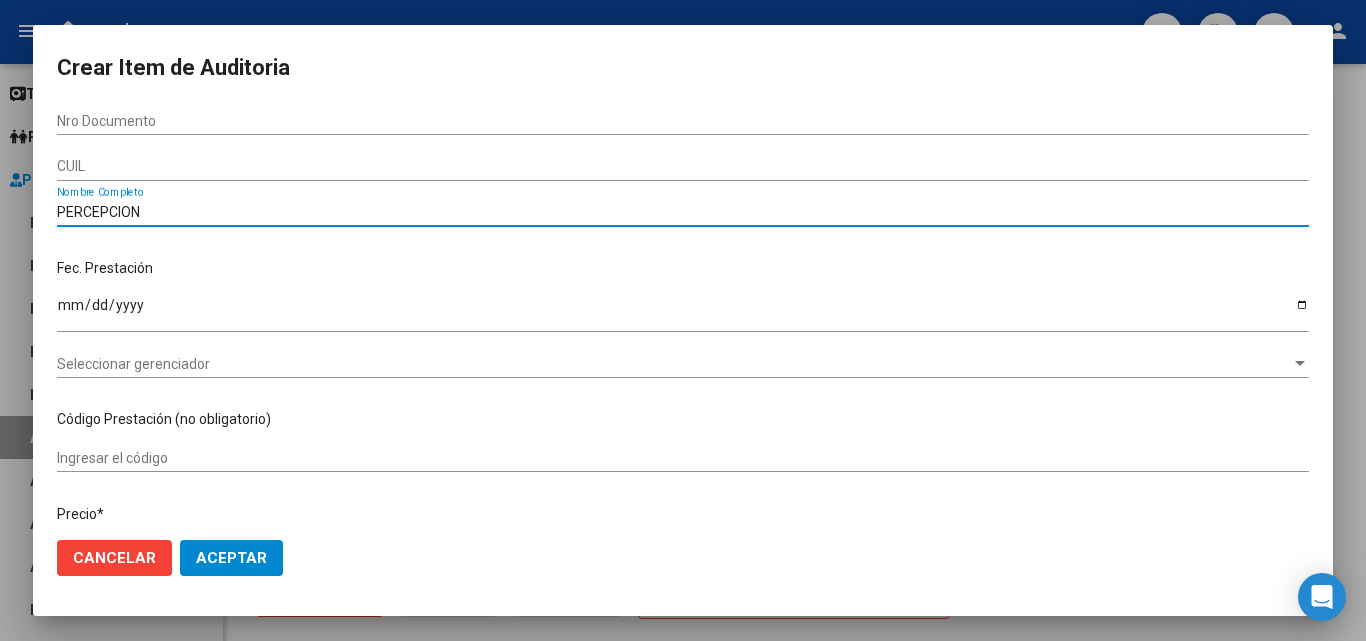 type on "PERCEPCION" 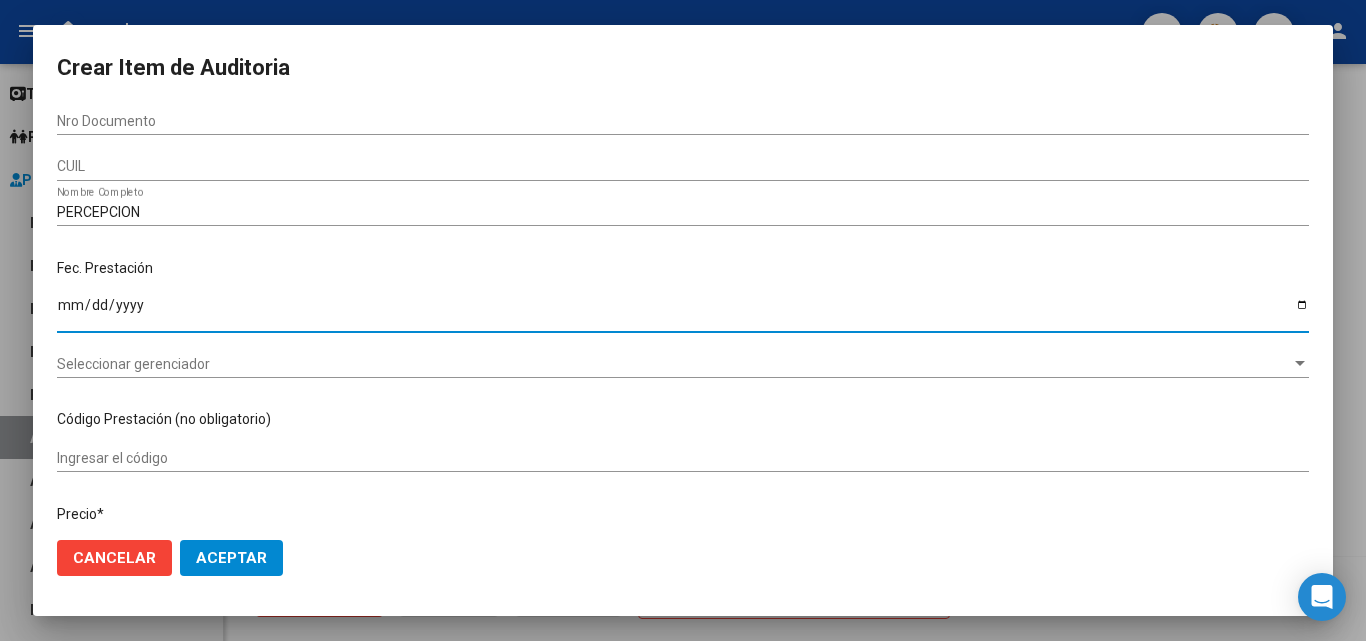 click on "Ingresar la fecha" at bounding box center [683, 312] 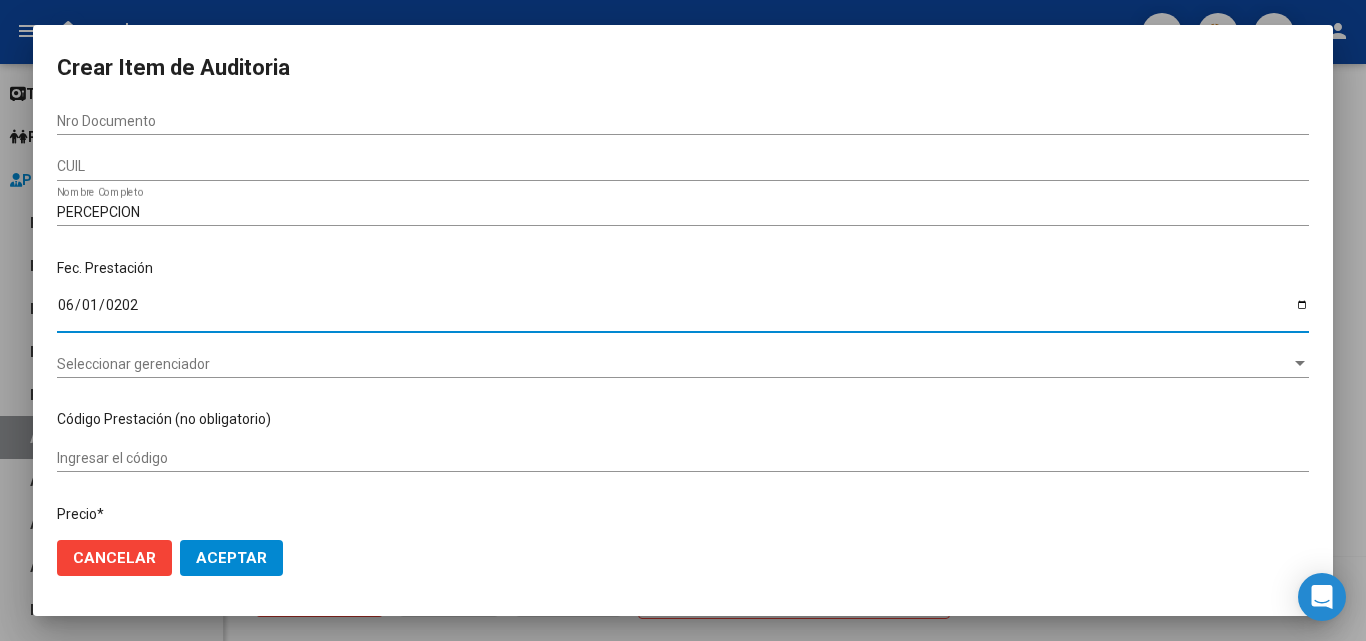 type on "[DATE]" 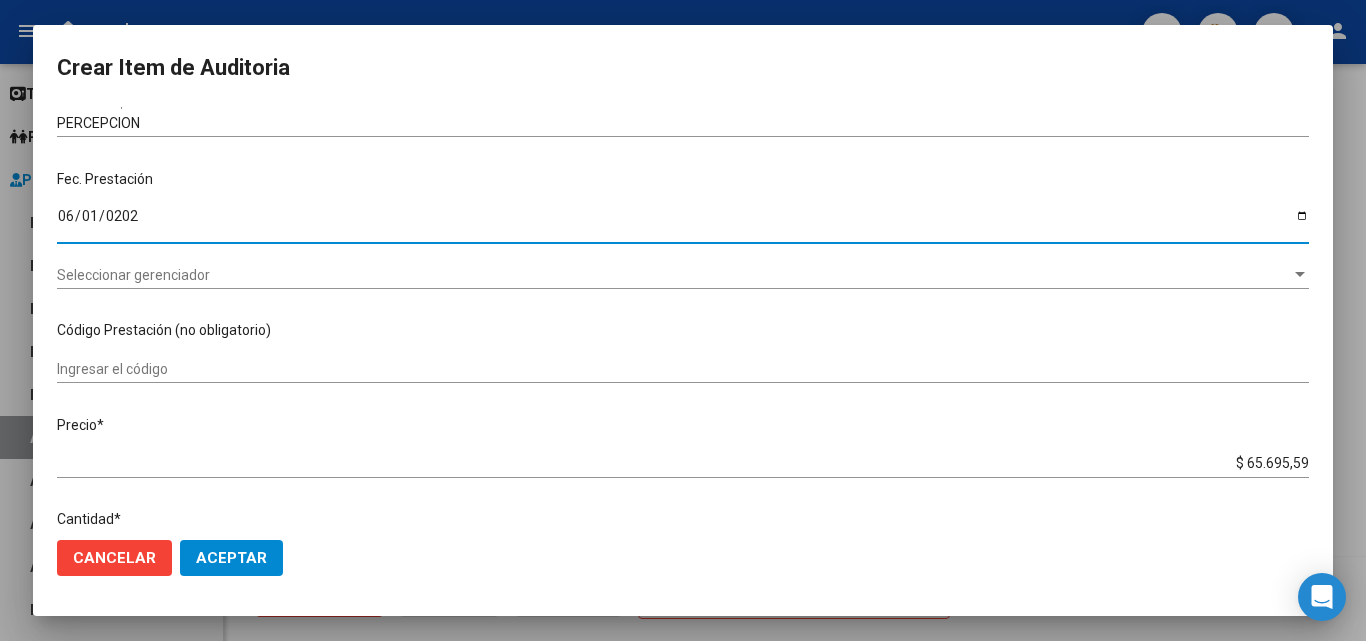 scroll, scrollTop: 200, scrollLeft: 0, axis: vertical 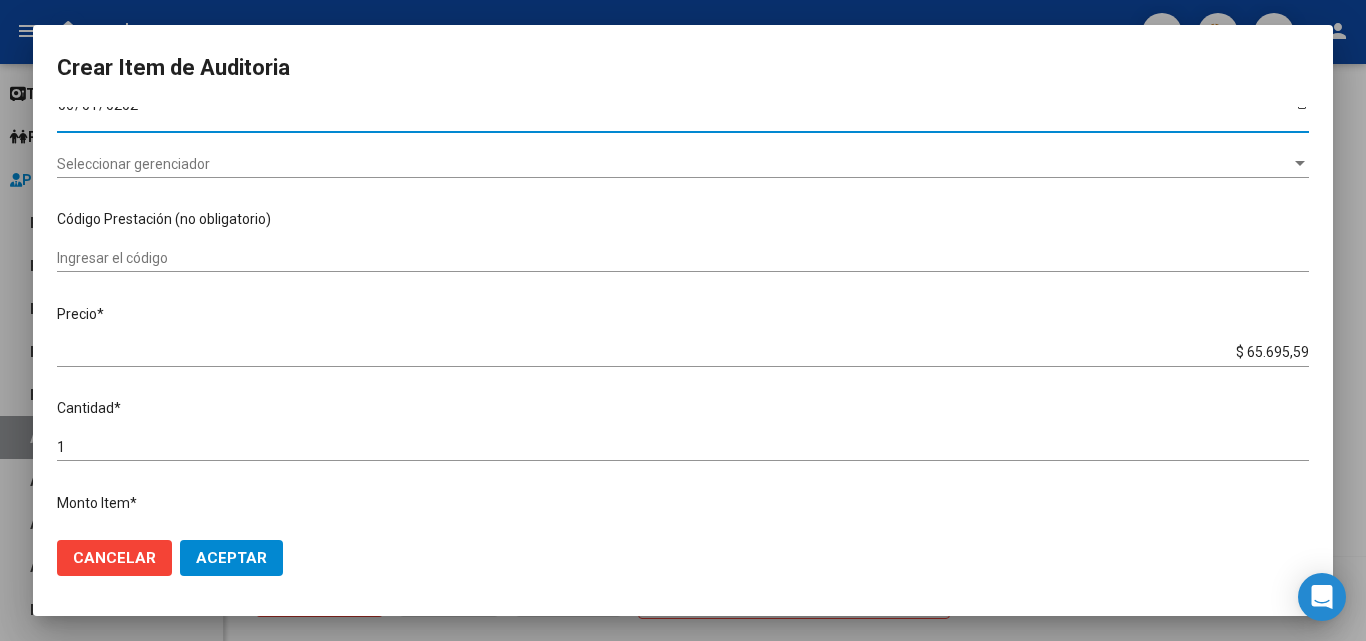 click on "Seleccionar gerenciador" at bounding box center (674, 164) 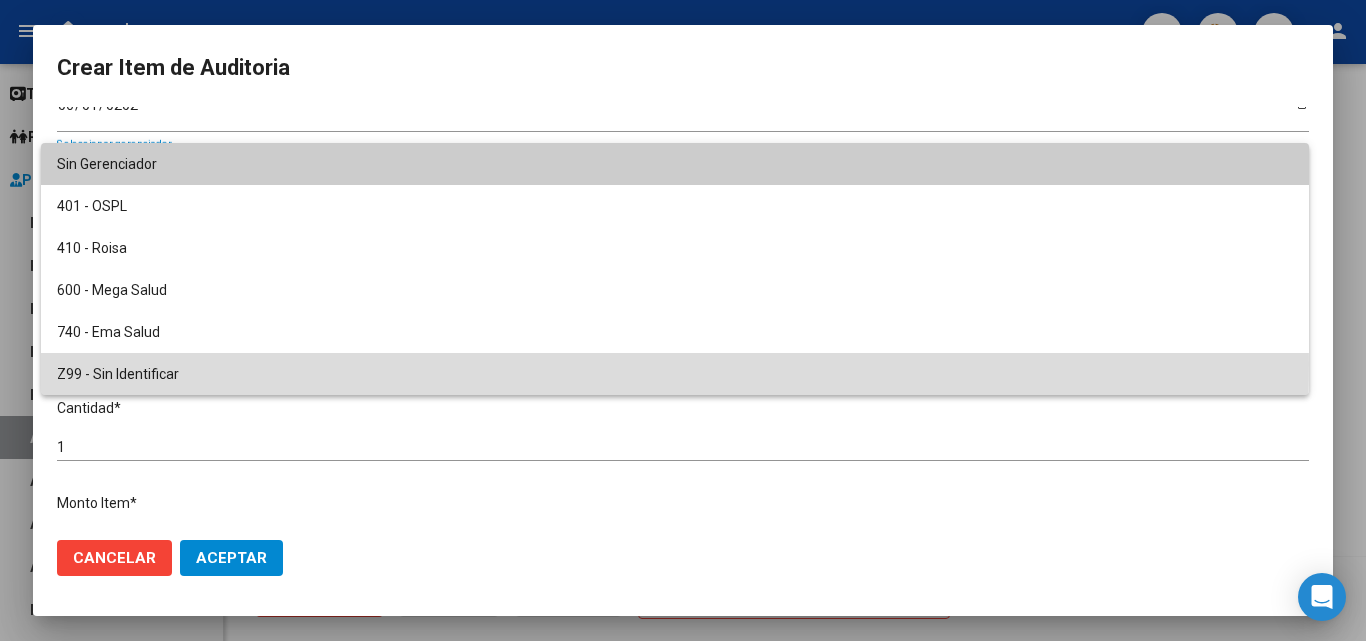 click on "Z99 - Sin Identificar" at bounding box center (675, 374) 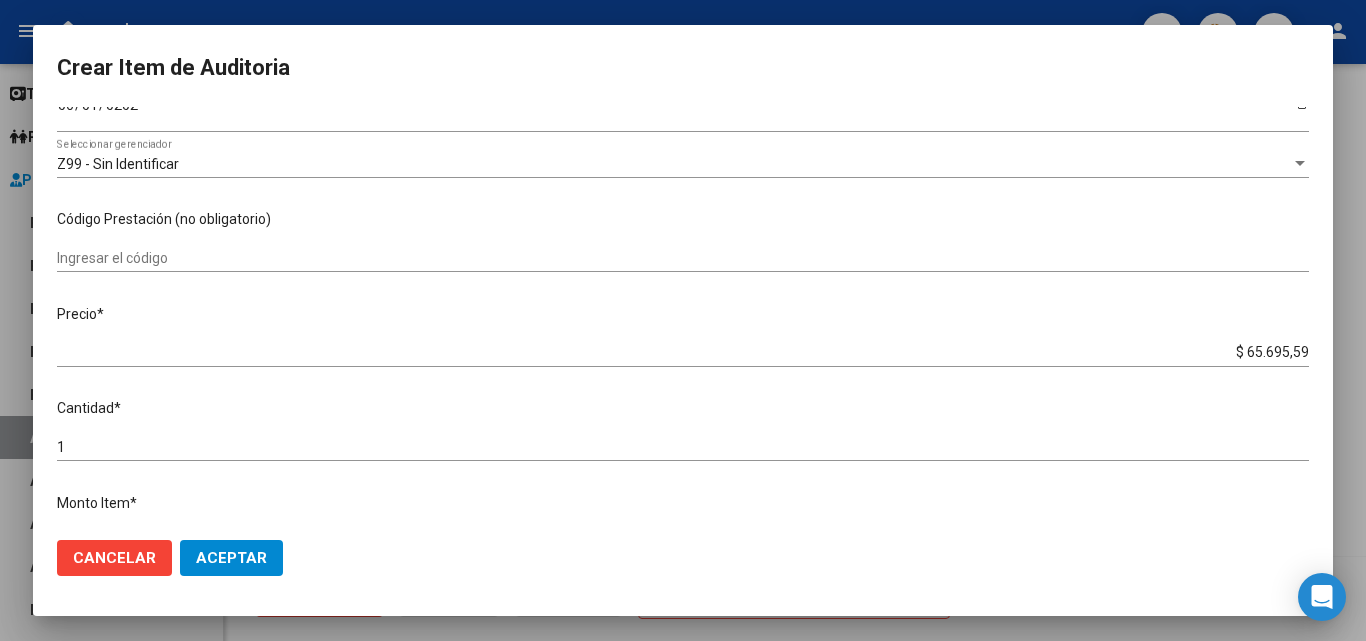 click on "Ingresar el código" at bounding box center [683, 258] 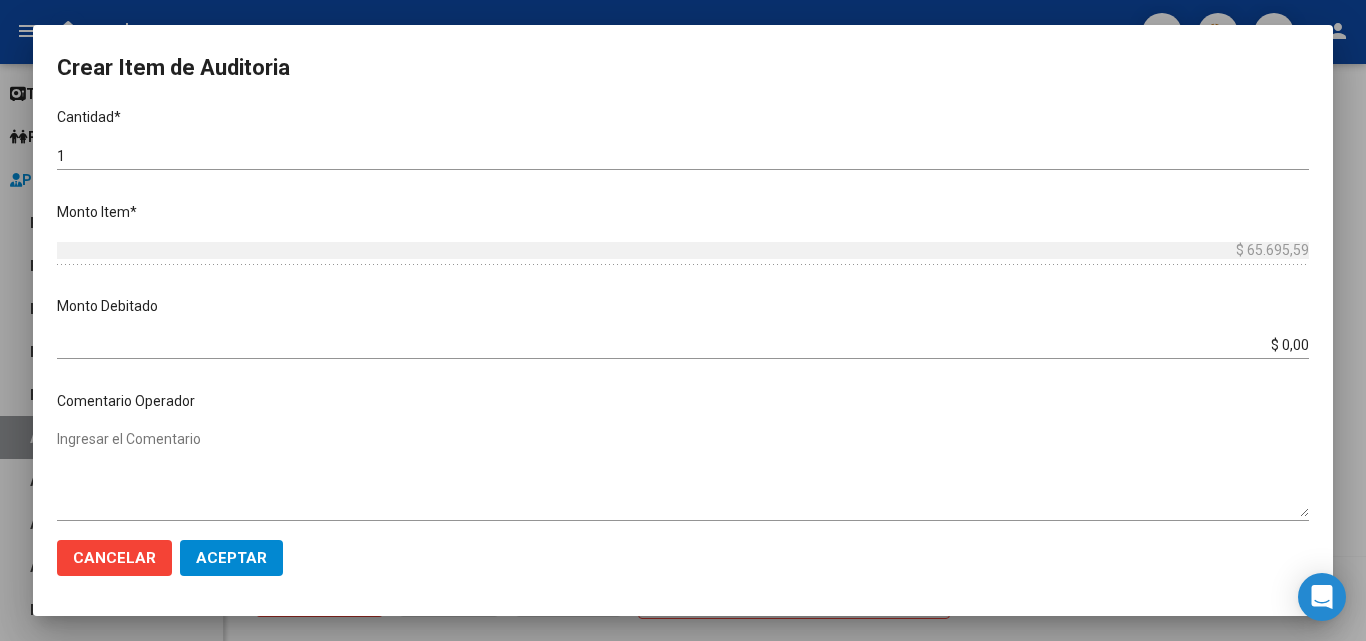 scroll, scrollTop: 500, scrollLeft: 0, axis: vertical 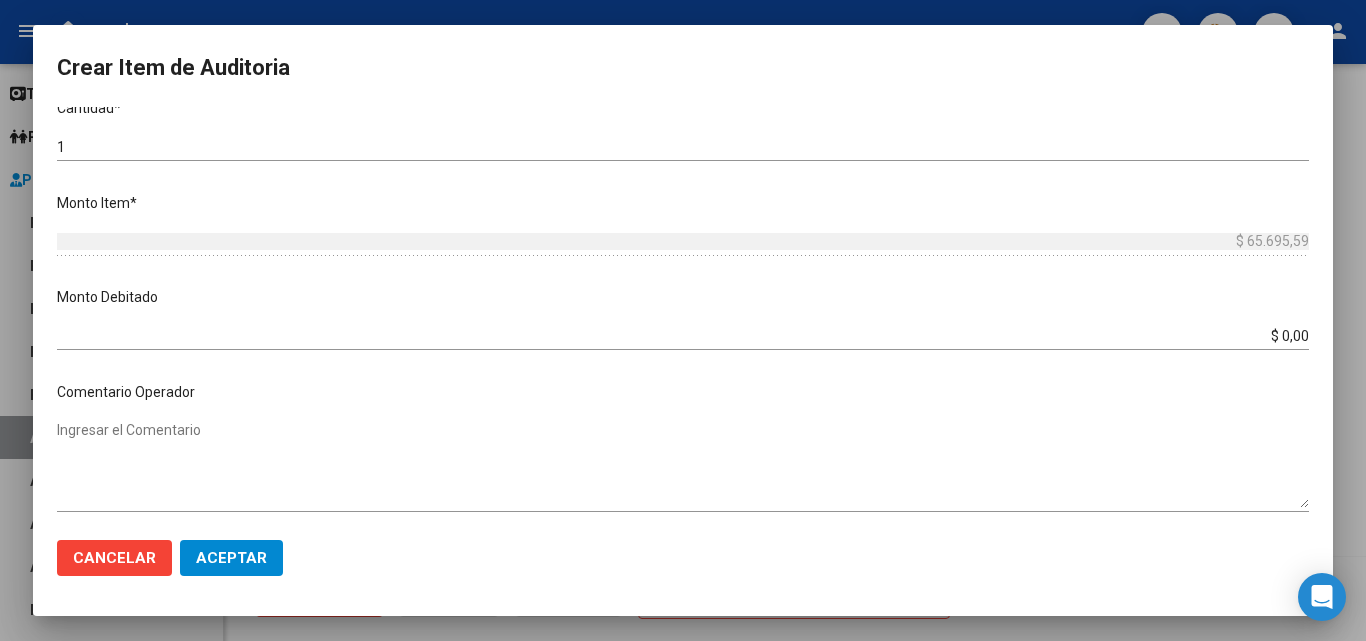 type on "PERCEPCION IIBB TUCUMAN 1,75%" 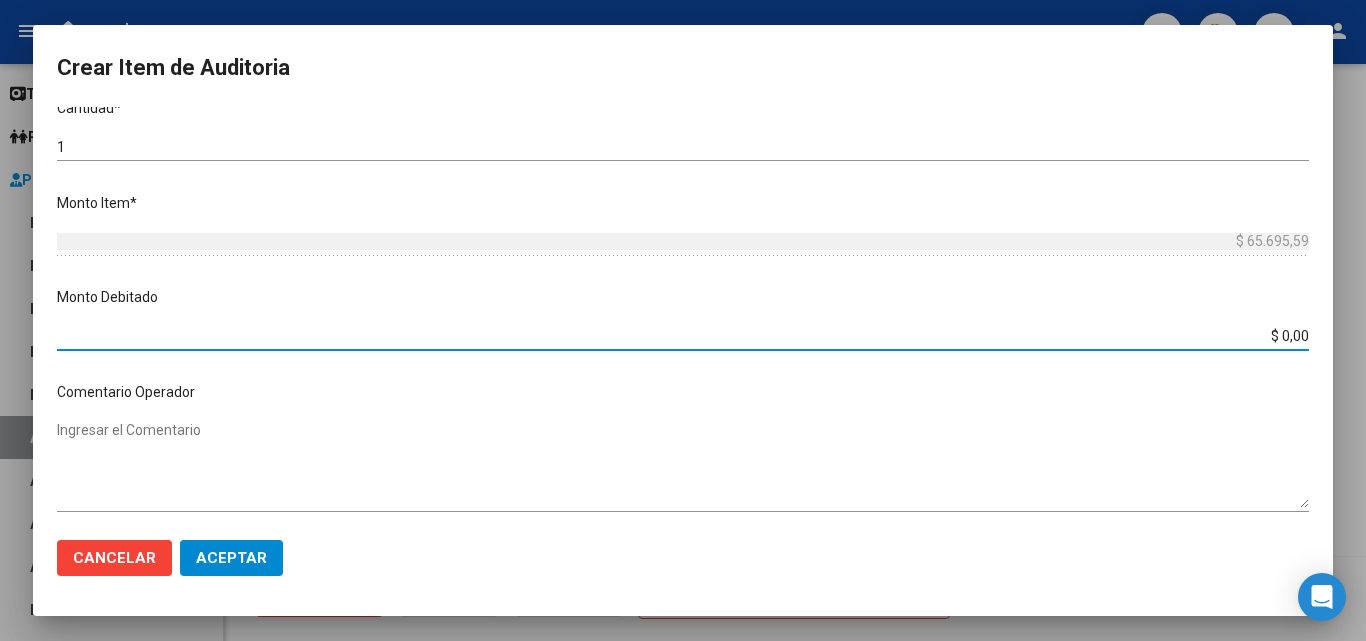 click on "$ 0,00" at bounding box center (683, 336) 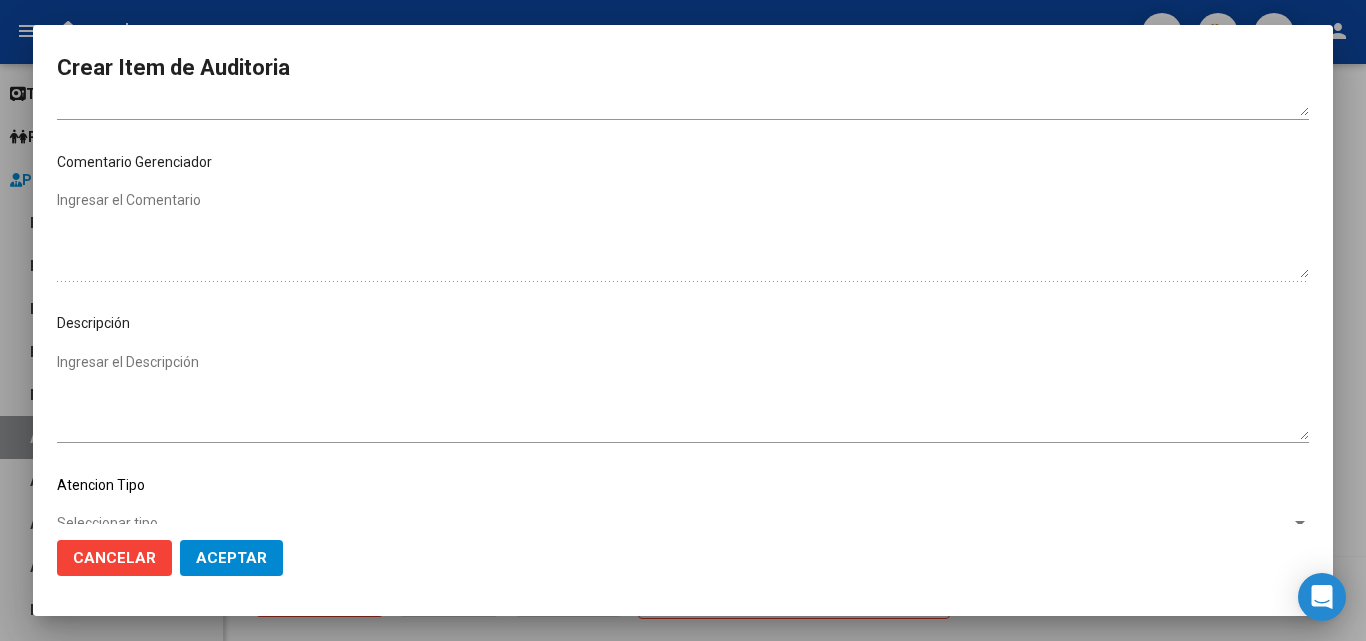 scroll, scrollTop: 900, scrollLeft: 0, axis: vertical 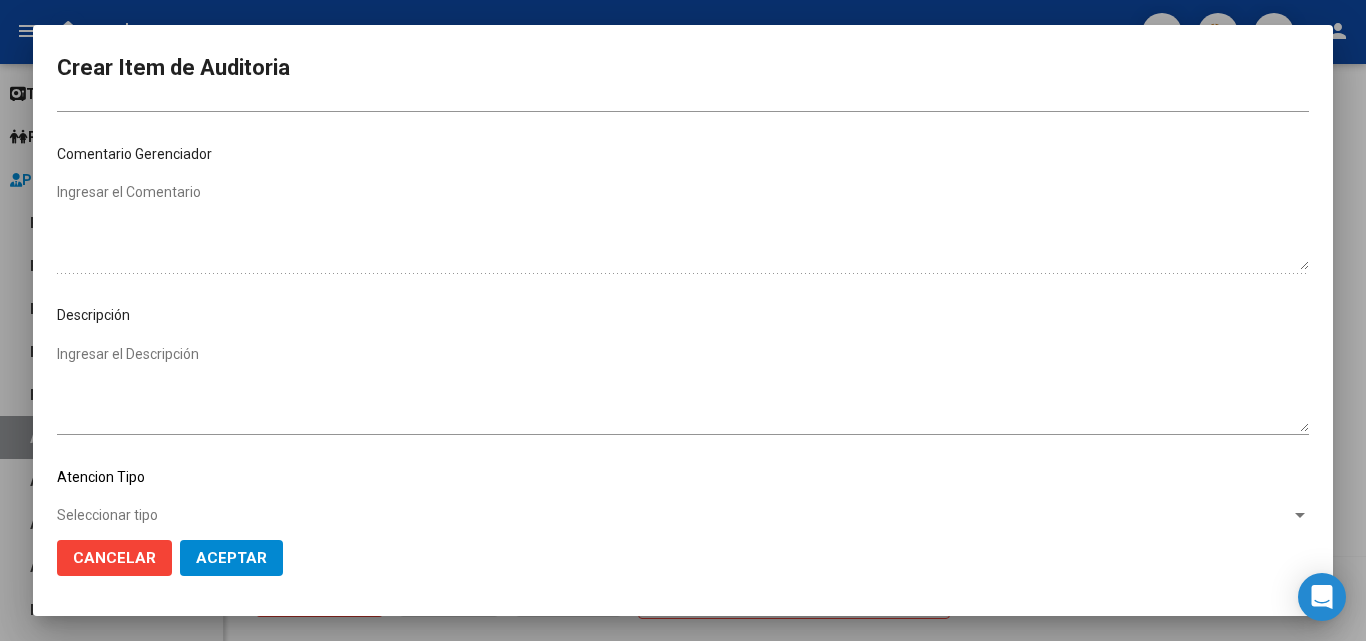 click on "Ingresar el Descripción" at bounding box center (683, 388) 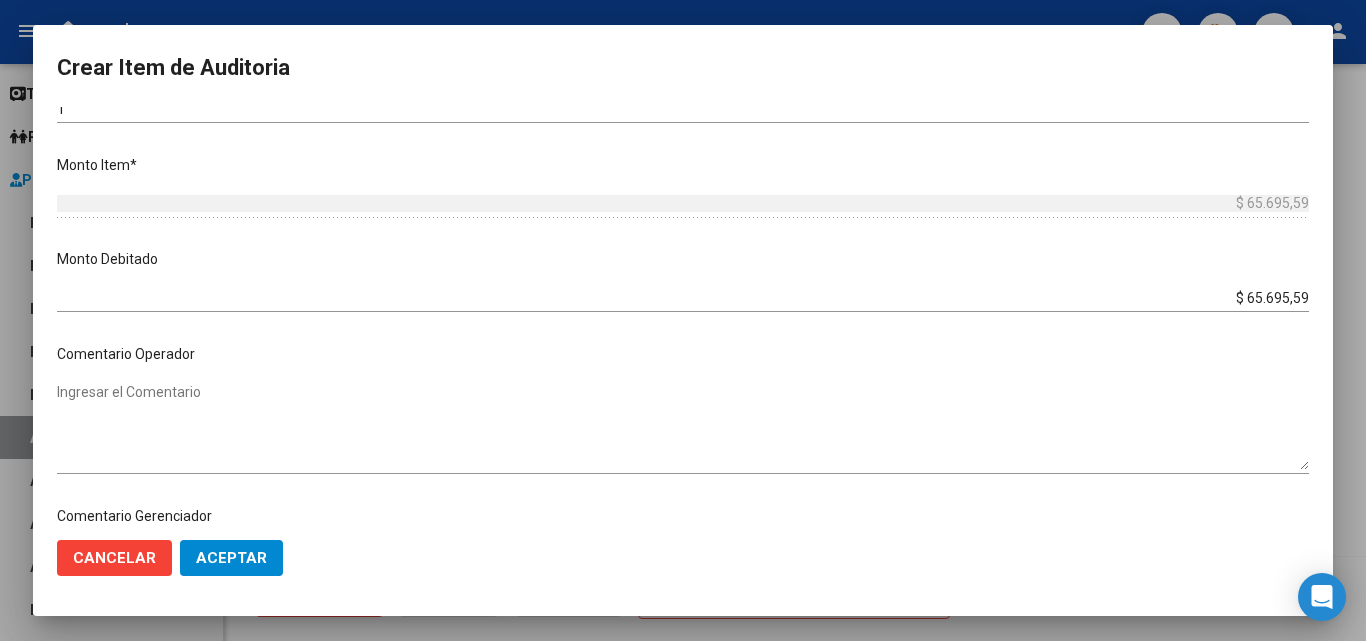scroll, scrollTop: 500, scrollLeft: 0, axis: vertical 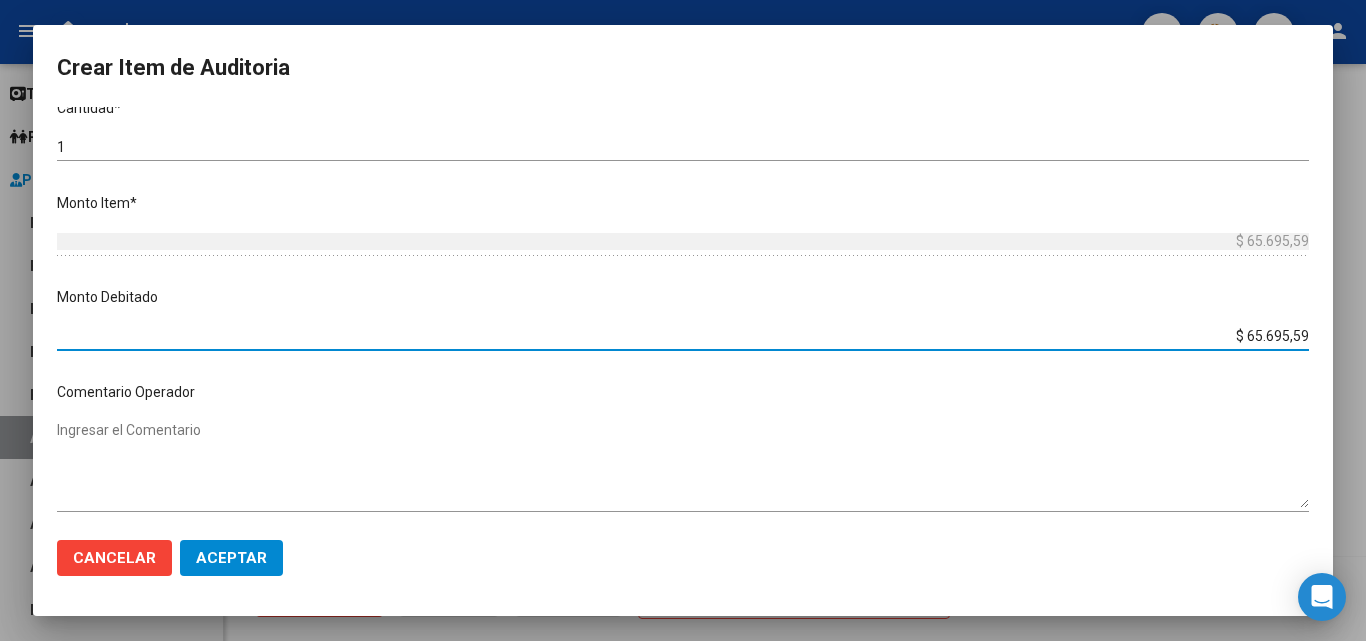 drag, startPoint x: 1221, startPoint y: 332, endPoint x: 1307, endPoint y: 330, distance: 86.023254 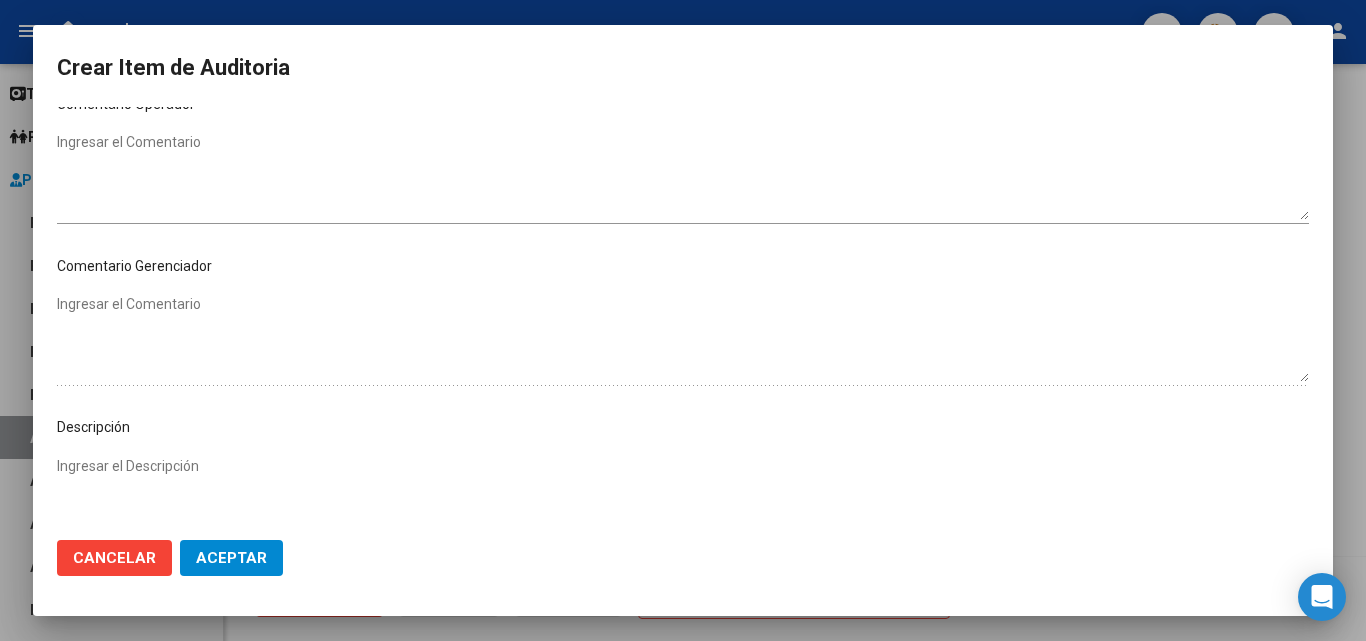 scroll, scrollTop: 900, scrollLeft: 0, axis: vertical 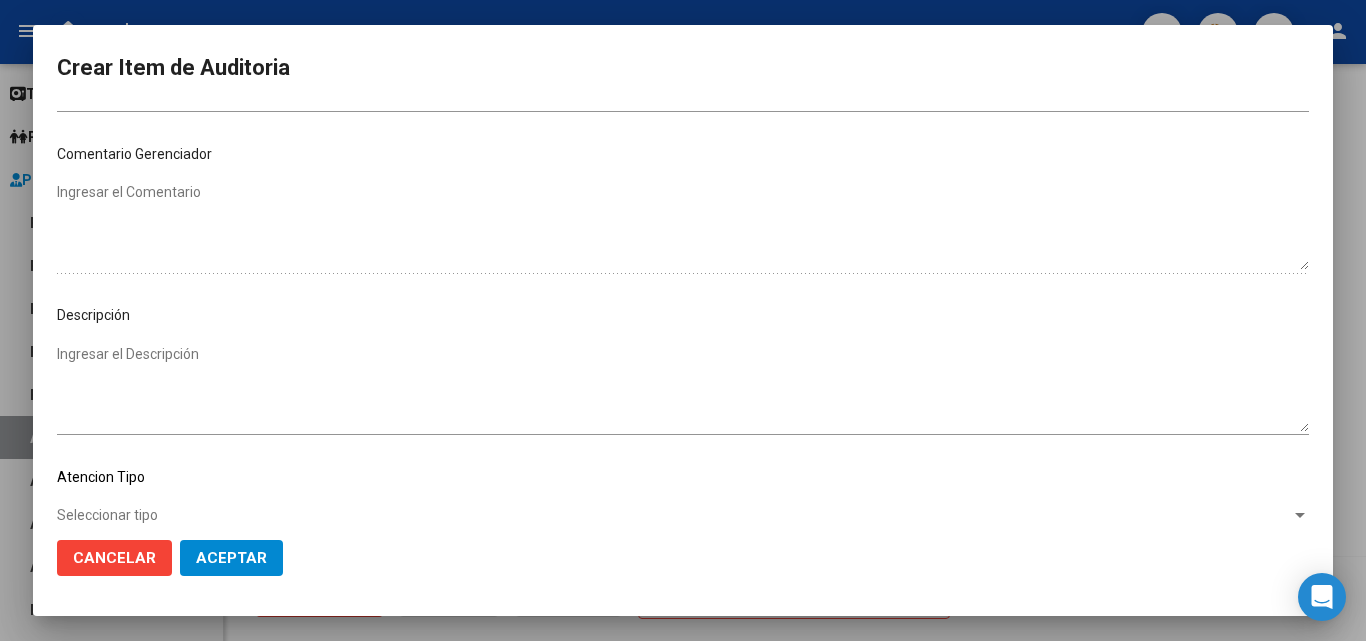 click on "Ingresar el Descripción" at bounding box center [683, 388] 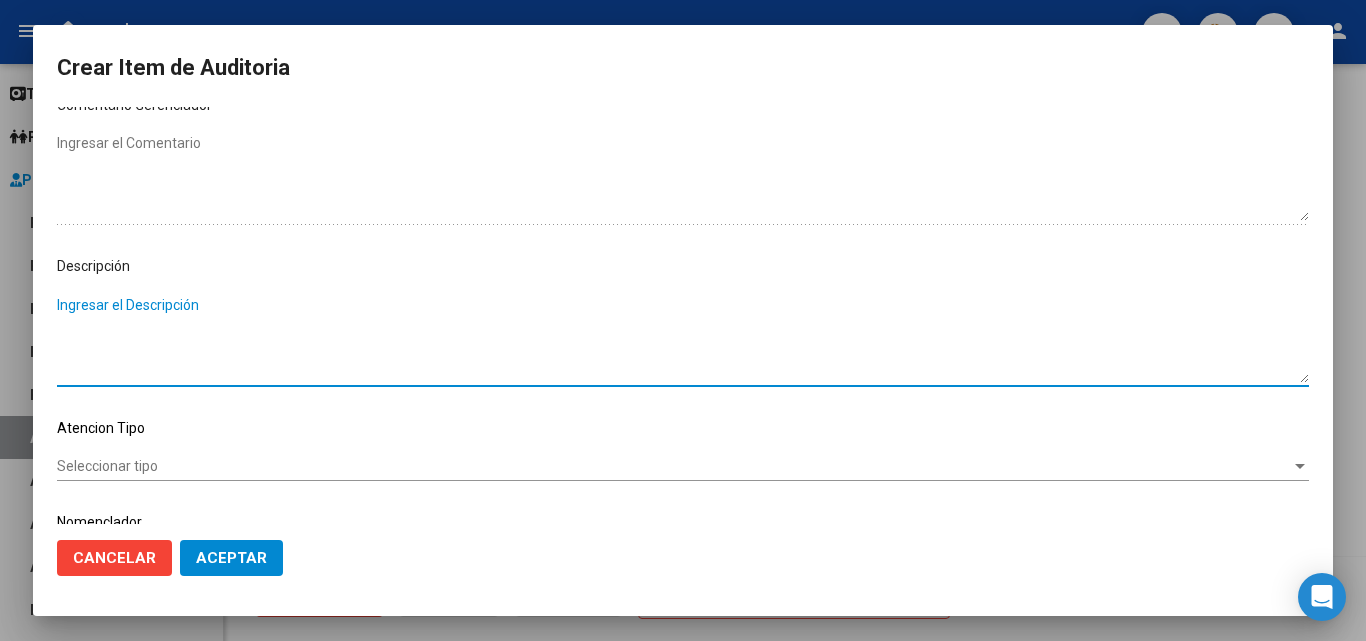 scroll, scrollTop: 1018, scrollLeft: 0, axis: vertical 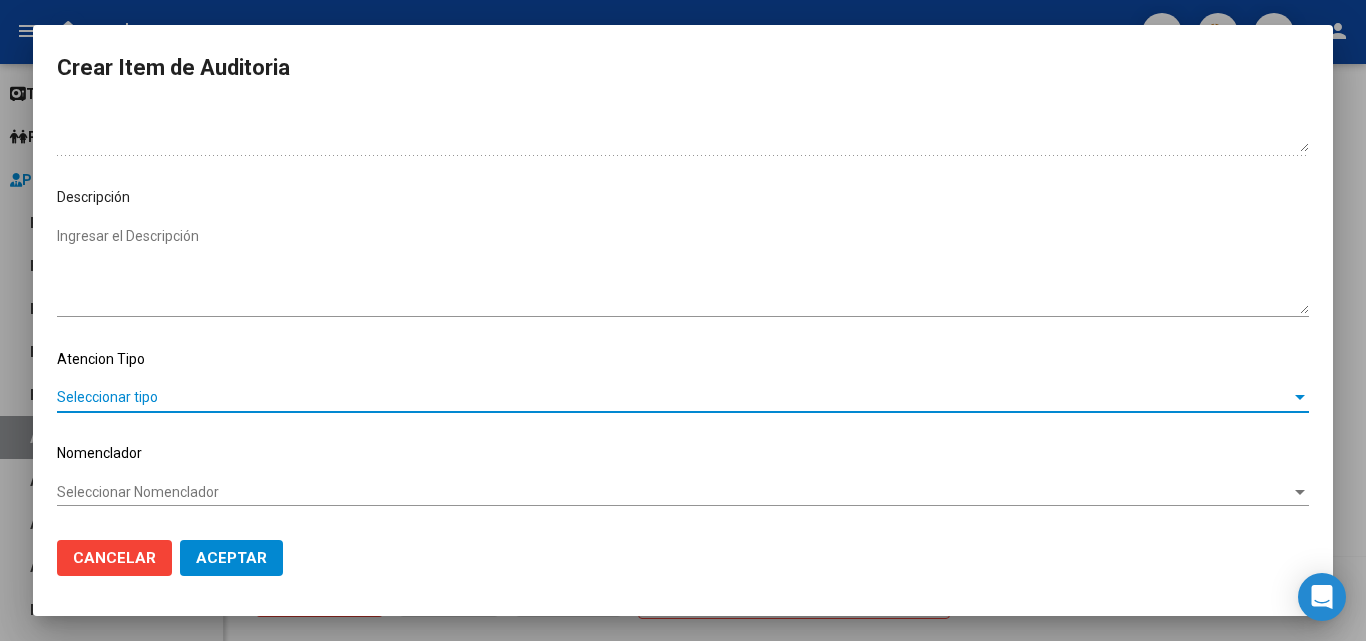 click on "Seleccionar tipo" at bounding box center (674, 397) 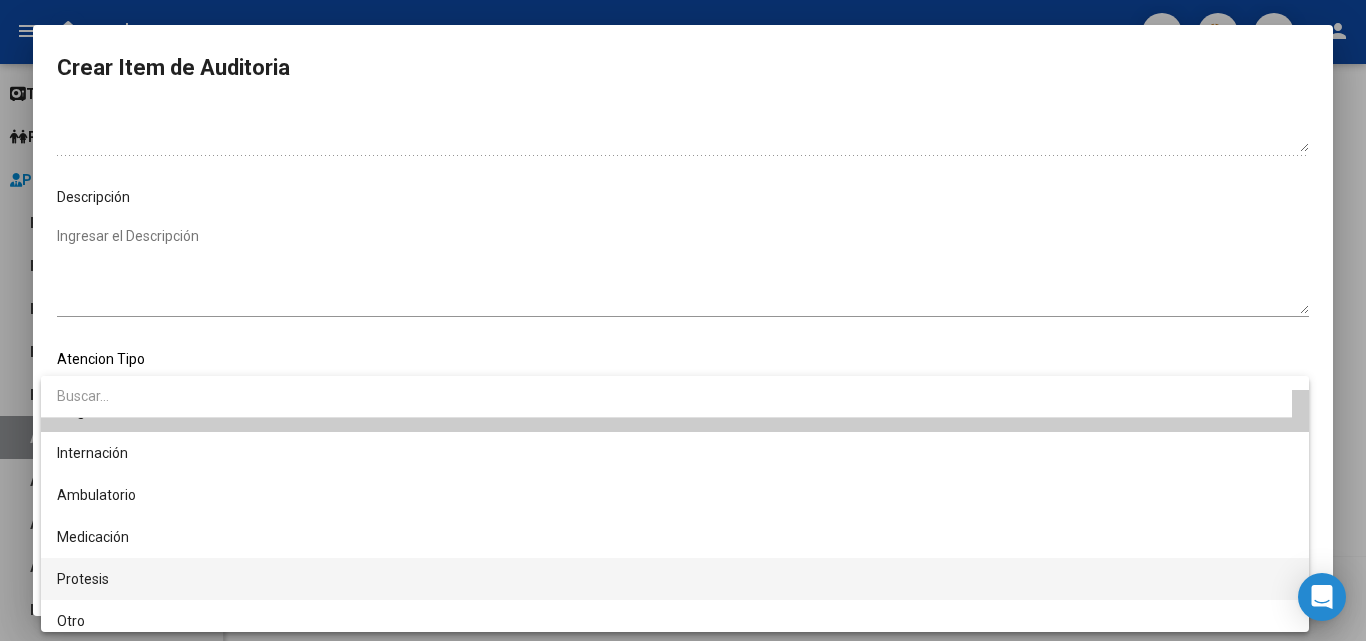 scroll, scrollTop: 38, scrollLeft: 0, axis: vertical 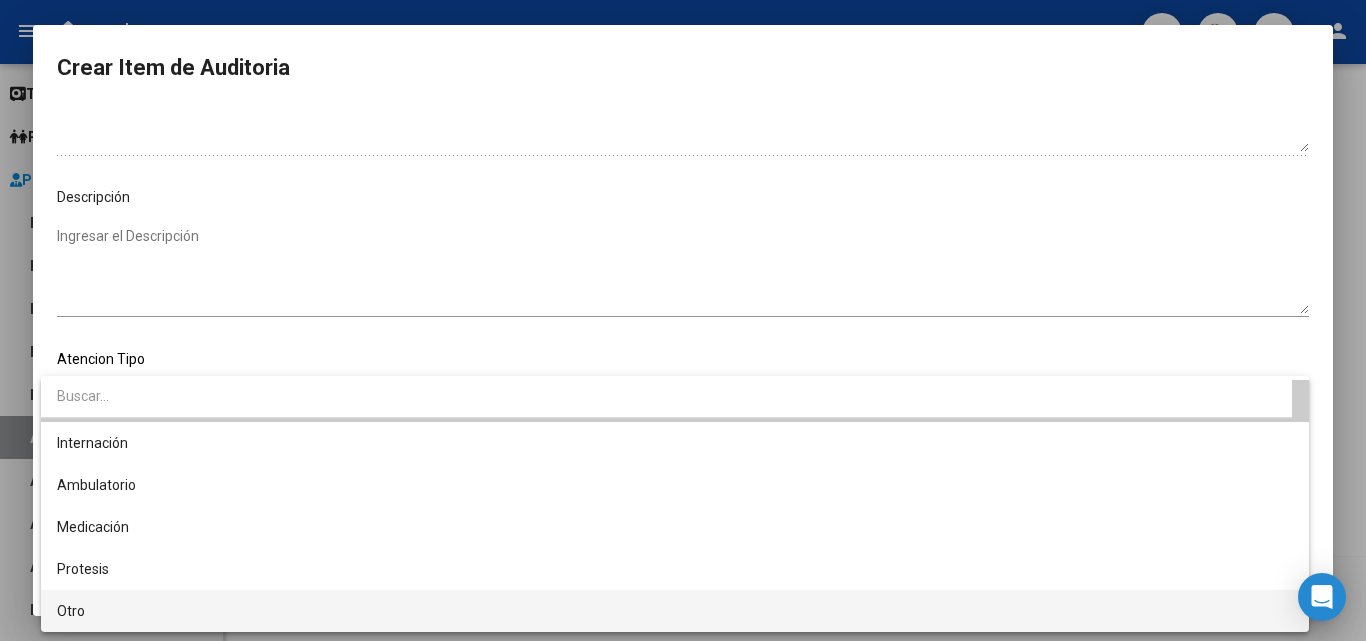 click on "Otro" at bounding box center [675, 611] 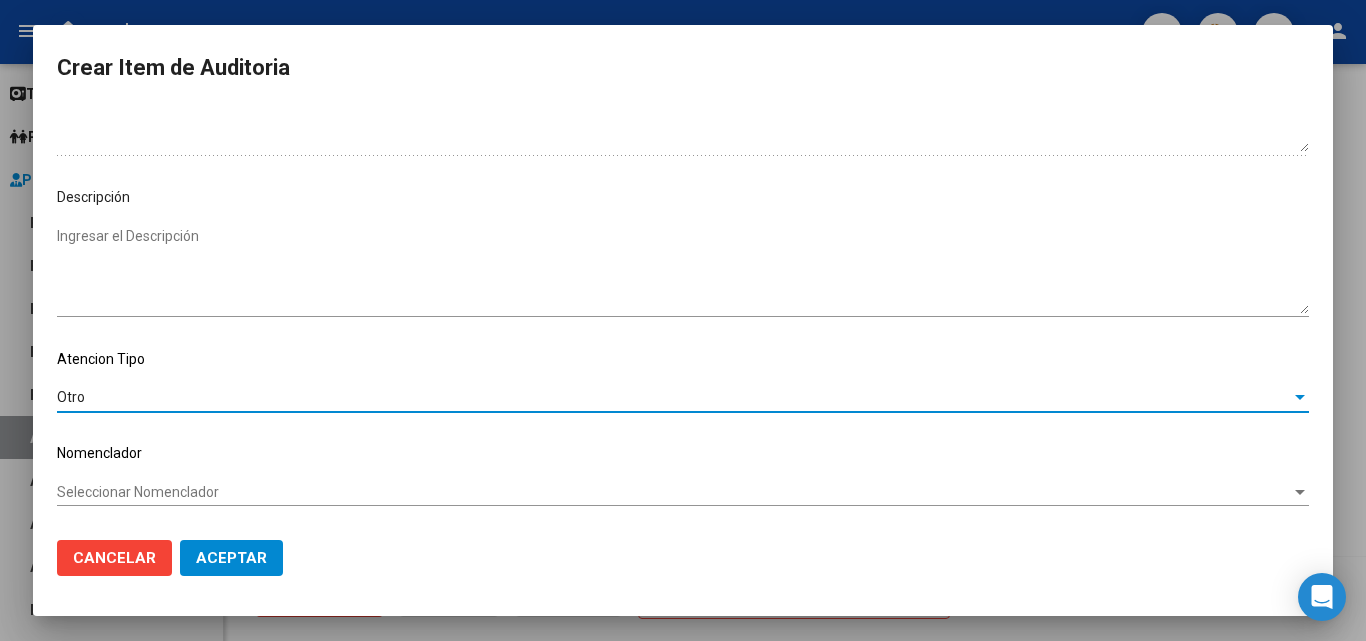 click on "Aceptar" 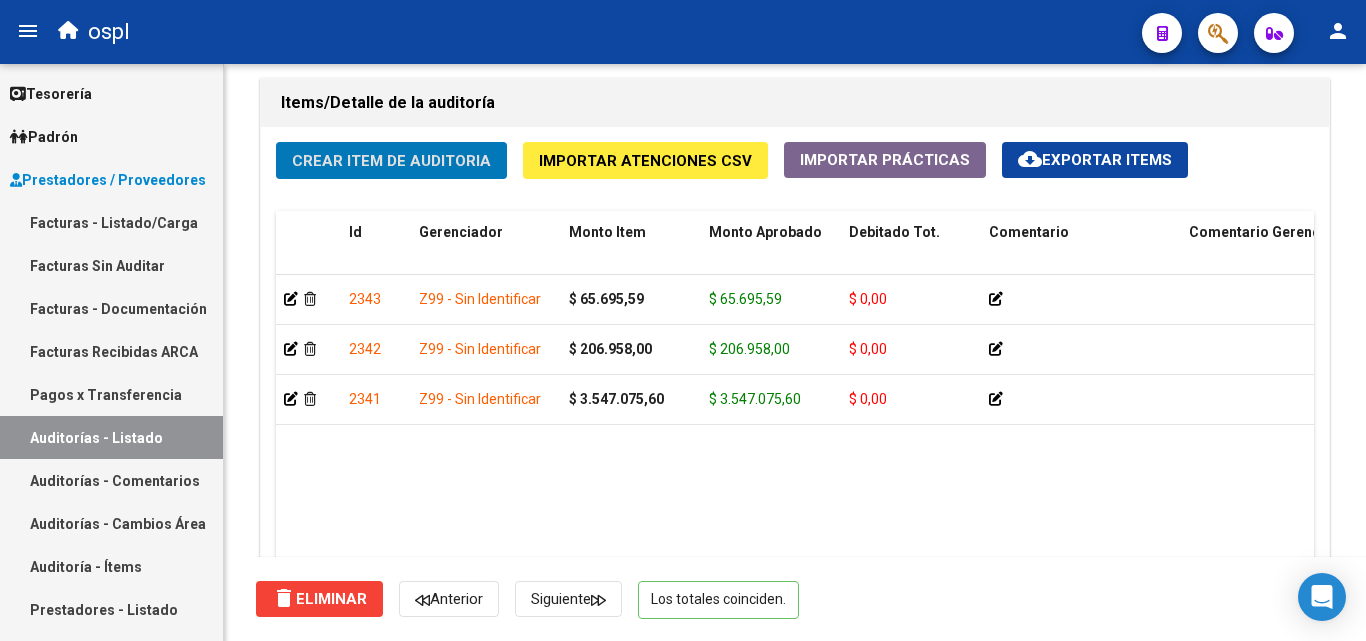 click on "Facturas - Listado/Carga" at bounding box center [111, 222] 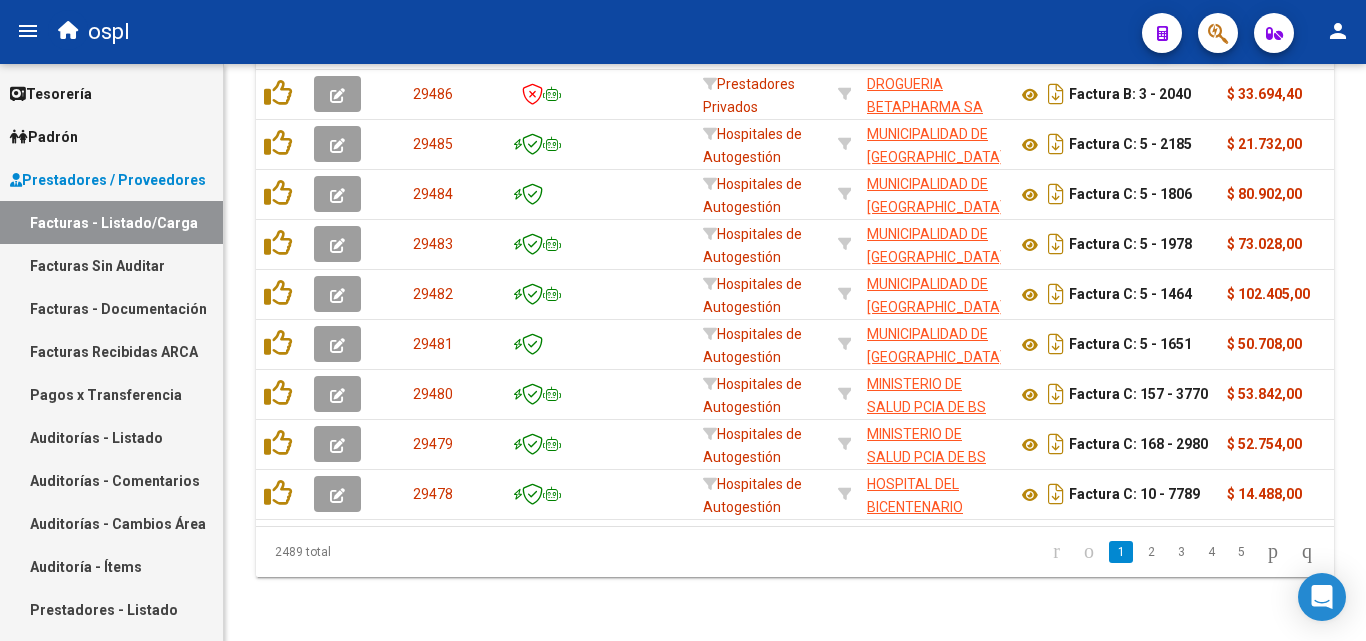 scroll, scrollTop: 0, scrollLeft: 0, axis: both 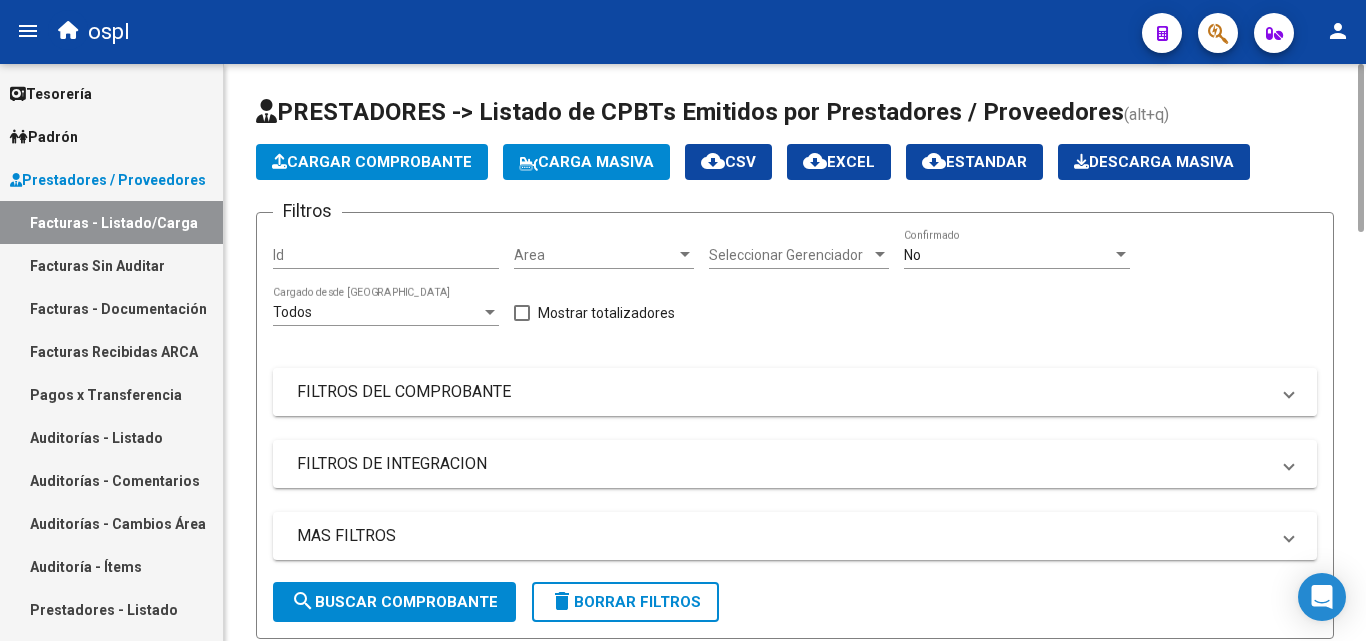 click on "FILTROS DEL COMPROBANTE" at bounding box center (783, 392) 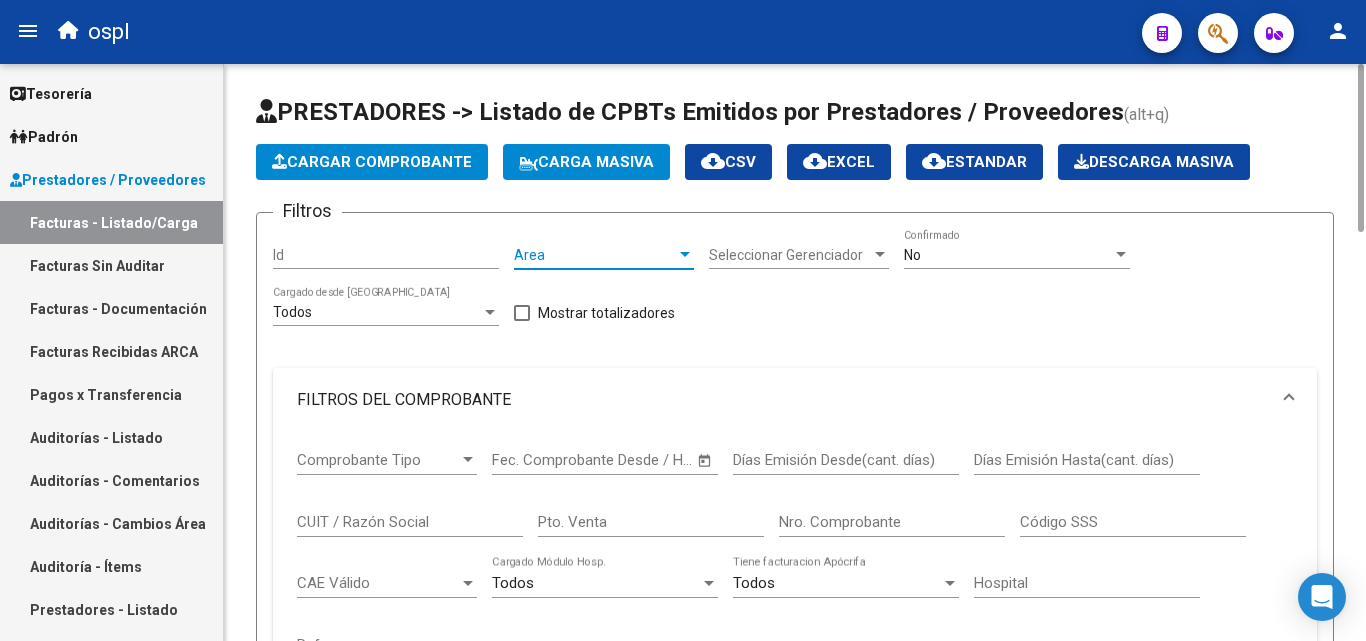 click on "Area" at bounding box center (595, 255) 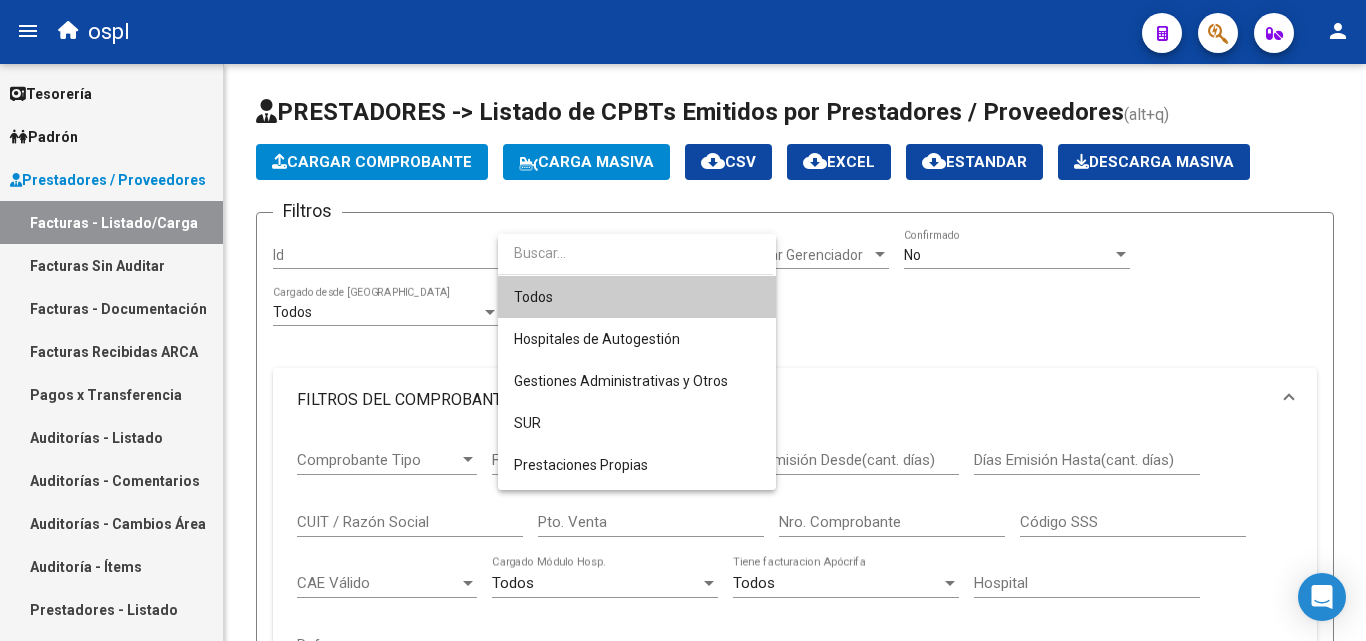 click at bounding box center [683, 320] 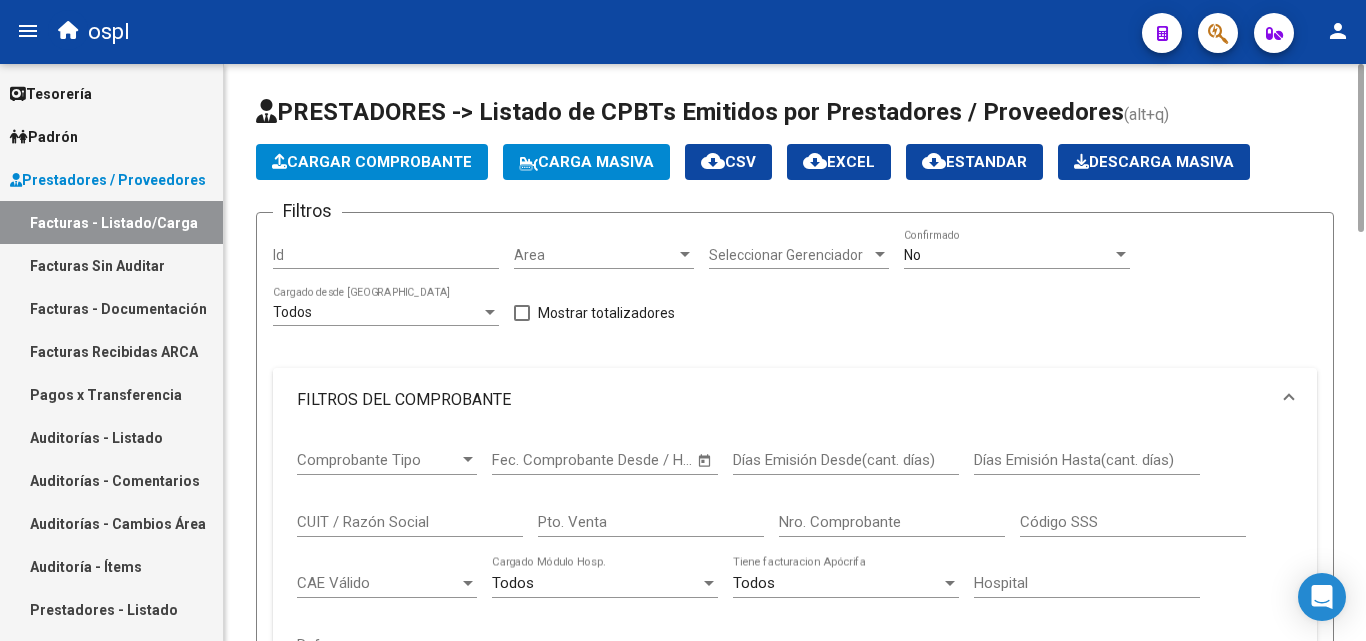 click on "FILTROS DEL COMPROBANTE" at bounding box center (783, 400) 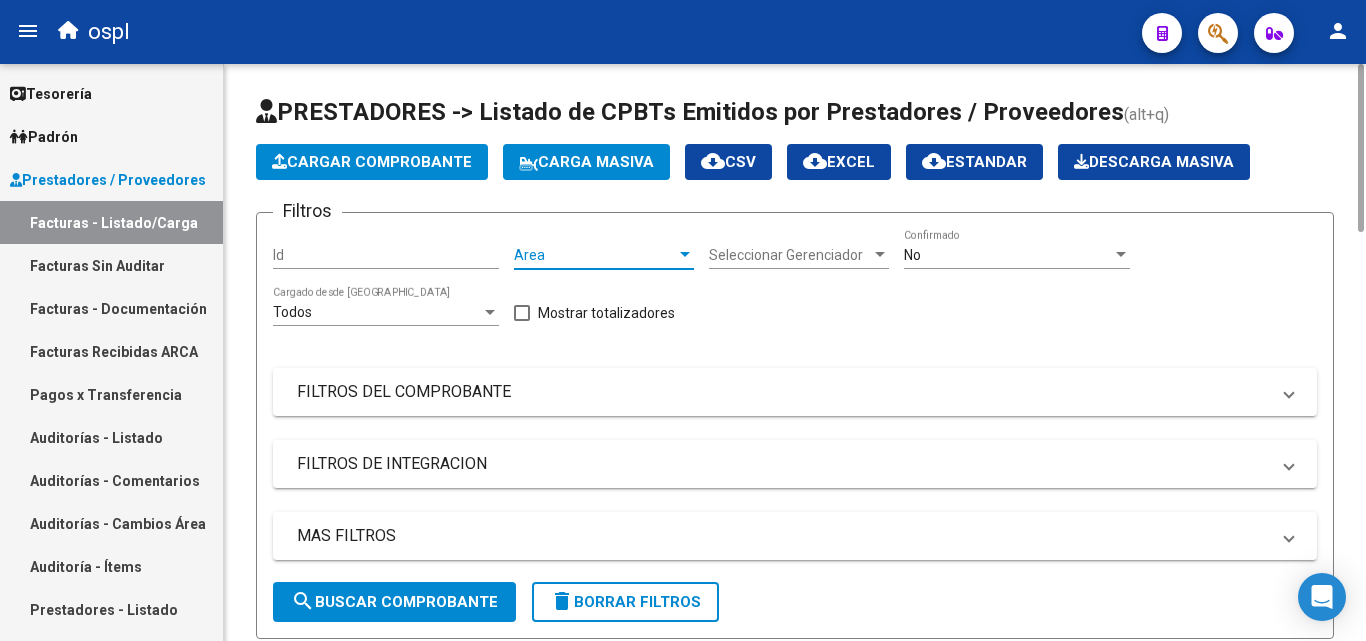 click on "Area" at bounding box center [595, 255] 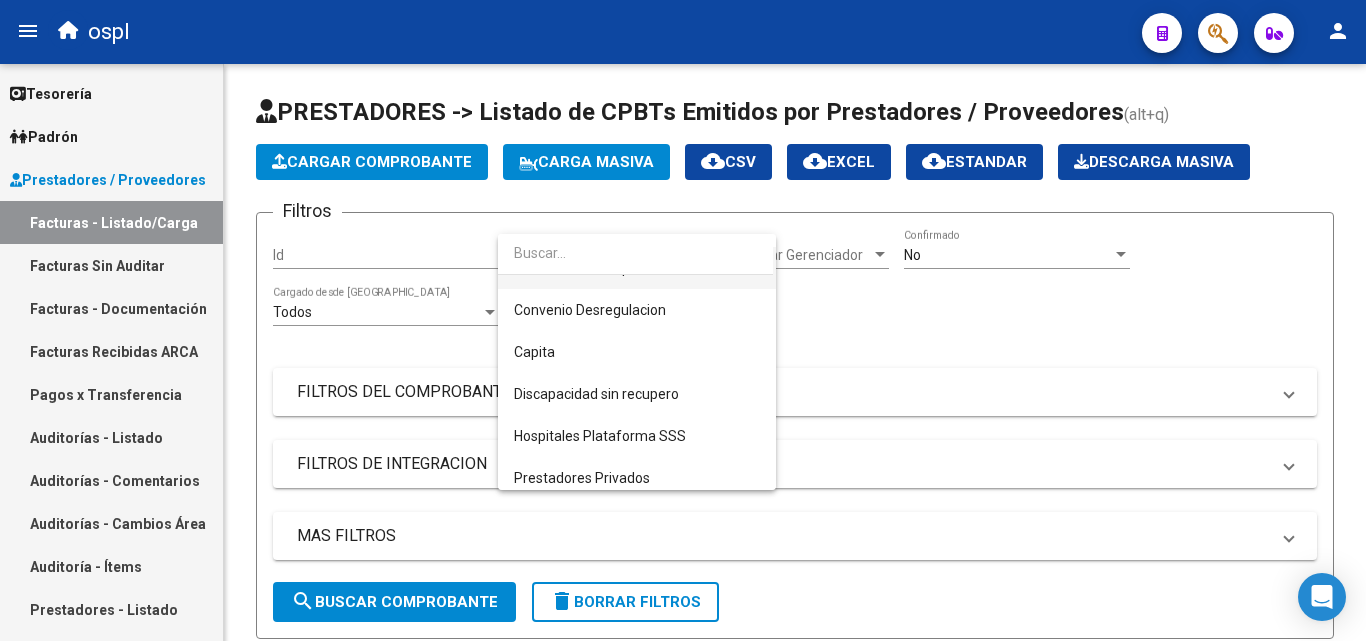 scroll, scrollTop: 206, scrollLeft: 0, axis: vertical 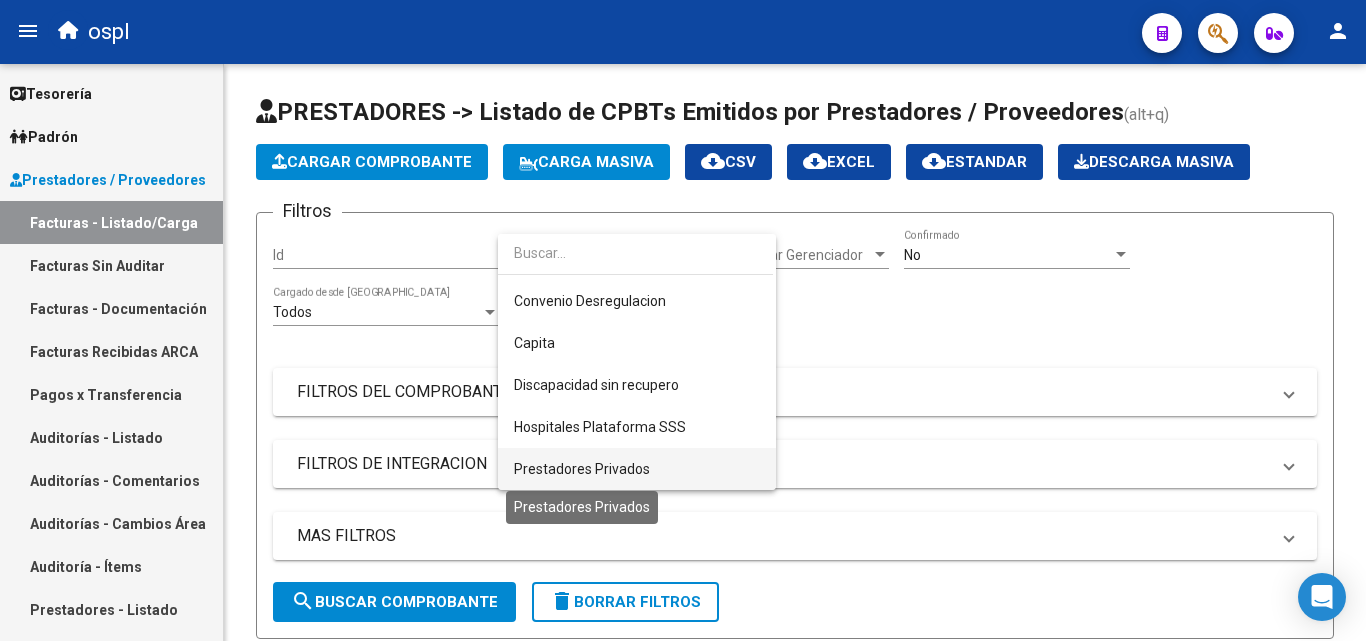 click on "Prestadores Privados" at bounding box center (582, 469) 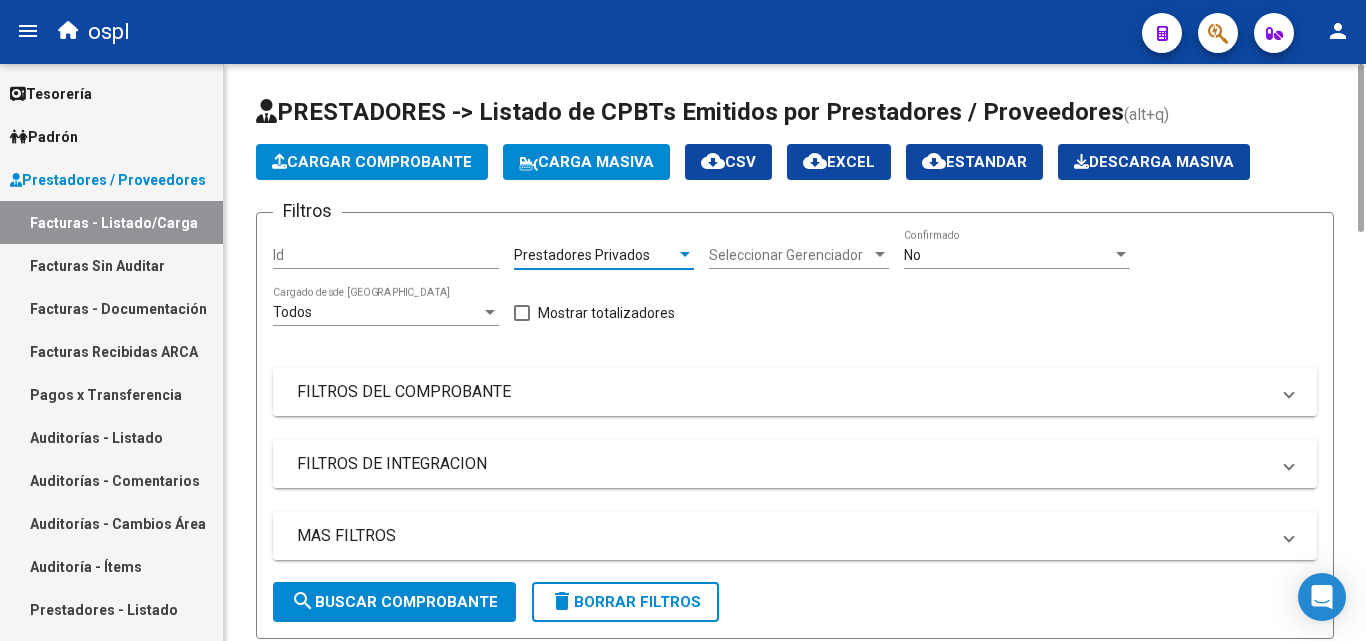 click on "search  Buscar Comprobante" 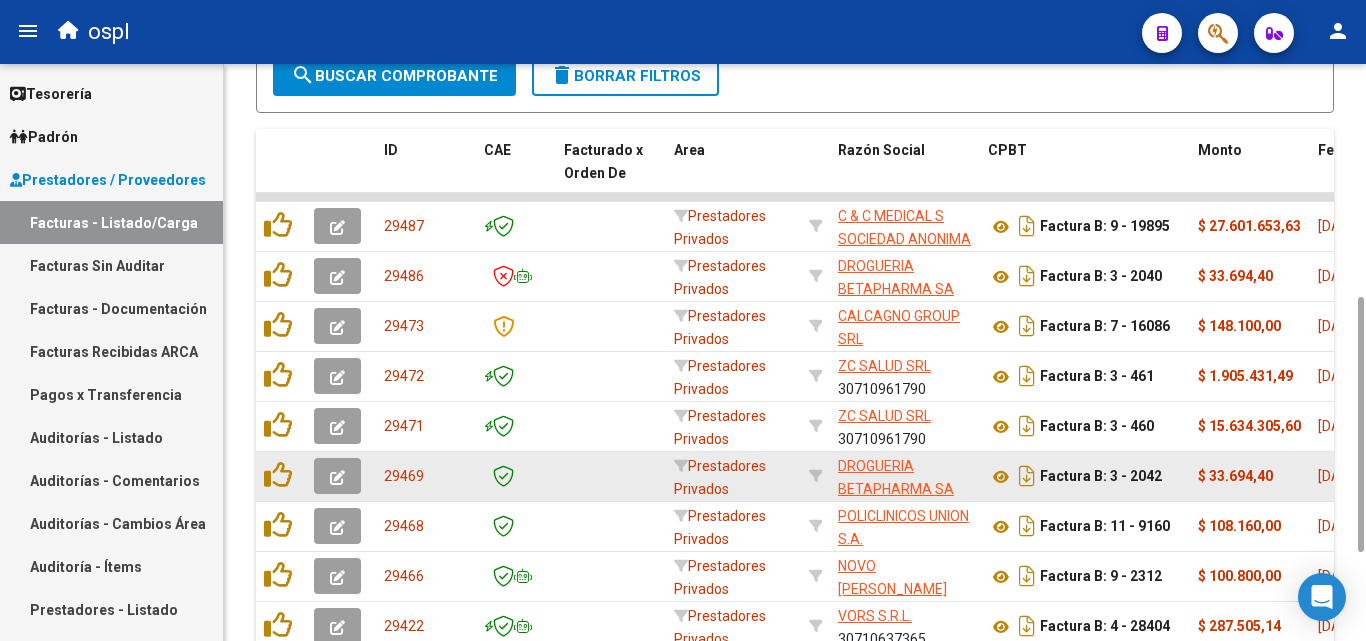 scroll, scrollTop: 726, scrollLeft: 0, axis: vertical 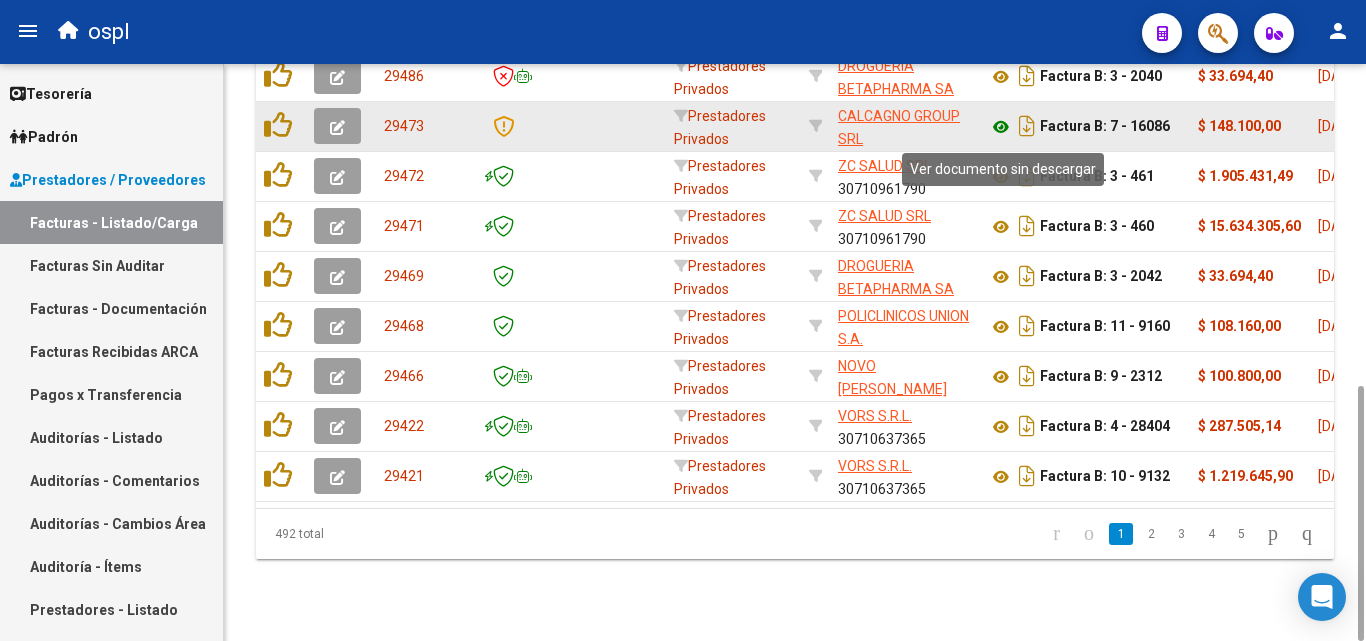 click 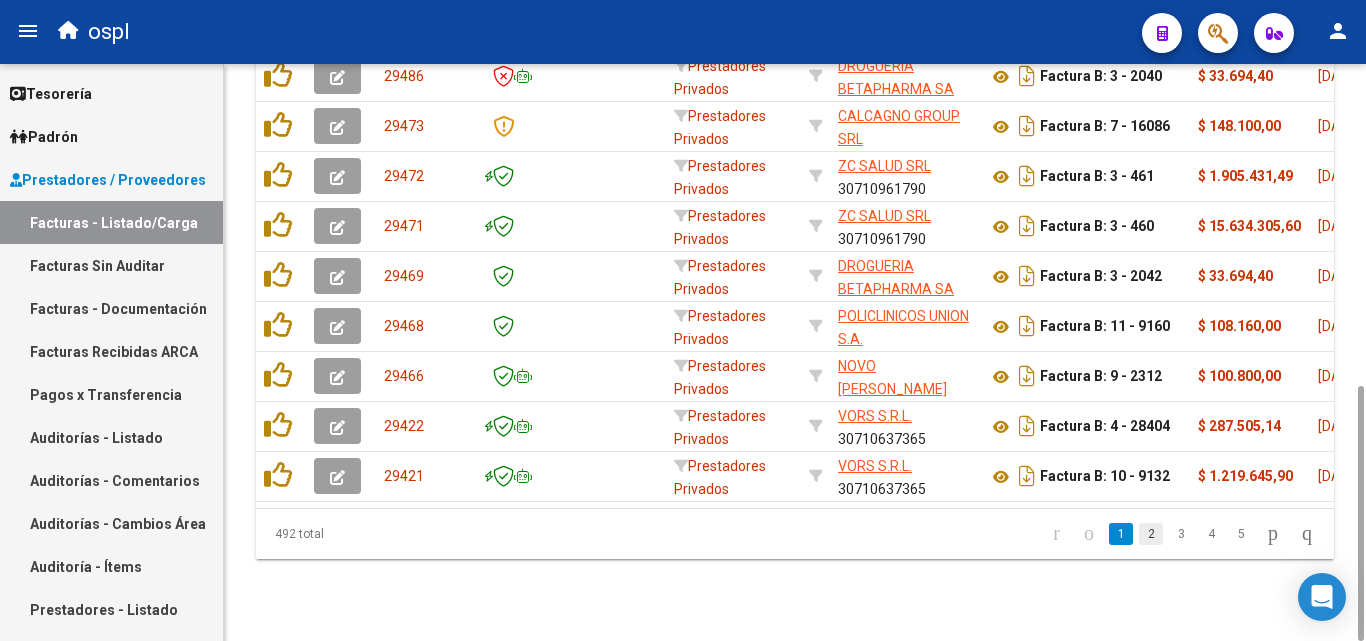 click on "2" 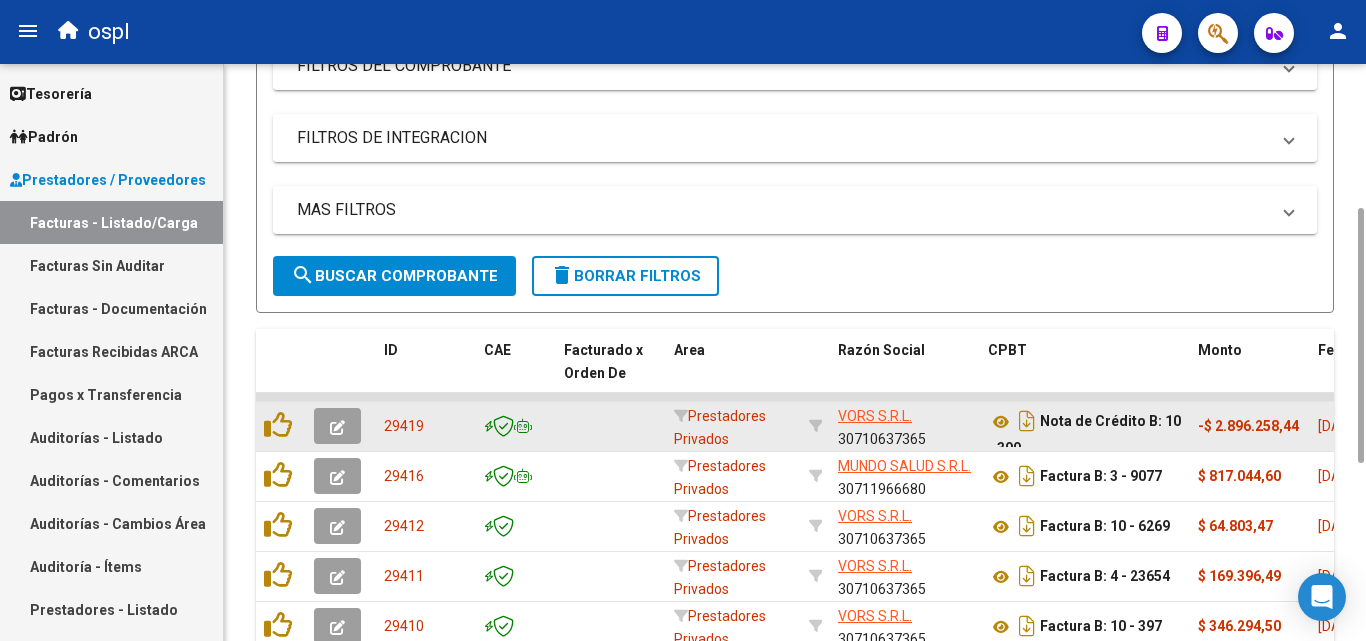 scroll, scrollTop: 526, scrollLeft: 0, axis: vertical 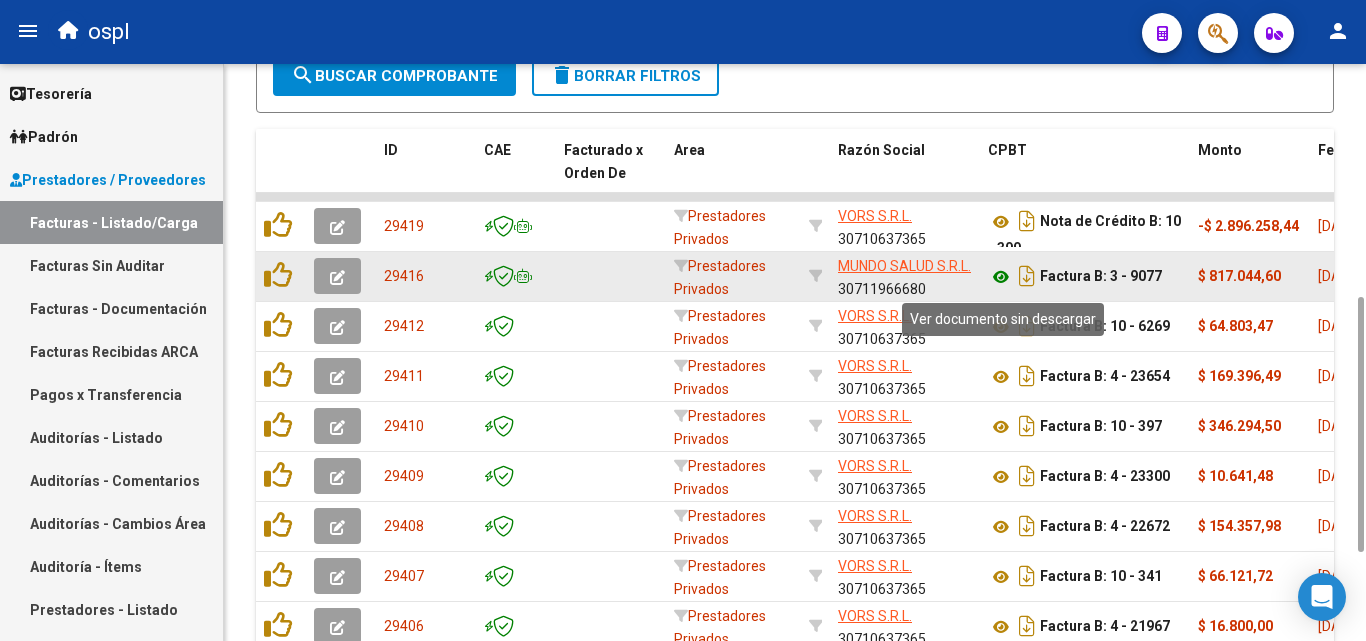 click 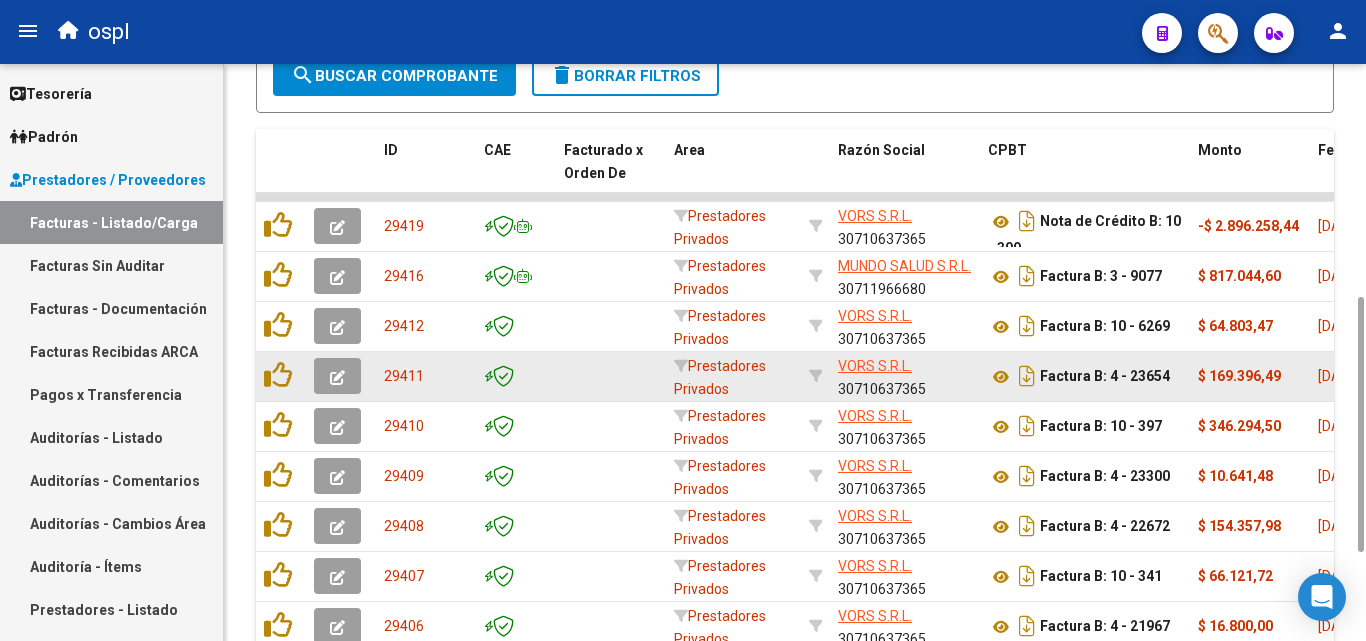 scroll, scrollTop: 726, scrollLeft: 0, axis: vertical 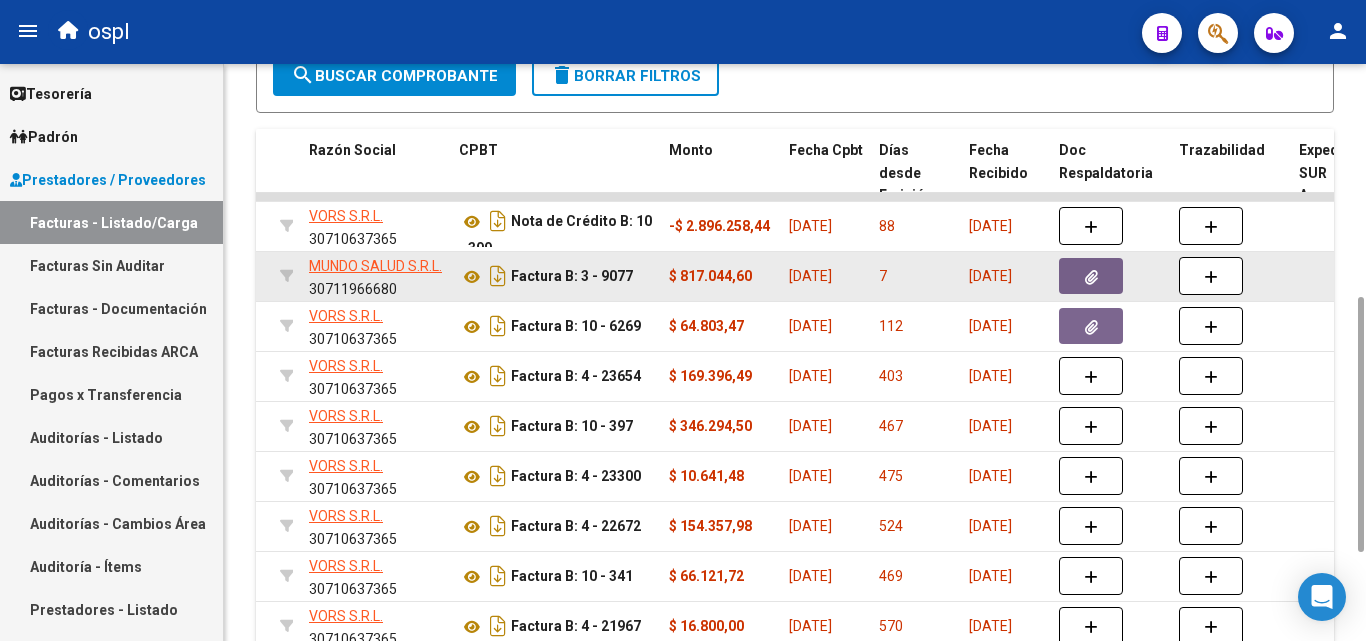click 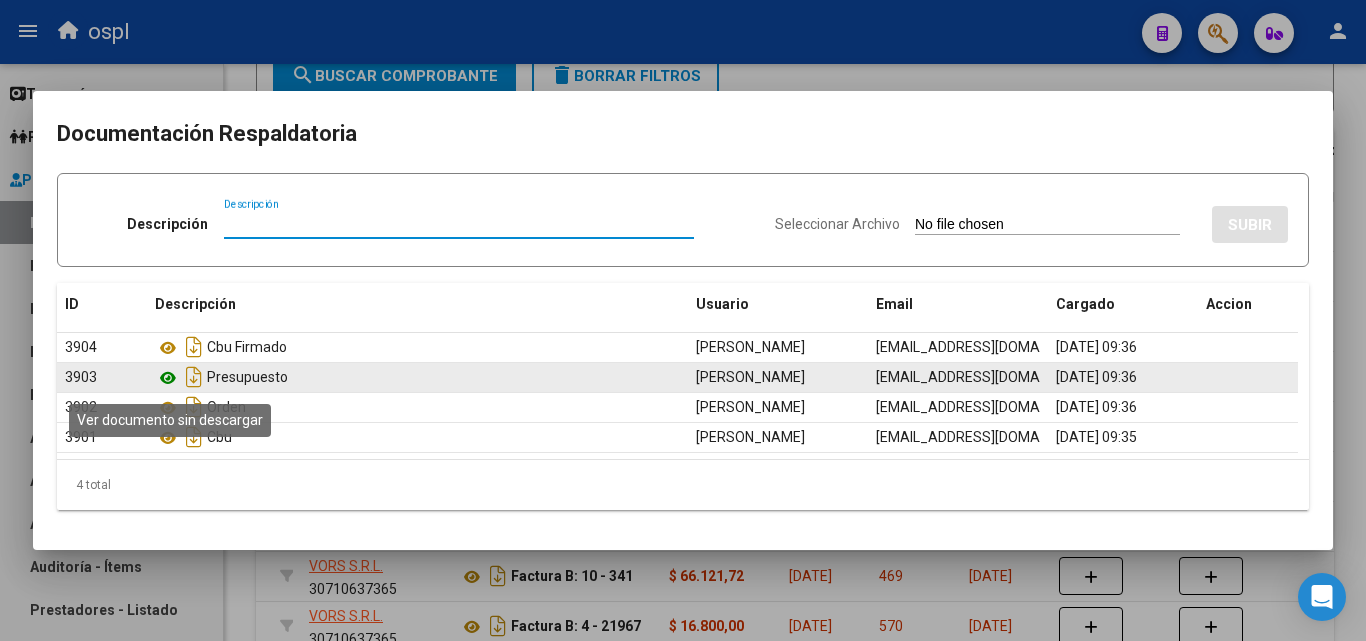 click 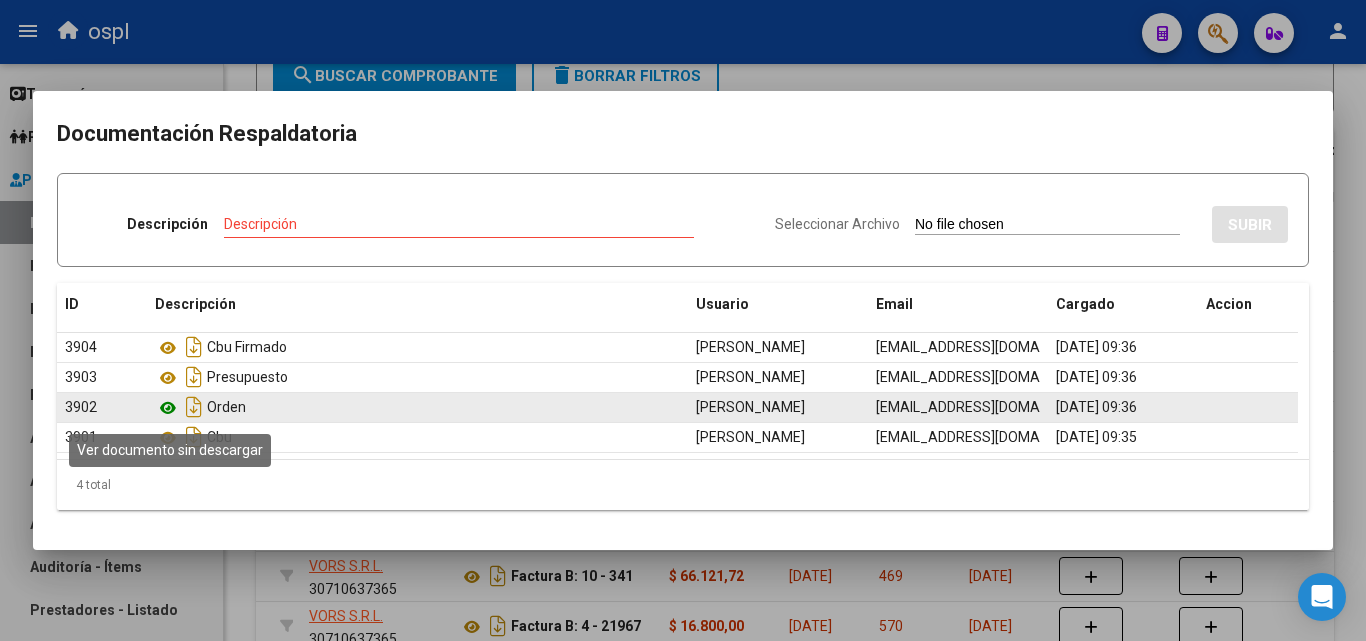 click 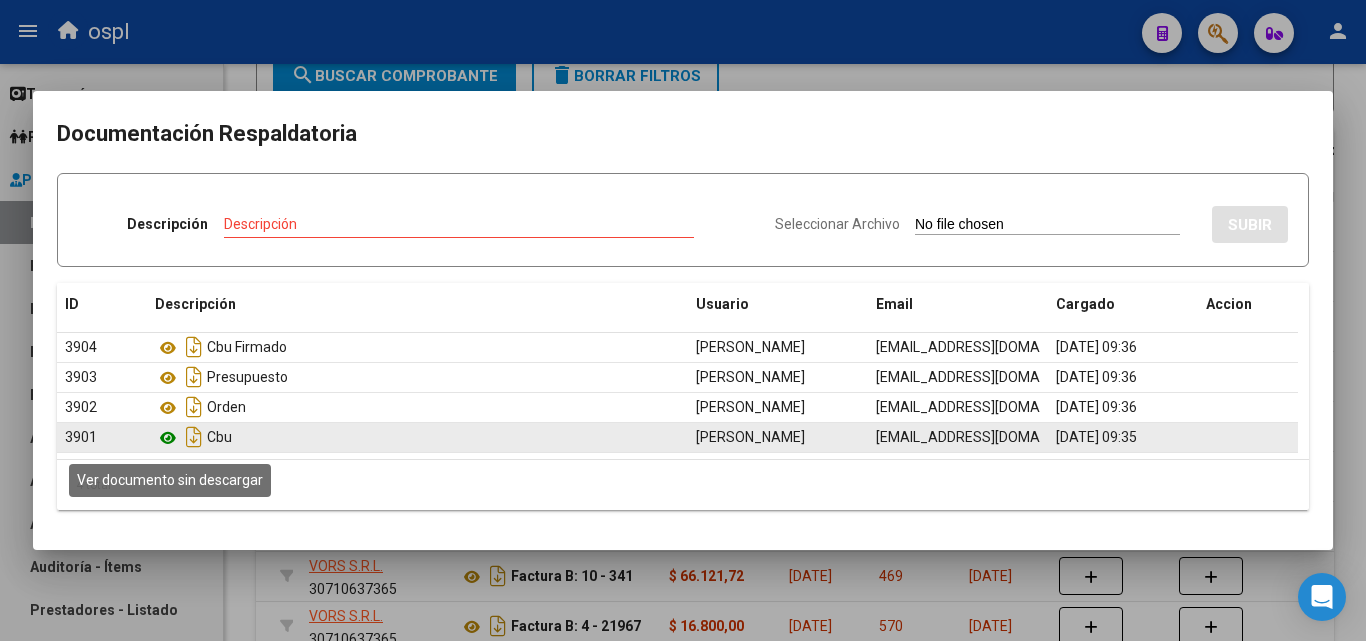 click 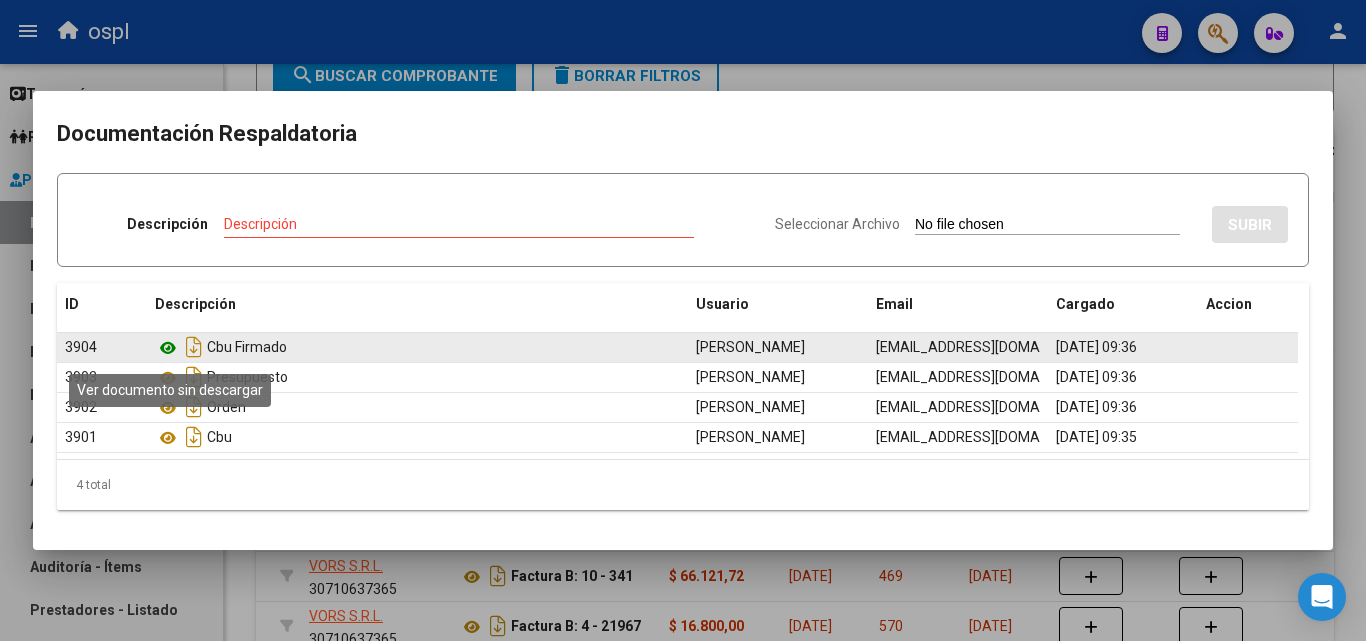 click 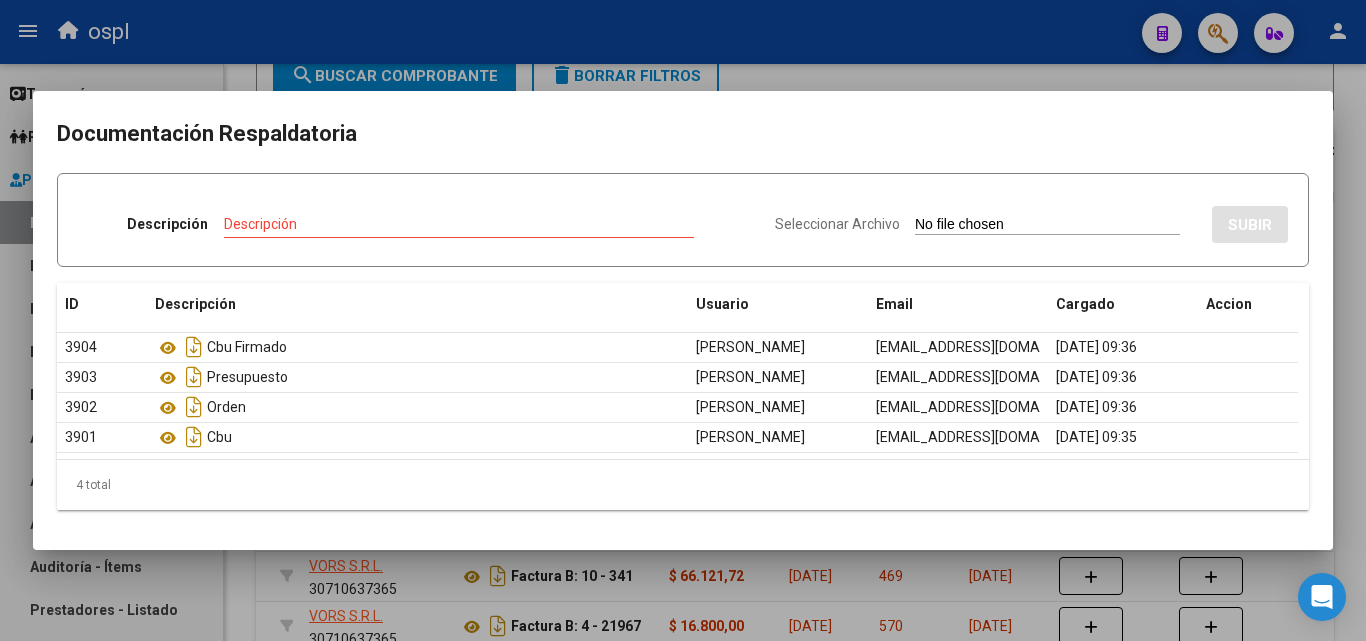 click at bounding box center [683, 320] 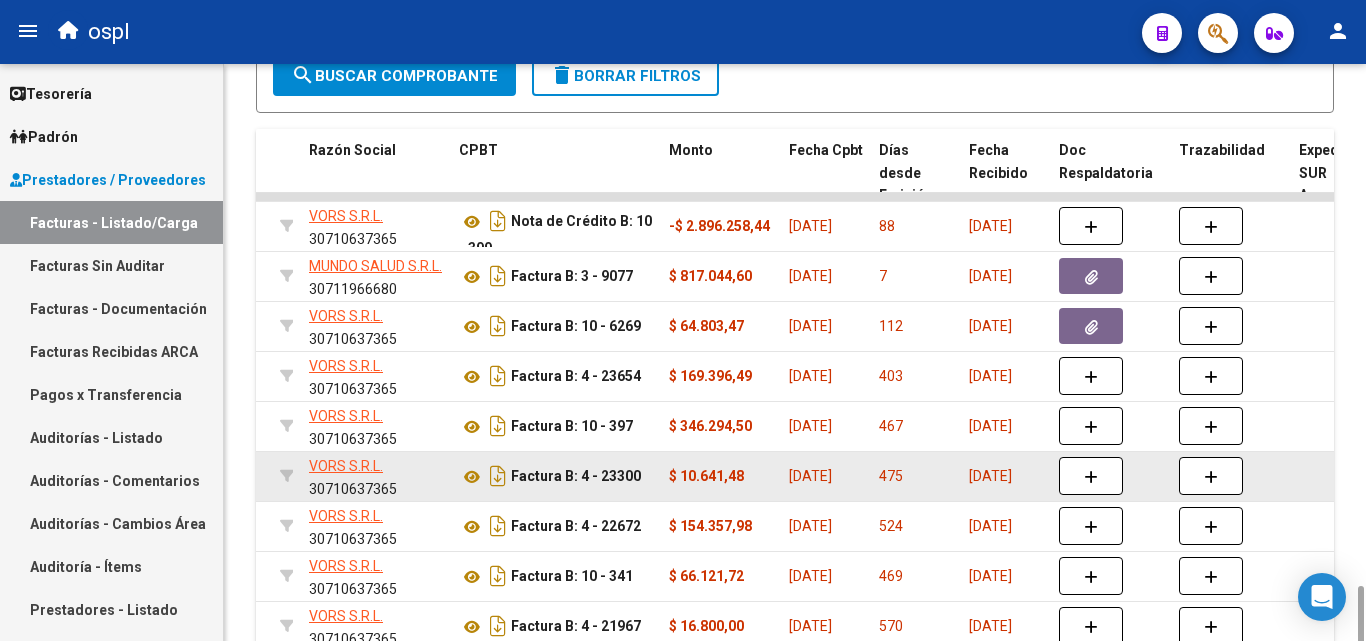 scroll, scrollTop: 726, scrollLeft: 0, axis: vertical 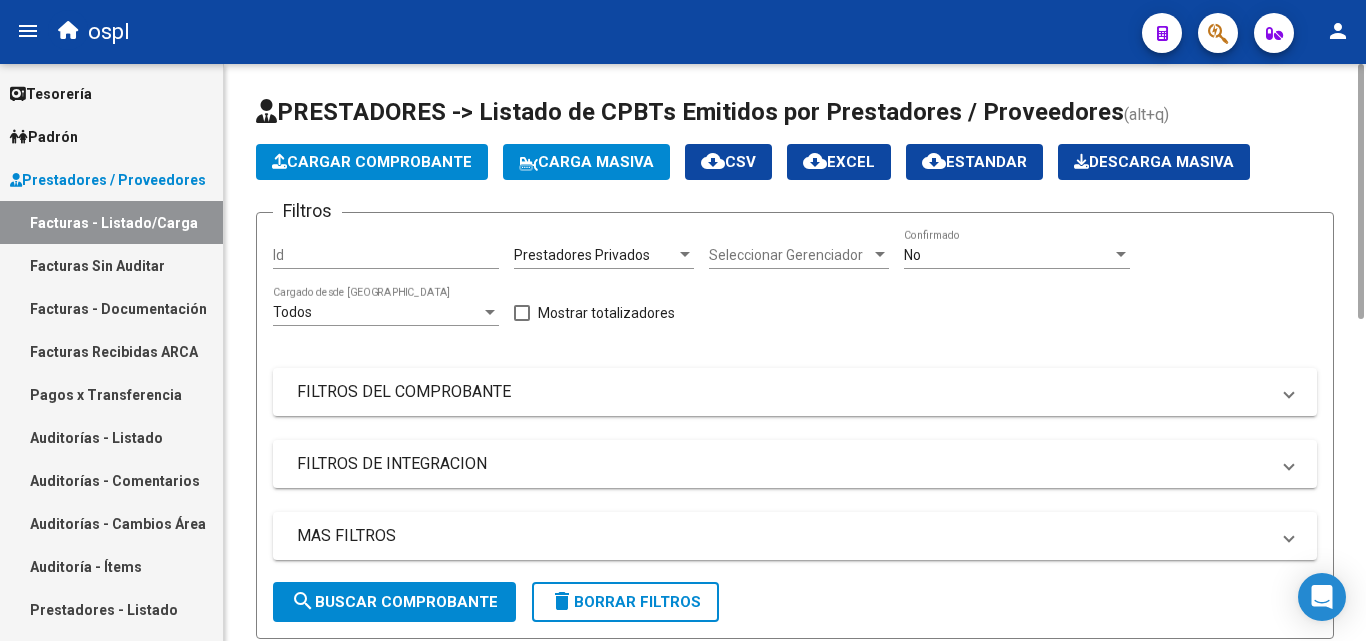 click on "Prestadores Privados" at bounding box center [582, 255] 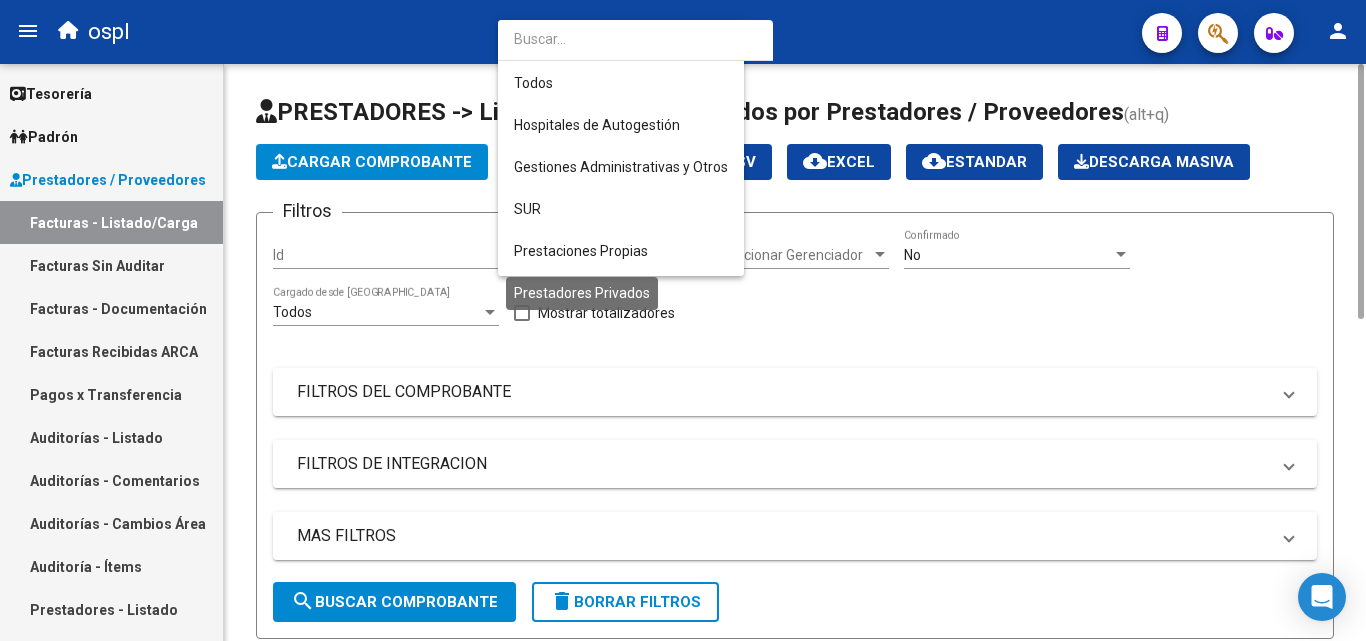 scroll, scrollTop: 206, scrollLeft: 0, axis: vertical 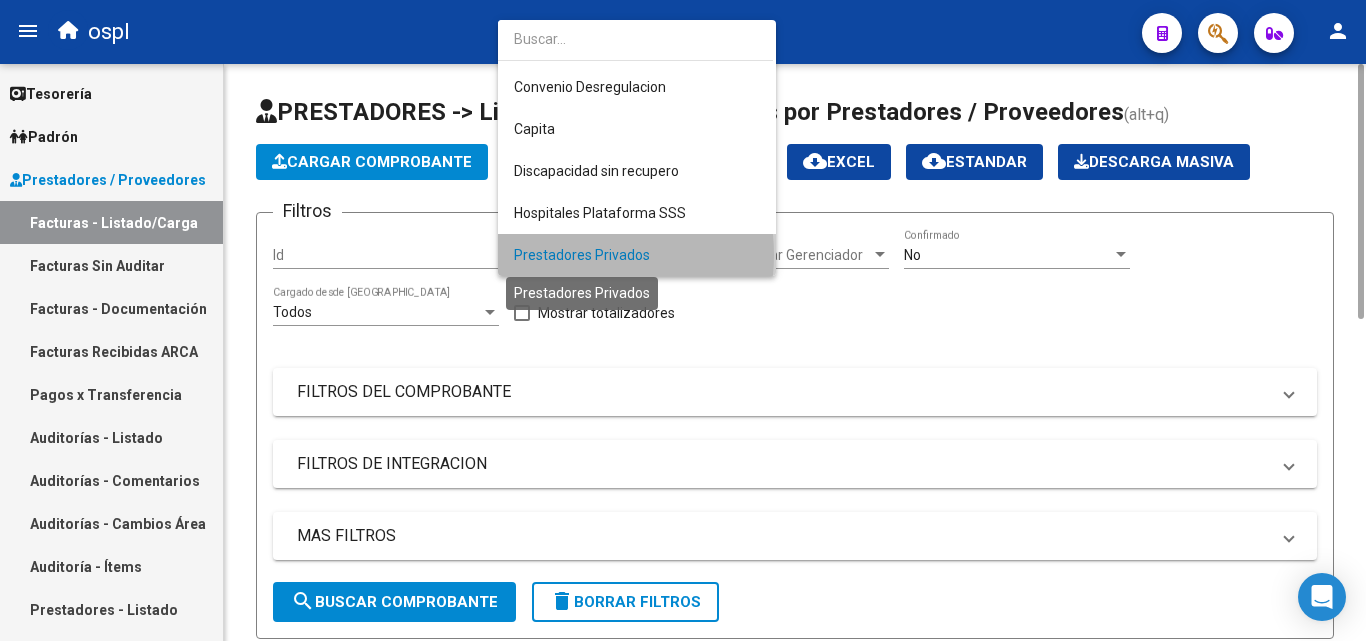 click on "Prestadores Privados" at bounding box center [582, 255] 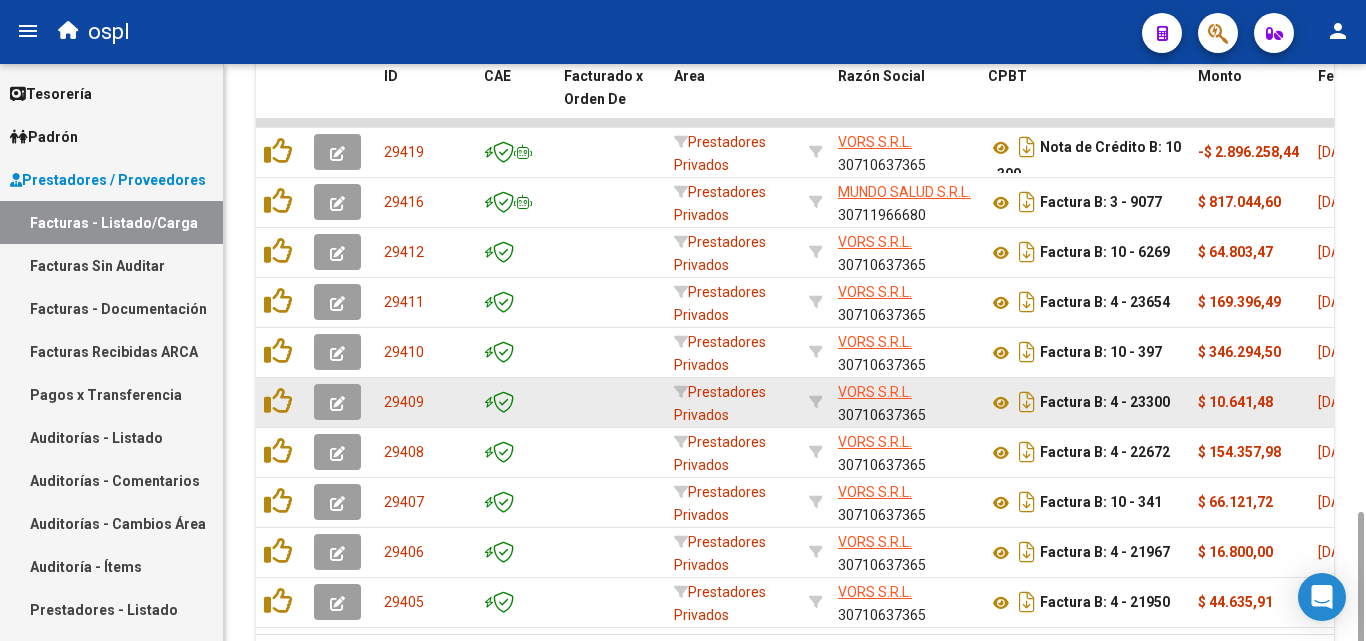 scroll, scrollTop: 726, scrollLeft: 0, axis: vertical 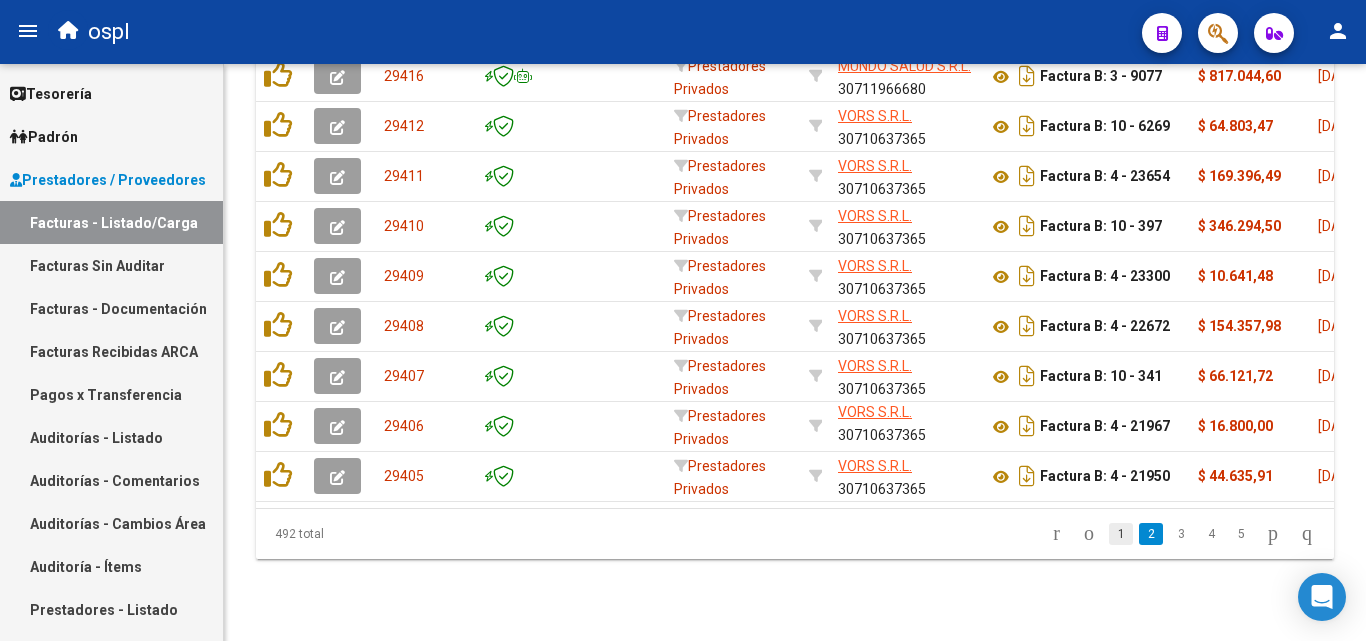 click on "1" 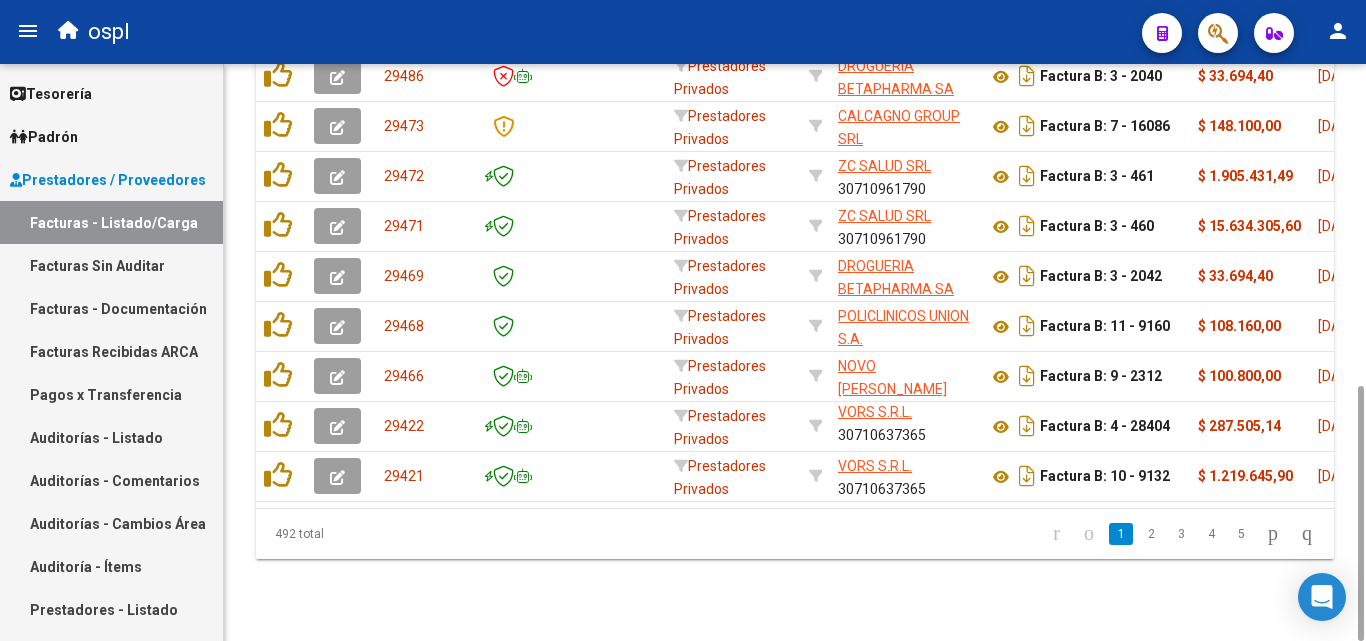 scroll, scrollTop: 526, scrollLeft: 0, axis: vertical 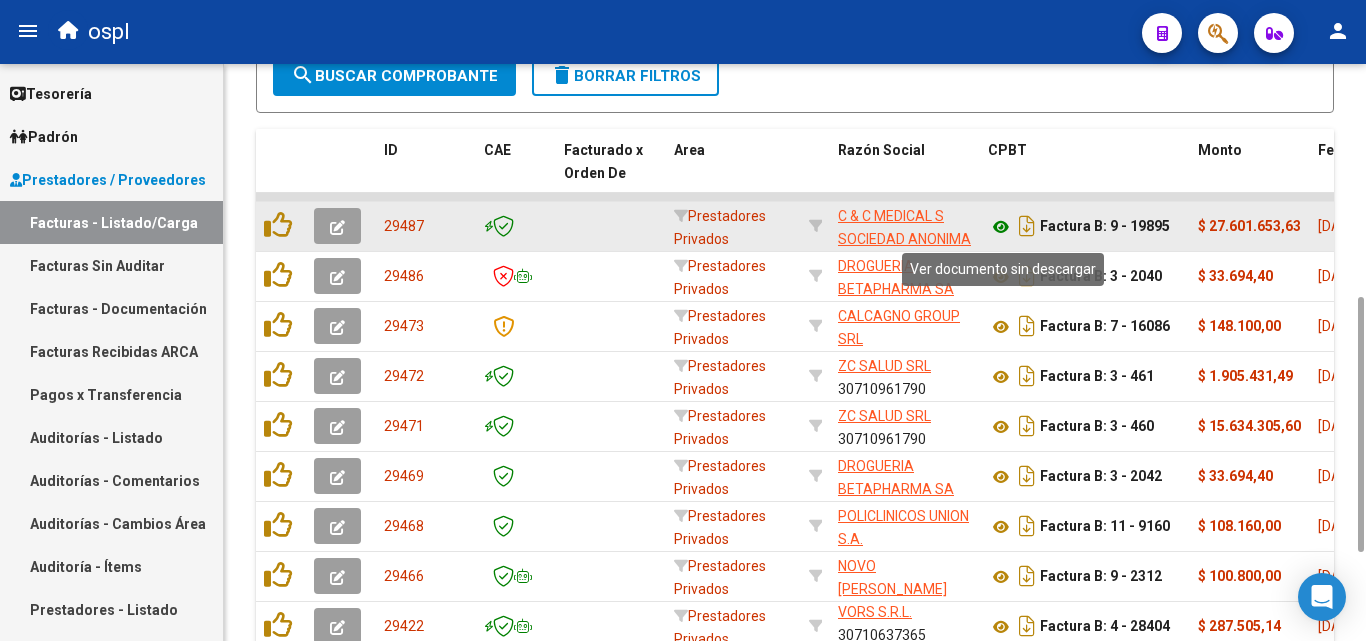 click 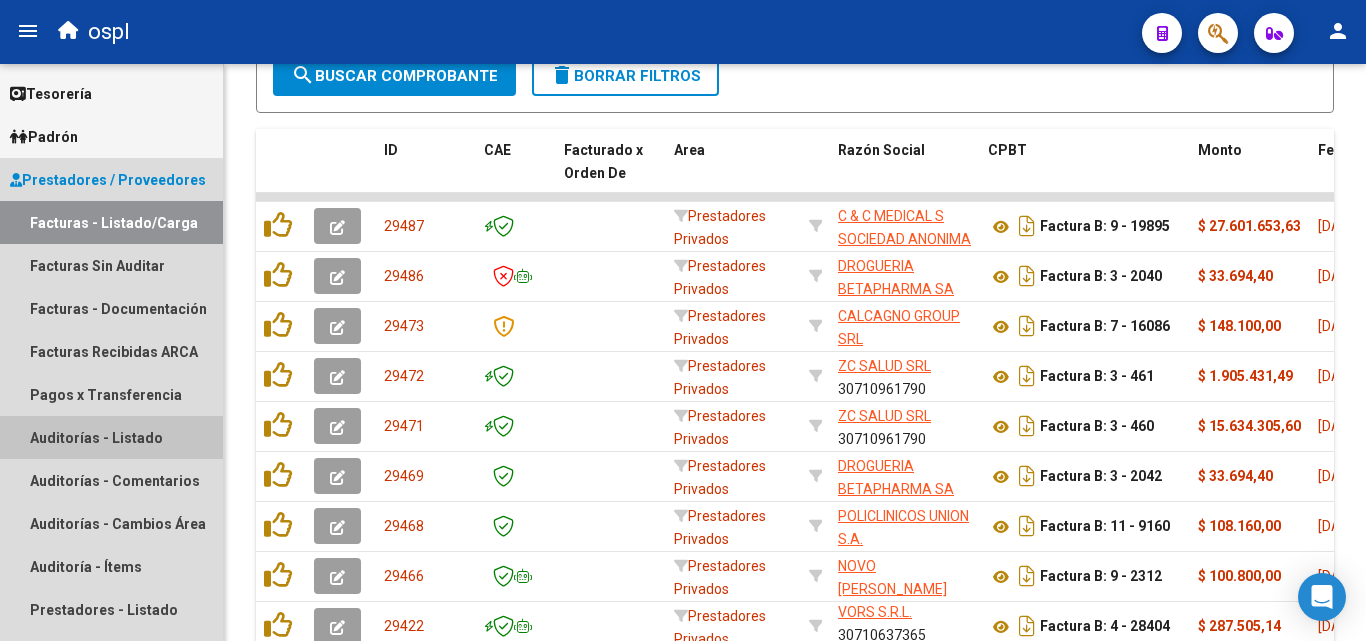 click on "Auditorías - Listado" at bounding box center (111, 437) 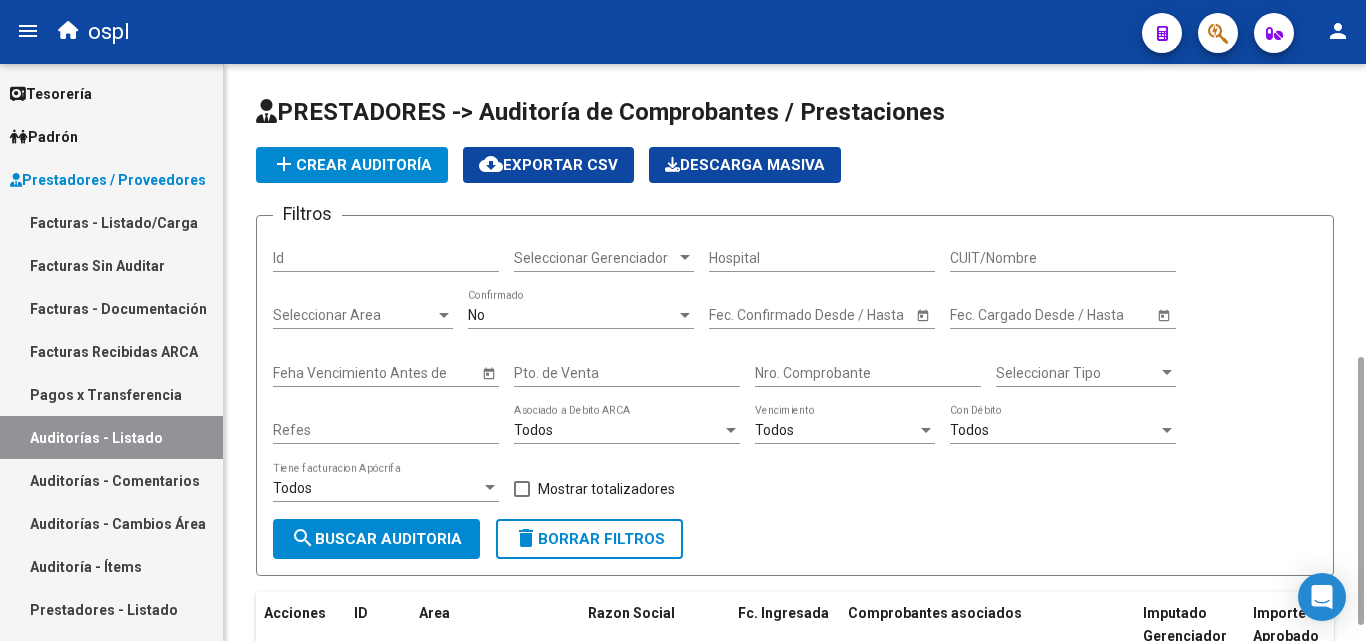 scroll, scrollTop: 400, scrollLeft: 0, axis: vertical 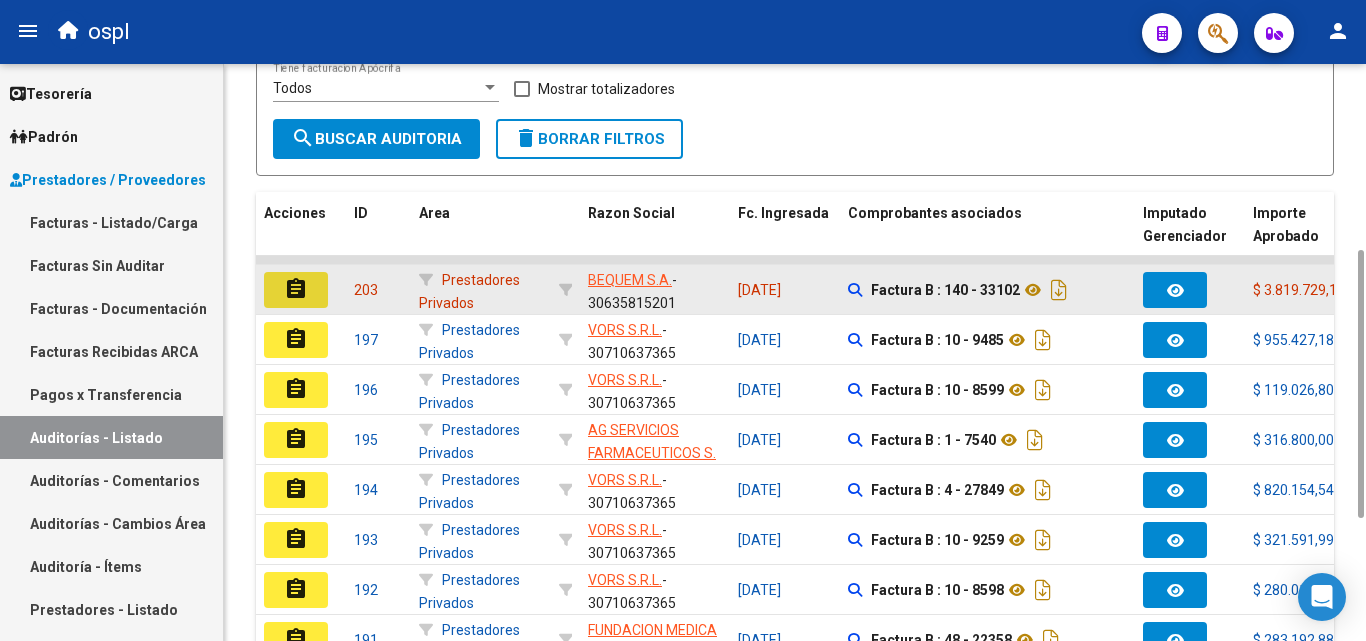 click on "assignment" 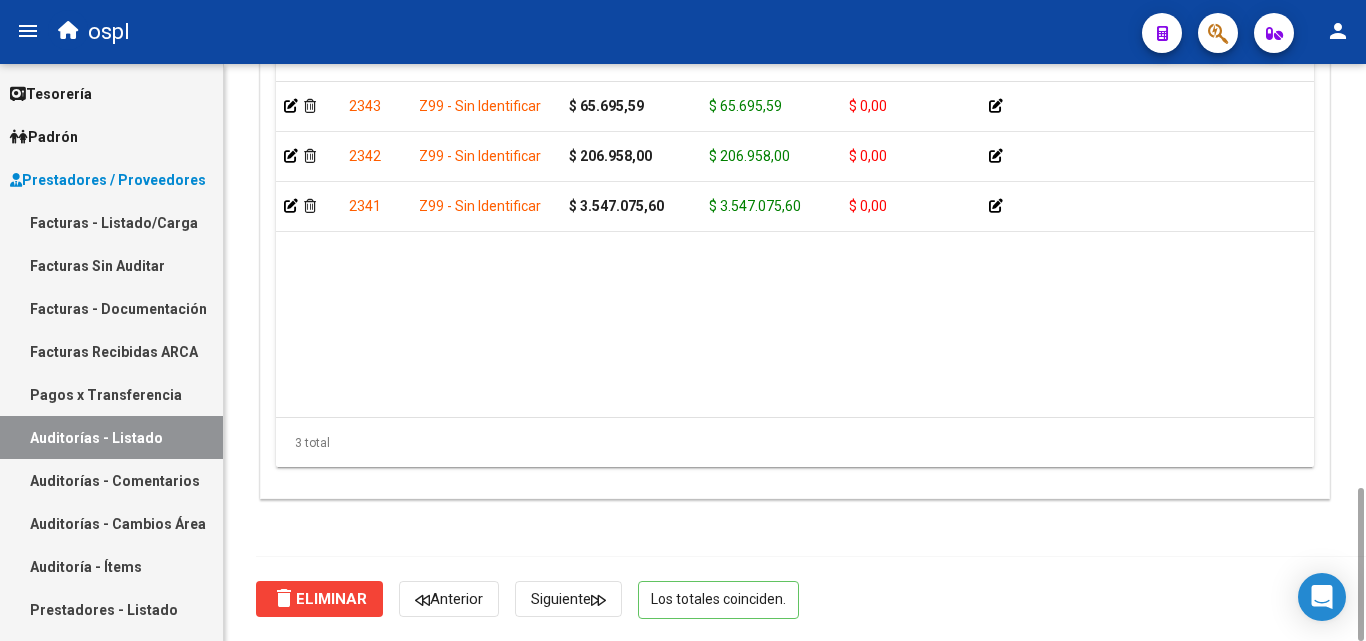 scroll, scrollTop: 1393, scrollLeft: 0, axis: vertical 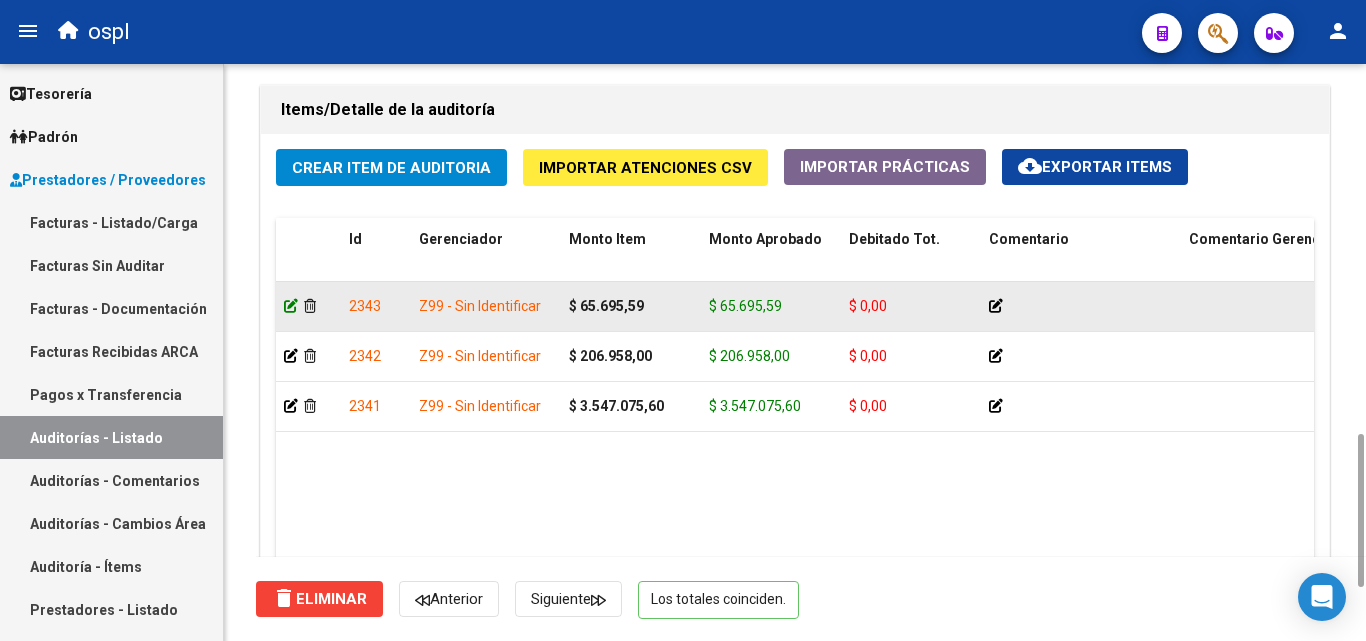 click 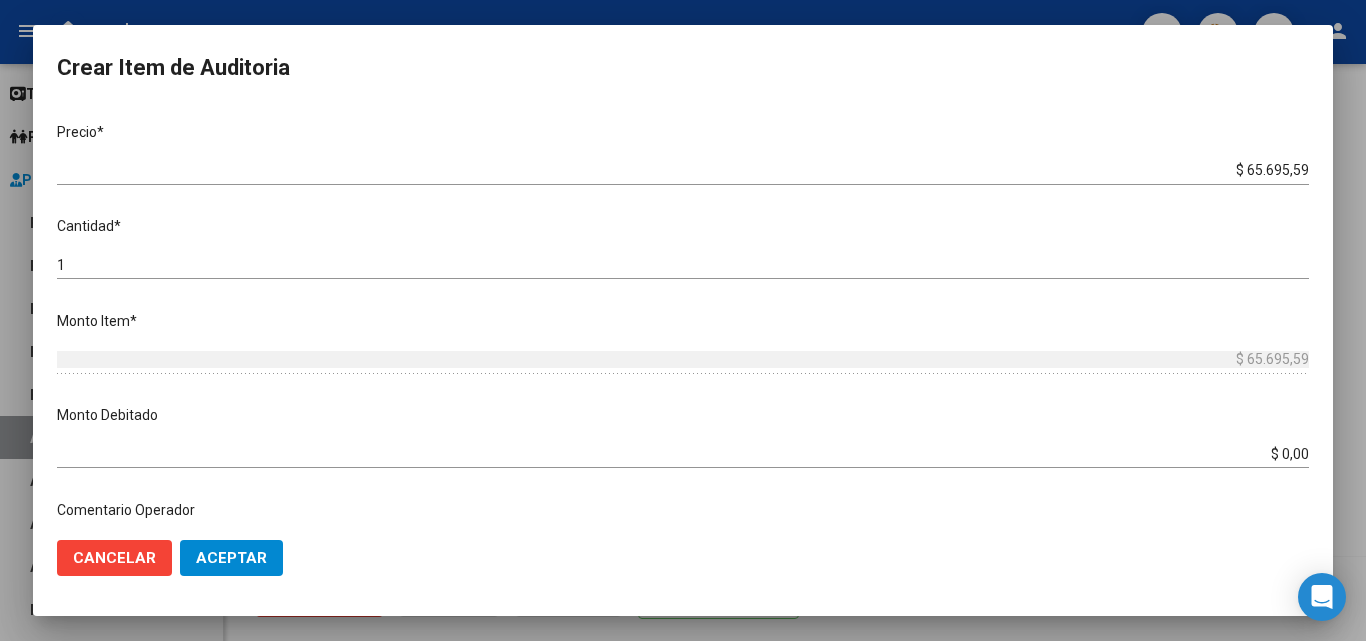 scroll, scrollTop: 500, scrollLeft: 0, axis: vertical 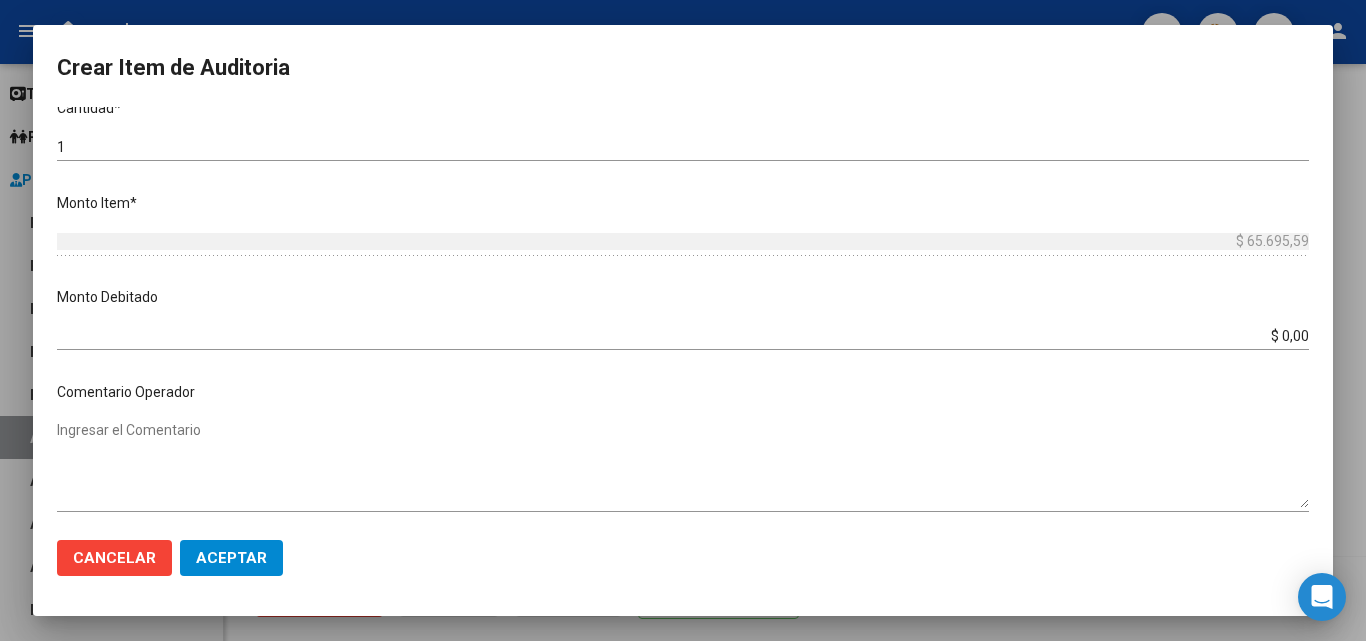 click on "$ 0,00" at bounding box center (683, 336) 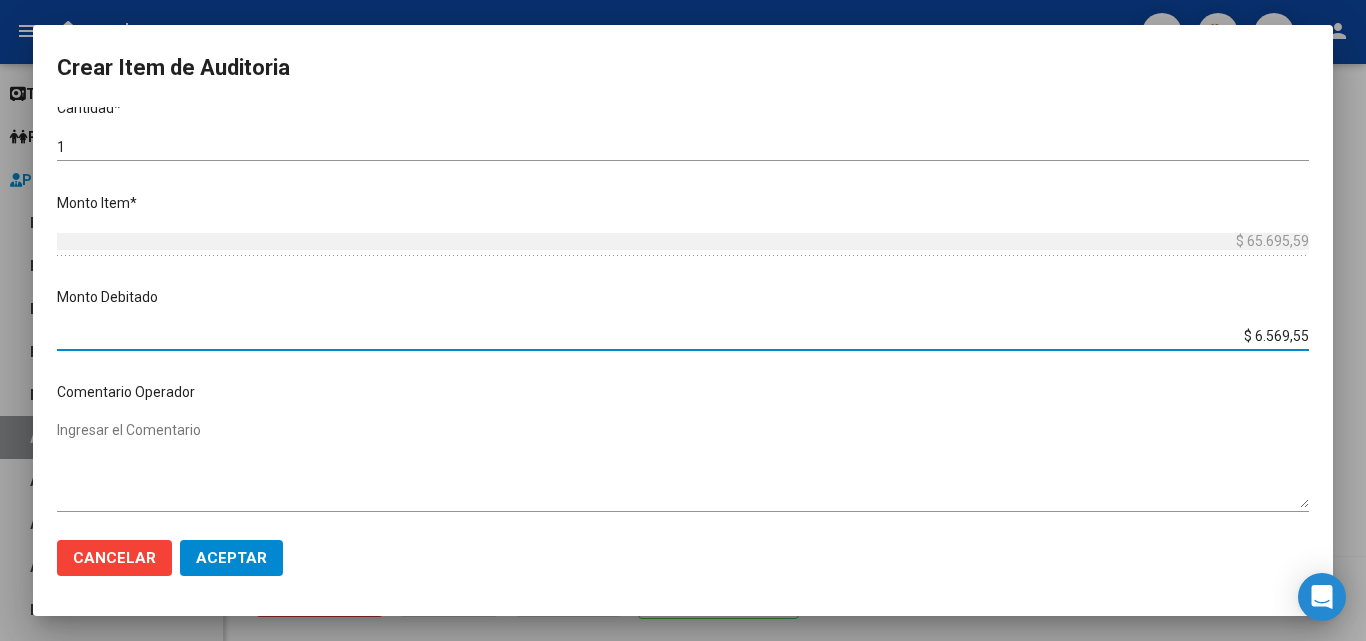 type on "$ 65.695,59" 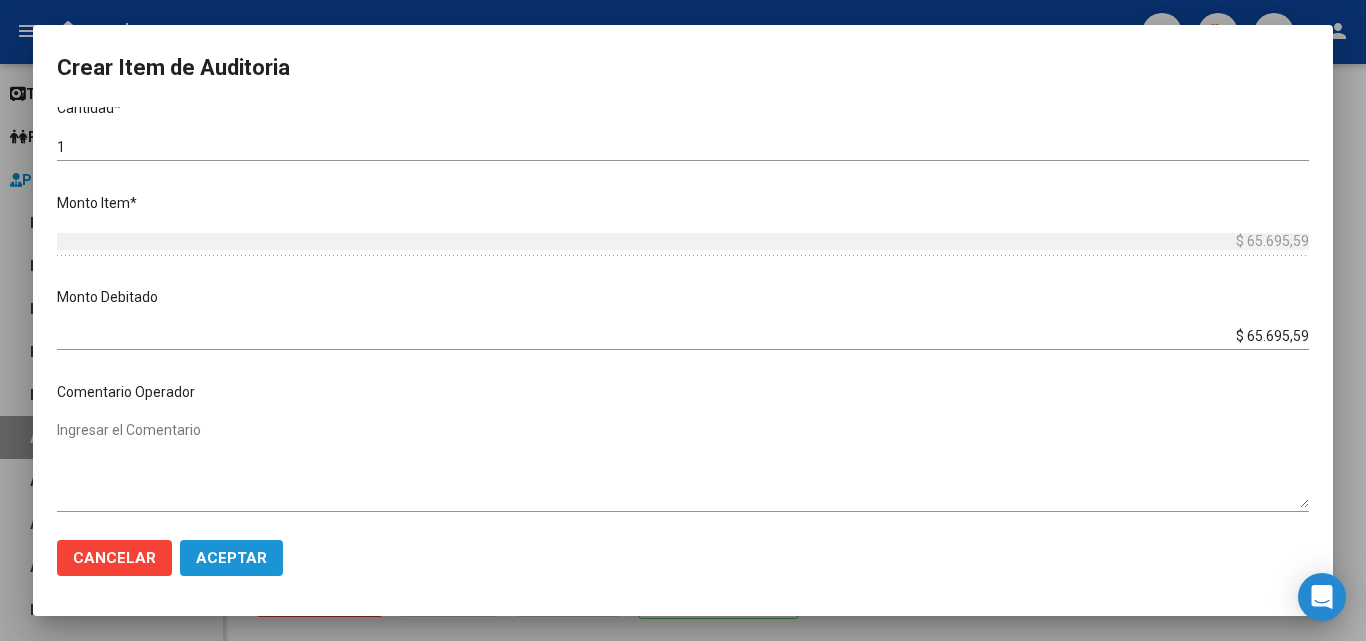 click on "Aceptar" 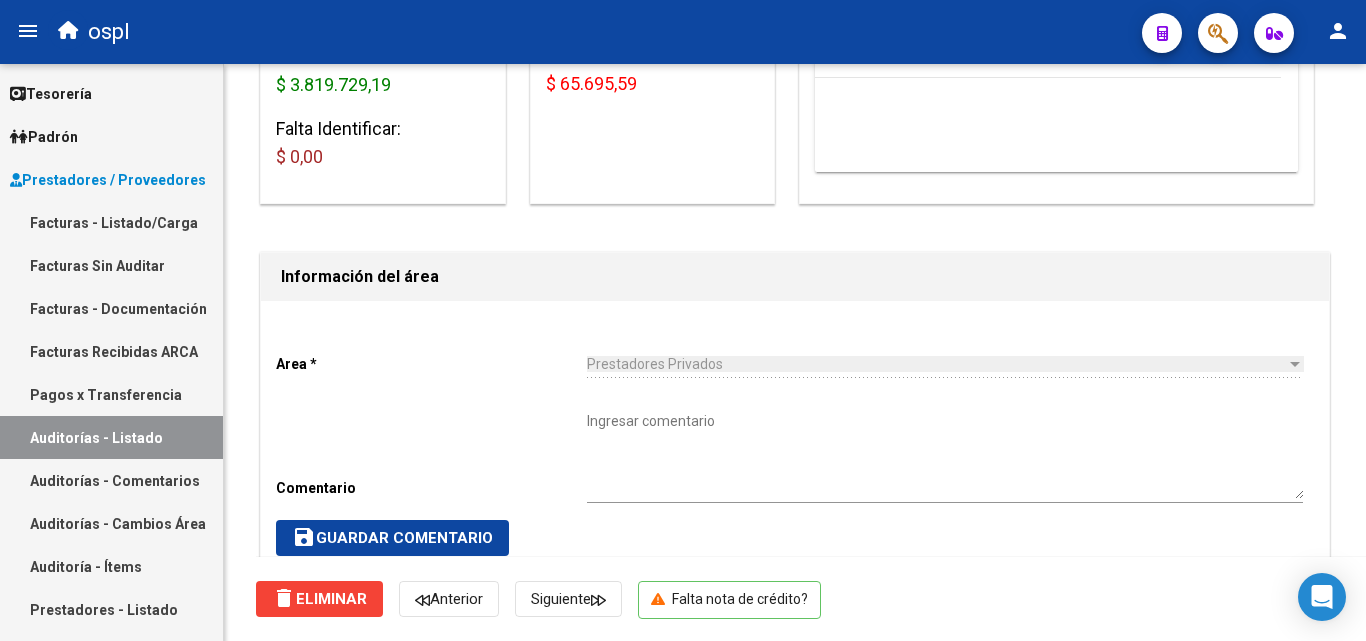 scroll, scrollTop: 0, scrollLeft: 0, axis: both 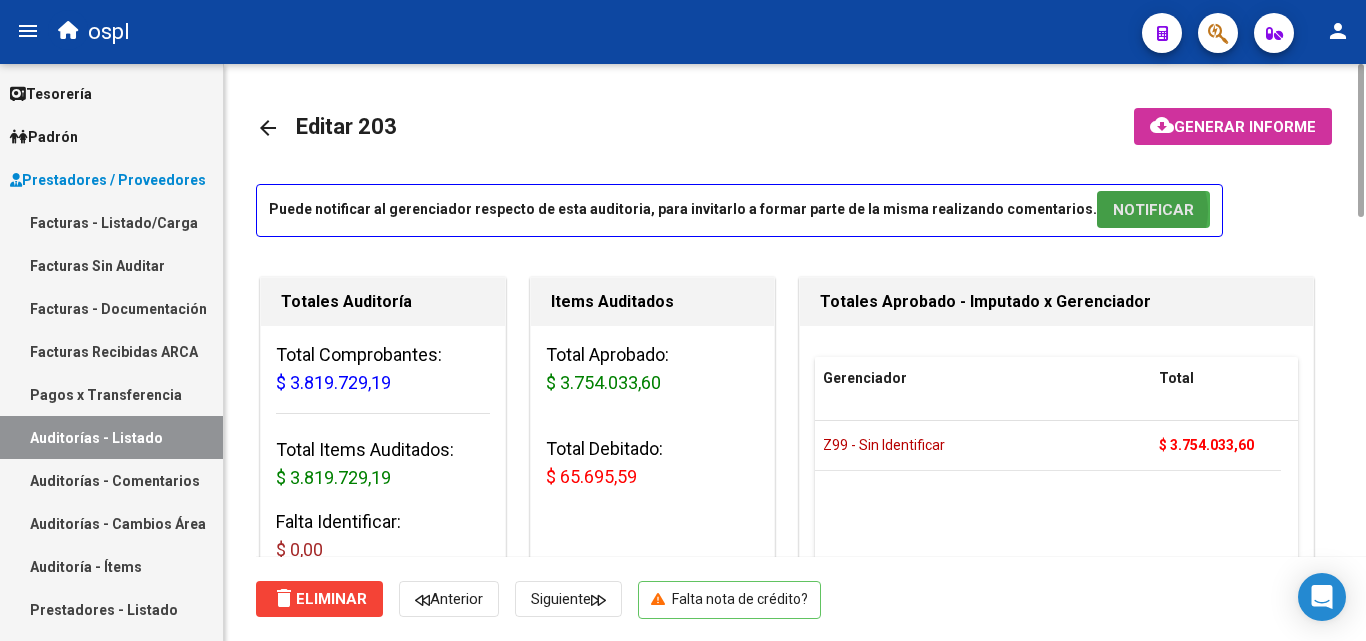 click on "NOTIFICAR" at bounding box center [1153, 210] 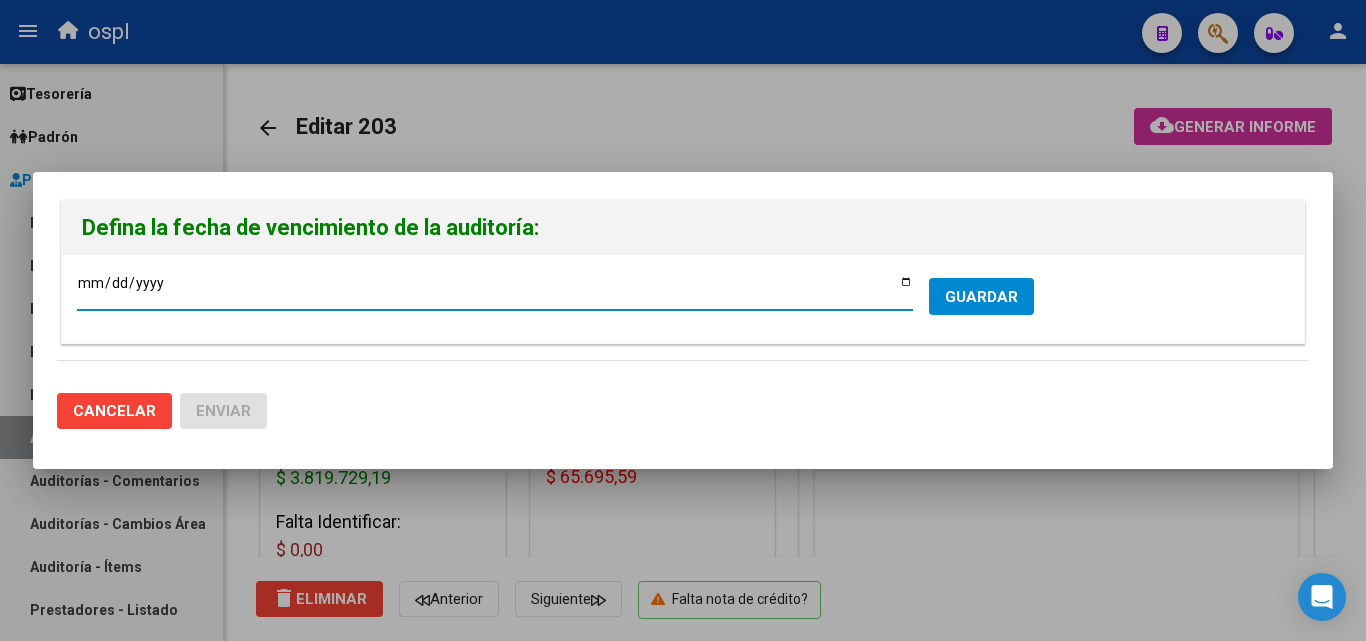 click on "GUARDAR" at bounding box center [981, 297] 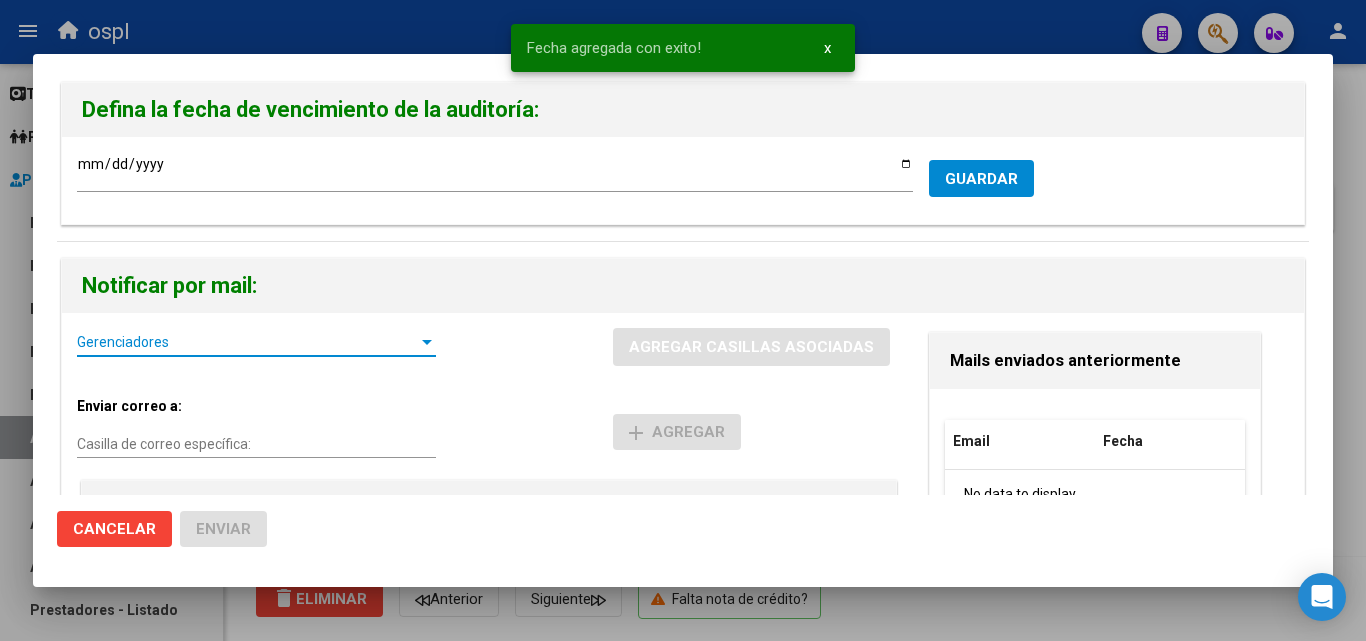 click on "Gerenciadores" at bounding box center [247, 342] 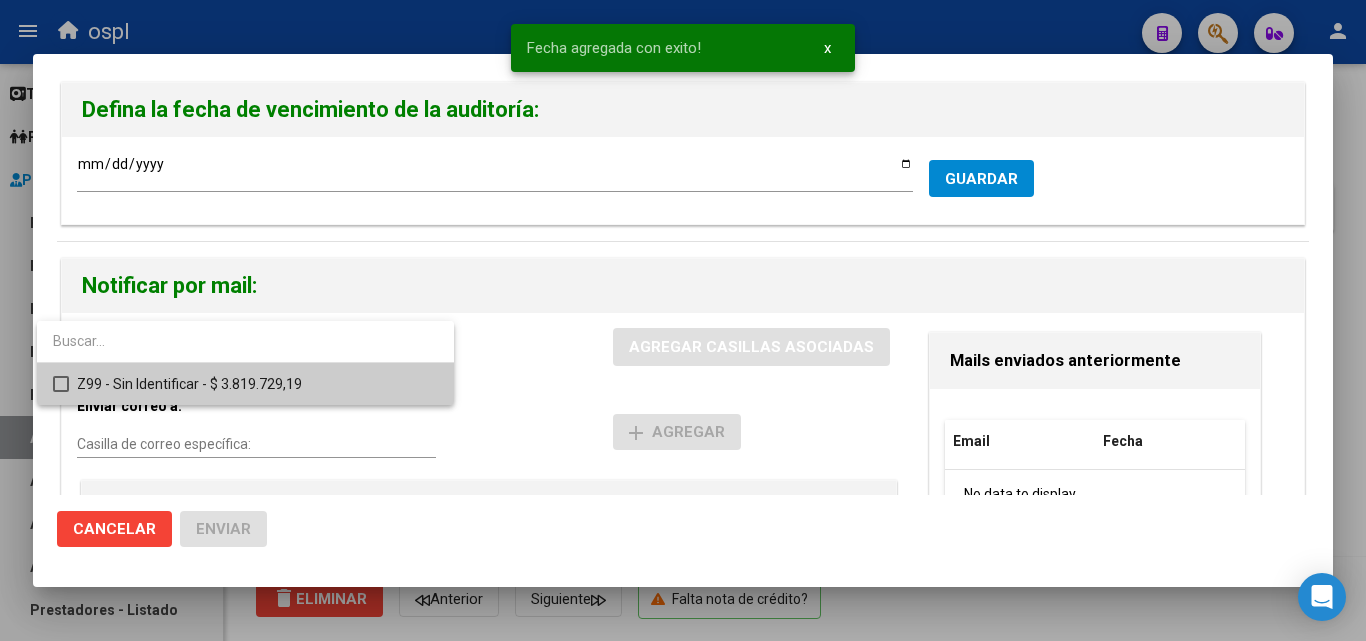 click at bounding box center [683, 320] 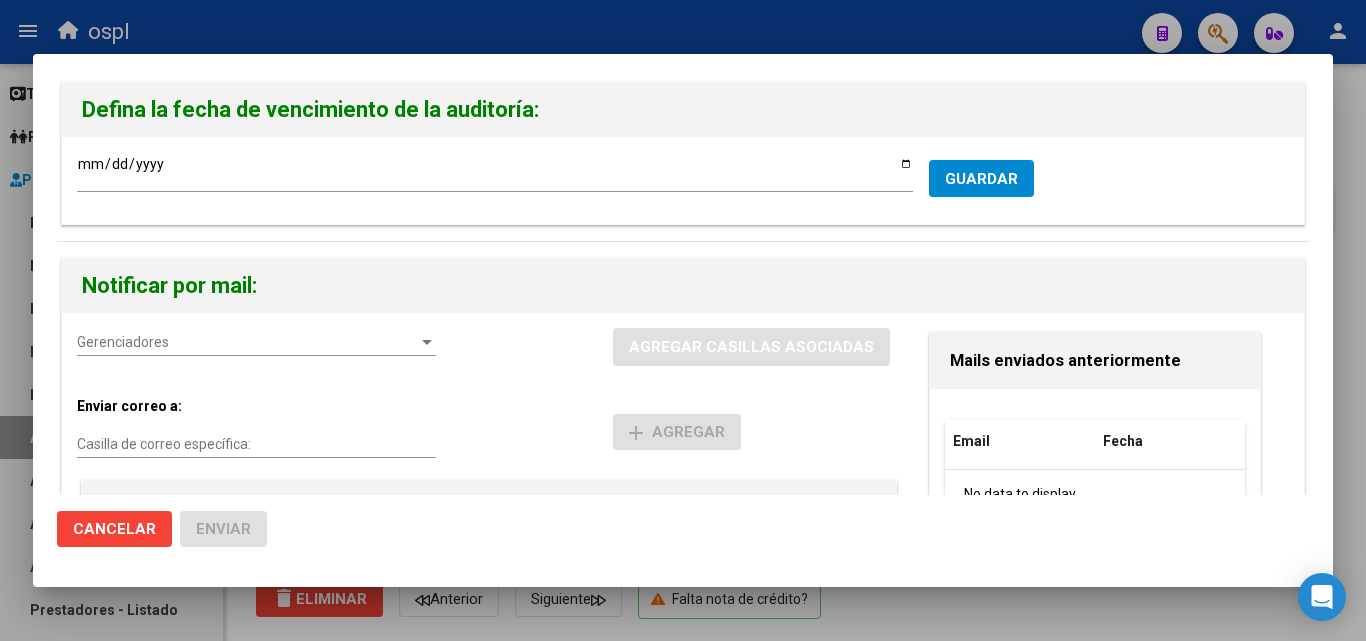 click on "Casilla de correo específica:" at bounding box center (256, 444) 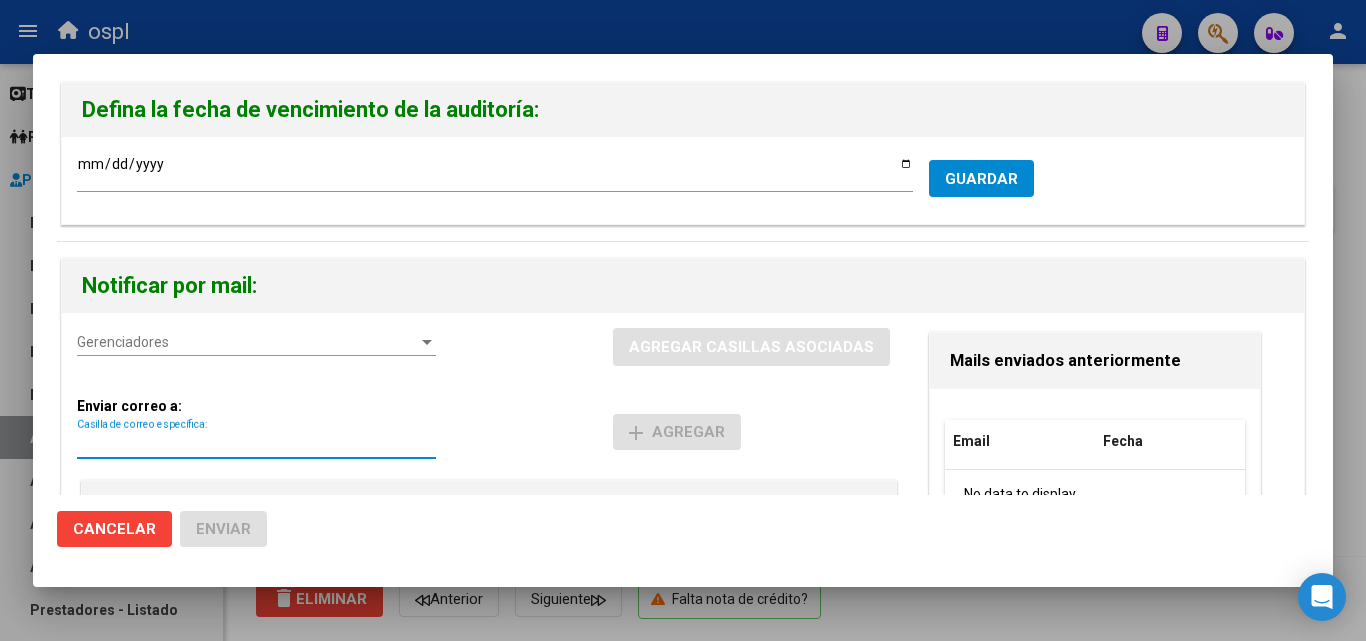 click on "Casilla de correo específica:" at bounding box center [256, 444] 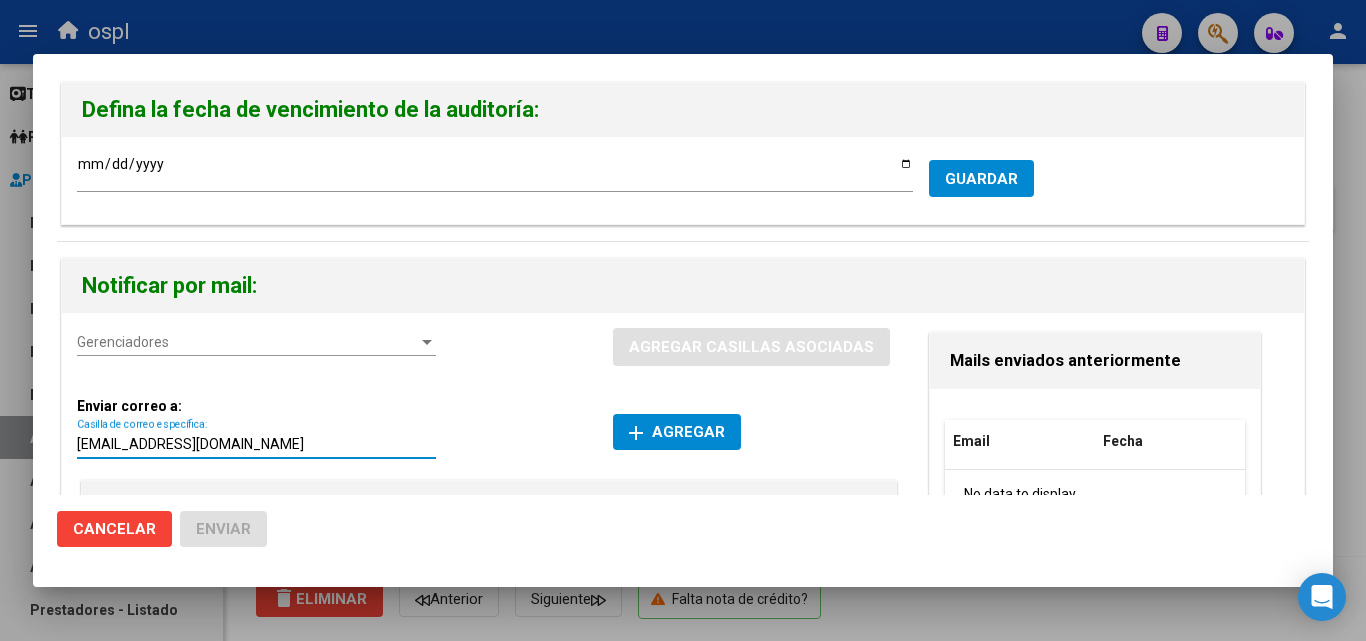 type on "[EMAIL_ADDRESS][DOMAIN_NAME]" 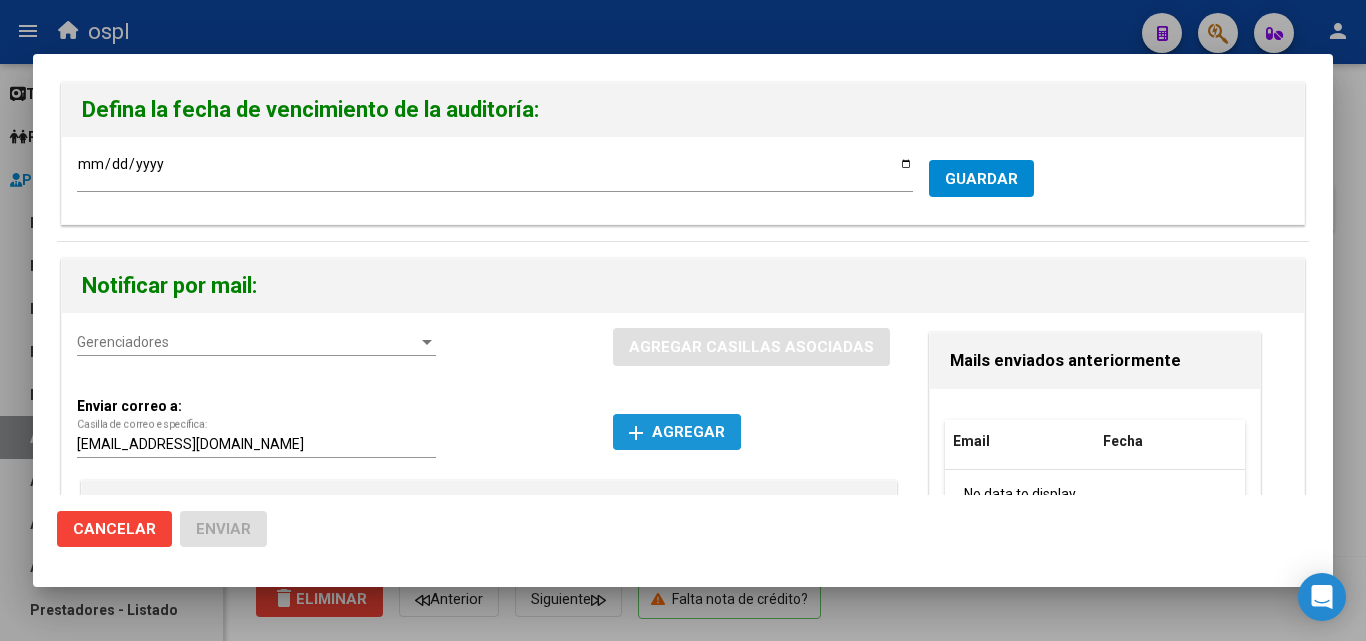click on "add  Agregar" at bounding box center (677, 432) 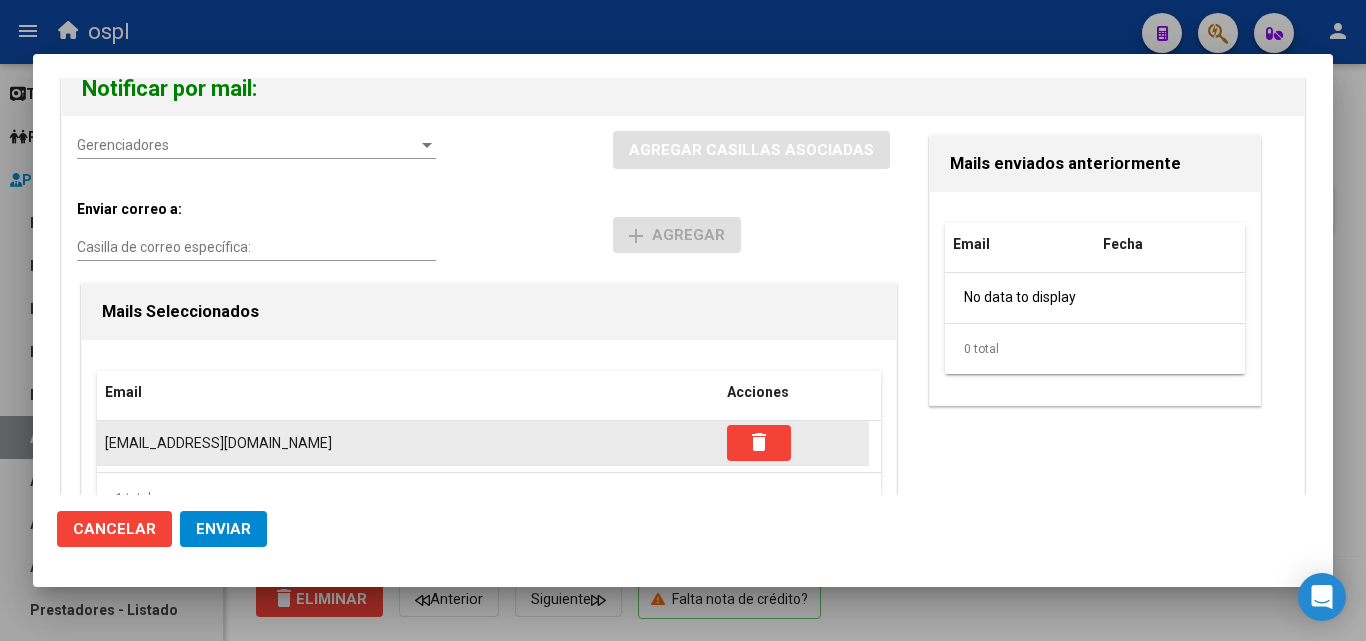 scroll, scrollTop: 200, scrollLeft: 0, axis: vertical 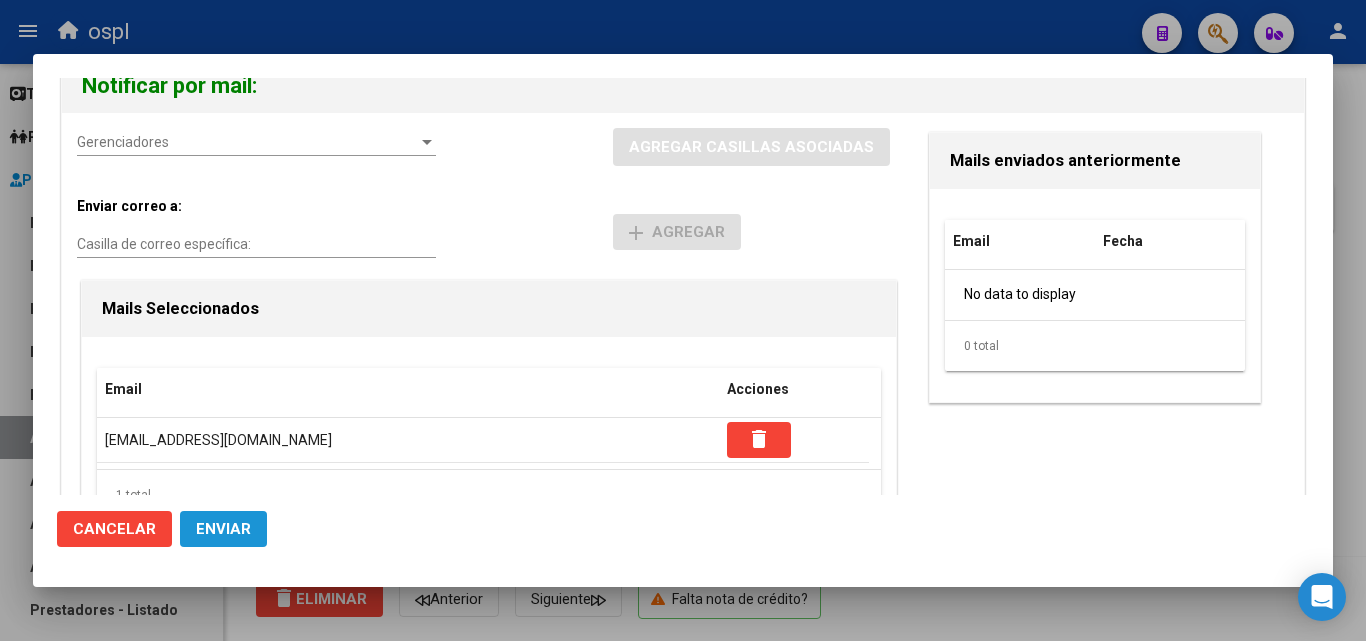 click on "Enviar" 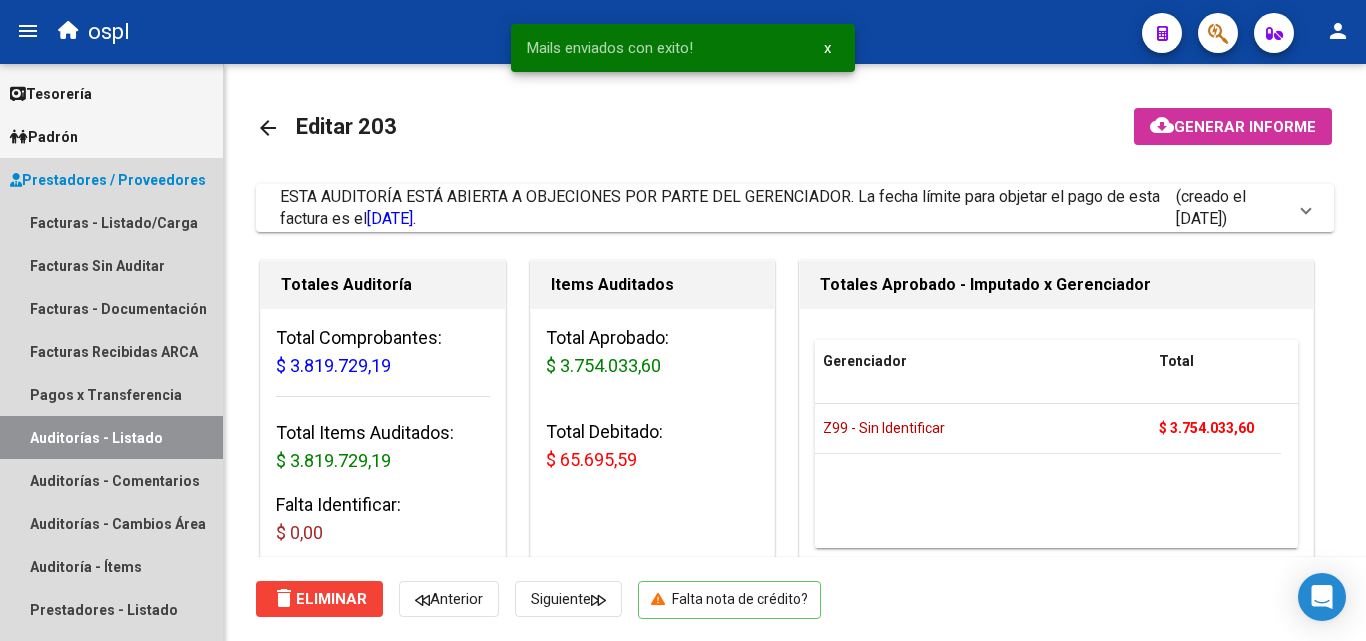 click on "Auditorías - Listado" at bounding box center (111, 437) 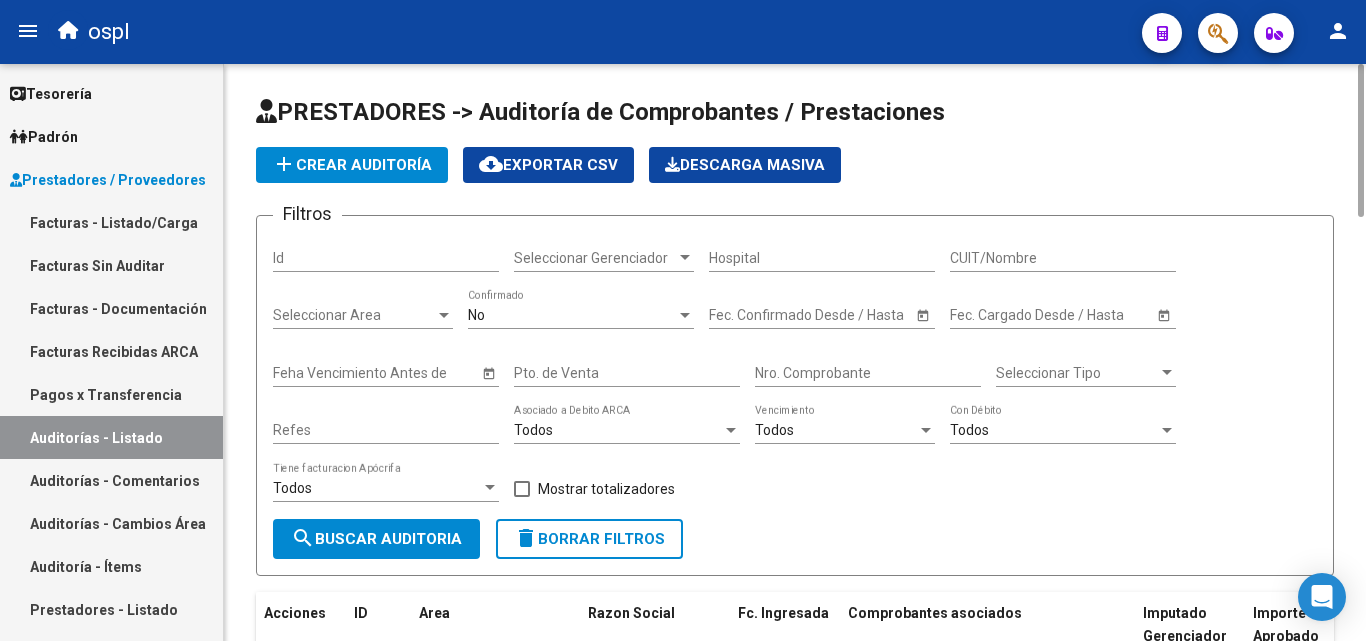click on "CUIT/Nombre" at bounding box center [1063, 258] 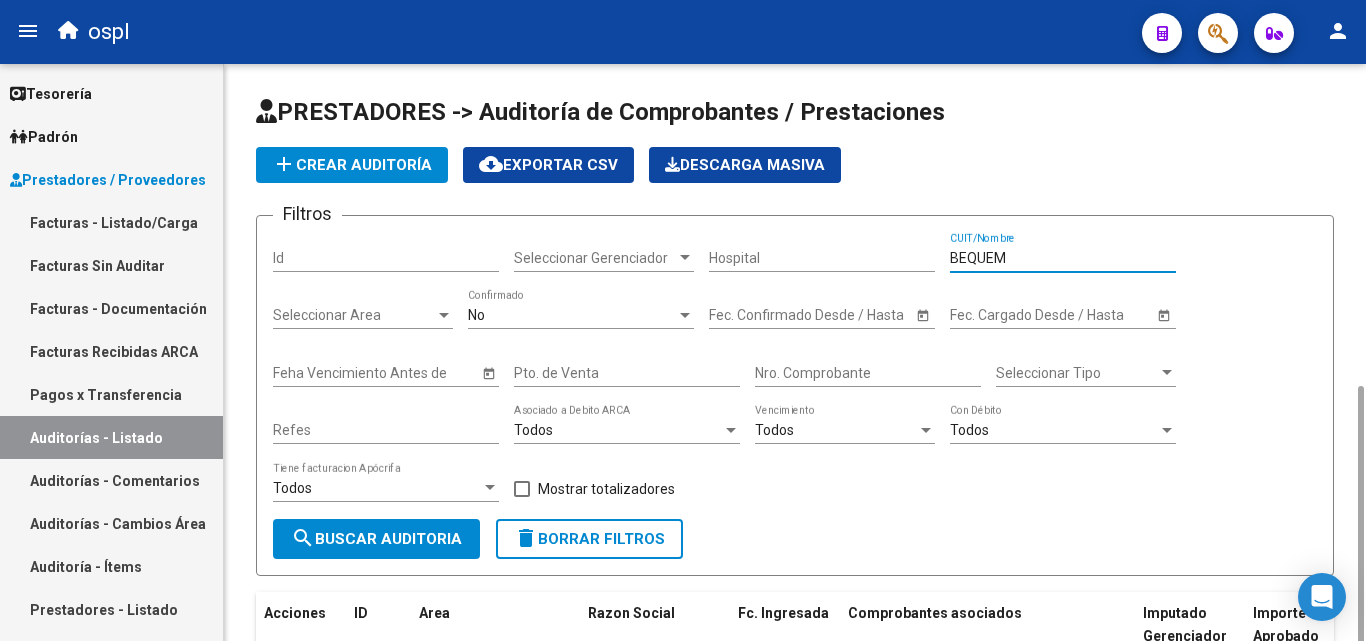 scroll, scrollTop: 363, scrollLeft: 0, axis: vertical 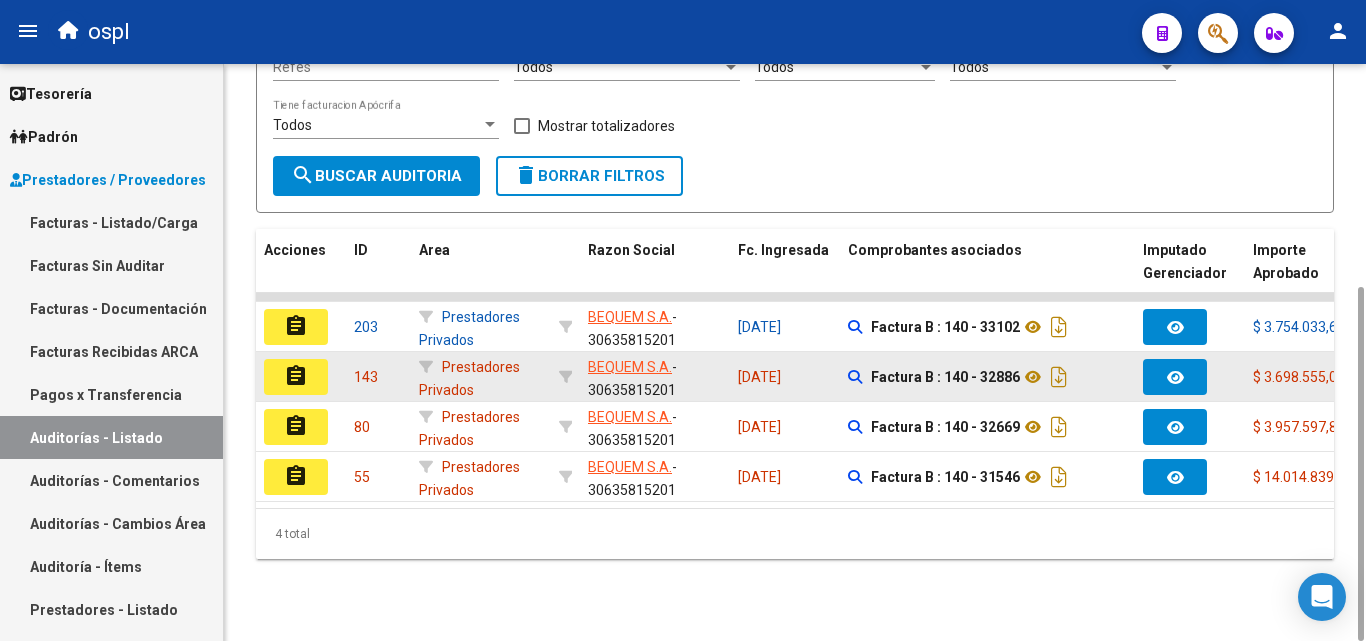 type on "BEQUEM" 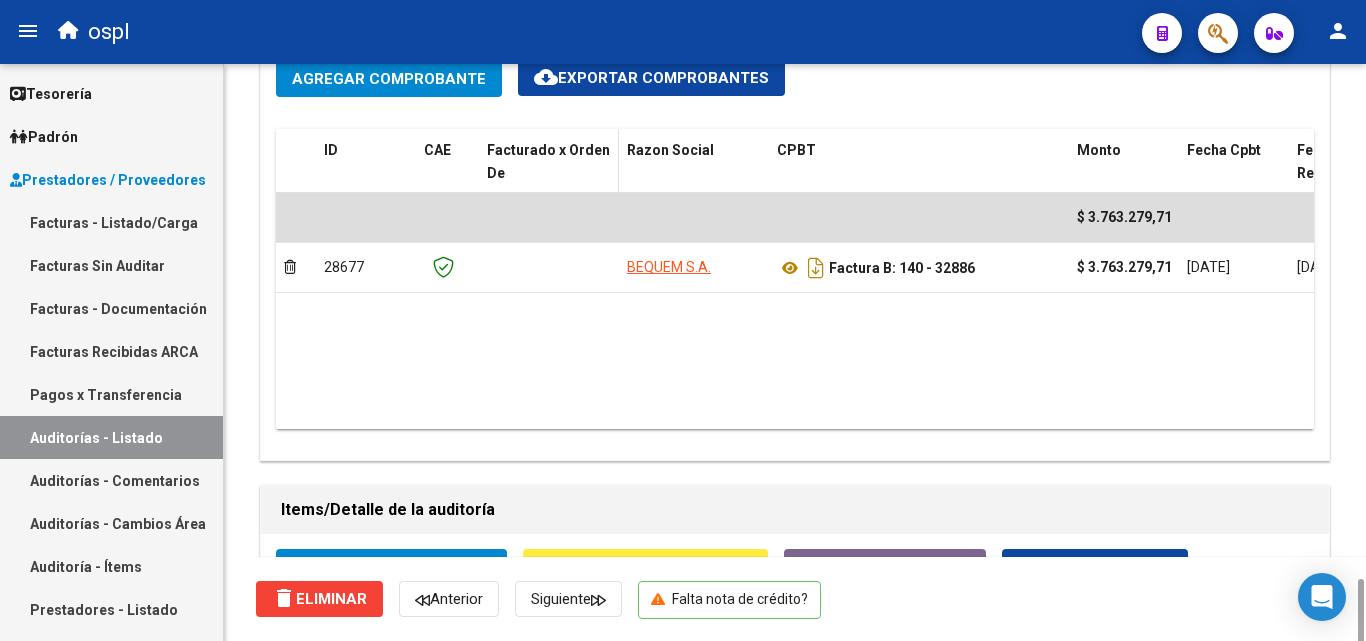 scroll, scrollTop: 776, scrollLeft: 0, axis: vertical 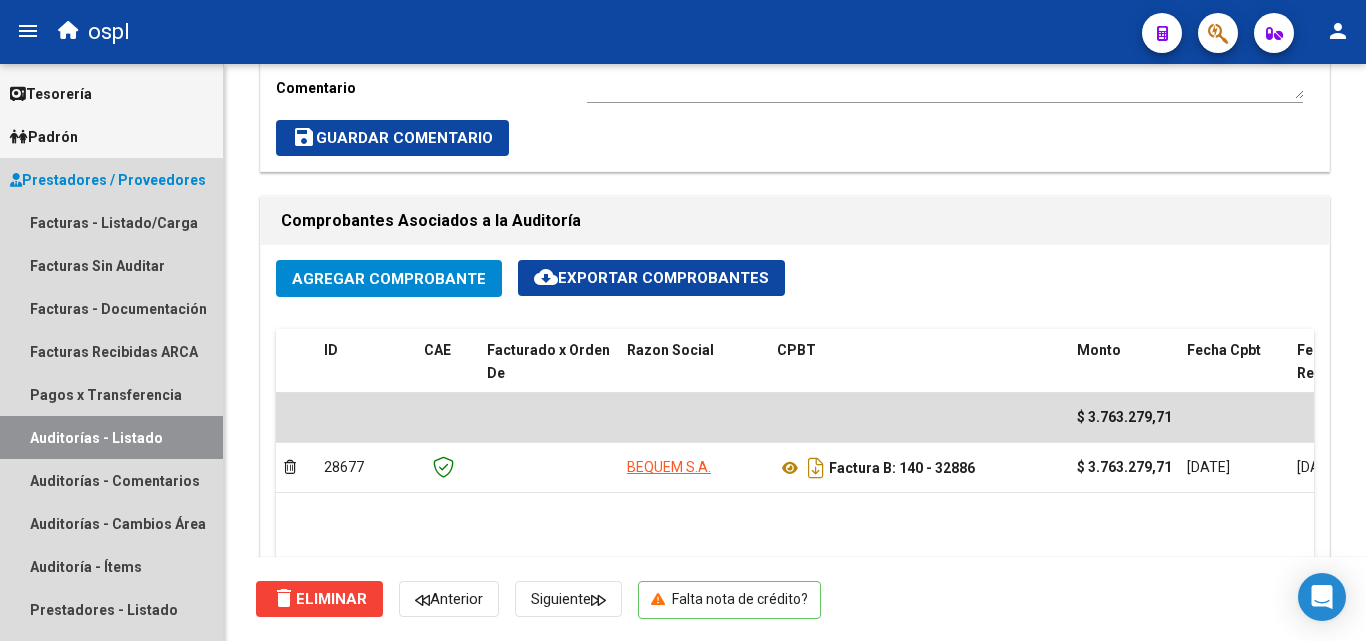 click on "Auditorías - Listado" at bounding box center [111, 437] 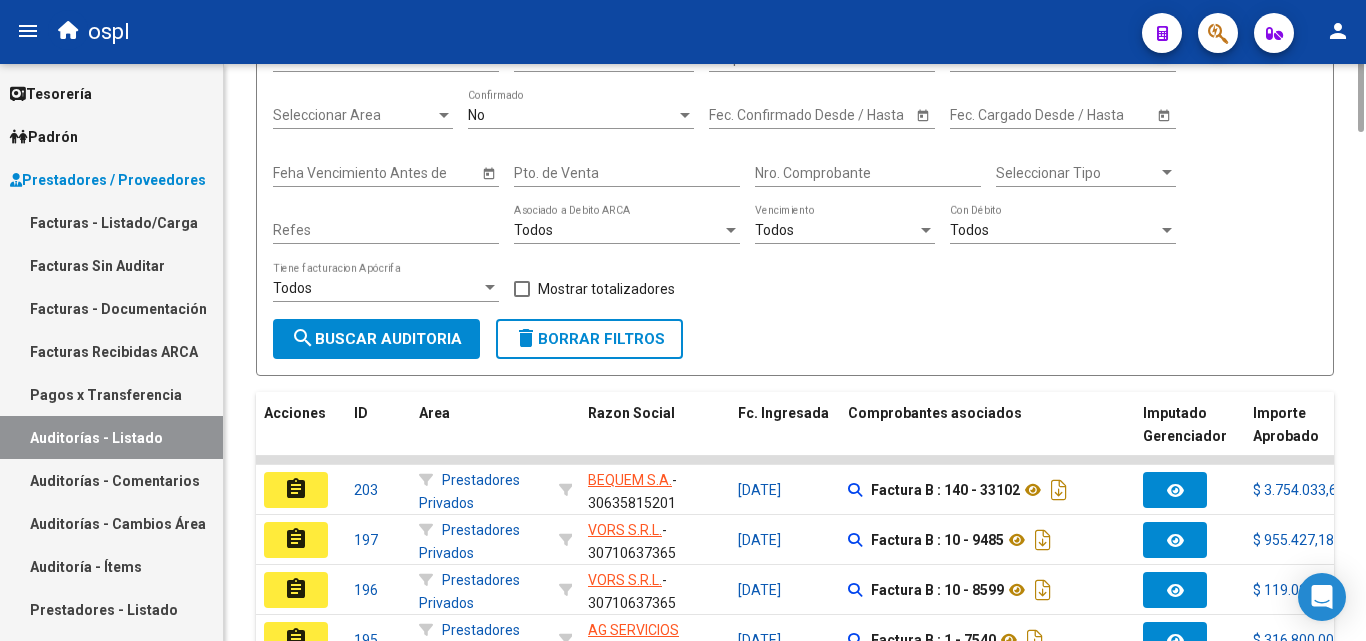scroll, scrollTop: 0, scrollLeft: 0, axis: both 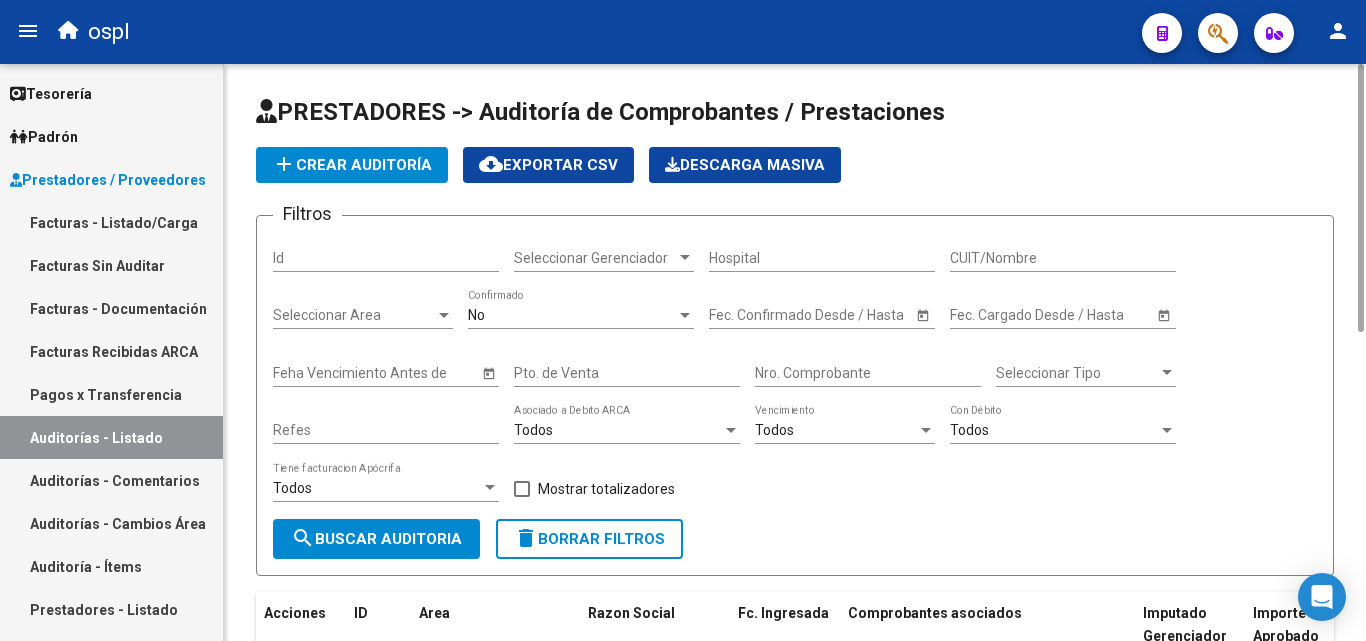 click on "CUIT/Nombre" 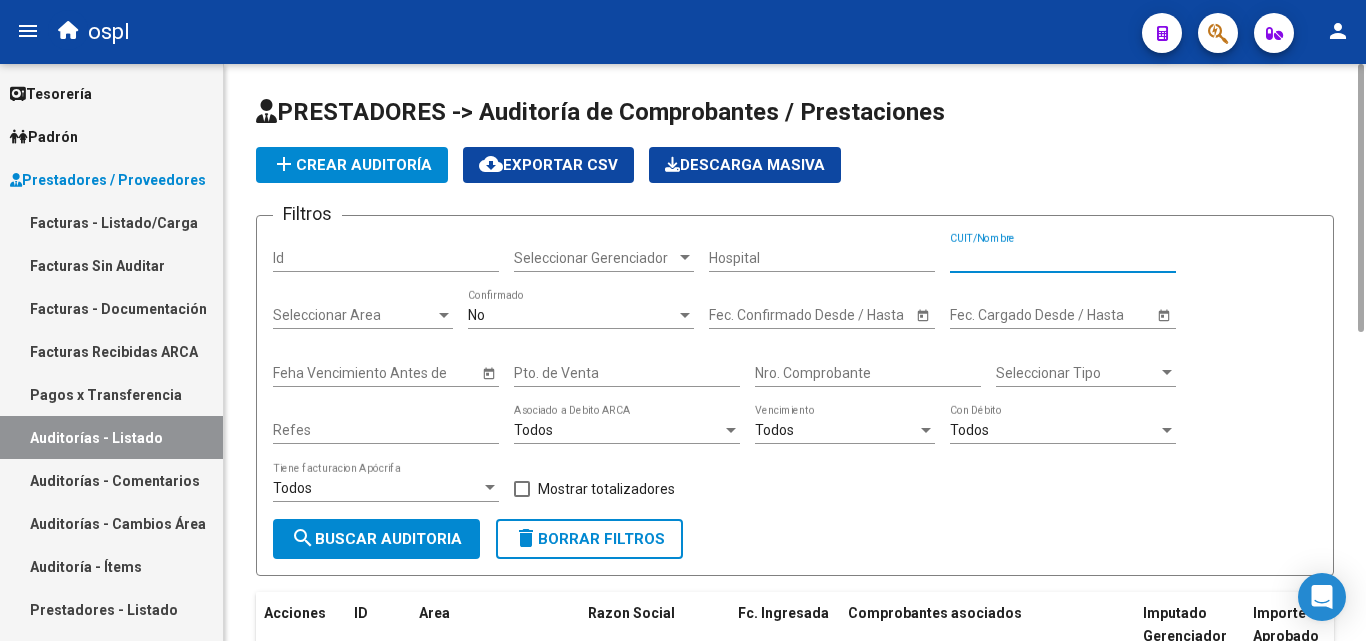 click on "CUIT/Nombre" at bounding box center [1063, 258] 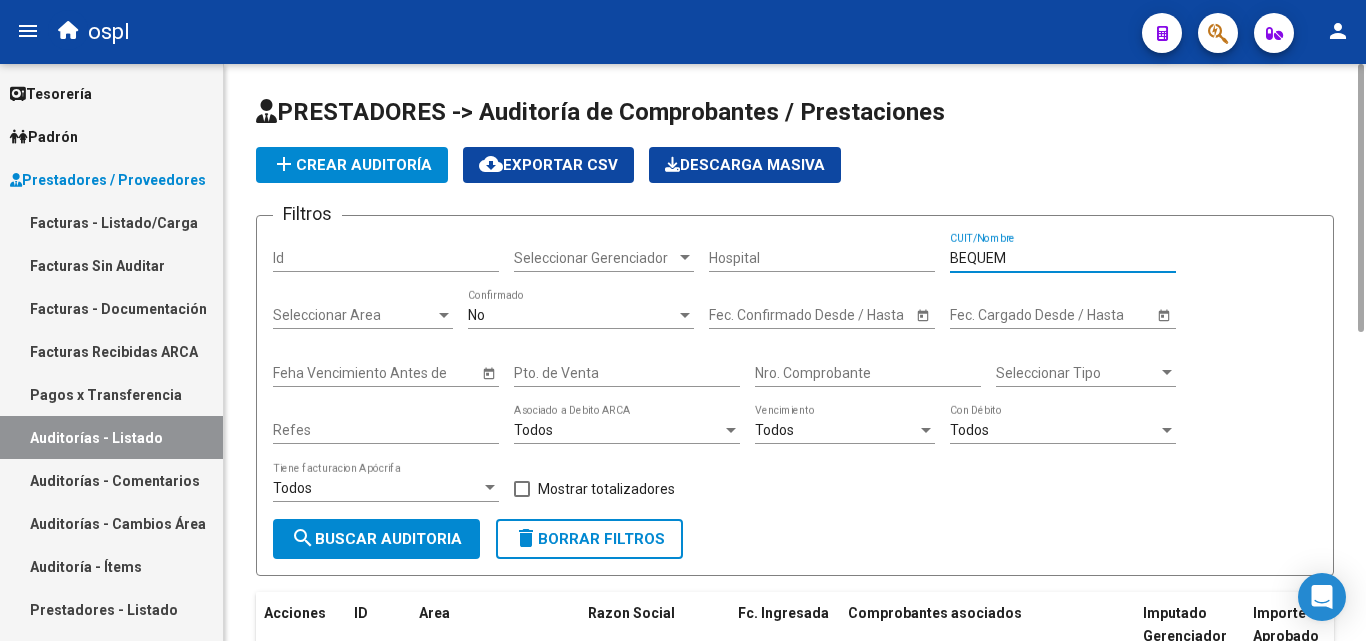 scroll, scrollTop: 363, scrollLeft: 0, axis: vertical 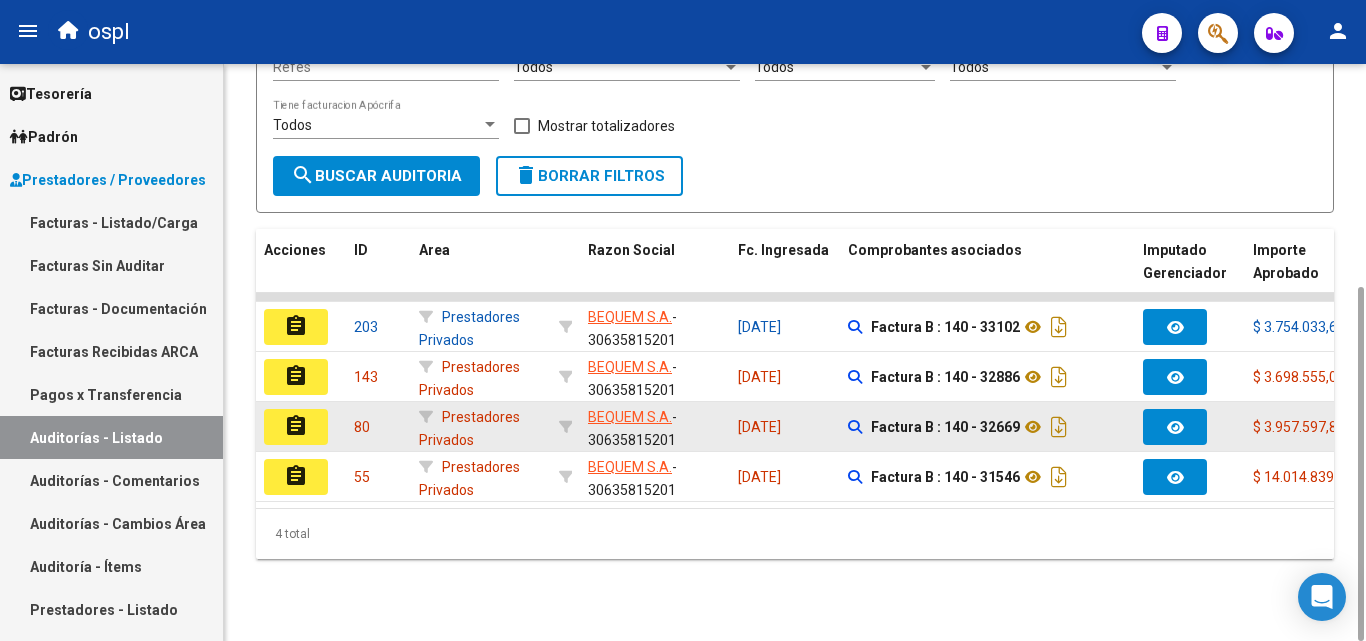 type on "BEQUEM" 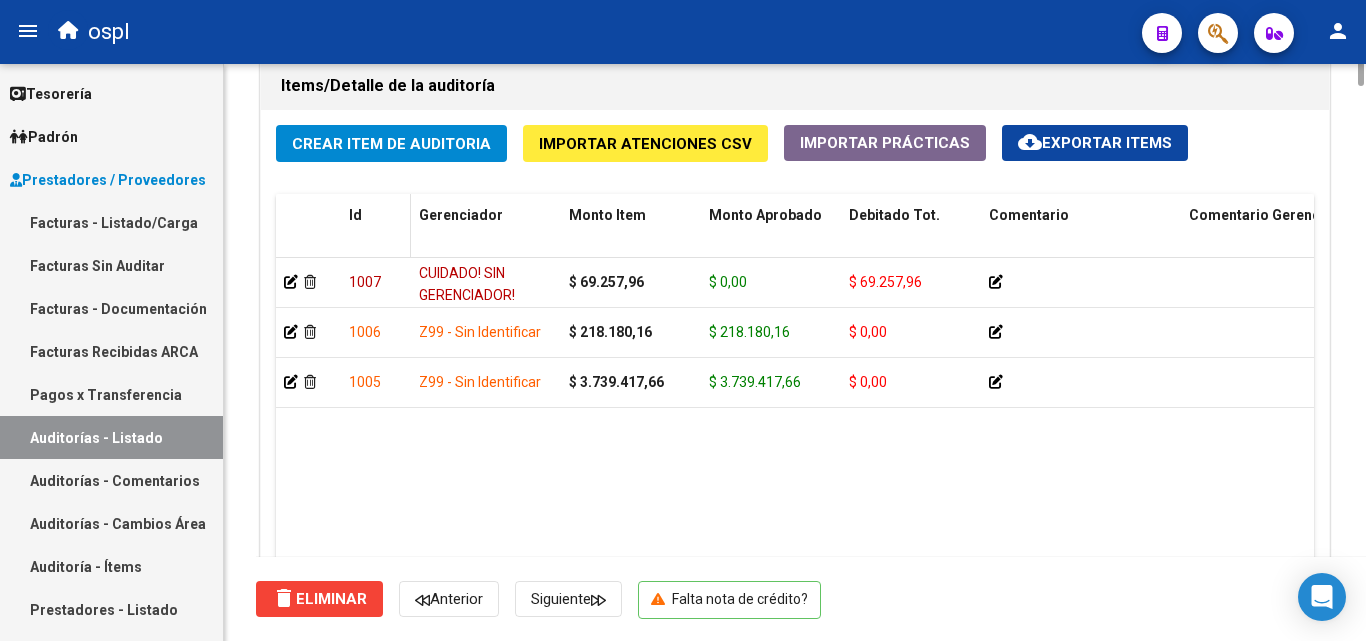 scroll, scrollTop: 800, scrollLeft: 0, axis: vertical 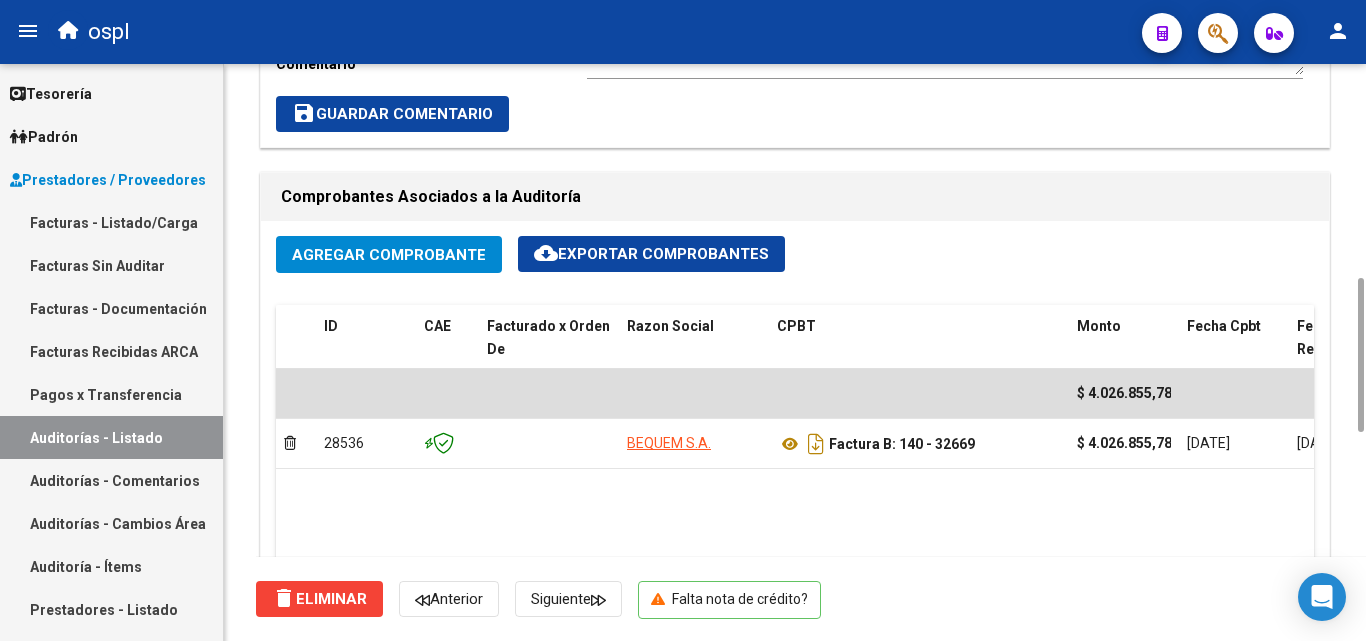 click on "Auditorías - Listado" at bounding box center [111, 437] 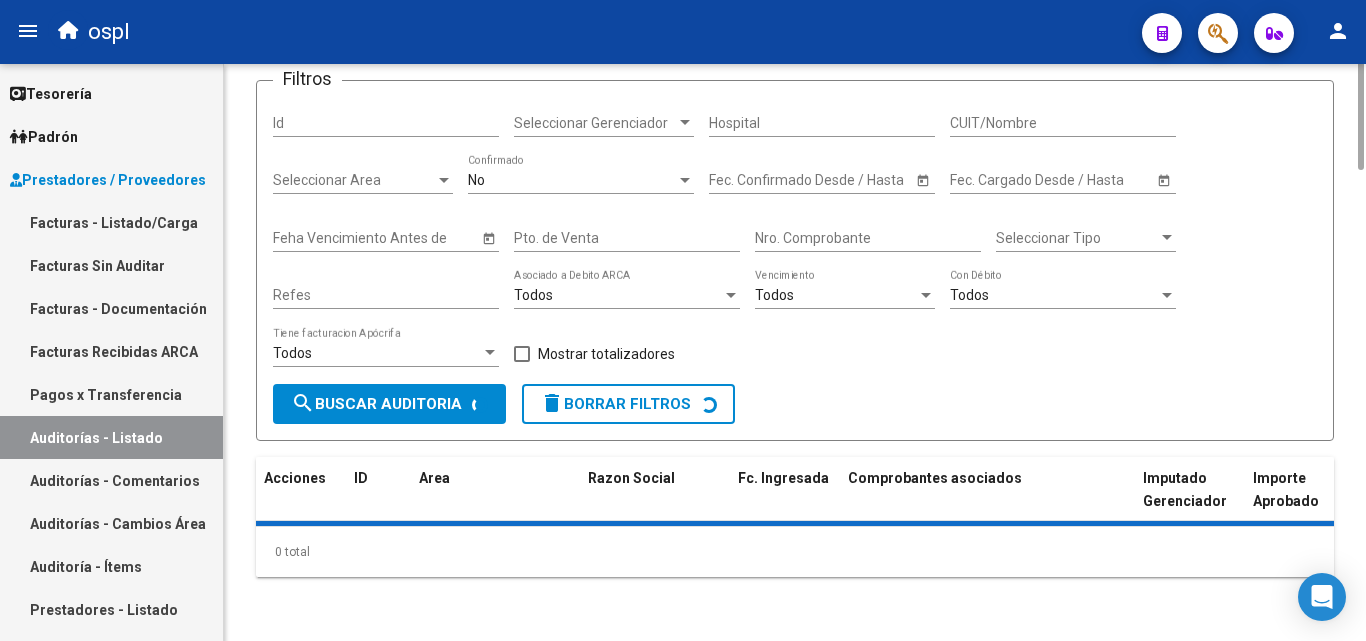 scroll, scrollTop: 0, scrollLeft: 0, axis: both 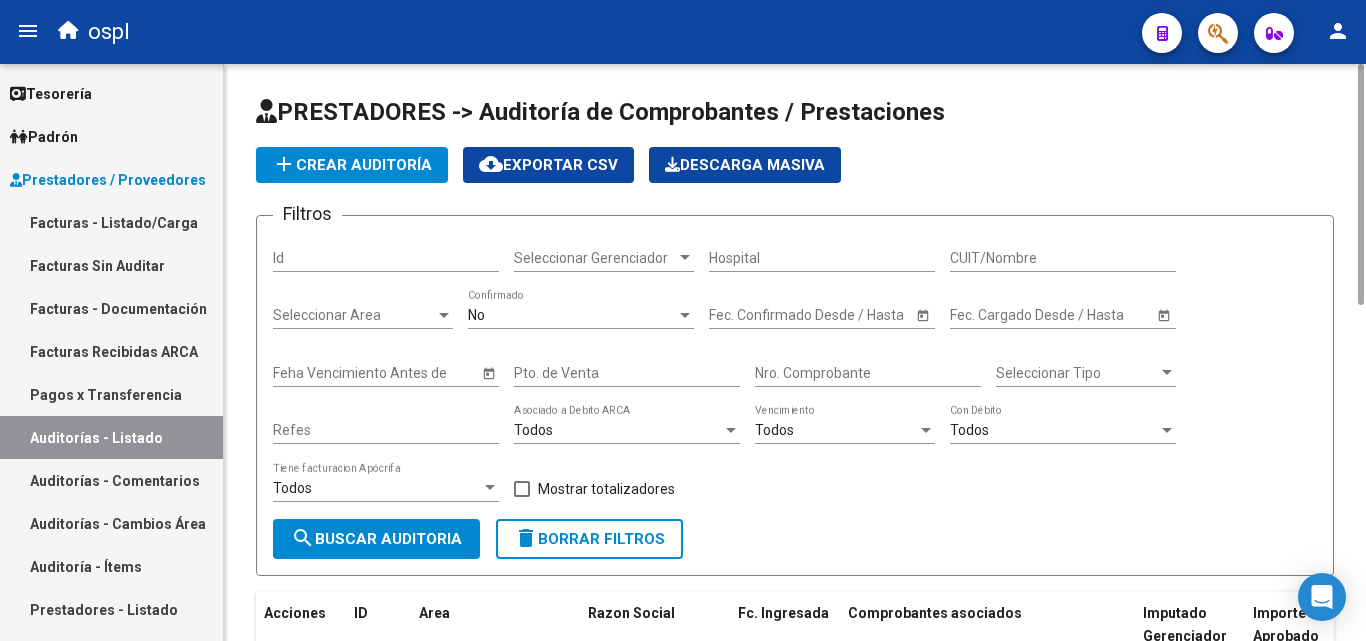 click on "CUIT/Nombre" at bounding box center [1063, 258] 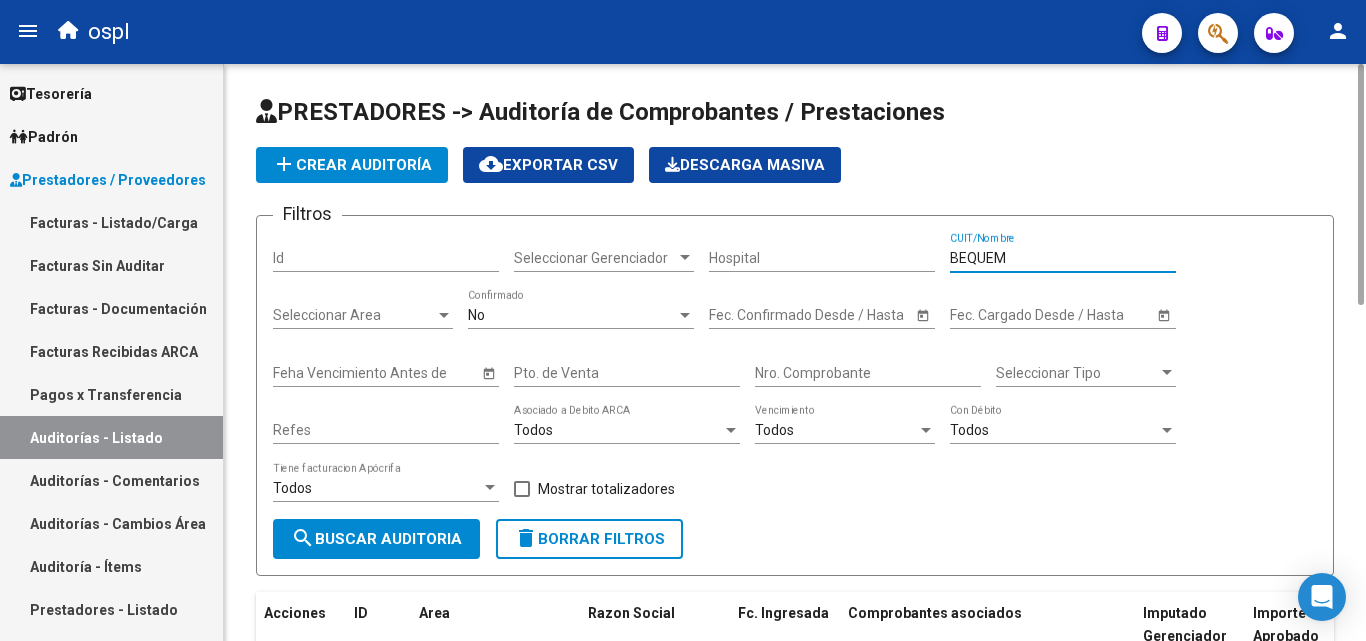 scroll, scrollTop: 363, scrollLeft: 0, axis: vertical 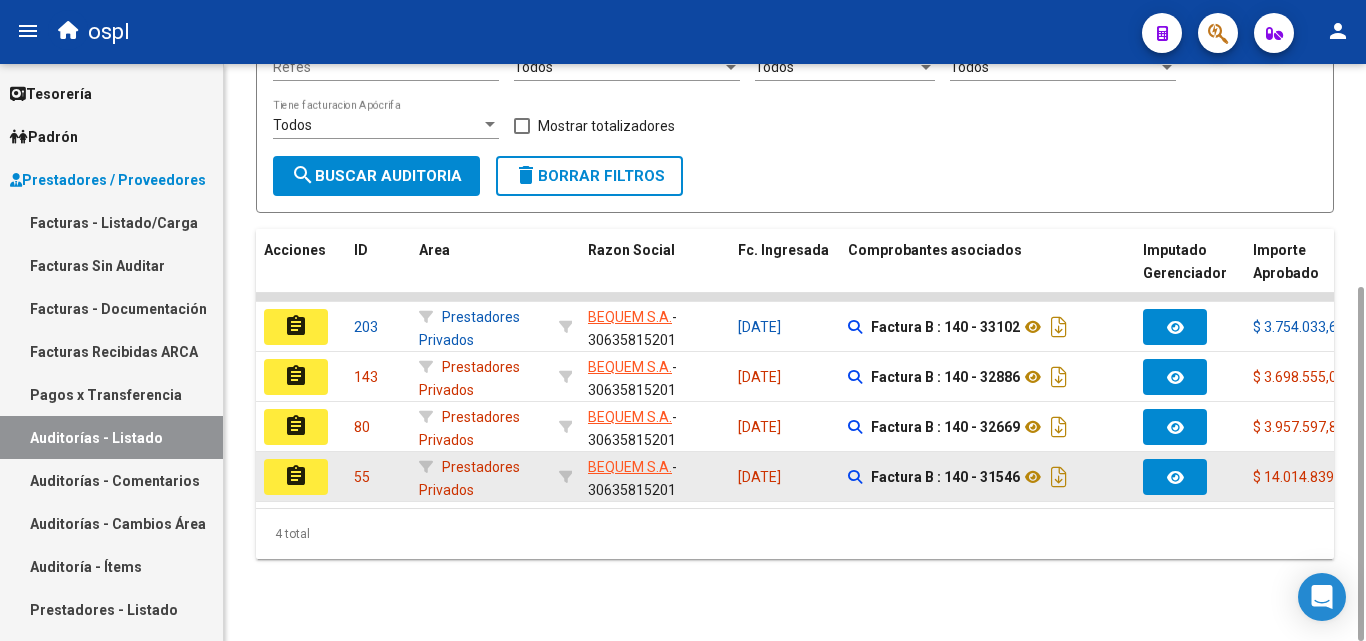 type on "BEQUEM" 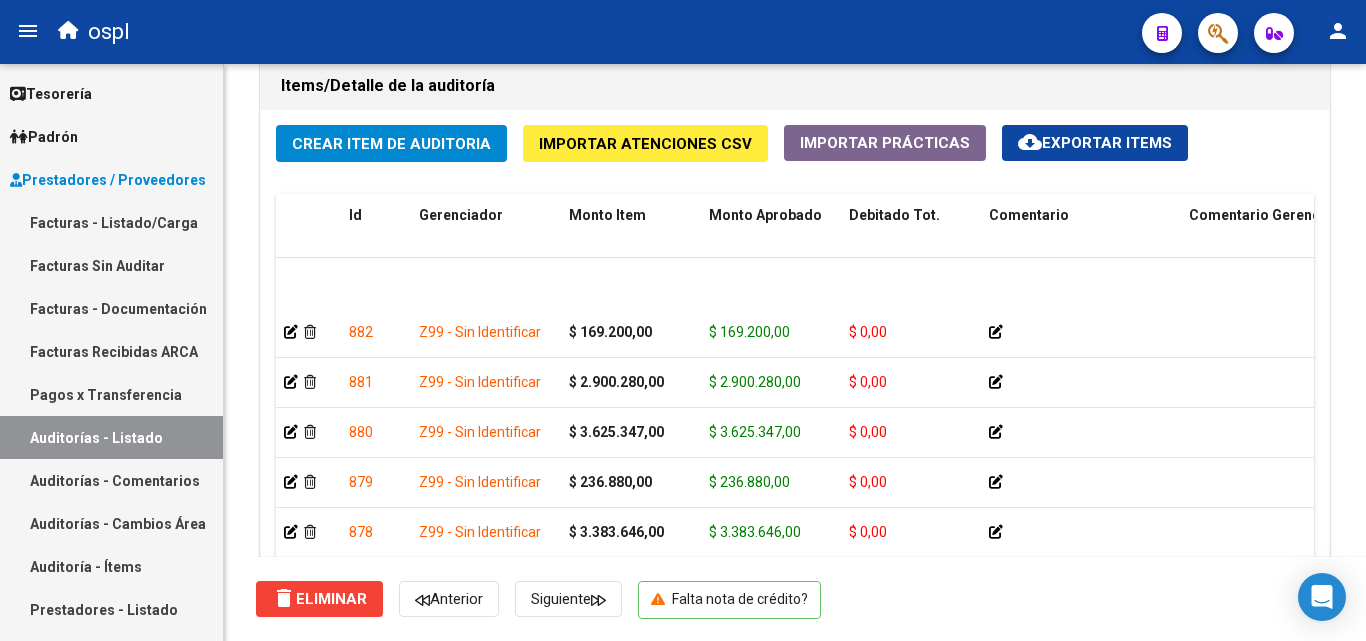 scroll, scrollTop: 1576, scrollLeft: 0, axis: vertical 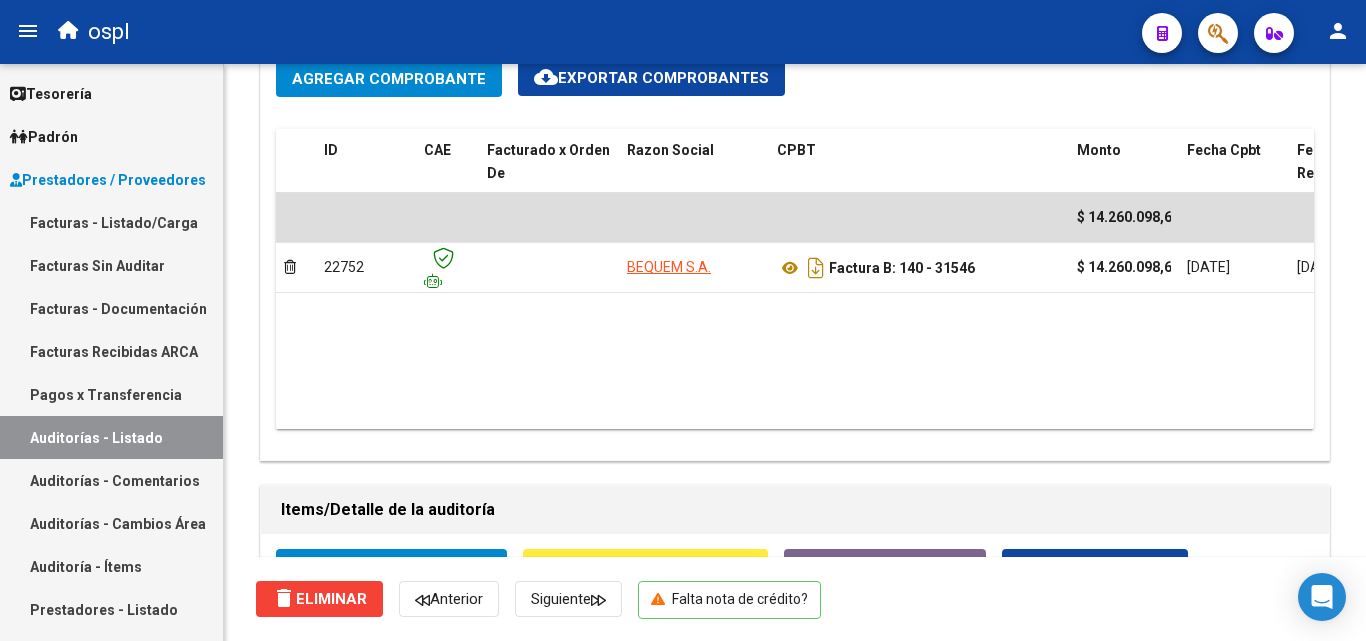 click on "Facturas - Listado/Carga" at bounding box center (111, 222) 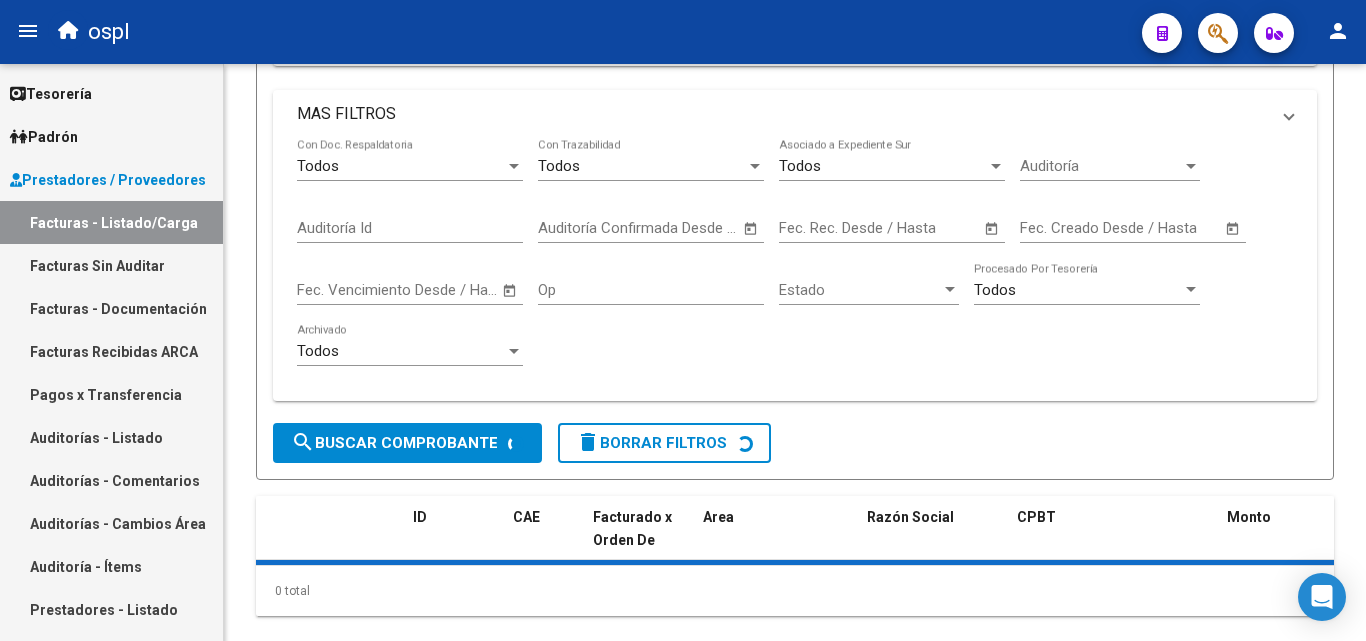 click on "Filtros Id Area Area Seleccionar Gerenciador Seleccionar Gerenciador No  Confirmado Todos  Cargado desde Masivo   Mostrar totalizadores   FILTROS DEL COMPROBANTE  Comprobante Tipo Comprobante Tipo Start date – Fec. Comprobante Desde / Hasta Días Emisión Desde(cant. días) Días Emisión Hasta(cant. días) CUIT / Razón Social Pto. Venta Nro. Comprobante Código SSS CAE Válido CAE Válido Todos  Cargado Módulo Hosp. Todos  Tiene facturacion Apócrifa Hospital Refes  FILTROS DE INTEGRACION  Período De Prestación Campos del Archivo de Rendición Devuelto x SSS (dr_envio) Todos  Rendido x SSS (dr_envio) Tipo de Registro Tipo de Registro Campos del Legajo Asociado (preaprobación) Afiliado Legajo (cuil/nombre) Todos  Solo facturas preaprobadas  MAS FILTROS  Todos  Con Doc. Respaldatoria Todos  Con Trazabilidad Todos  Asociado a Expediente Sur Auditoría Auditoría Auditoría Id Start date – Auditoría Confirmada Desde / Hasta Start date – Fec. Rec. Desde / Hasta Start date – Start date – Op Estado" 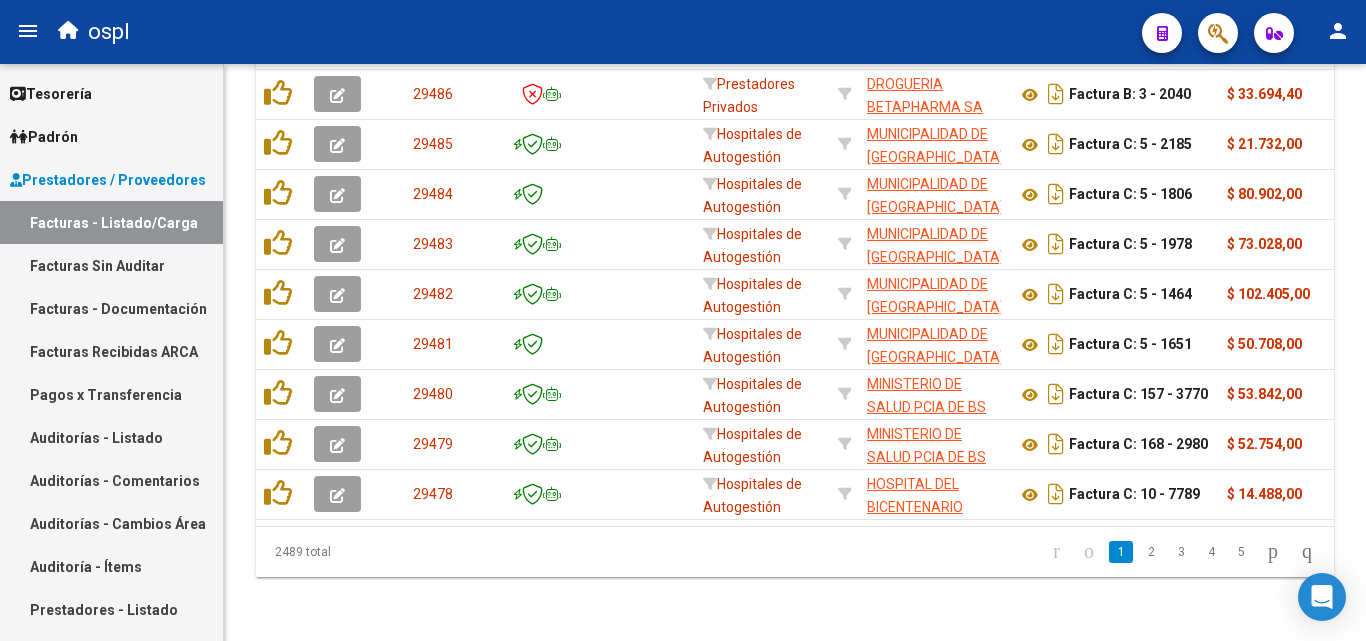 click on "FILTROS DEL COMPROBANTE" at bounding box center (783, -316) 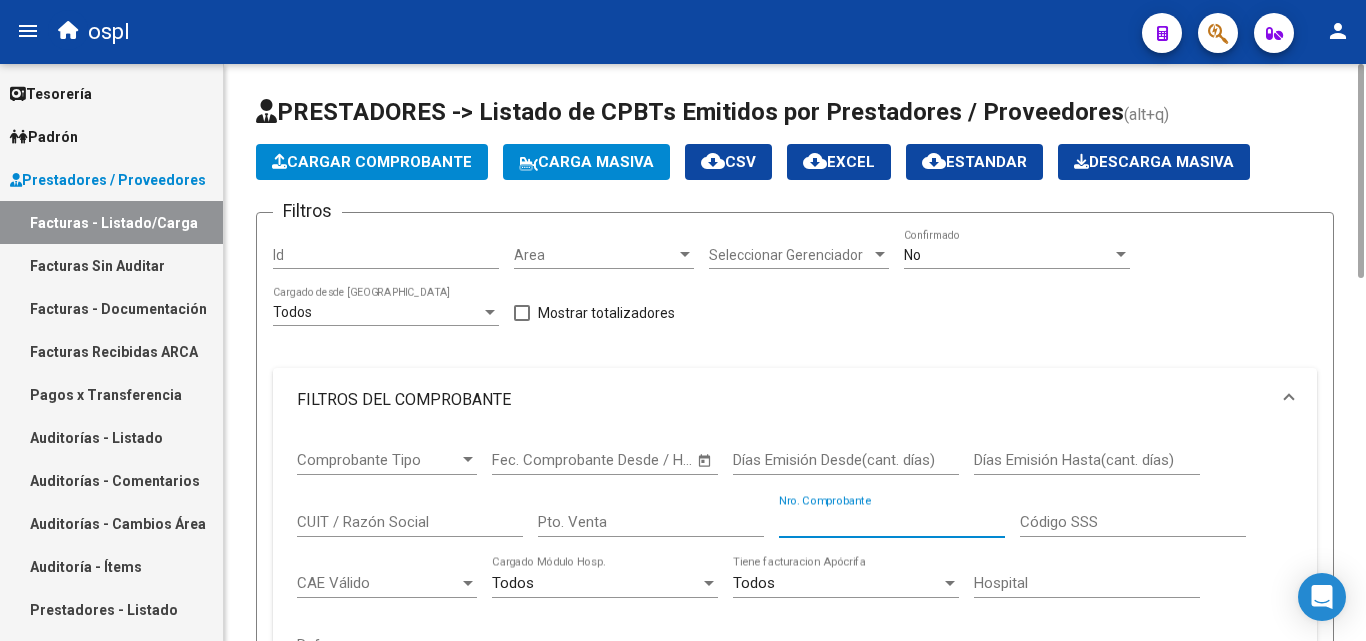 click on "Nro. Comprobante" at bounding box center [892, 522] 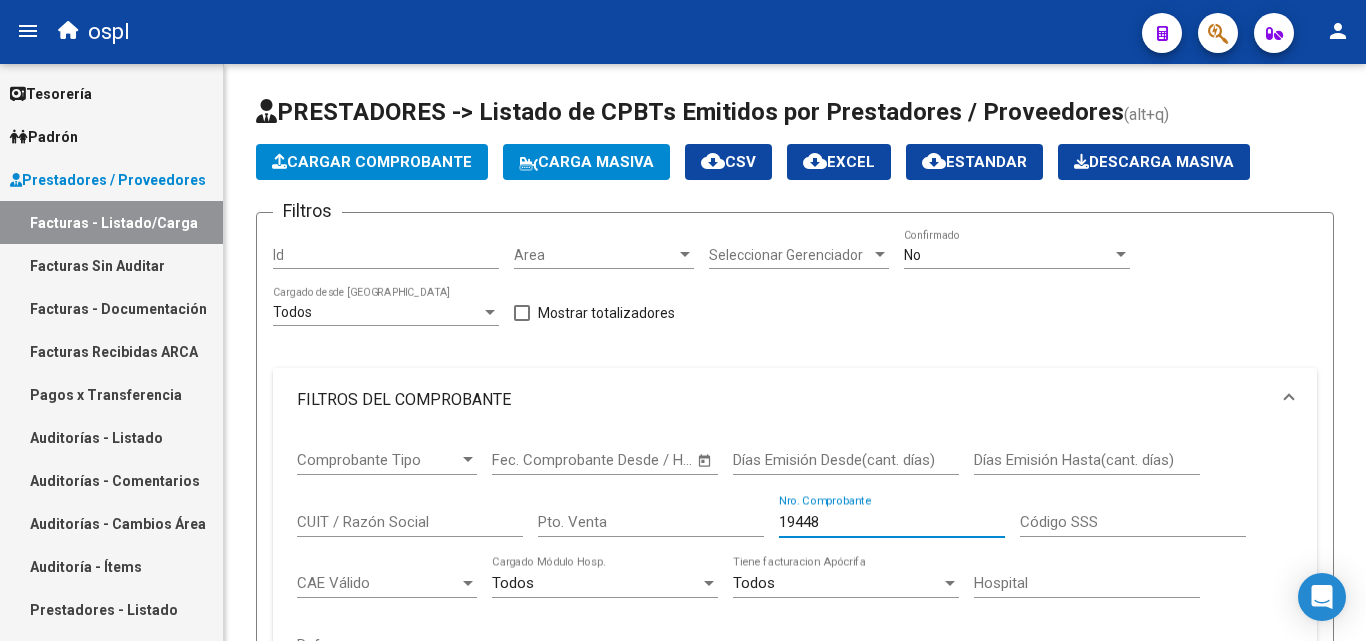 type on "19448" 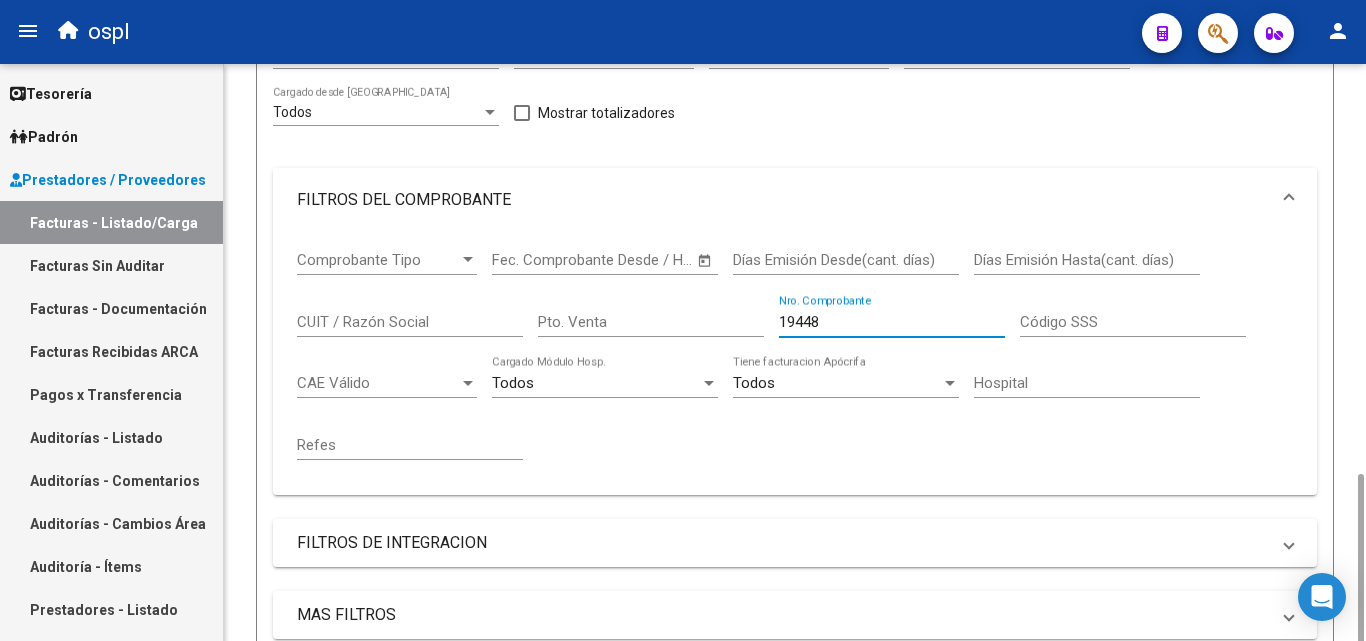 scroll, scrollTop: 522, scrollLeft: 0, axis: vertical 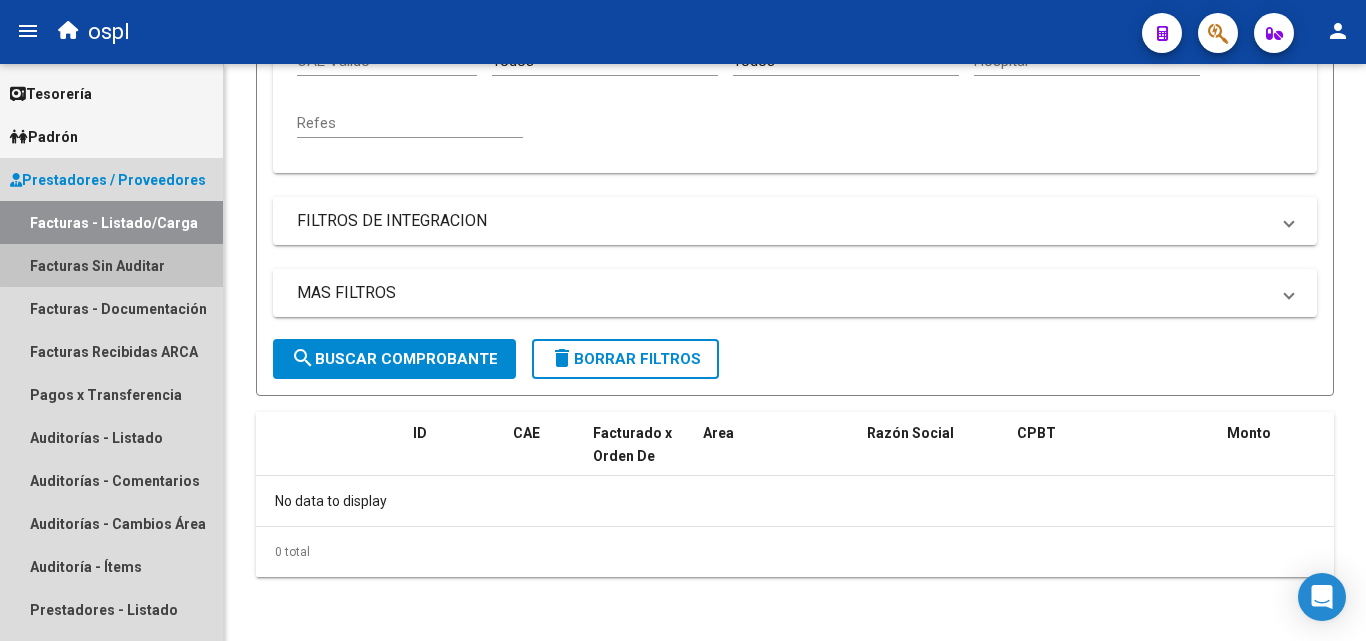 click on "Facturas Sin Auditar" at bounding box center [111, 265] 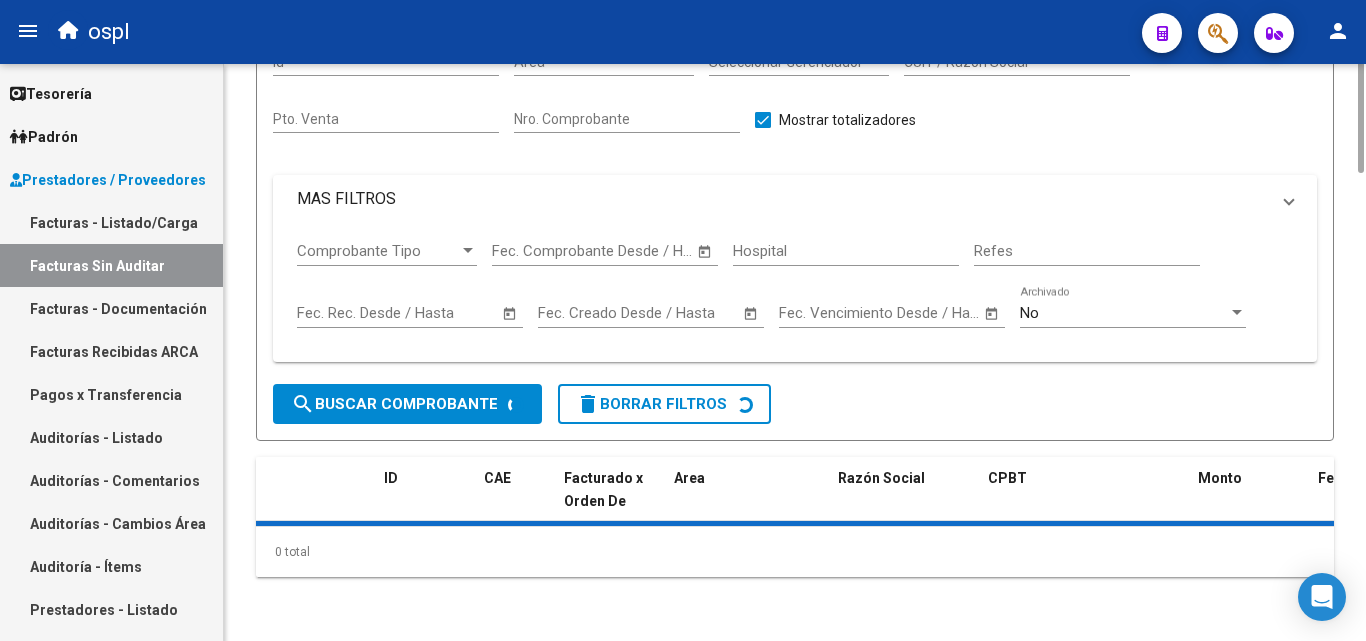 scroll, scrollTop: 0, scrollLeft: 0, axis: both 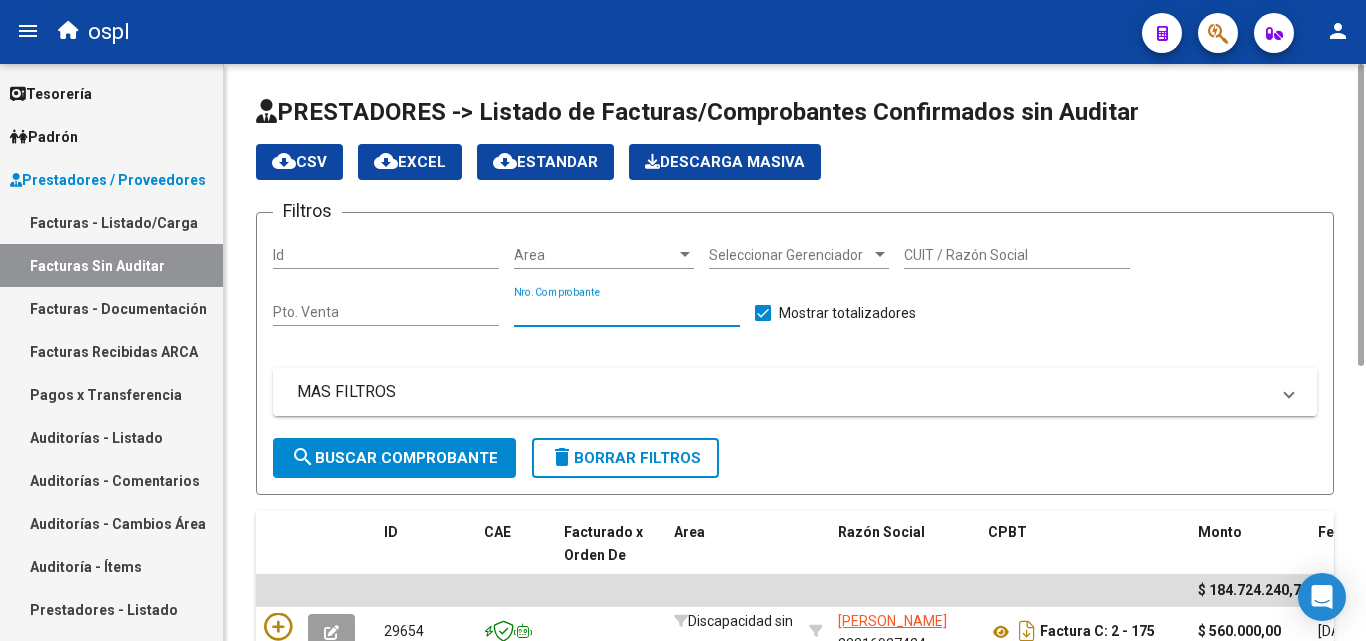click on "Nro. Comprobante" at bounding box center [627, 312] 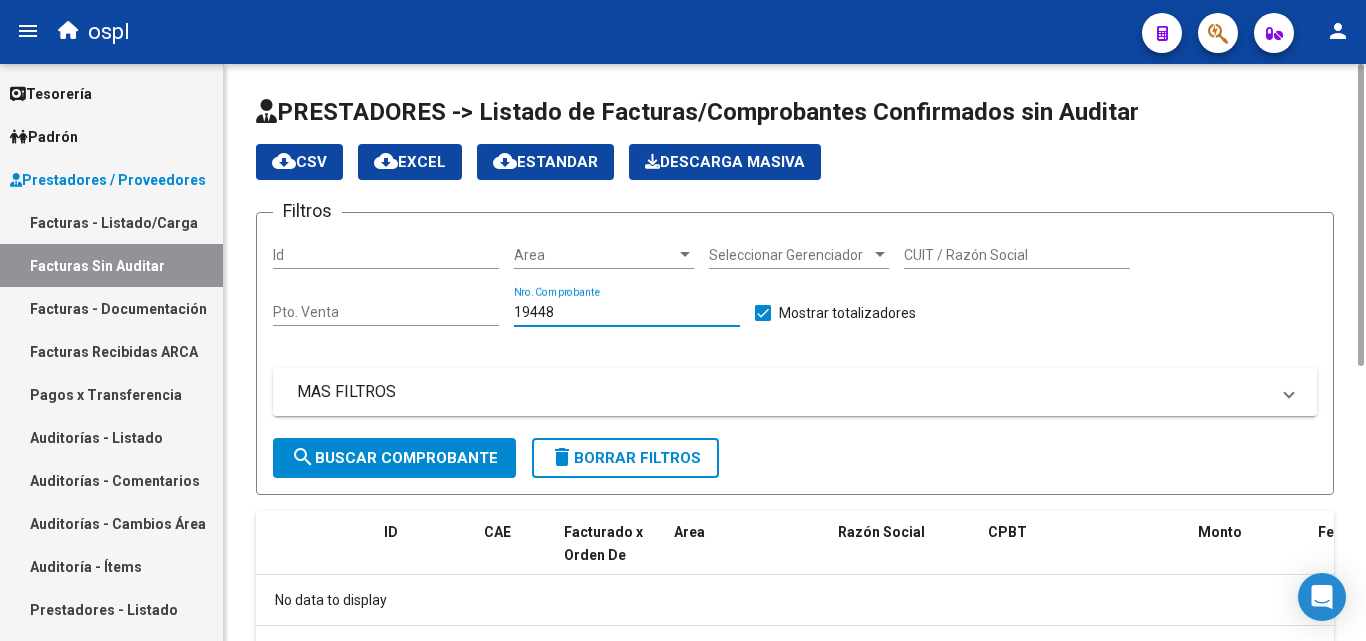 scroll, scrollTop: 99, scrollLeft: 0, axis: vertical 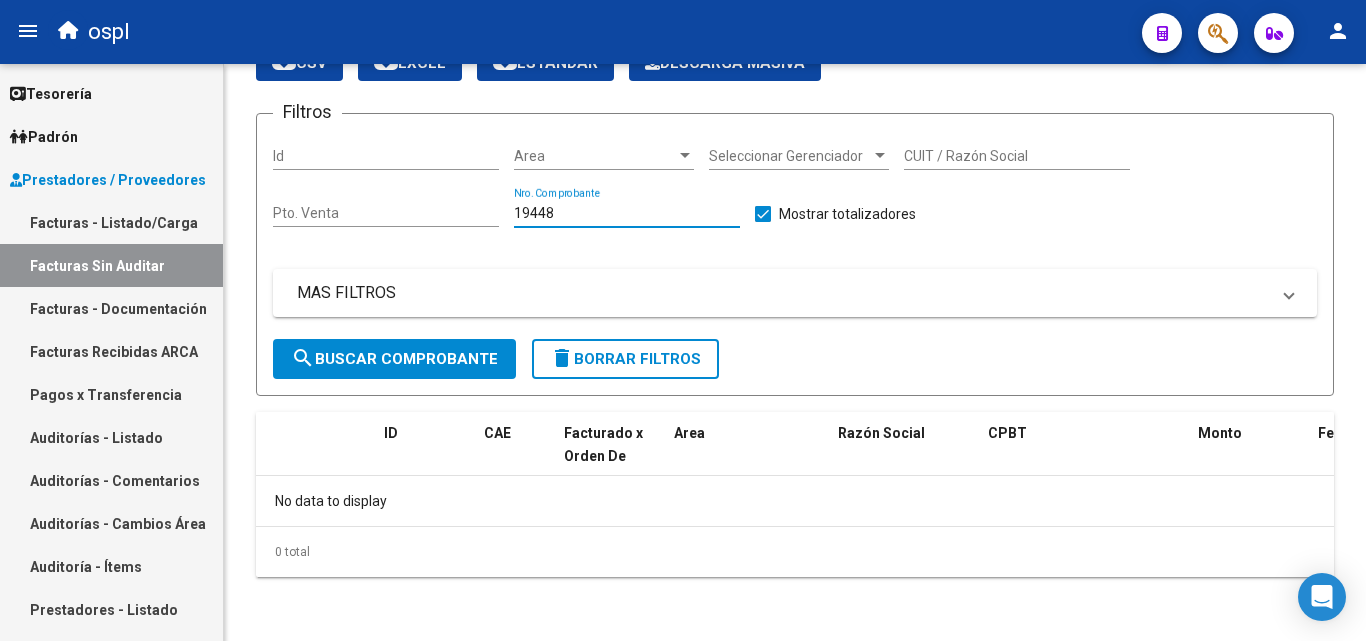 type on "19448" 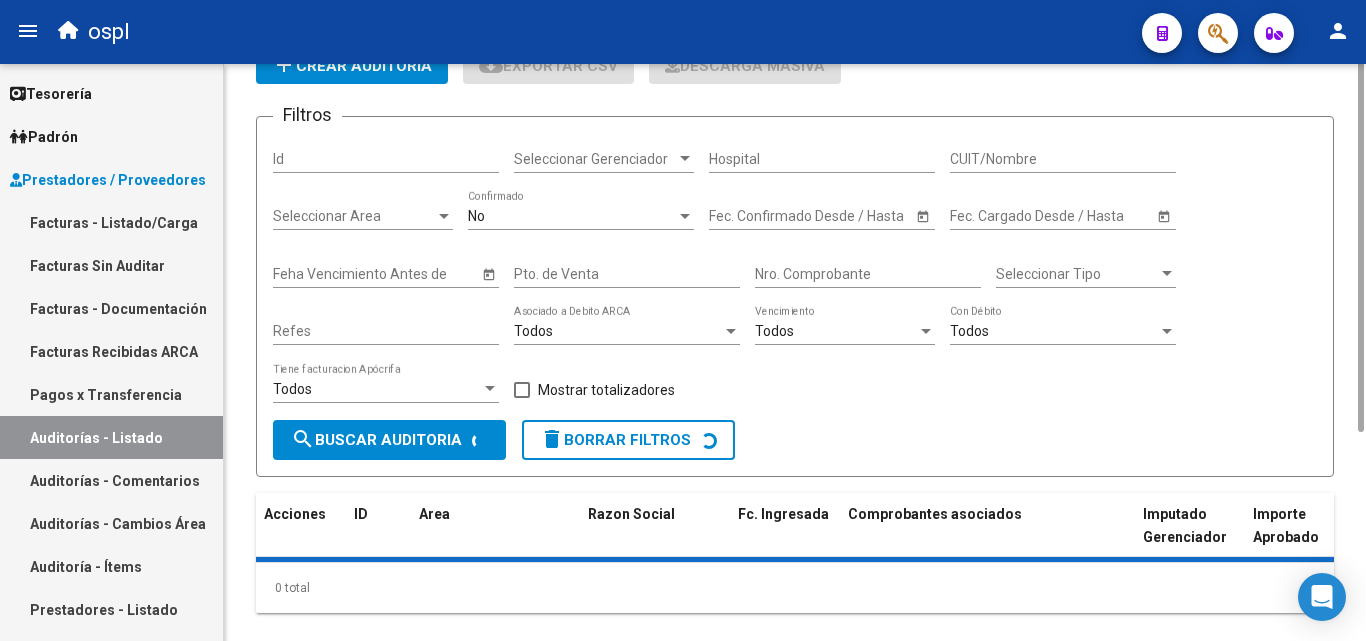 scroll, scrollTop: 0, scrollLeft: 0, axis: both 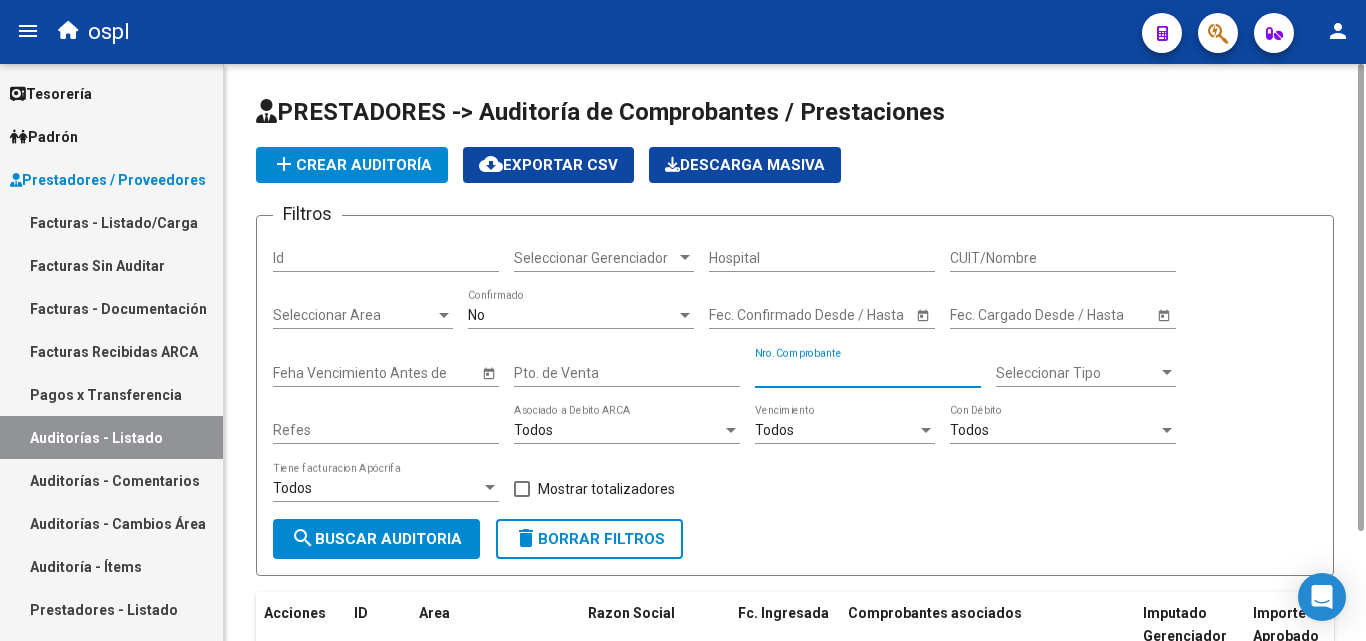 click on "Nro. Comprobante" at bounding box center [868, 373] 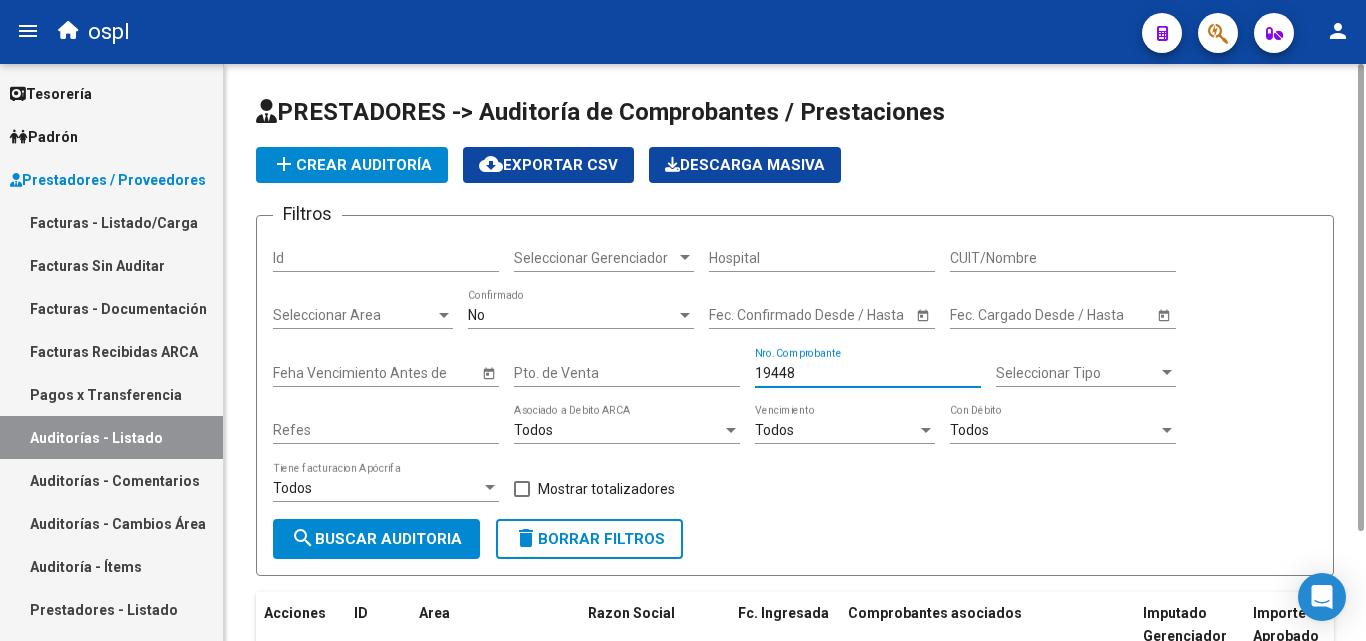 scroll, scrollTop: 213, scrollLeft: 0, axis: vertical 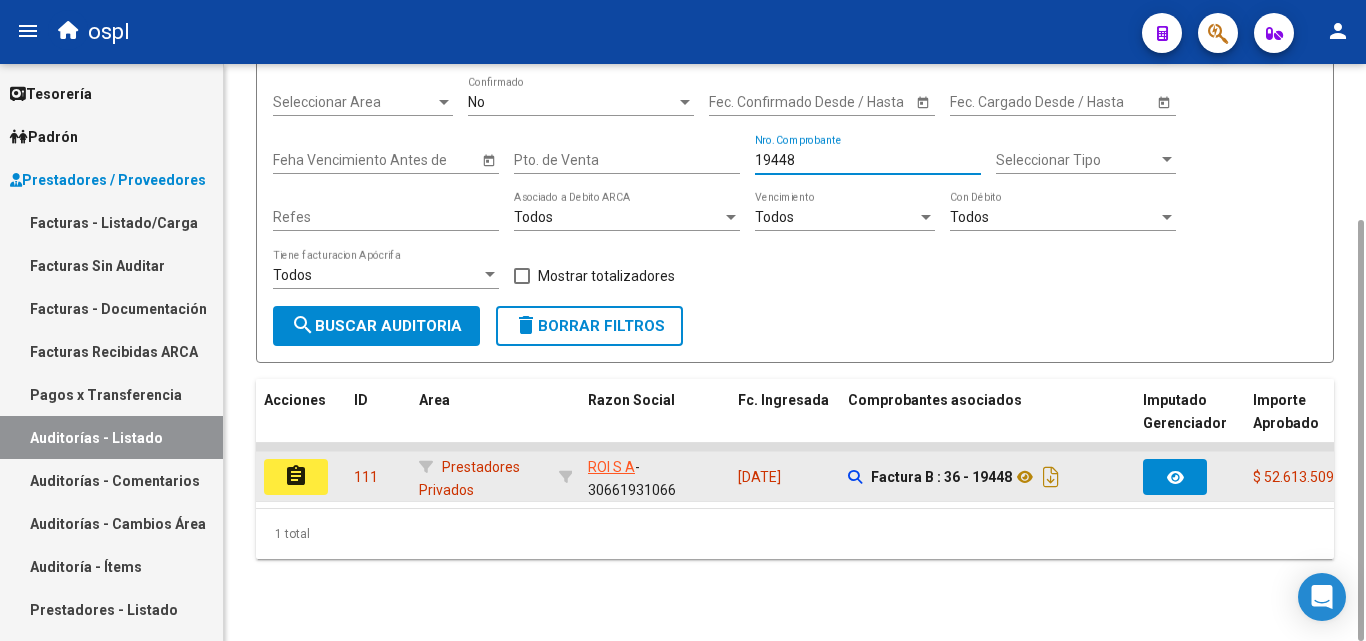 type on "19448" 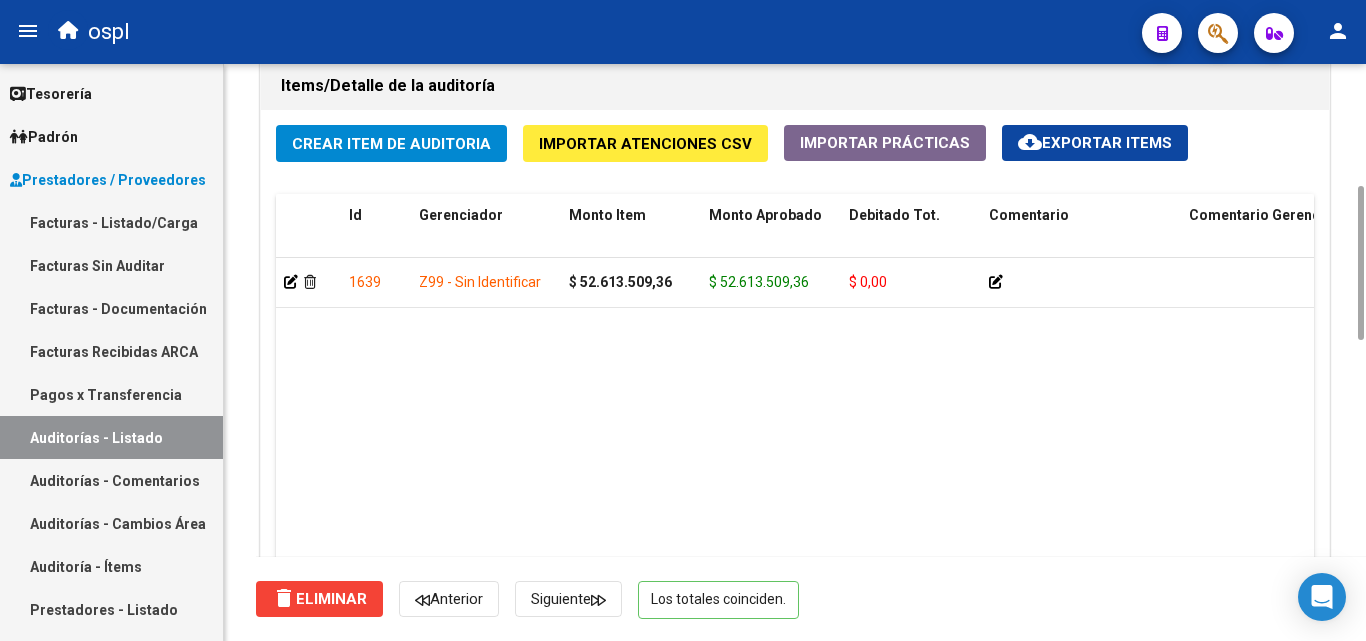scroll, scrollTop: 1576, scrollLeft: 0, axis: vertical 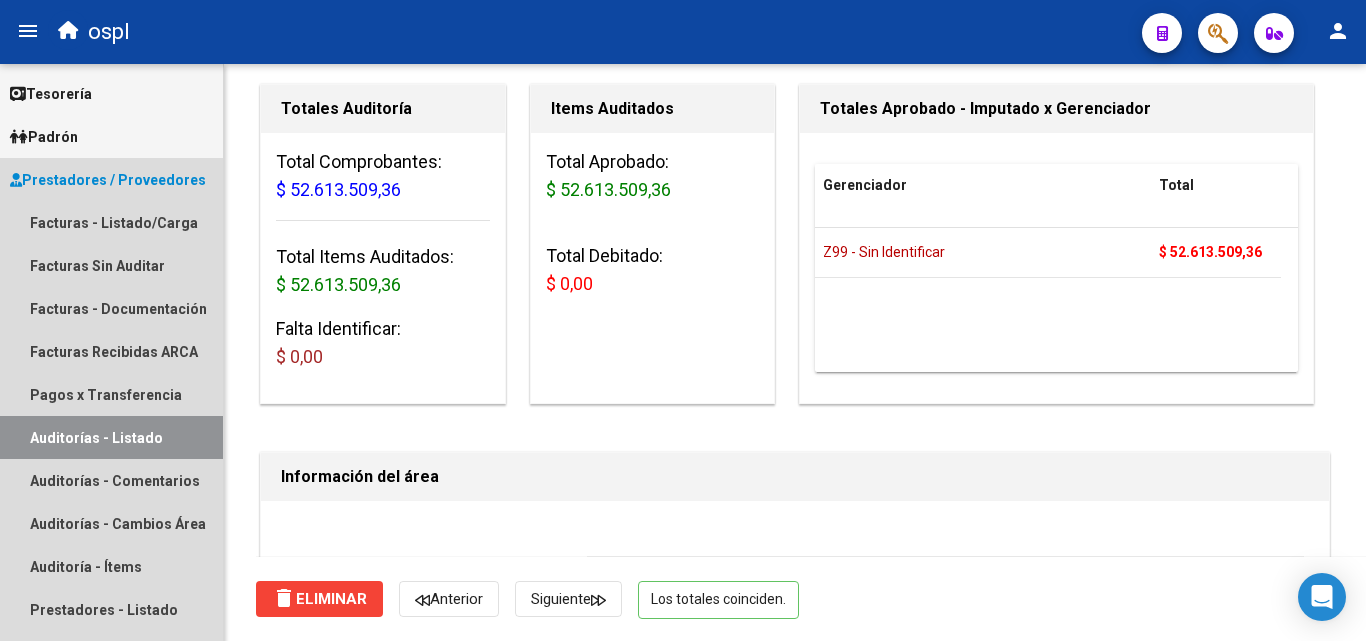 click on "Auditorías - Listado" at bounding box center (111, 437) 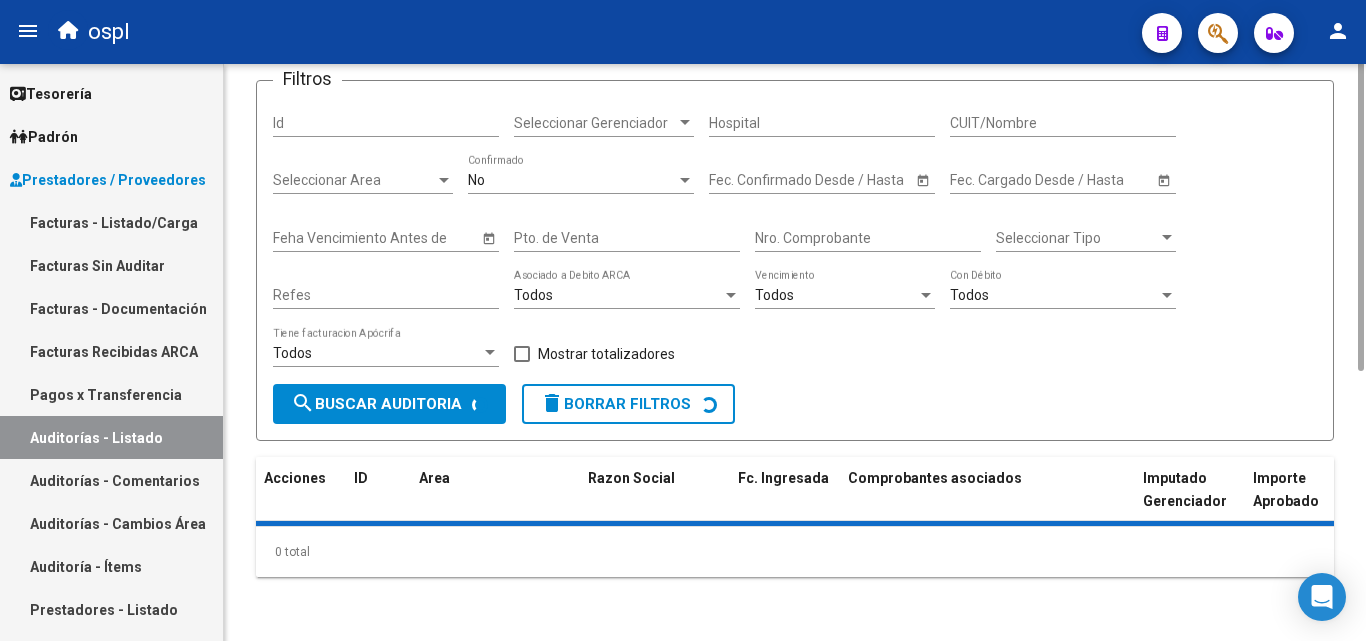 scroll, scrollTop: 0, scrollLeft: 0, axis: both 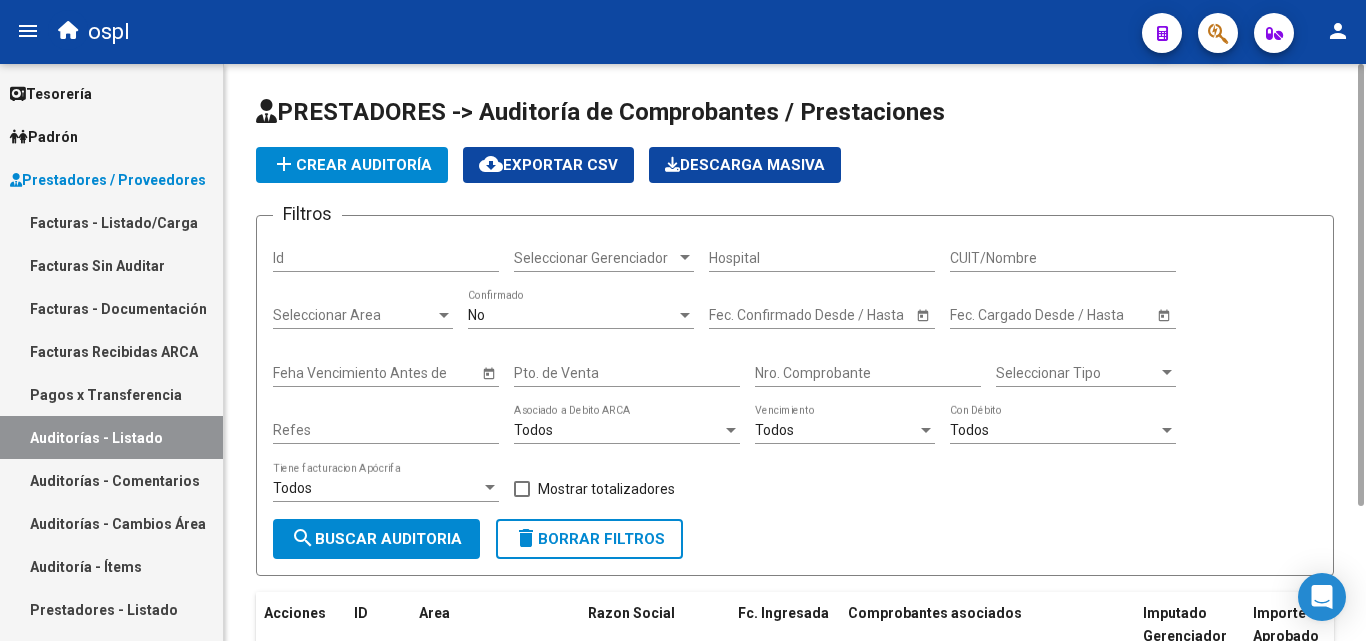 click on "Nro. Comprobante" at bounding box center (868, 373) 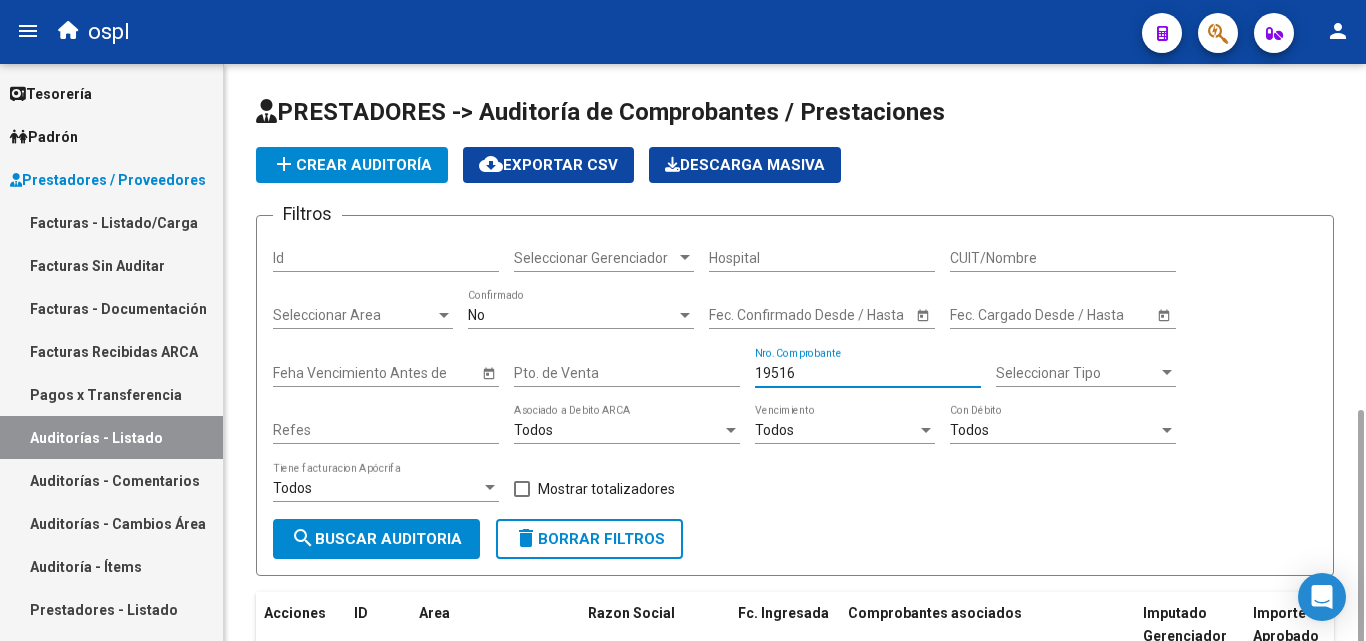 scroll, scrollTop: 213, scrollLeft: 0, axis: vertical 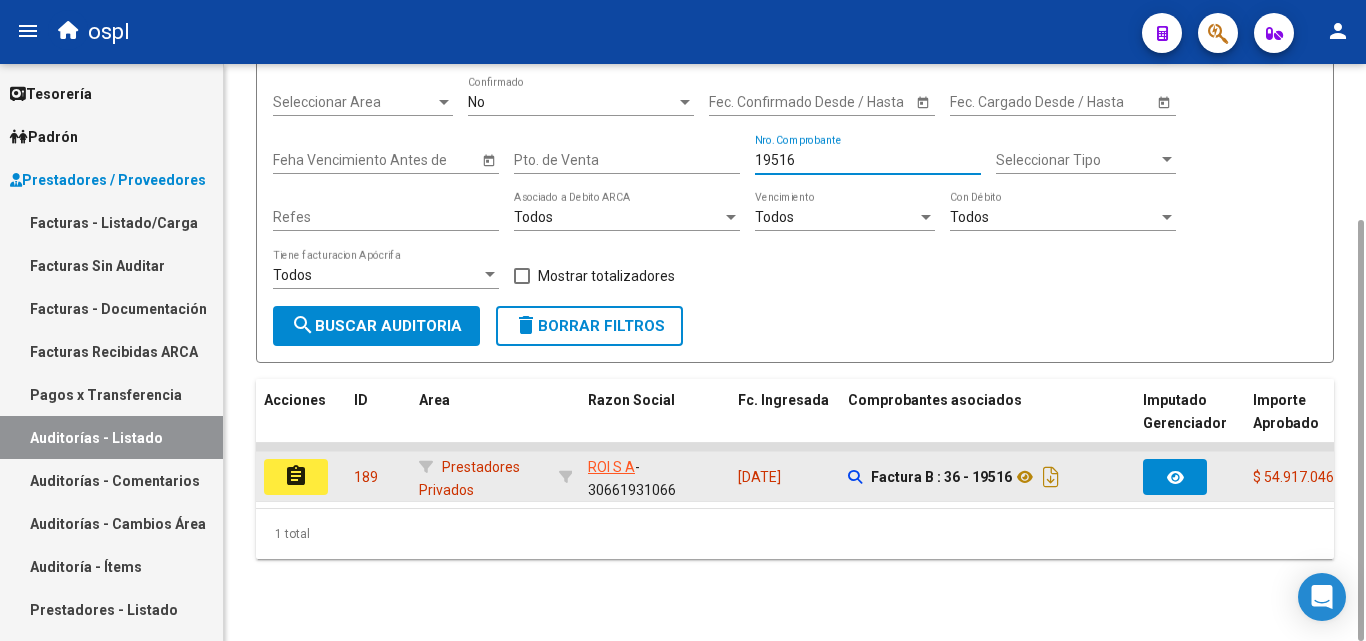 type on "19516" 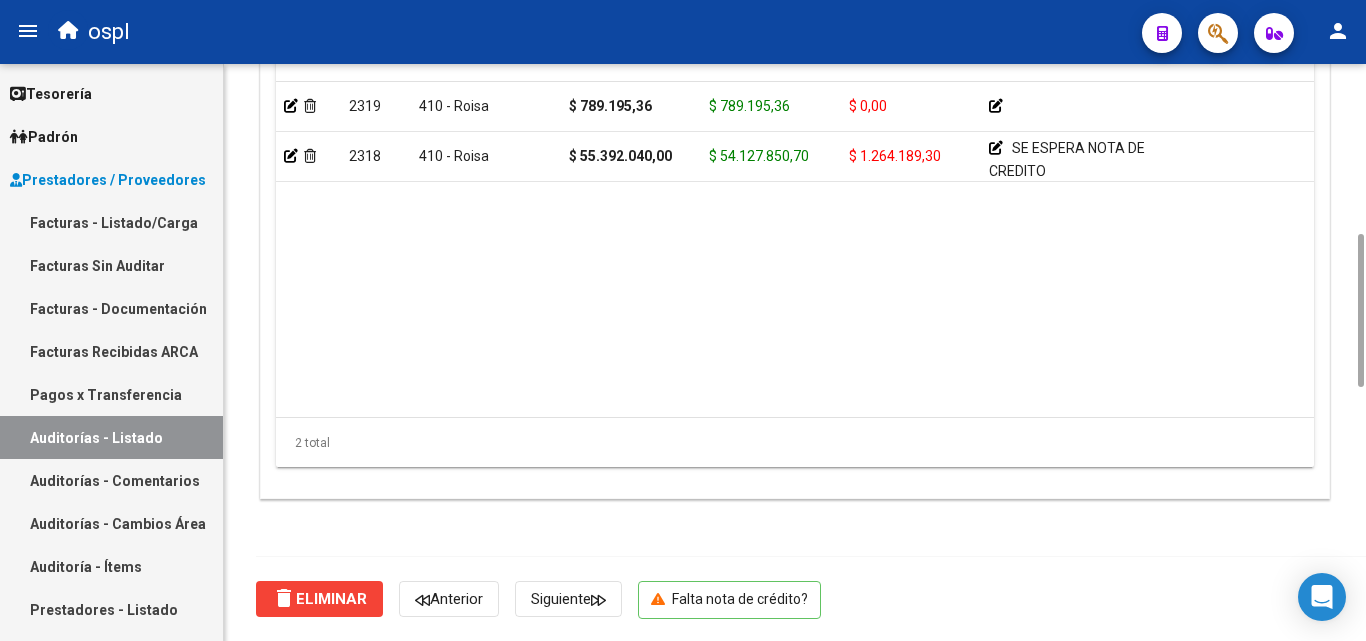 scroll, scrollTop: 1393, scrollLeft: 0, axis: vertical 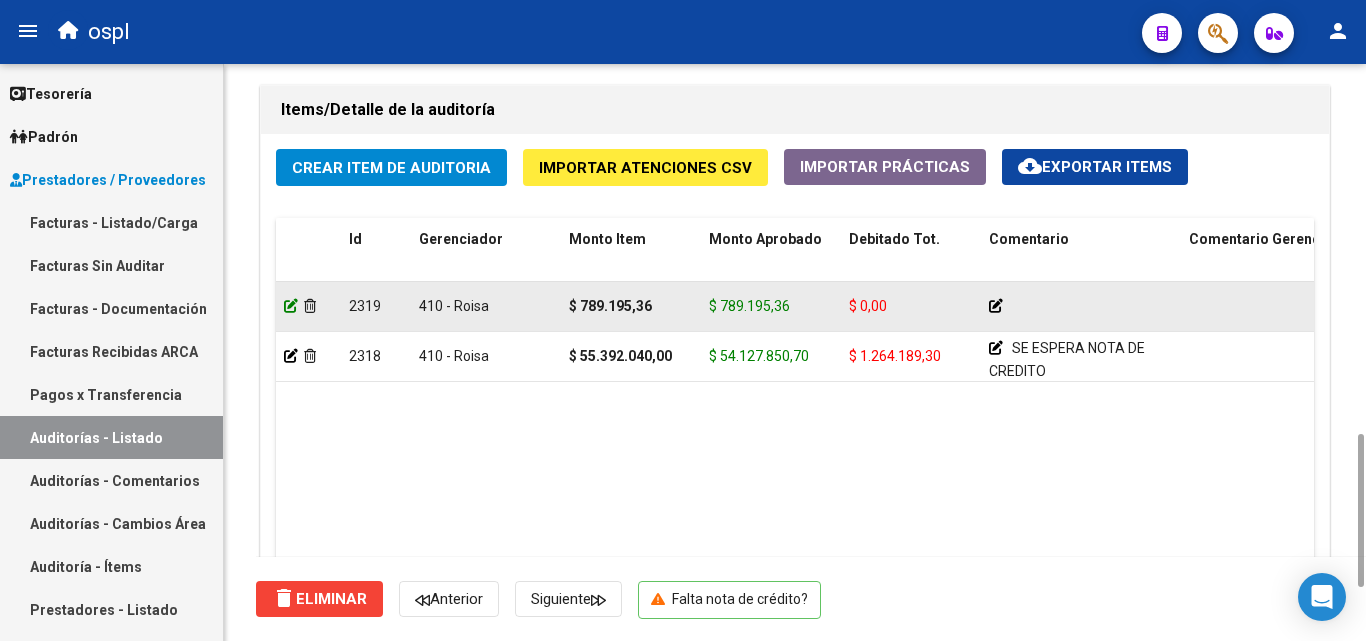 click 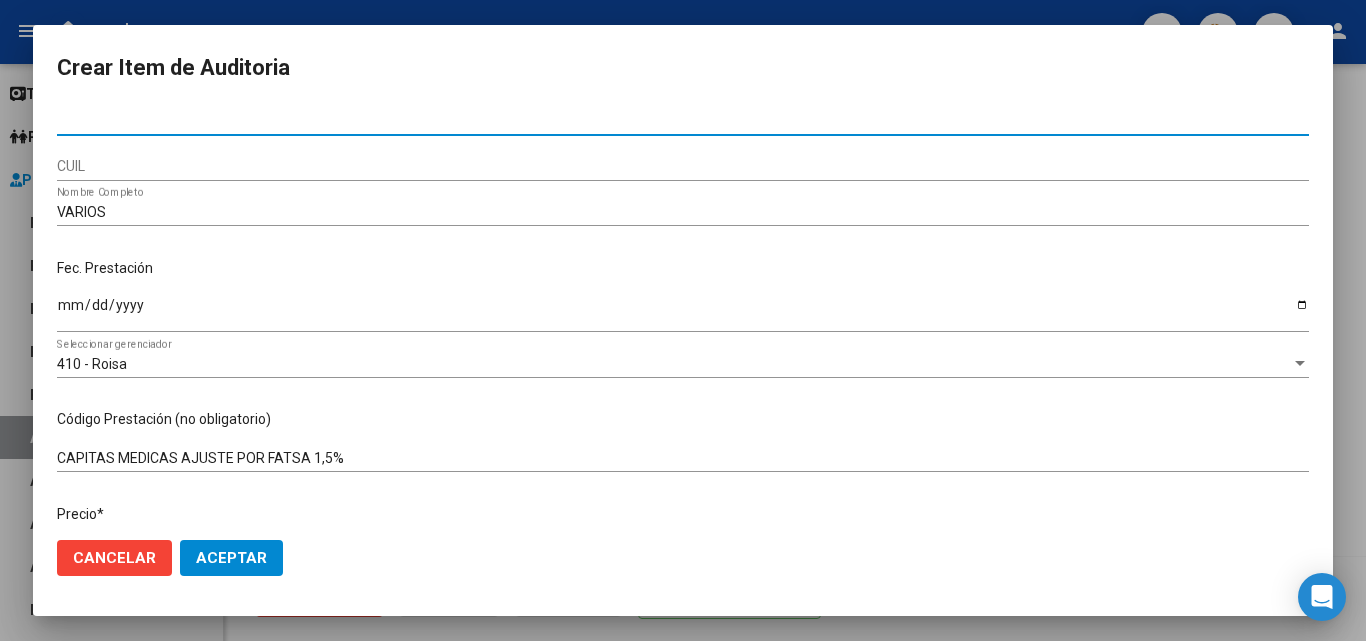 click on "VARIOS" at bounding box center (683, 212) 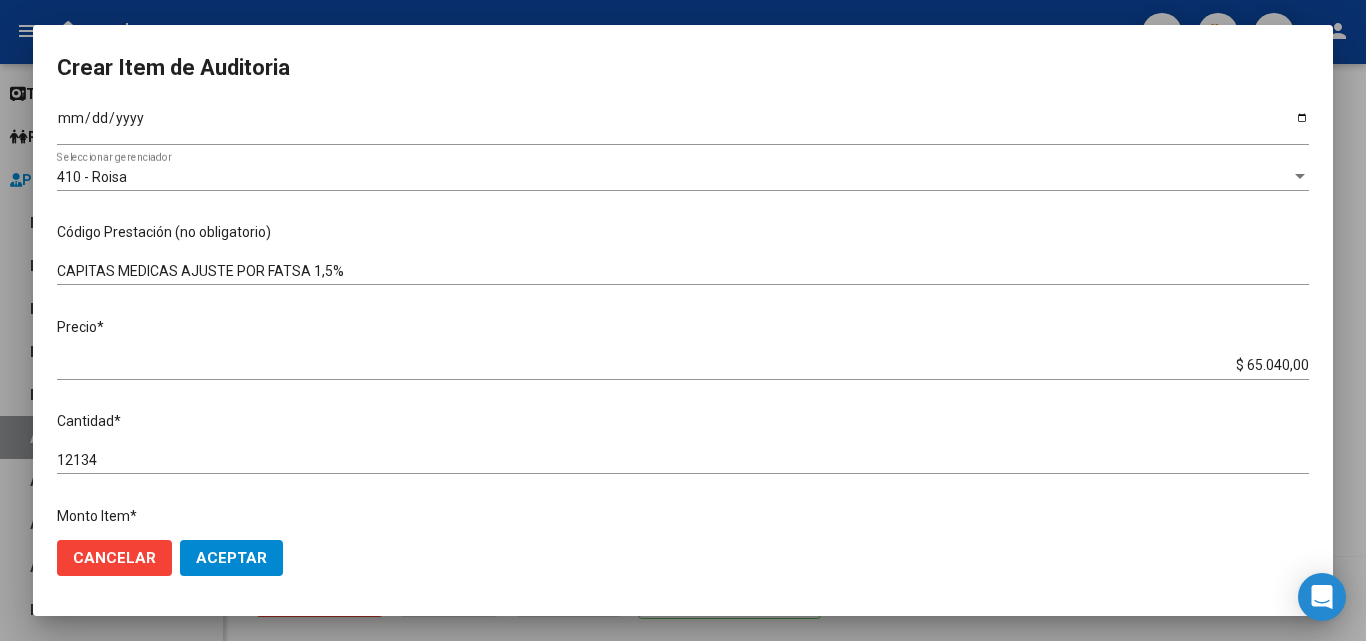 scroll, scrollTop: 200, scrollLeft: 0, axis: vertical 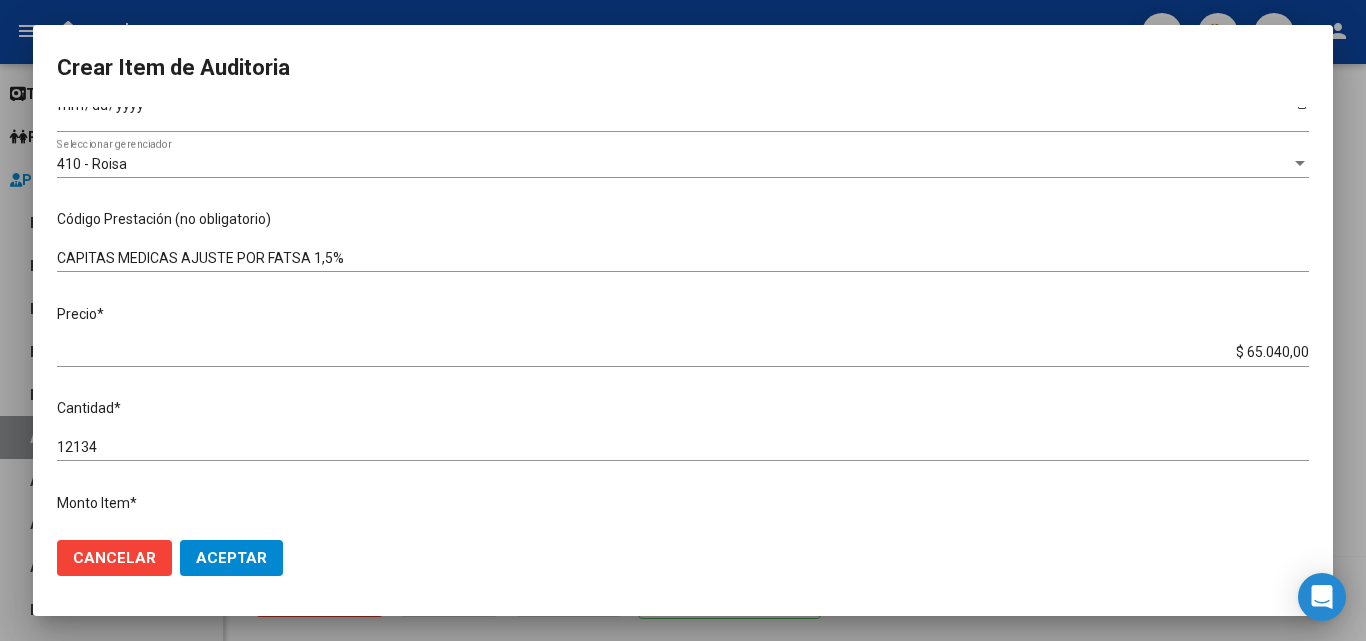 drag, startPoint x: 368, startPoint y: 243, endPoint x: 372, endPoint y: 261, distance: 18.439089 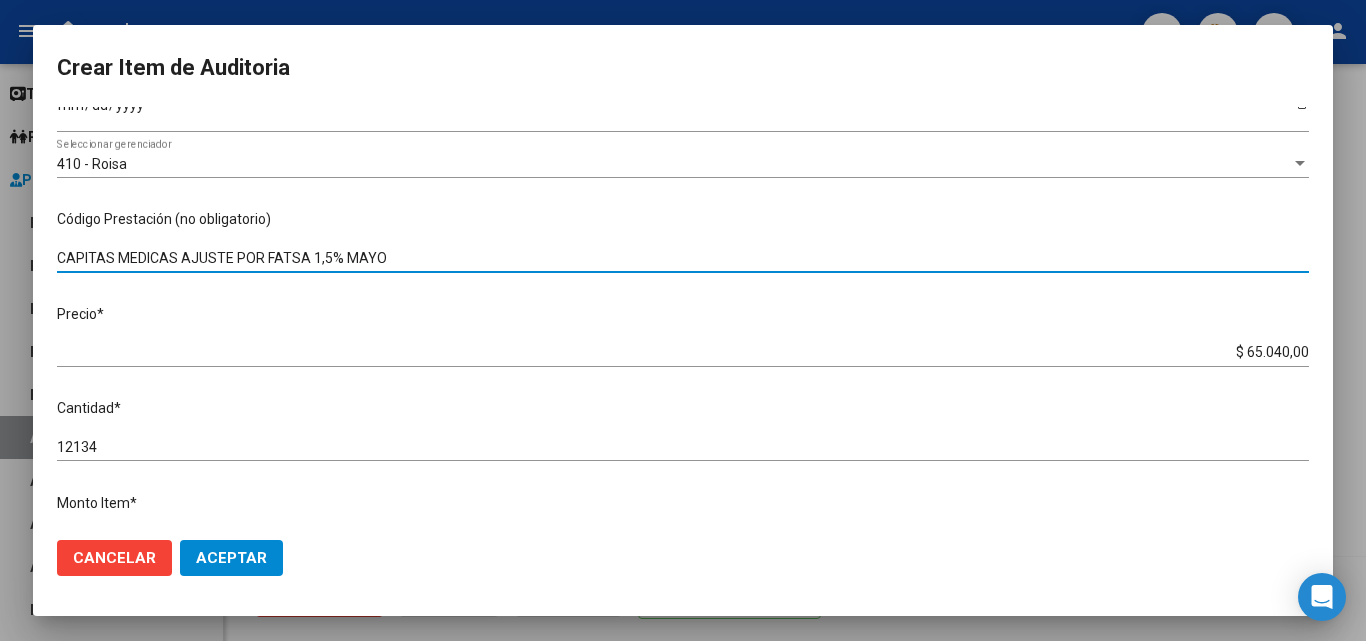 drag, startPoint x: 341, startPoint y: 251, endPoint x: 351, endPoint y: 252, distance: 10.049875 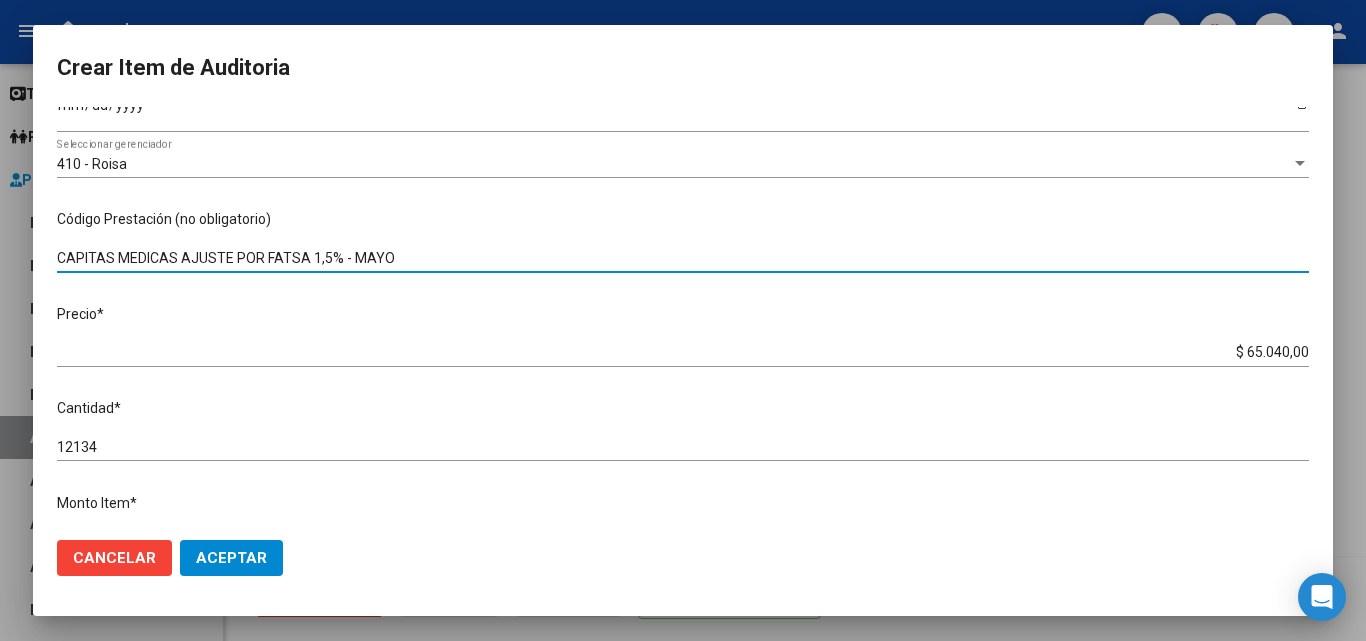 type on "CAPITAS MEDICAS AJUSTE POR FATSA 1,5% - MAYO" 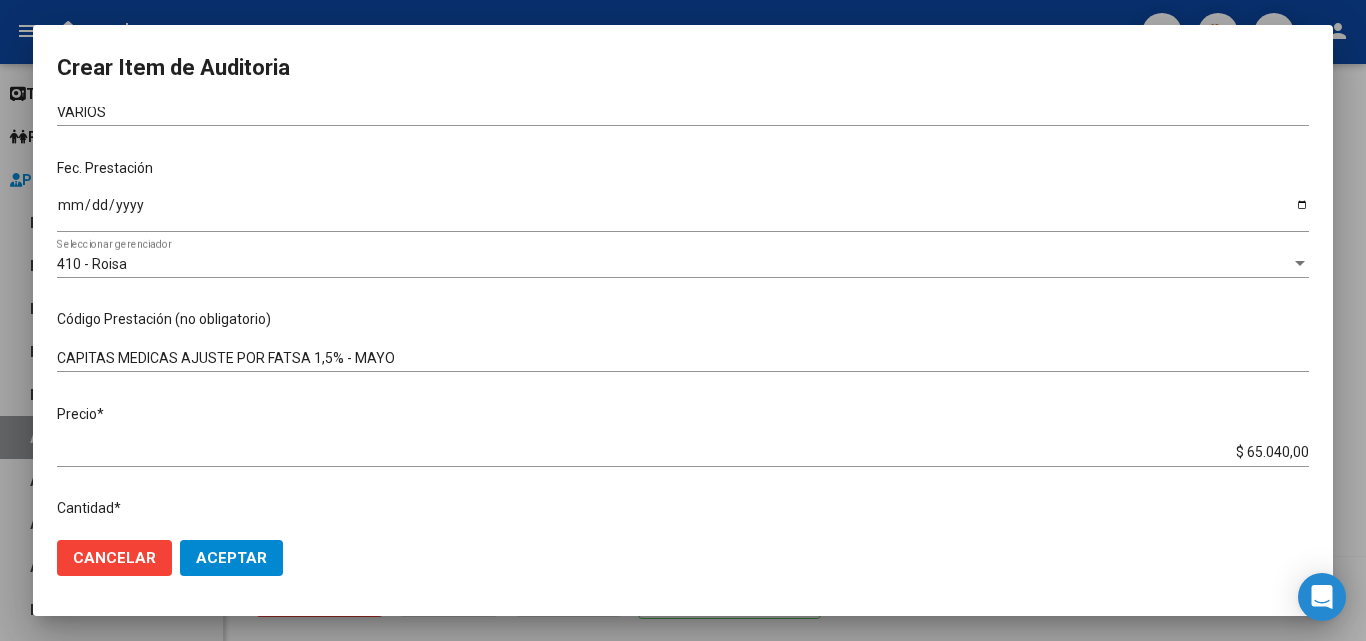 scroll, scrollTop: 0, scrollLeft: 0, axis: both 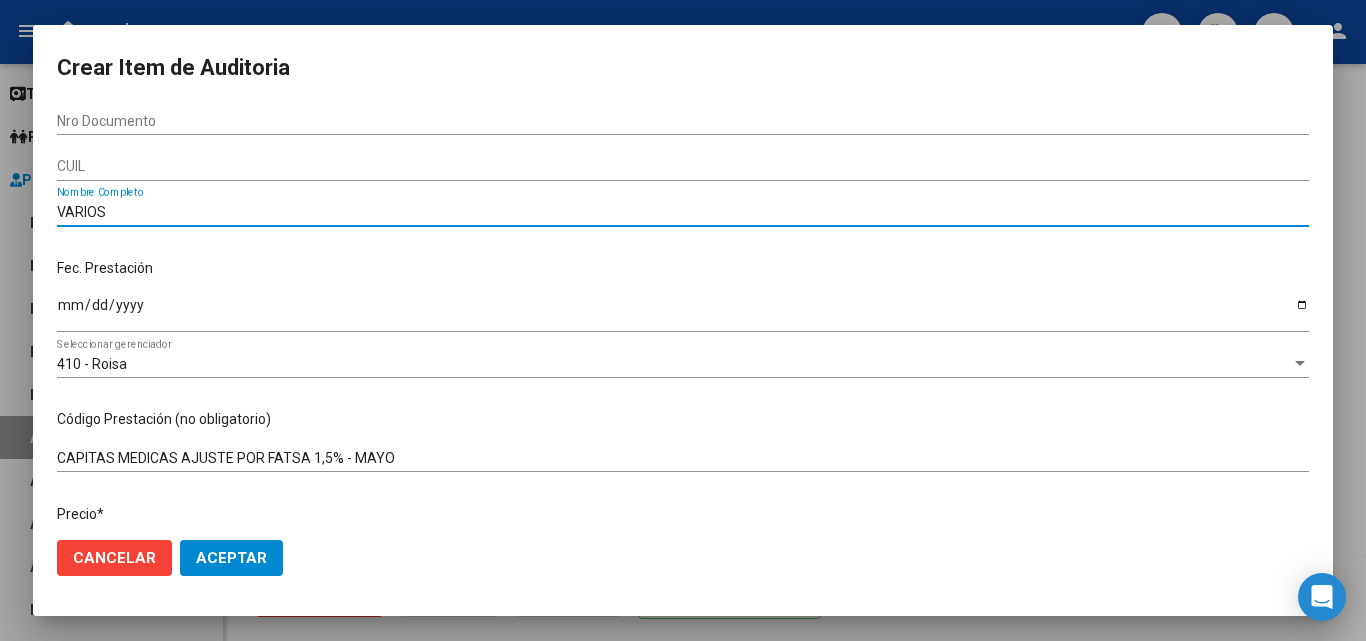 click on "VARIOS" at bounding box center (683, 212) 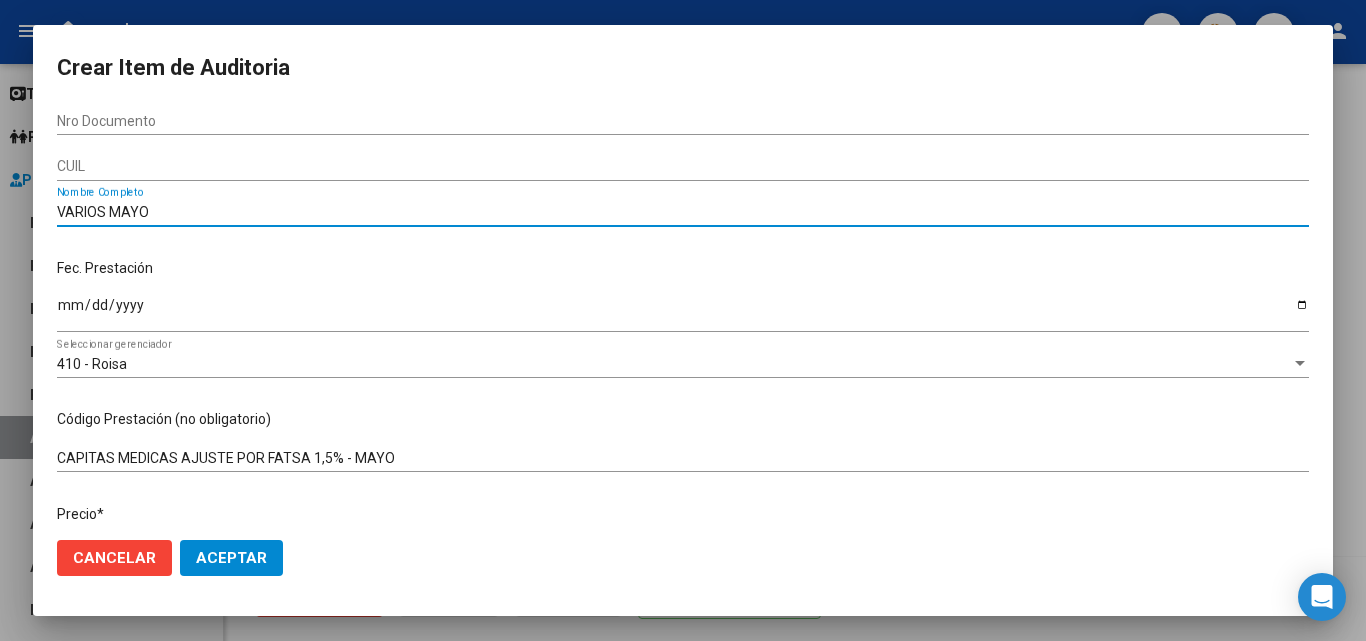 click on "VARIOS MAYO" at bounding box center (683, 212) 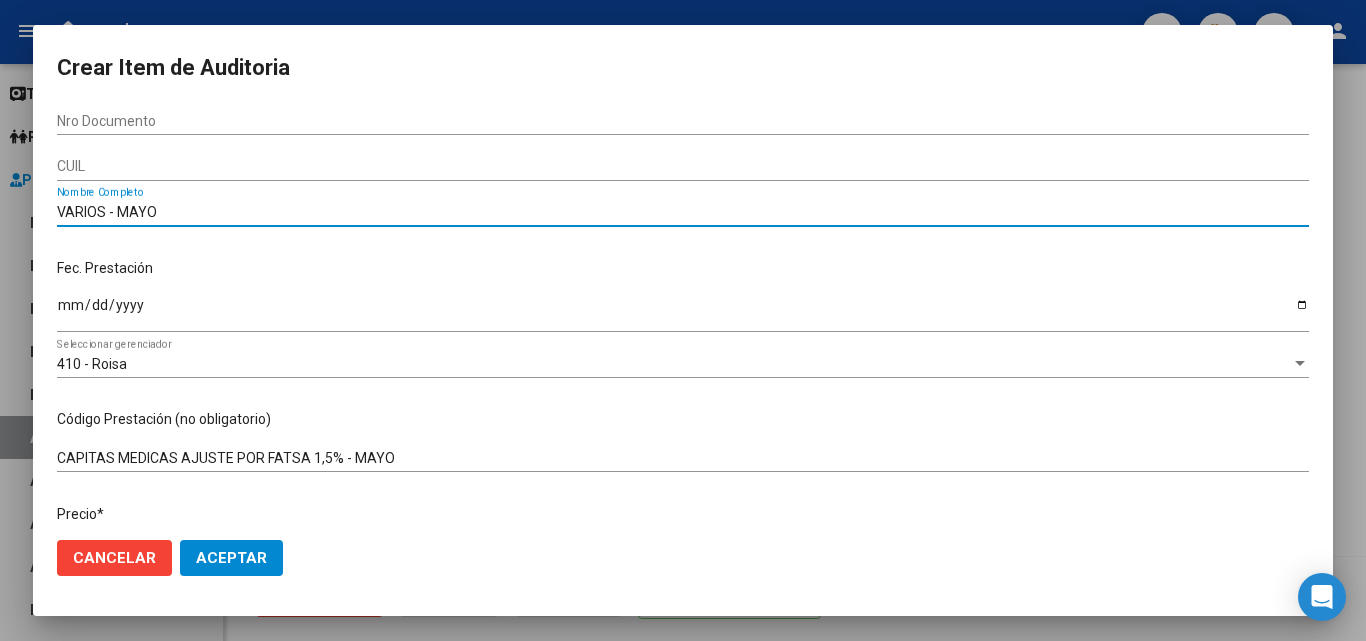 click on "VARIOS - MAYO" at bounding box center [683, 212] 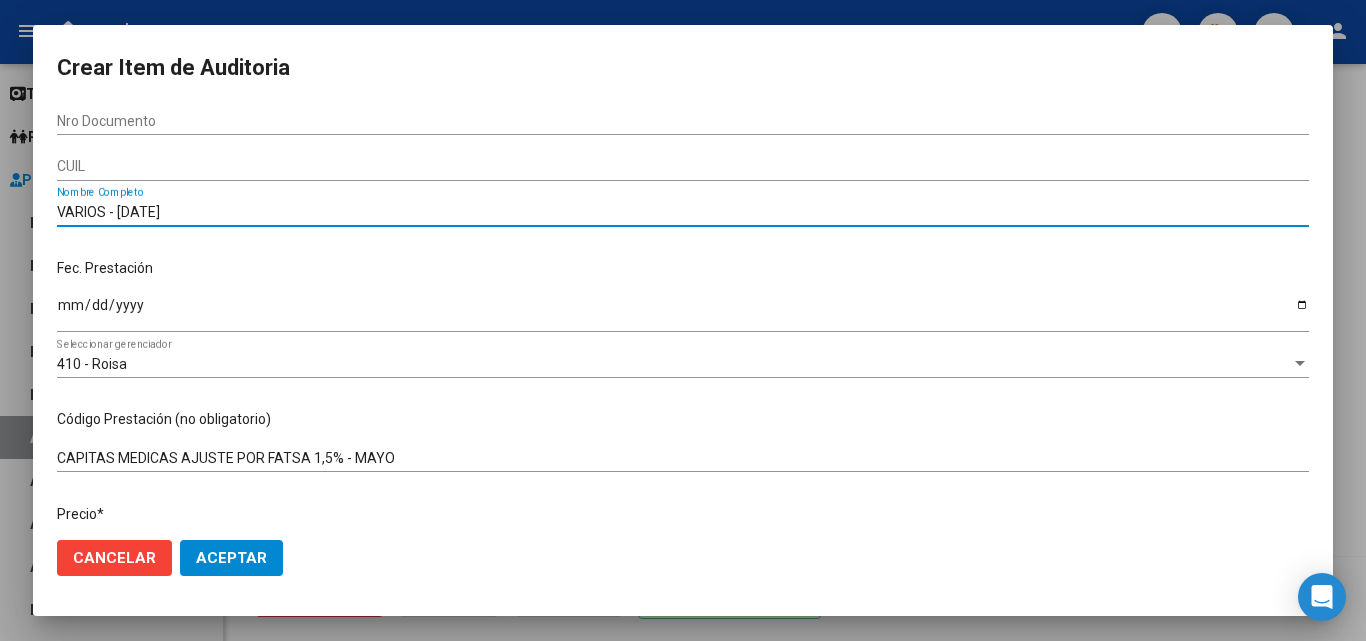 type on "VARIOS - [DATE]" 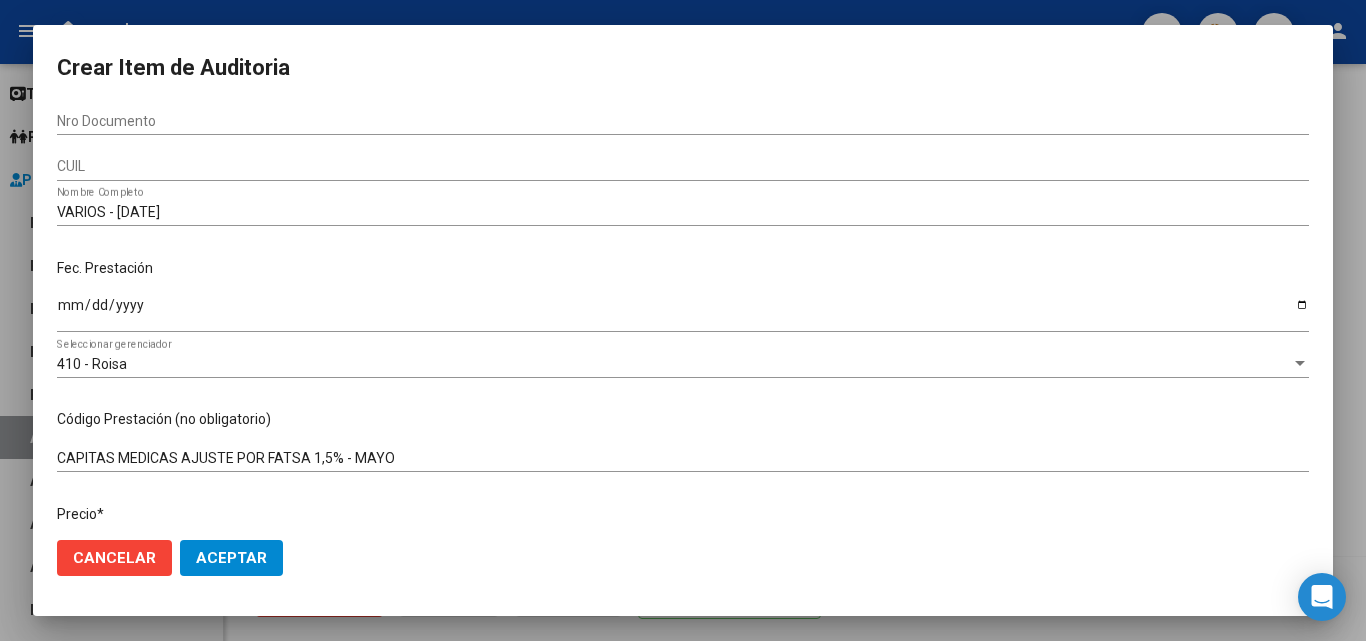 scroll, scrollTop: 100, scrollLeft: 0, axis: vertical 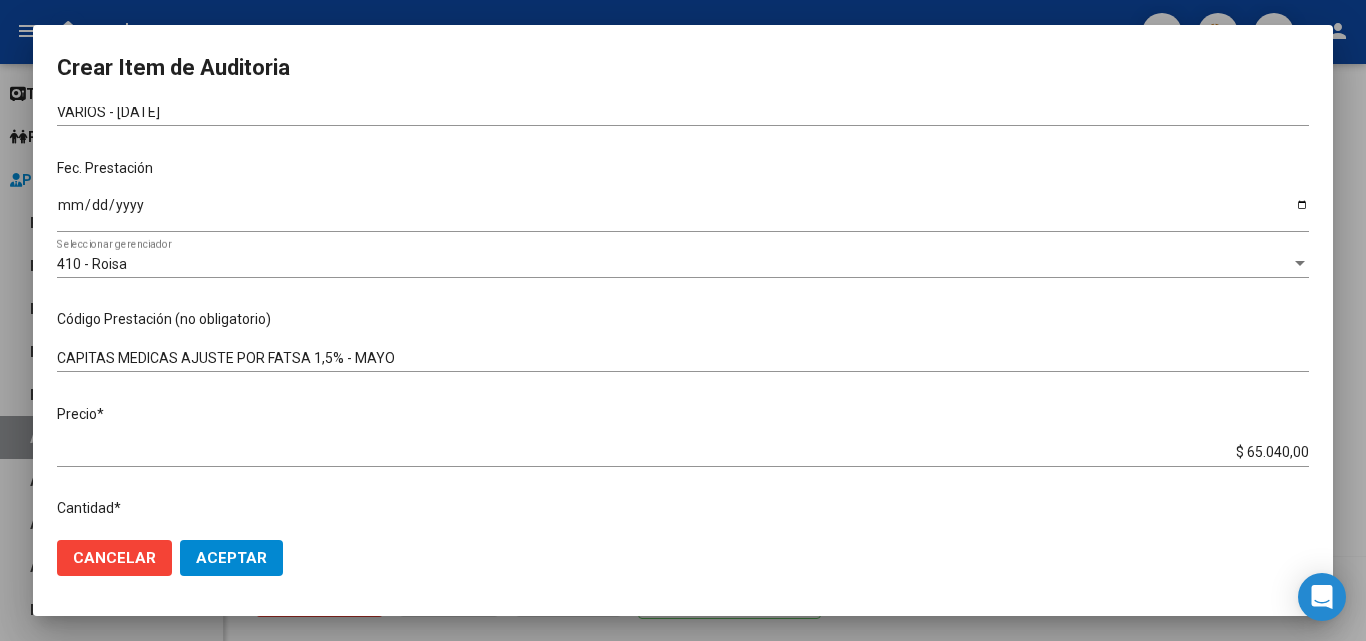 click on "CAPITAS MEDICAS AJUSTE POR FATSA 1,5% - MAYO Ingresar el código" at bounding box center (683, 358) 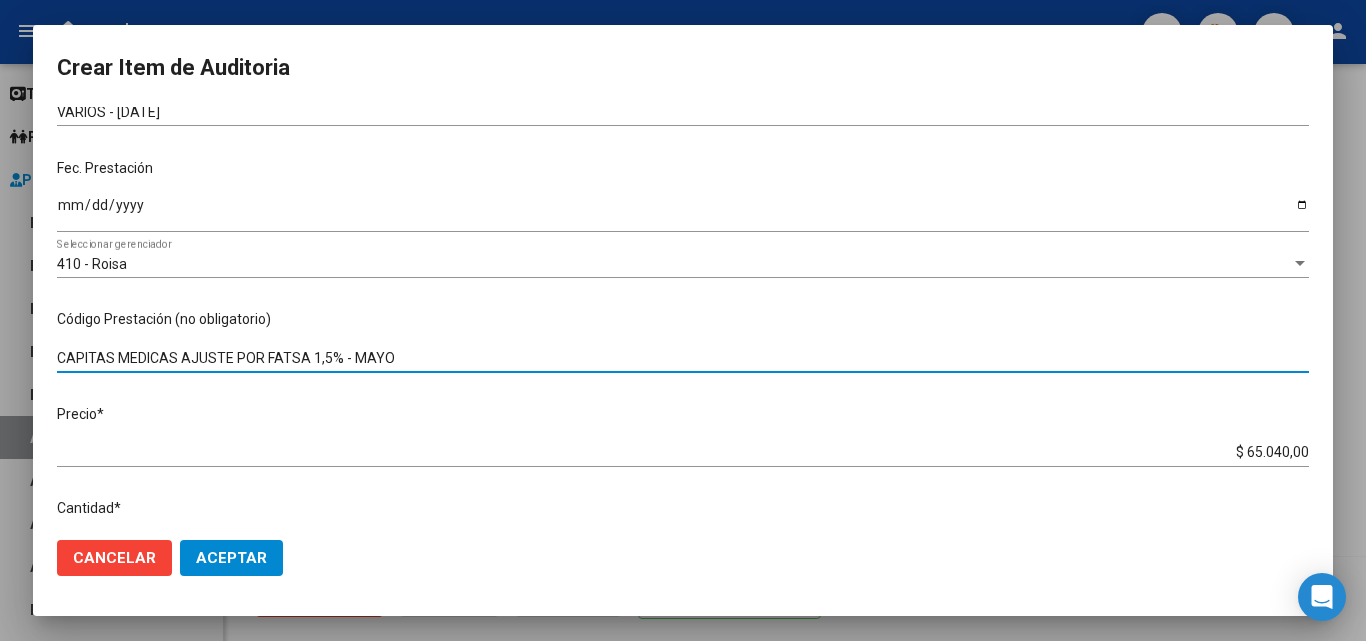 click on "CAPITAS MEDICAS AJUSTE POR FATSA 1,5% - MAYO" at bounding box center (683, 358) 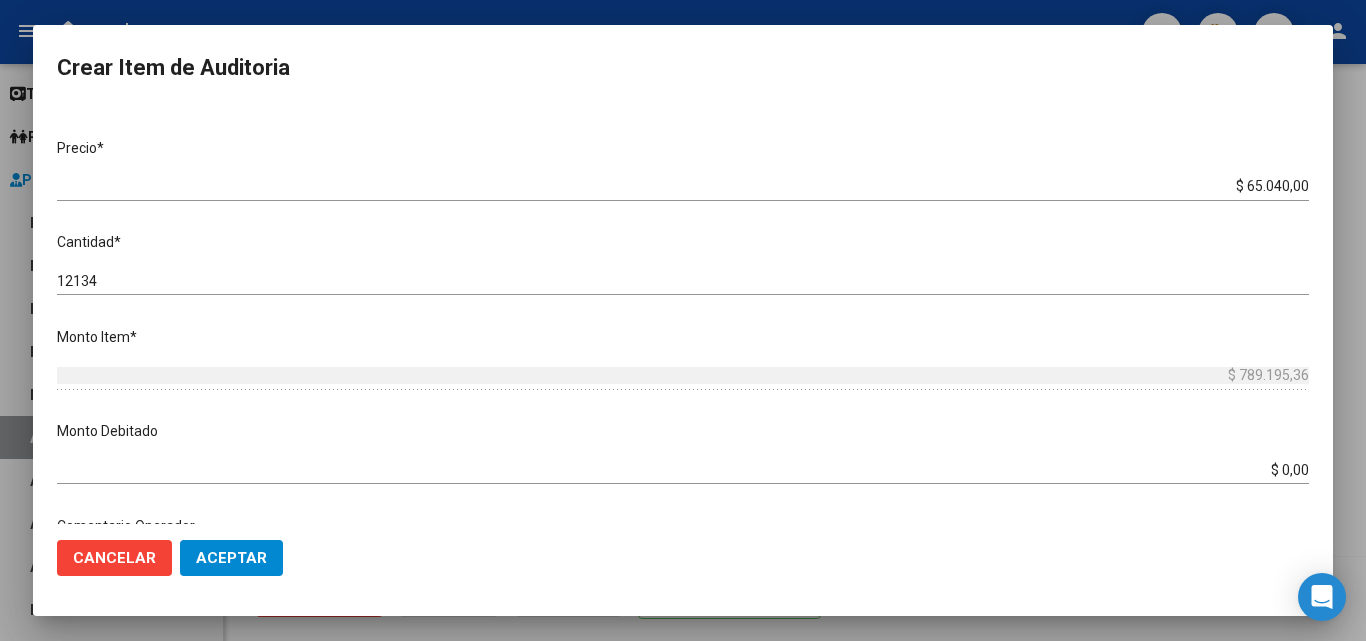 scroll, scrollTop: 400, scrollLeft: 0, axis: vertical 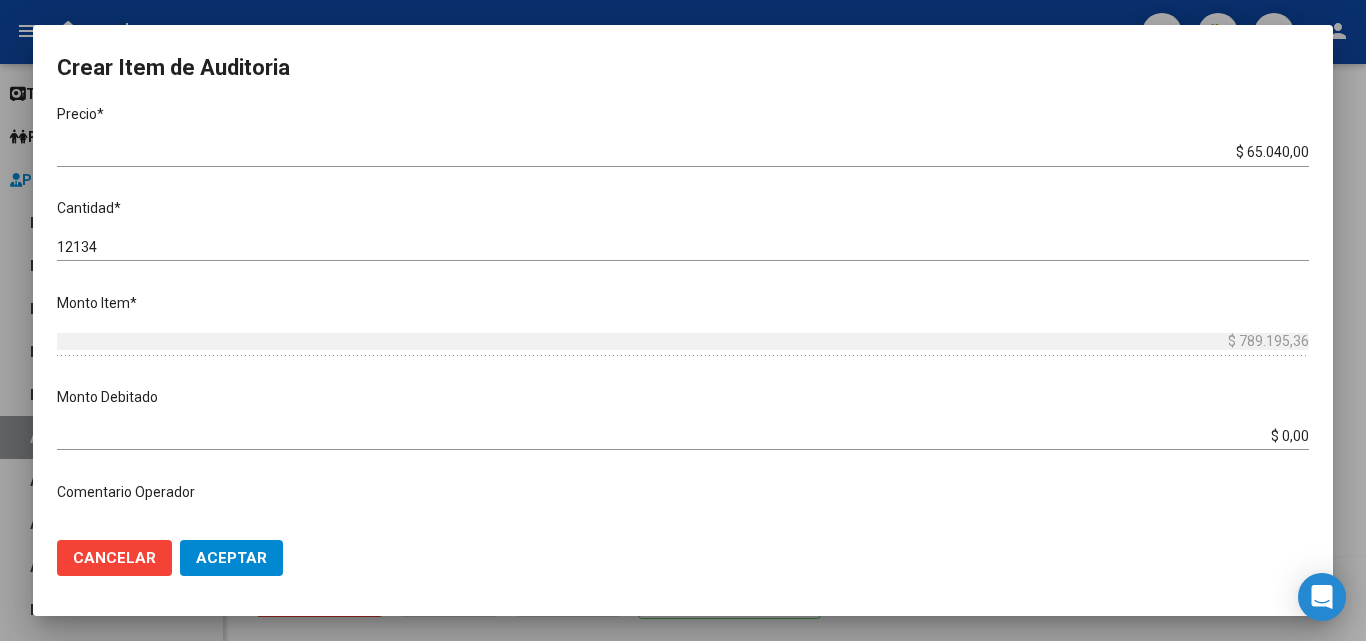 click on "$ 0,00" at bounding box center (683, 436) 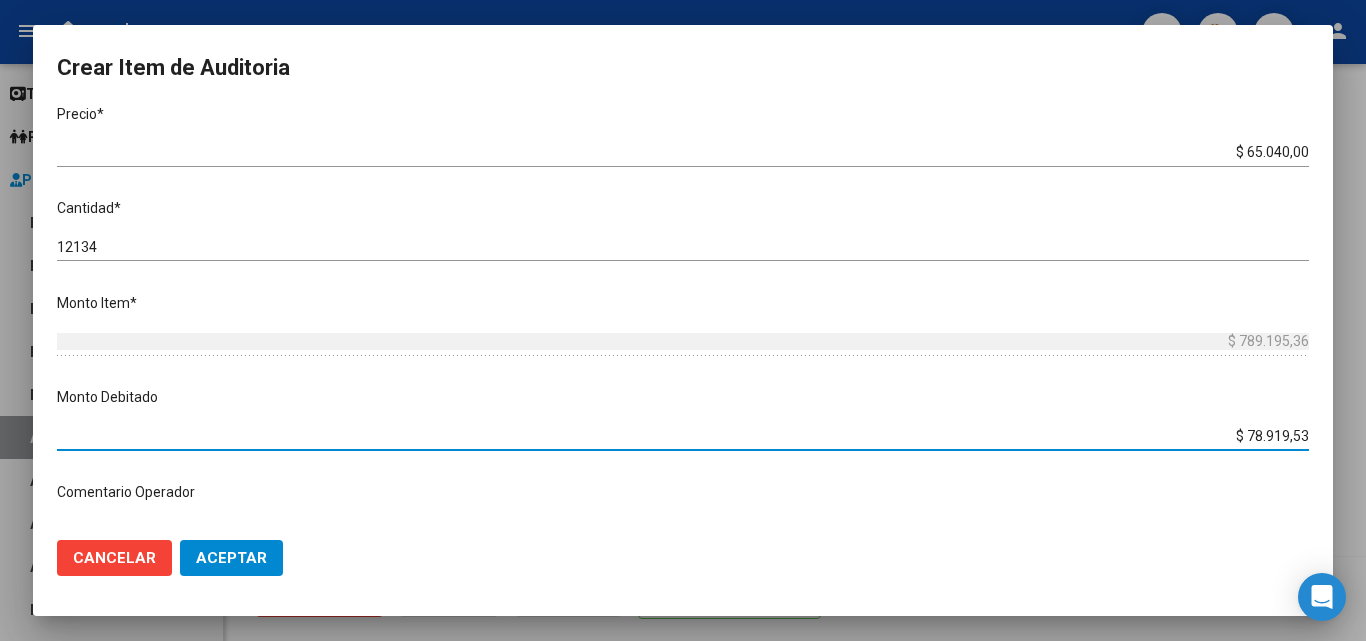 type on "$ 789.195,36" 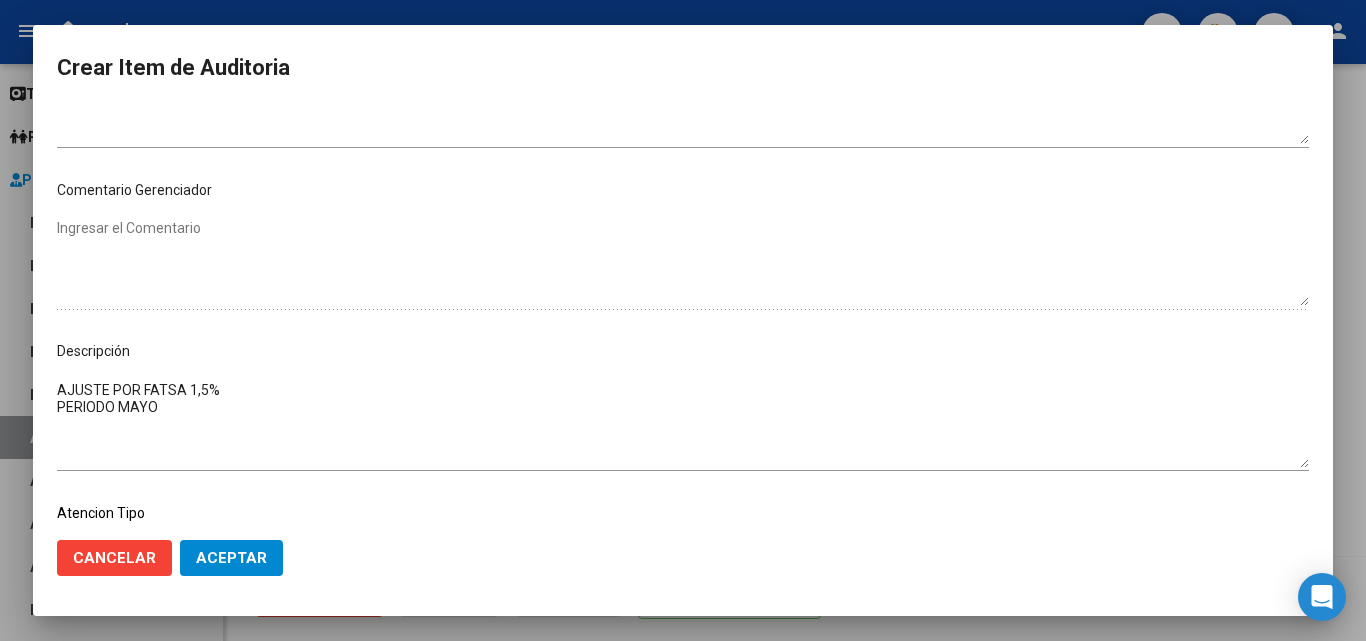 scroll, scrollTop: 900, scrollLeft: 0, axis: vertical 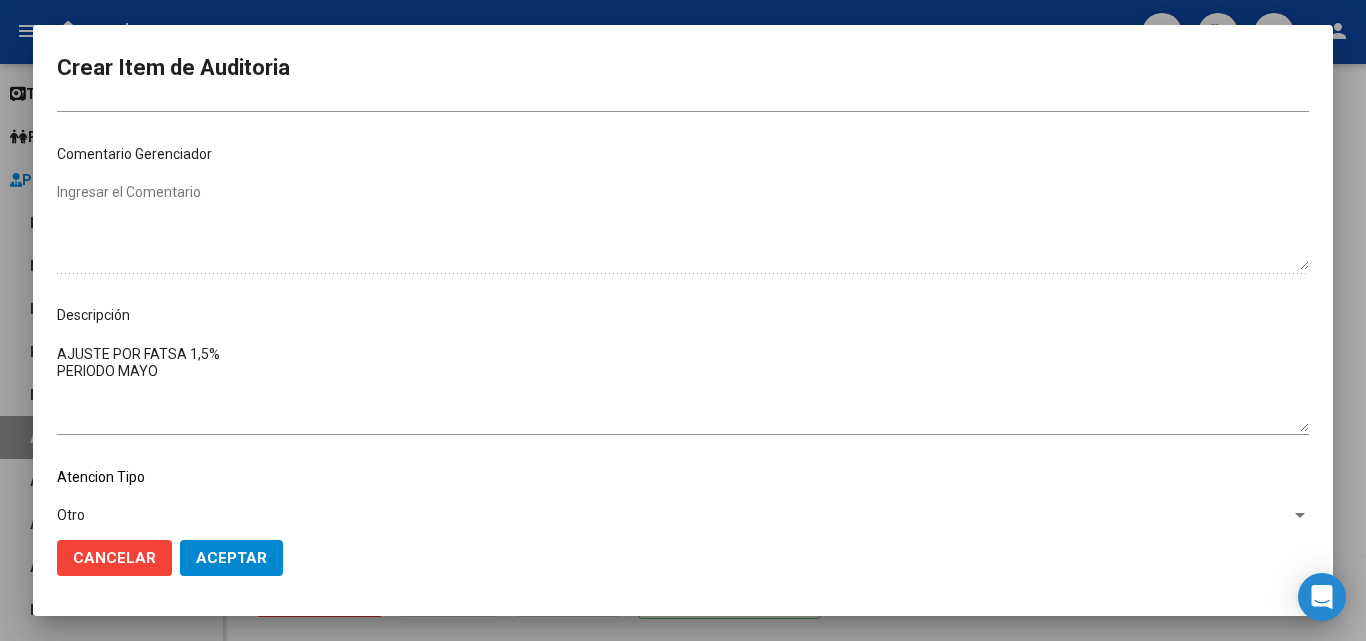 click on "AJUSTE POR FATSA 1,5%
PERIODO MAYO" at bounding box center [683, 388] 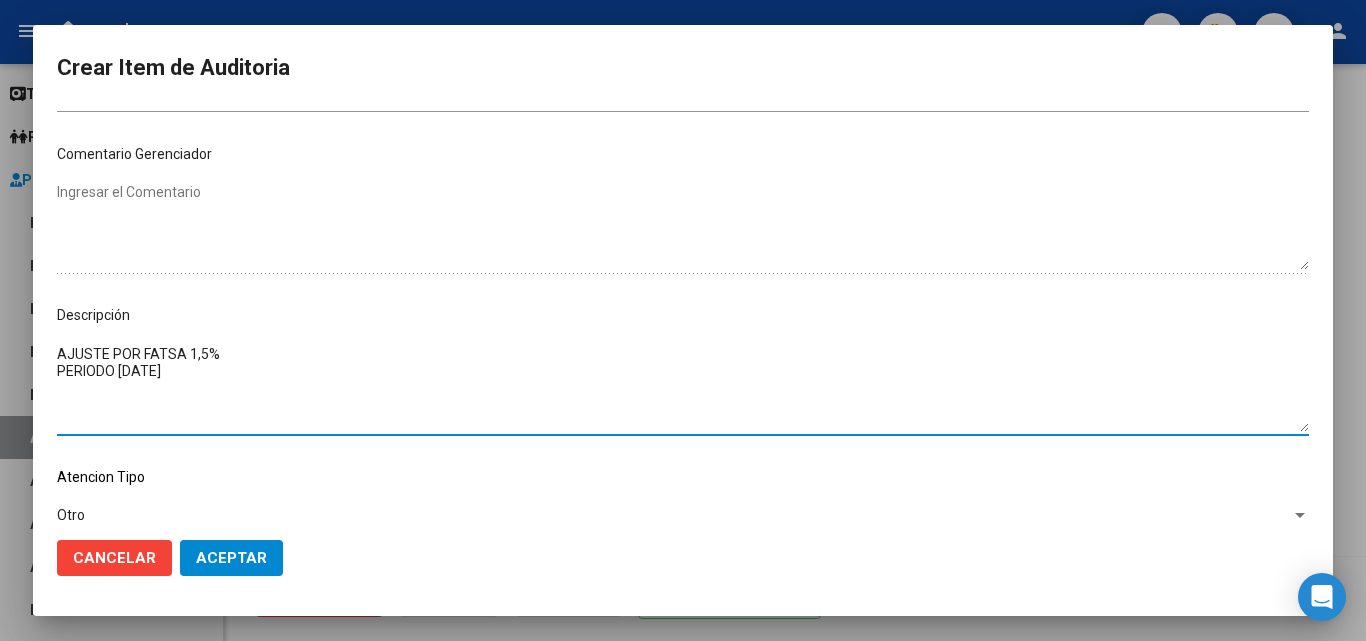 click on "AJUSTE POR FATSA 1,5%
PERIODO [DATE]" at bounding box center (683, 388) 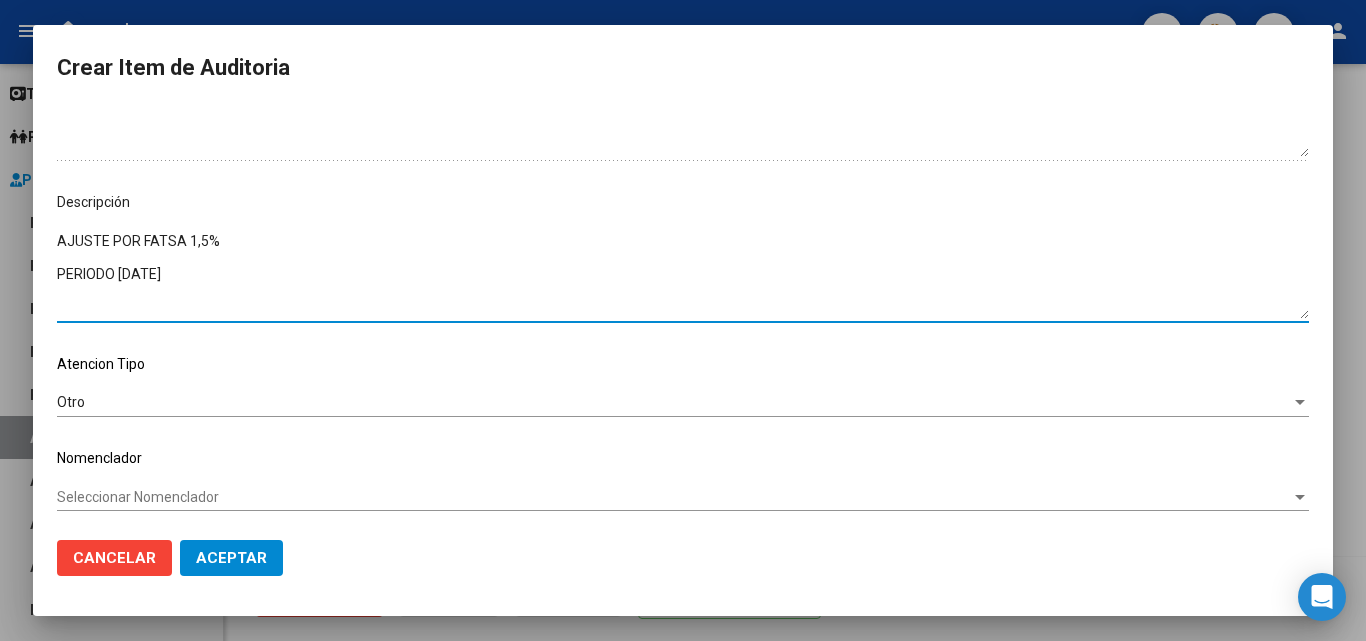 scroll, scrollTop: 1018, scrollLeft: 0, axis: vertical 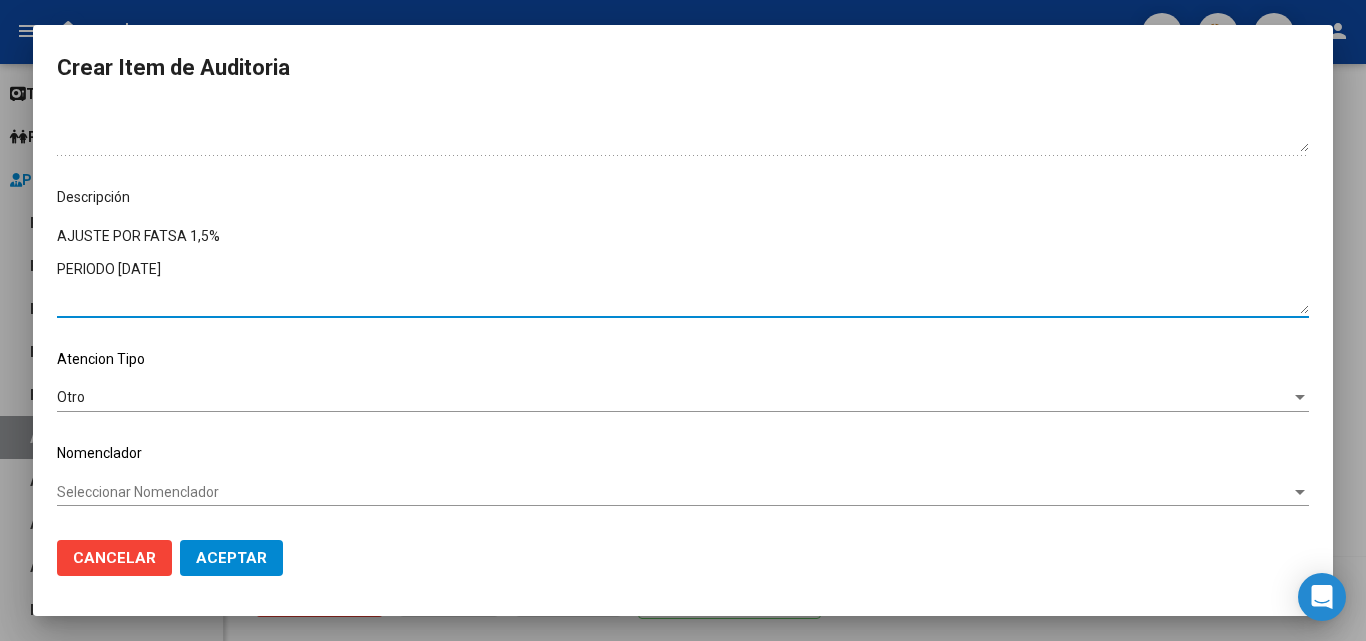 type on "AJUSTE POR FATSA 1,5%
PERIODO [DATE]" 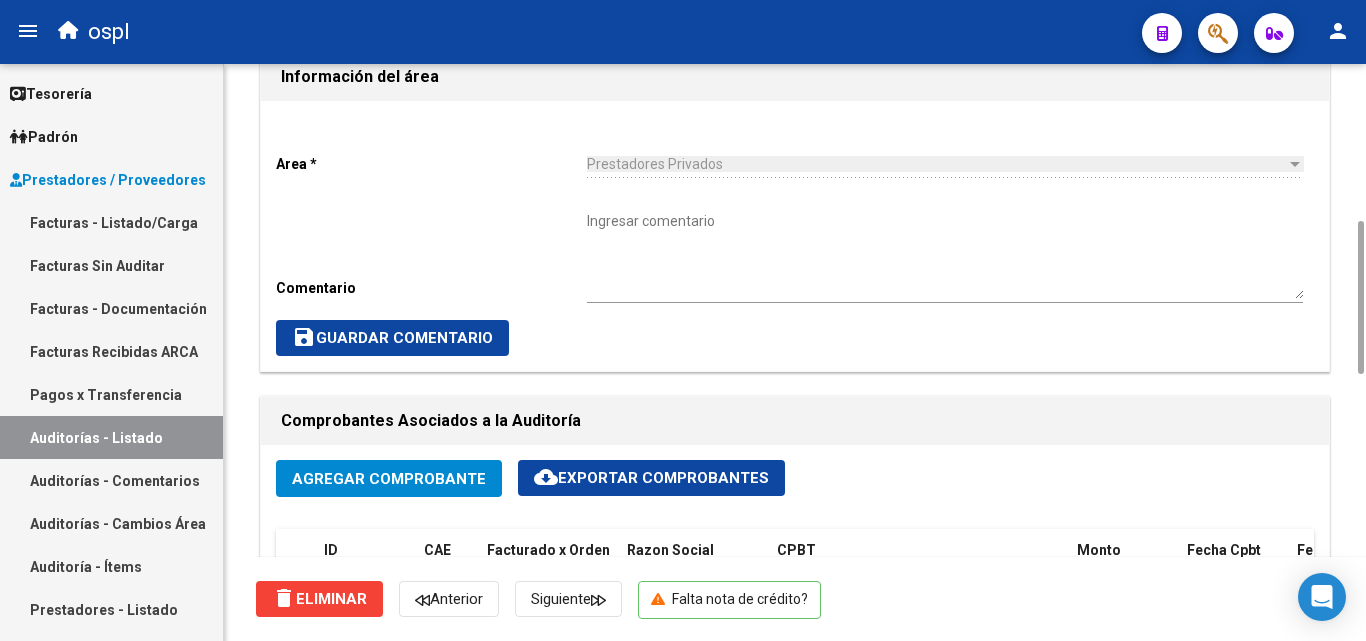 scroll, scrollTop: 0, scrollLeft: 0, axis: both 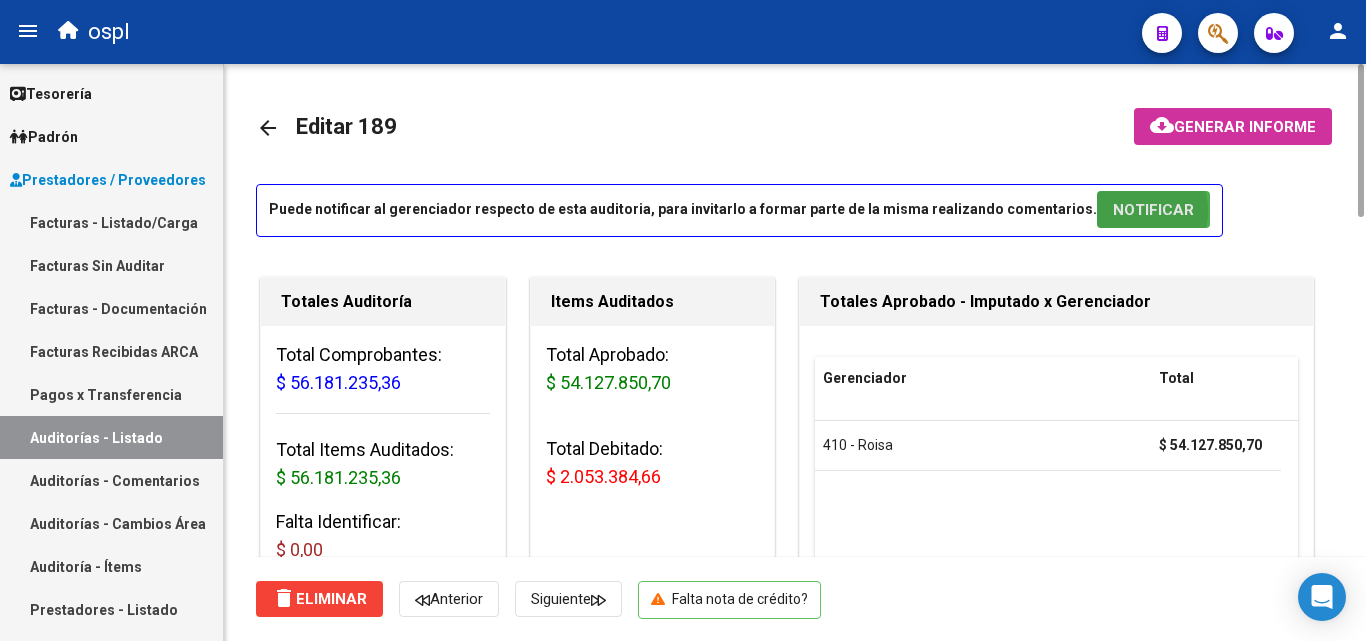 click on "NOTIFICAR" at bounding box center (1153, 210) 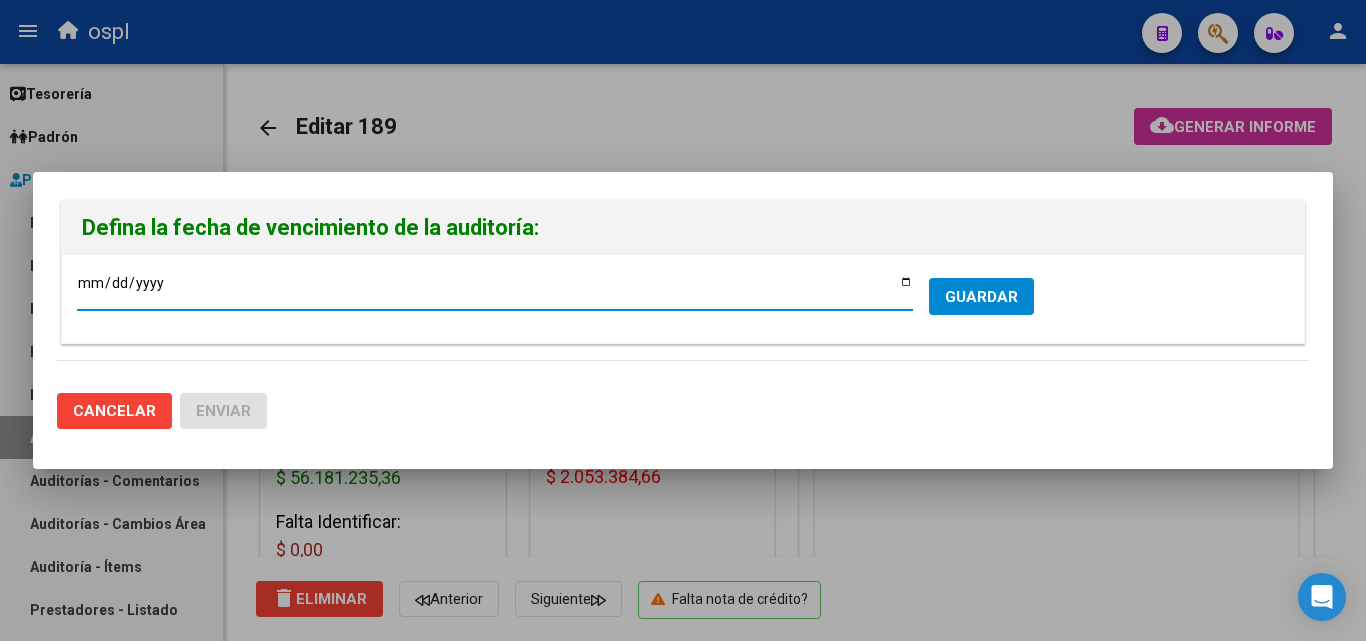 click on "GUARDAR" at bounding box center (981, 297) 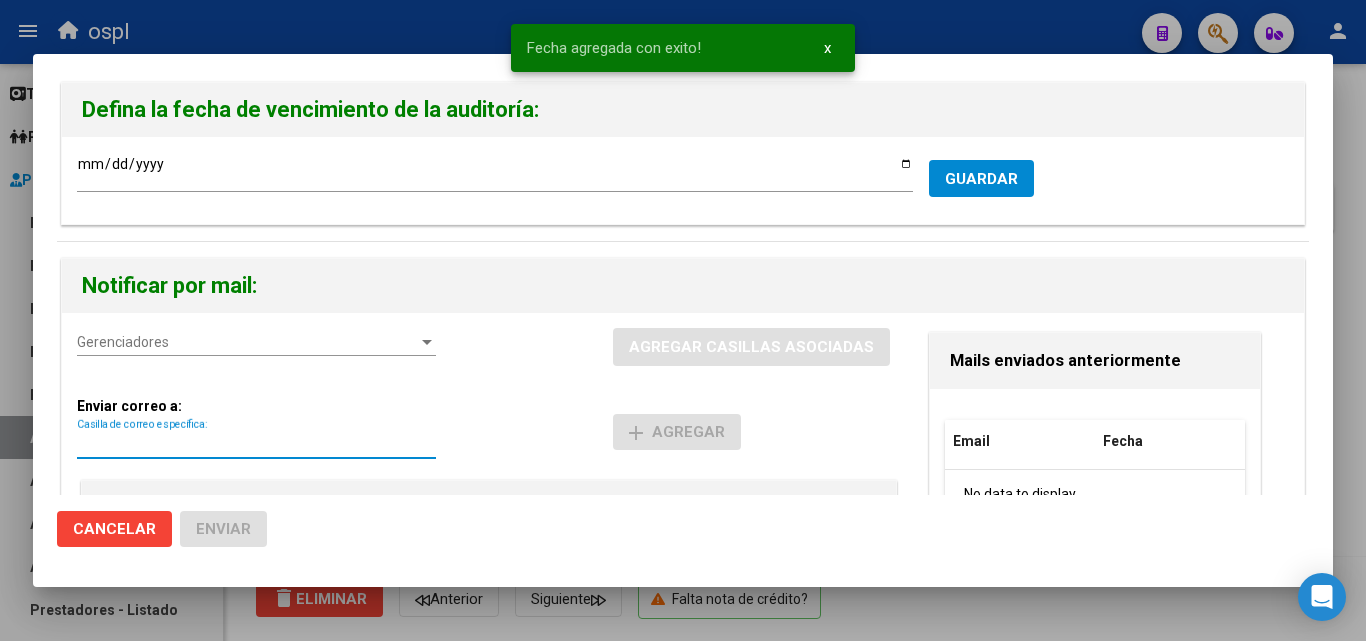 paste on "[EMAIL_ADDRESS][DOMAIN_NAME]" 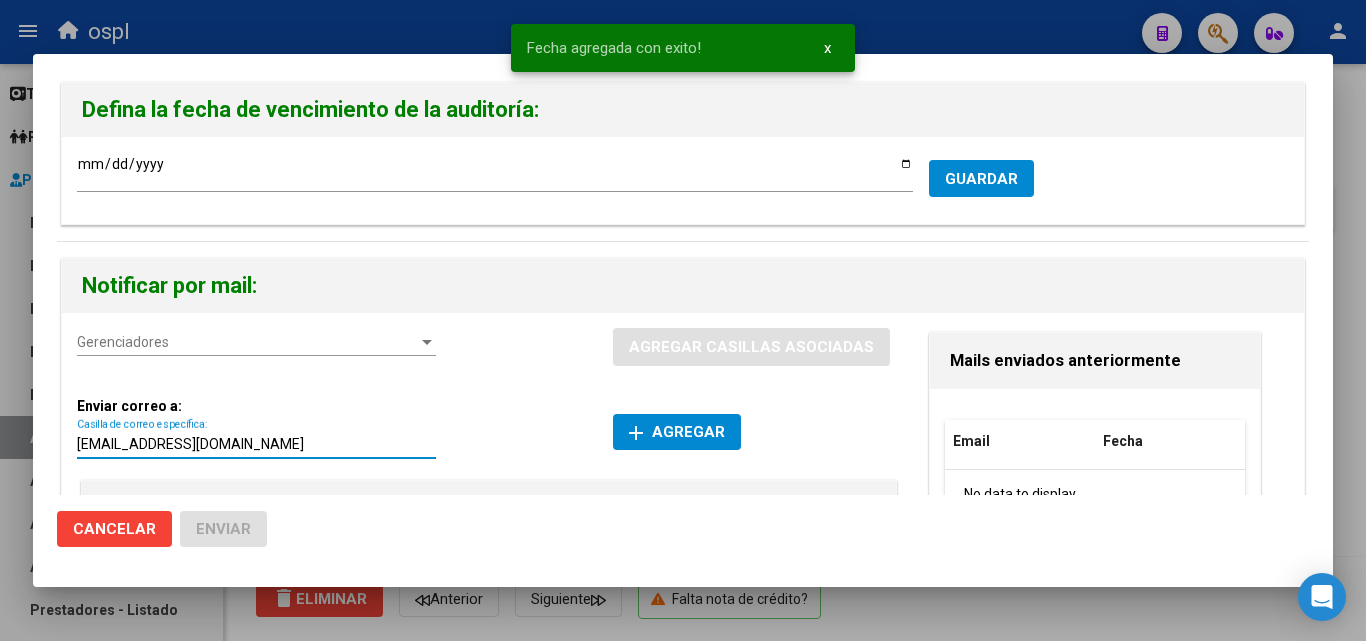 type on "[EMAIL_ADDRESS][DOMAIN_NAME]" 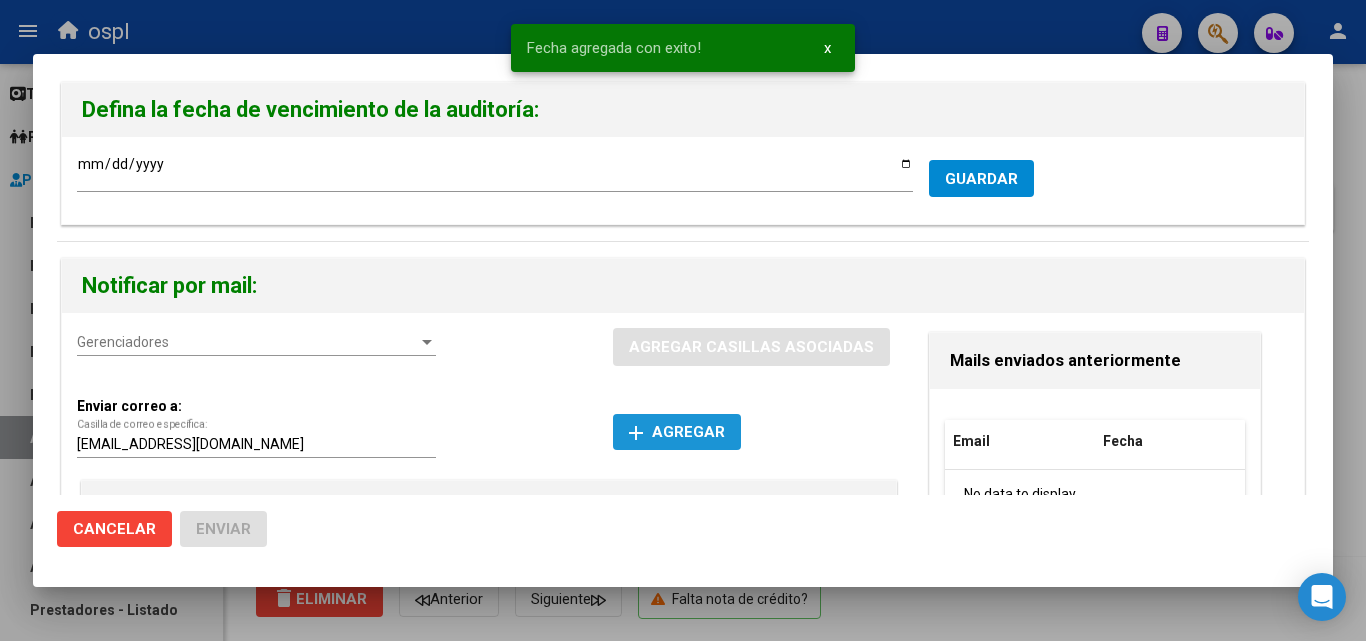 click on "add  Agregar" at bounding box center (677, 432) 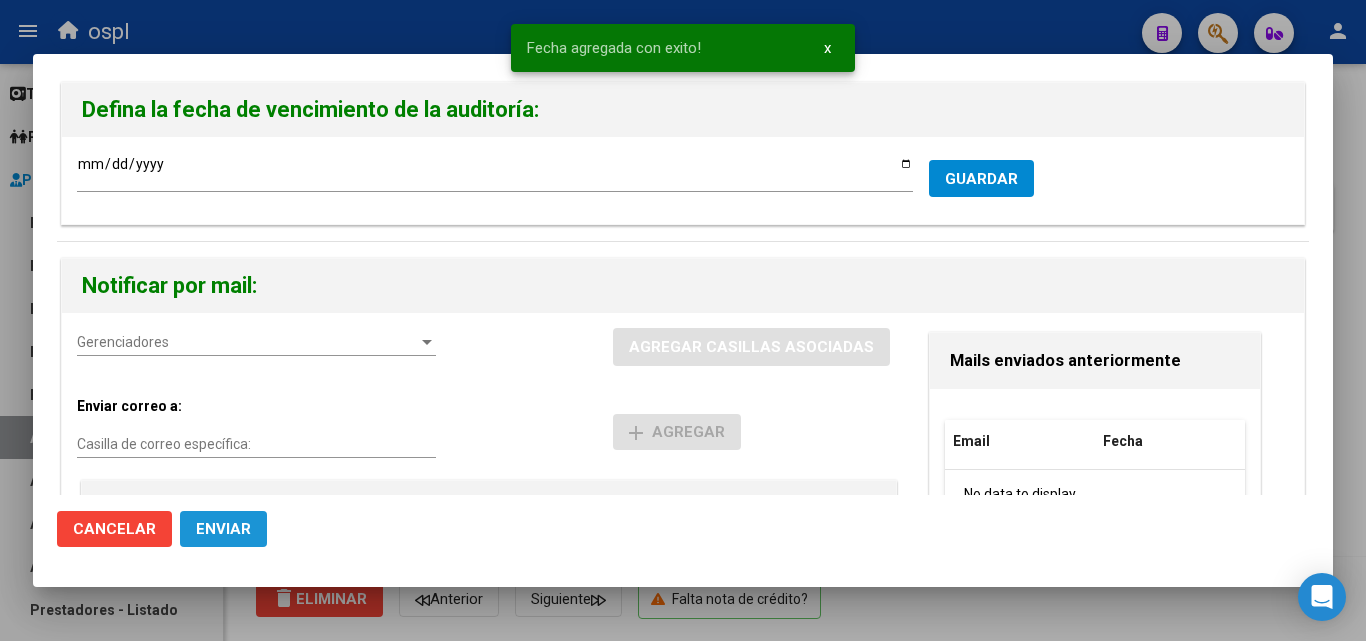 click on "Enviar" 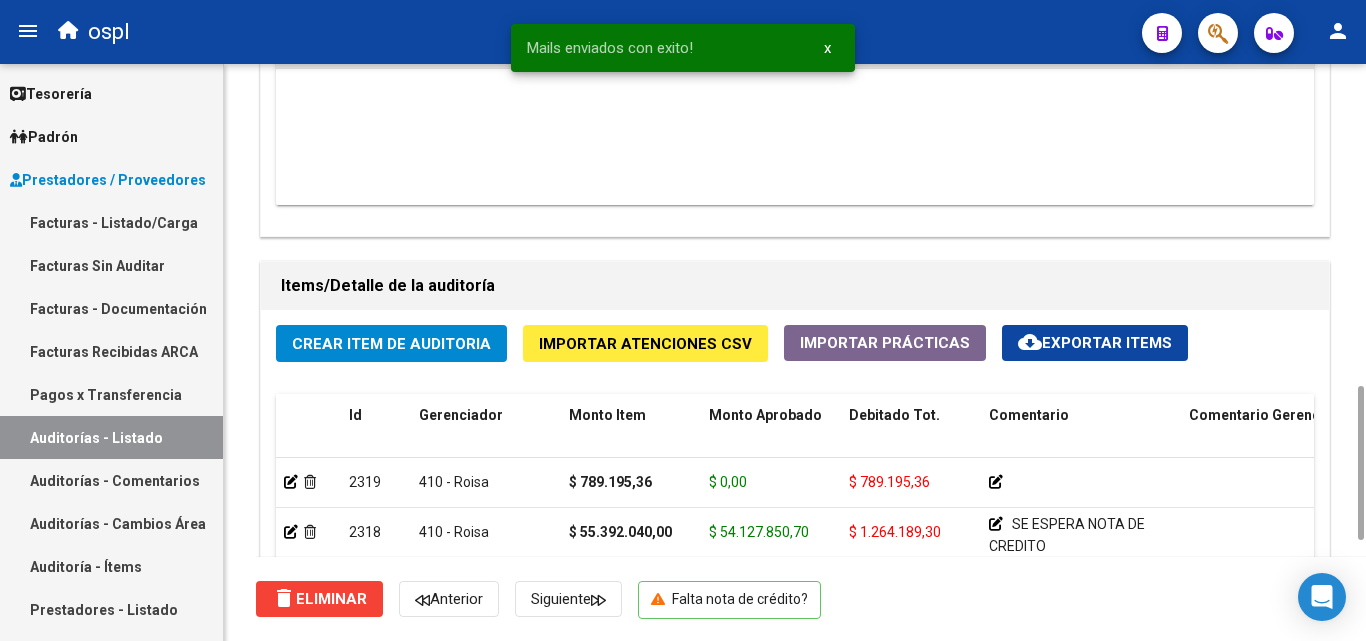 scroll, scrollTop: 1400, scrollLeft: 0, axis: vertical 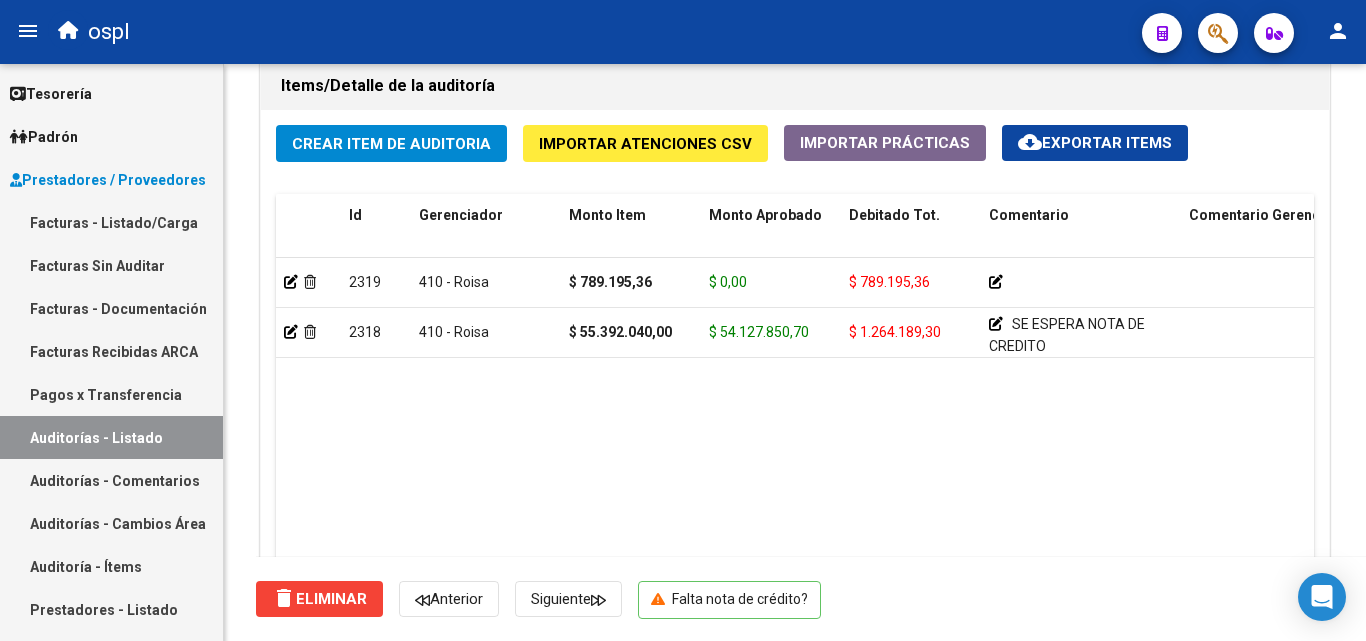 click on "Auditorías - Listado" at bounding box center (111, 437) 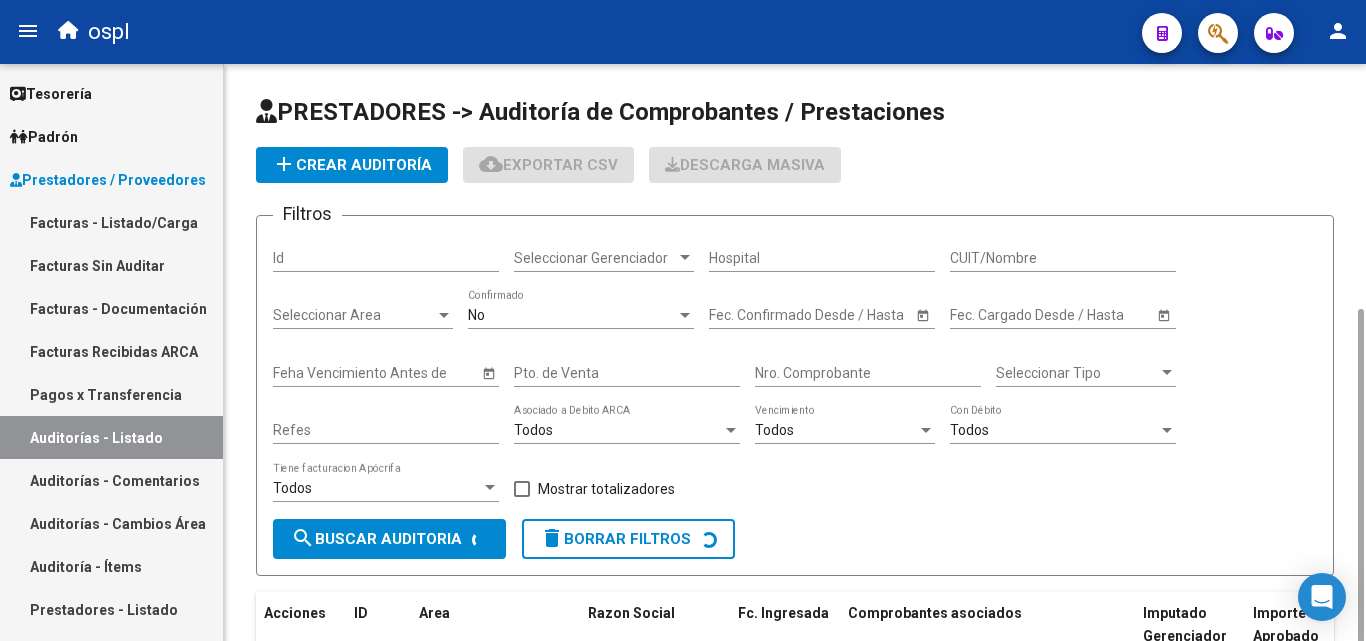 scroll, scrollTop: 135, scrollLeft: 0, axis: vertical 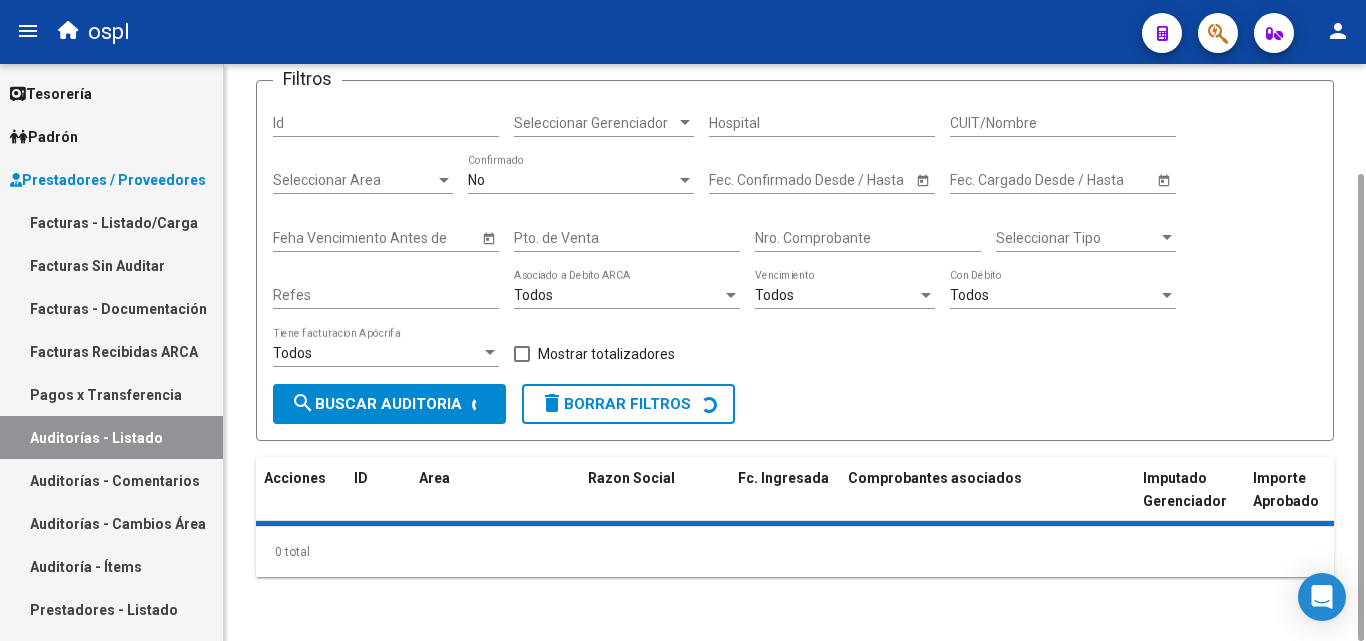click on "Nro. Comprobante" at bounding box center [868, 238] 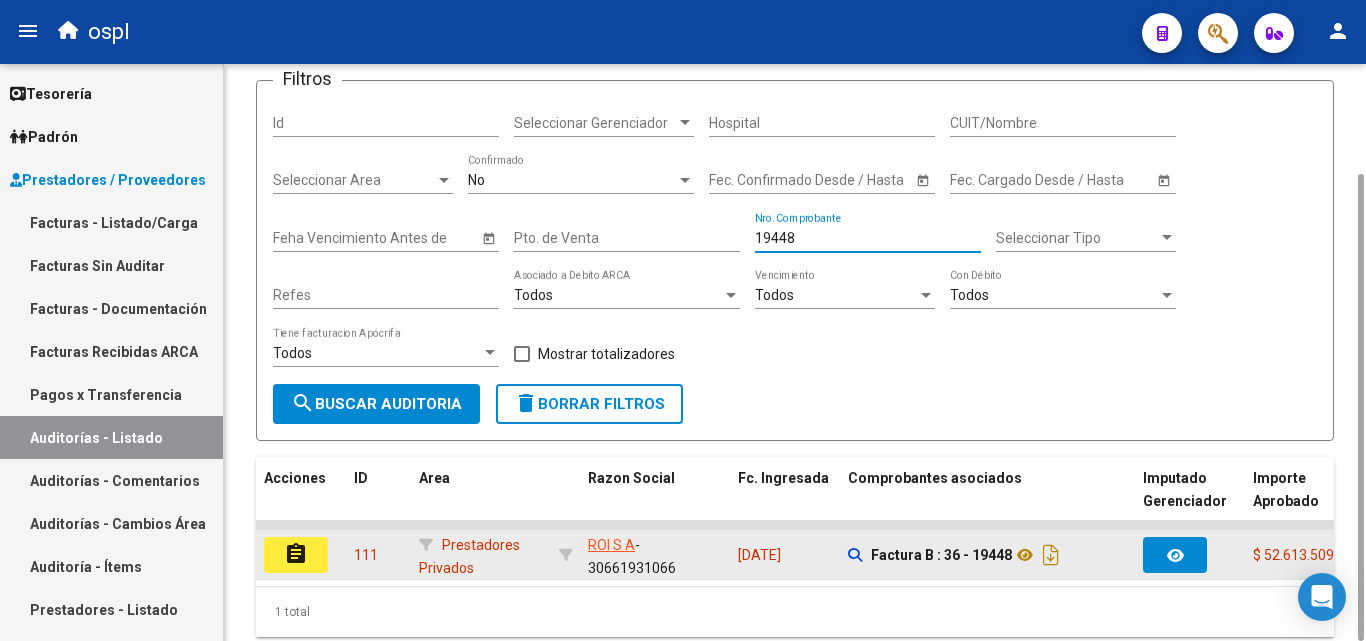 type on "19448" 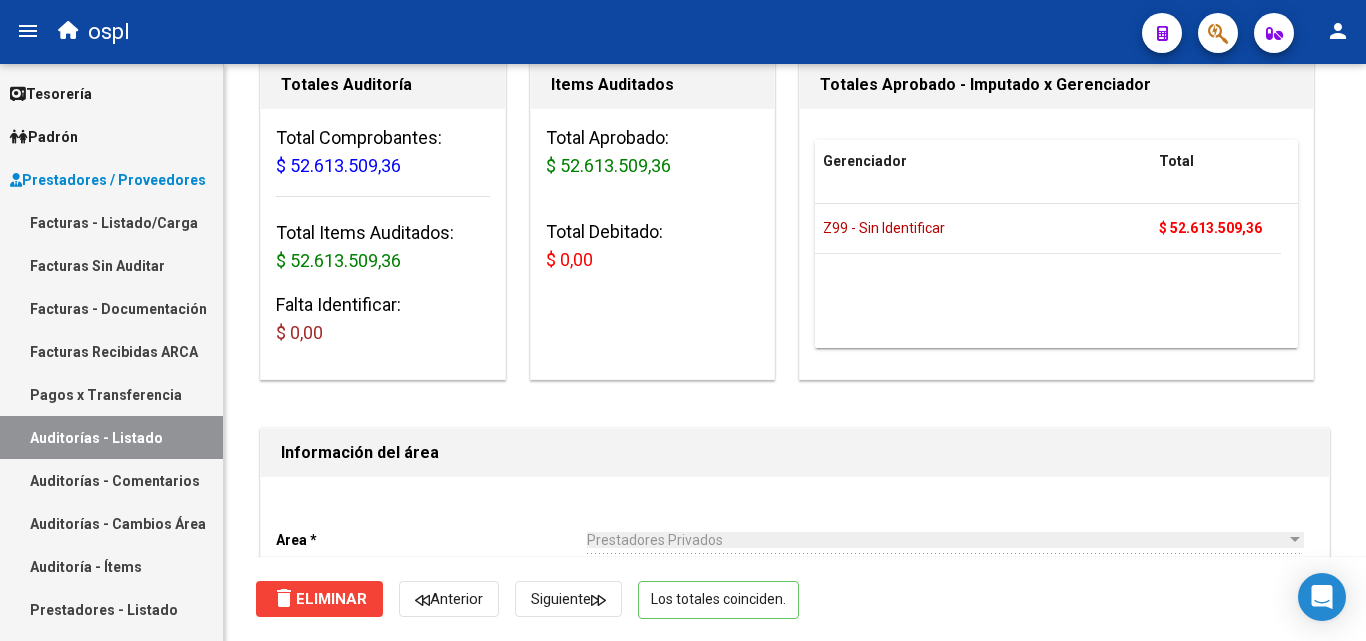 scroll, scrollTop: 0, scrollLeft: 0, axis: both 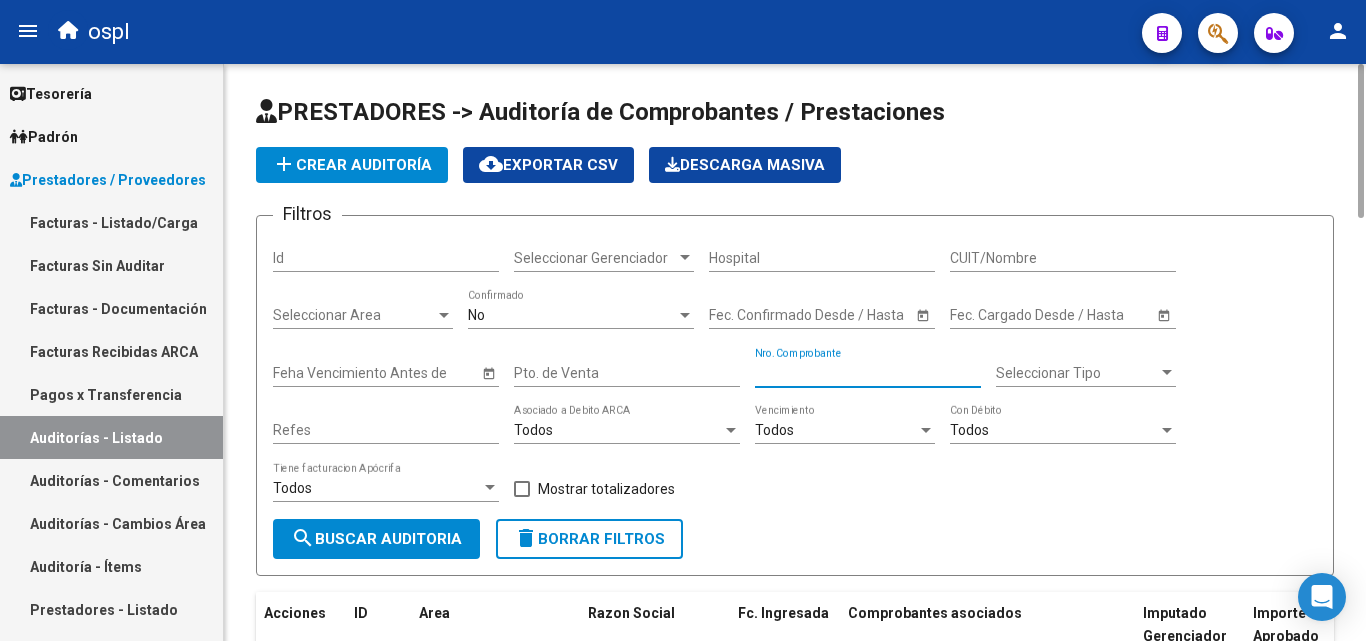 click on "Nro. Comprobante" at bounding box center [868, 373] 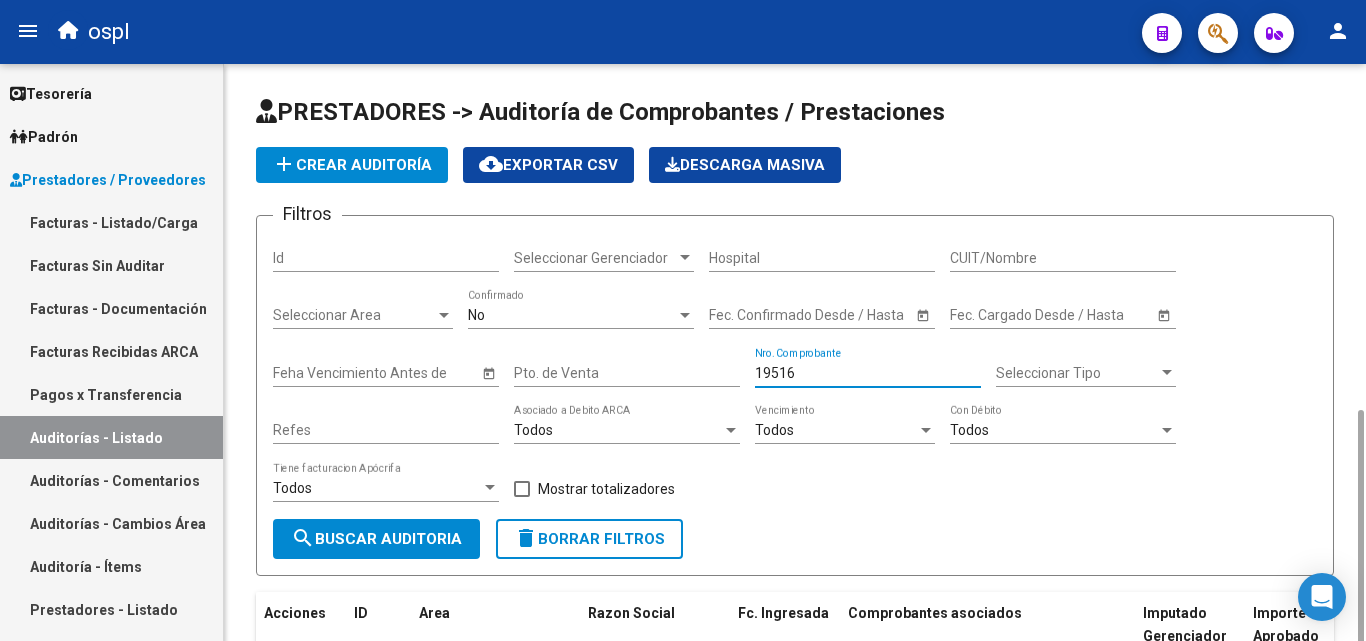 scroll, scrollTop: 213, scrollLeft: 0, axis: vertical 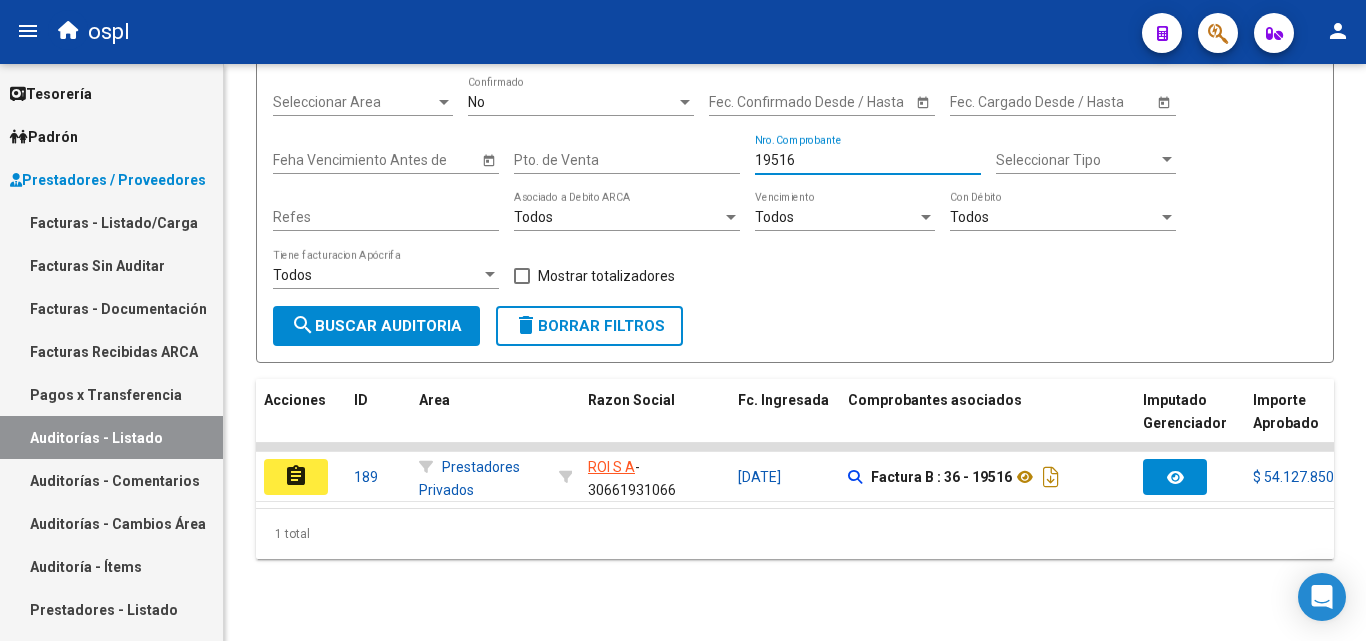 type on "19516" 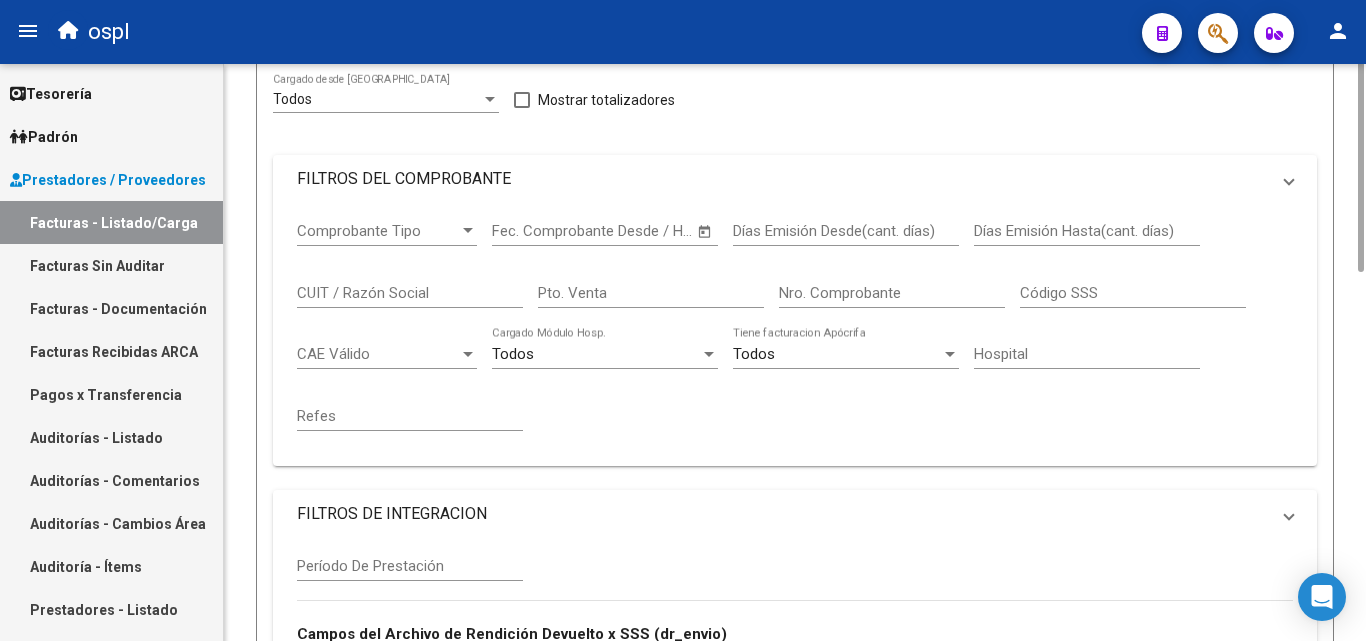 scroll, scrollTop: 0, scrollLeft: 0, axis: both 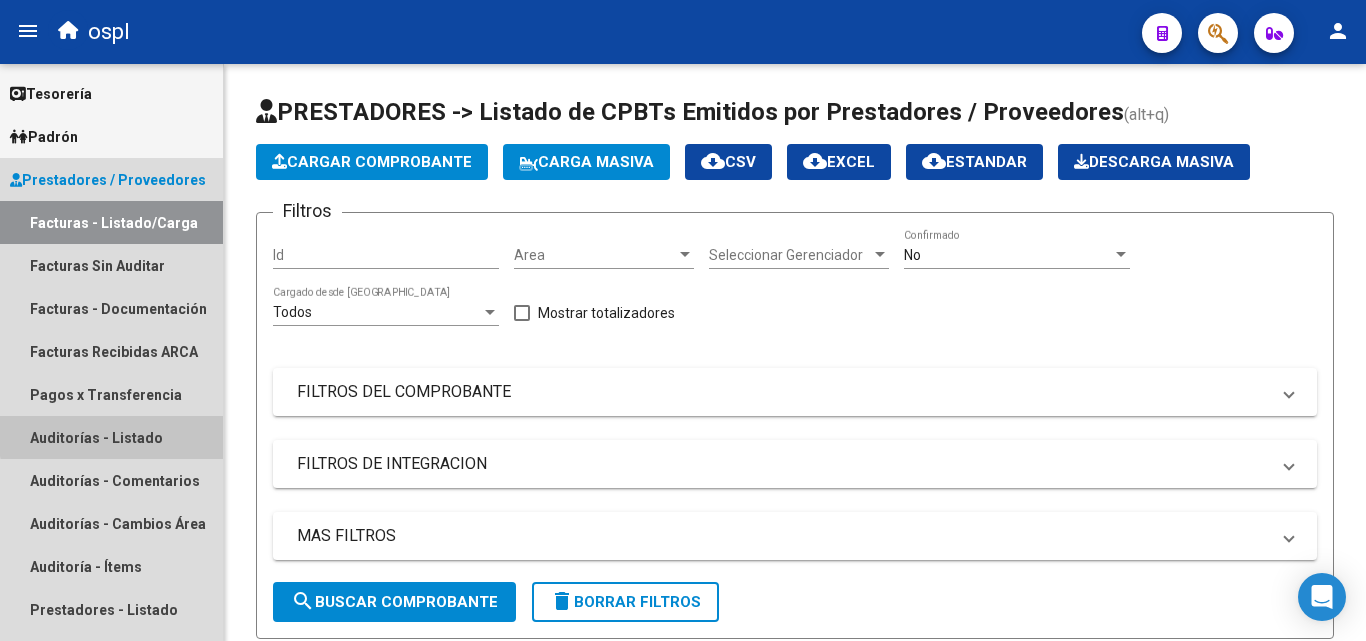 click on "Auditorías - Listado" at bounding box center (111, 437) 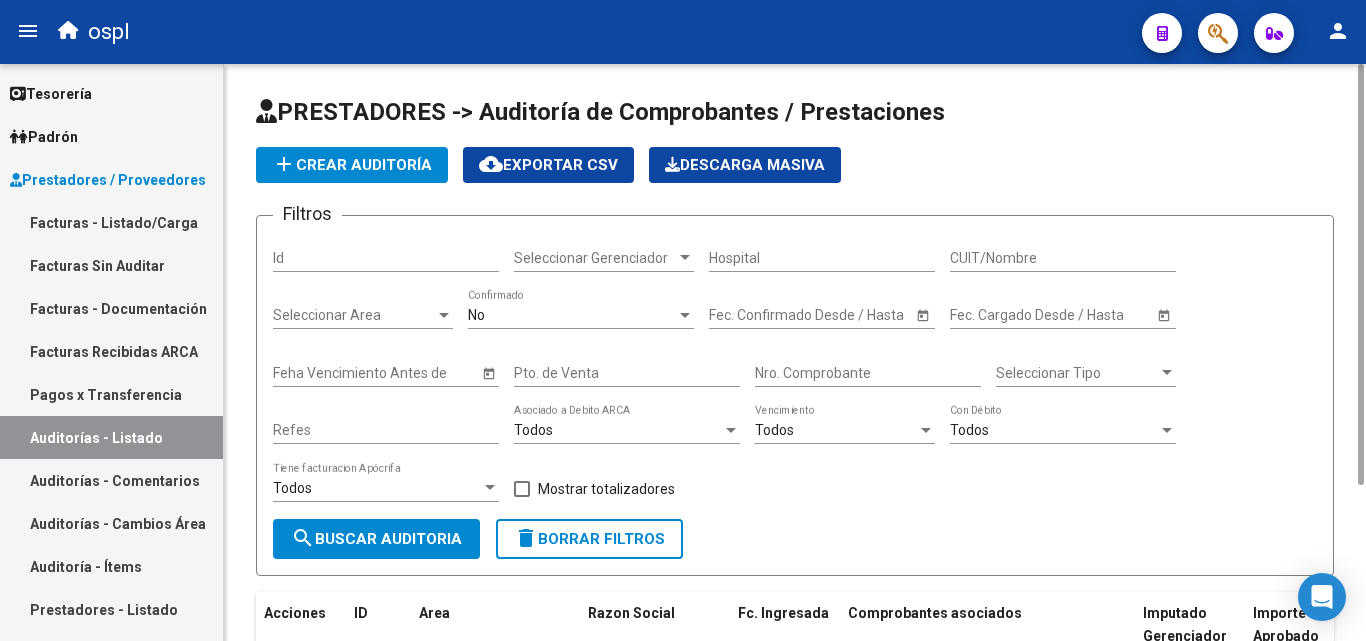 click on "Nro. Comprobante" at bounding box center [868, 373] 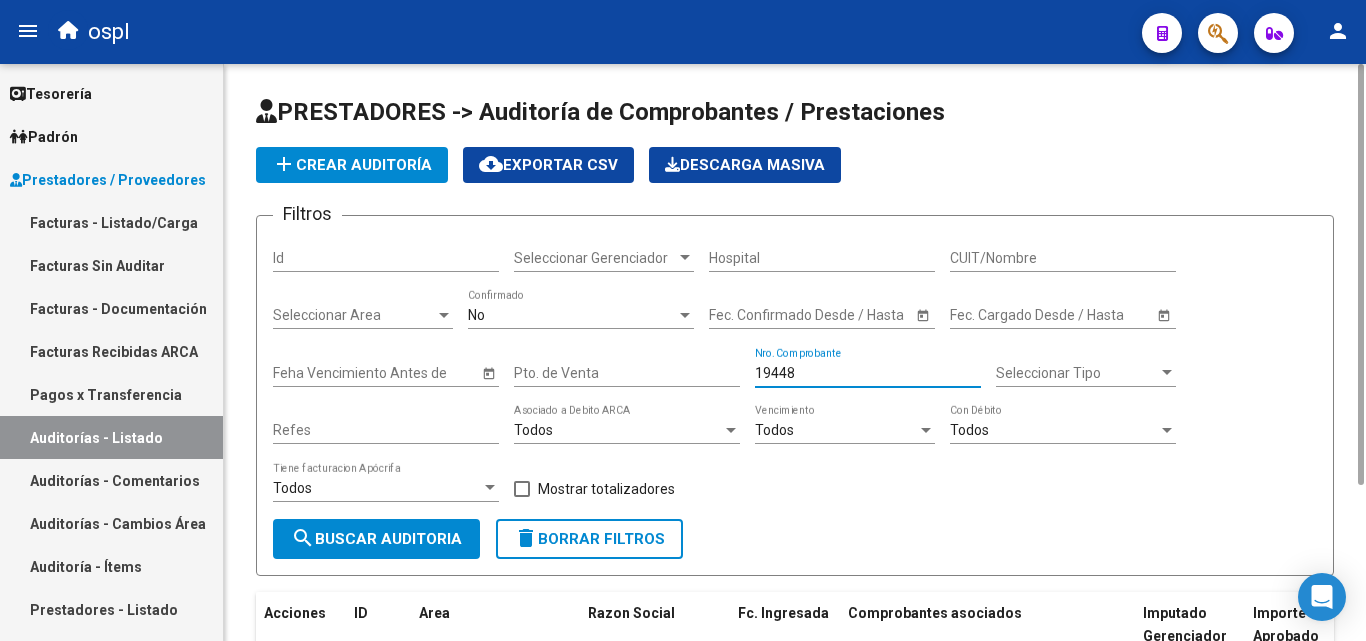 scroll, scrollTop: 200, scrollLeft: 0, axis: vertical 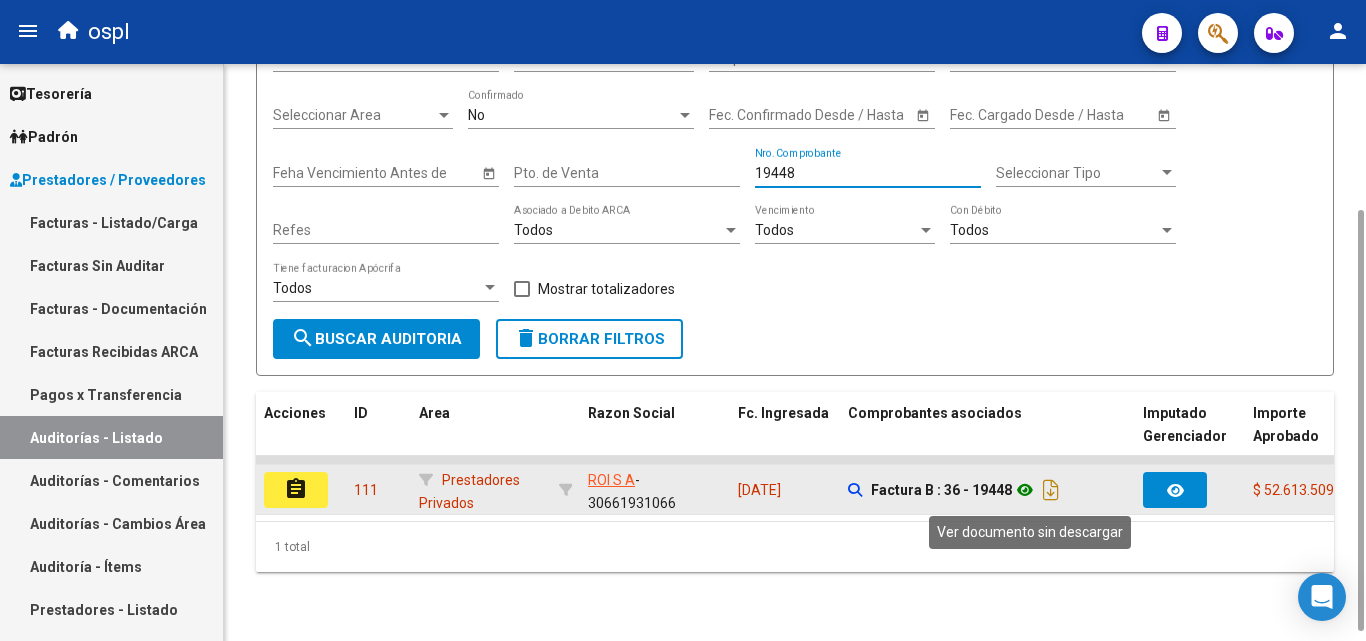 click 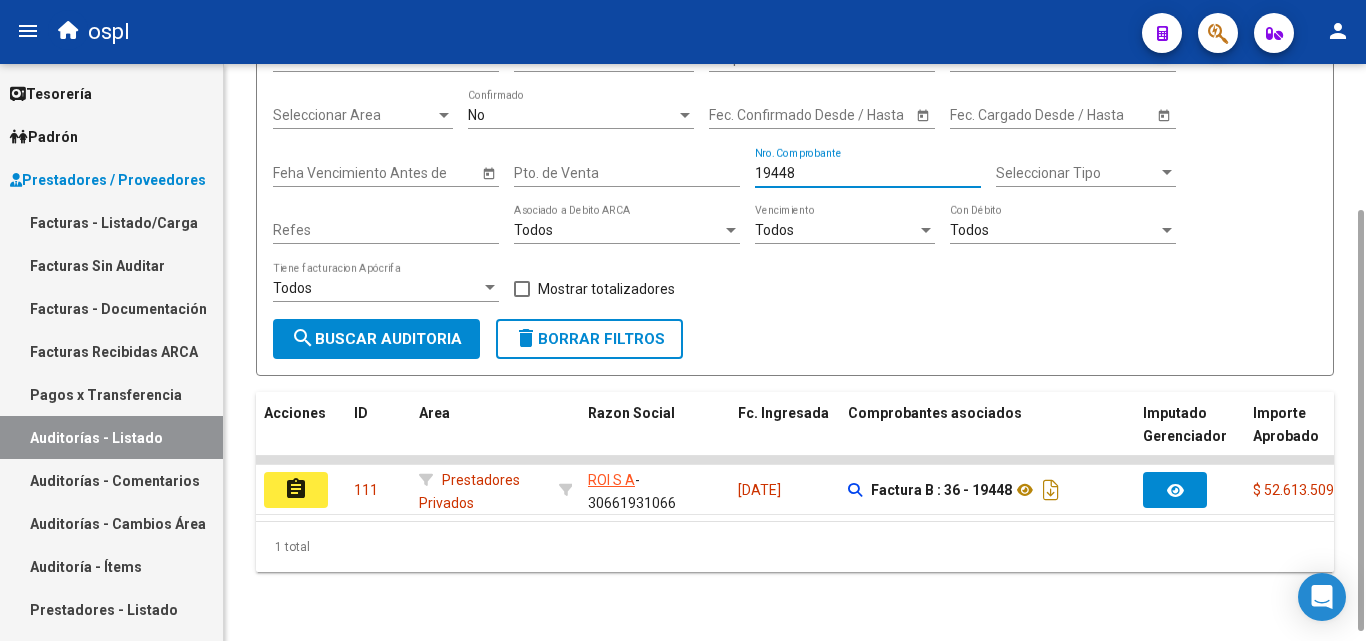 drag, startPoint x: 818, startPoint y: 175, endPoint x: 747, endPoint y: 165, distance: 71.70077 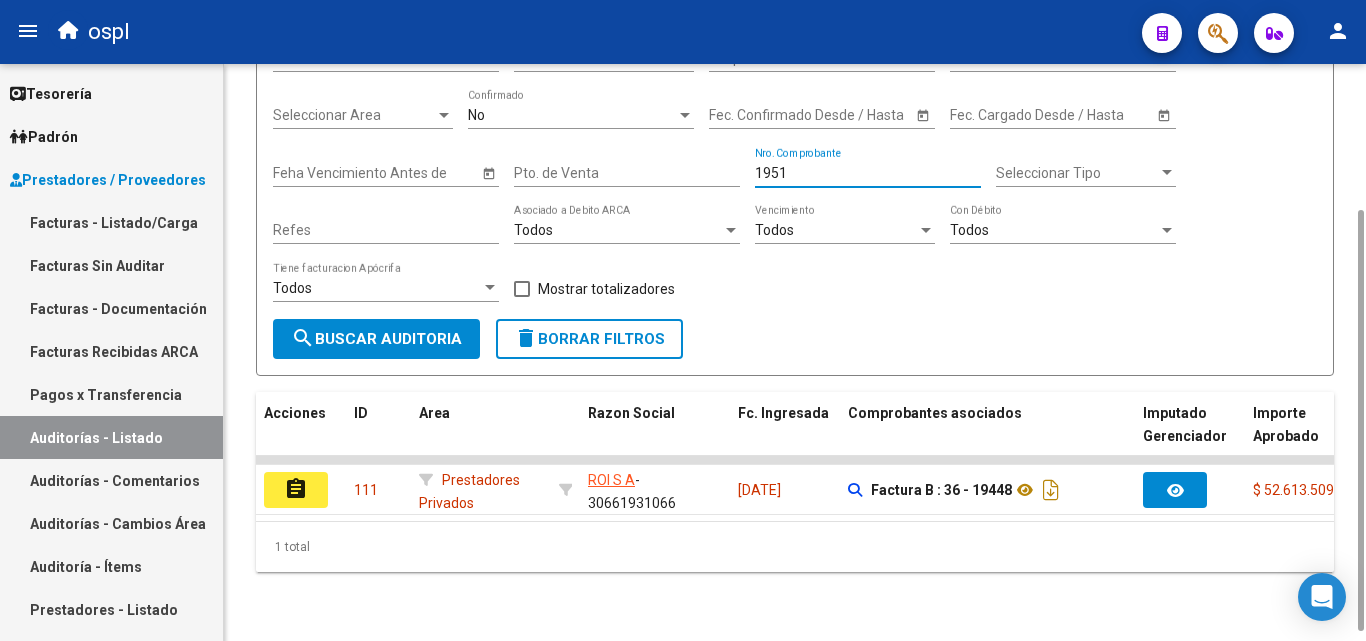 click on "1951" at bounding box center (868, 173) 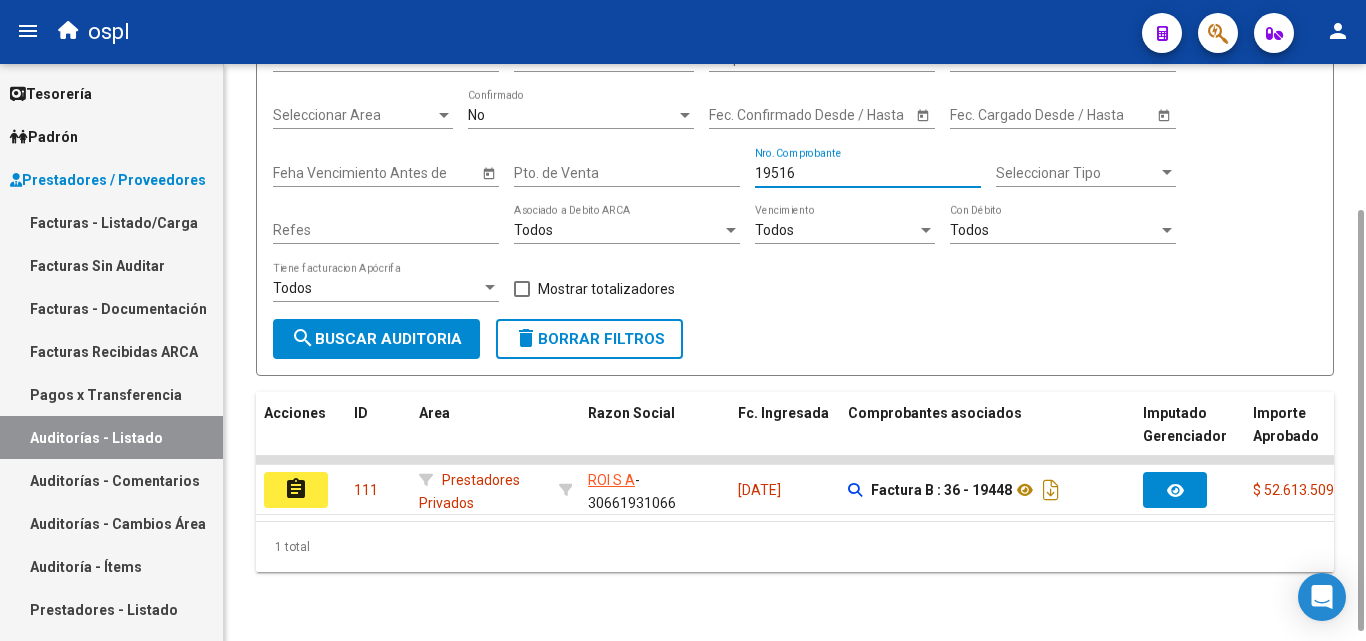 type on "19516" 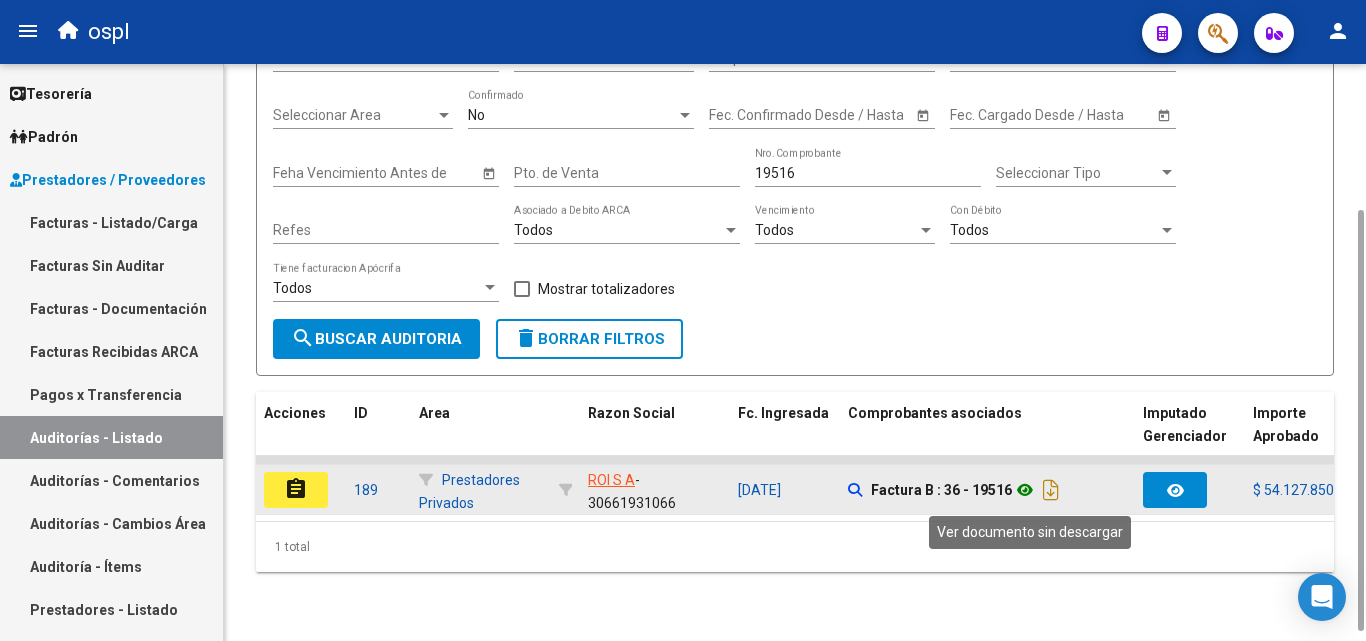 click 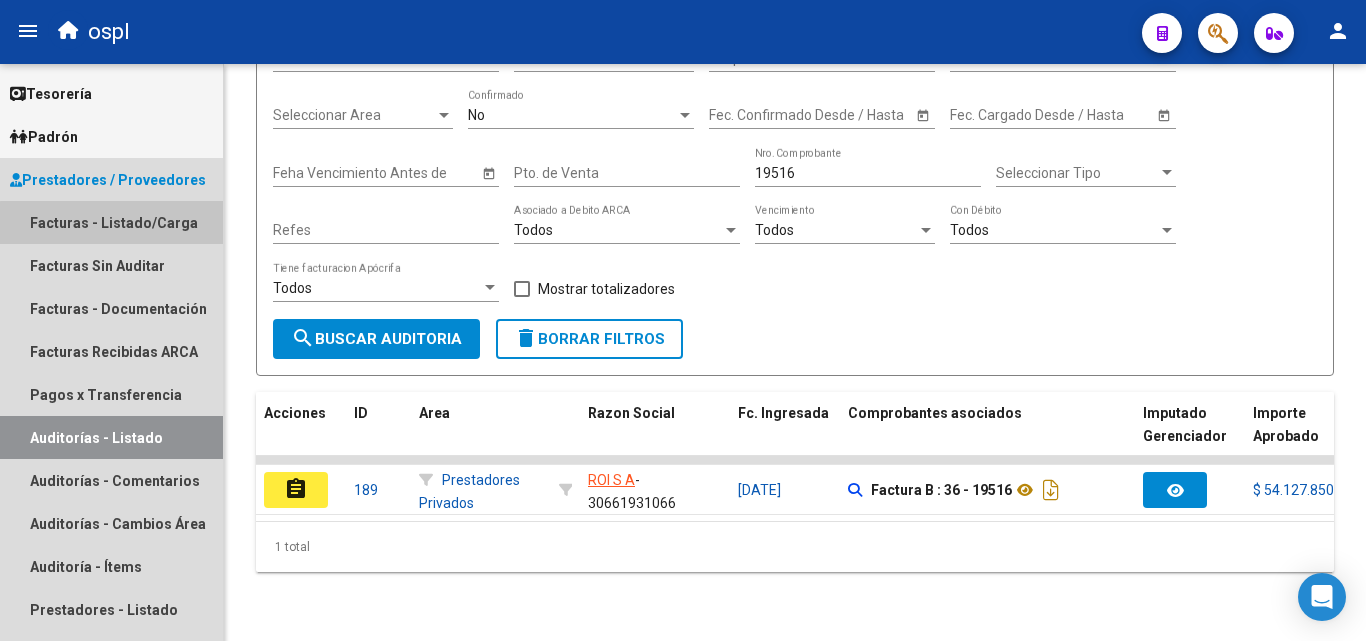 click on "Facturas - Listado/Carga" at bounding box center (111, 222) 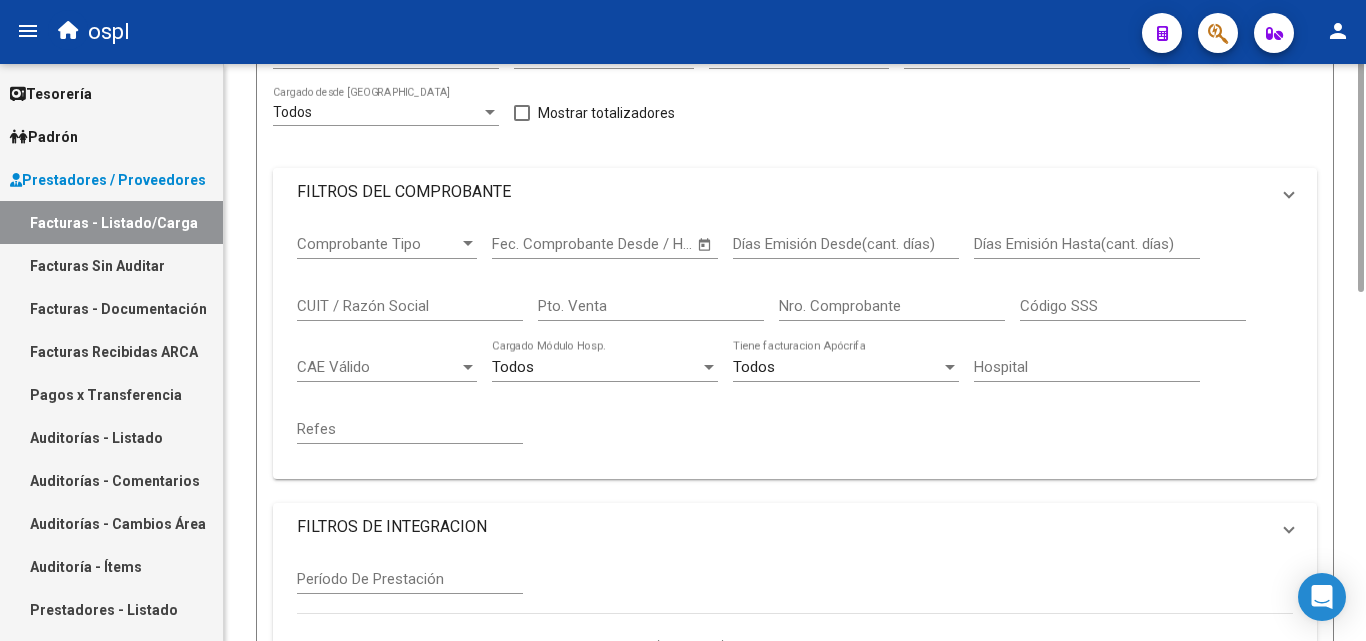 click on "FILTROS DEL COMPROBANTE" at bounding box center (783, 192) 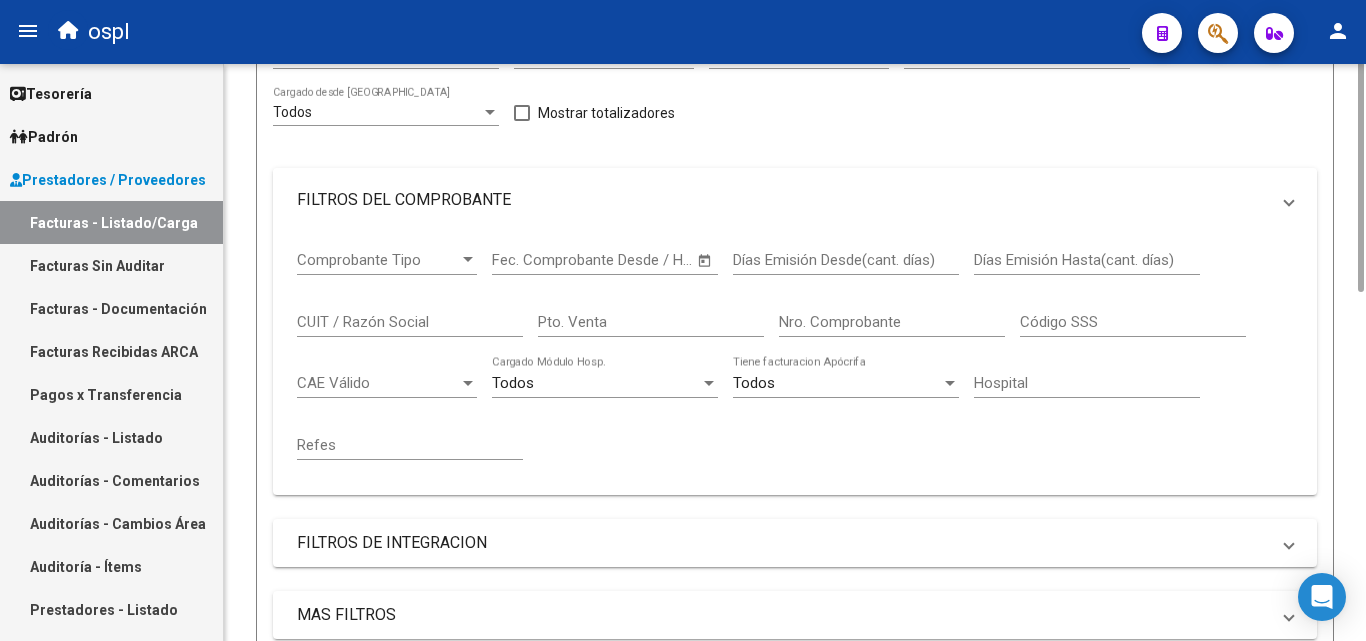 scroll, scrollTop: 0, scrollLeft: 0, axis: both 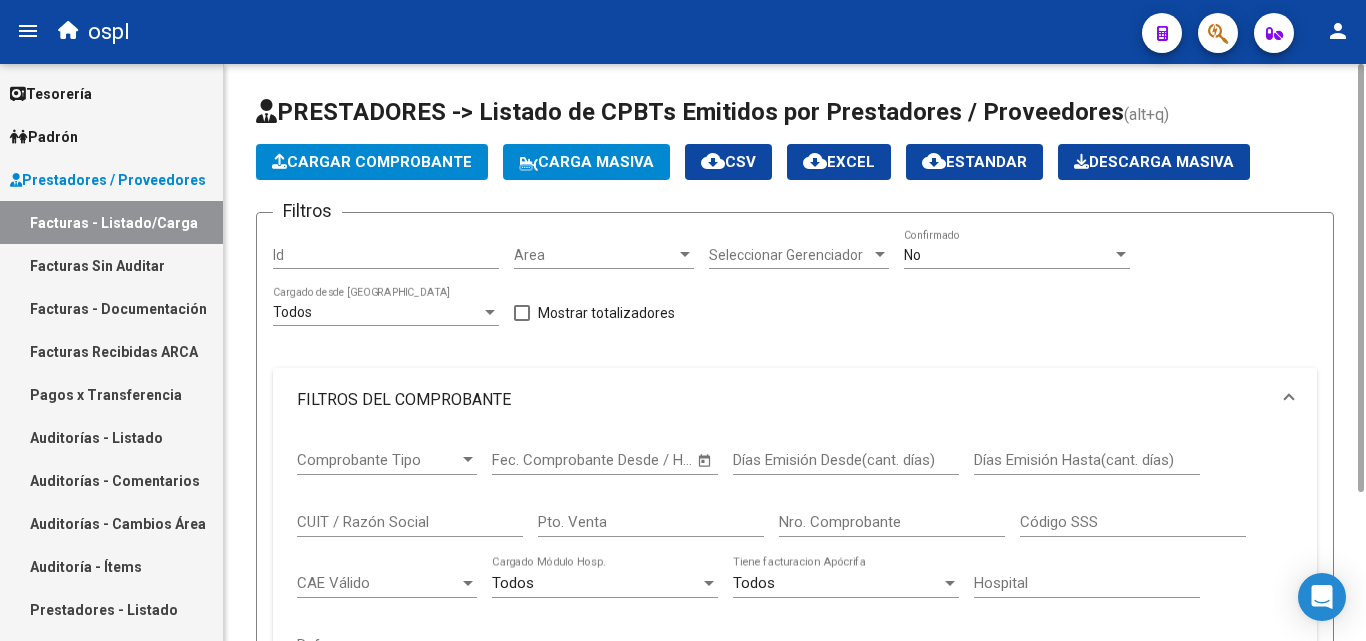 click on "Area" at bounding box center (595, 255) 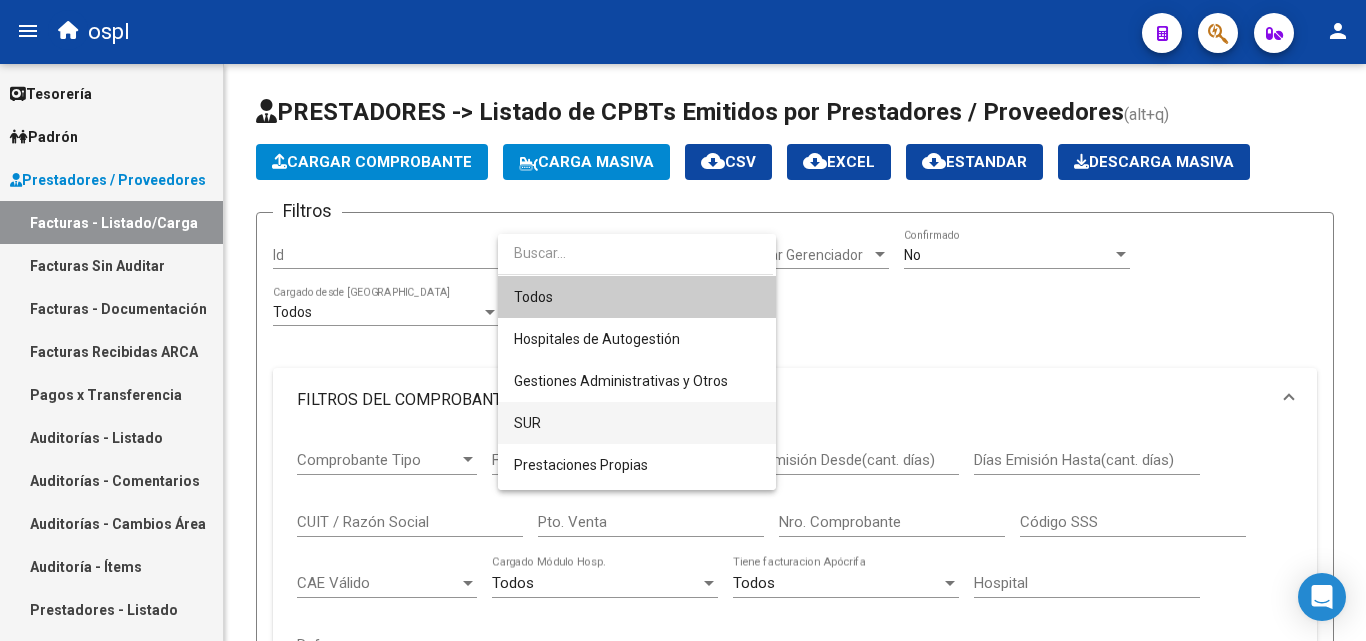 scroll, scrollTop: 206, scrollLeft: 0, axis: vertical 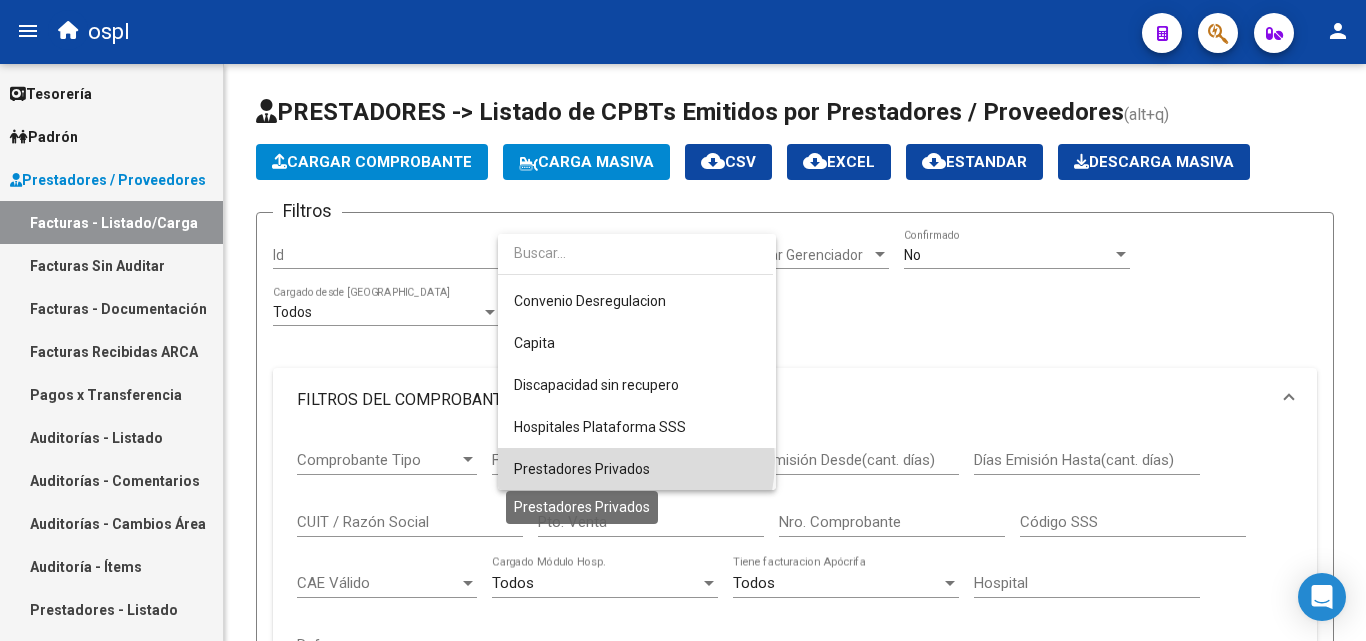 click on "Prestadores Privados" at bounding box center (582, 469) 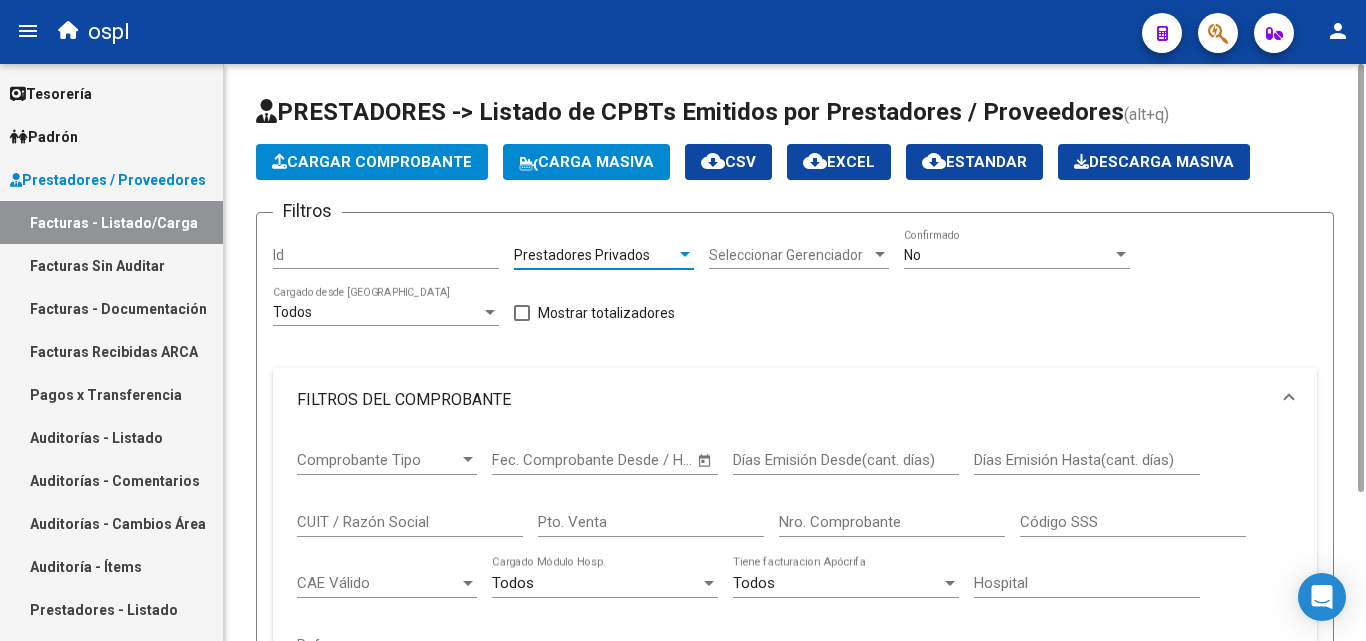 scroll, scrollTop: 400, scrollLeft: 0, axis: vertical 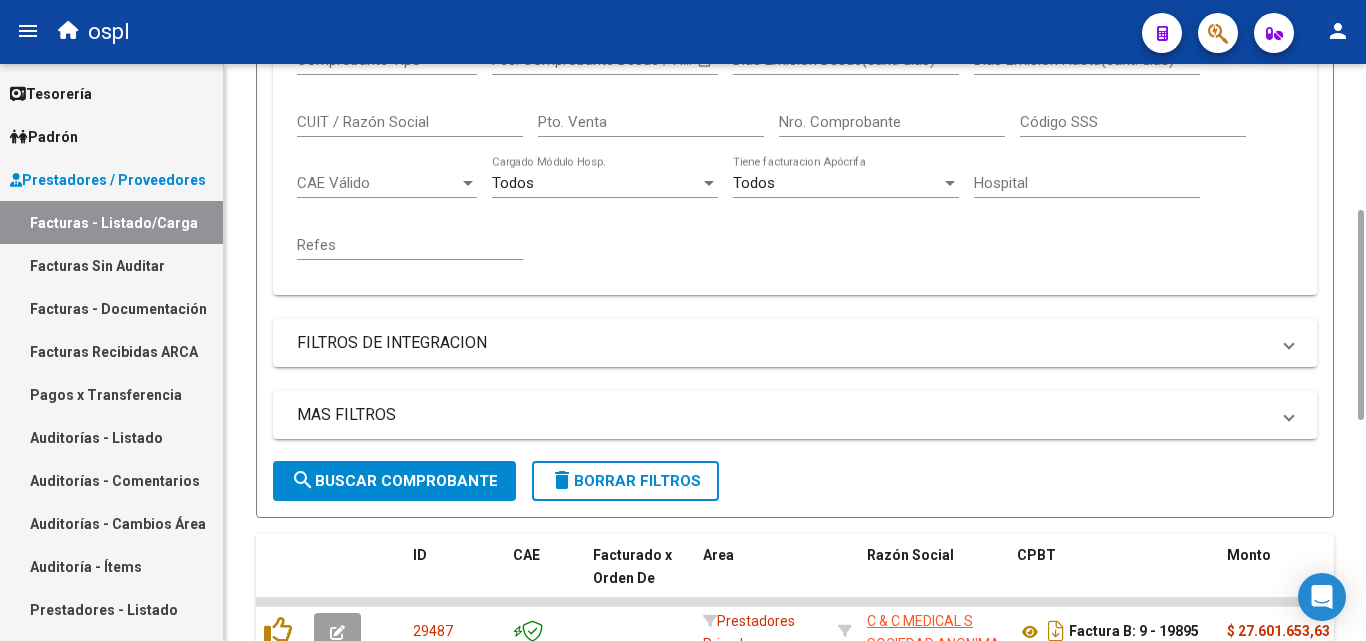 click on "search  Buscar Comprobante" 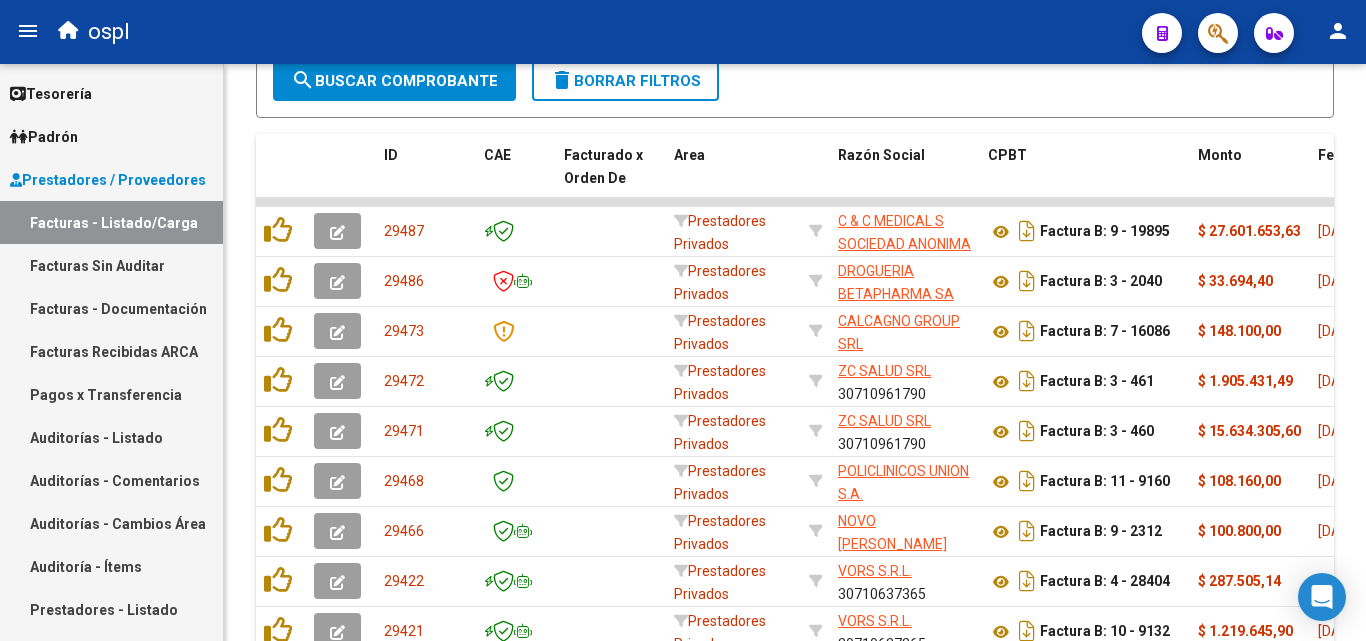 scroll, scrollTop: 0, scrollLeft: 0, axis: both 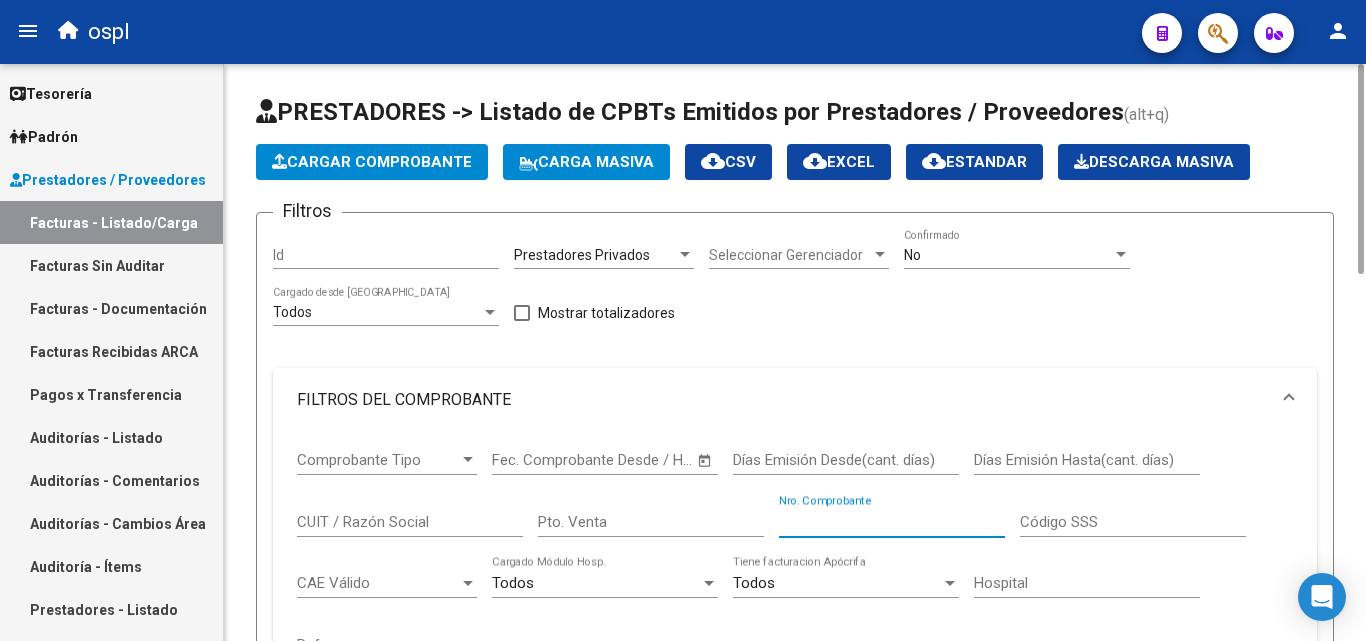 click on "Nro. Comprobante" at bounding box center (892, 522) 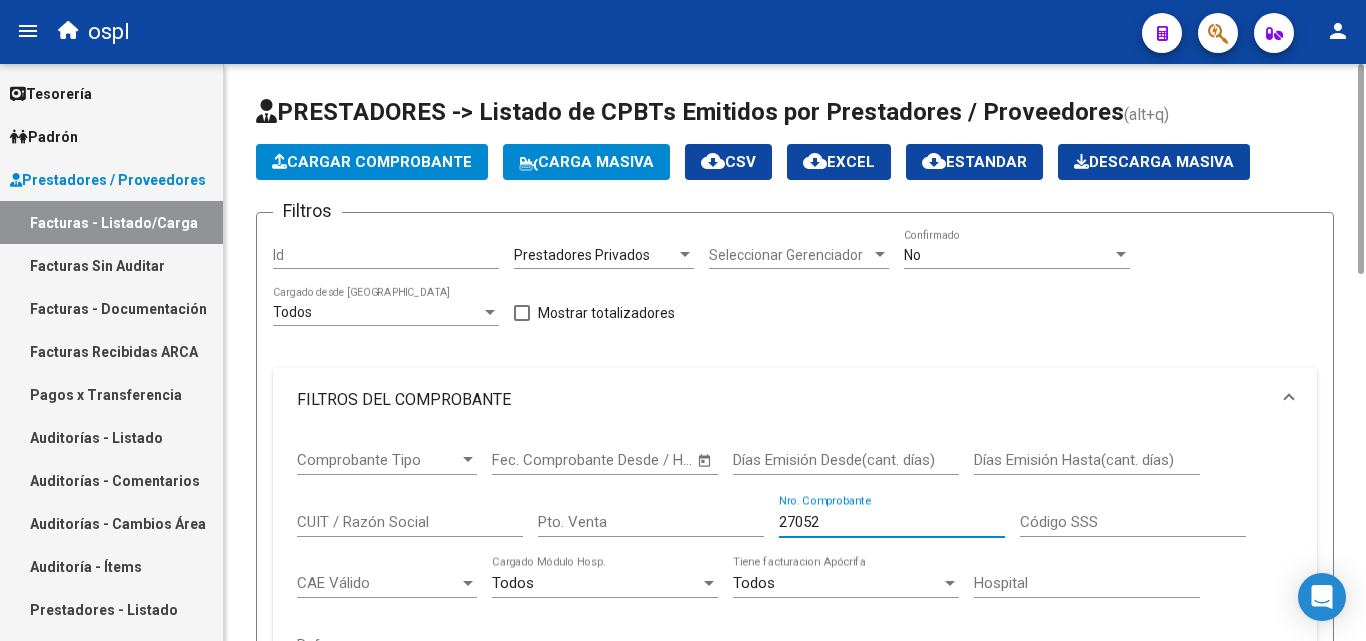scroll, scrollTop: 522, scrollLeft: 0, axis: vertical 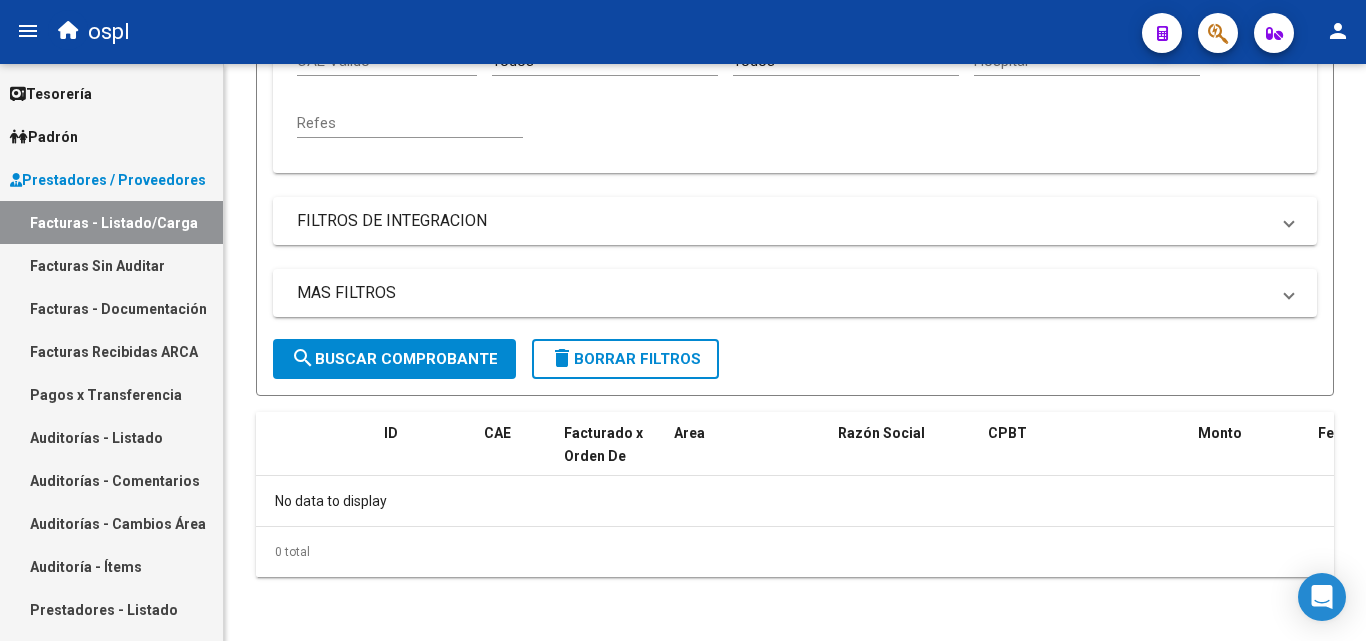 type on "27052" 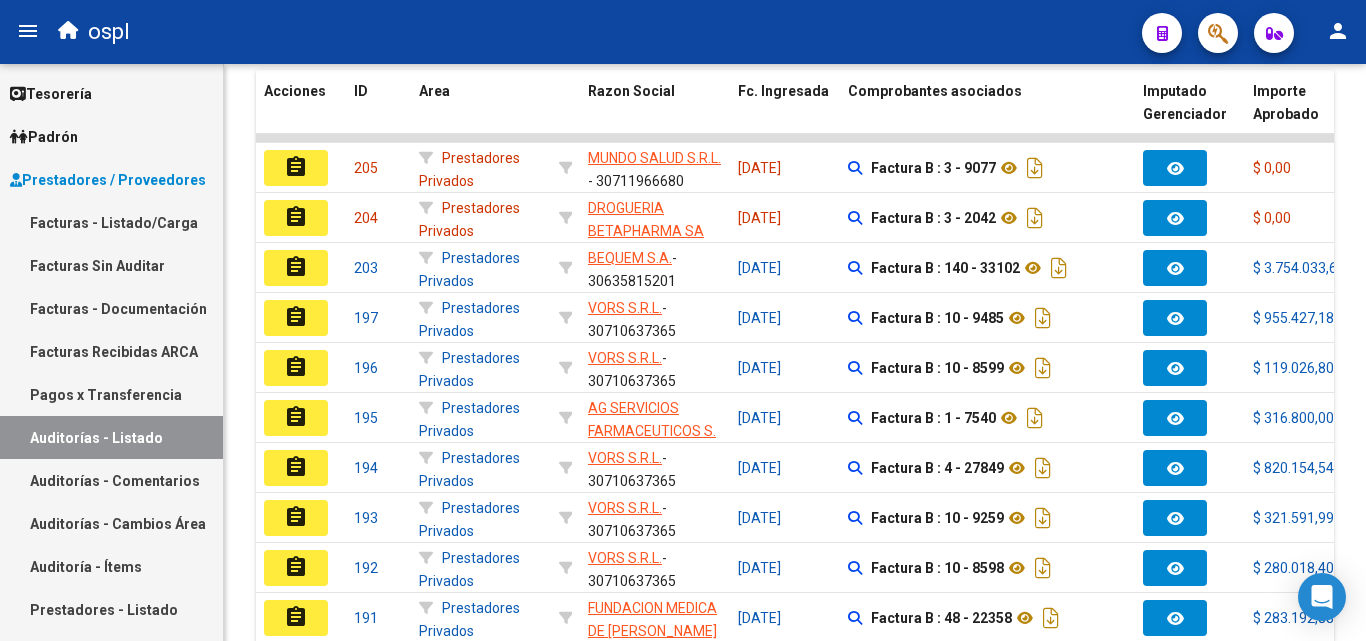scroll, scrollTop: 0, scrollLeft: 0, axis: both 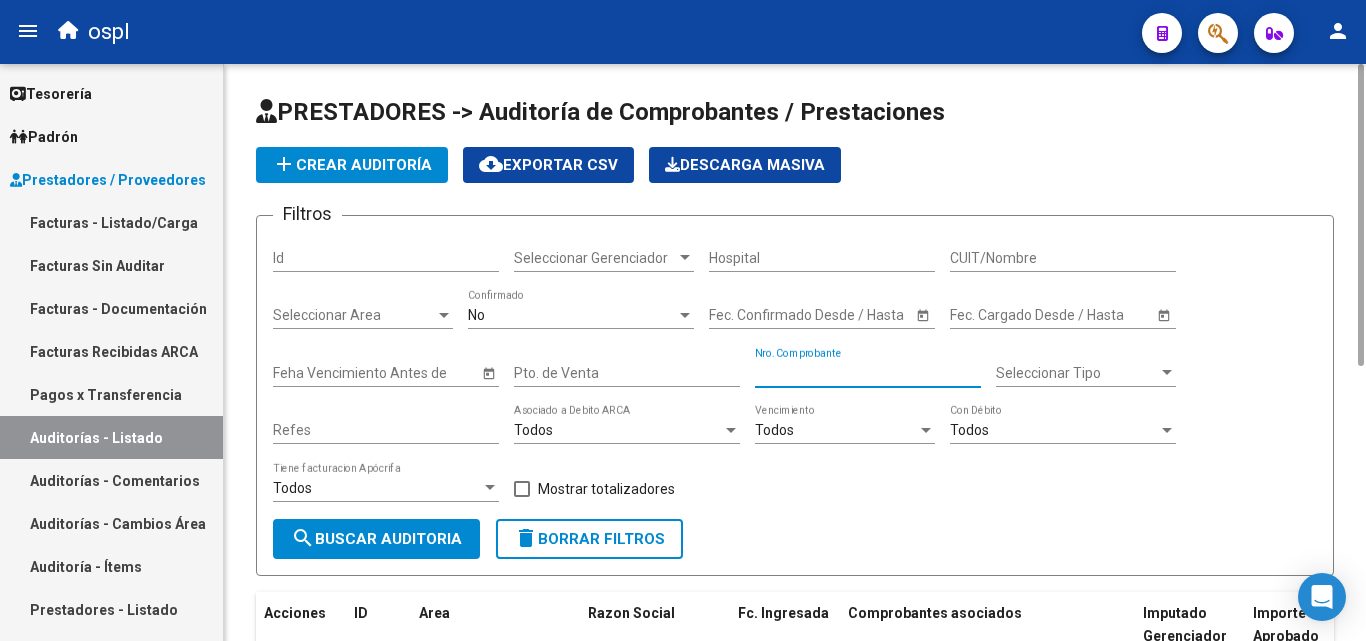 click on "Nro. Comprobante" at bounding box center [868, 373] 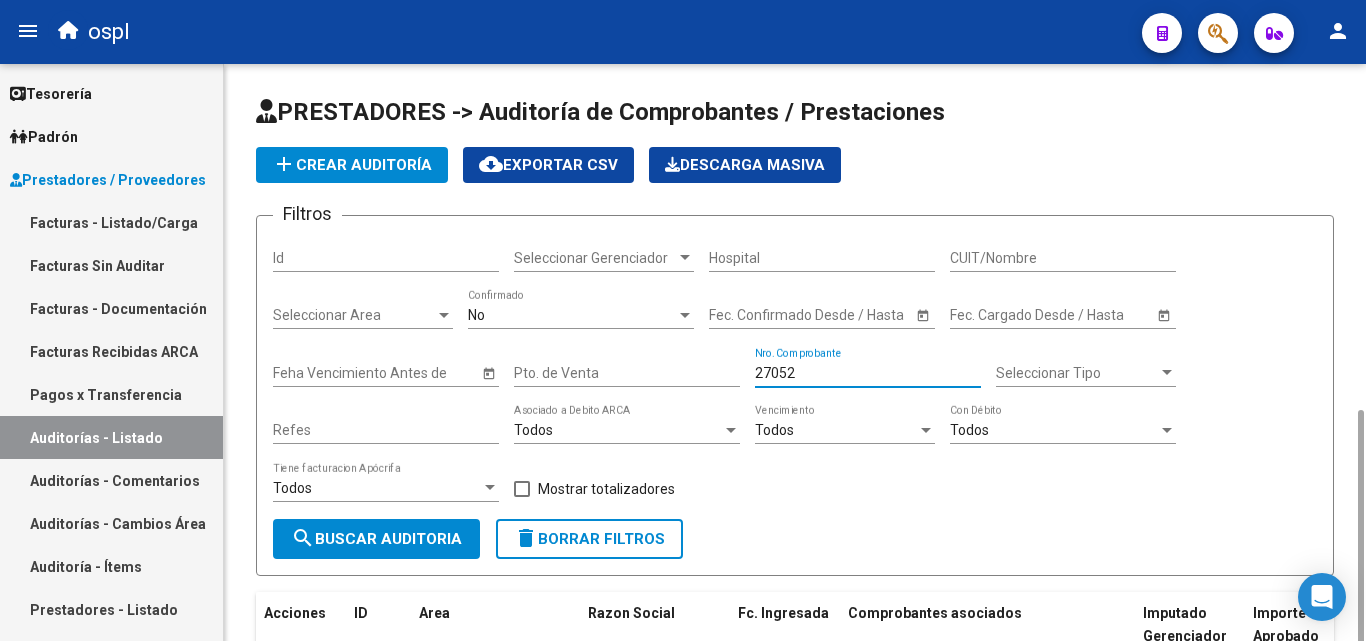 scroll, scrollTop: 213, scrollLeft: 0, axis: vertical 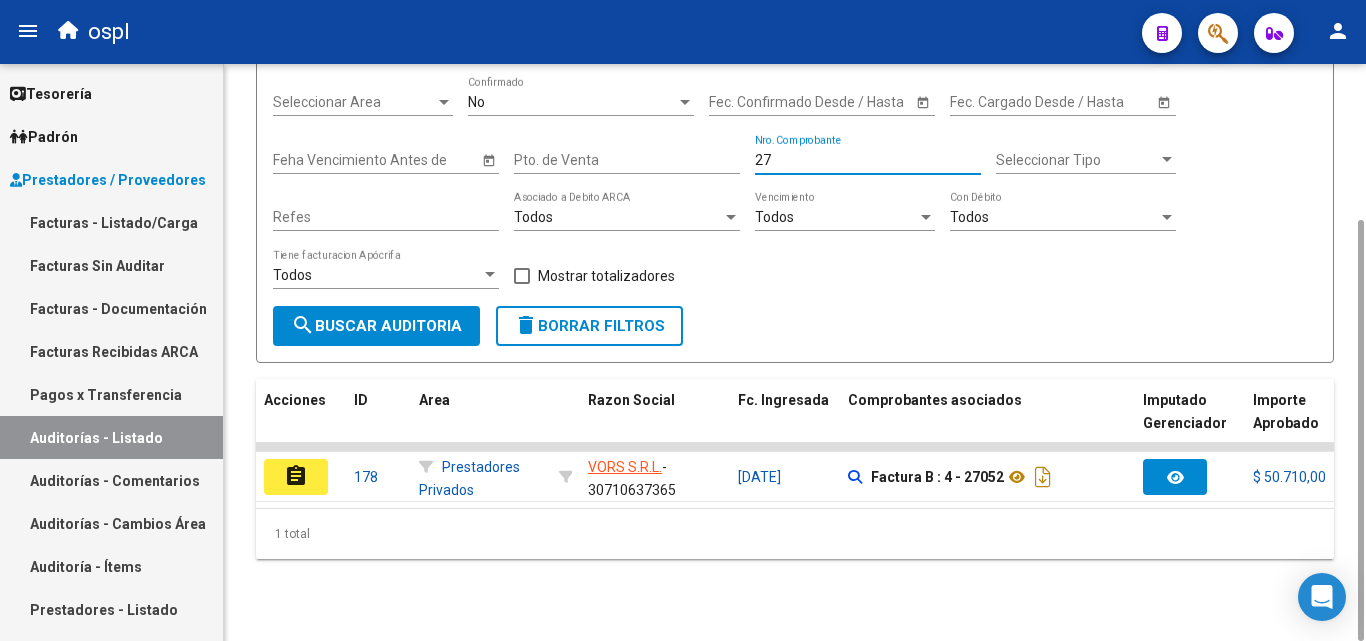 type on "2" 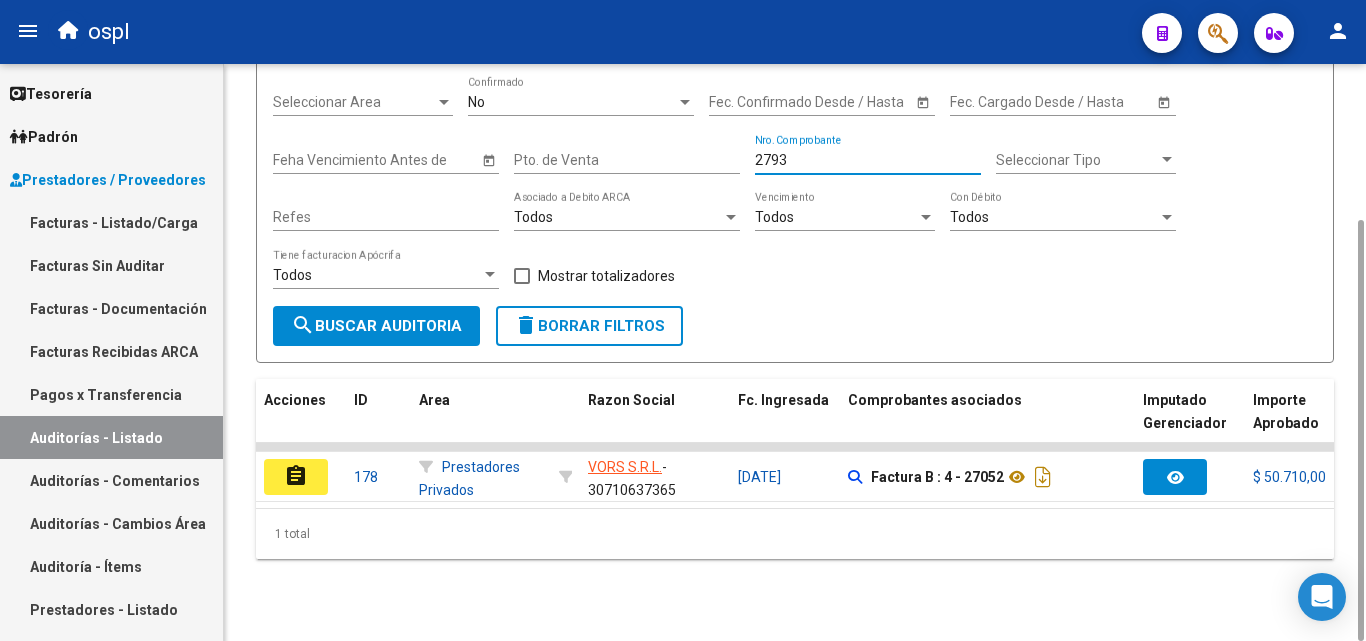 type on "27939" 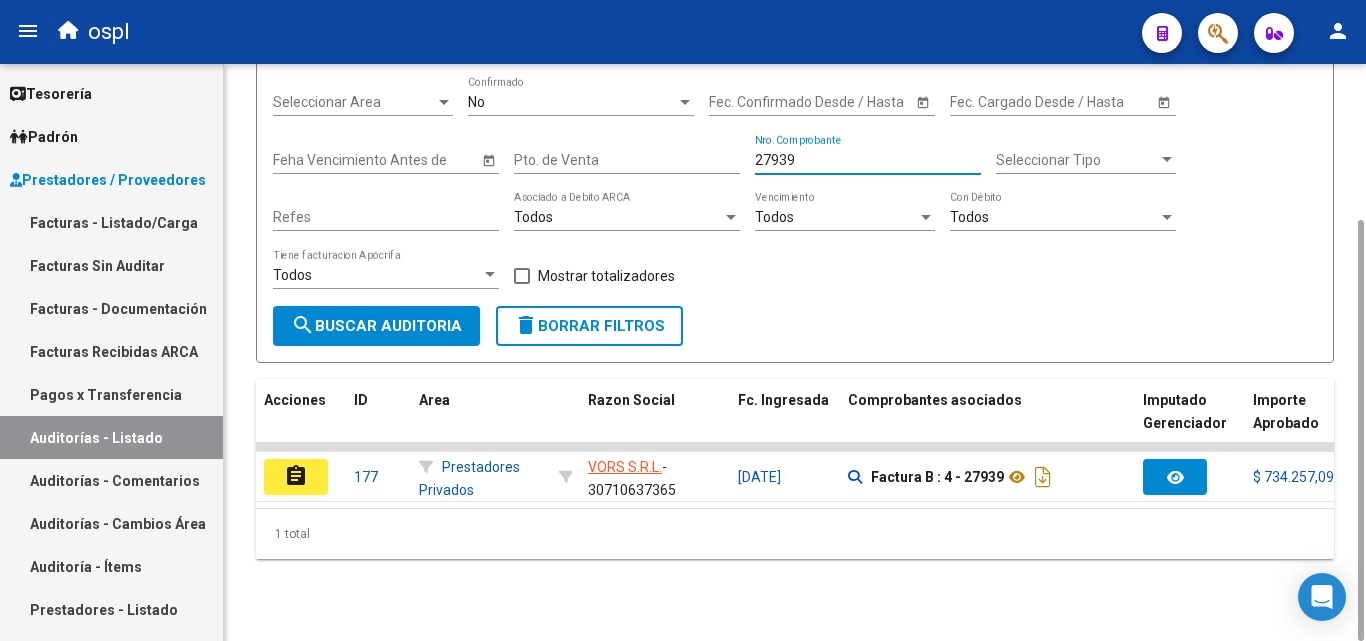 drag, startPoint x: 815, startPoint y: 160, endPoint x: 753, endPoint y: 164, distance: 62.1289 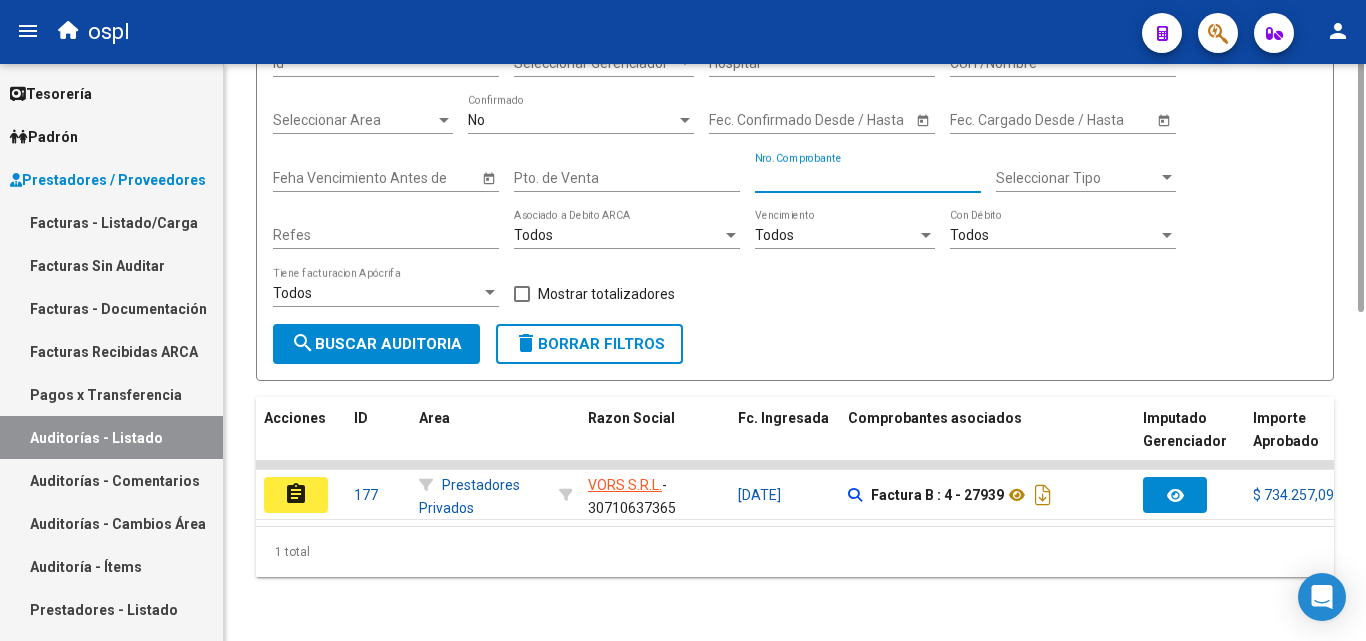 scroll, scrollTop: 0, scrollLeft: 0, axis: both 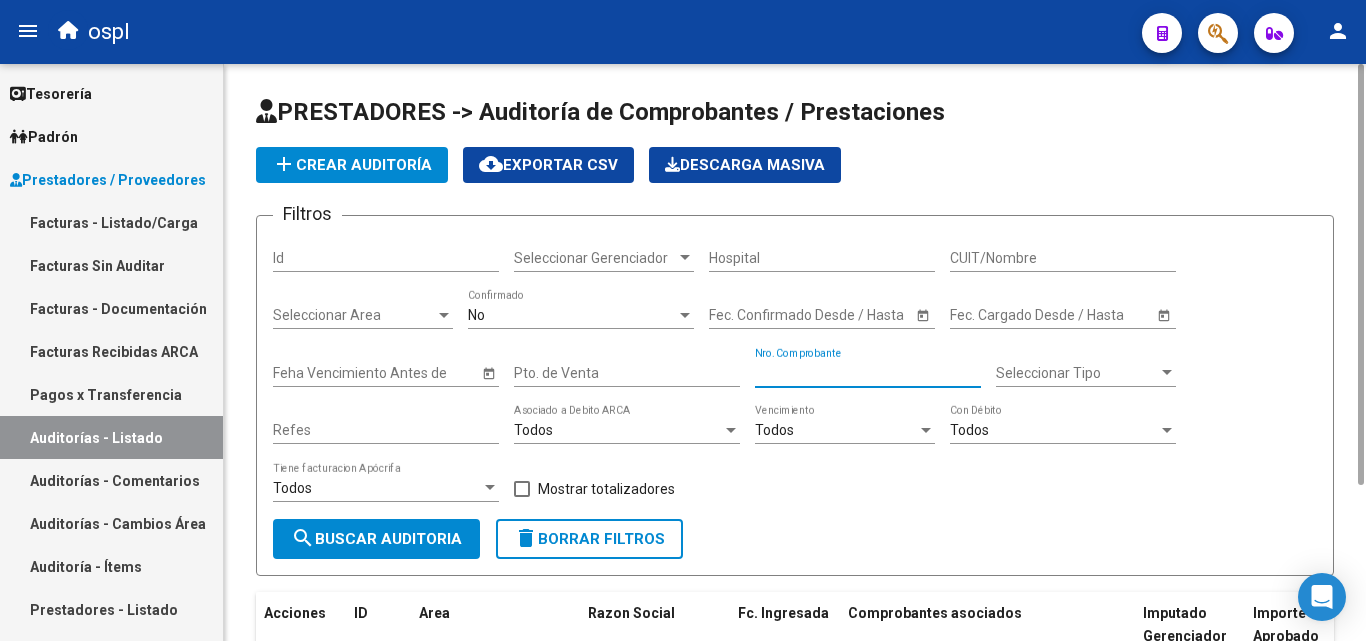 click on "CUIT/Nombre" at bounding box center (1063, 258) 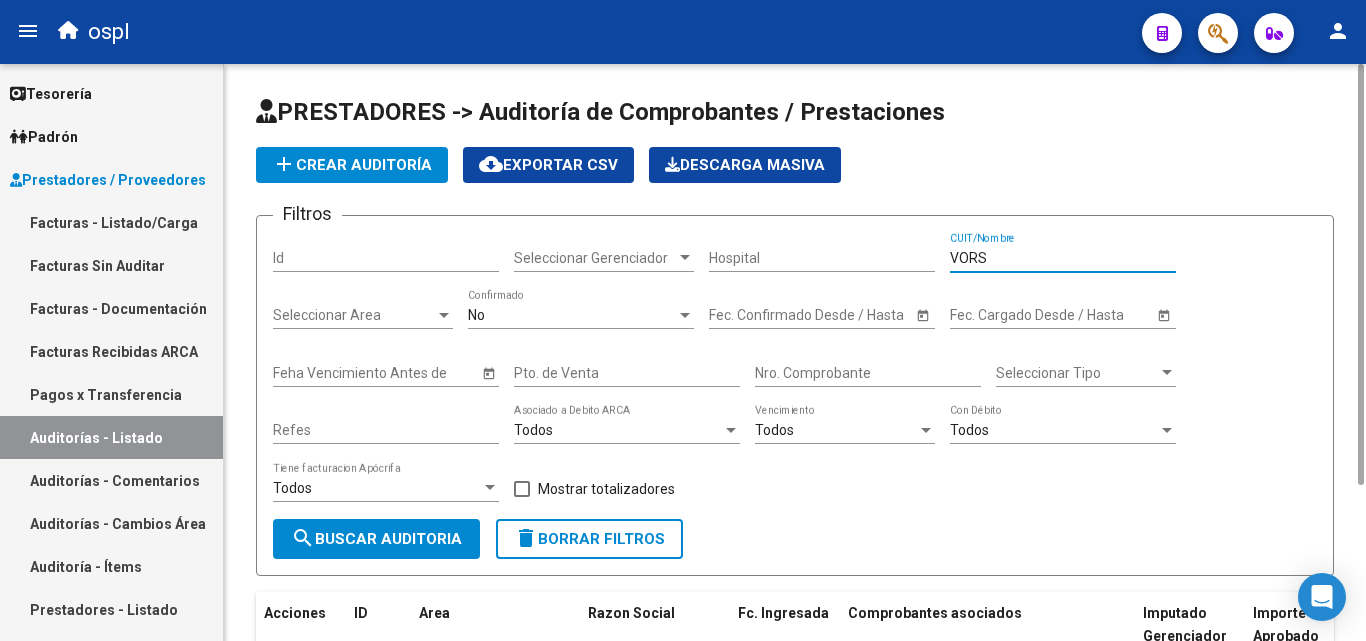 type on "VORS" 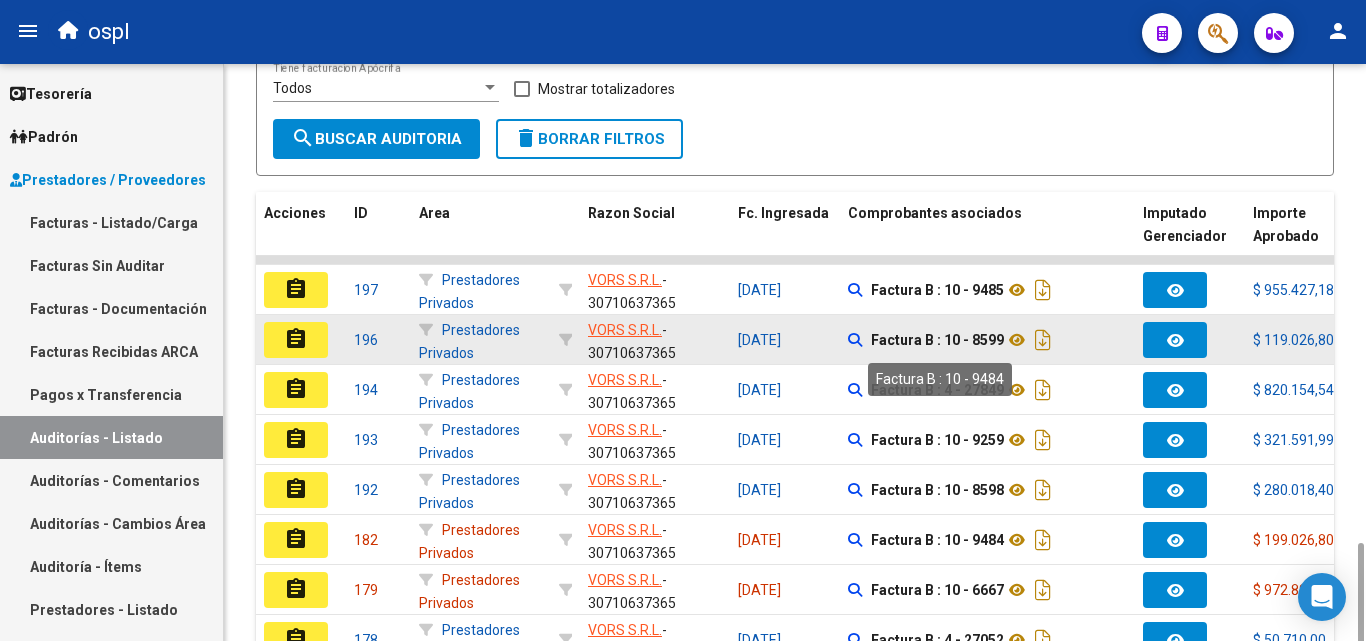 scroll, scrollTop: 600, scrollLeft: 0, axis: vertical 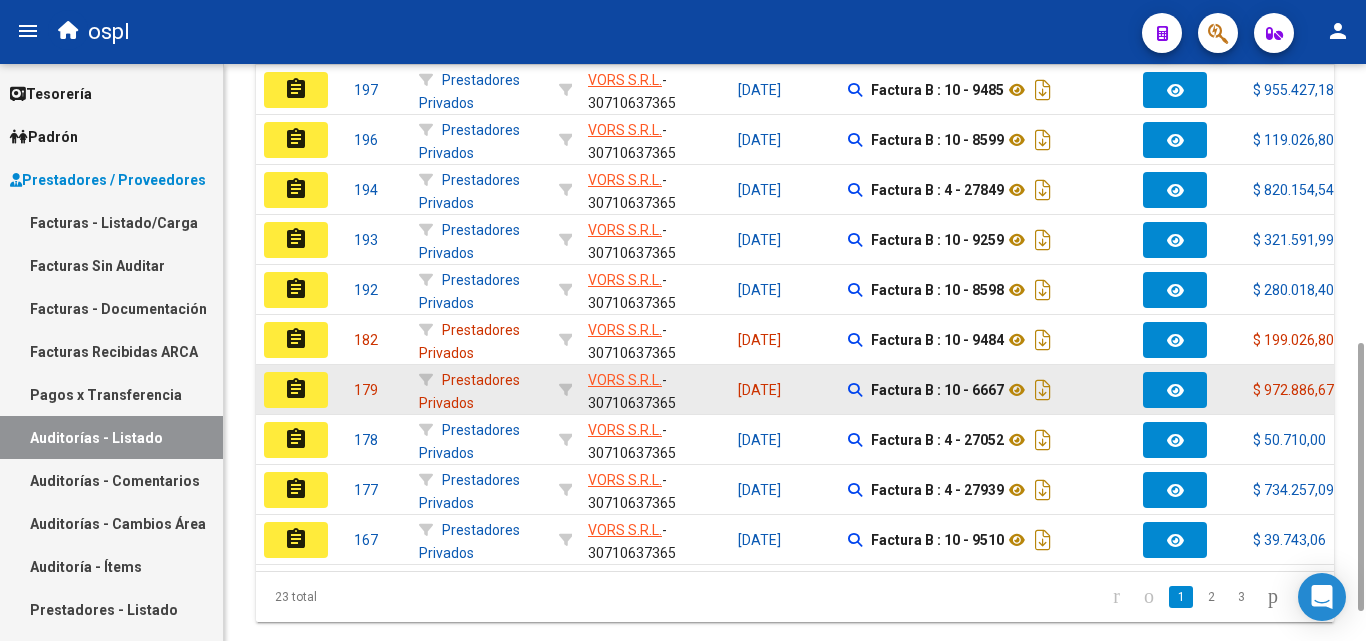 click on "assignment" 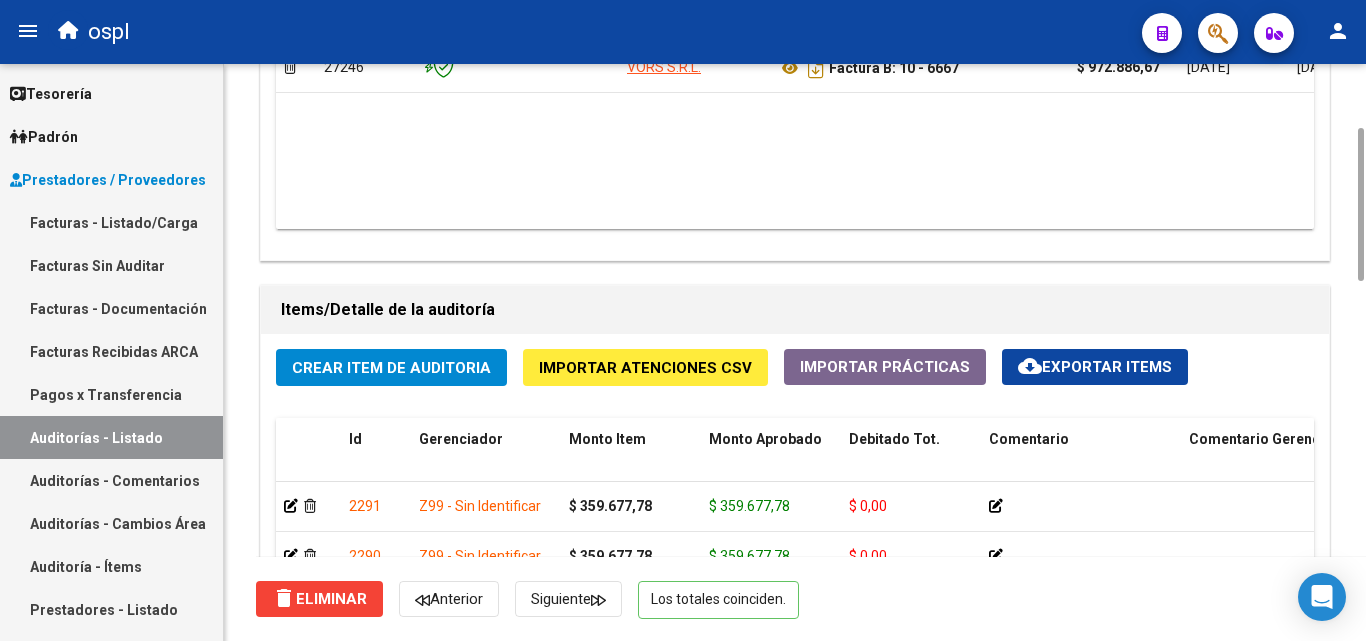 scroll, scrollTop: 993, scrollLeft: 0, axis: vertical 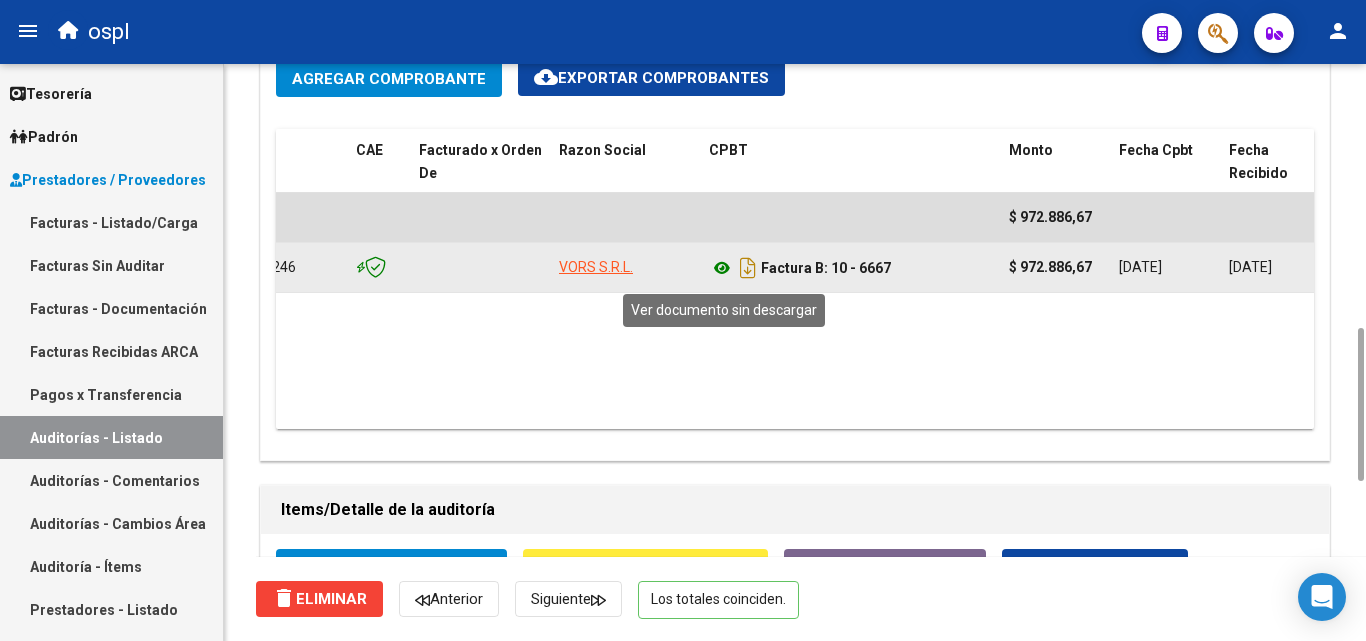 click 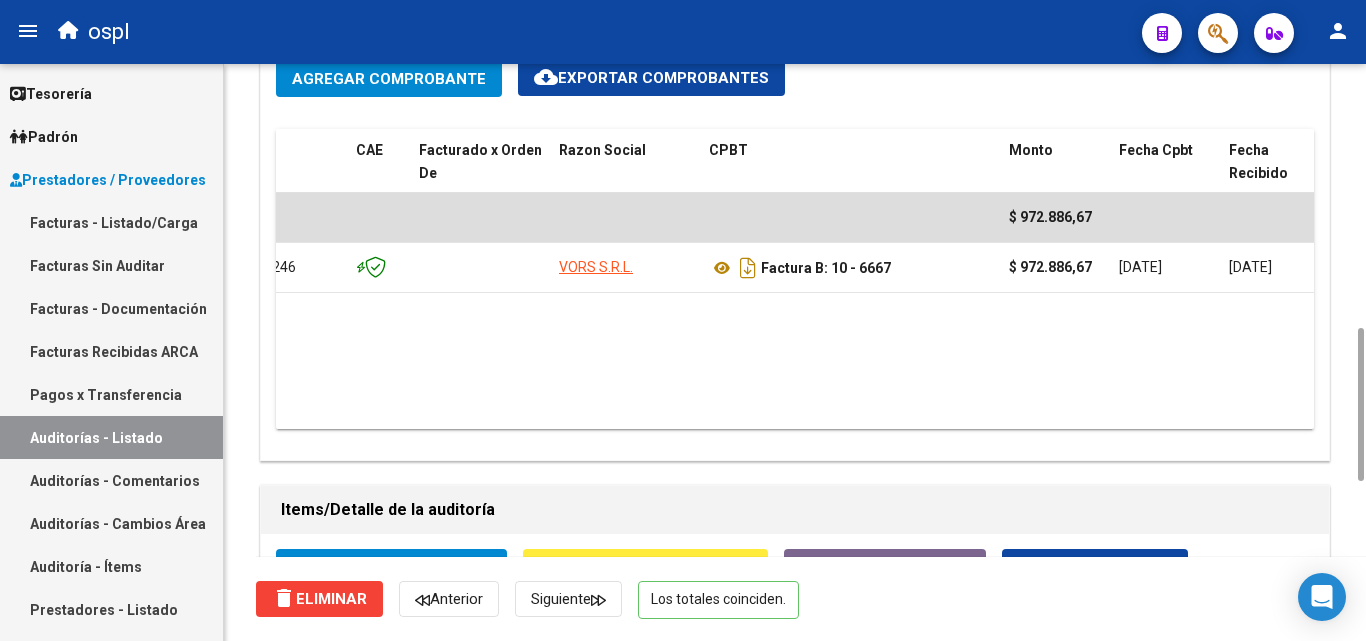 click on "$ 972.886,67 27246 VORS S.R.L.  Factura B: 10 - 6667  $ 972.886,67 [DATE] [DATE] [DATE] [PERSON_NAME] - [EMAIL_ADDRESS][DOMAIN_NAME]" 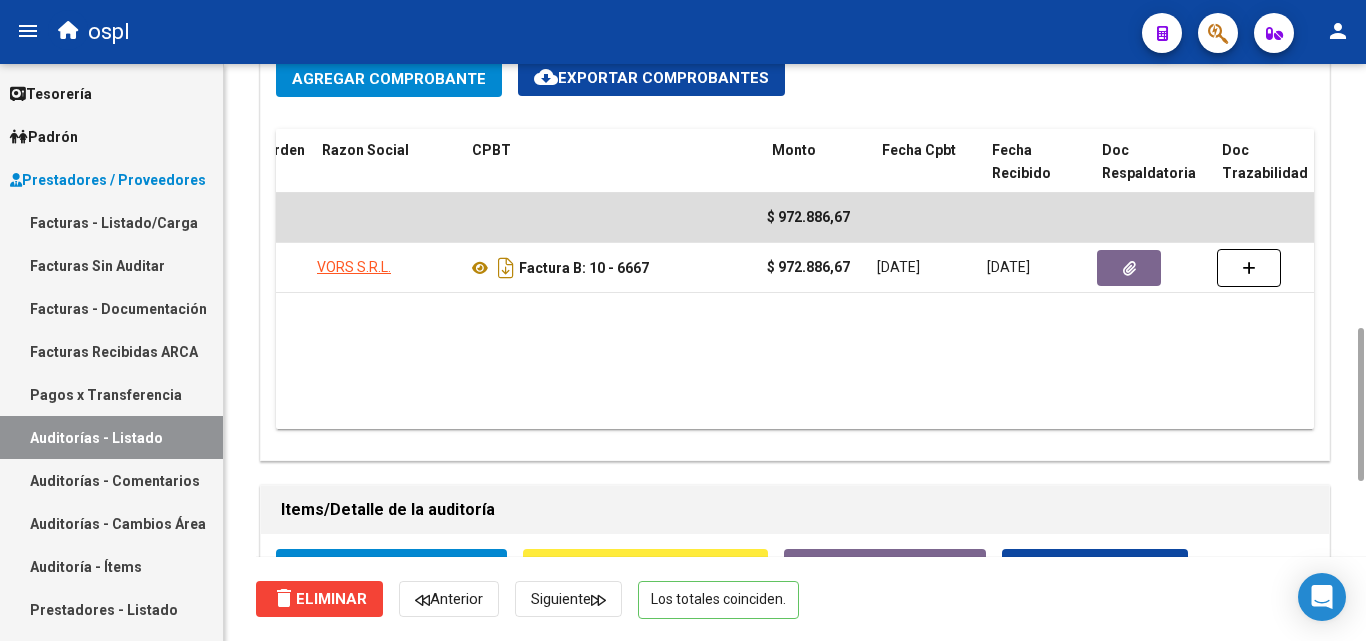 scroll, scrollTop: 0, scrollLeft: 332, axis: horizontal 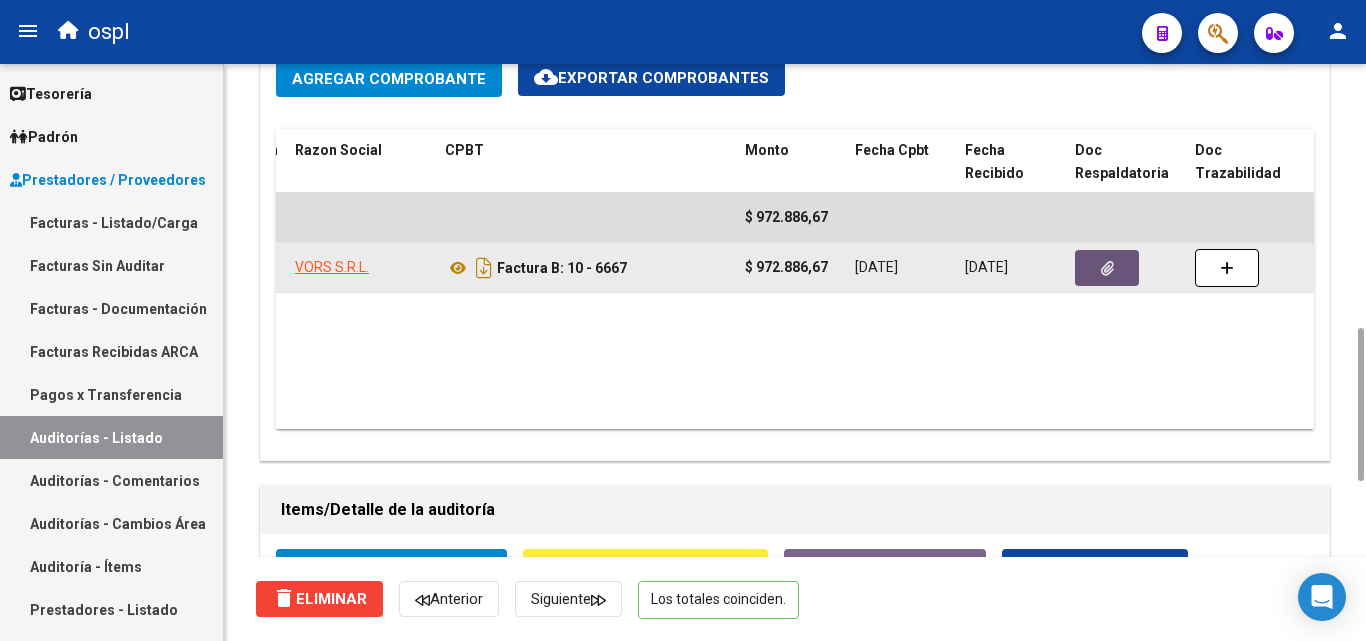 click 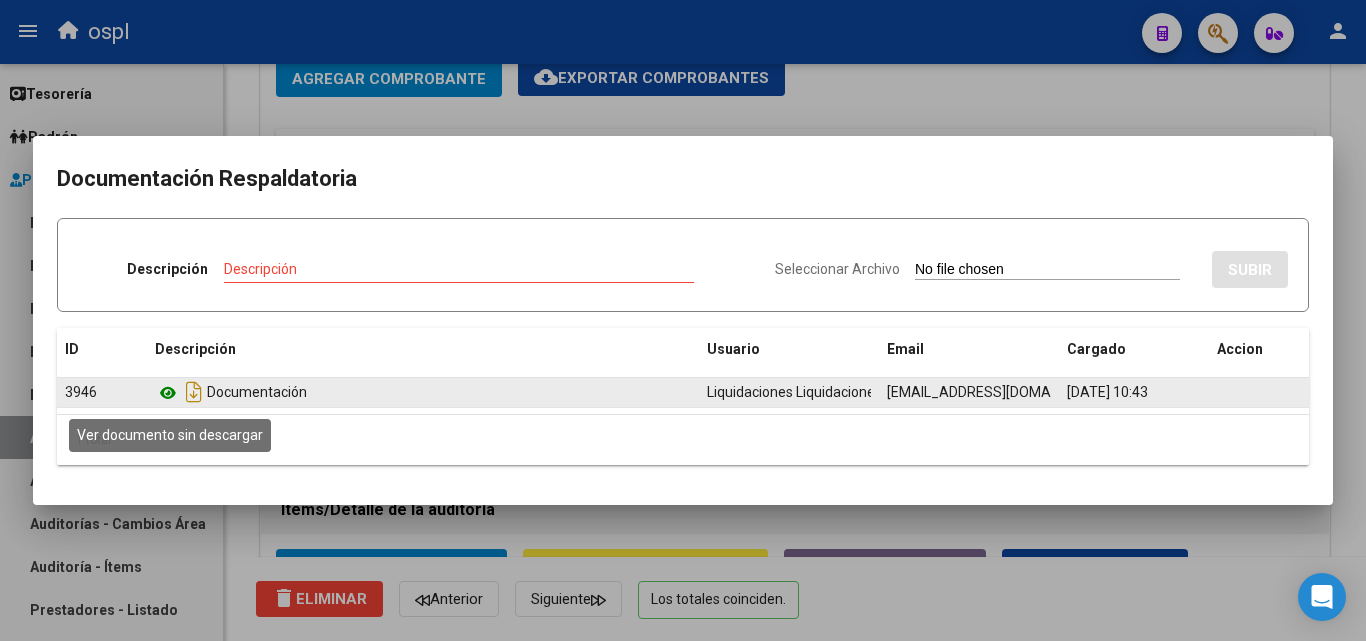 click 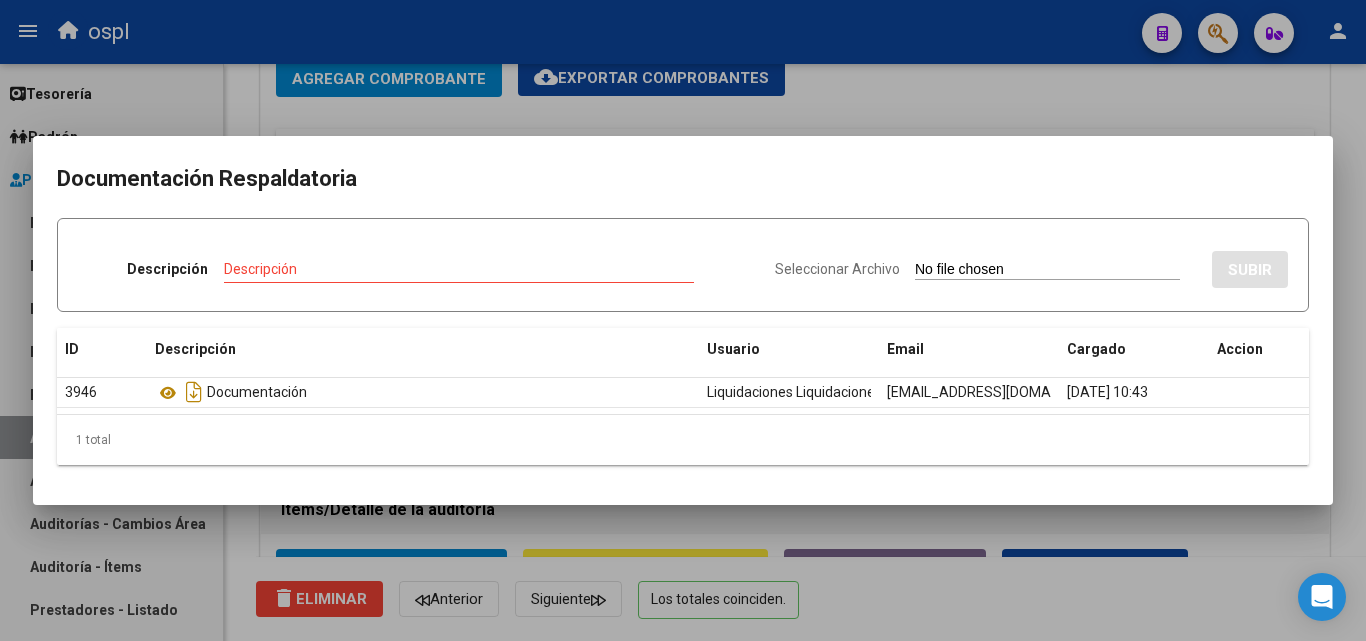 click at bounding box center [683, 320] 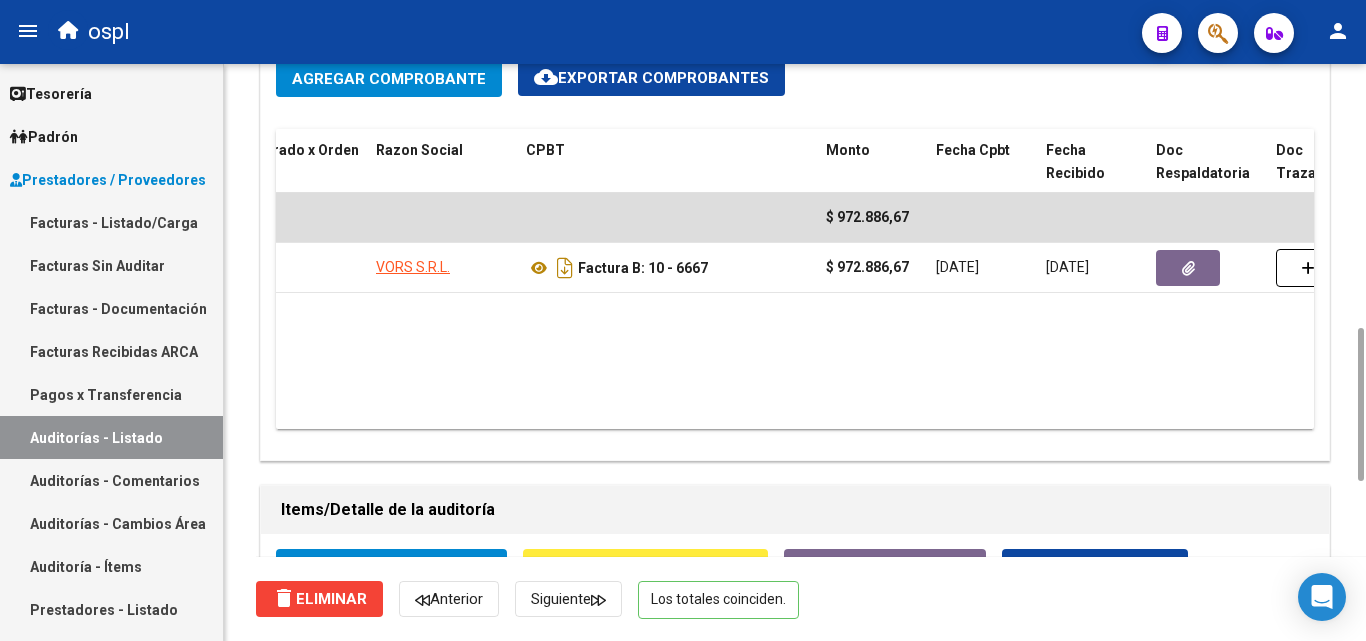 scroll, scrollTop: 0, scrollLeft: 248, axis: horizontal 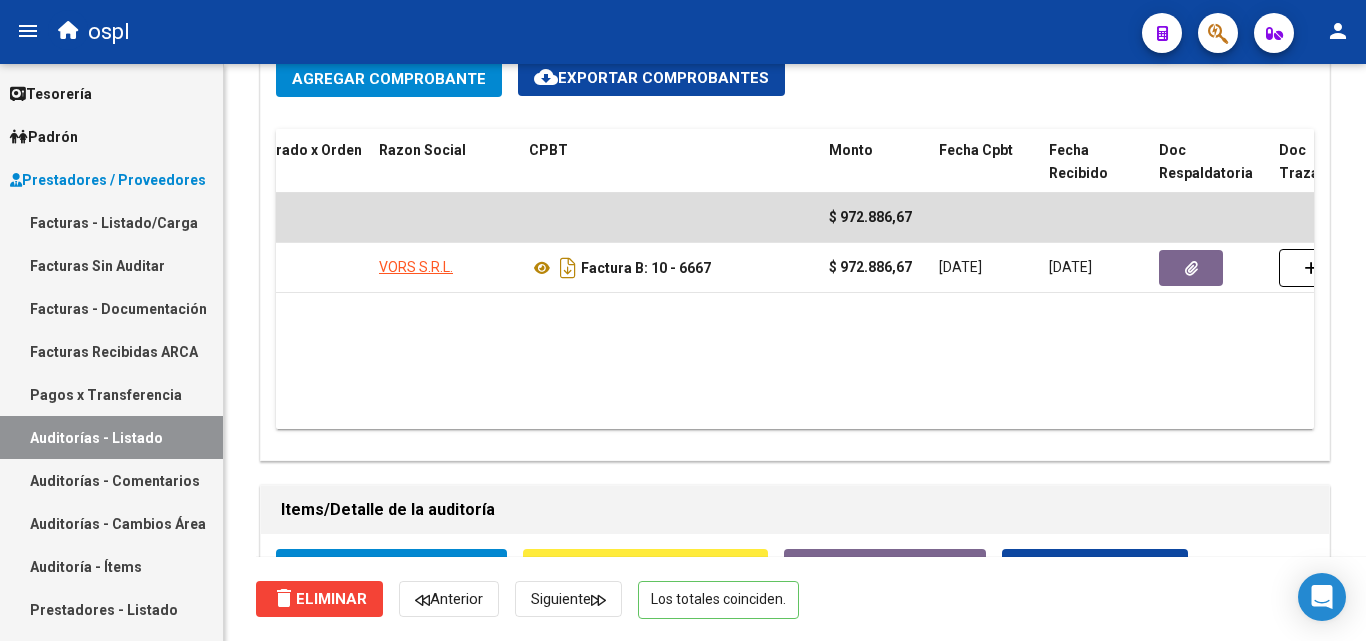 click on "Facturas - Listado/Carga" at bounding box center [111, 222] 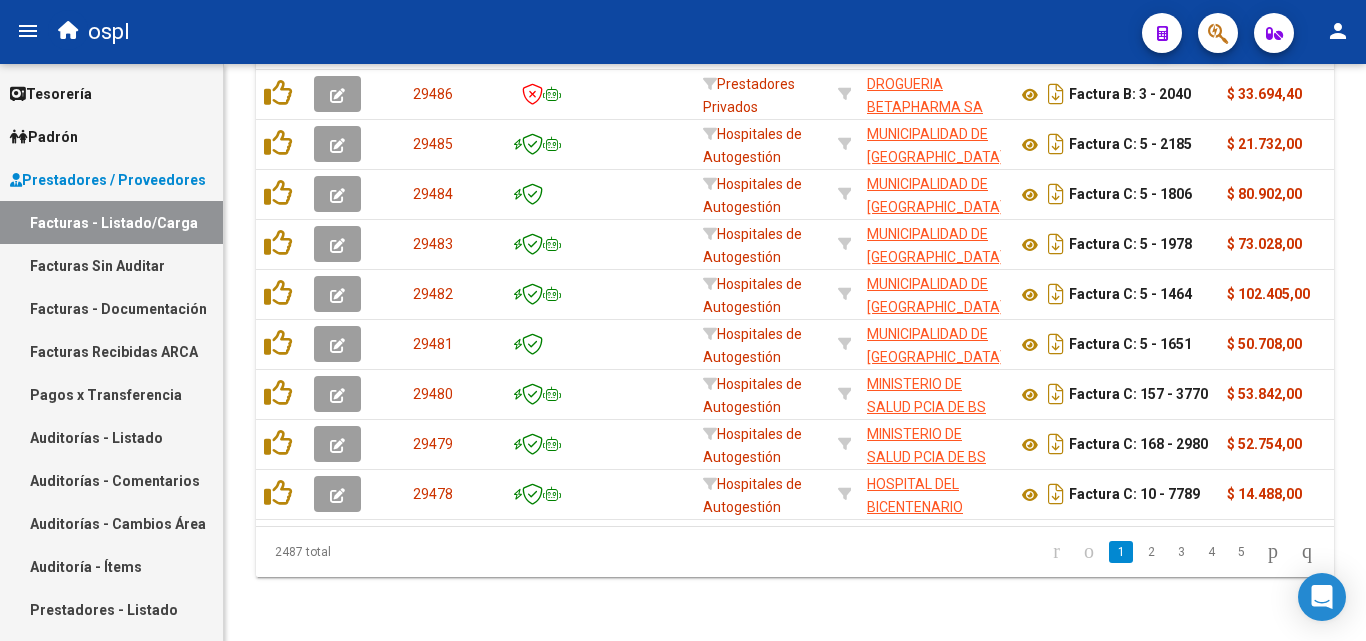 scroll, scrollTop: 0, scrollLeft: 0, axis: both 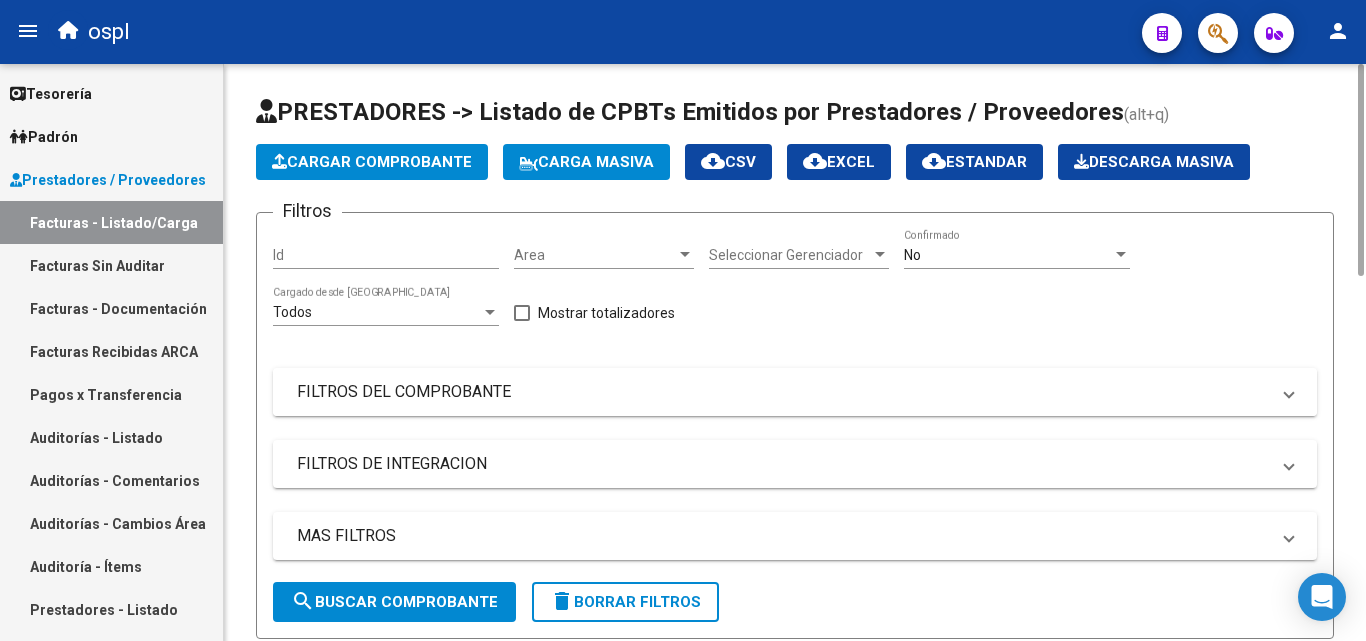 click on "FILTROS DEL COMPROBANTE" at bounding box center [783, 392] 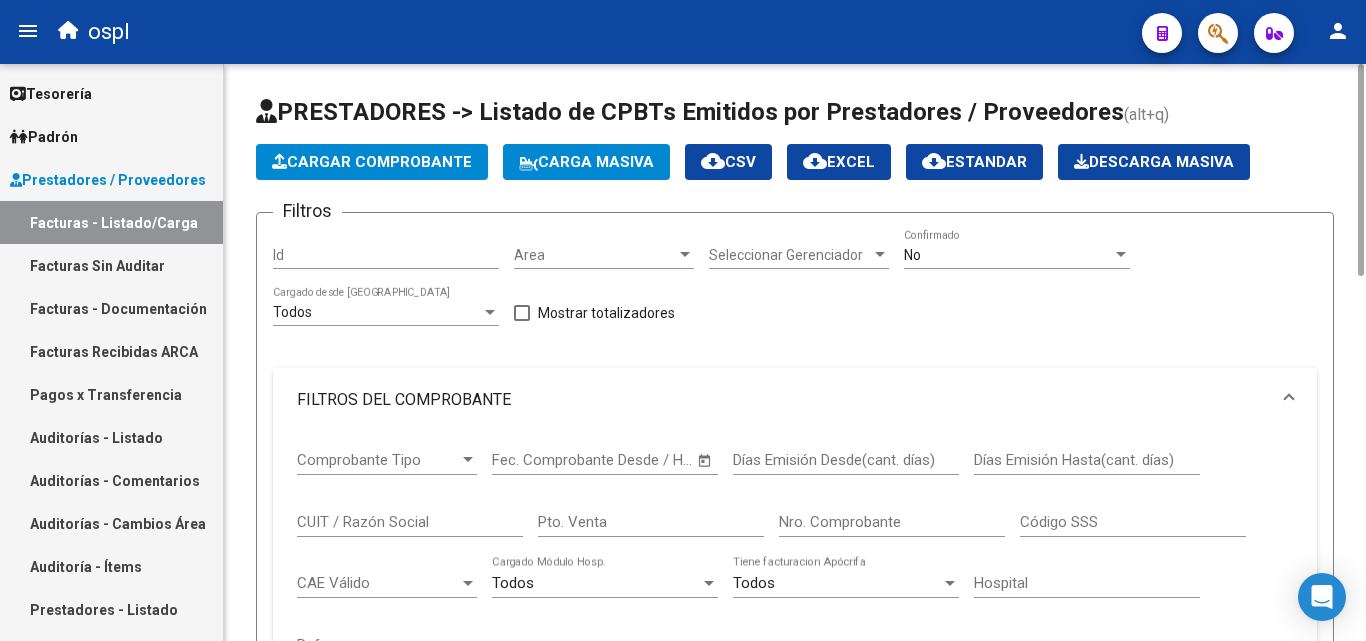 click on "CUIT / Razón Social" at bounding box center [410, 522] 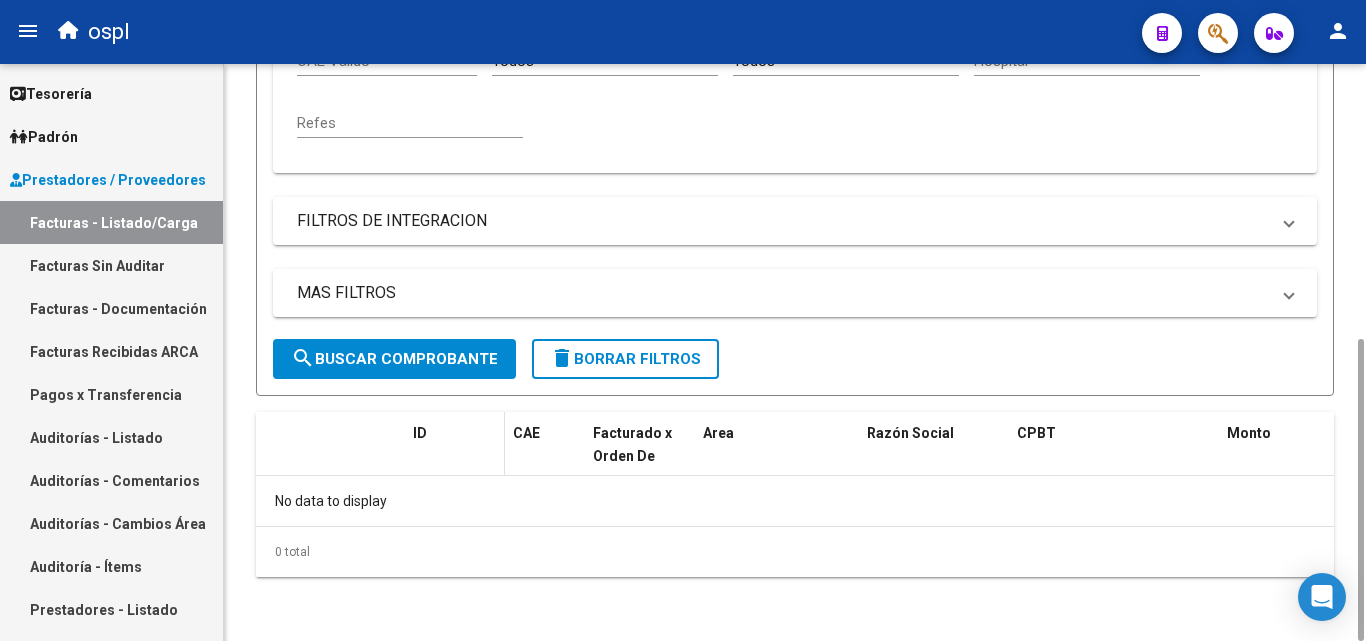 scroll, scrollTop: 122, scrollLeft: 0, axis: vertical 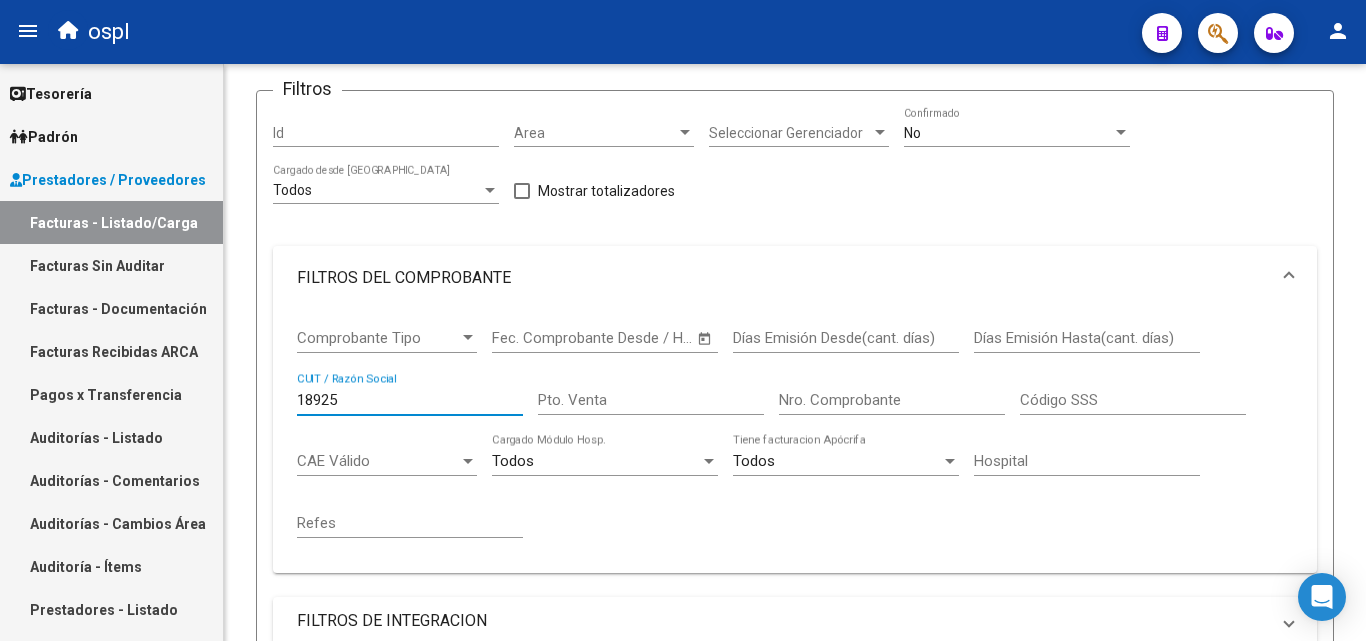 type on "18925" 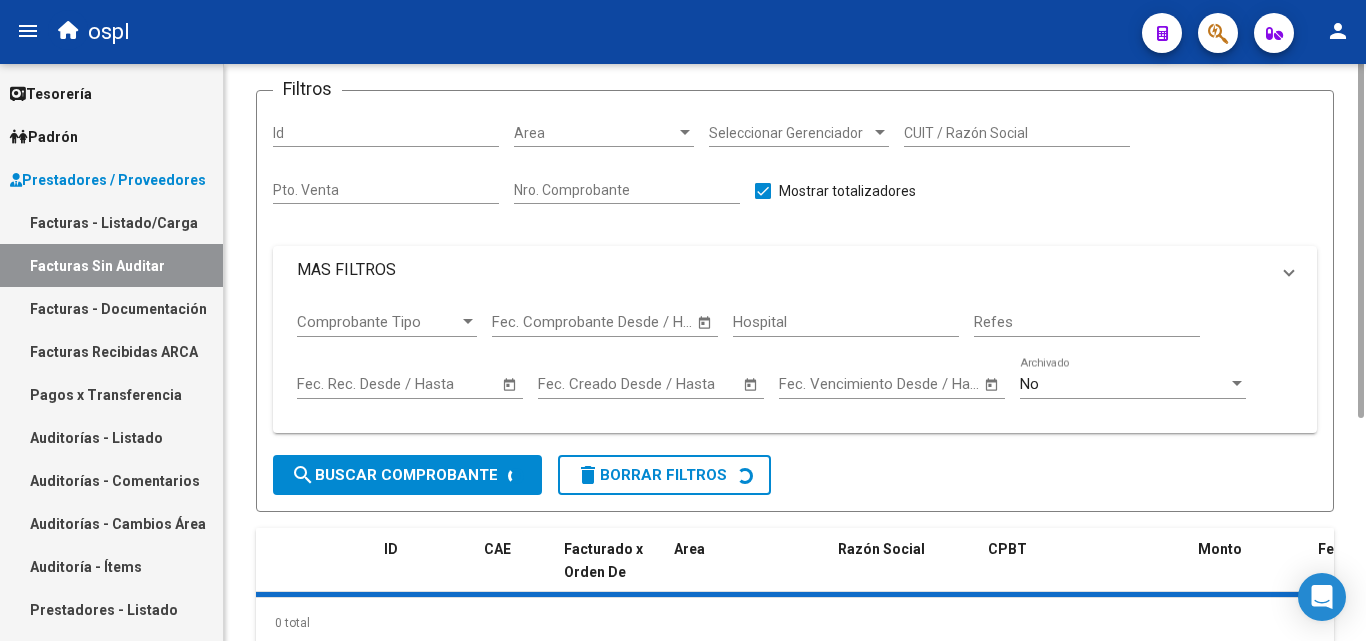 scroll, scrollTop: 0, scrollLeft: 0, axis: both 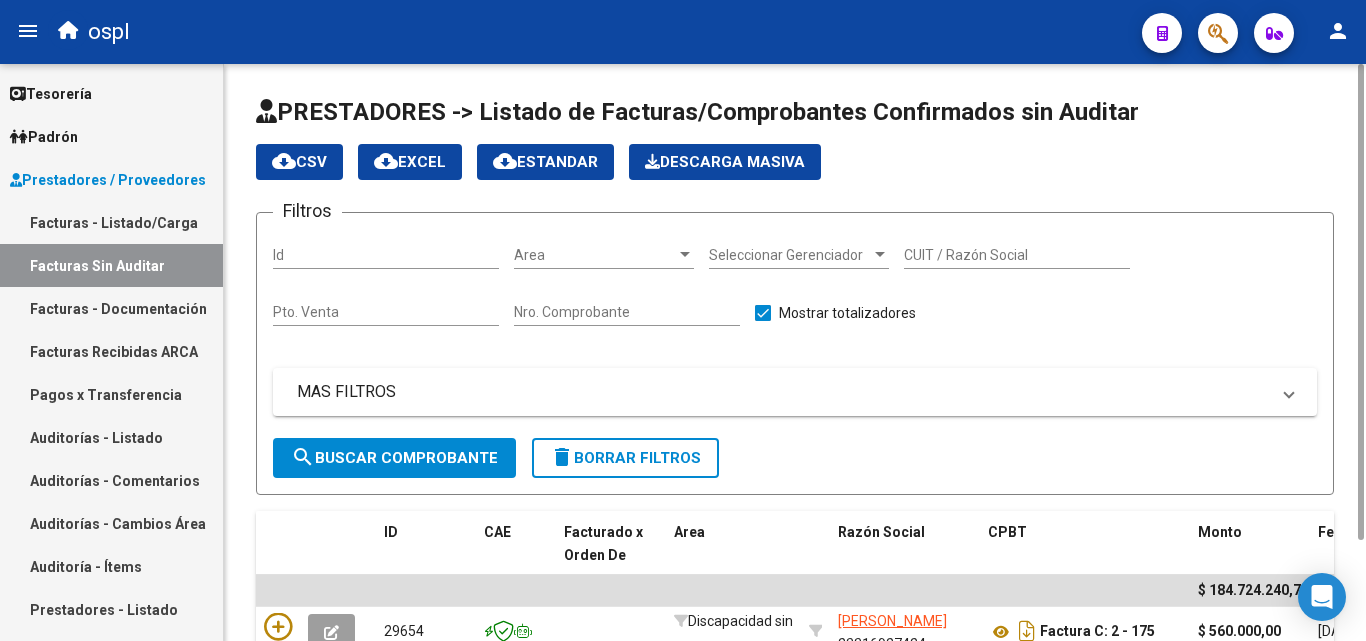 click on "Nro. Comprobante" at bounding box center [627, 312] 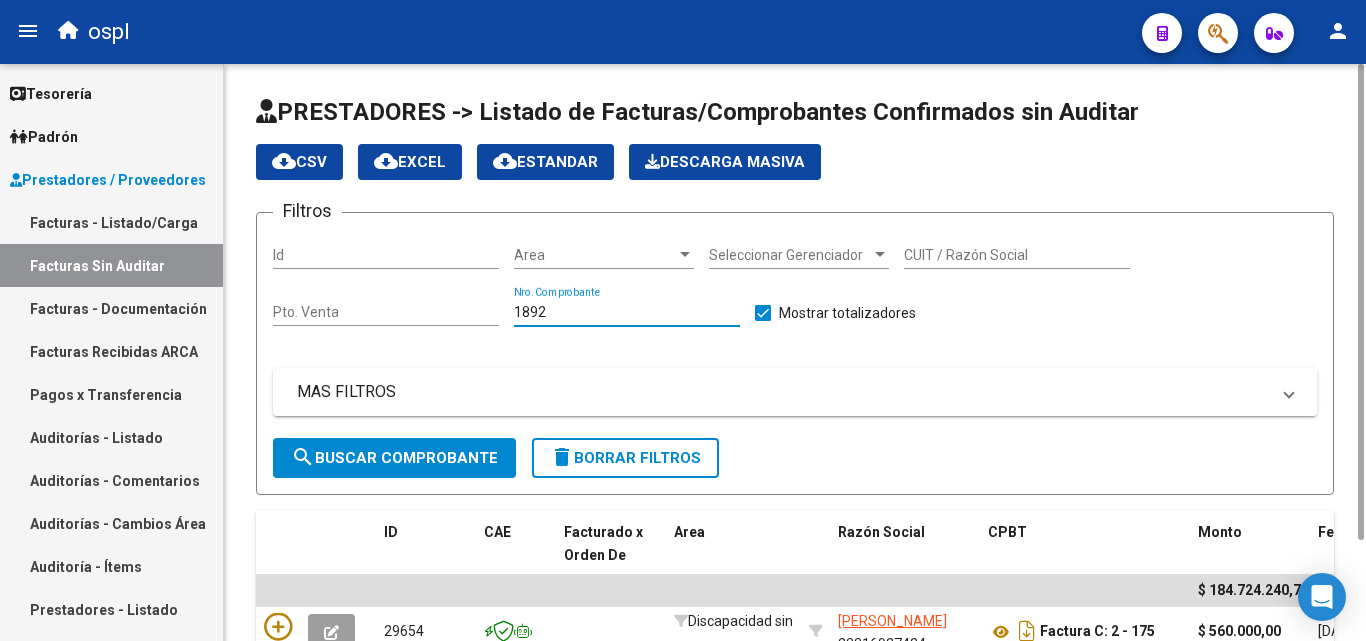 type on "18925" 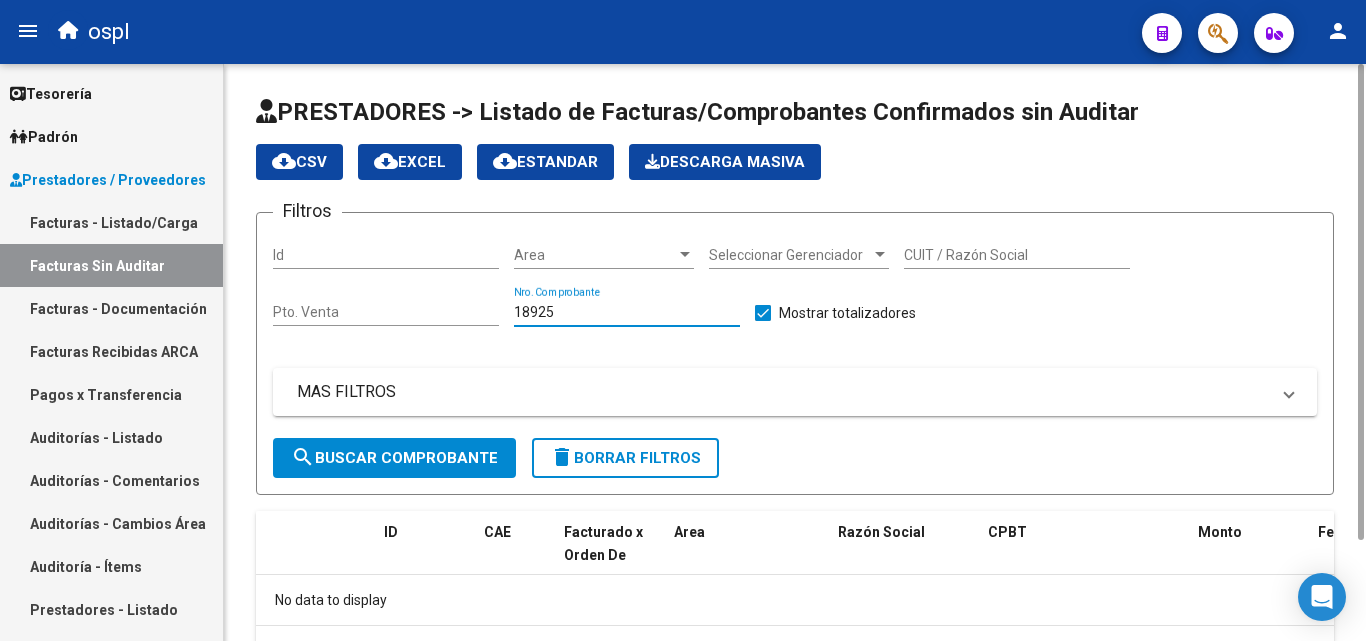 scroll, scrollTop: 99, scrollLeft: 0, axis: vertical 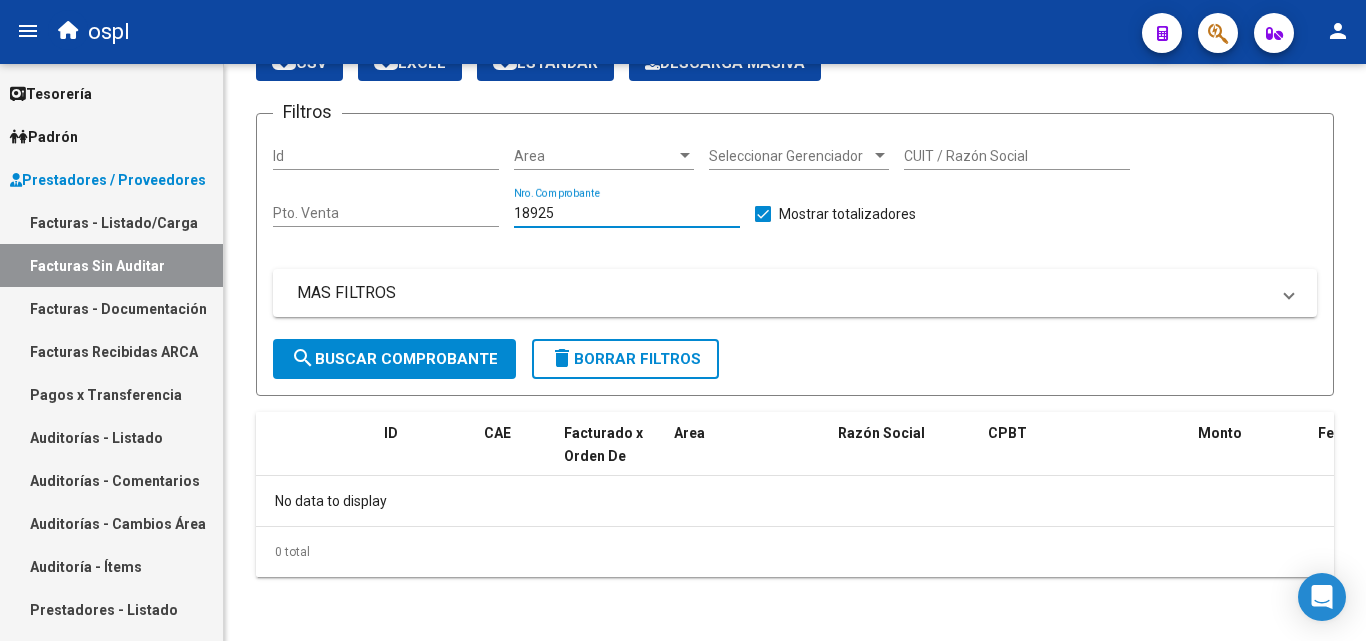 click on "Auditorías - Listado" at bounding box center (111, 437) 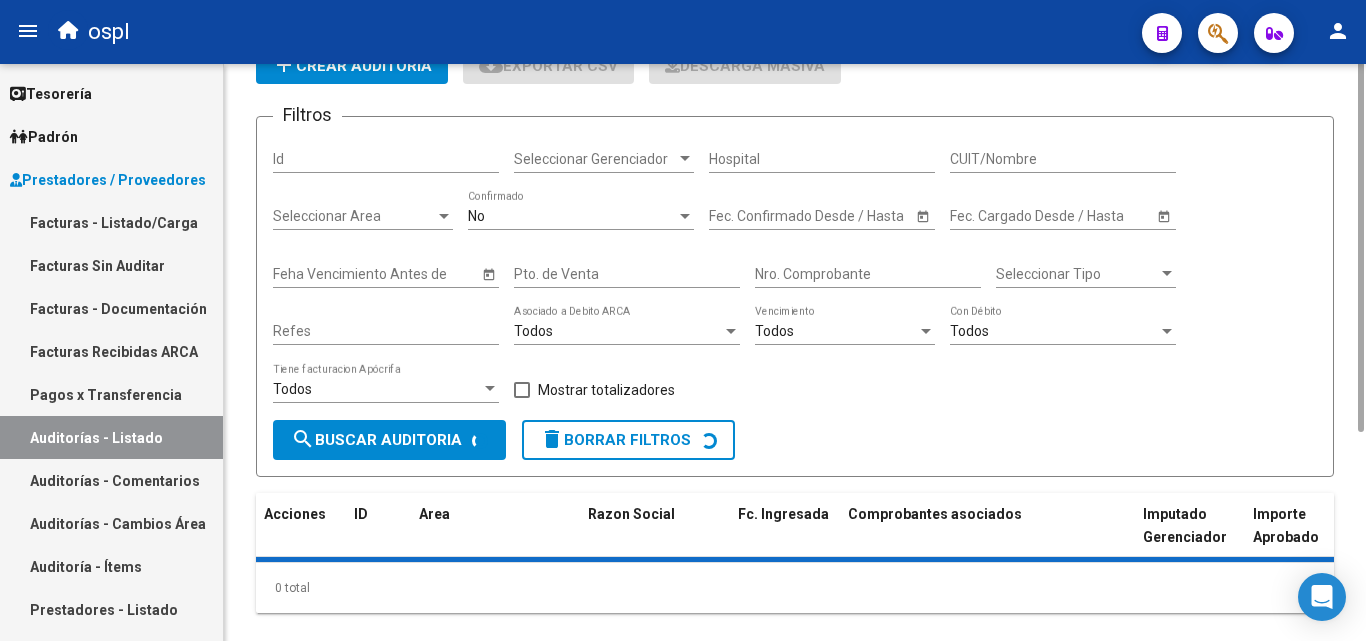 scroll, scrollTop: 0, scrollLeft: 0, axis: both 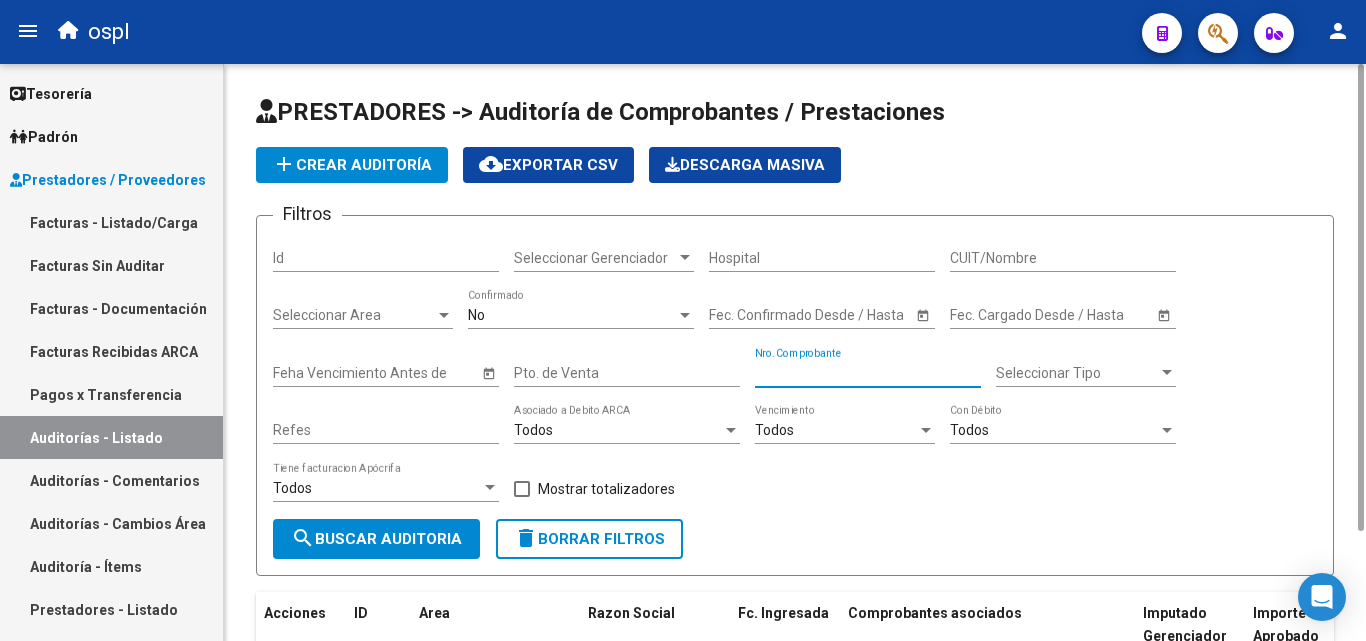 click on "Nro. Comprobante" at bounding box center (868, 373) 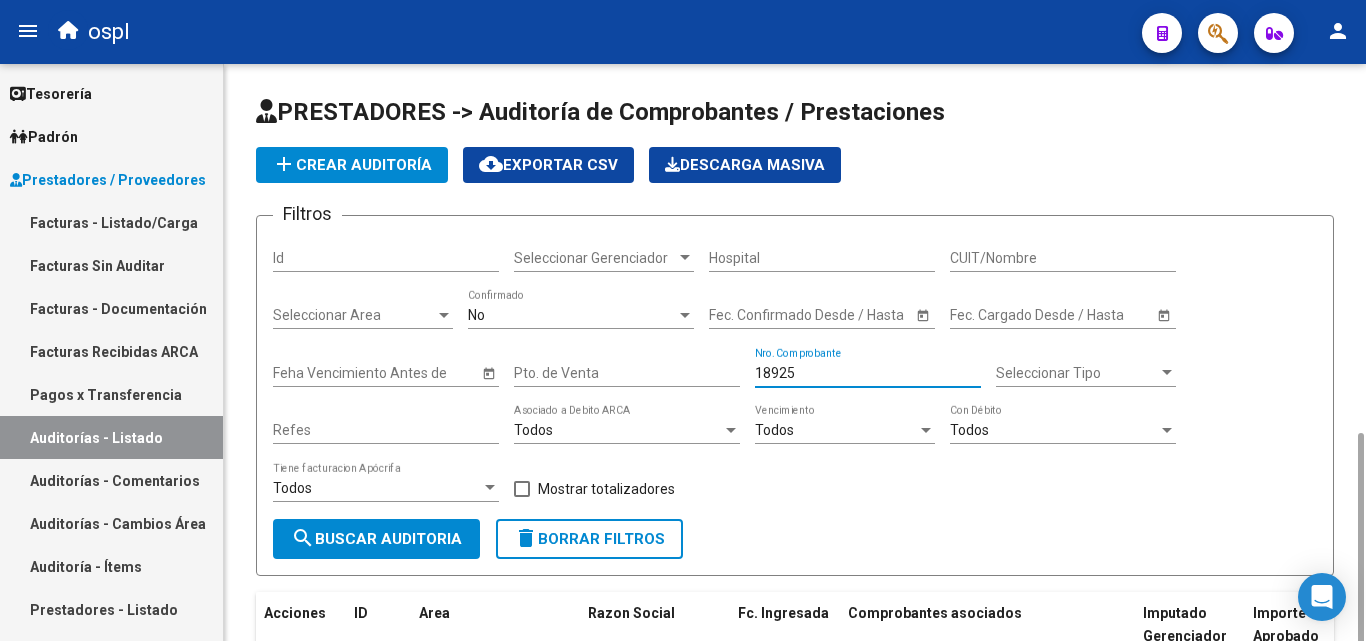 scroll, scrollTop: 213, scrollLeft: 0, axis: vertical 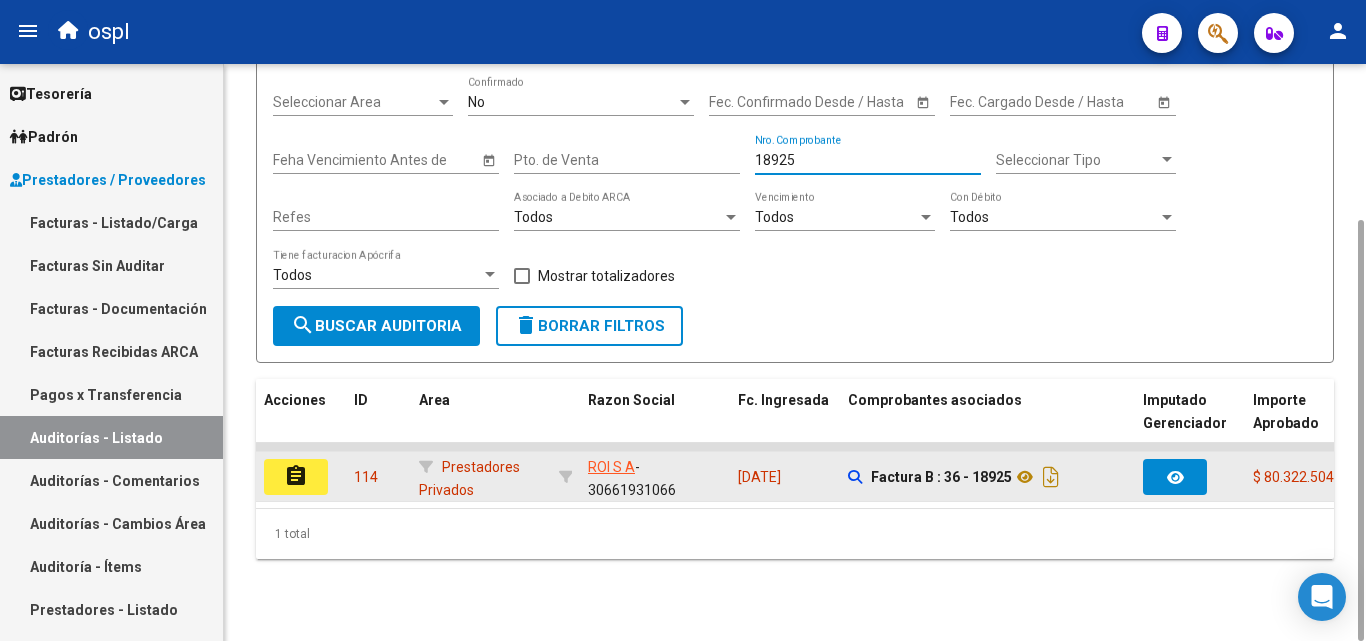 type on "18925" 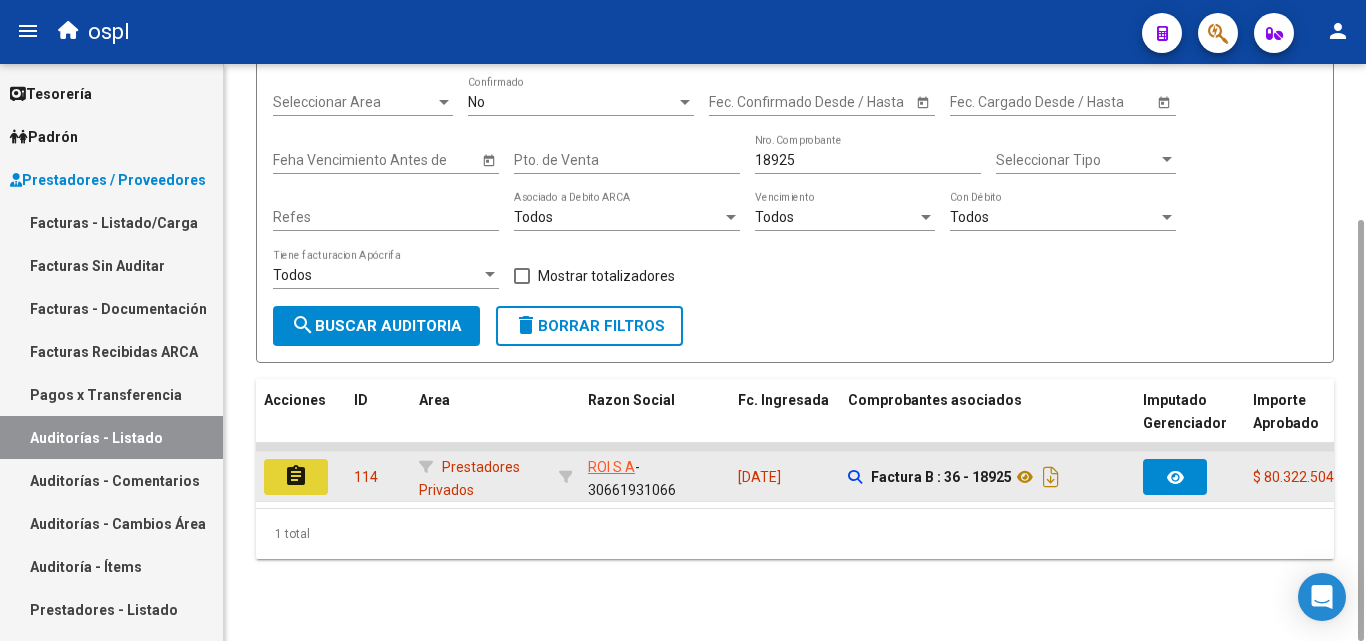 click on "assignment" 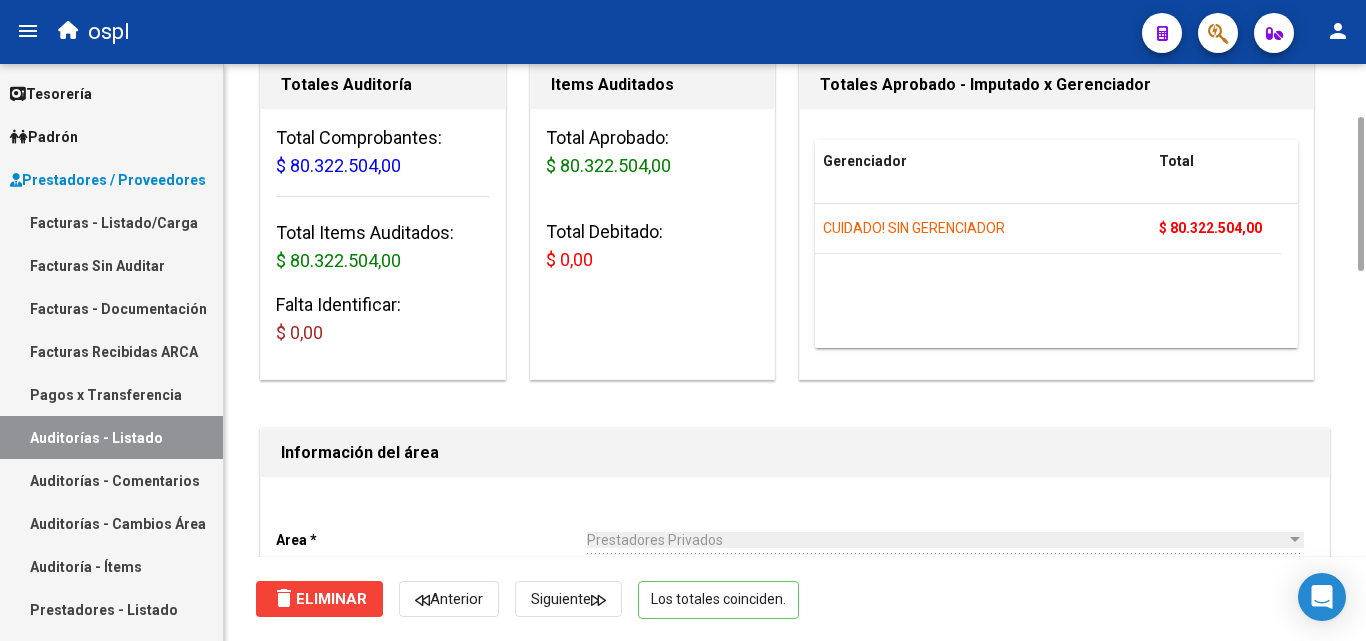 scroll, scrollTop: 0, scrollLeft: 0, axis: both 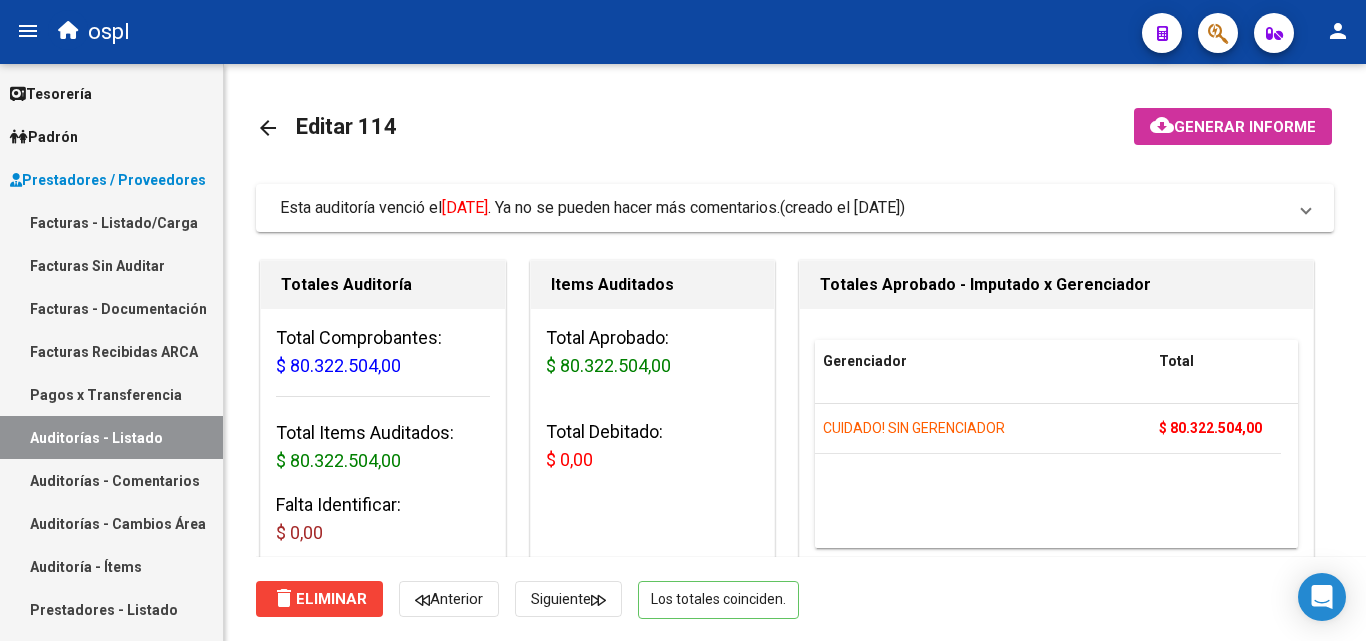 click on "Auditorías - Listado" at bounding box center [111, 437] 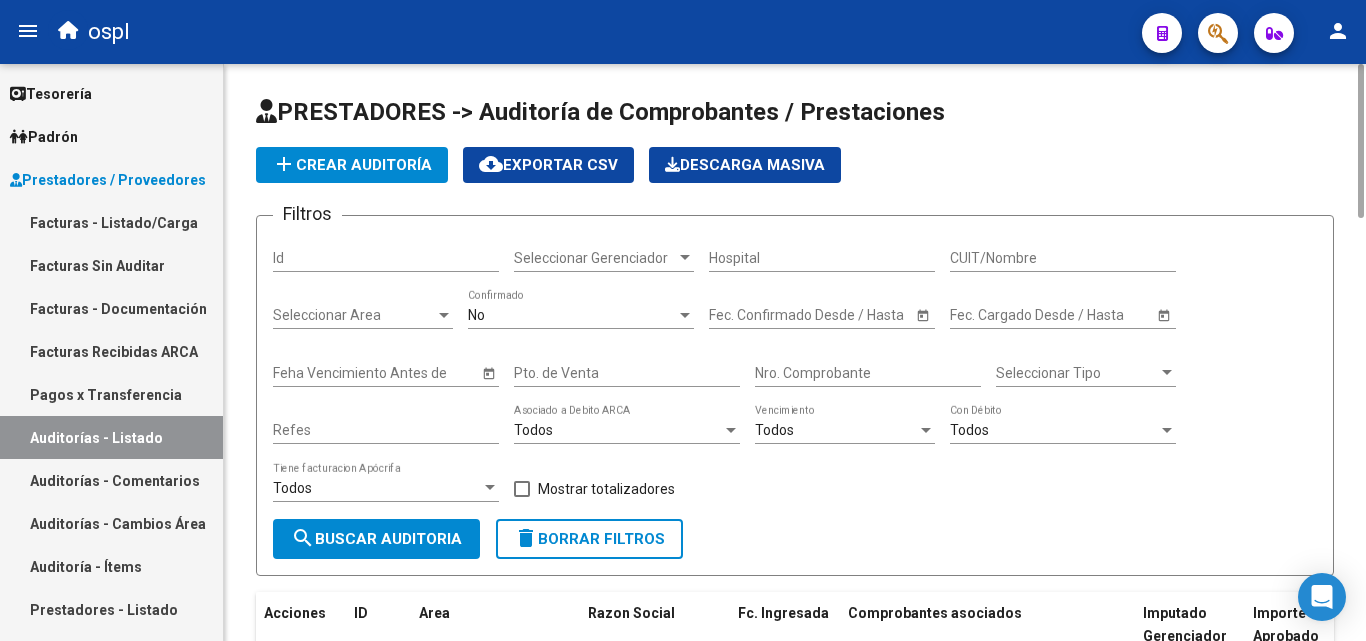 click on "Nro. Comprobante" at bounding box center (868, 373) 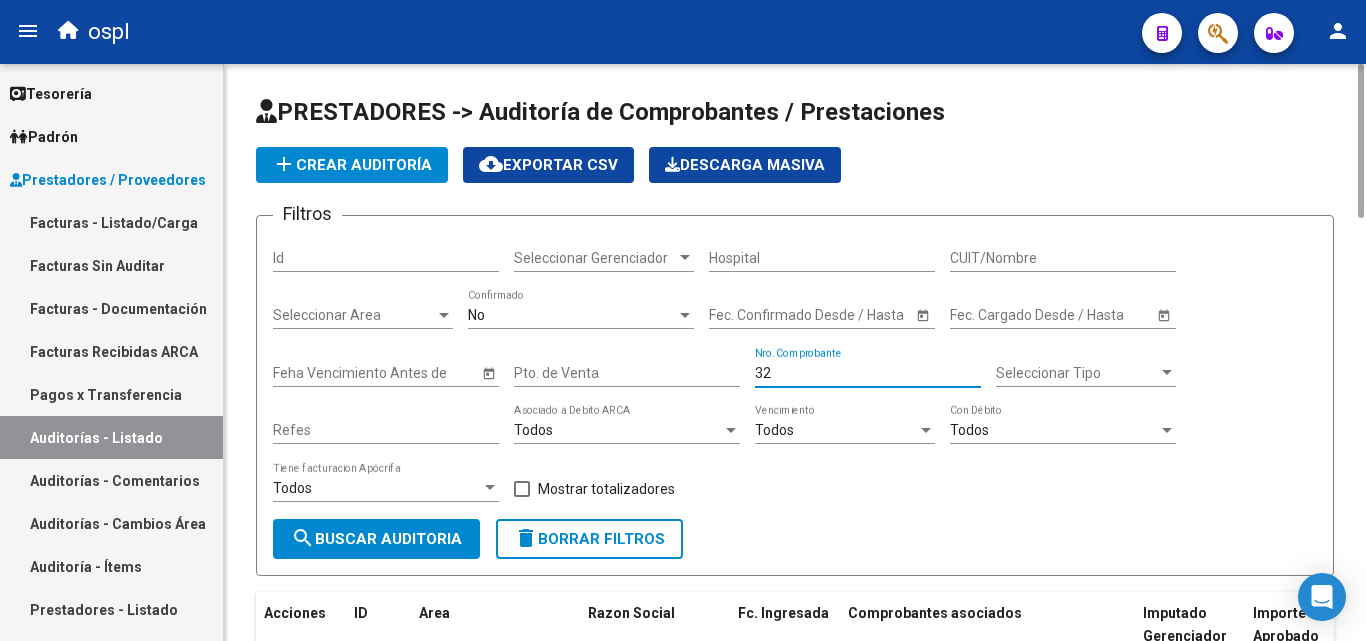 type on "3" 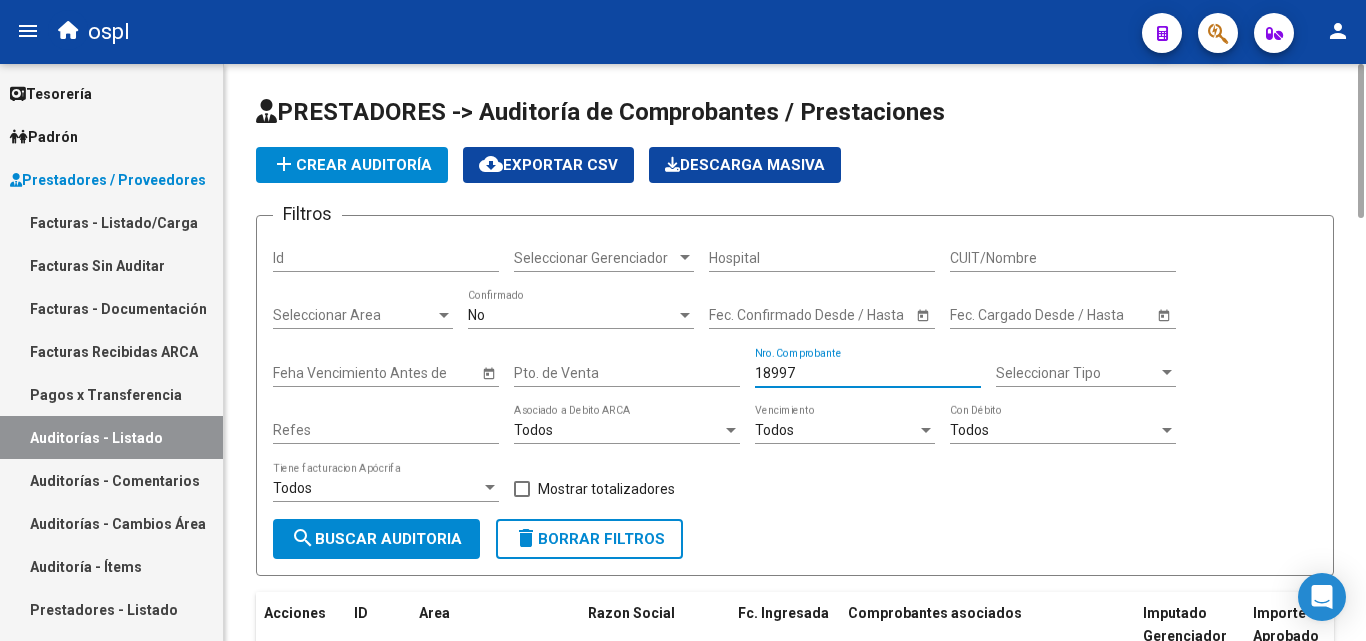 scroll, scrollTop: 180, scrollLeft: 0, axis: vertical 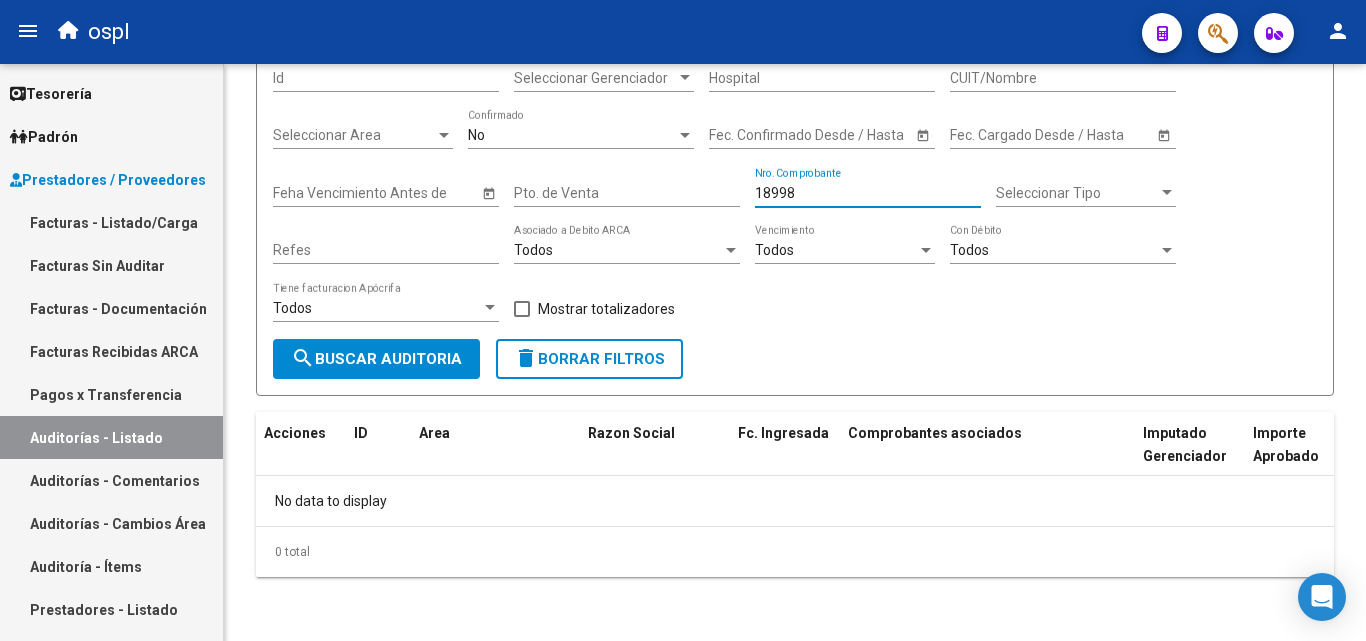 type on "18998" 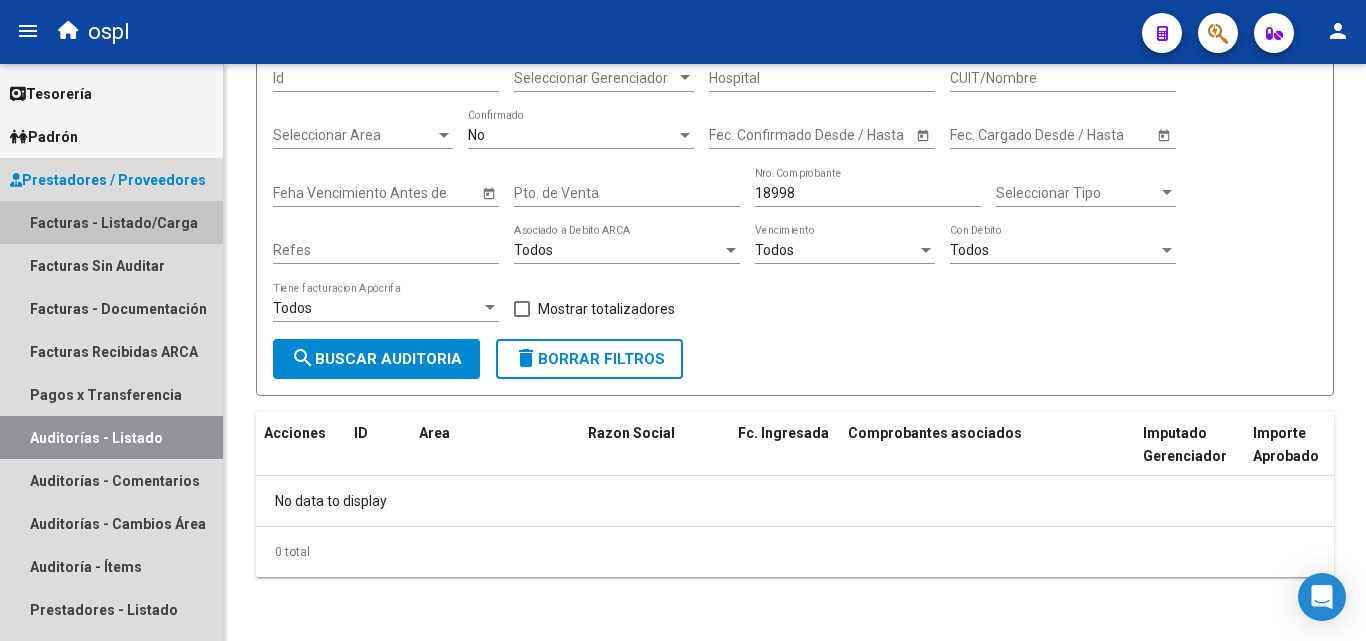 click on "Facturas - Listado/Carga" at bounding box center (111, 222) 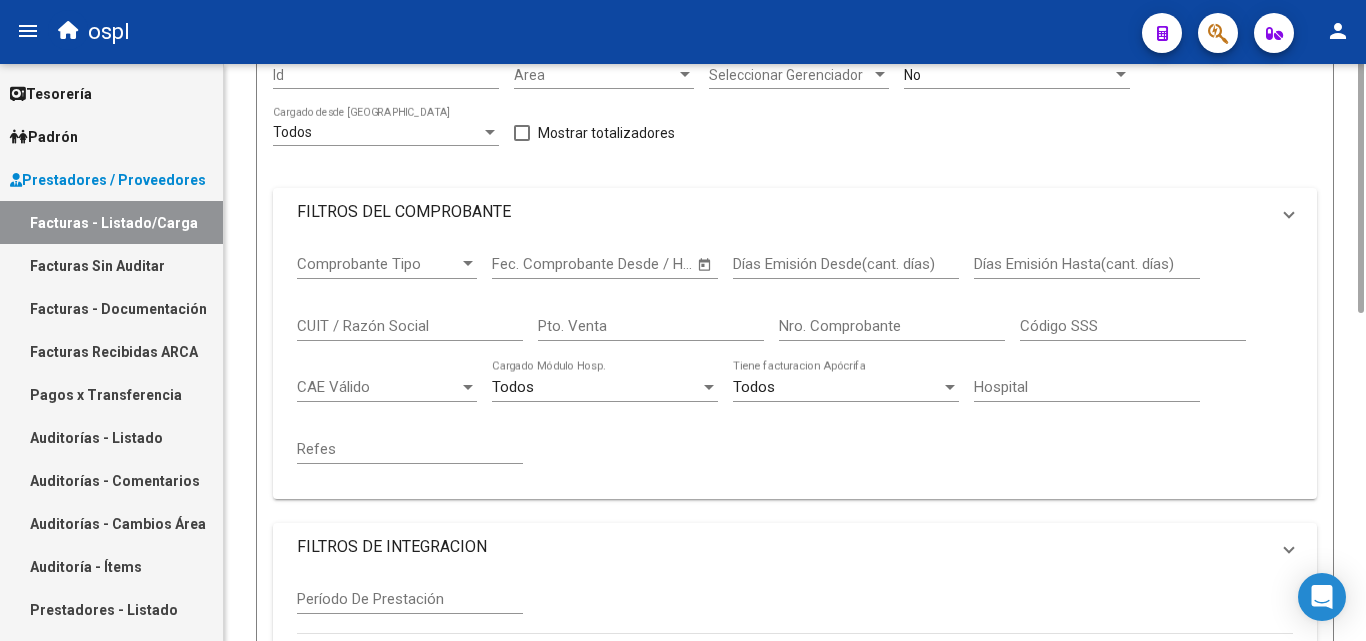 scroll, scrollTop: 0, scrollLeft: 0, axis: both 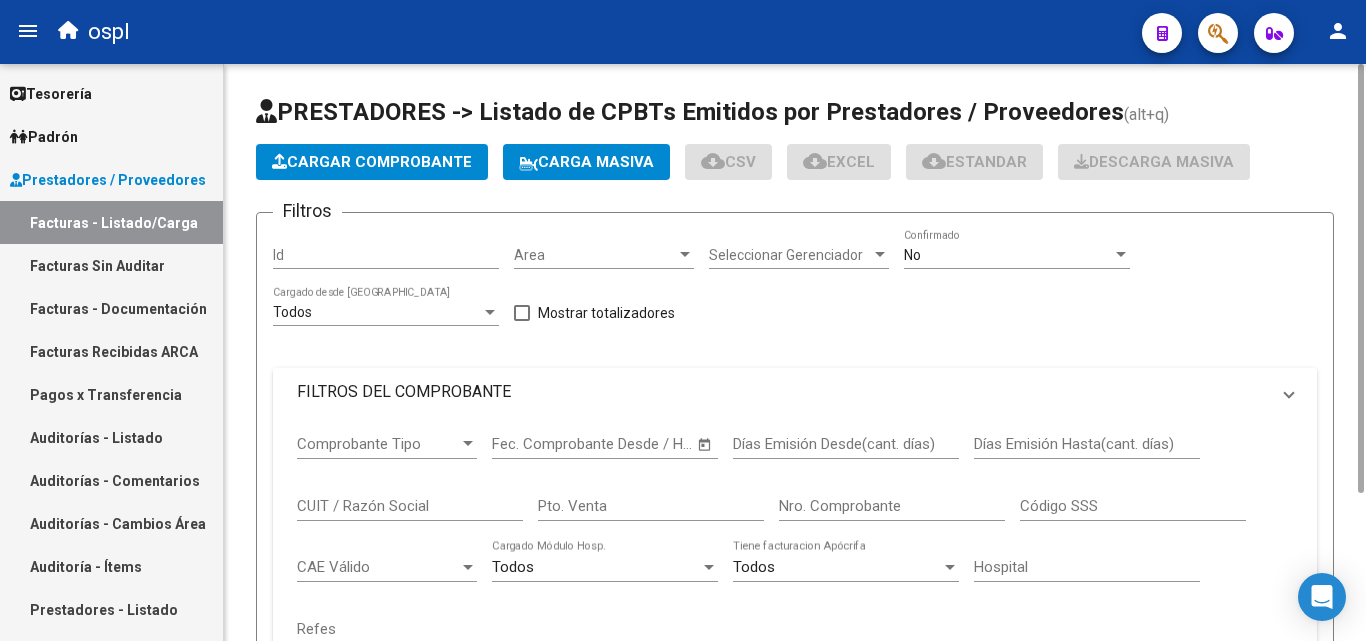 click on "FILTROS DEL COMPROBANTE" at bounding box center (795, 392) 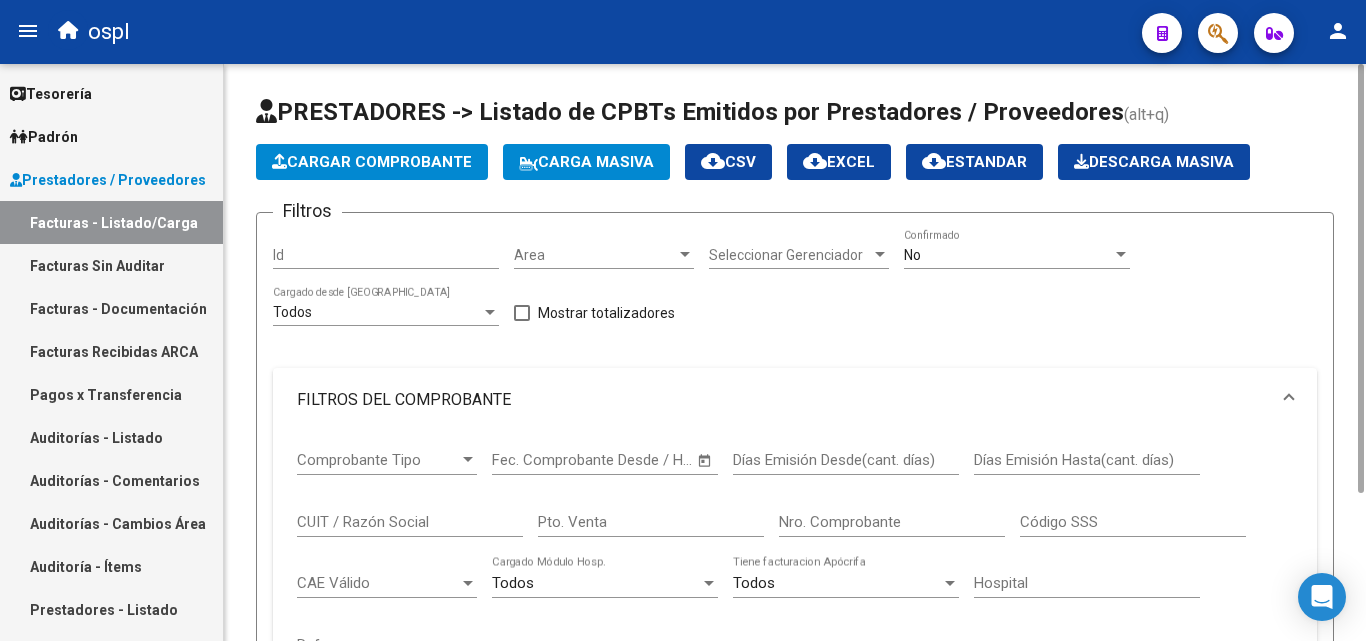 click on "CUIT / Razón Social" 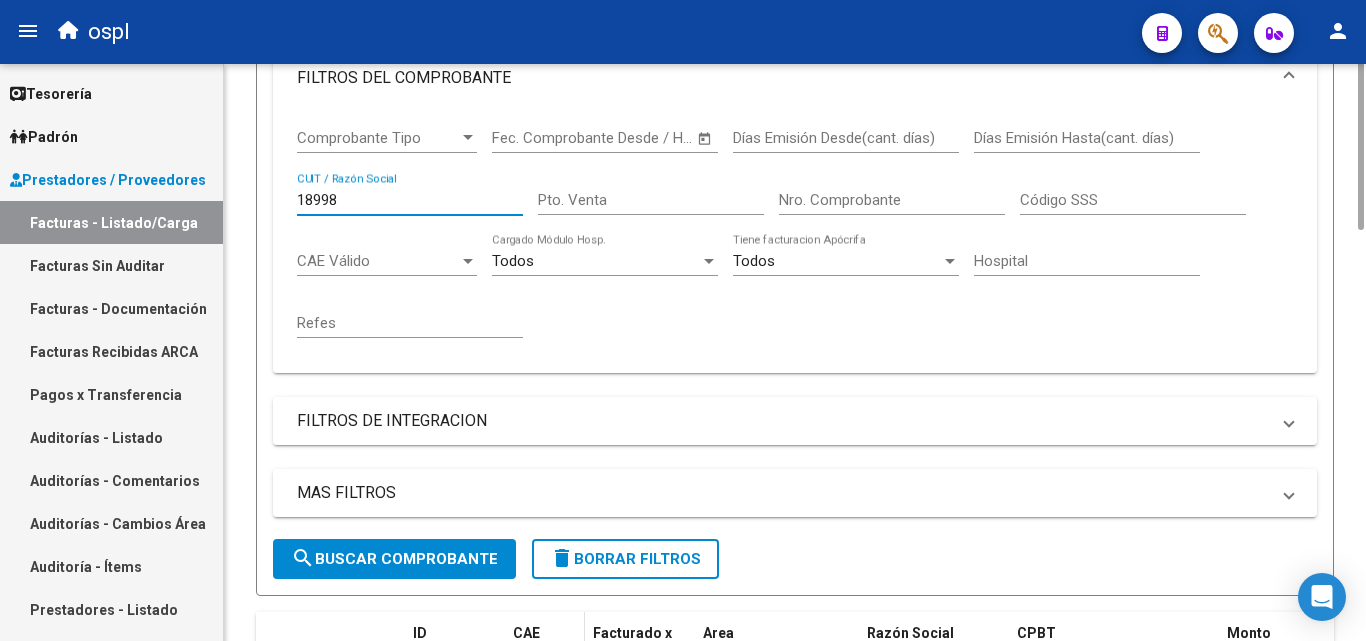 scroll, scrollTop: 122, scrollLeft: 0, axis: vertical 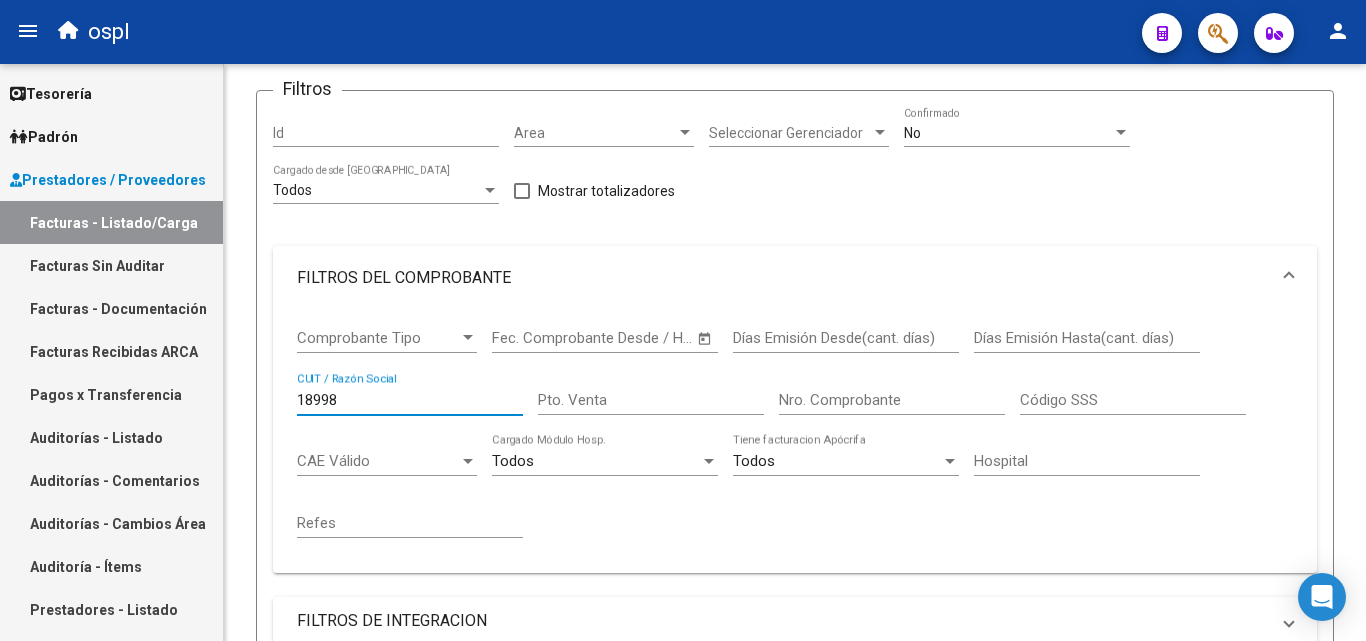 type on "18998" 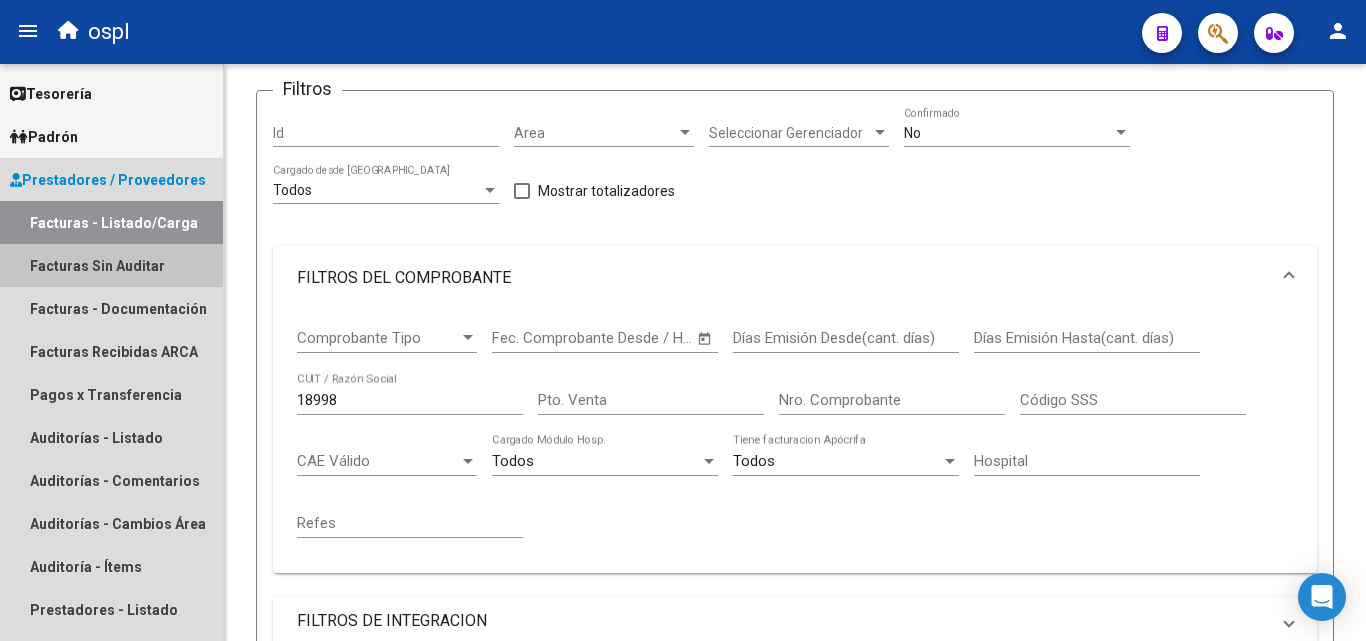 click on "Facturas Sin Auditar" at bounding box center (111, 265) 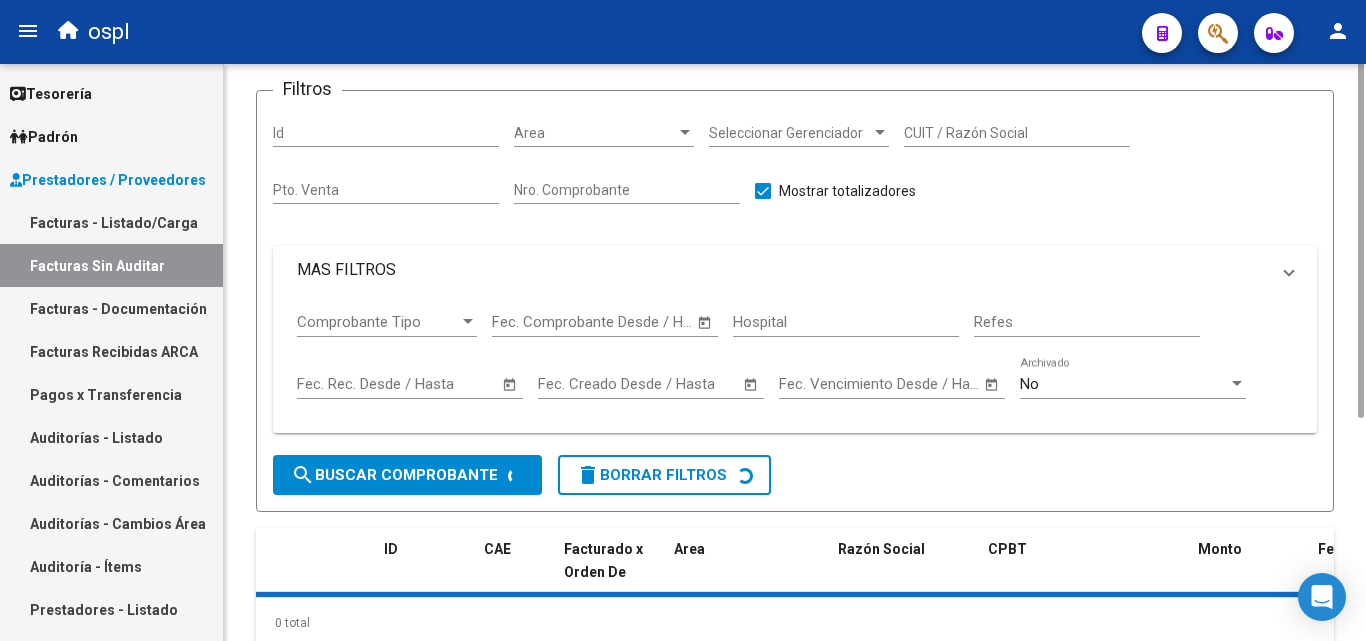 scroll, scrollTop: 0, scrollLeft: 0, axis: both 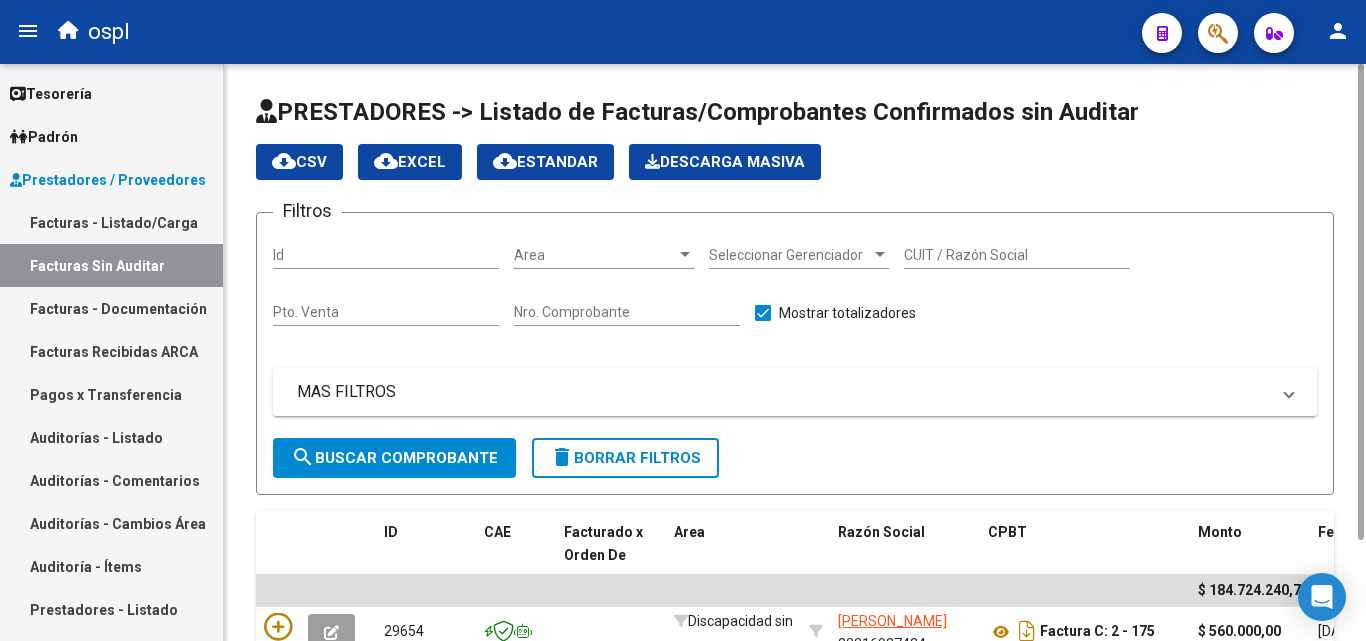 click on "Nro. Comprobante" at bounding box center (627, 312) 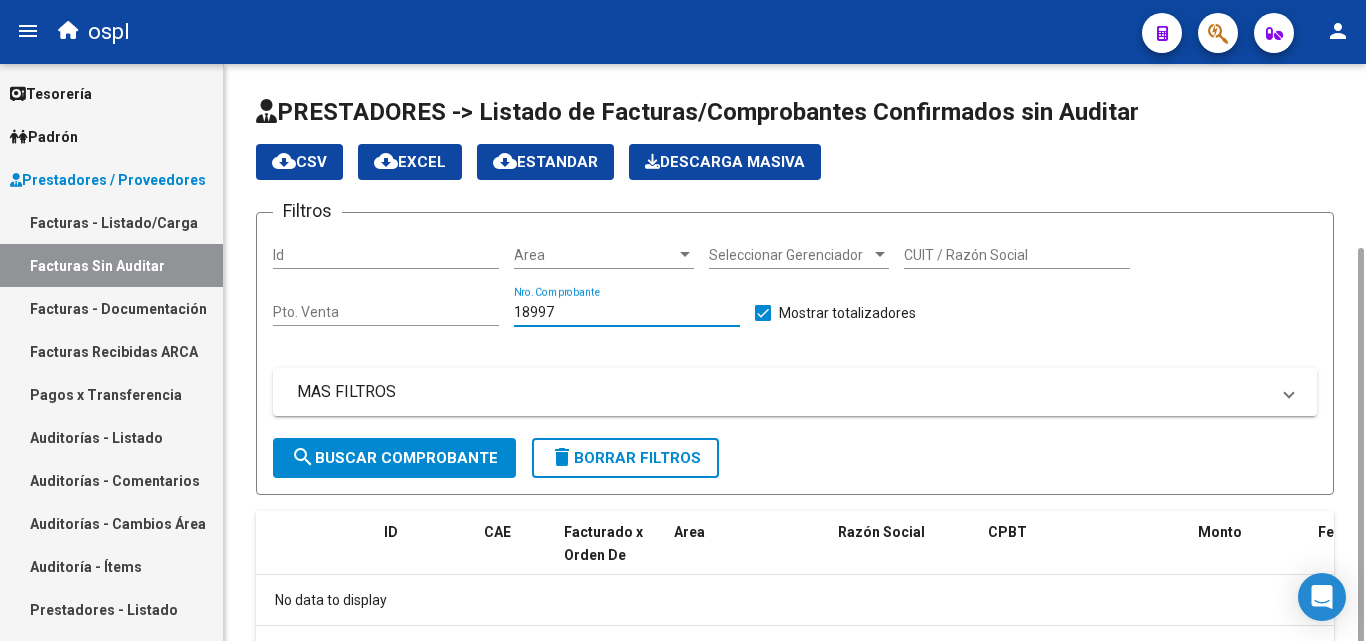 scroll, scrollTop: 99, scrollLeft: 0, axis: vertical 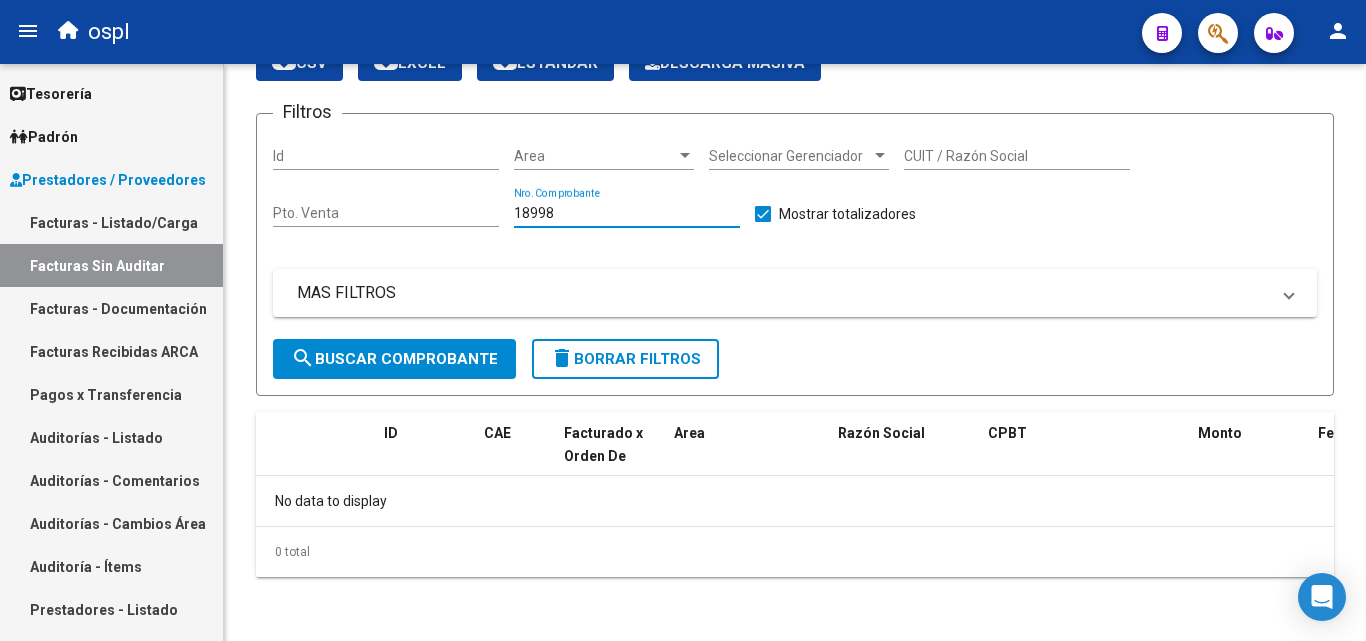 type on "18998" 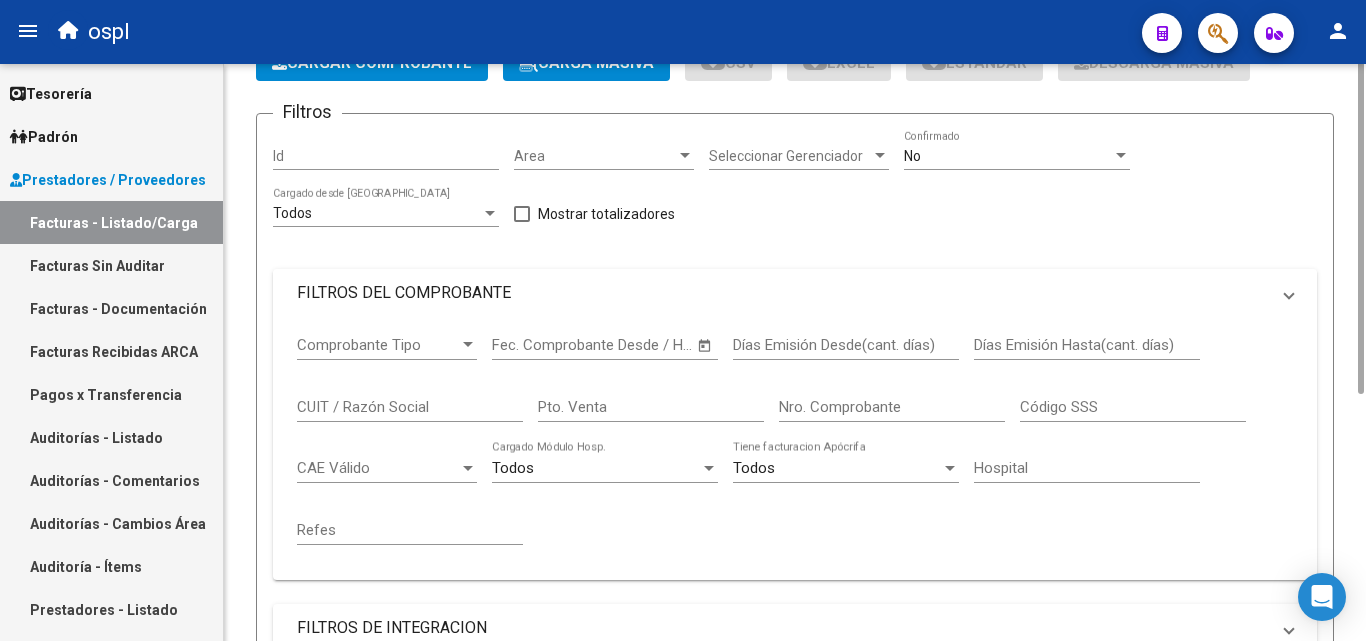 click on "FILTROS DEL COMPROBANTE" at bounding box center [783, 293] 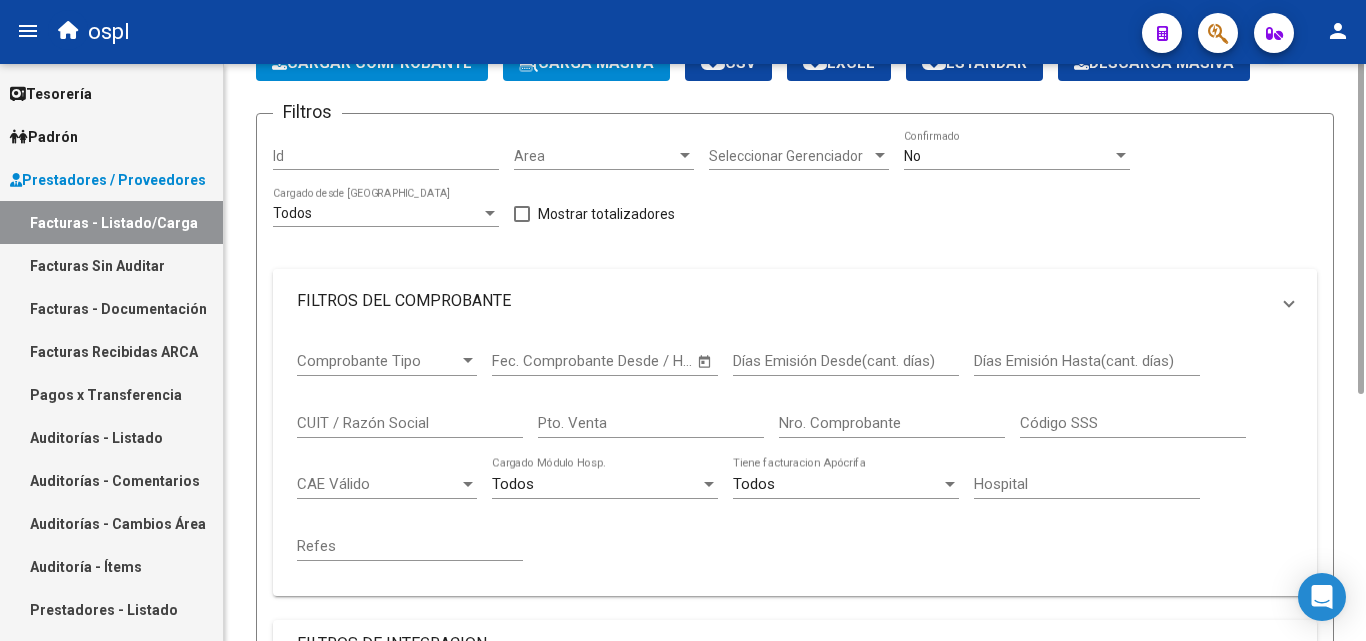 scroll, scrollTop: 0, scrollLeft: 0, axis: both 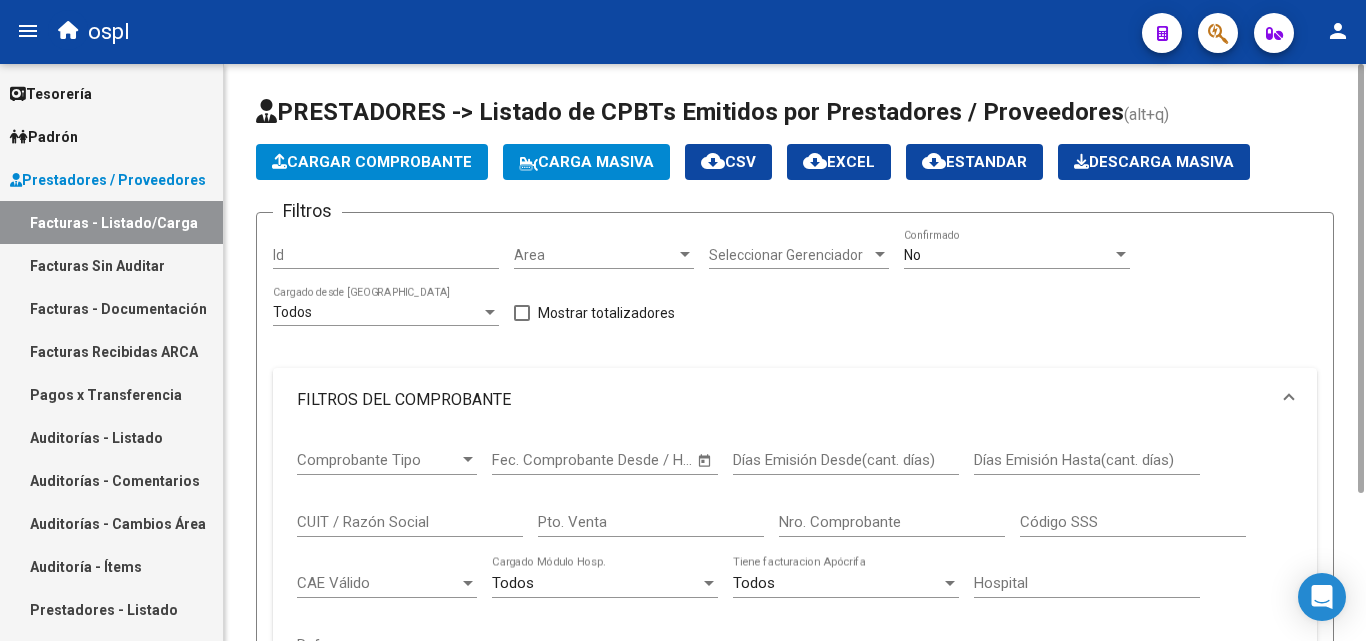 click on "Nro. Comprobante" at bounding box center [892, 522] 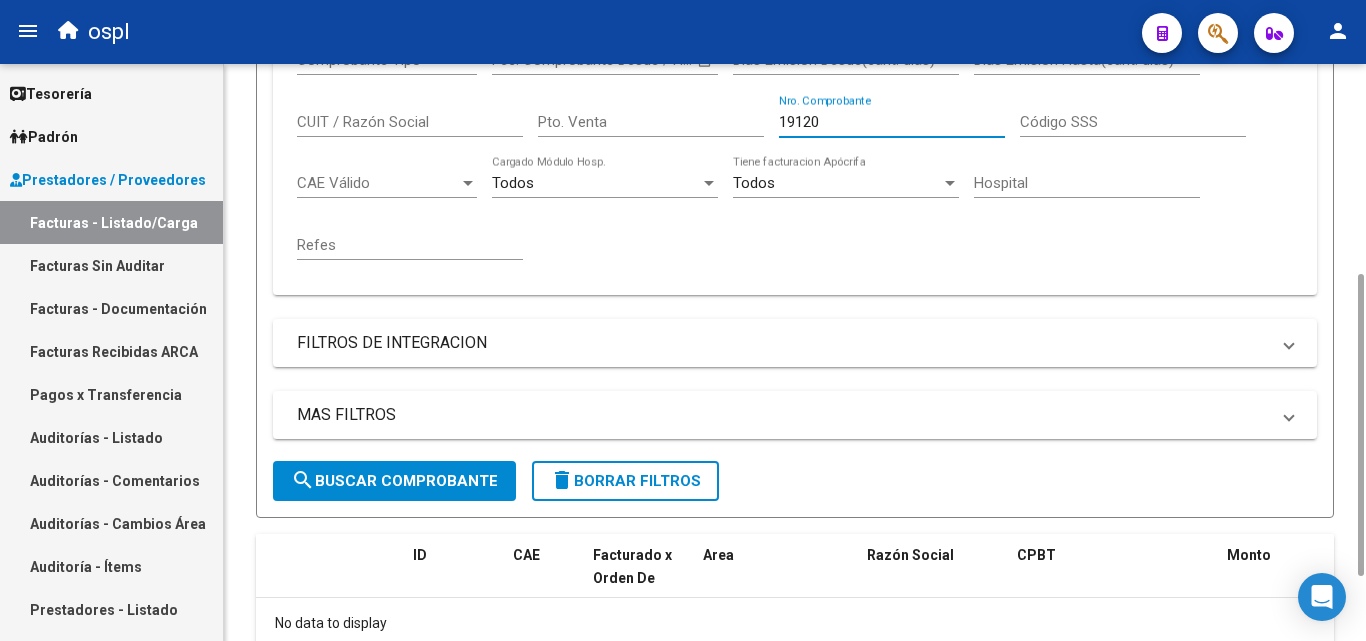 scroll, scrollTop: 522, scrollLeft: 0, axis: vertical 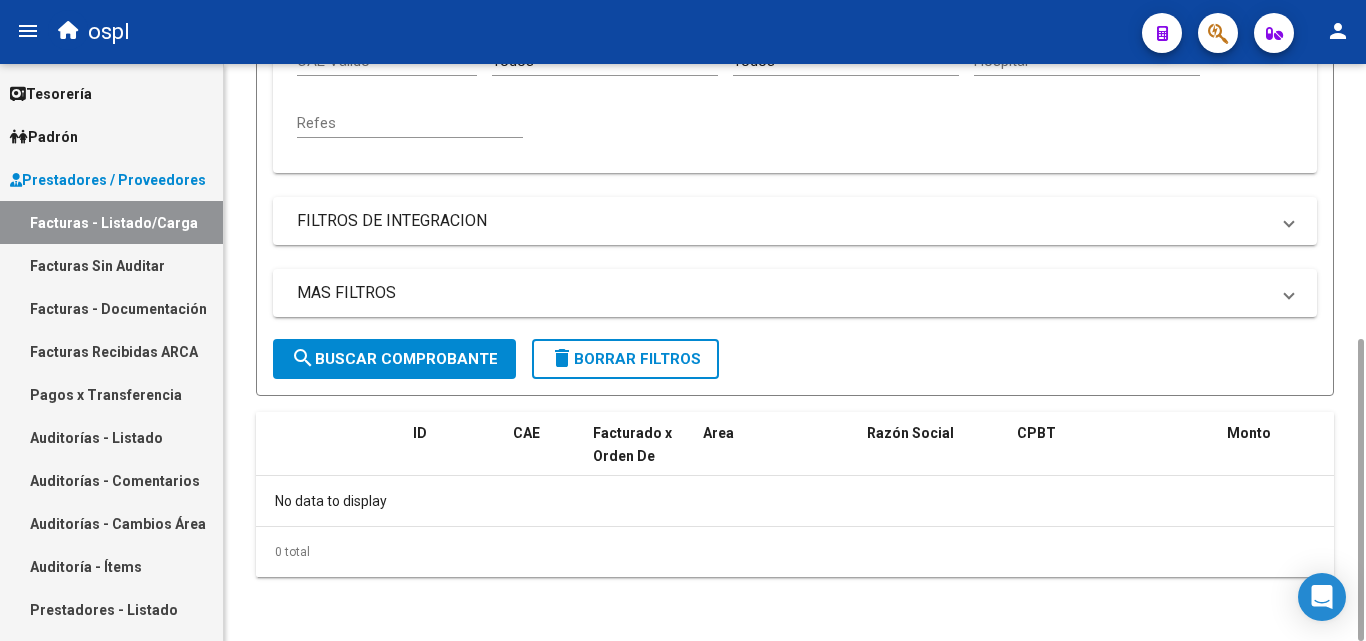 type on "19120" 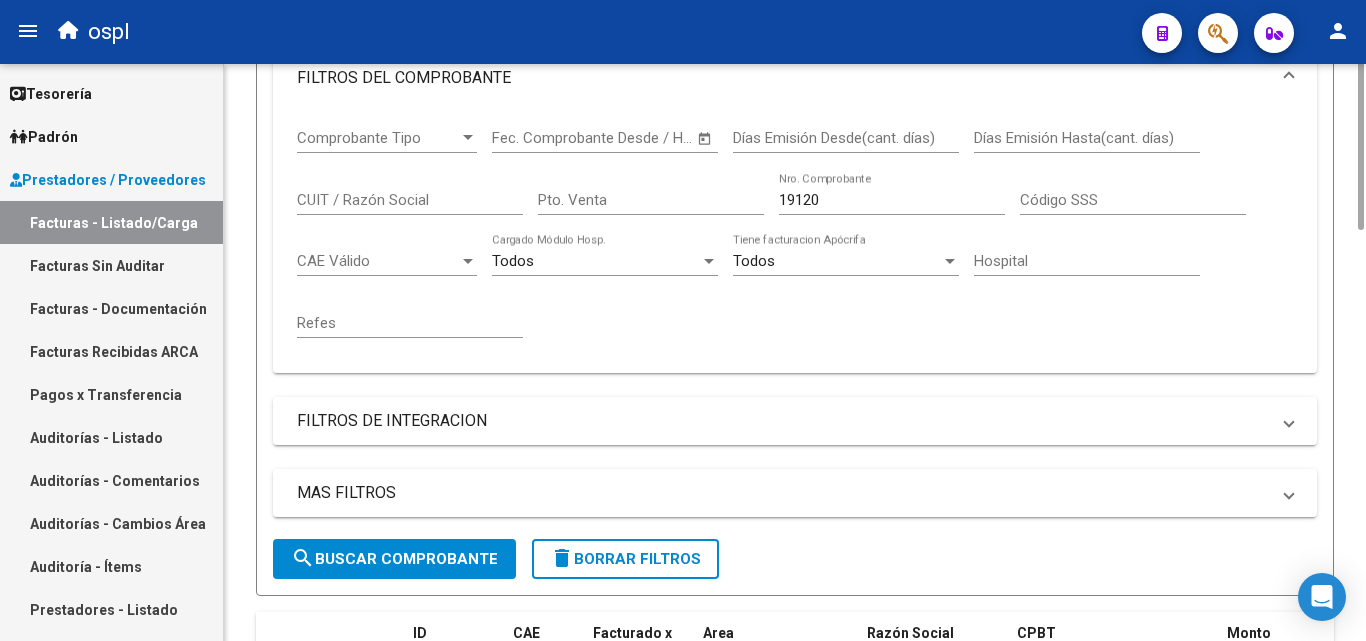 scroll, scrollTop: 122, scrollLeft: 0, axis: vertical 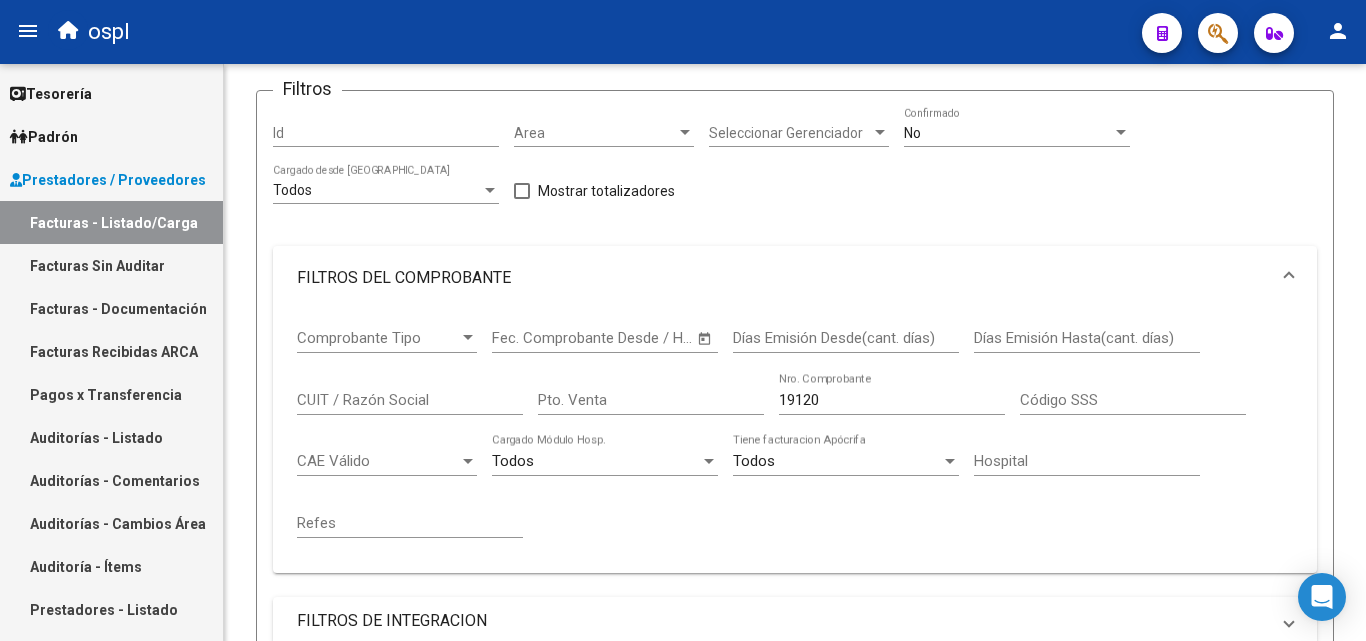 click on "Facturas Sin Auditar" at bounding box center (111, 265) 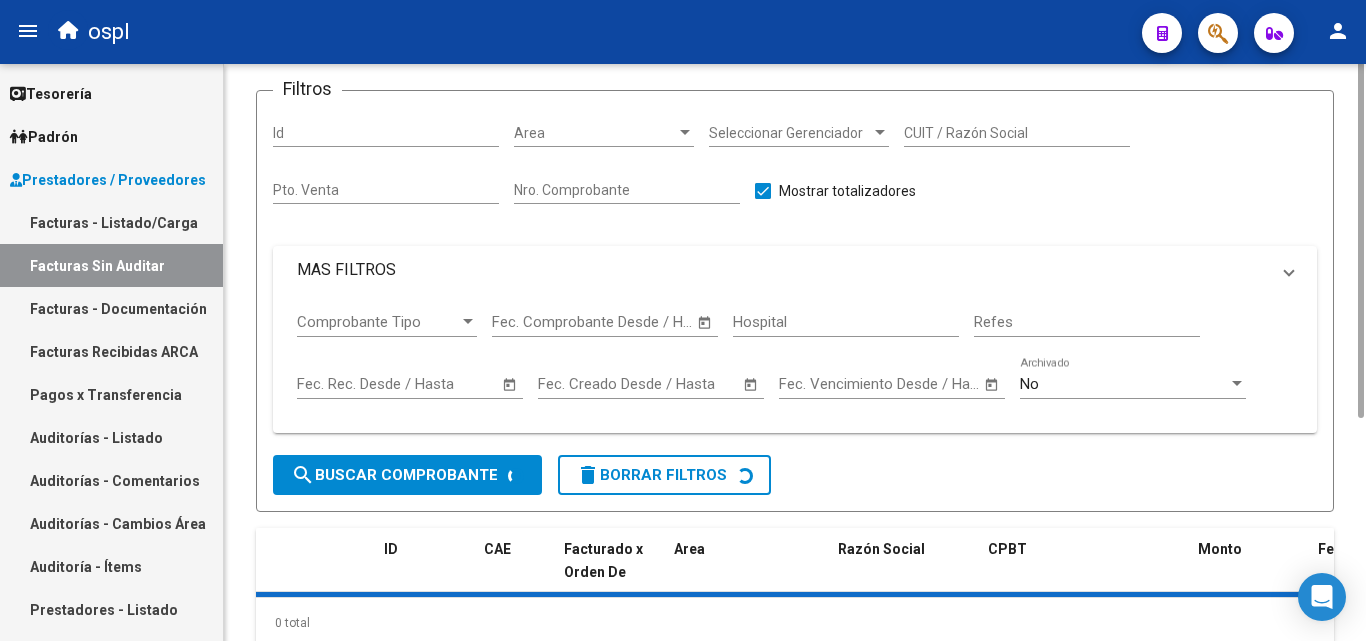 scroll, scrollTop: 0, scrollLeft: 0, axis: both 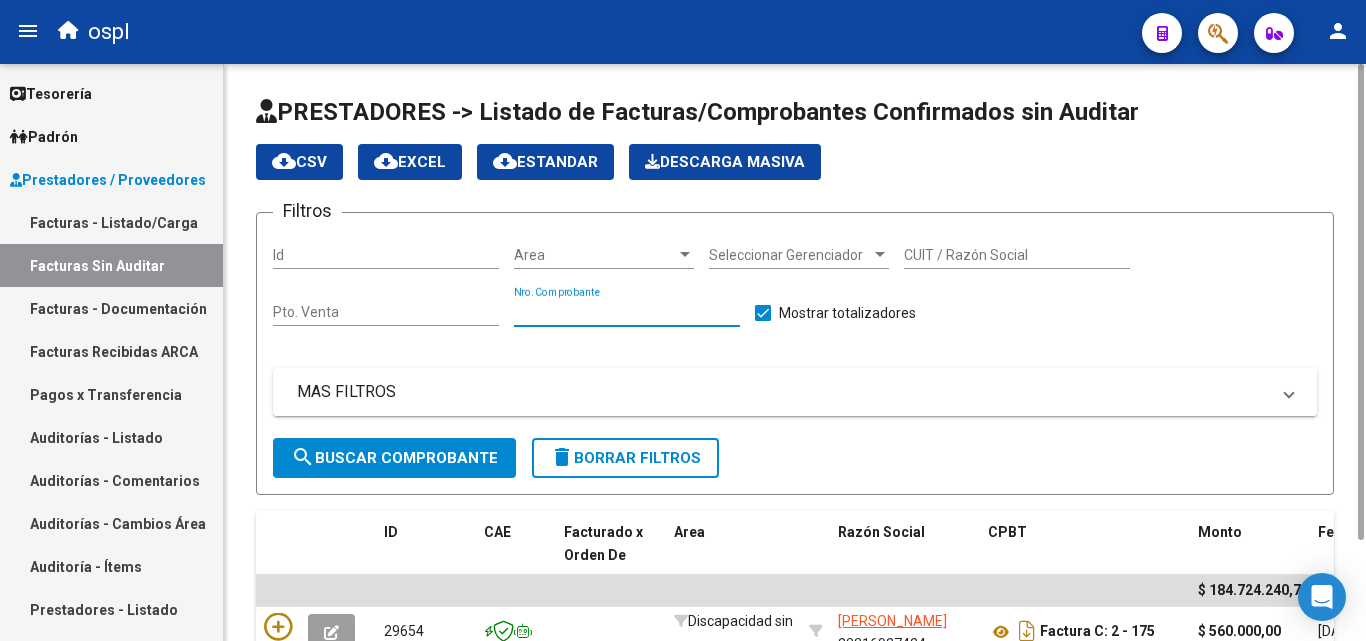 click on "Nro. Comprobante" at bounding box center (627, 312) 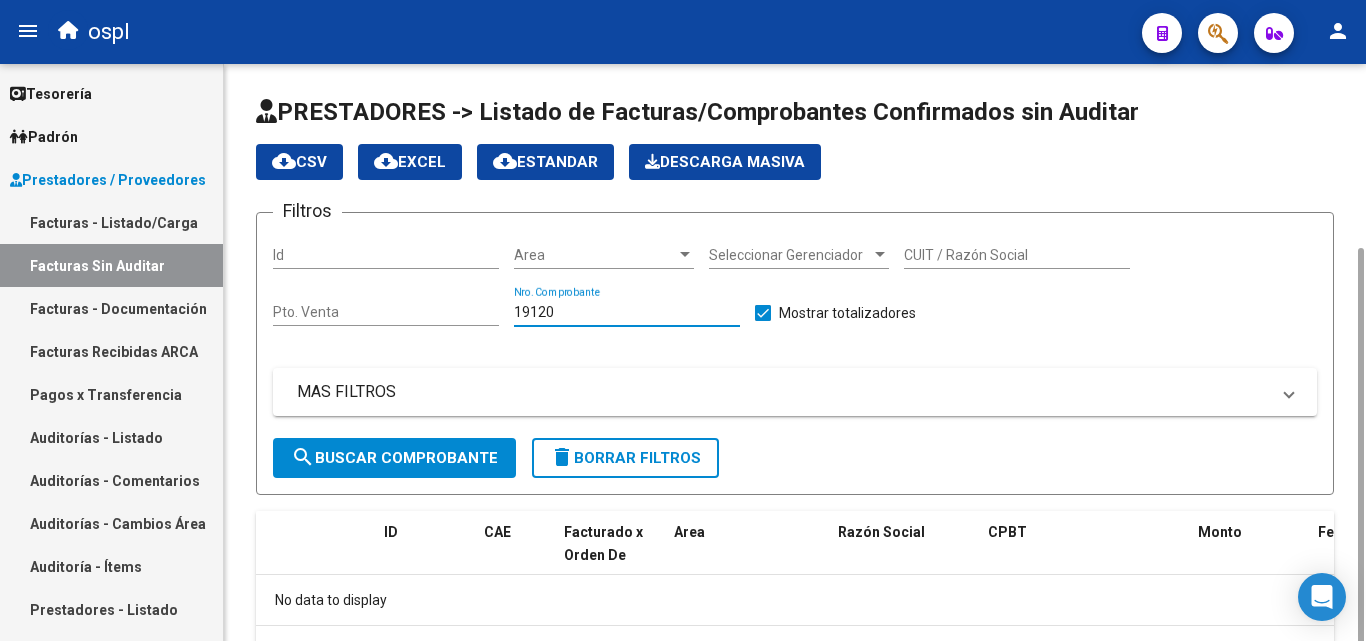 scroll, scrollTop: 99, scrollLeft: 0, axis: vertical 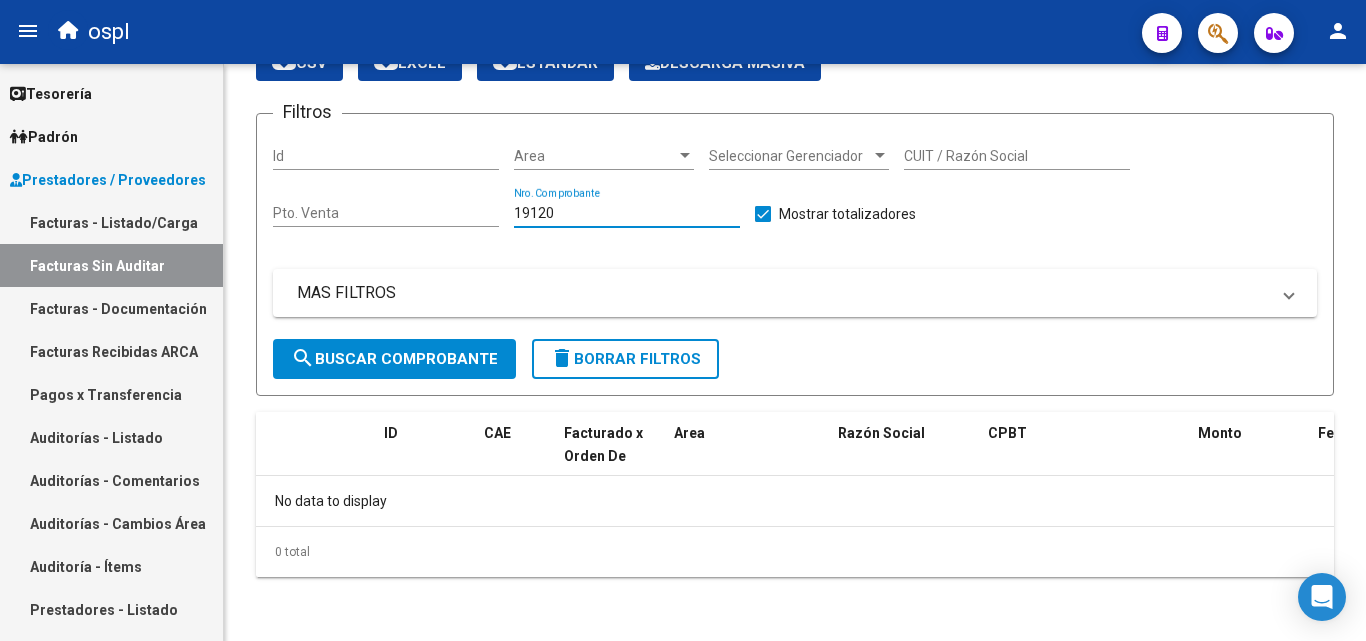 type on "19120" 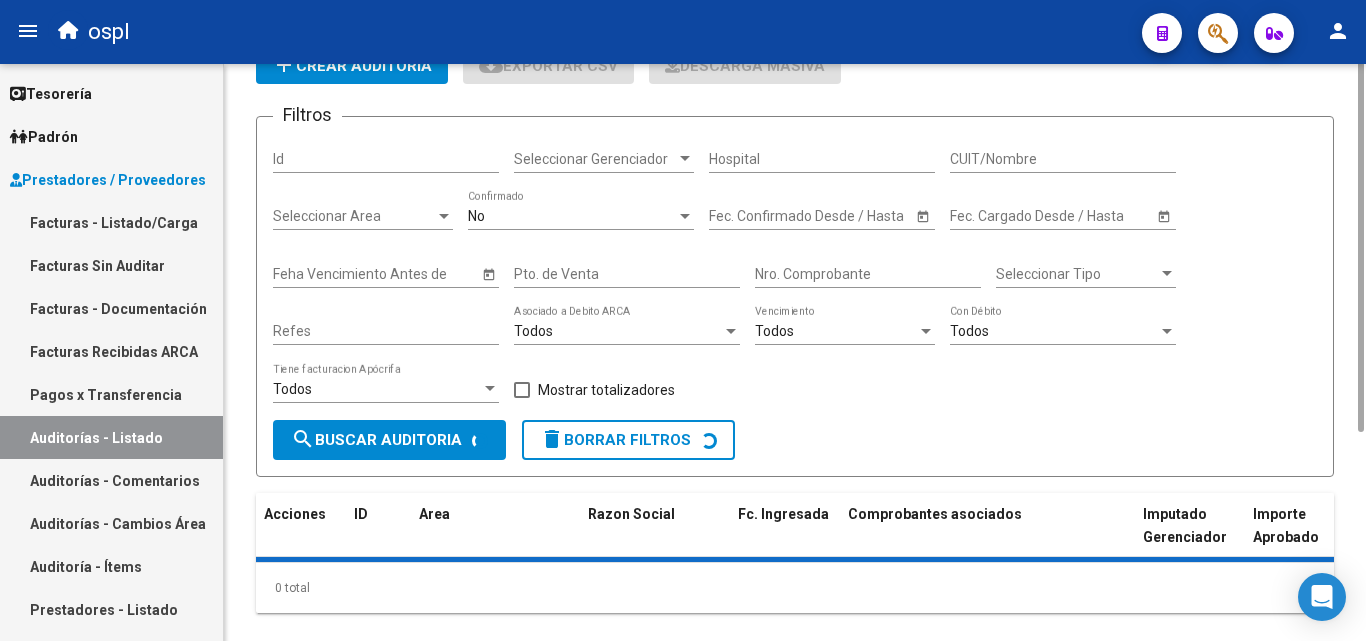 scroll, scrollTop: 0, scrollLeft: 0, axis: both 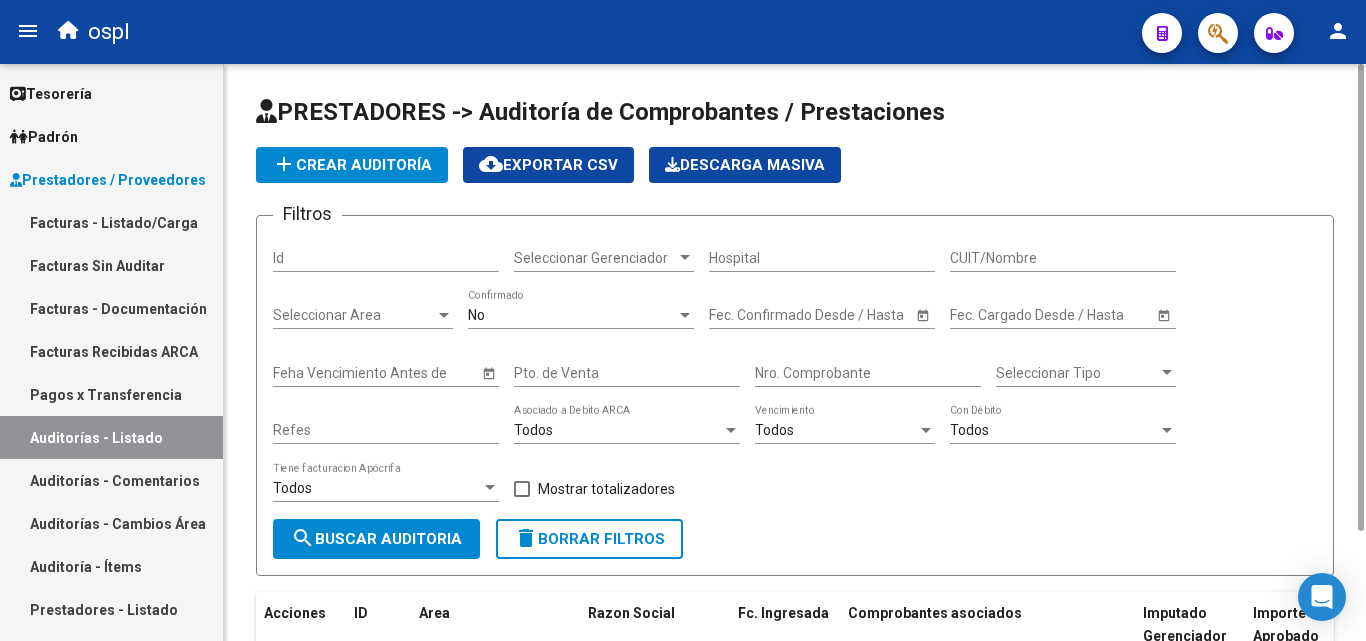 click on "Nro. Comprobante" at bounding box center [868, 373] 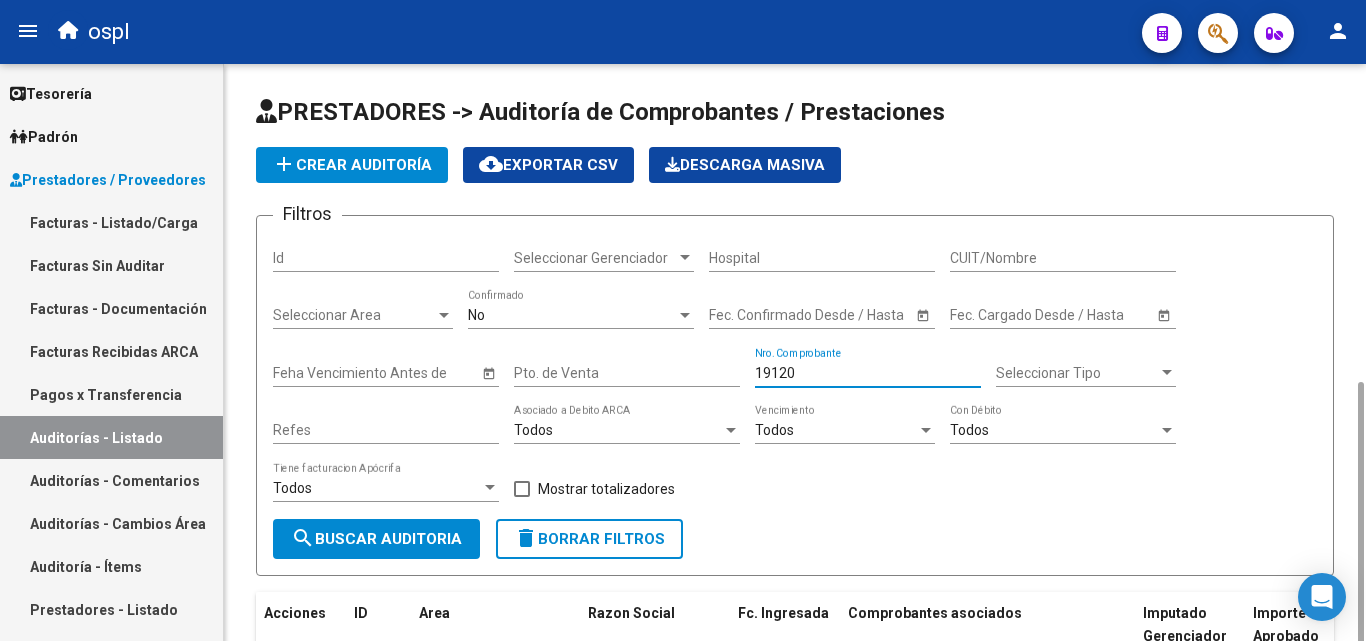 scroll, scrollTop: 180, scrollLeft: 0, axis: vertical 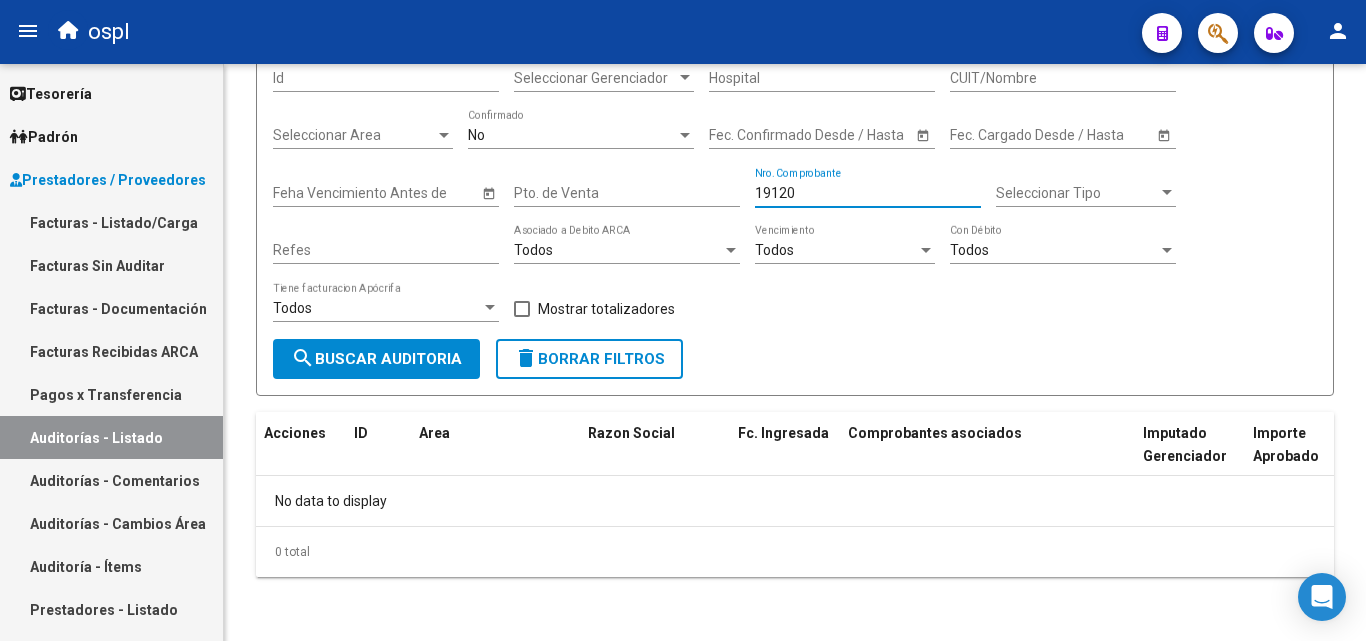 type on "19120" 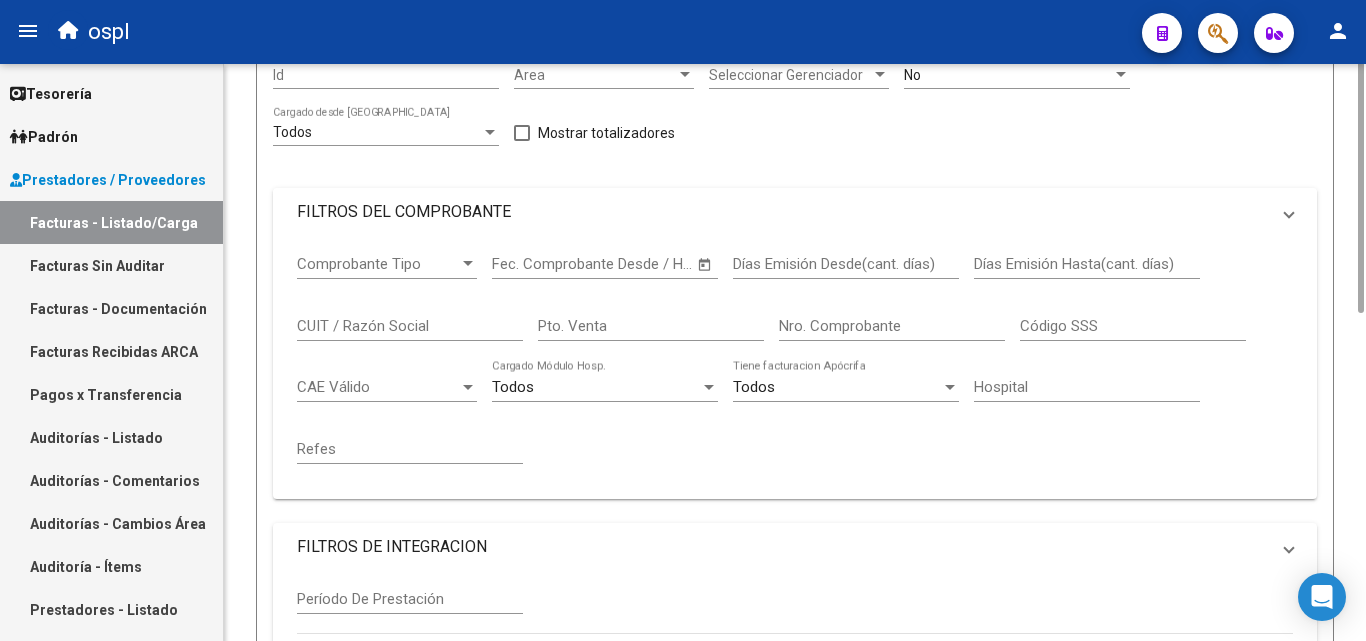 click on "FILTROS DEL COMPROBANTE" at bounding box center (783, 212) 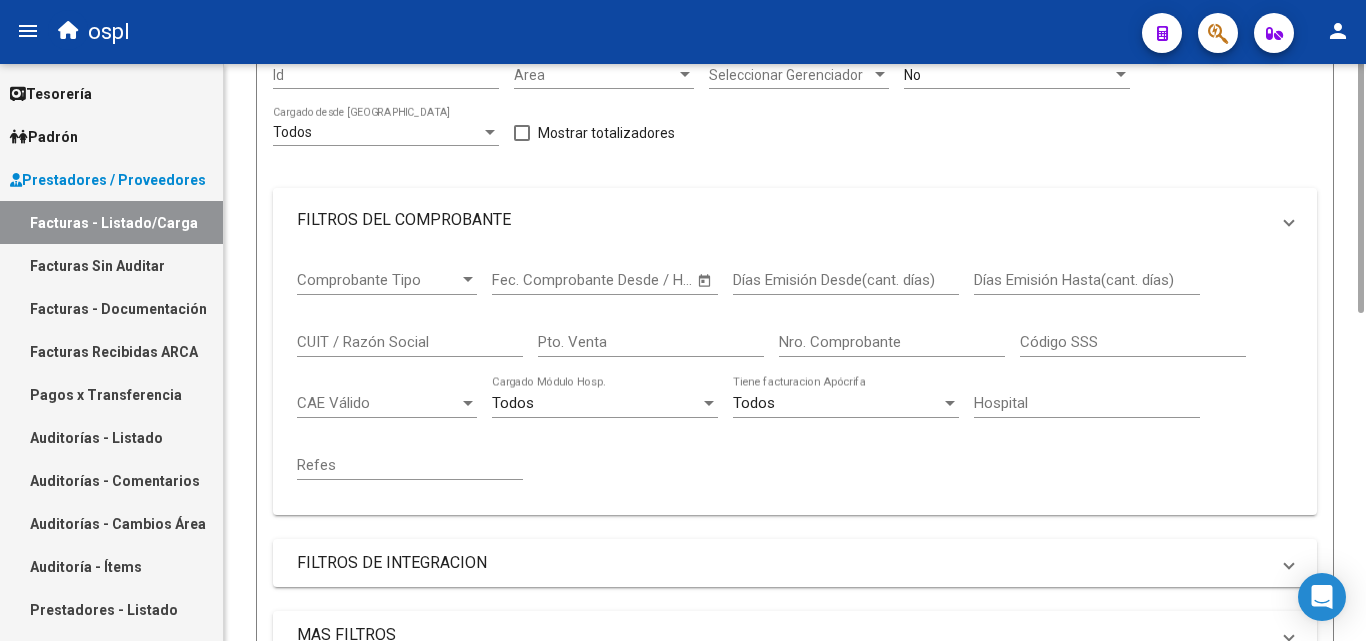 scroll, scrollTop: 0, scrollLeft: 0, axis: both 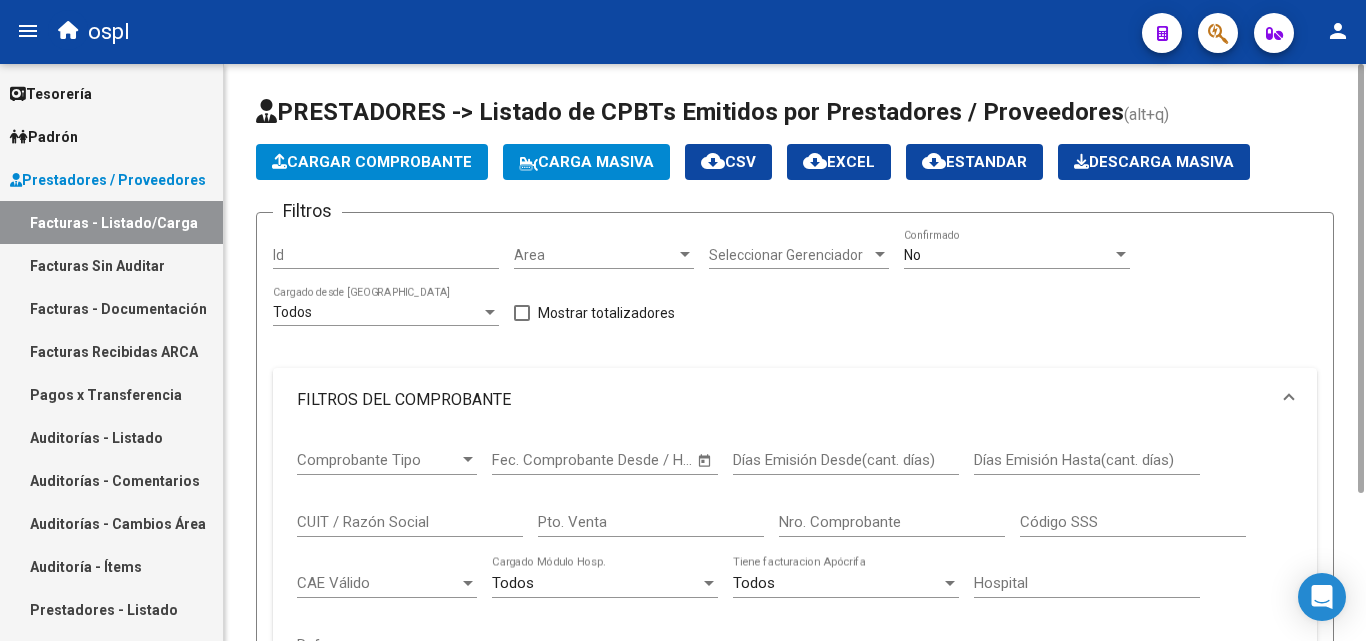 click on "Nro. Comprobante" at bounding box center [892, 522] 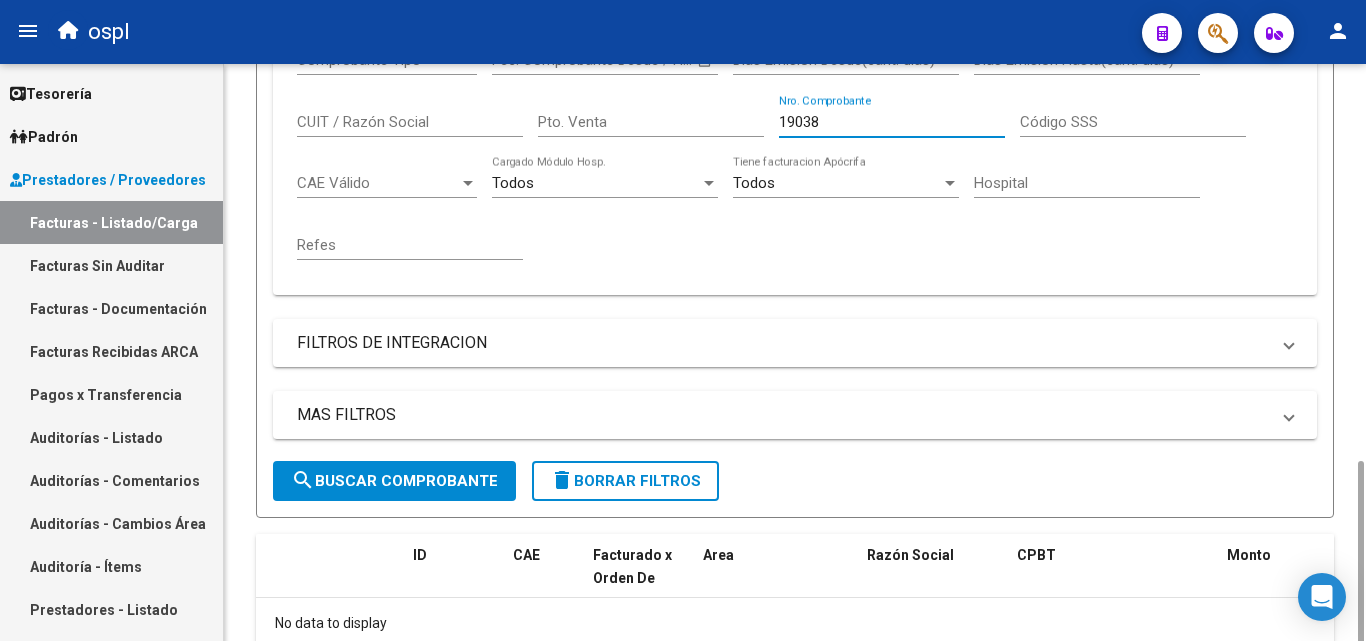 scroll, scrollTop: 522, scrollLeft: 0, axis: vertical 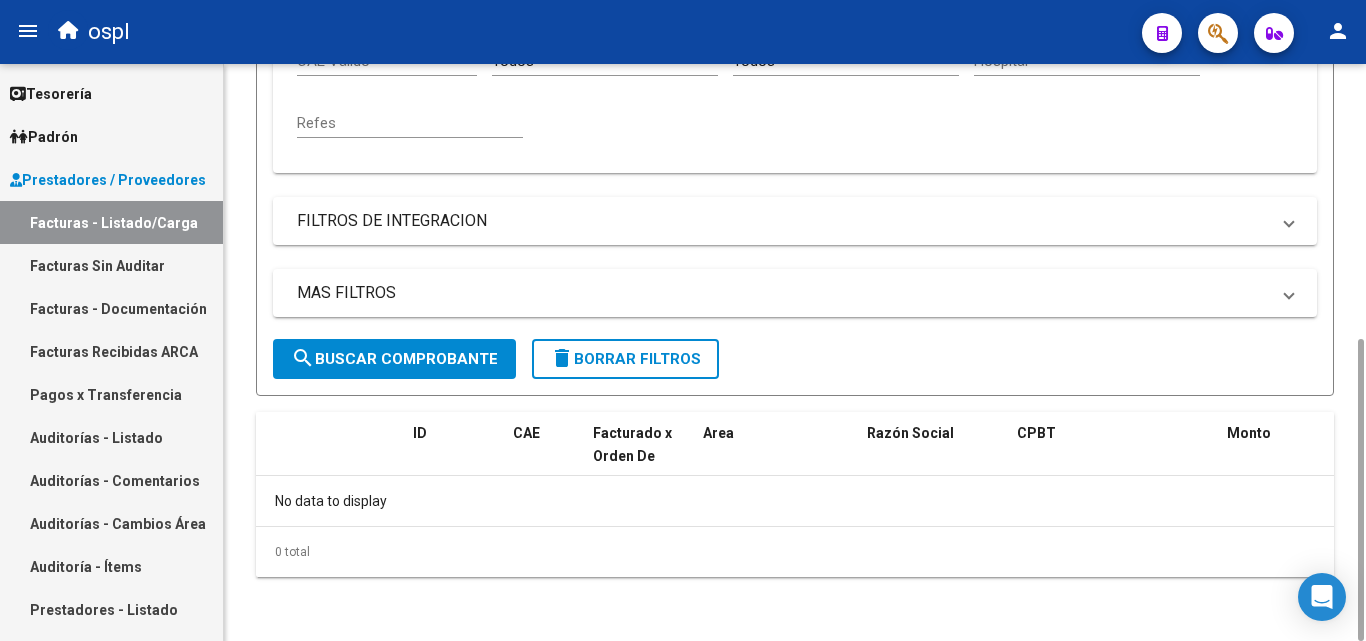 type on "19038" 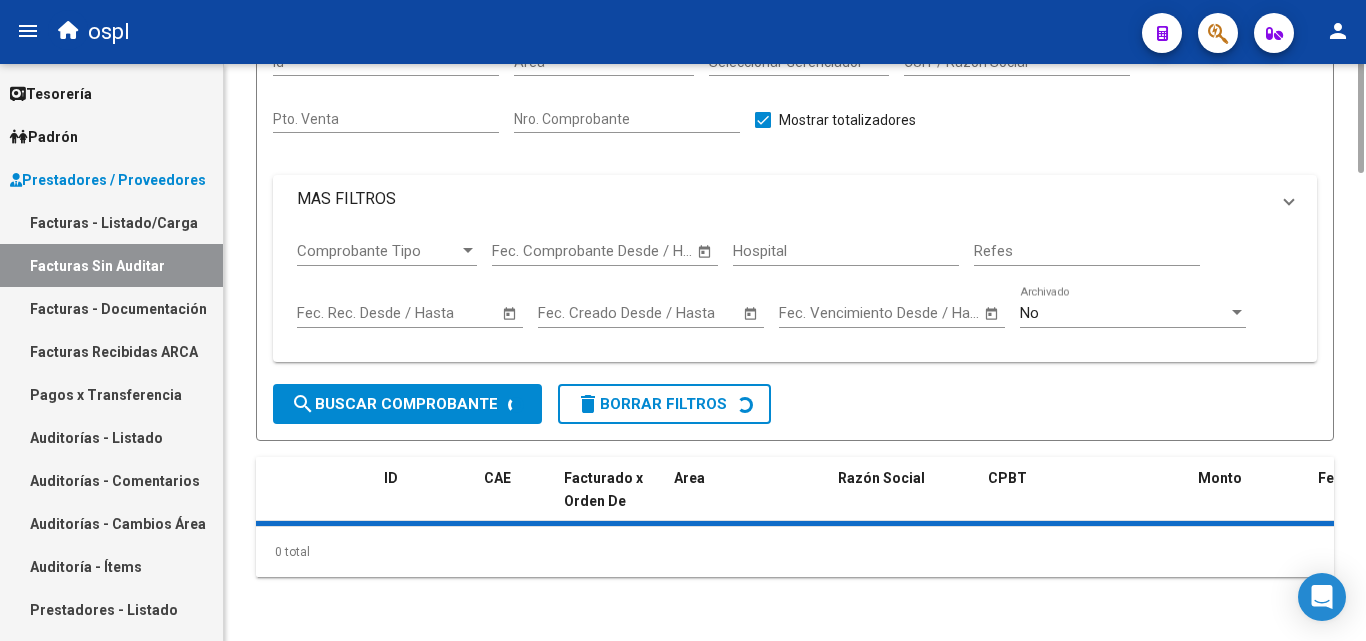 scroll, scrollTop: 0, scrollLeft: 0, axis: both 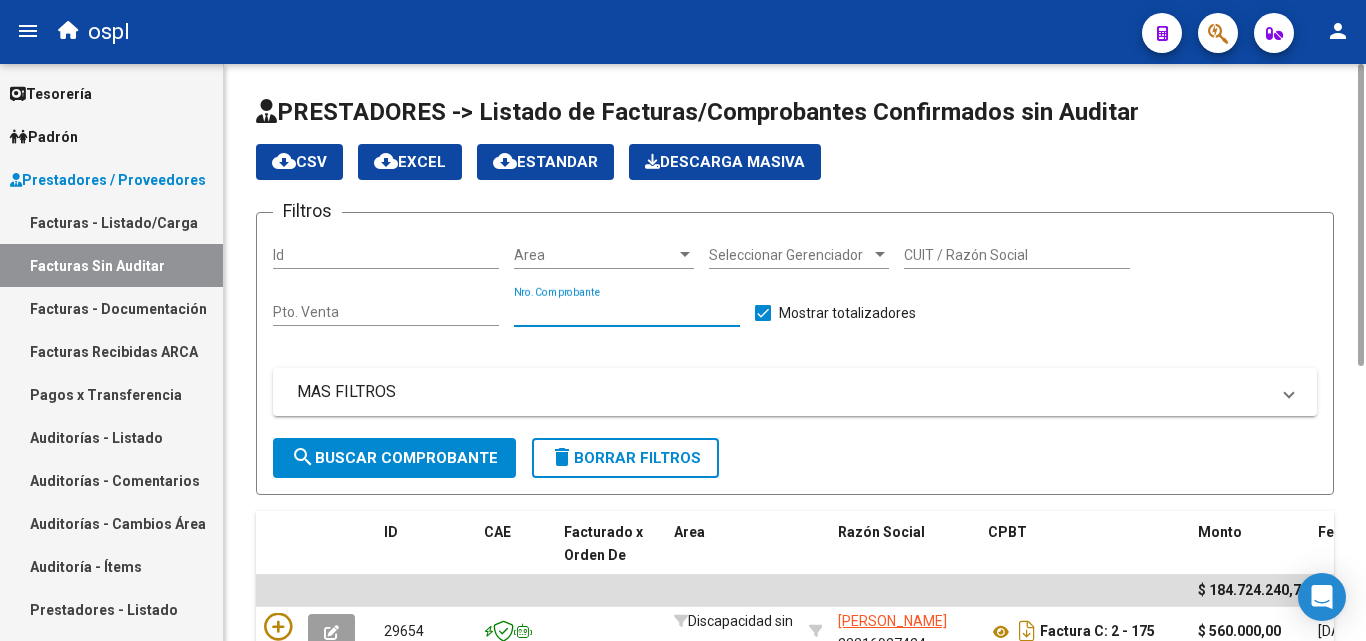 click on "Nro. Comprobante" at bounding box center (627, 312) 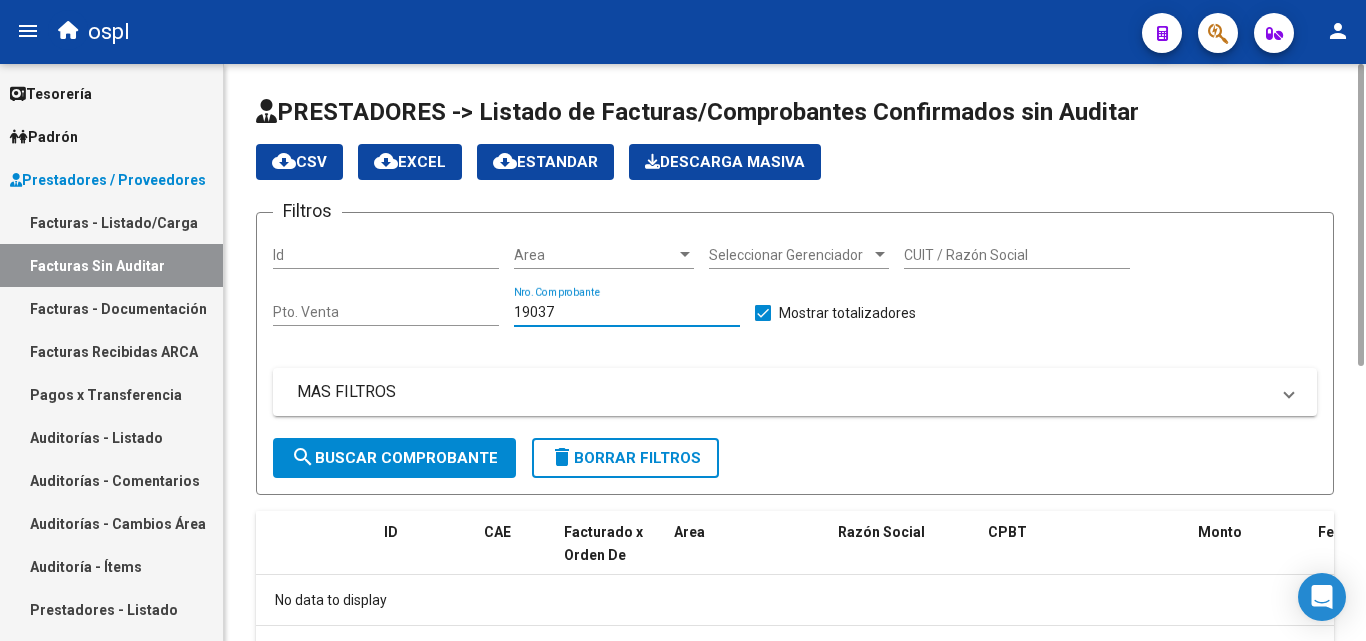 scroll, scrollTop: 99, scrollLeft: 0, axis: vertical 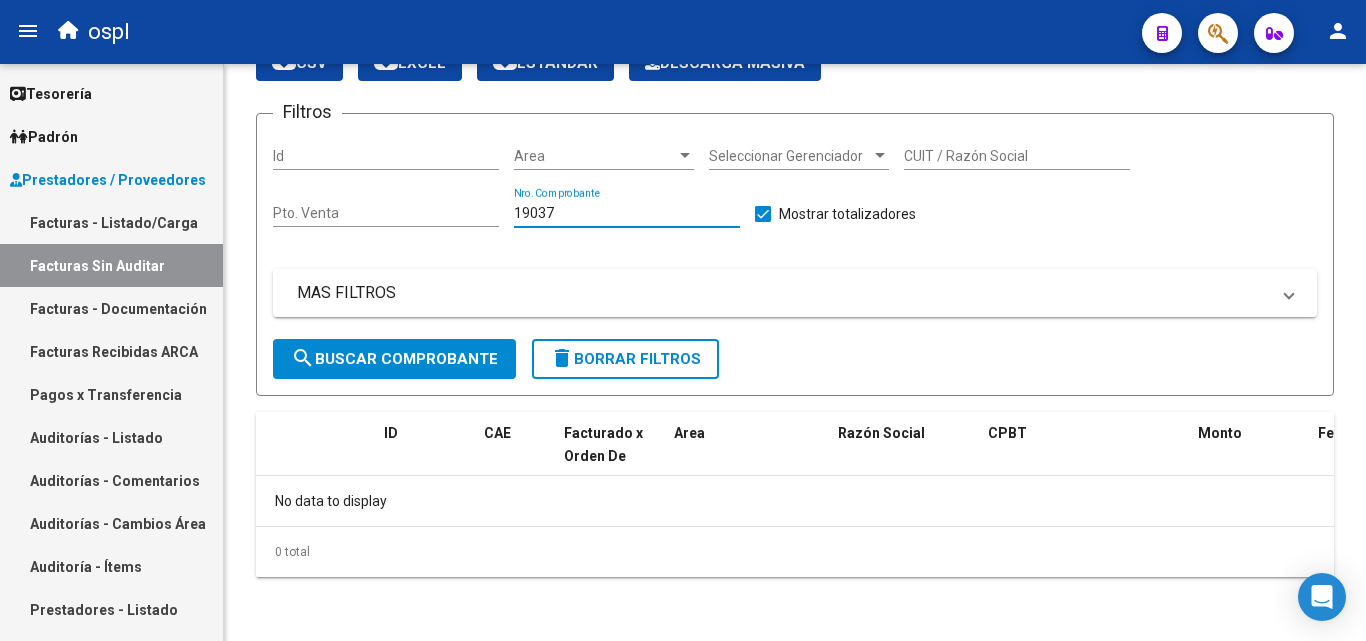 type on "19037" 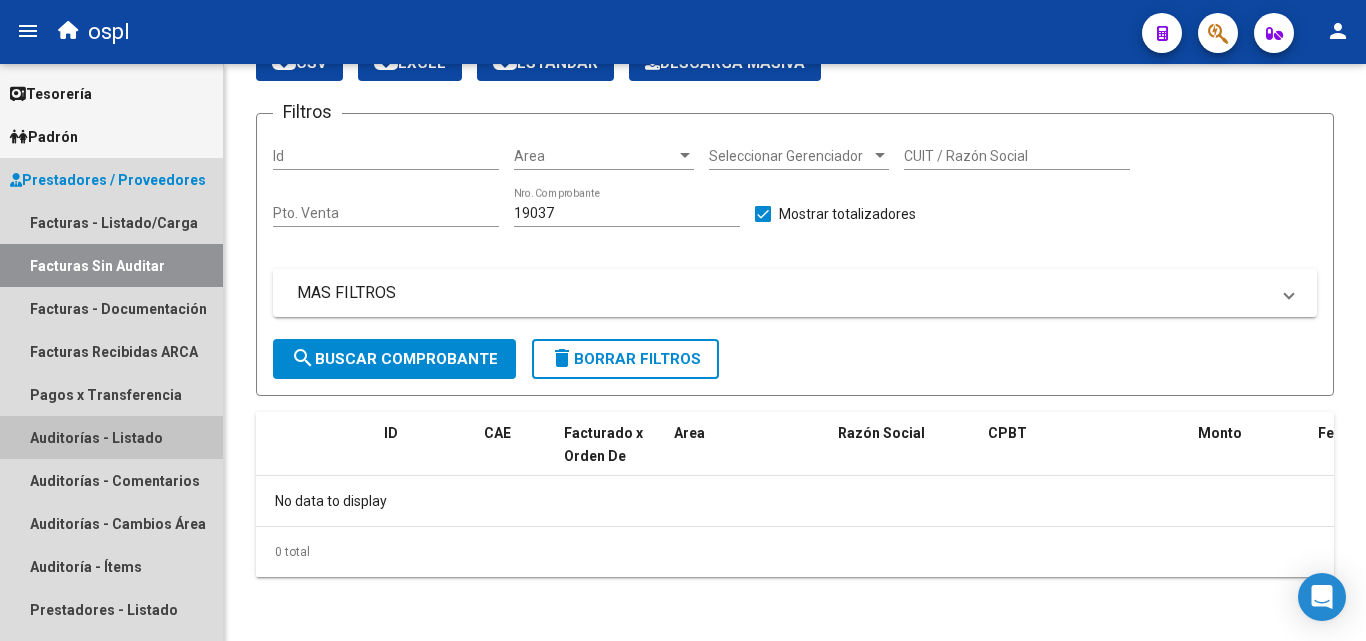 click on "Auditorías - Listado" at bounding box center (111, 437) 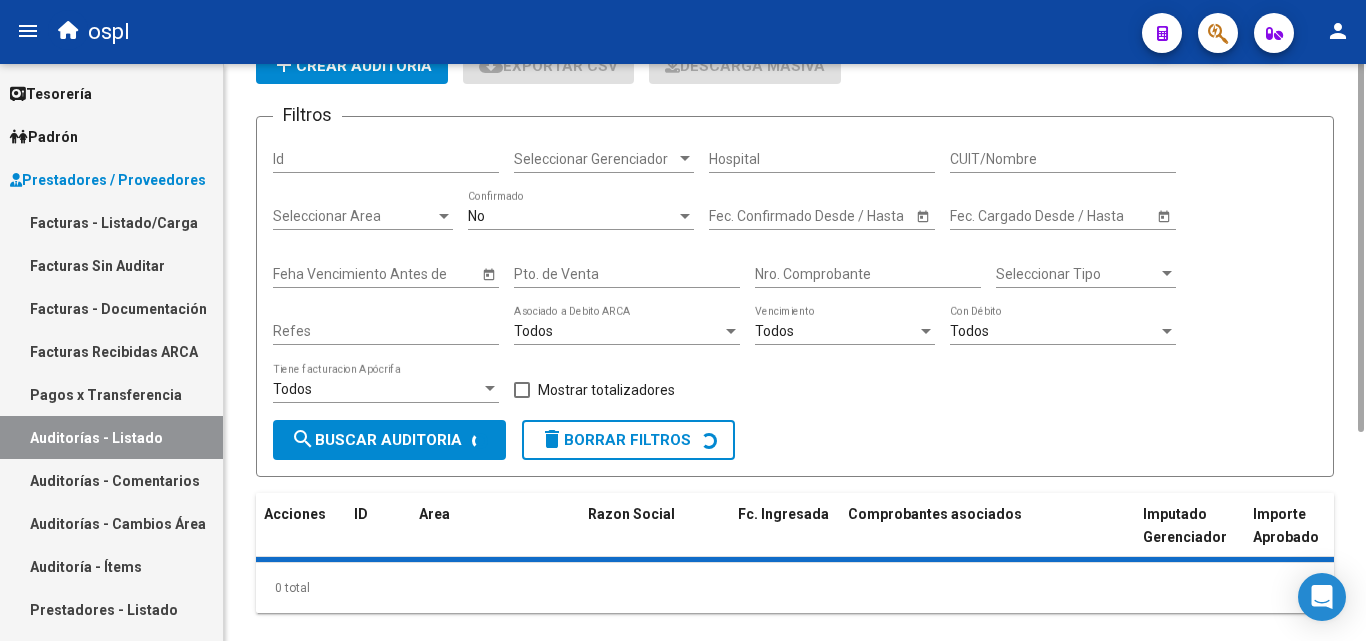 scroll, scrollTop: 0, scrollLeft: 0, axis: both 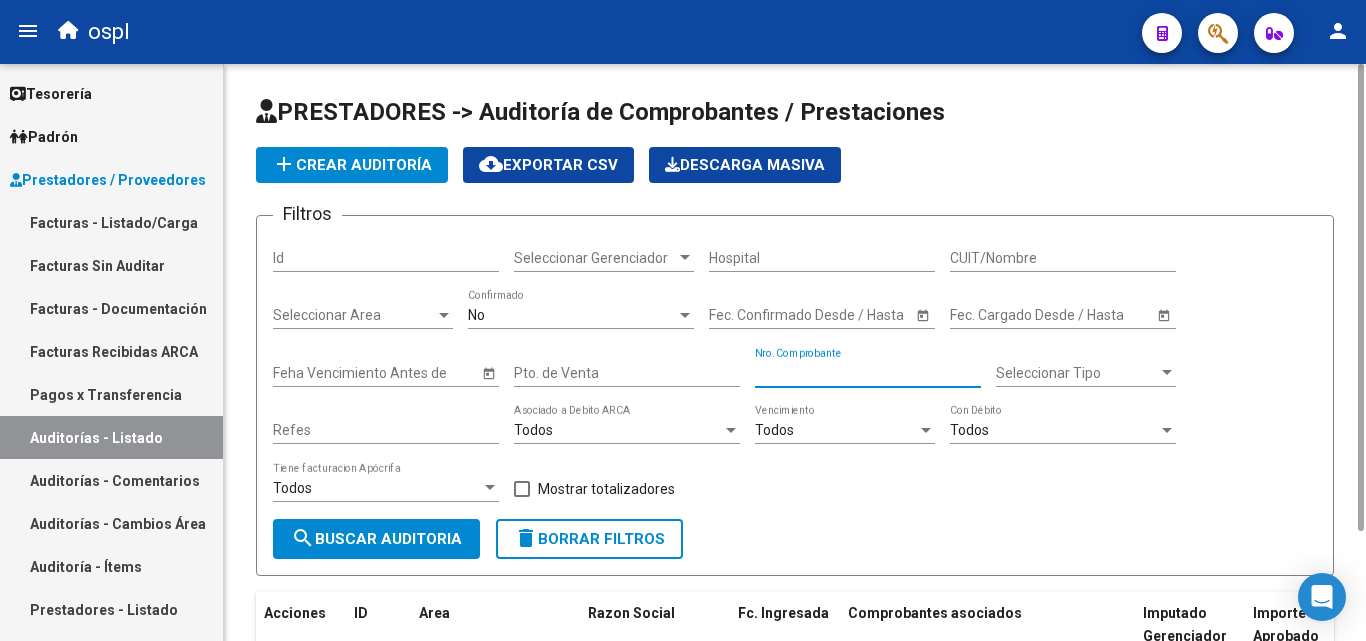 click on "Nro. Comprobante" at bounding box center (868, 373) 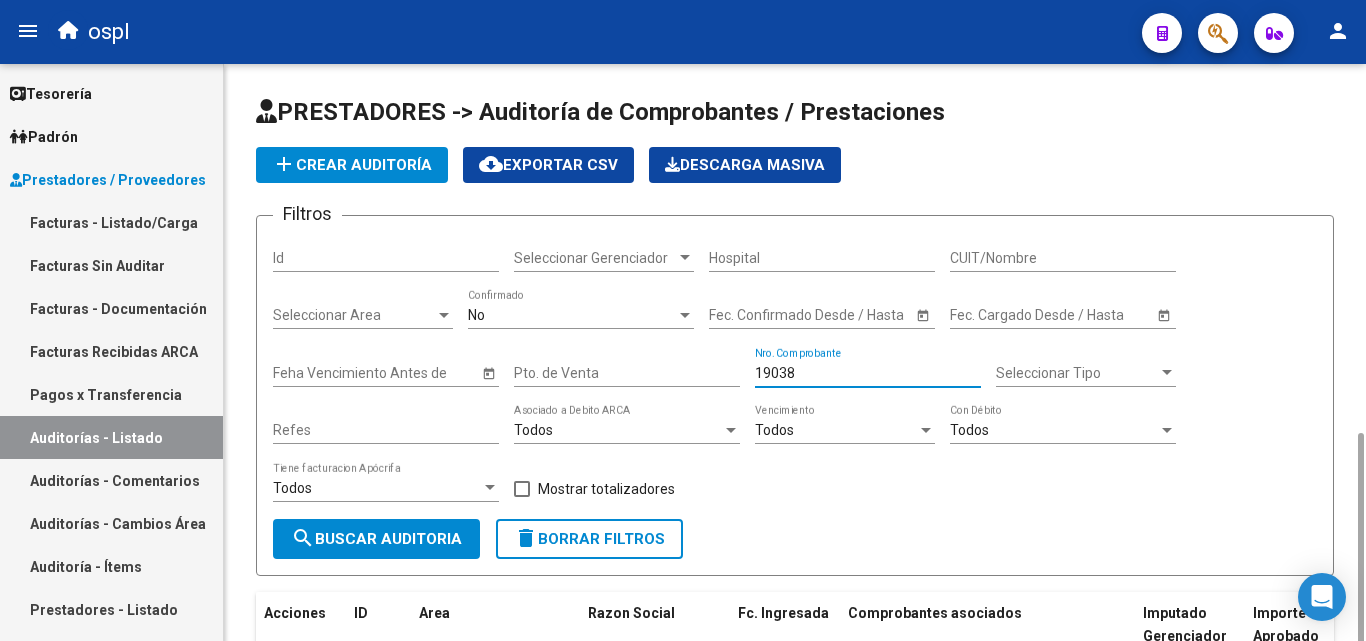 scroll, scrollTop: 213, scrollLeft: 0, axis: vertical 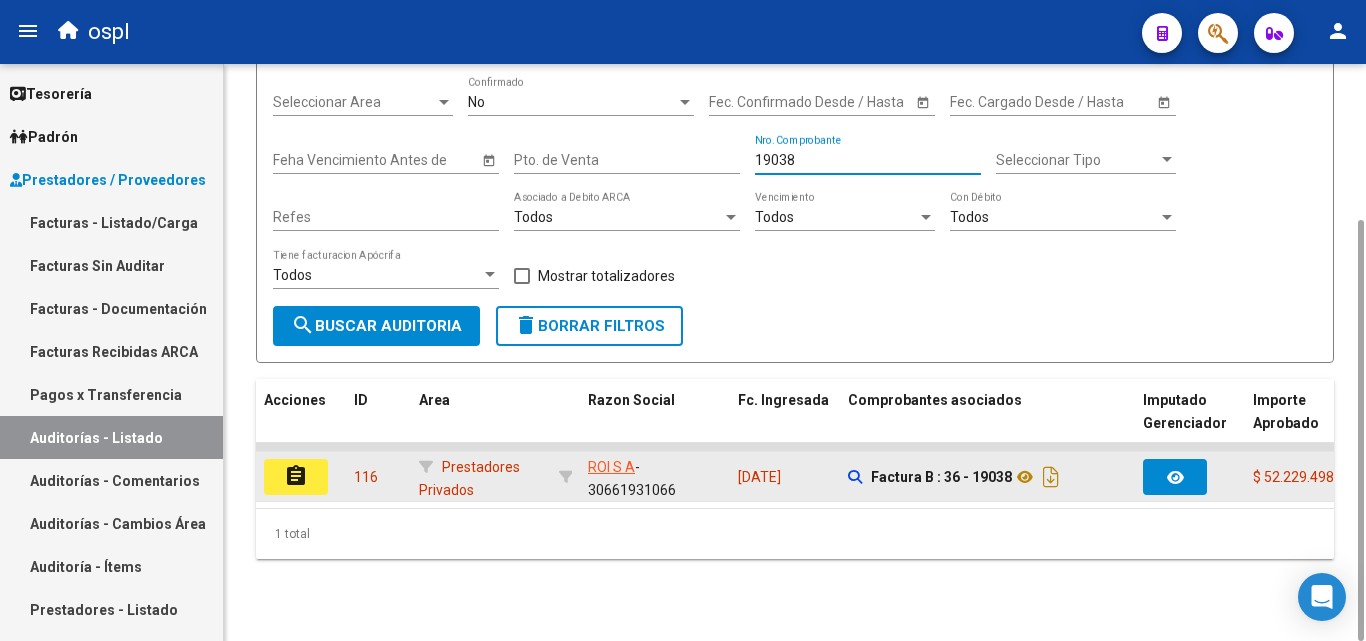 type on "19038" 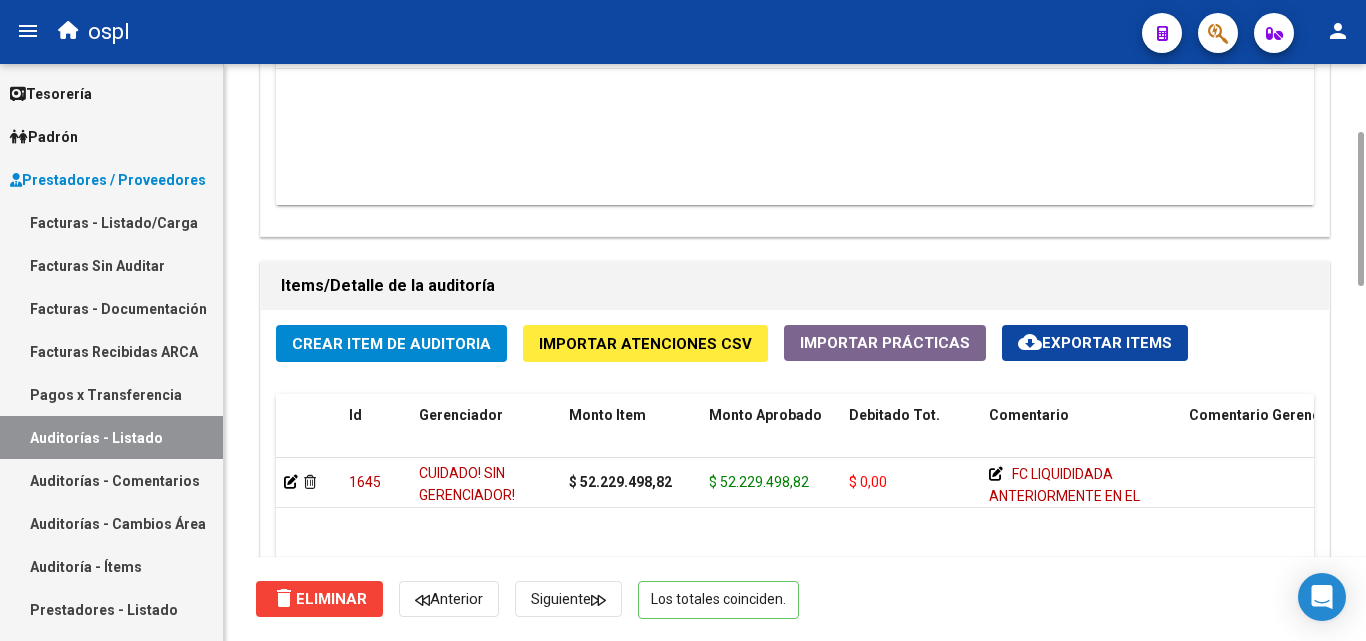 scroll, scrollTop: 1000, scrollLeft: 0, axis: vertical 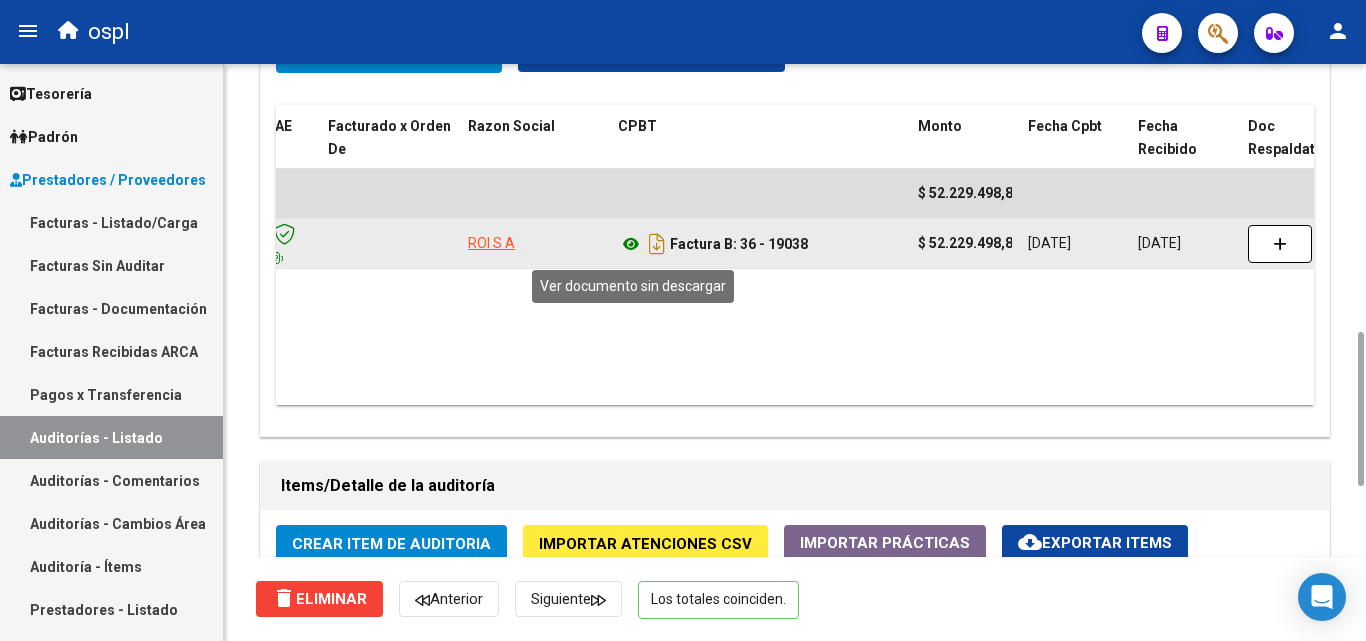 click 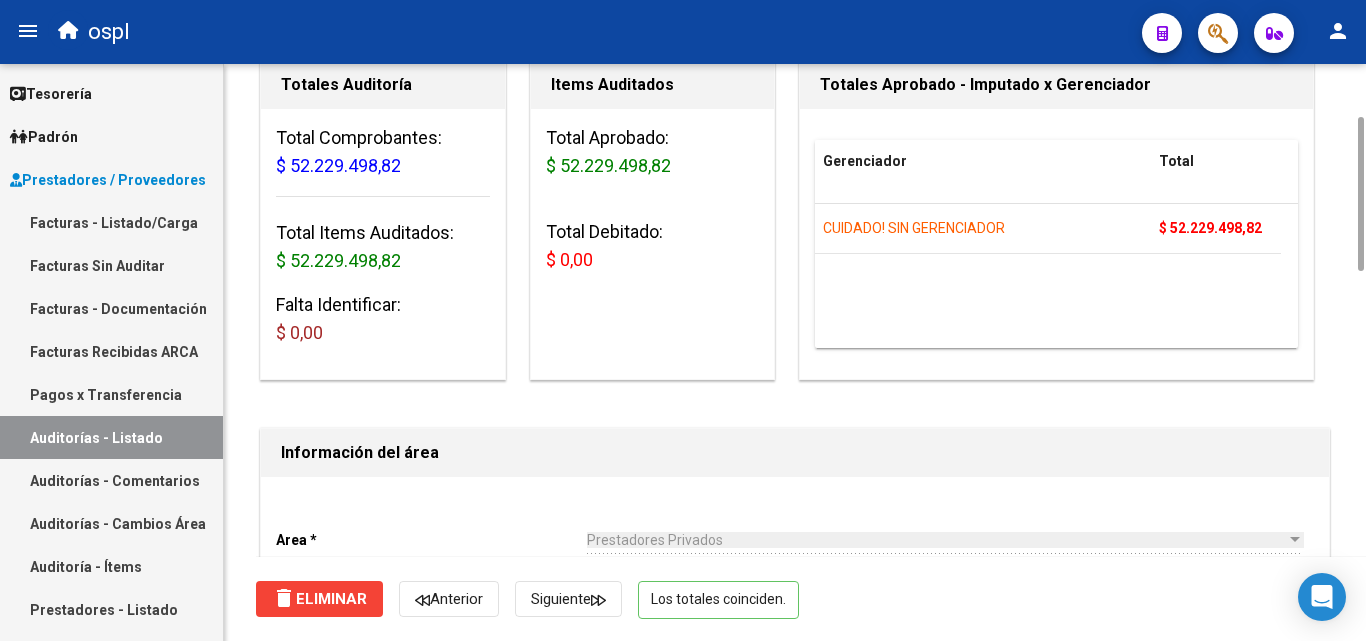 scroll, scrollTop: 1000, scrollLeft: 0, axis: vertical 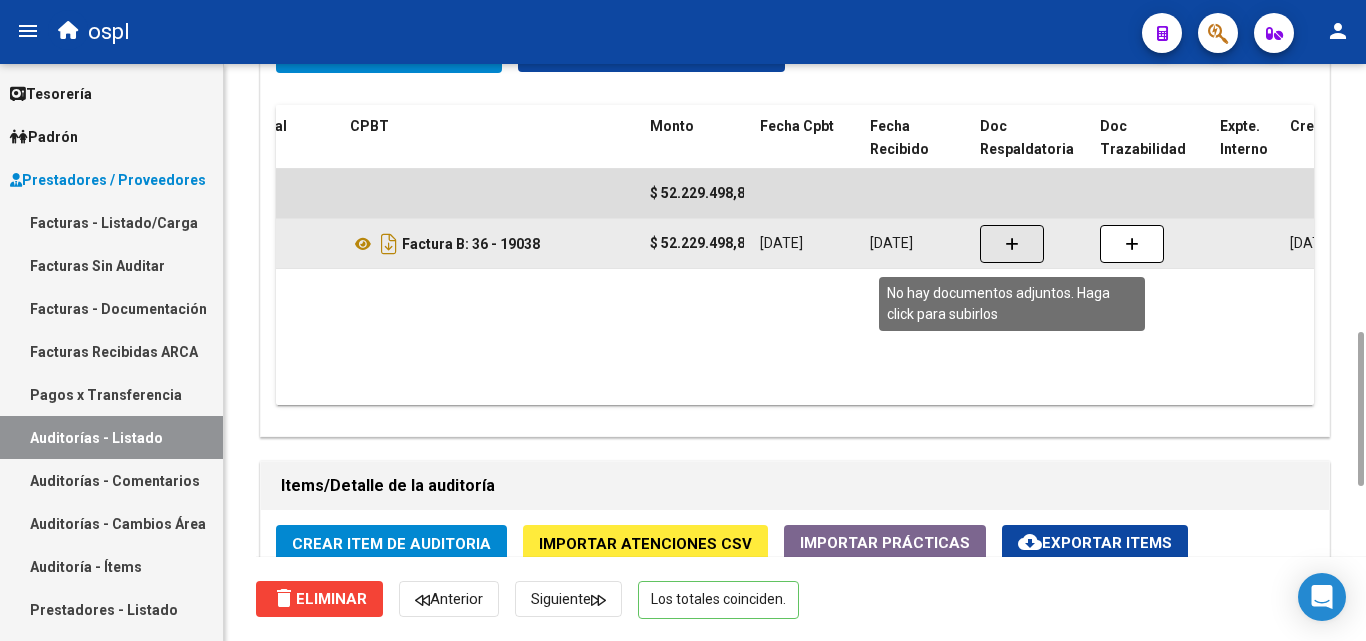 click 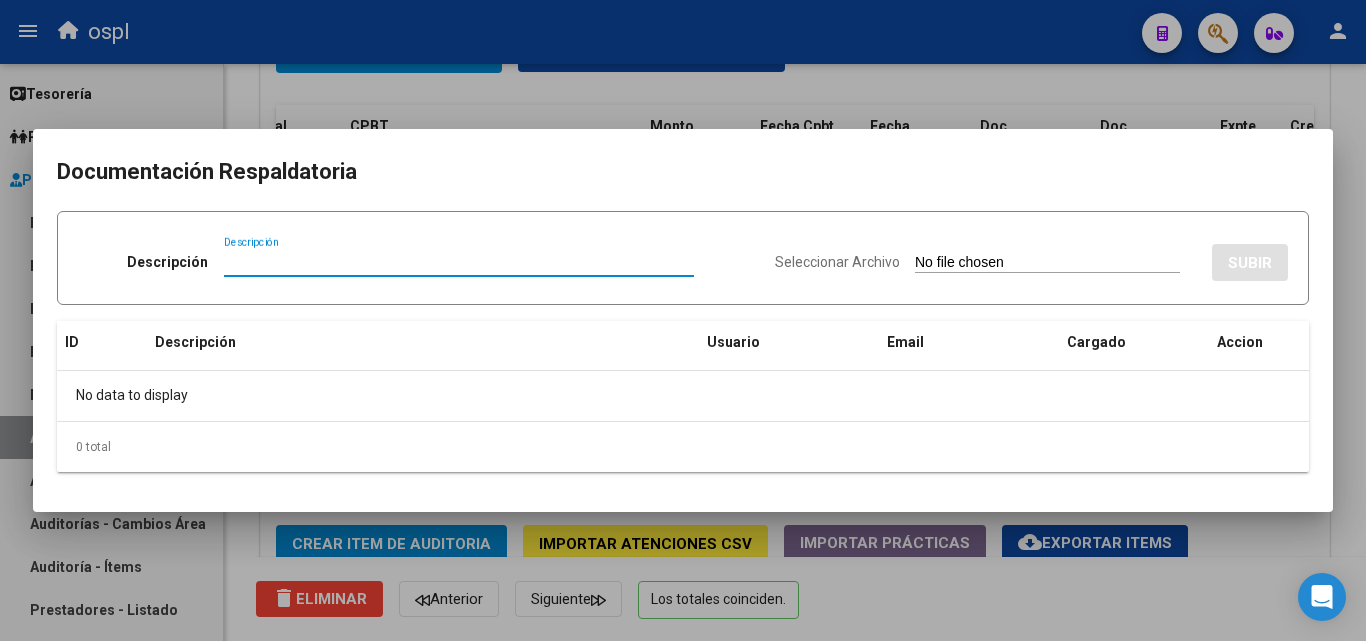 click on "Seleccionar Archivo SUBIR" at bounding box center [1031, 258] 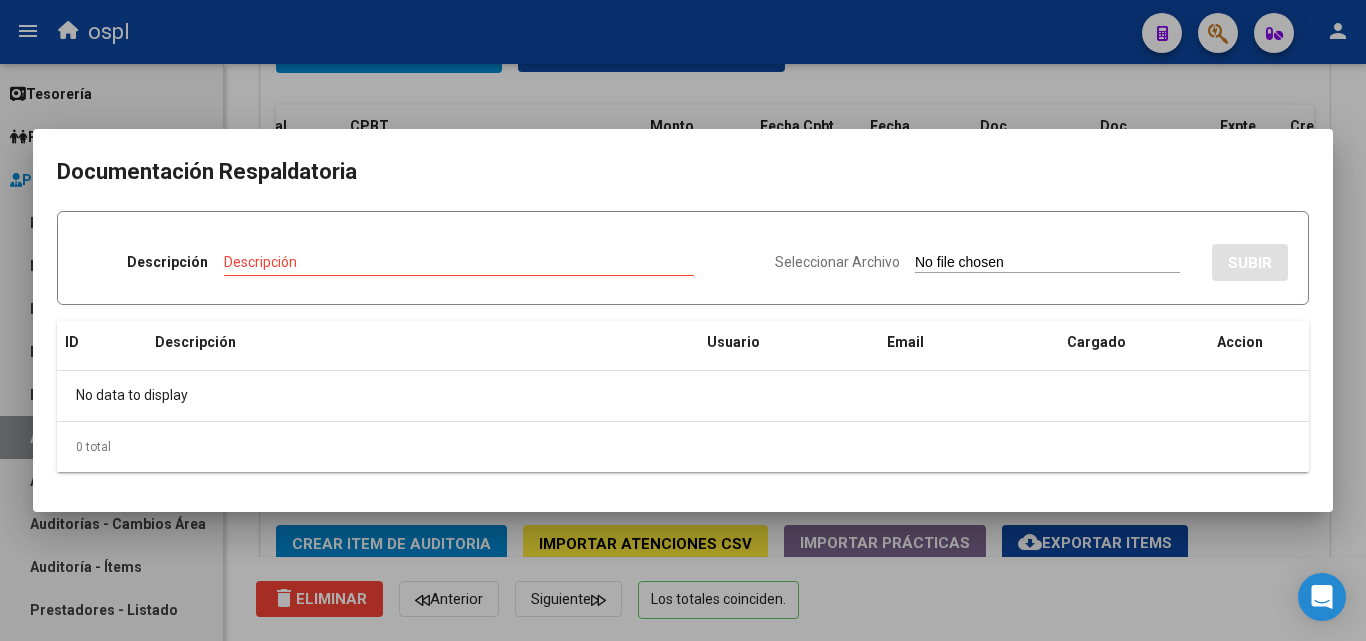 click on "Seleccionar Archivo" at bounding box center [1047, 263] 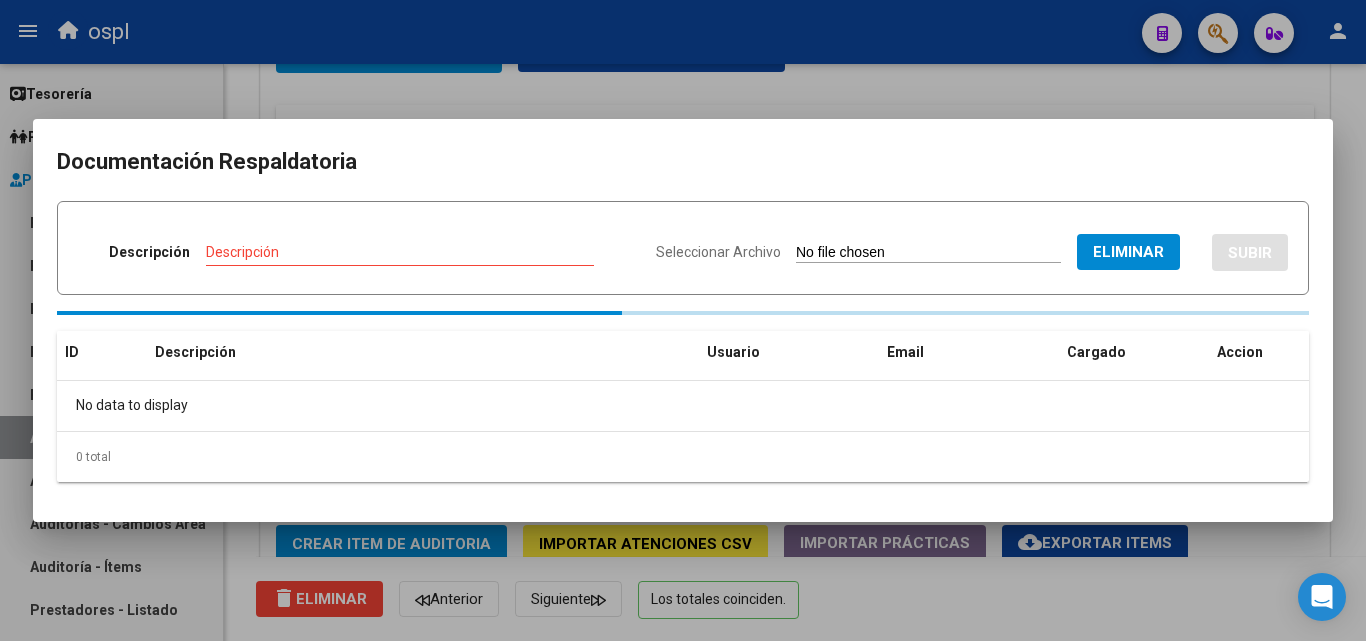 click on "Descripción" at bounding box center [400, 252] 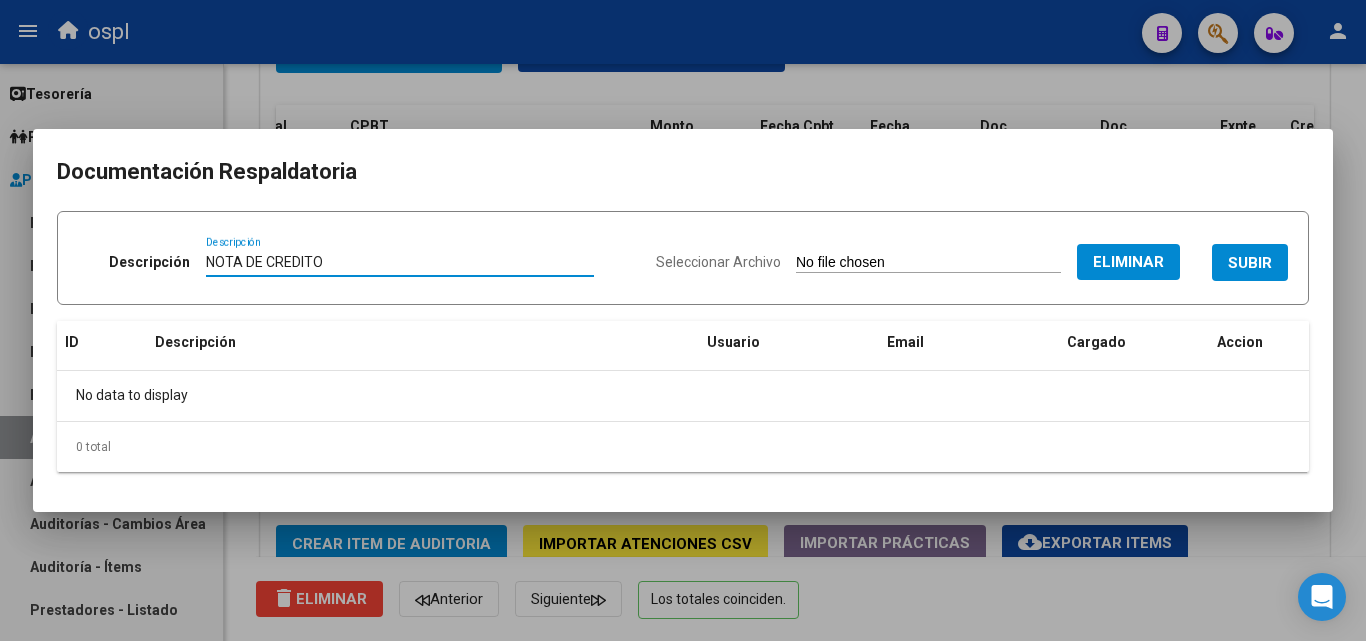 type on "NOTA DE CREDITO" 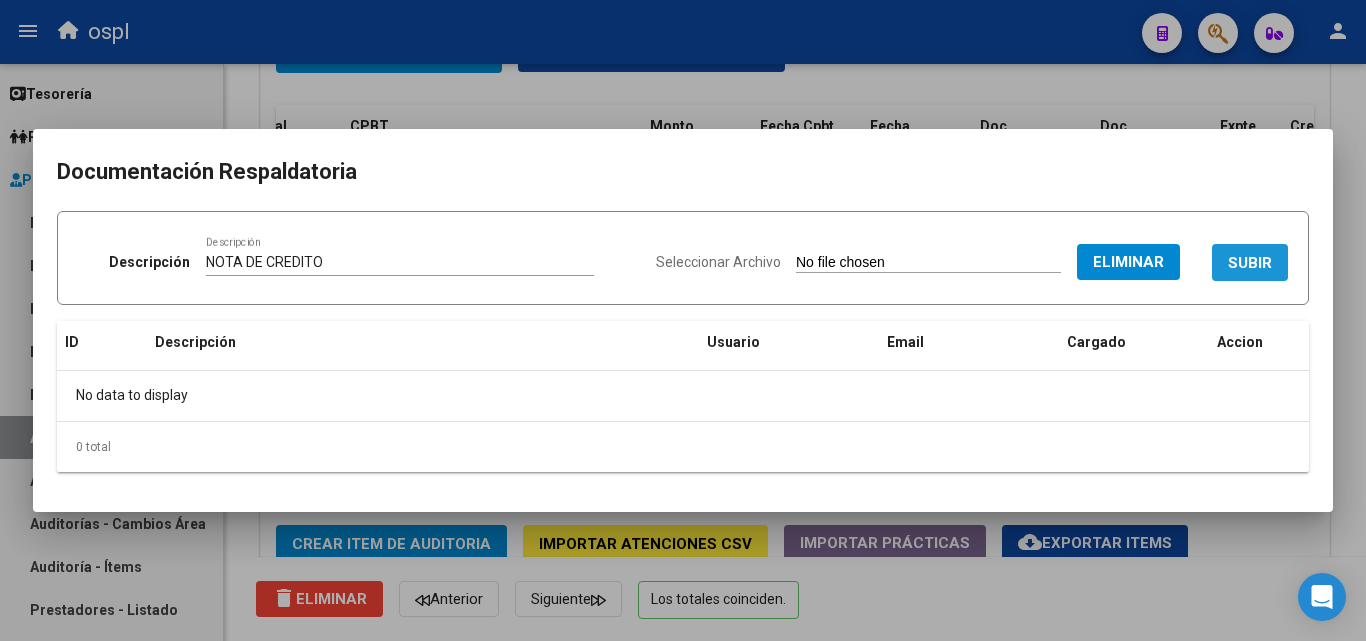 click on "SUBIR" at bounding box center (1250, 263) 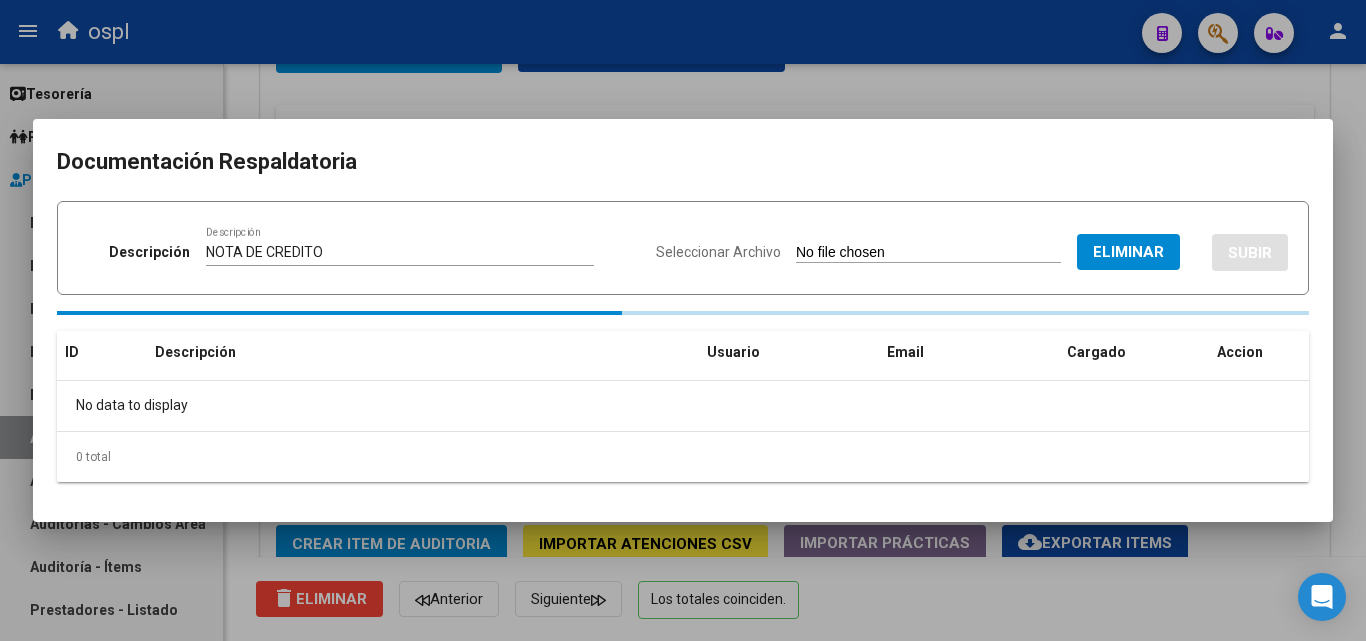 type 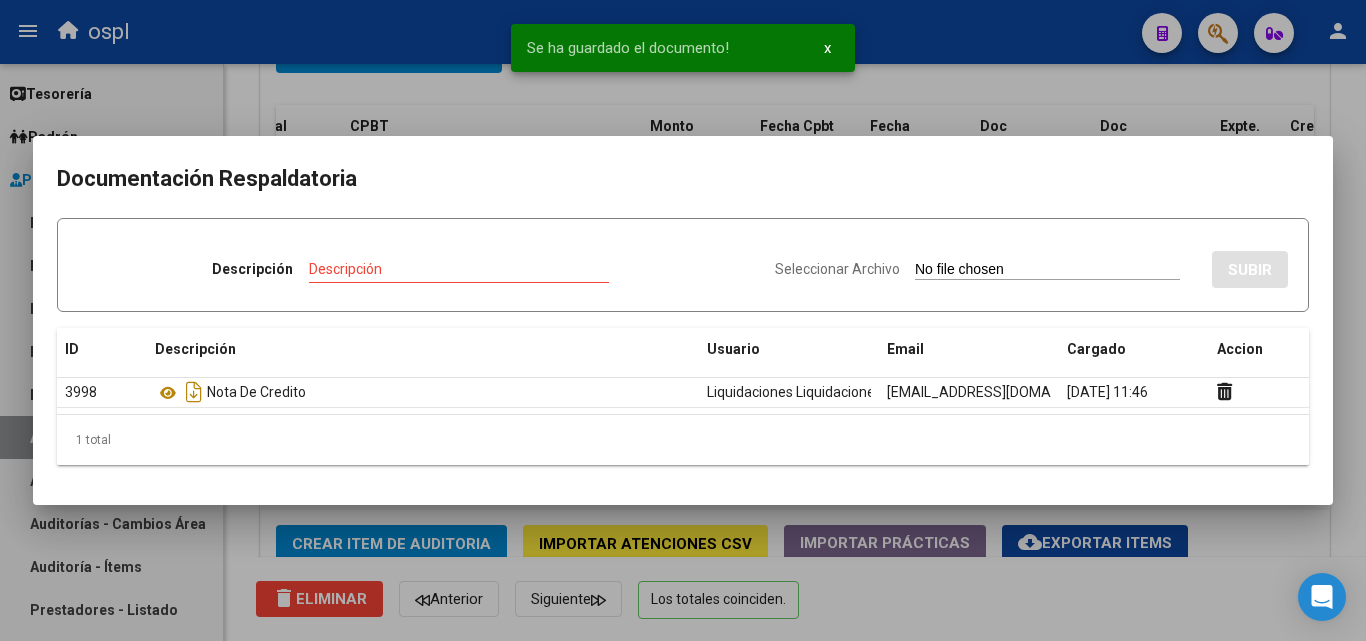 click at bounding box center [683, 320] 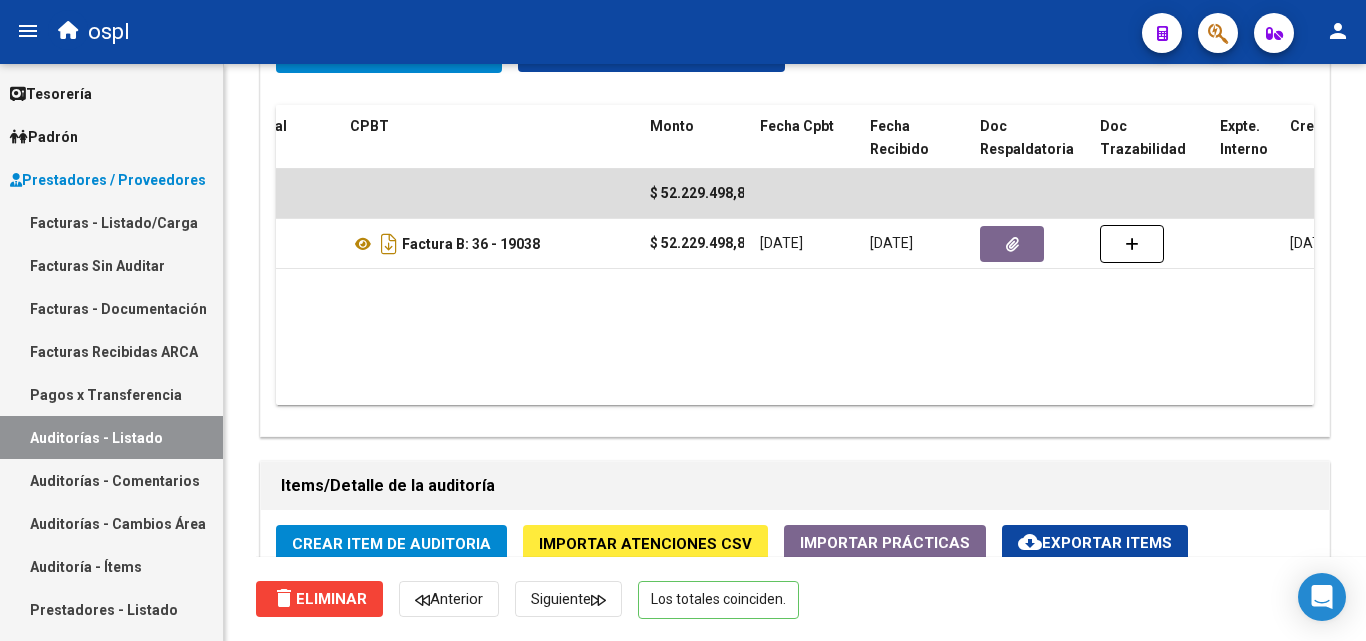 click on "Facturas - Listado/Carga" at bounding box center [111, 222] 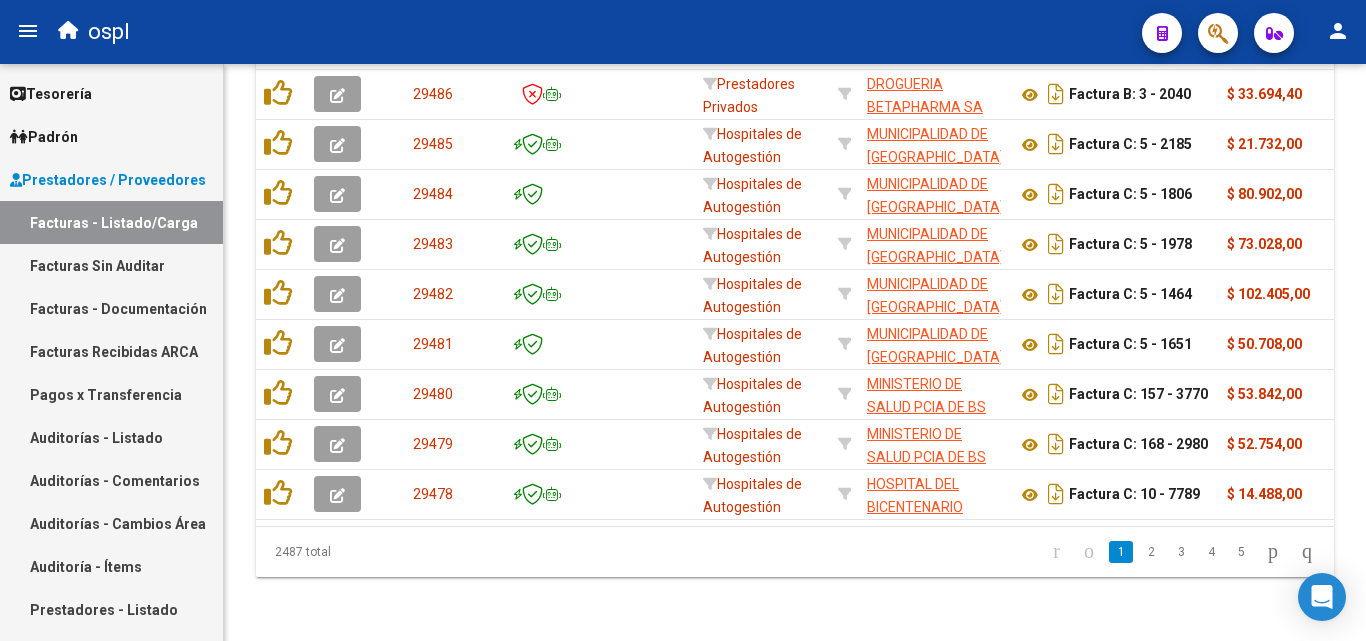 scroll, scrollTop: 0, scrollLeft: 0, axis: both 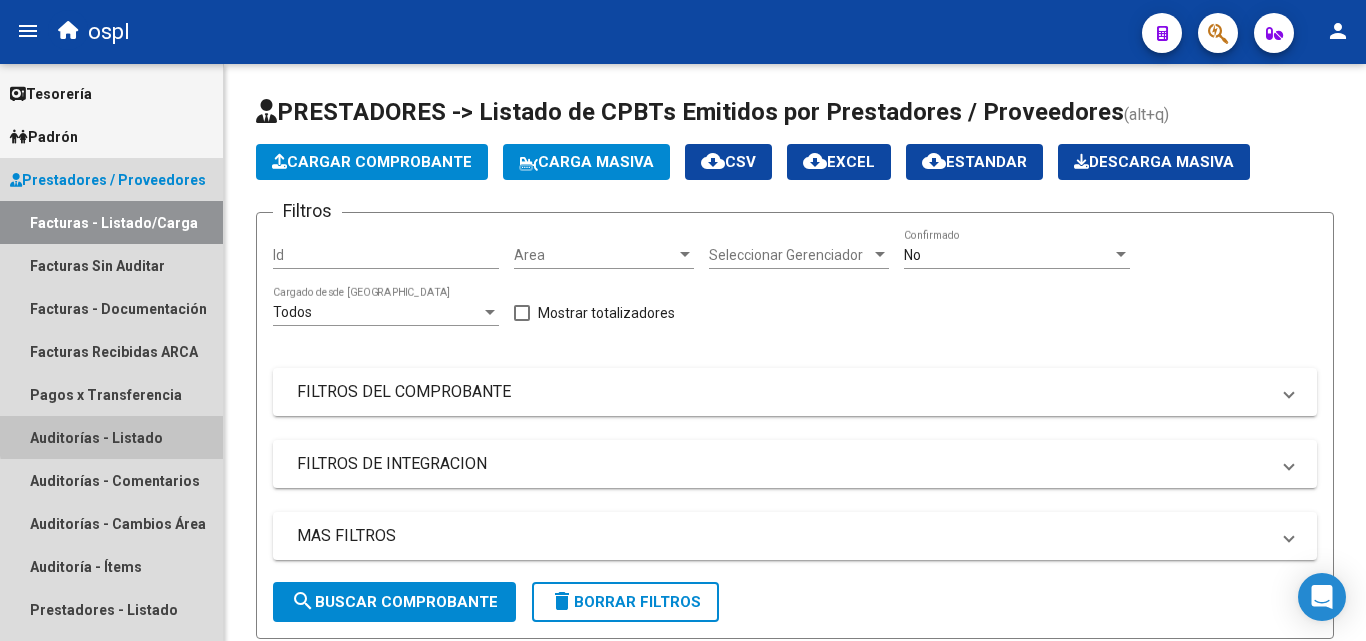 click on "Auditorías - Listado" at bounding box center [111, 437] 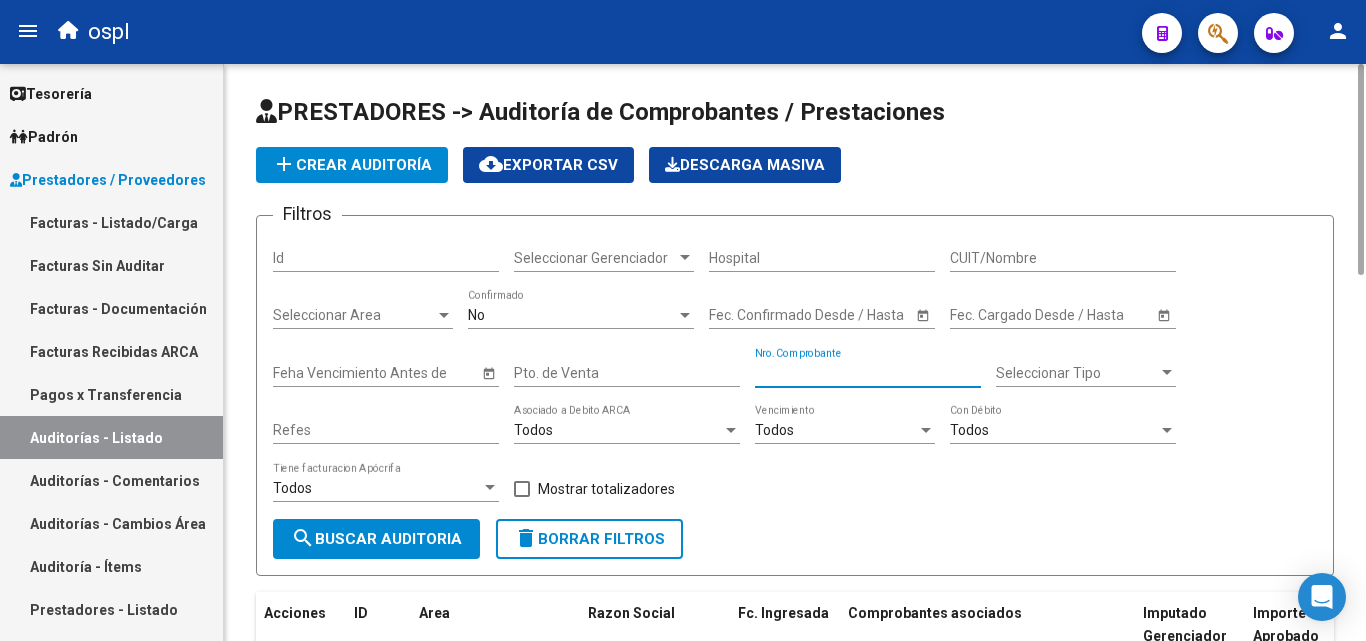 click on "Nro. Comprobante" at bounding box center [868, 373] 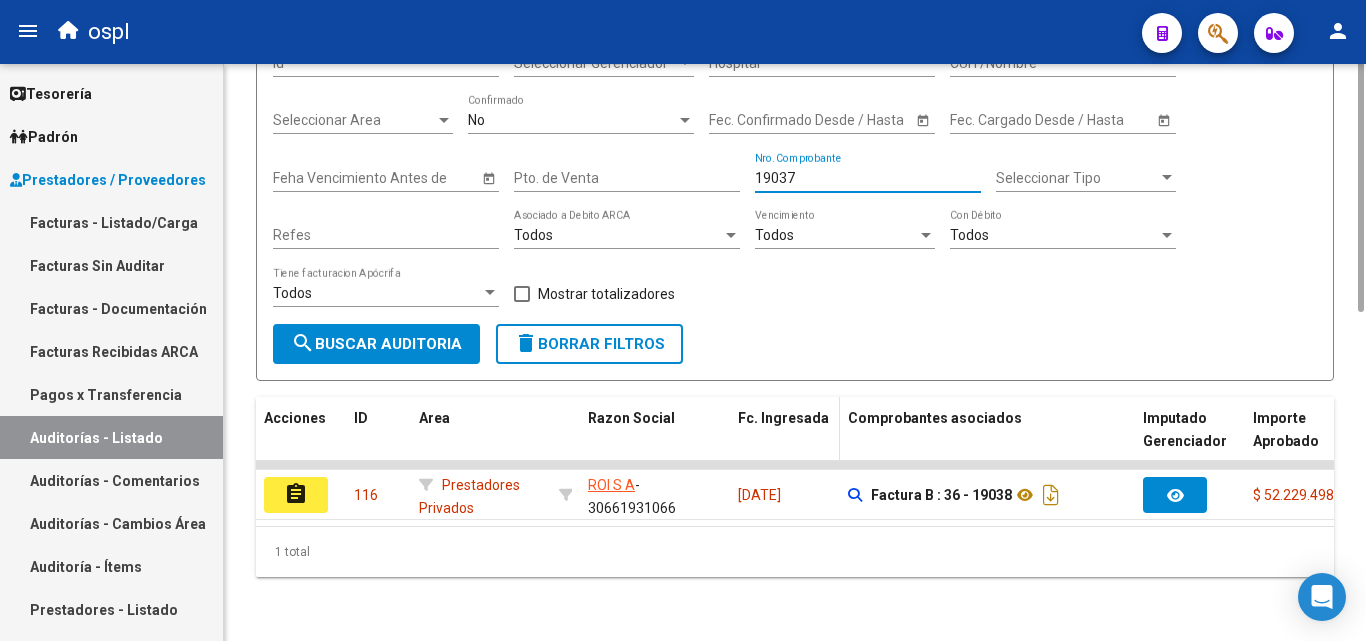 scroll, scrollTop: 0, scrollLeft: 0, axis: both 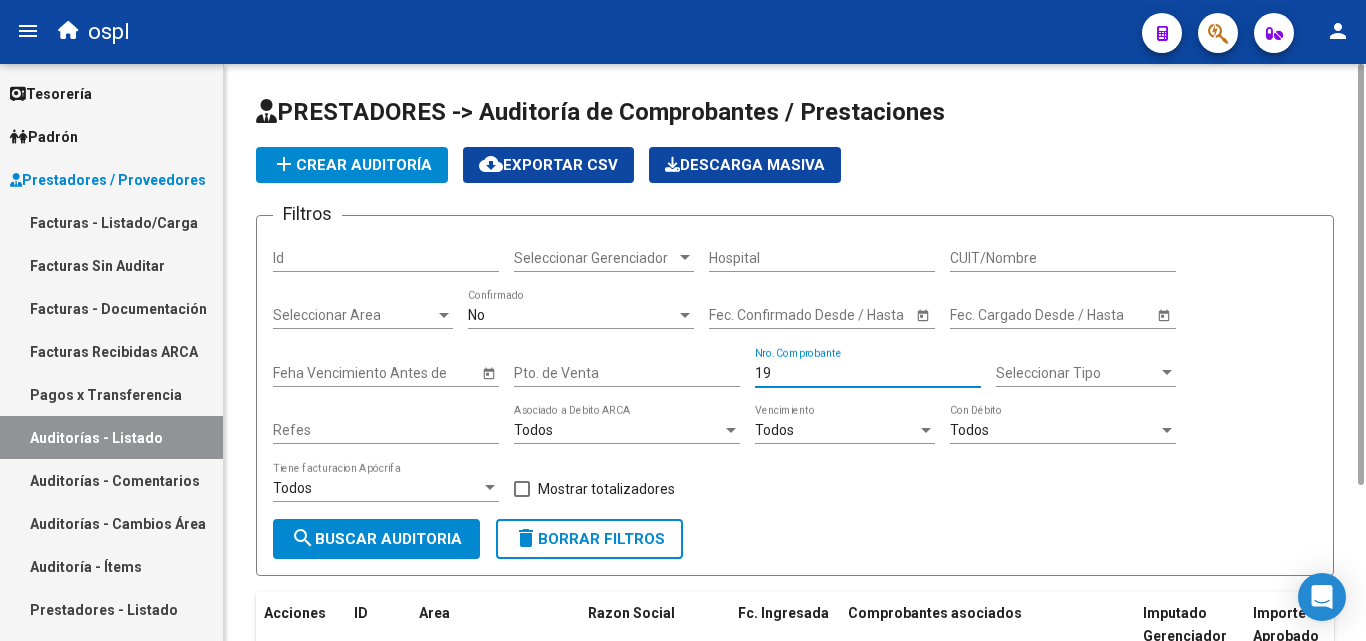 type on "1" 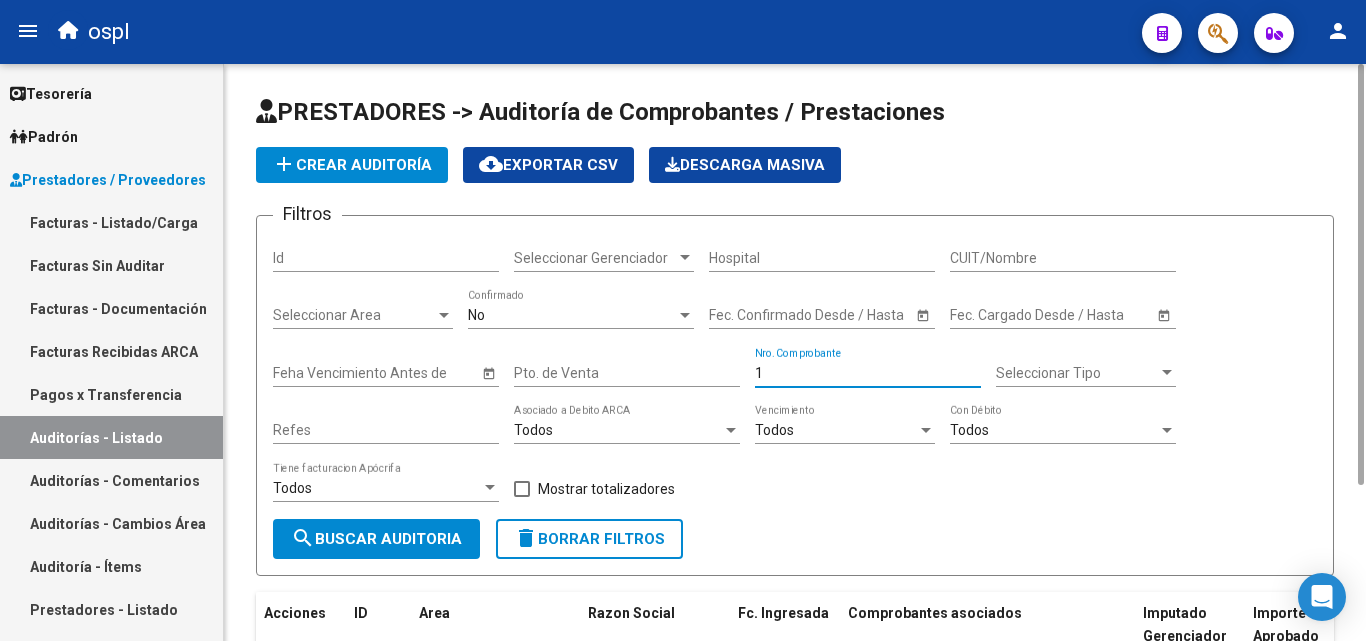 type 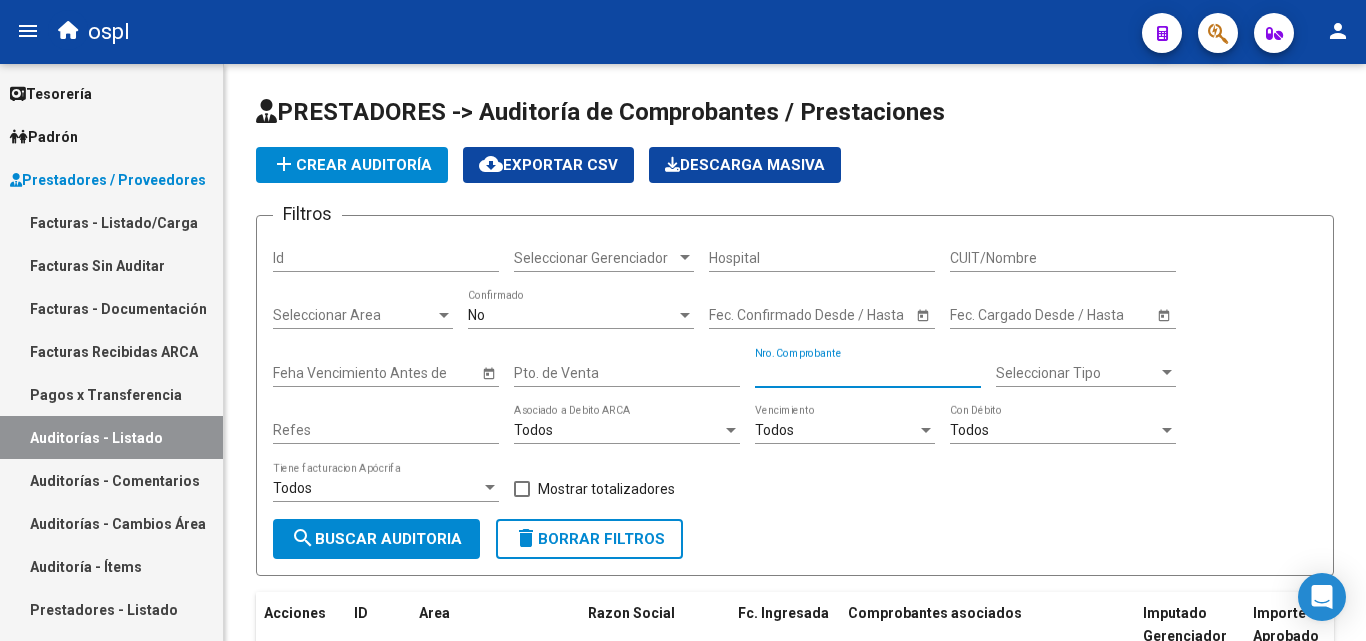 click on "Facturas - Listado/Carga" at bounding box center (111, 222) 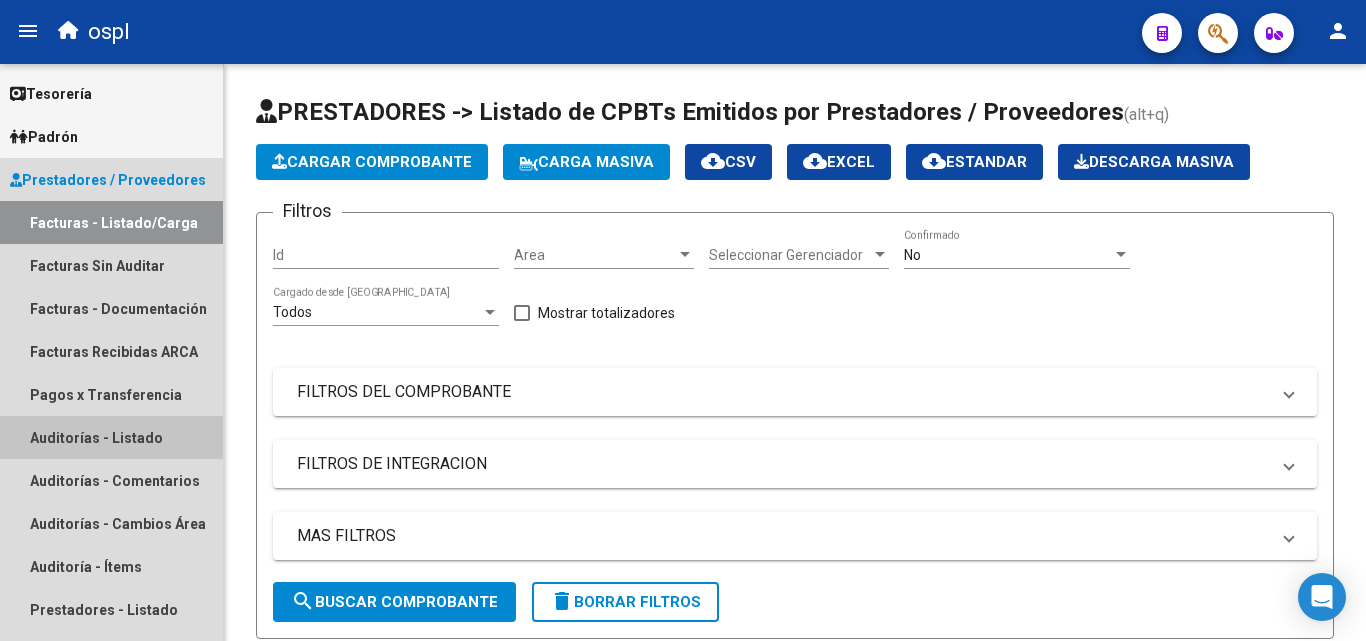 click on "Auditorías - Listado" at bounding box center [111, 437] 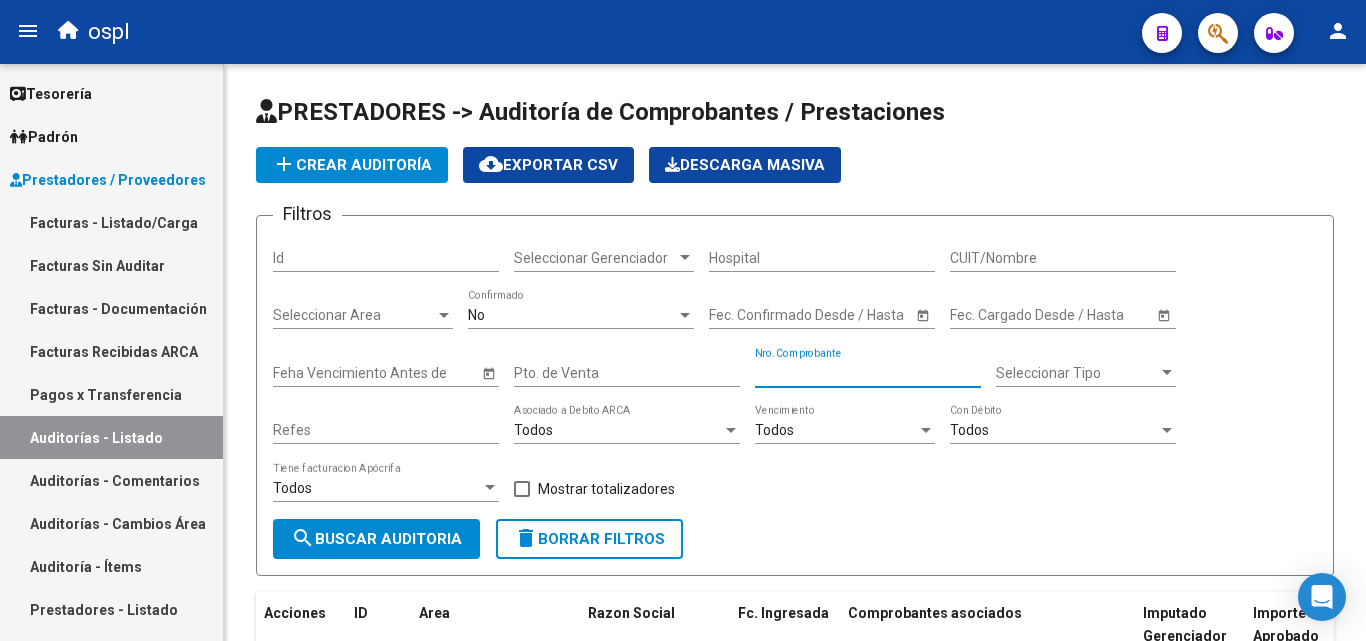 click on "Nro. Comprobante" at bounding box center [868, 373] 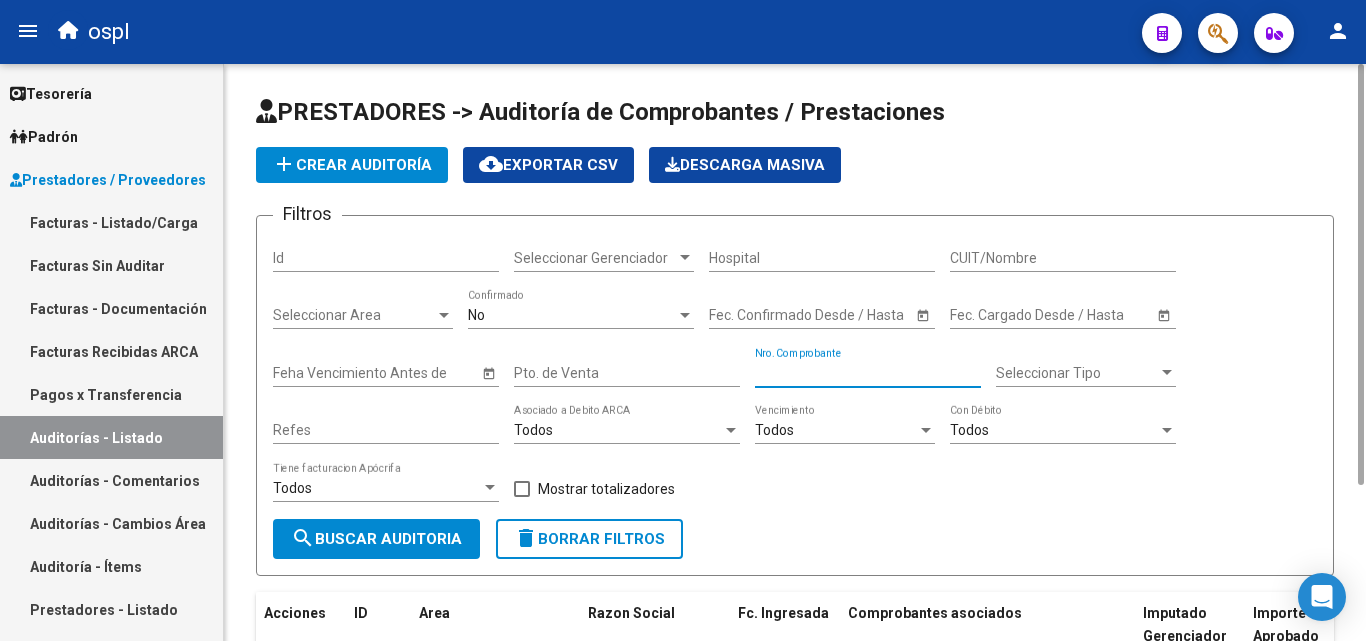 scroll, scrollTop: 0, scrollLeft: 0, axis: both 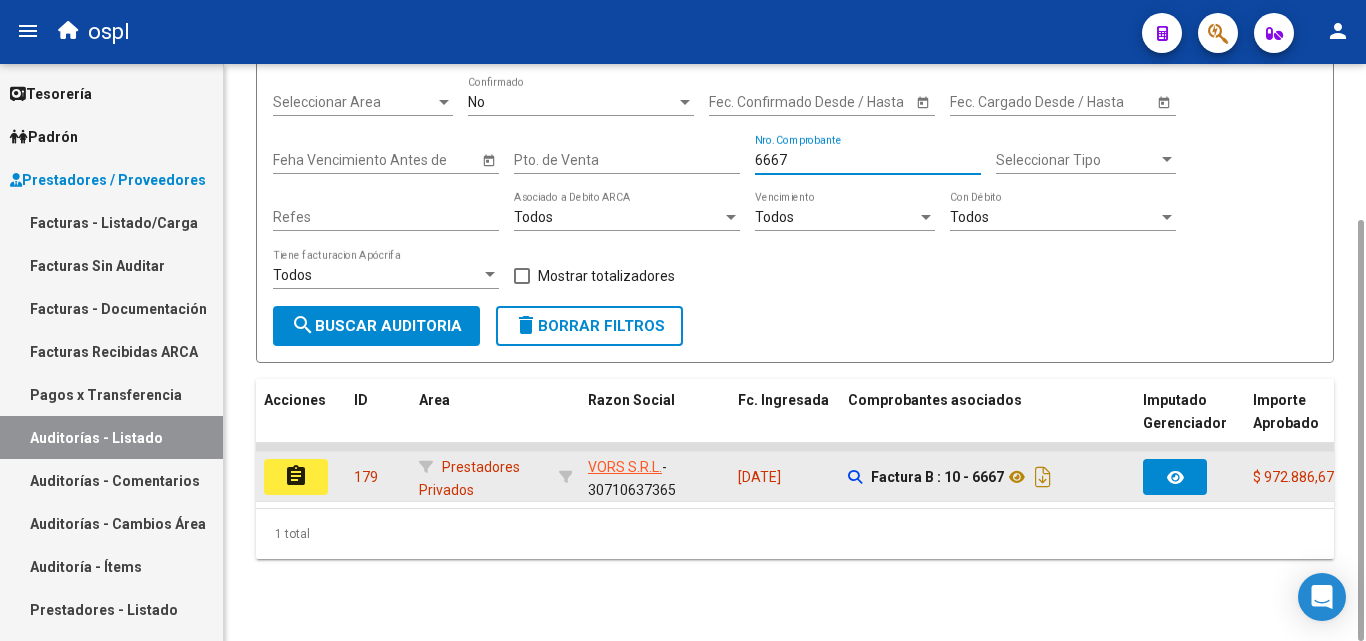 type on "6667" 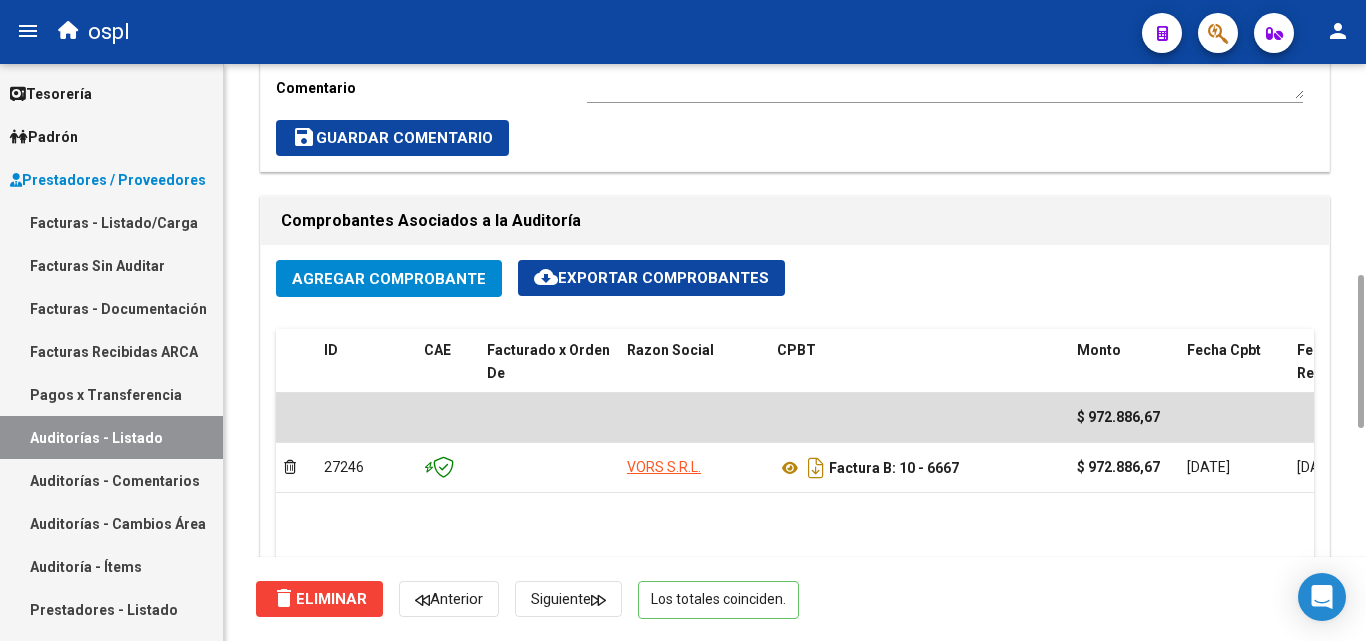 scroll, scrollTop: 1393, scrollLeft: 0, axis: vertical 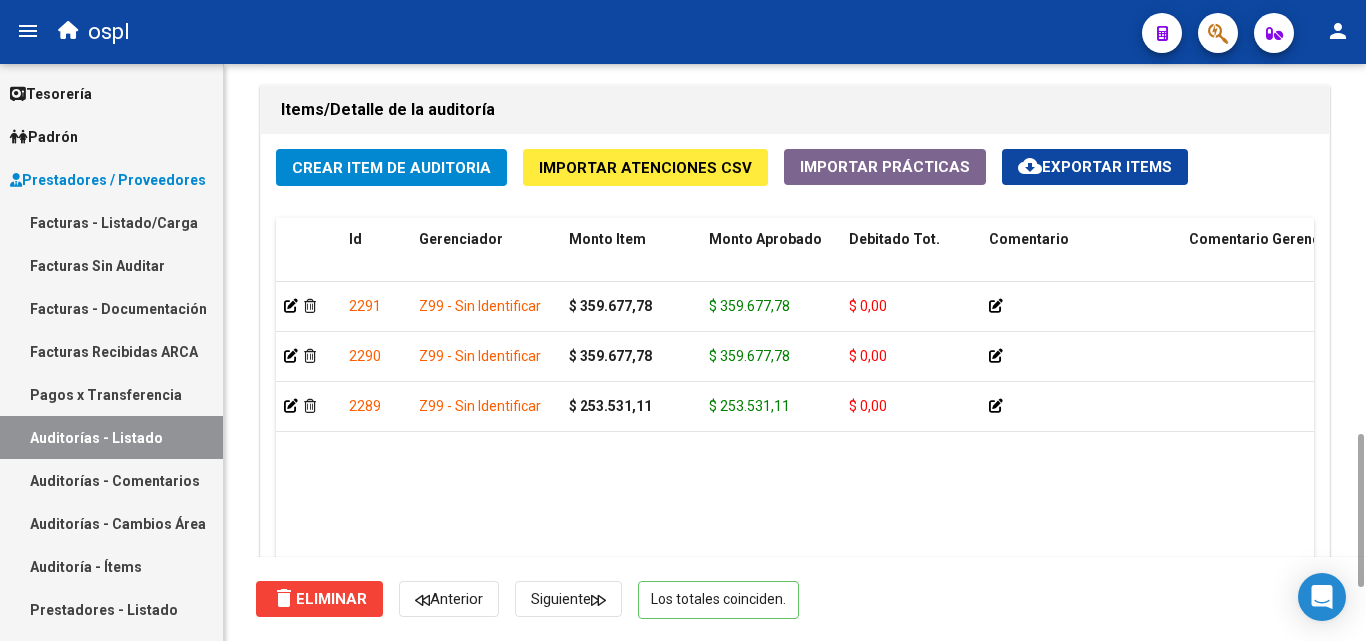 click on "Crear Item de Auditoria" 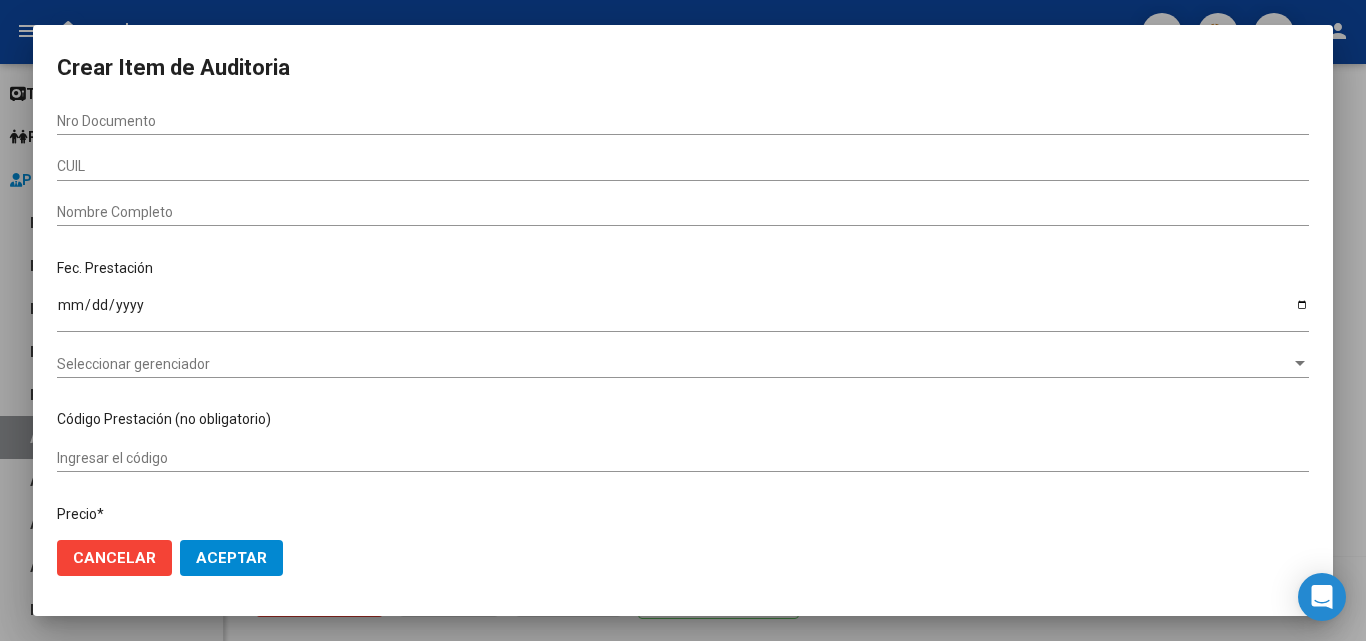 click at bounding box center [683, 320] 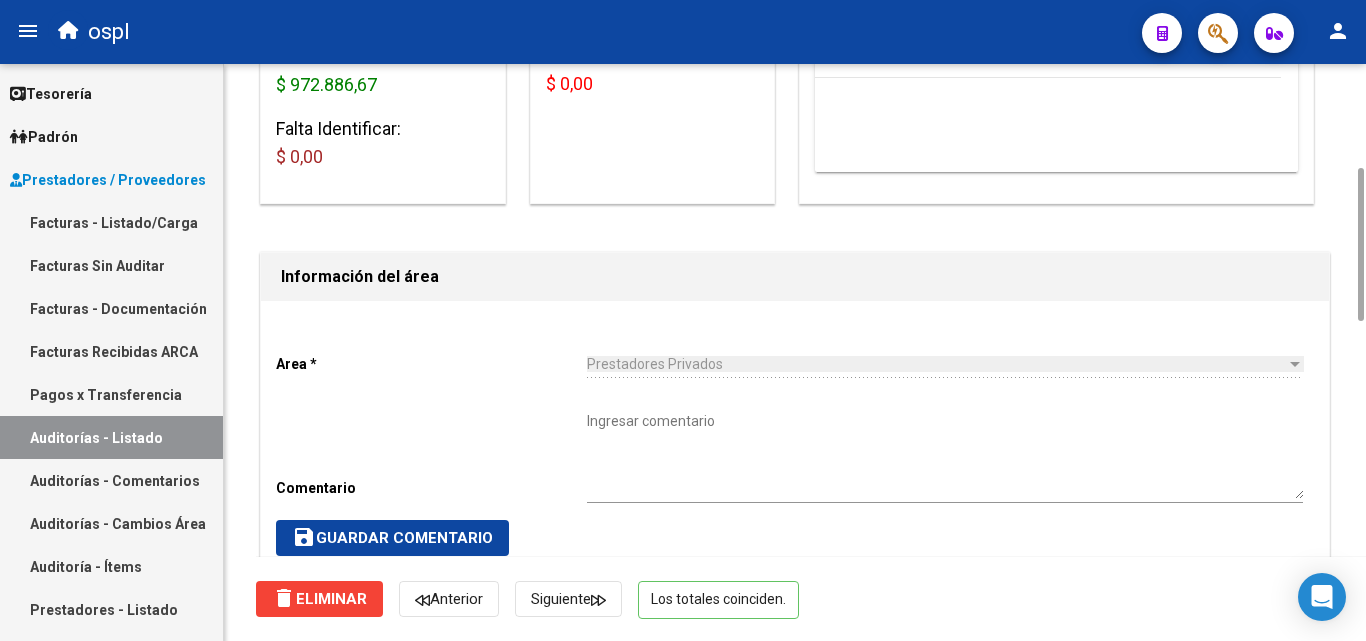 scroll, scrollTop: 0, scrollLeft: 0, axis: both 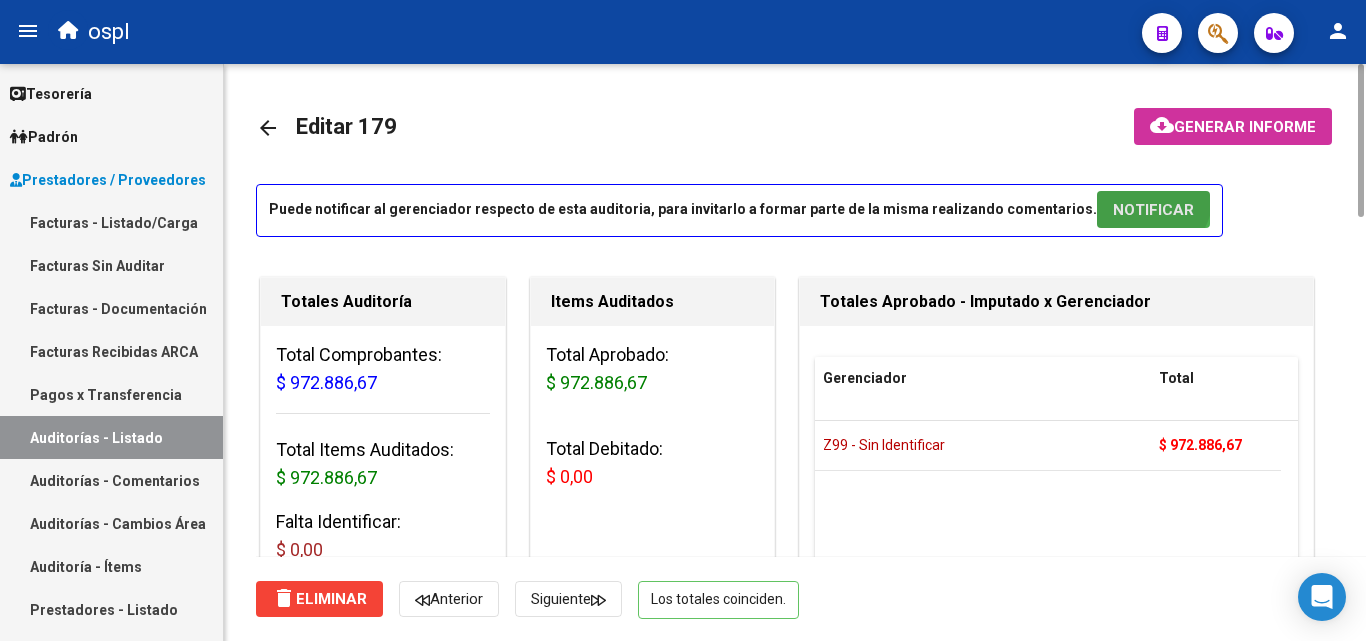 click on "NOTIFICAR" at bounding box center [1153, 209] 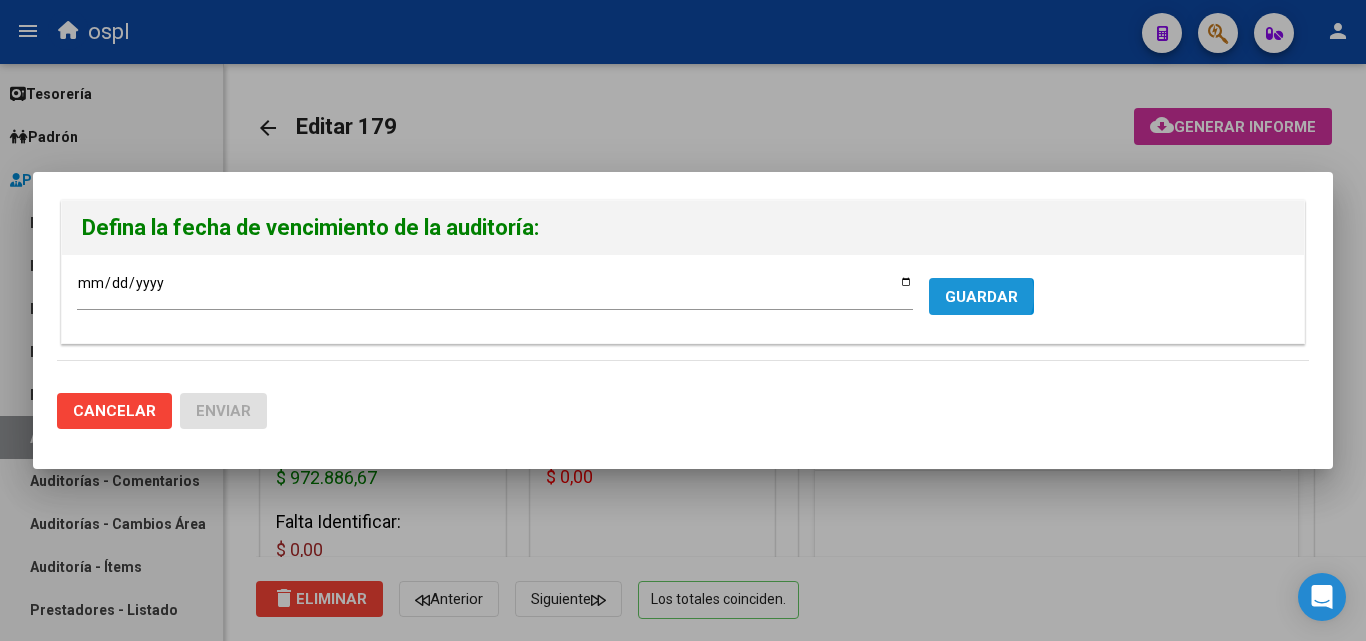 click on "GUARDAR" at bounding box center (981, 297) 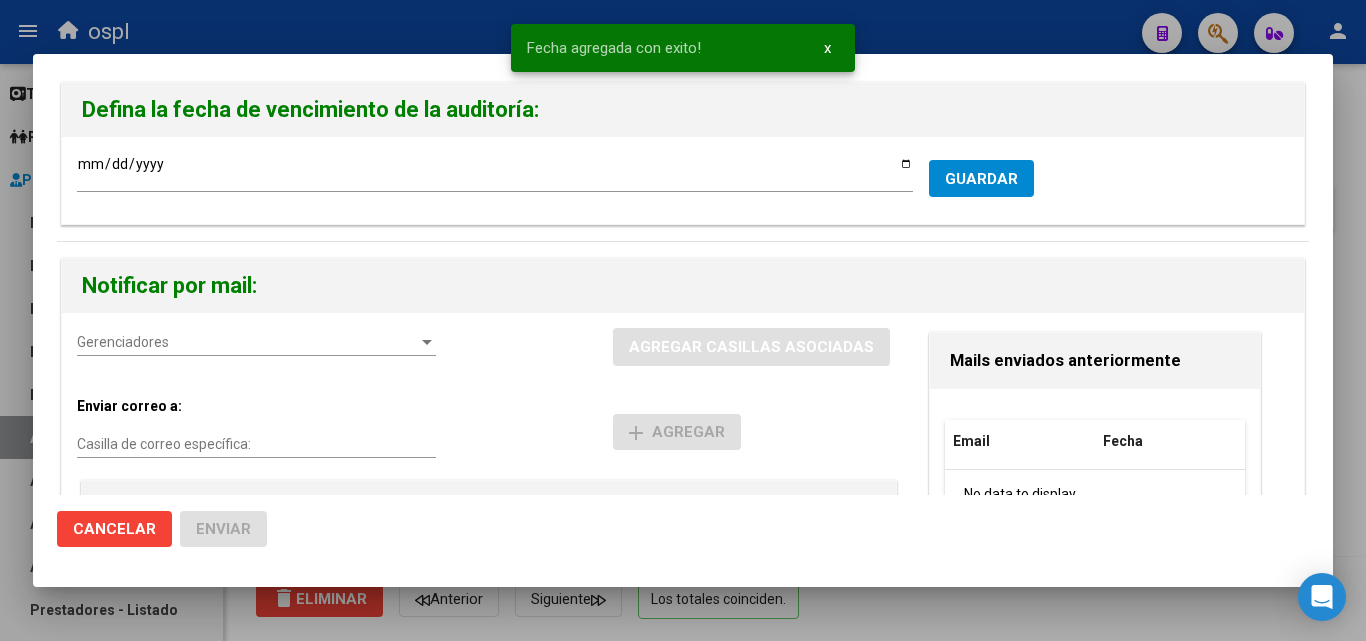 click on "Casilla de correo específica:" at bounding box center [256, 445] 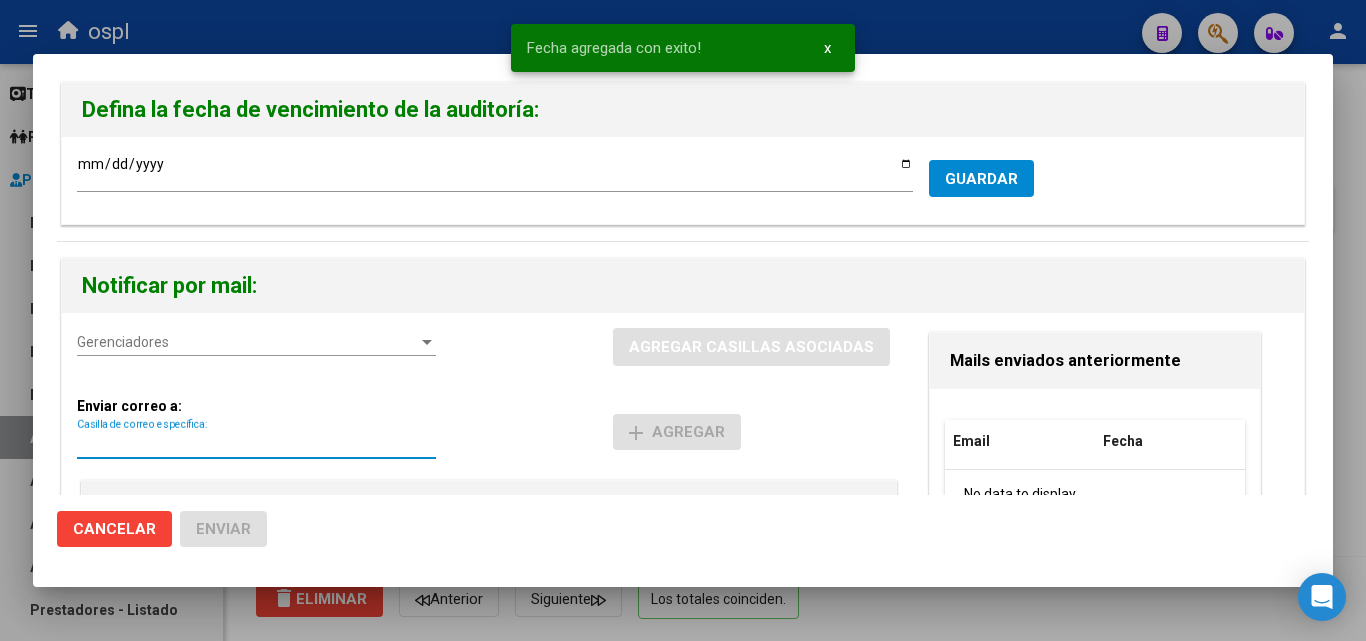 drag, startPoint x: 211, startPoint y: 436, endPoint x: 126, endPoint y: 442, distance: 85.2115 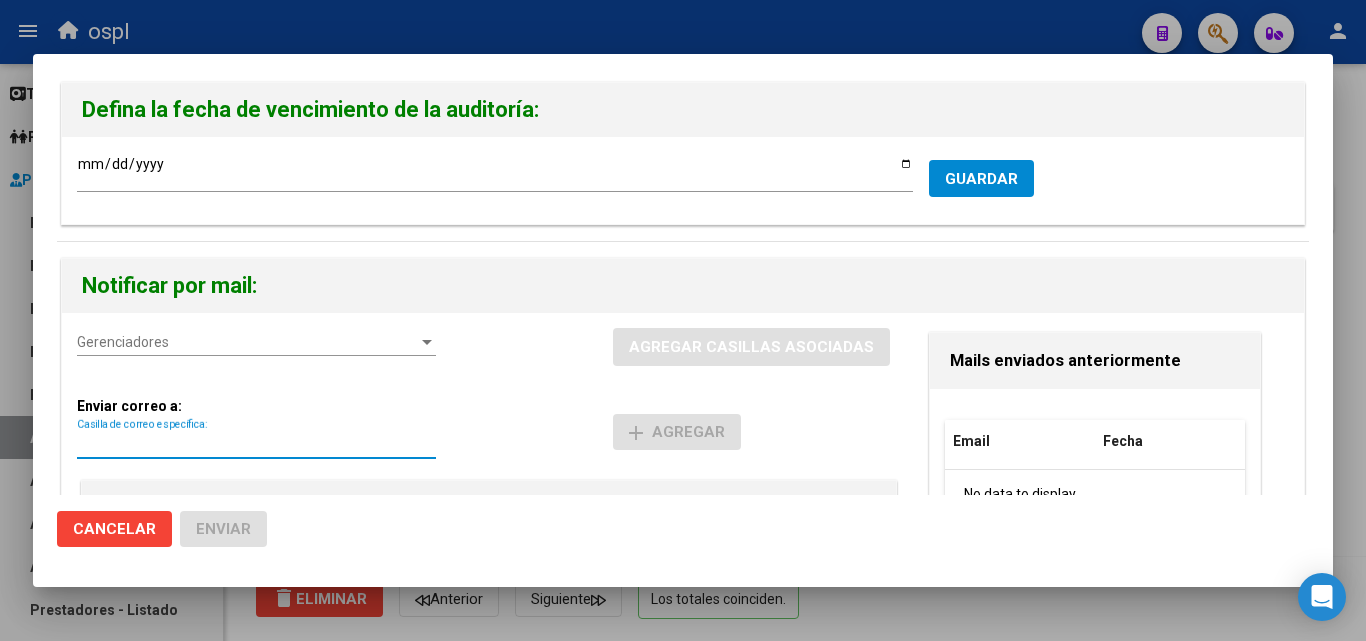 paste on "GRUPO ROISA FACT. Nº19207 $53.296.578,40 FEBRERO/25 FACTURADO 12.688 AF. PADRÓN 12.080 AF. DIFERENCIA 608 AF." 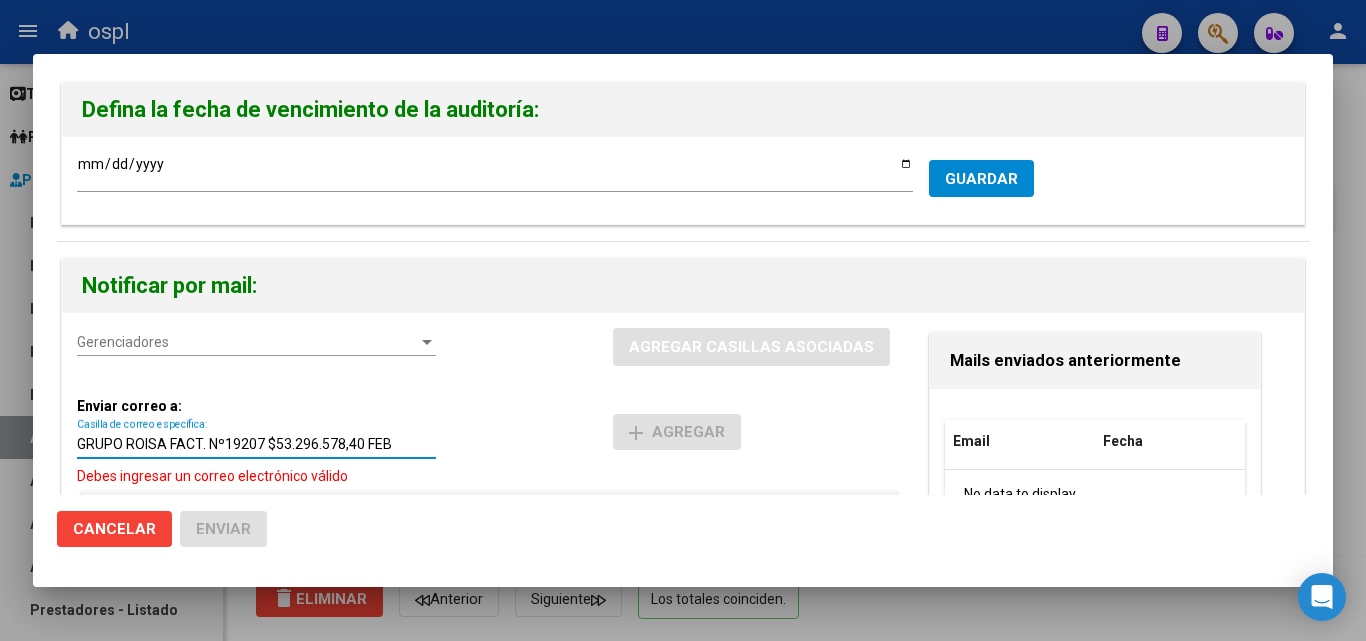 scroll, scrollTop: 0, scrollLeft: 0, axis: both 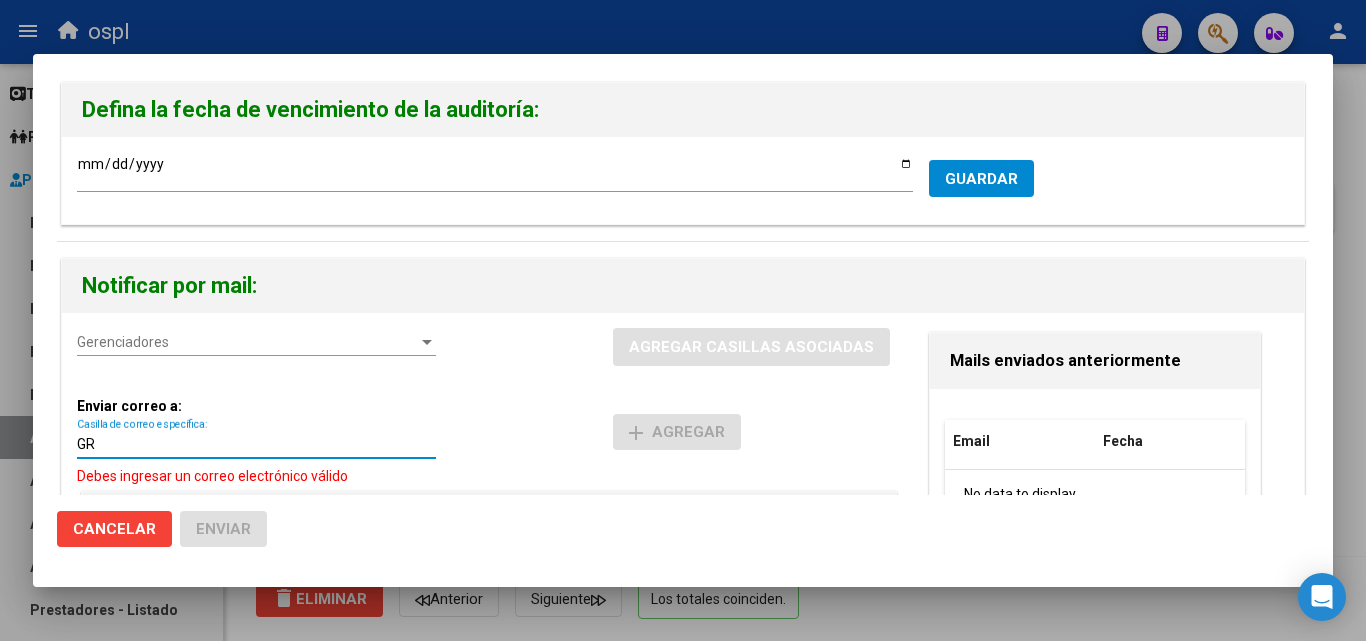 type on "G" 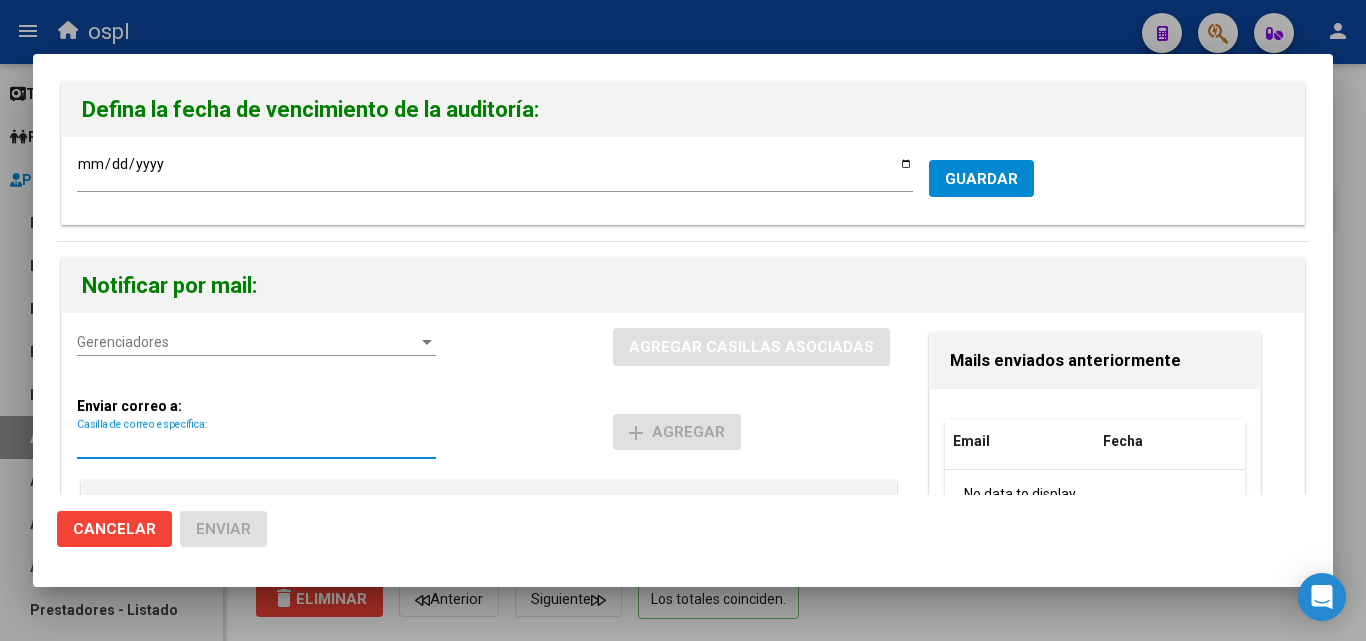 drag, startPoint x: 147, startPoint y: 432, endPoint x: 142, endPoint y: 442, distance: 11.18034 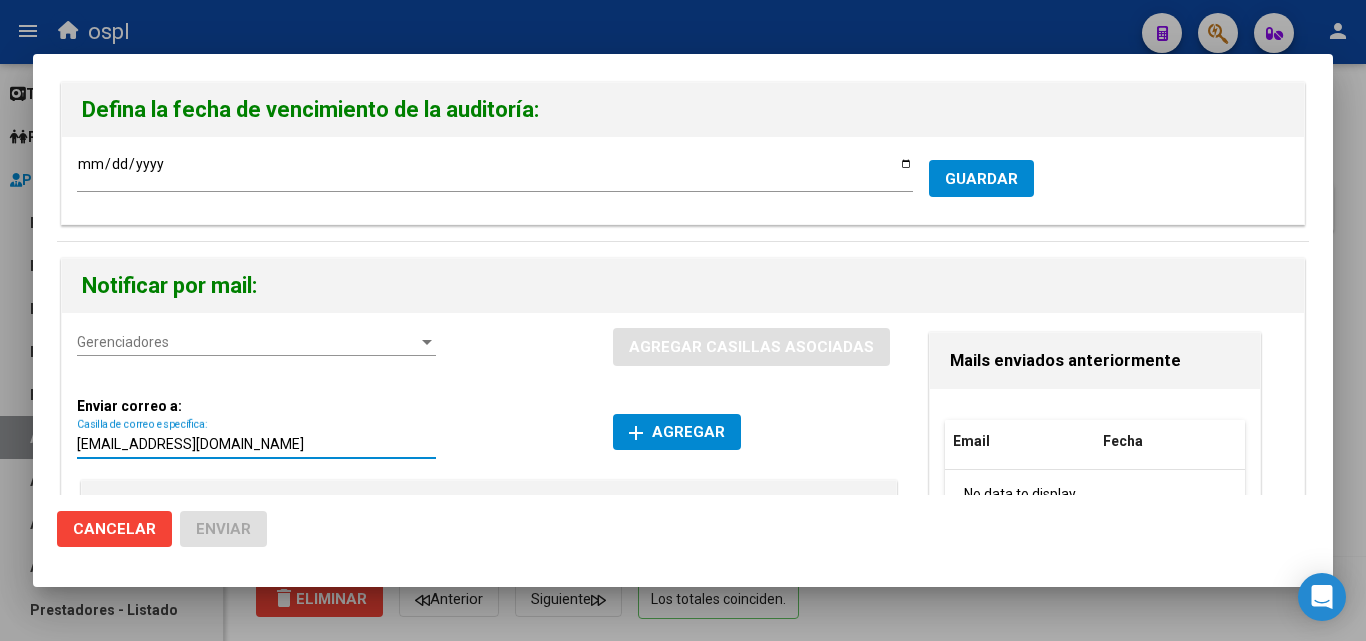 type on "[EMAIL_ADDRESS][DOMAIN_NAME]" 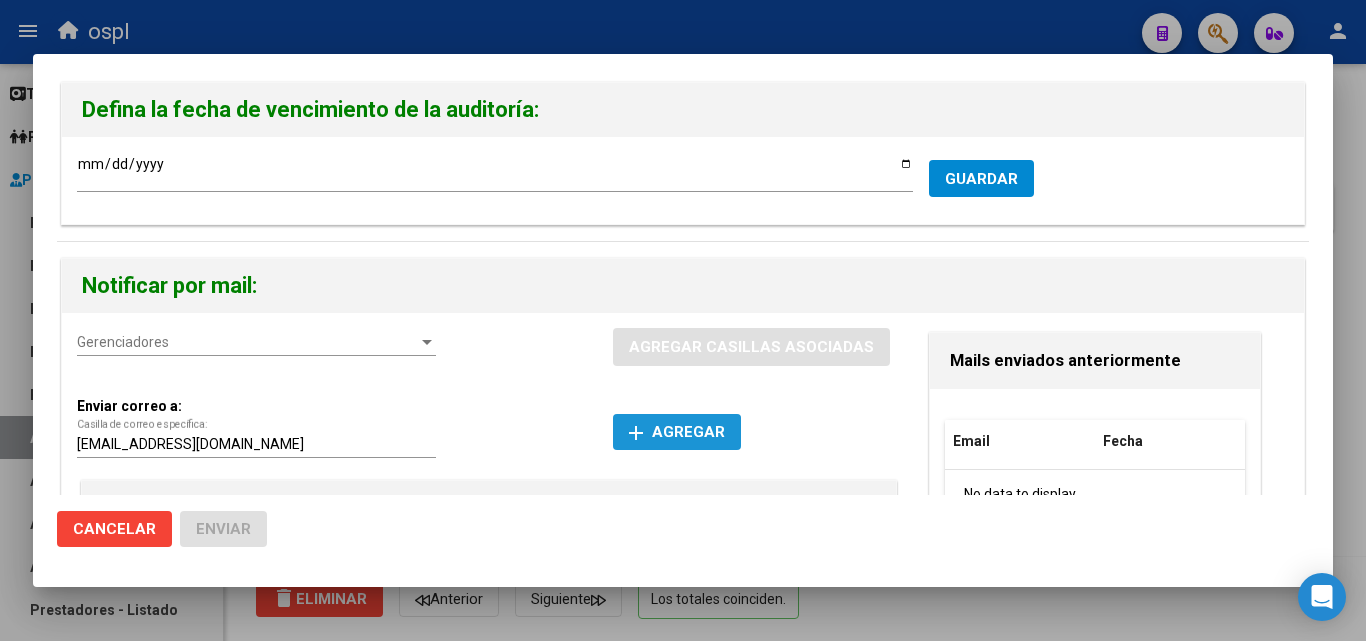 click on "add  Agregar" at bounding box center [677, 432] 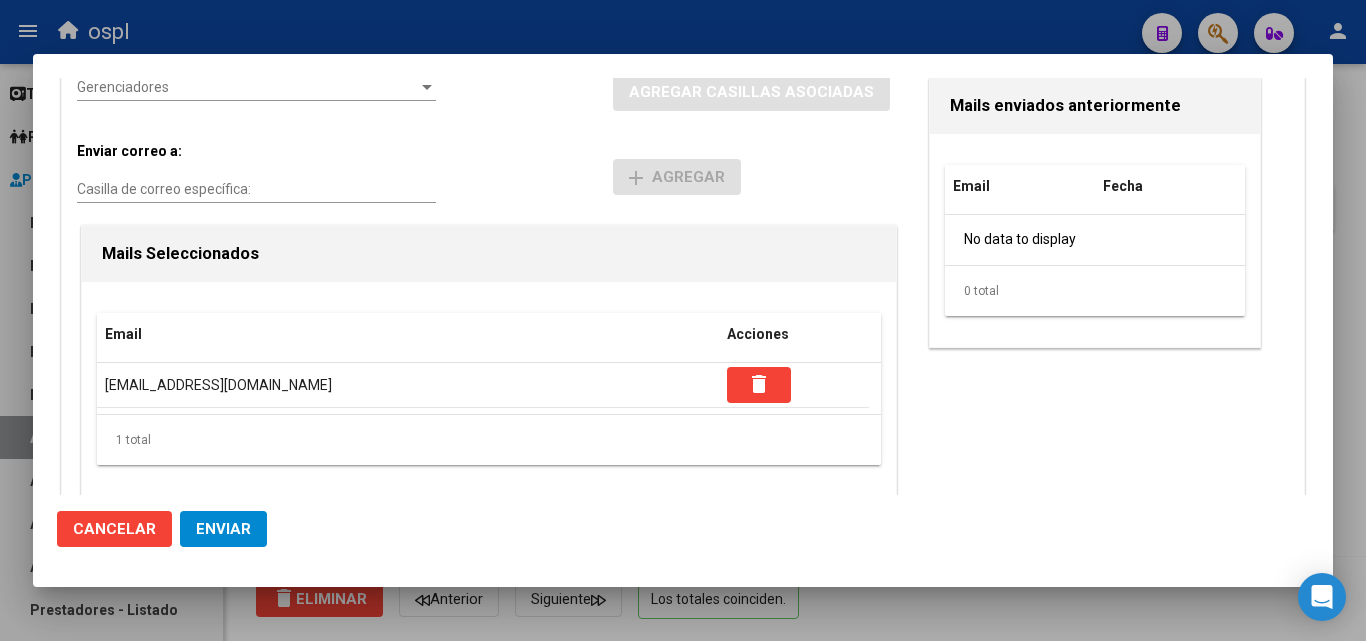 scroll, scrollTop: 281, scrollLeft: 0, axis: vertical 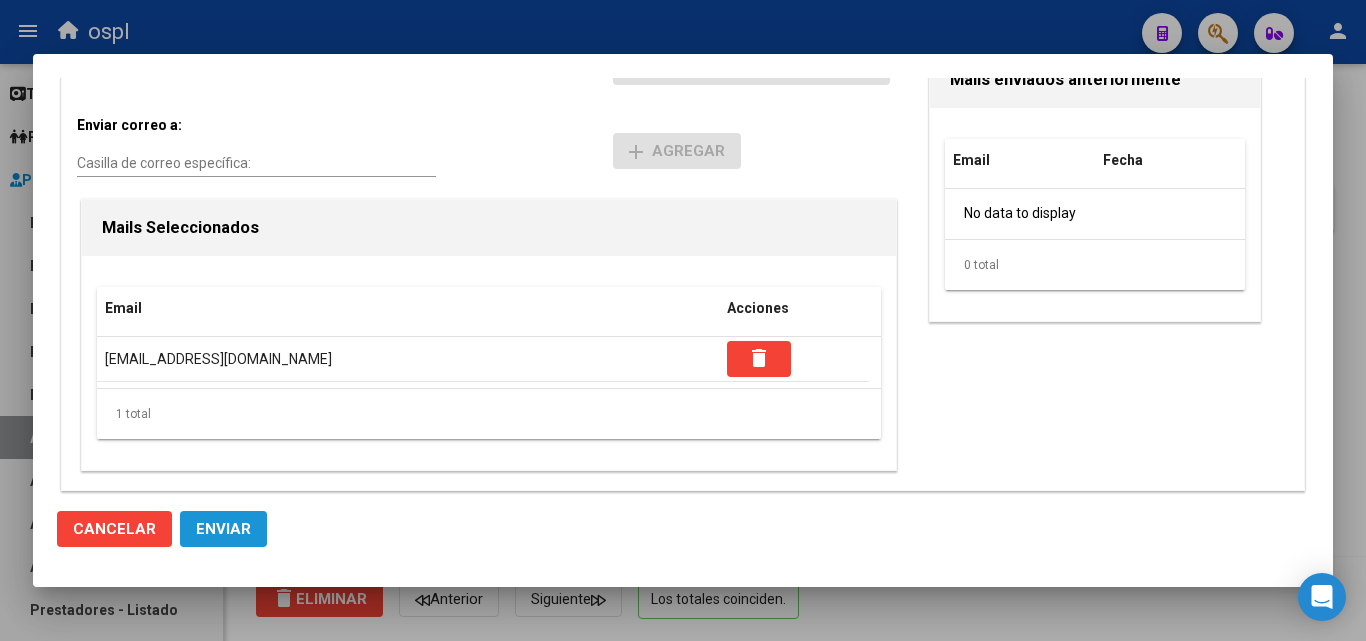 click on "Enviar" 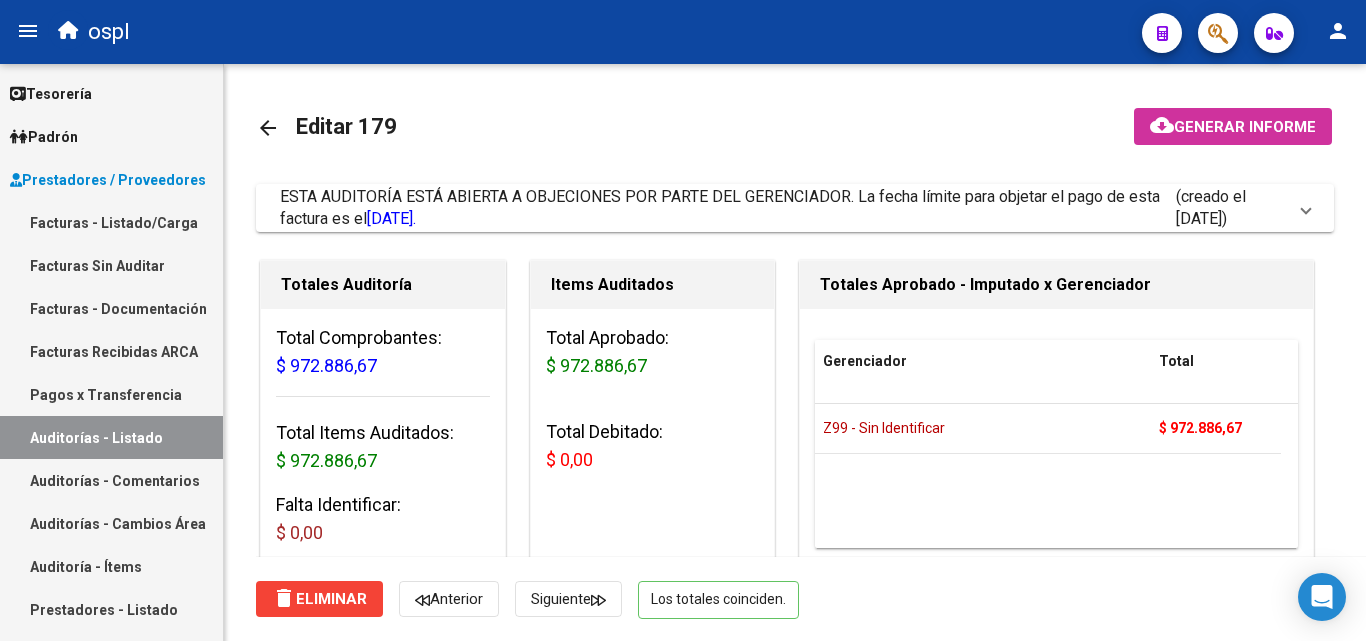 click on "Facturas - Listado/Carga" at bounding box center (111, 222) 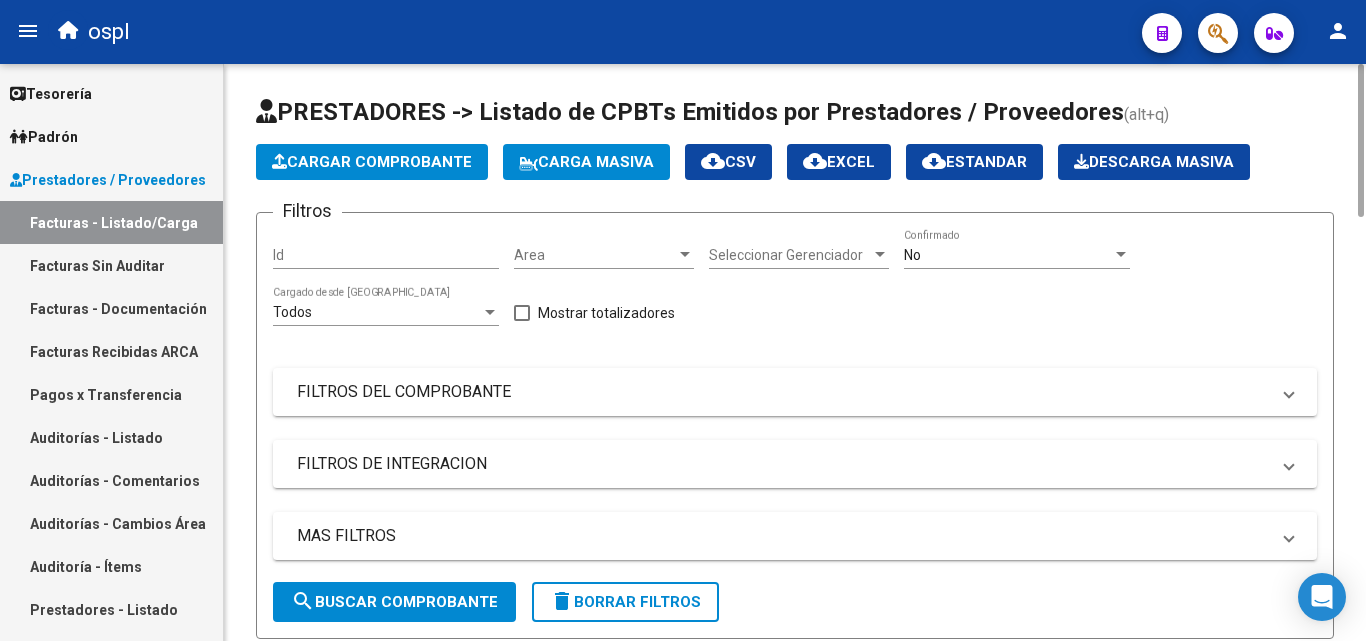 click on "Area" at bounding box center [595, 255] 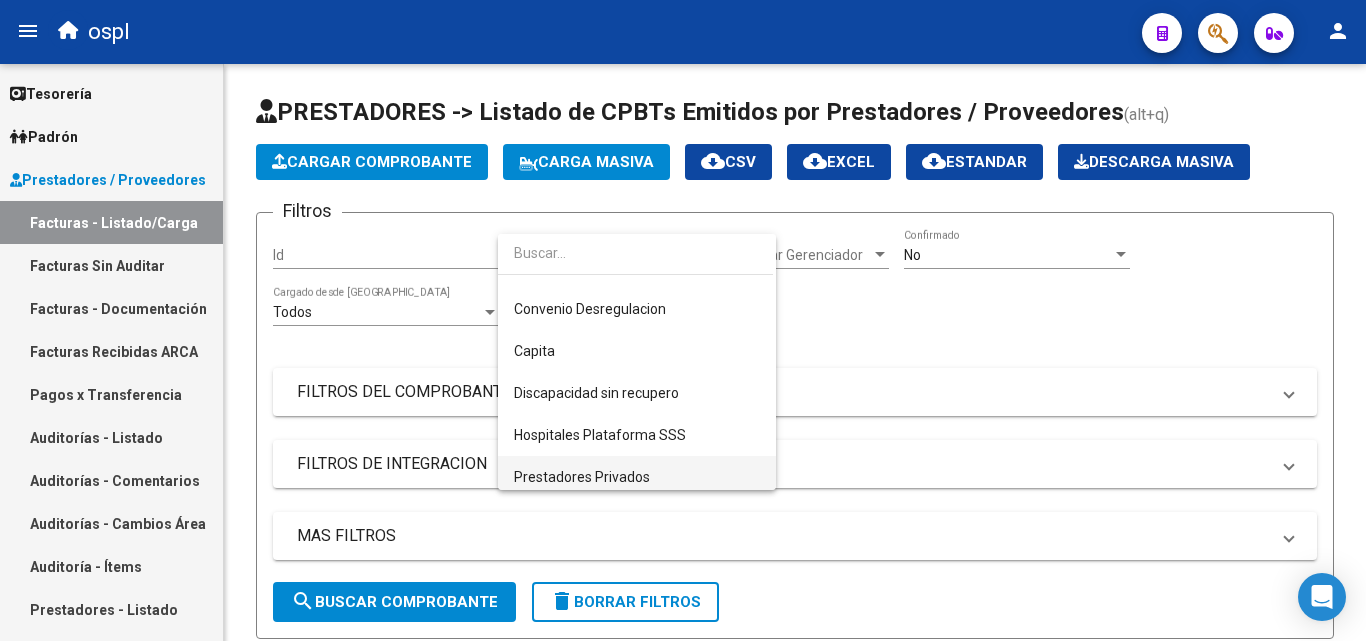 scroll, scrollTop: 206, scrollLeft: 0, axis: vertical 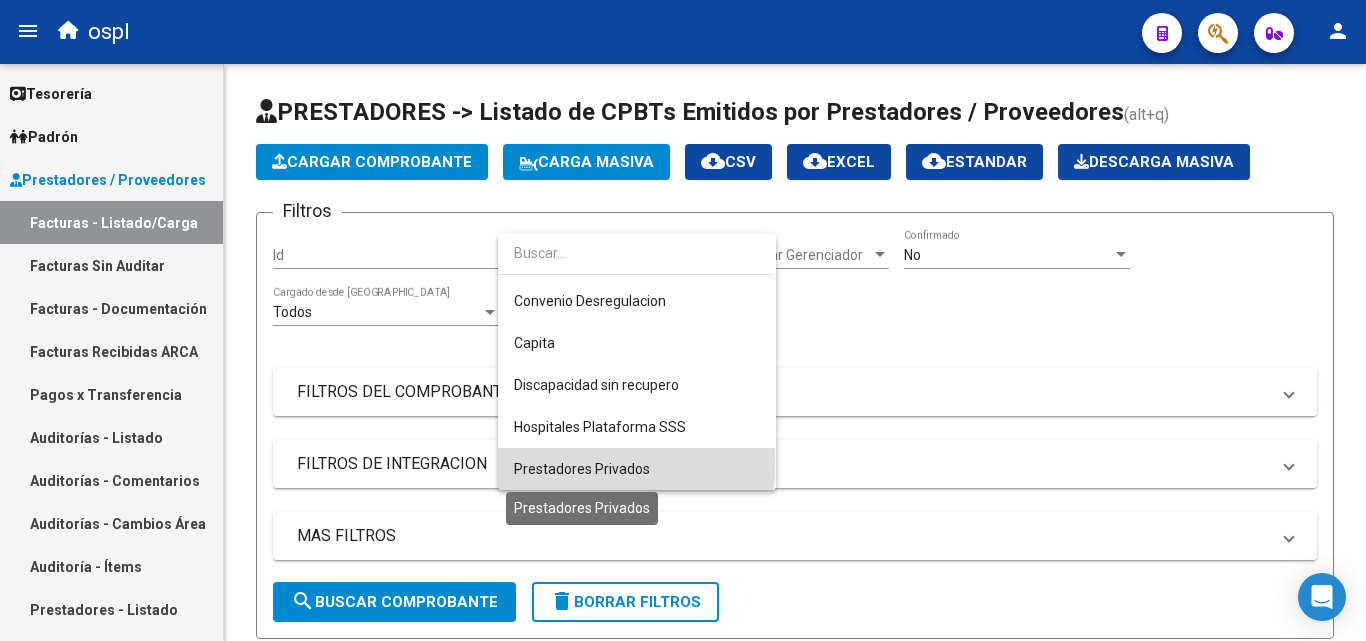 click on "Prestadores Privados" at bounding box center (582, 469) 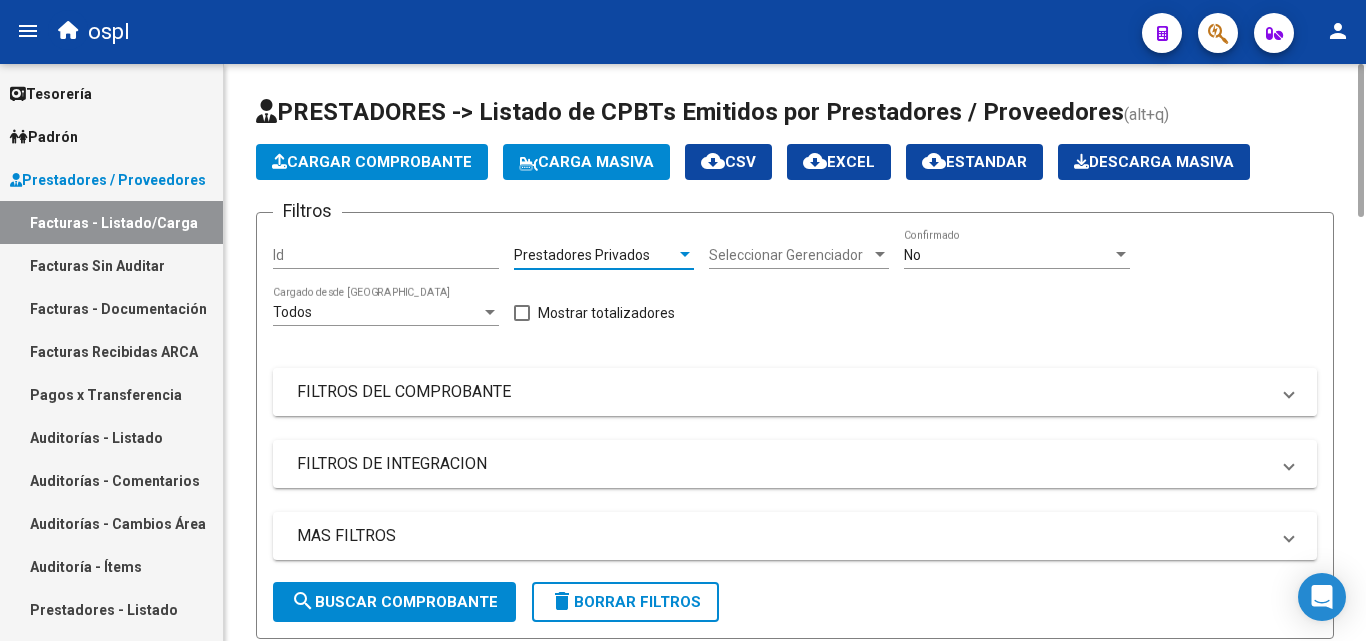 click on "FILTROS DEL COMPROBANTE" at bounding box center (783, 392) 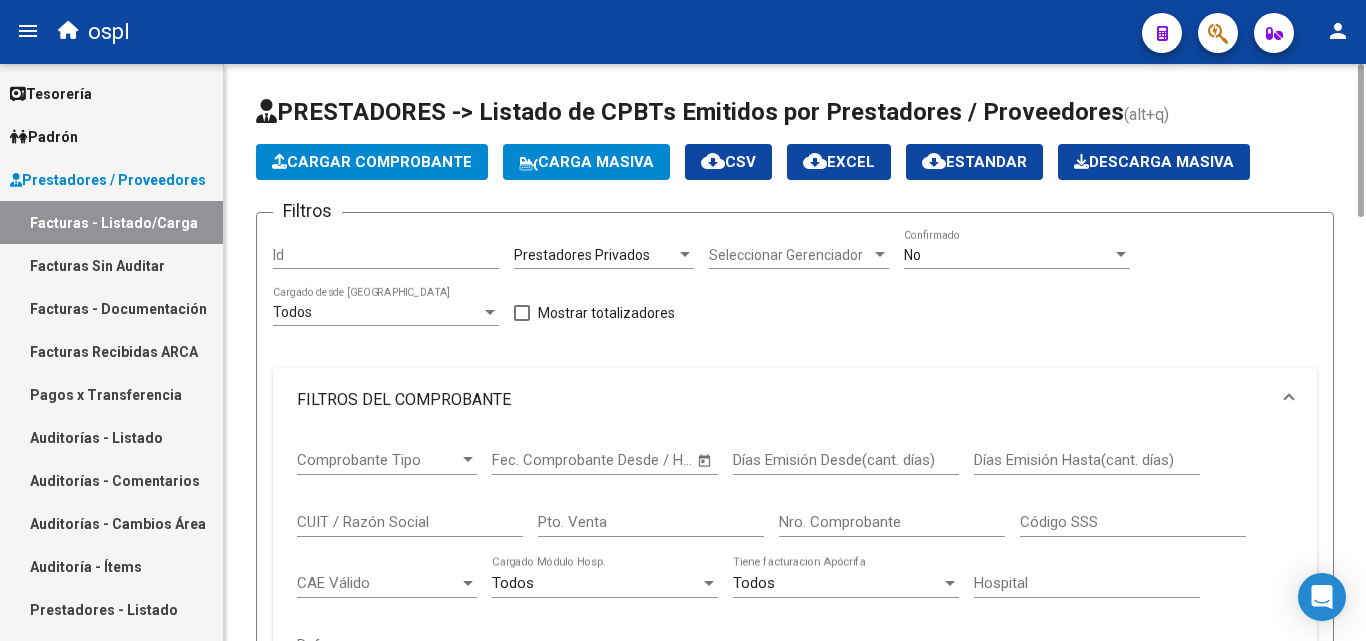 scroll, scrollTop: 200, scrollLeft: 0, axis: vertical 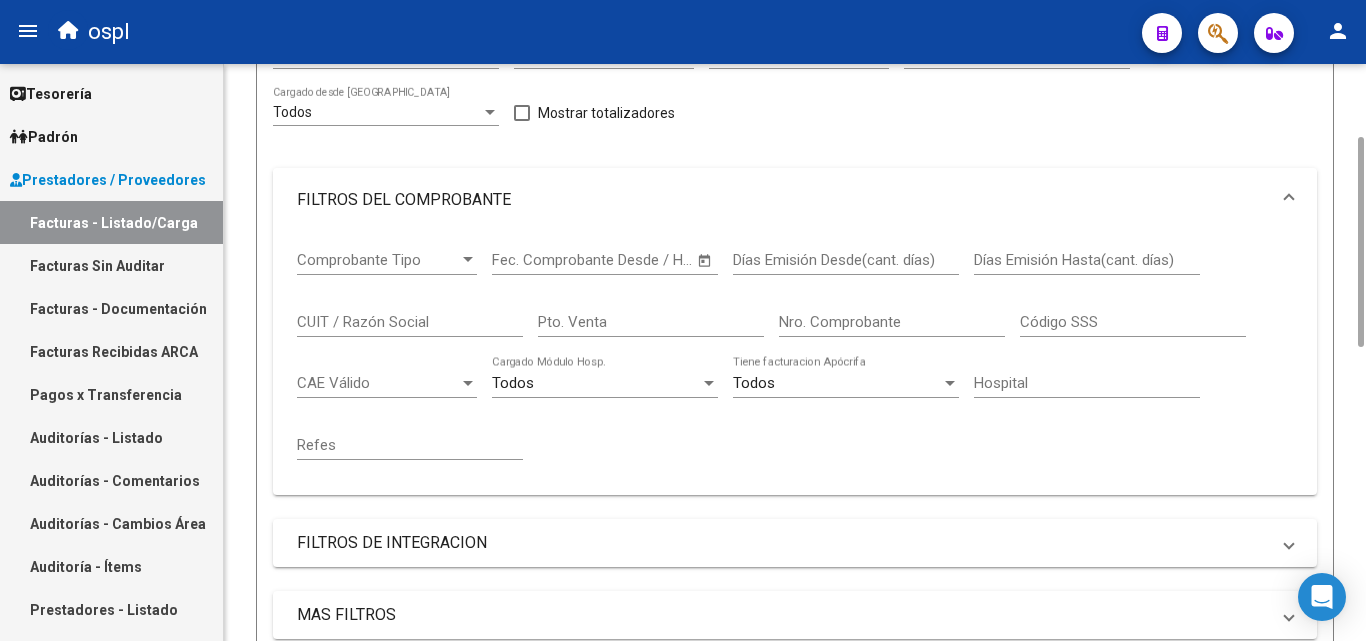 click on "FILTROS DEL COMPROBANTE" at bounding box center [783, 200] 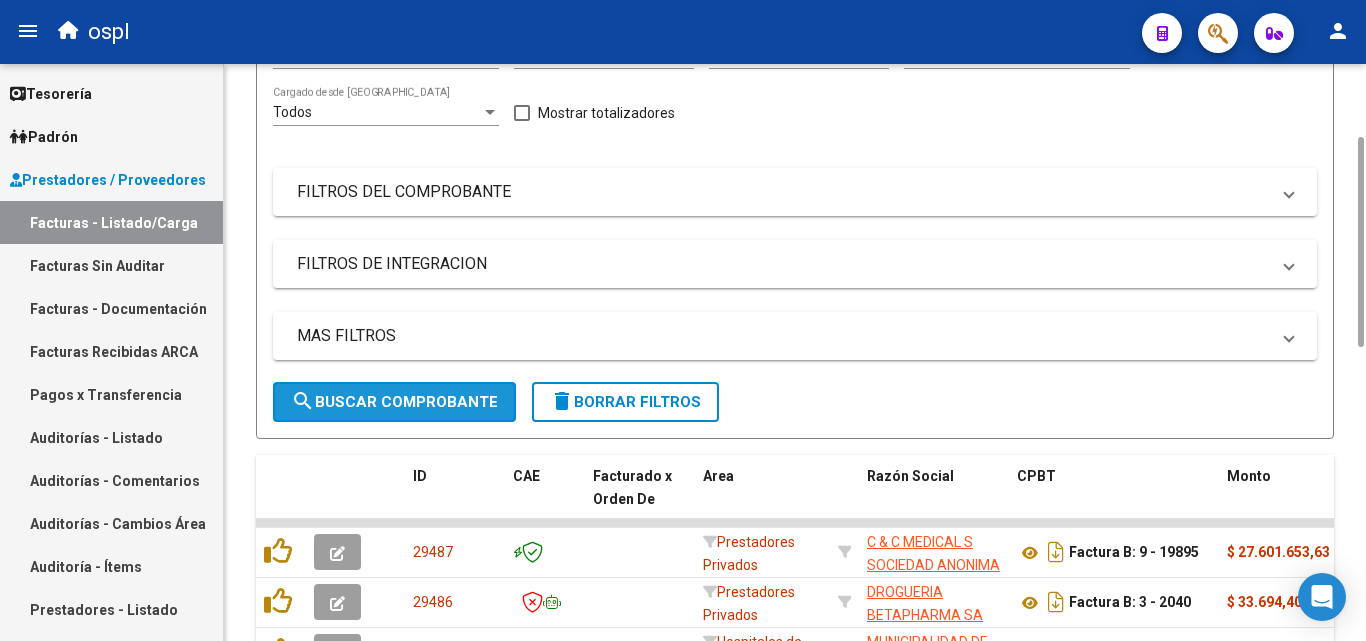 click on "search  Buscar Comprobante" 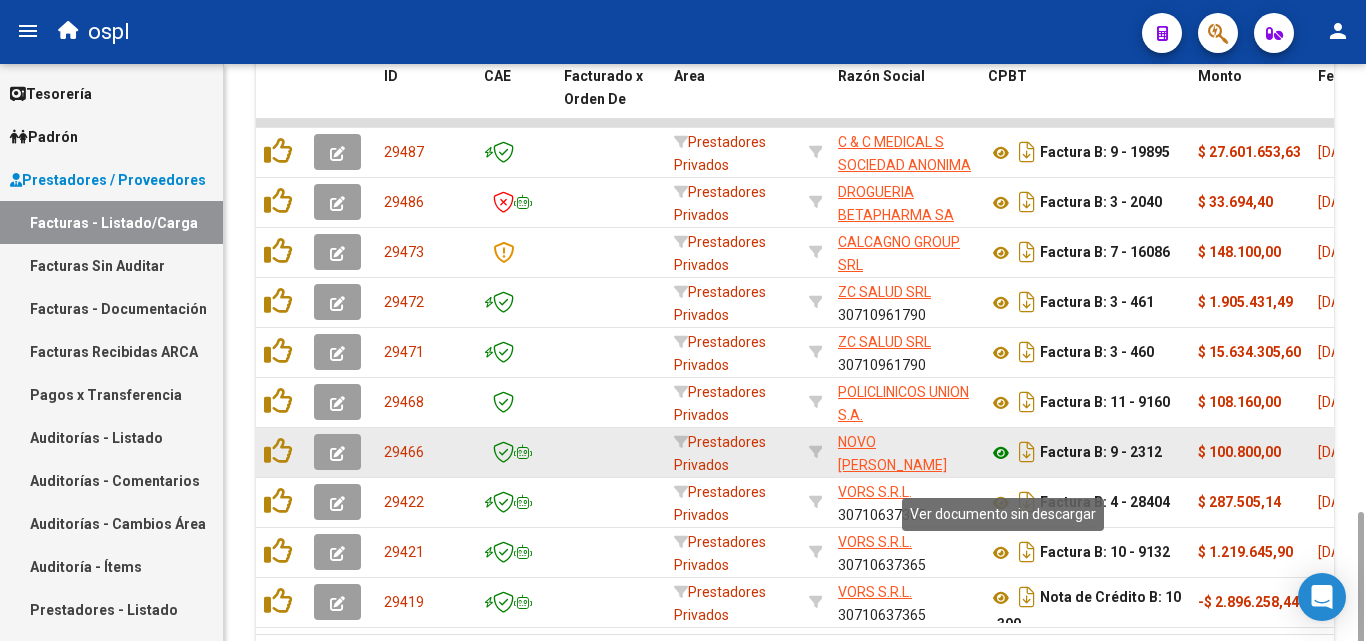 scroll, scrollTop: 726, scrollLeft: 0, axis: vertical 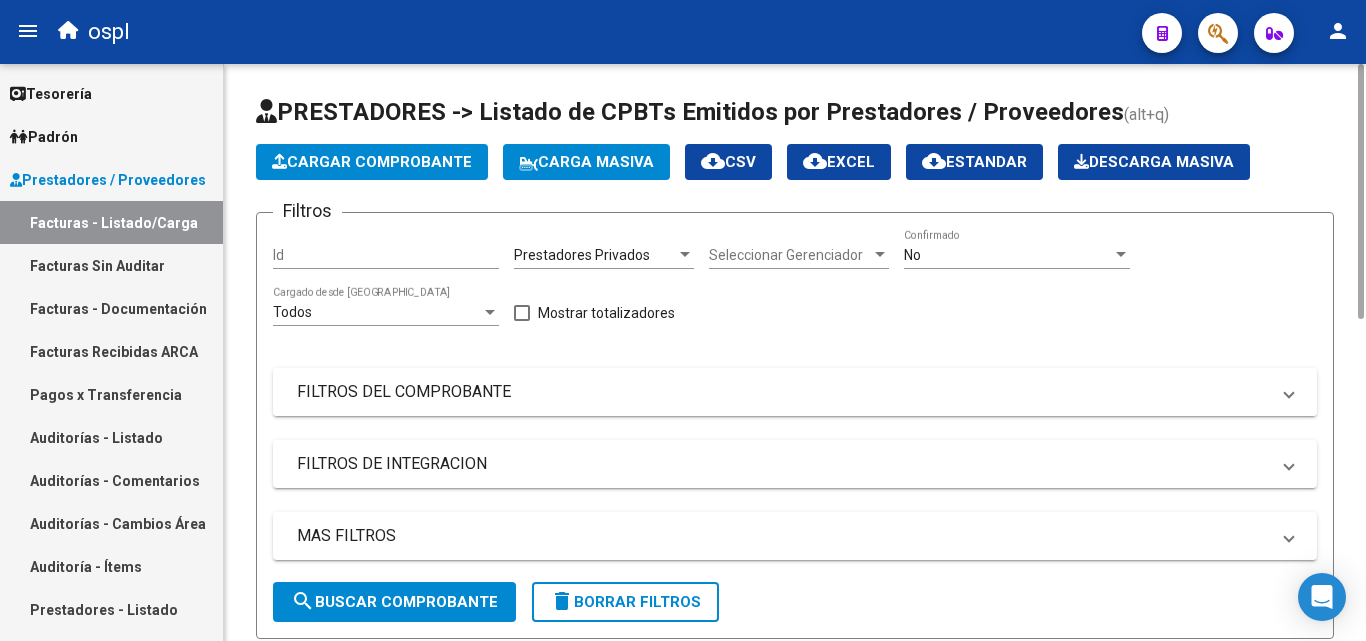 click on "FILTROS DEL COMPROBANTE" at bounding box center [783, 392] 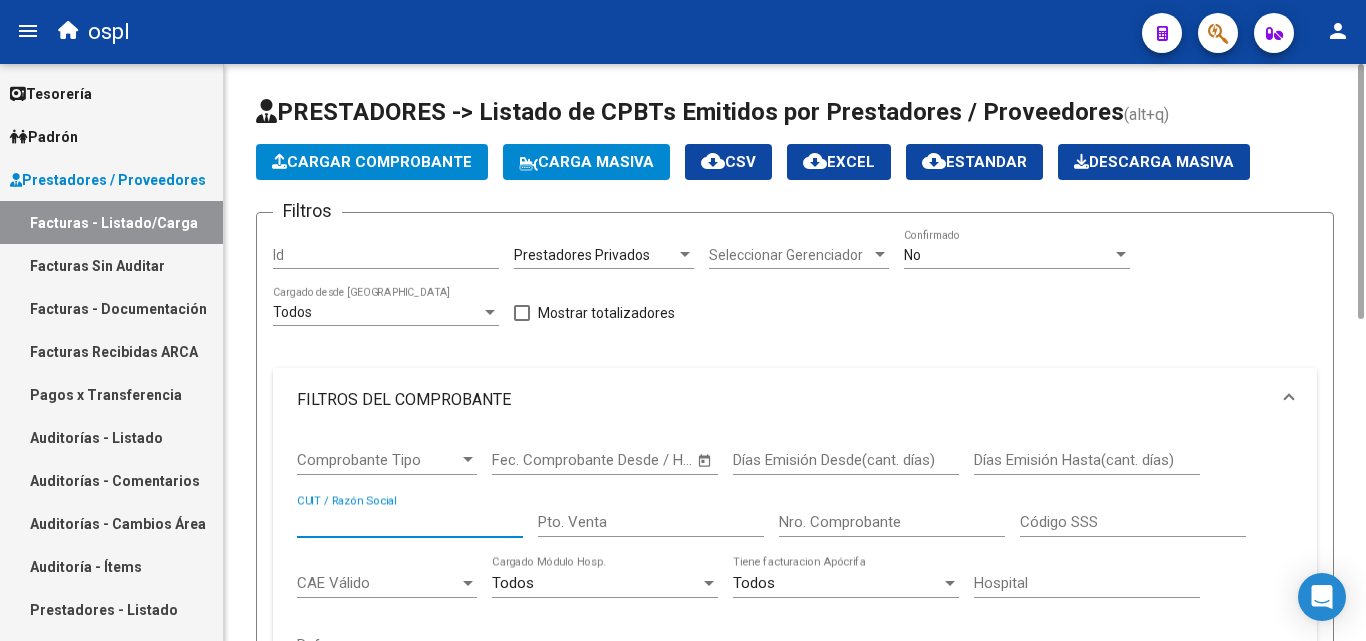 click on "CUIT / Razón Social" at bounding box center [410, 522] 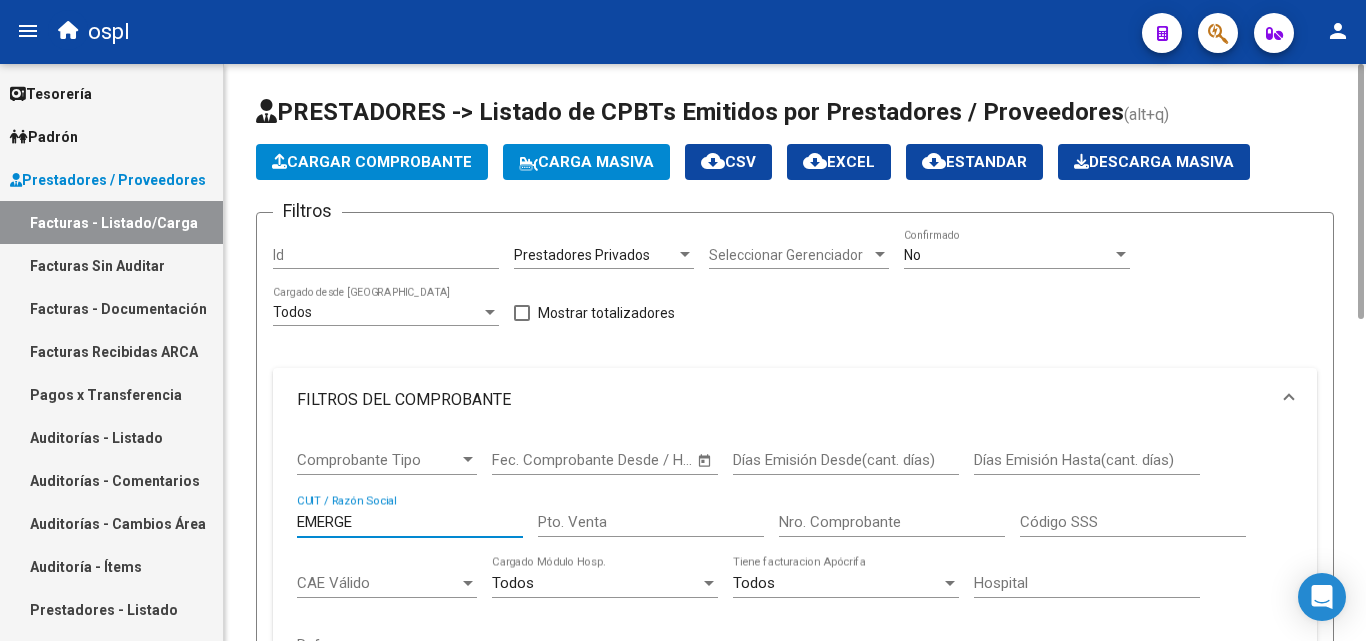 type on "EMERGER" 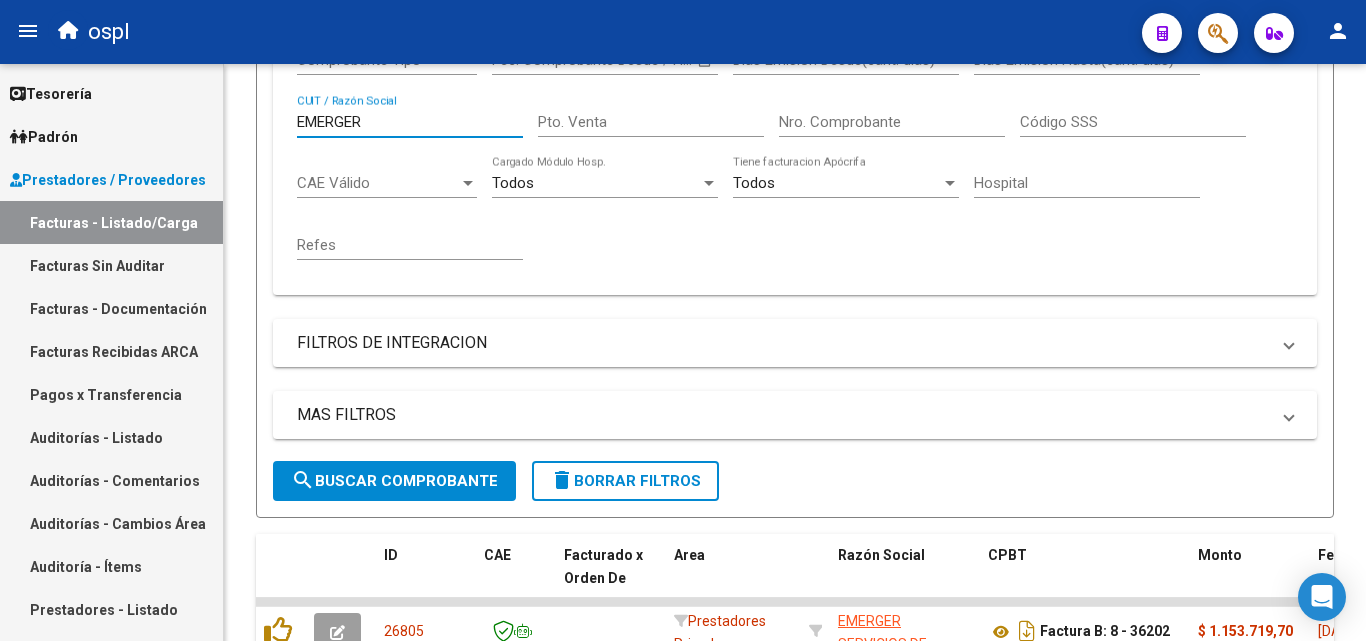 scroll, scrollTop: 800, scrollLeft: 0, axis: vertical 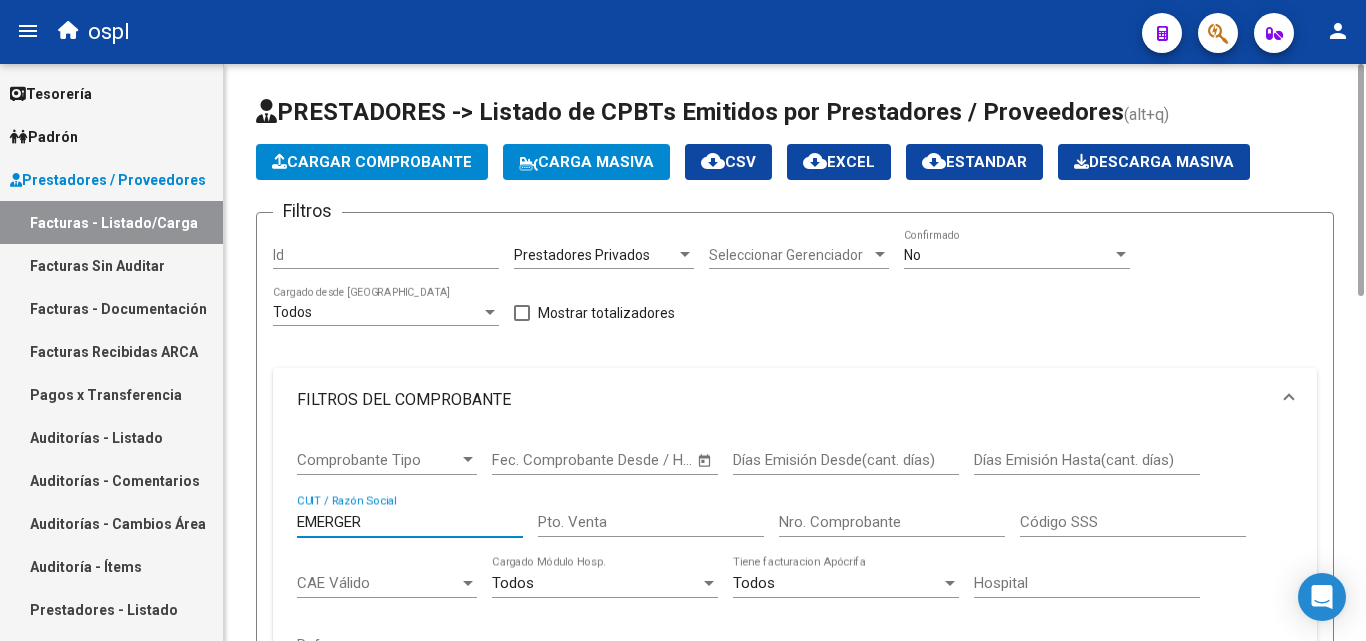 drag, startPoint x: 396, startPoint y: 521, endPoint x: 291, endPoint y: 536, distance: 106.06602 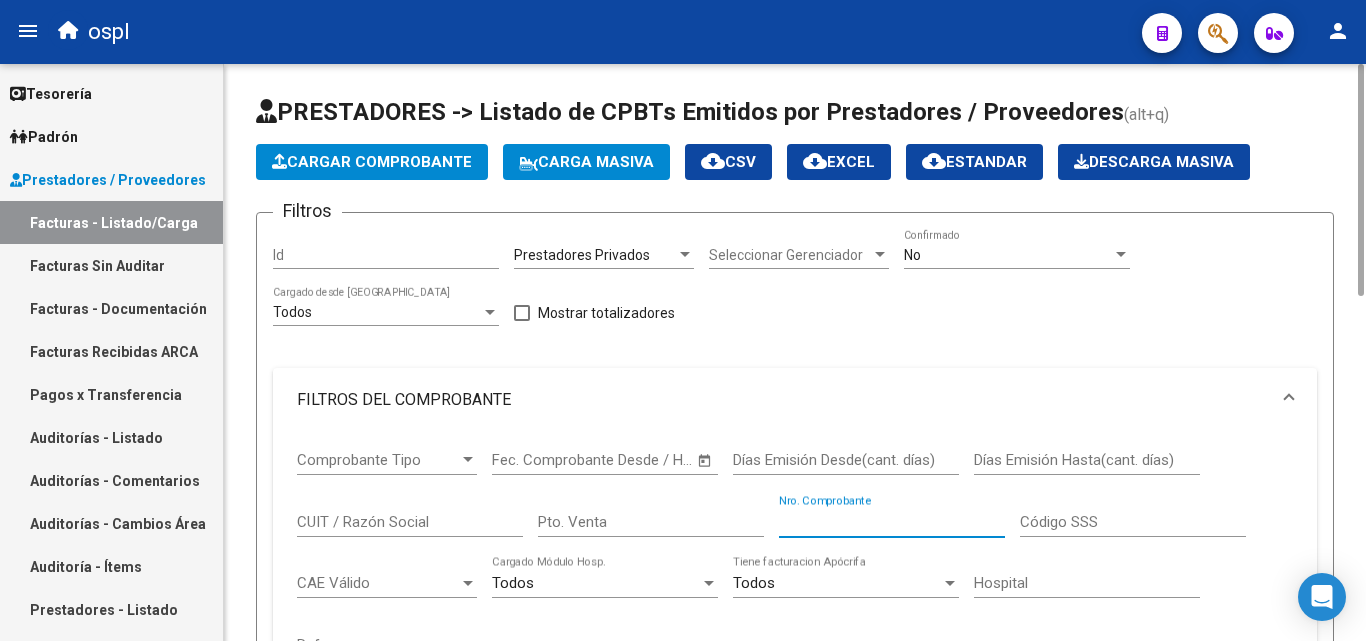 click on "Nro. Comprobante" at bounding box center [892, 522] 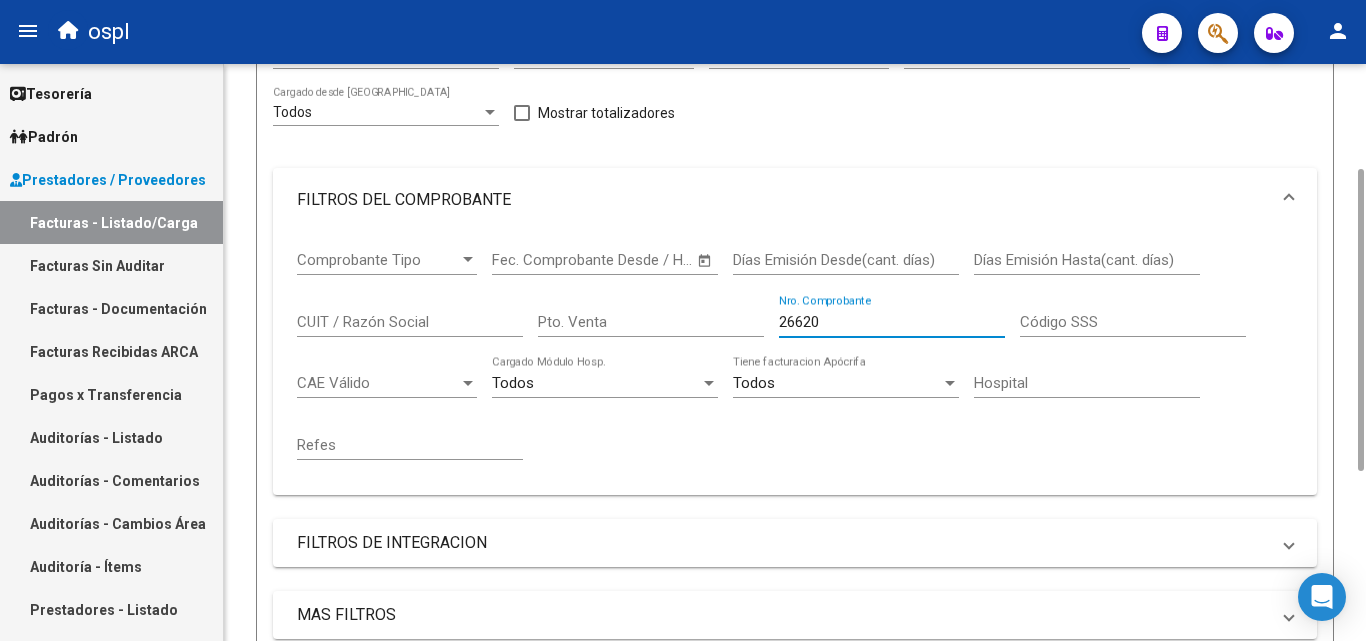 scroll, scrollTop: 400, scrollLeft: 0, axis: vertical 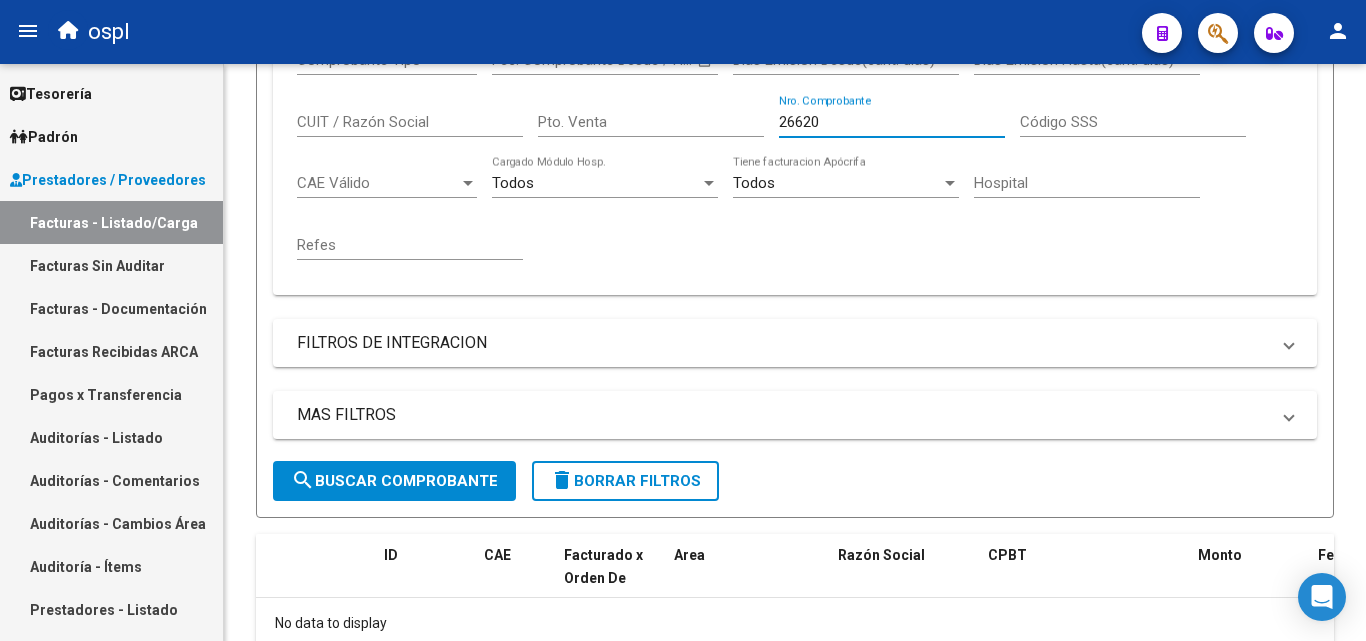 type on "26620" 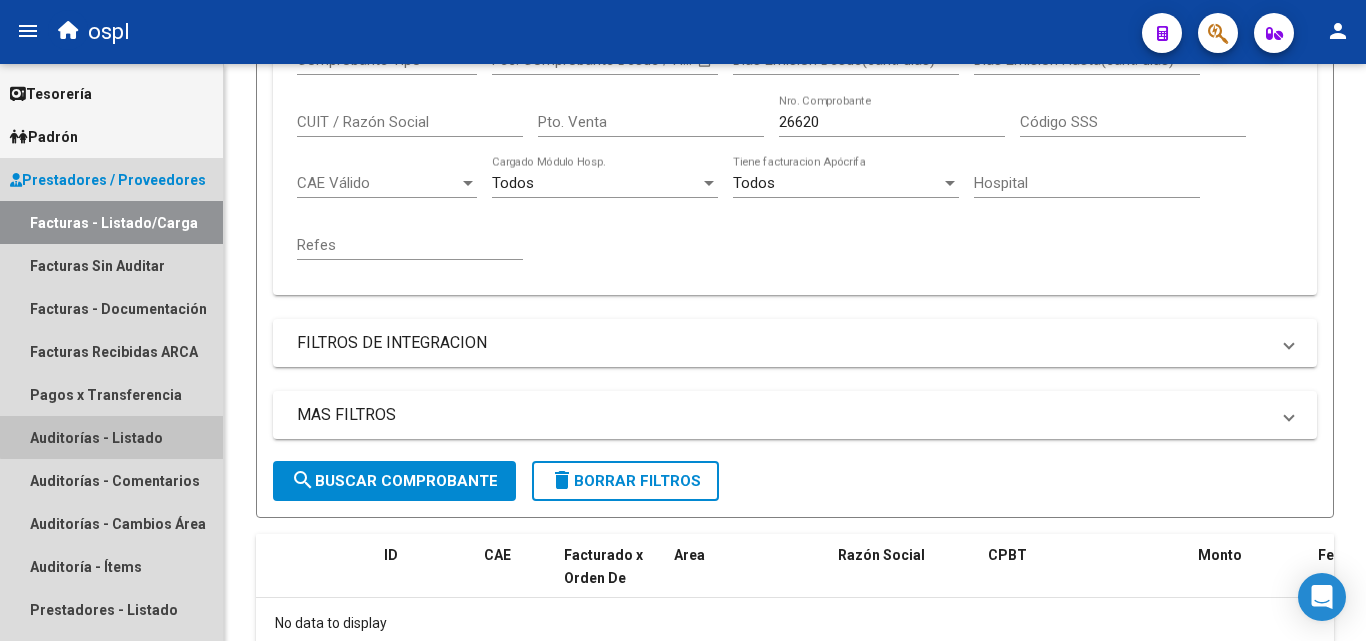 drag, startPoint x: 138, startPoint y: 429, endPoint x: 148, endPoint y: 424, distance: 11.18034 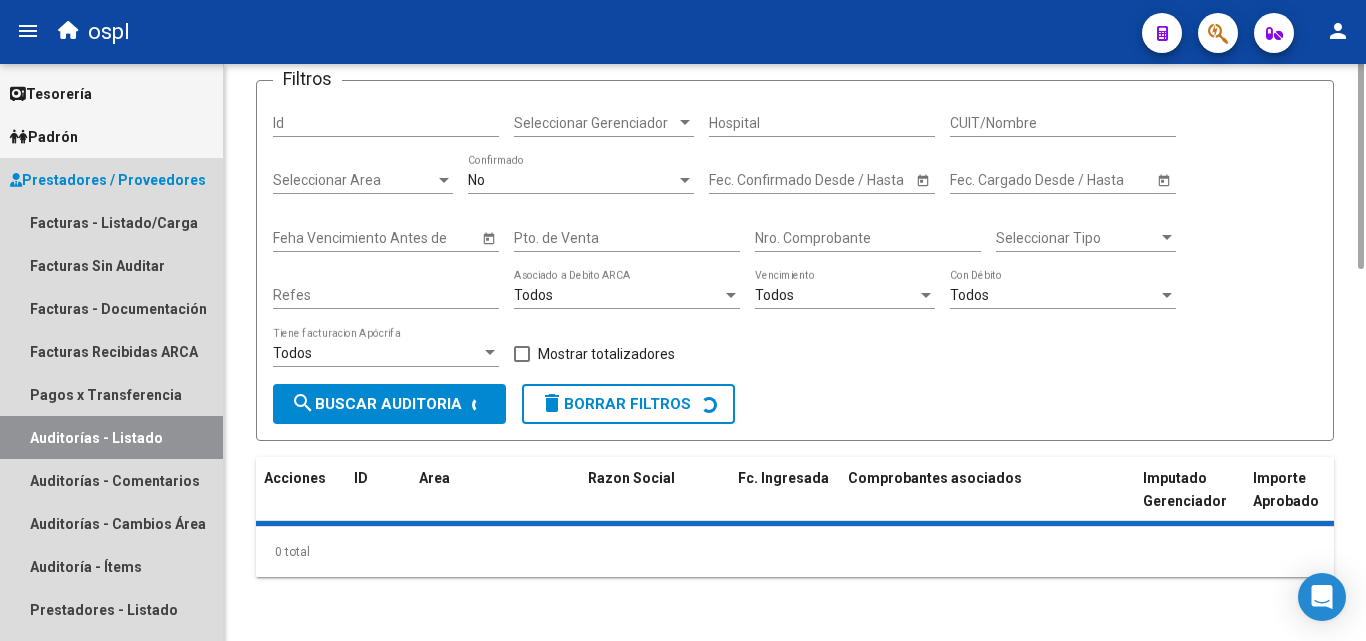 scroll, scrollTop: 0, scrollLeft: 0, axis: both 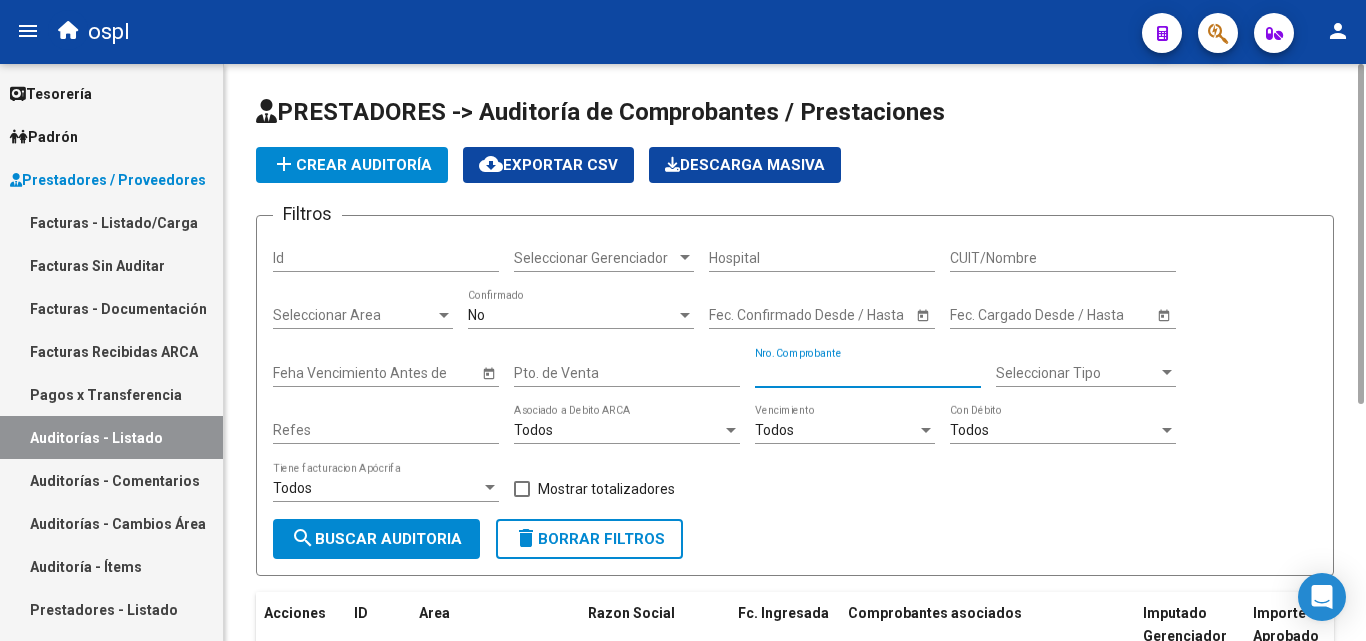 click on "Nro. Comprobante" at bounding box center [868, 373] 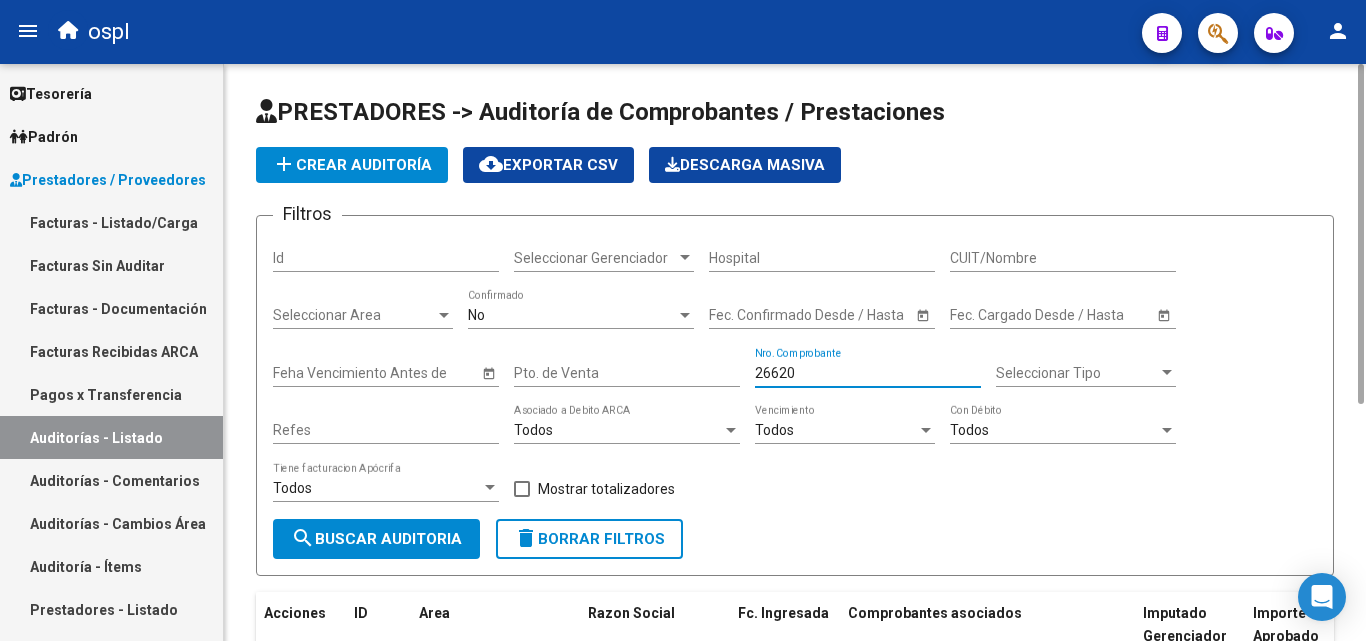 scroll, scrollTop: 213, scrollLeft: 0, axis: vertical 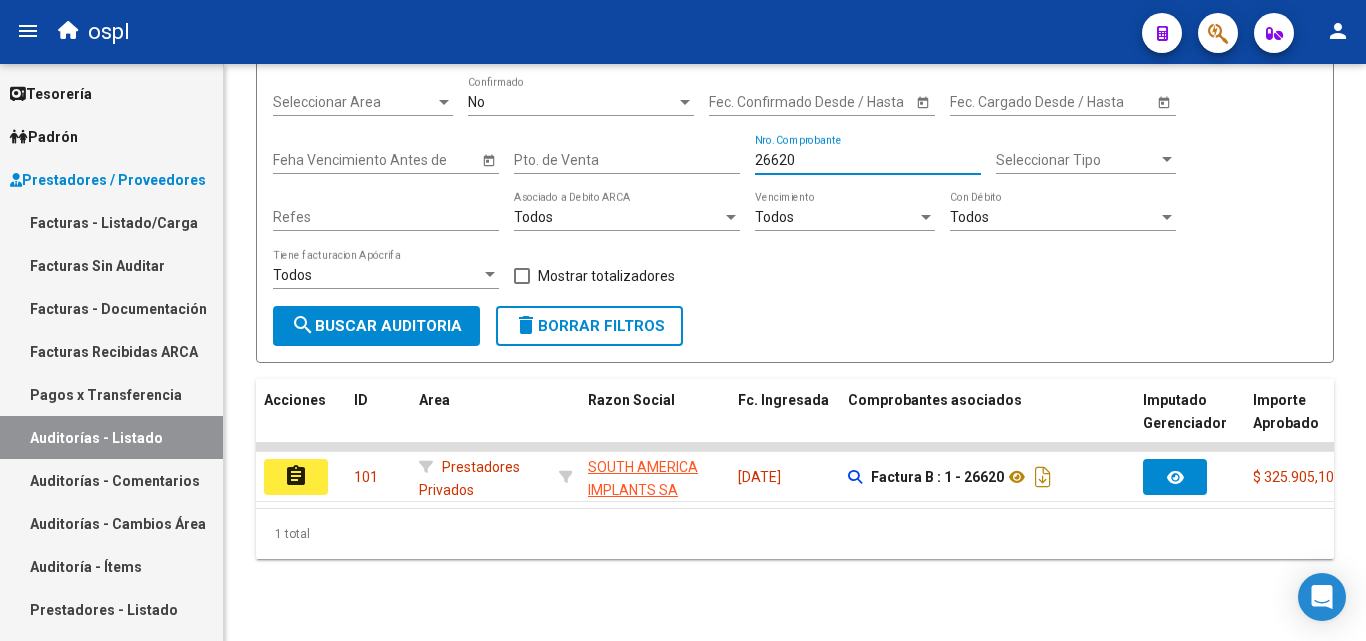 type on "26620" 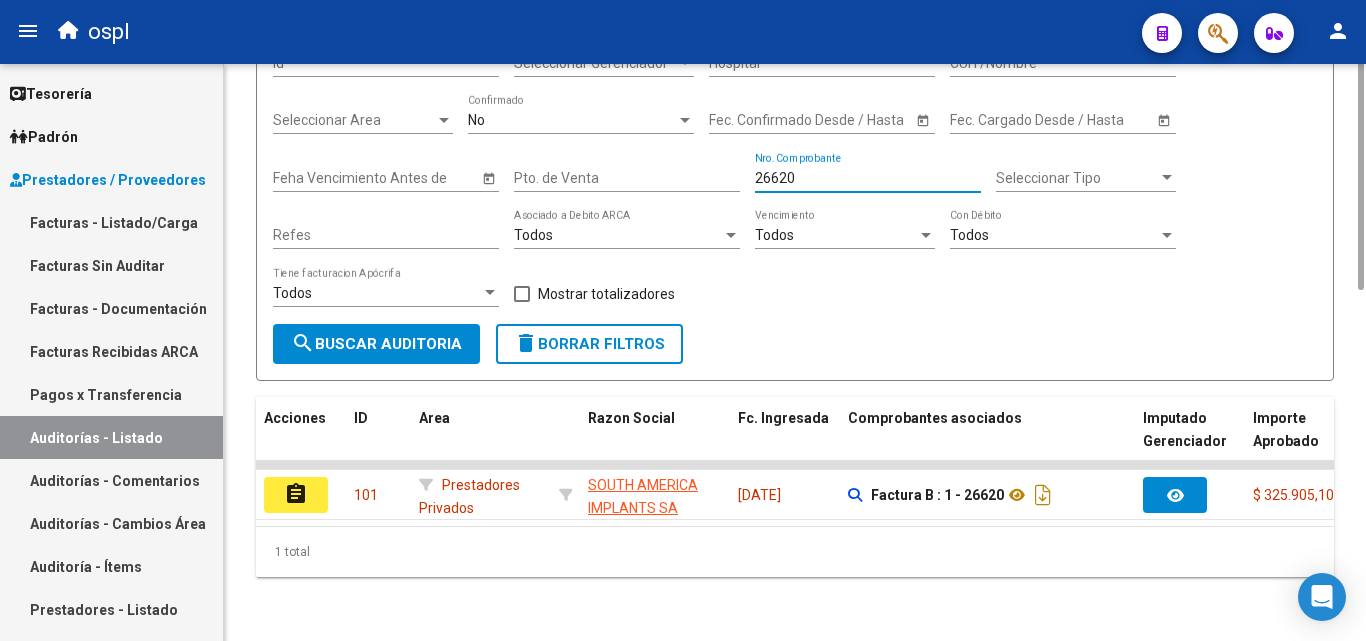 scroll, scrollTop: 0, scrollLeft: 0, axis: both 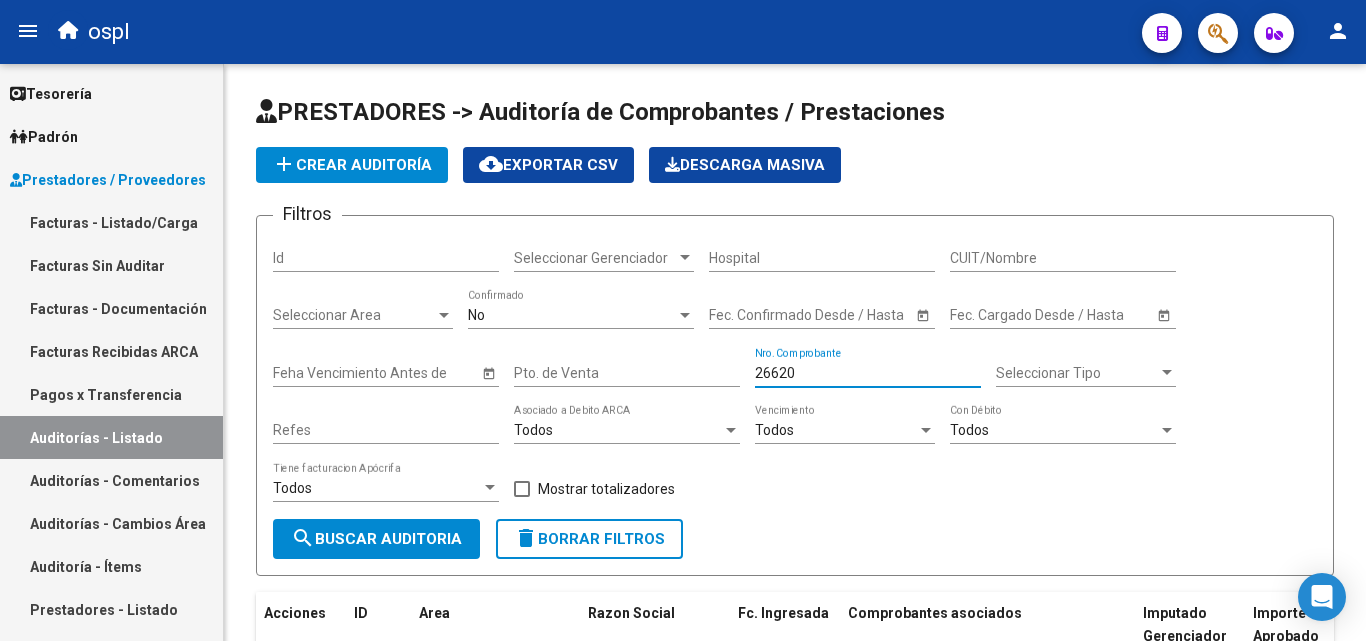 click on "Facturas - Listado/Carga" at bounding box center (111, 222) 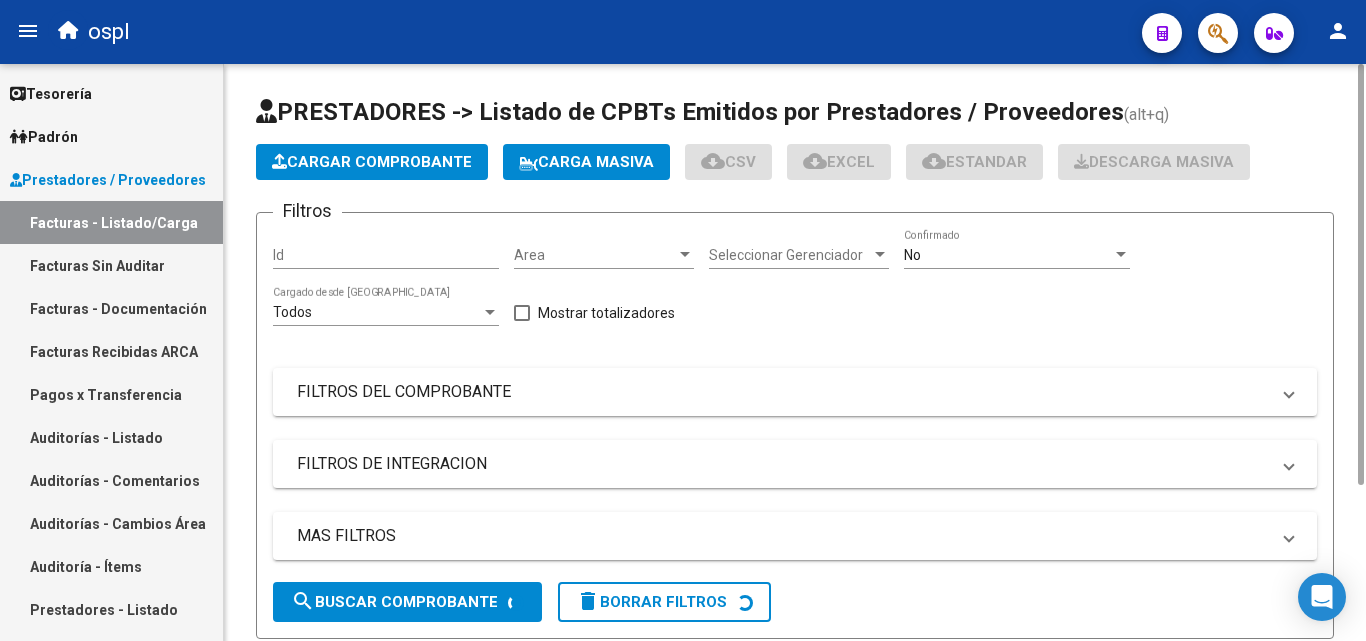 click on "Area" at bounding box center (595, 255) 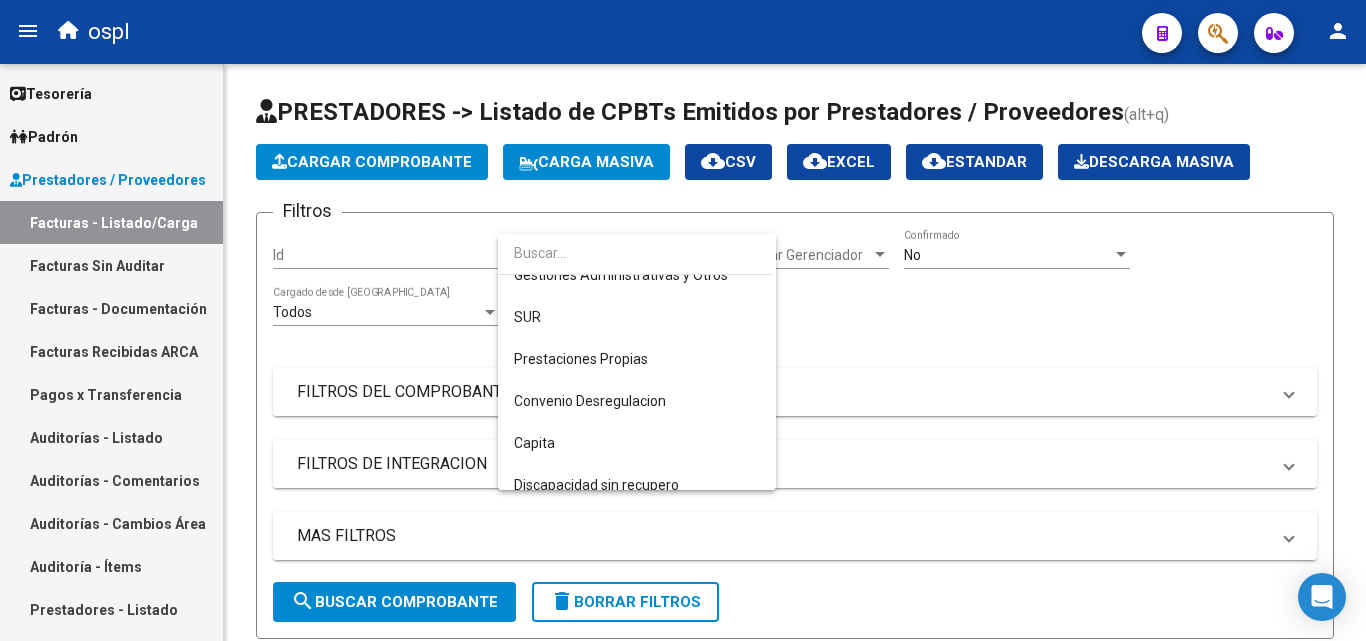 scroll, scrollTop: 206, scrollLeft: 0, axis: vertical 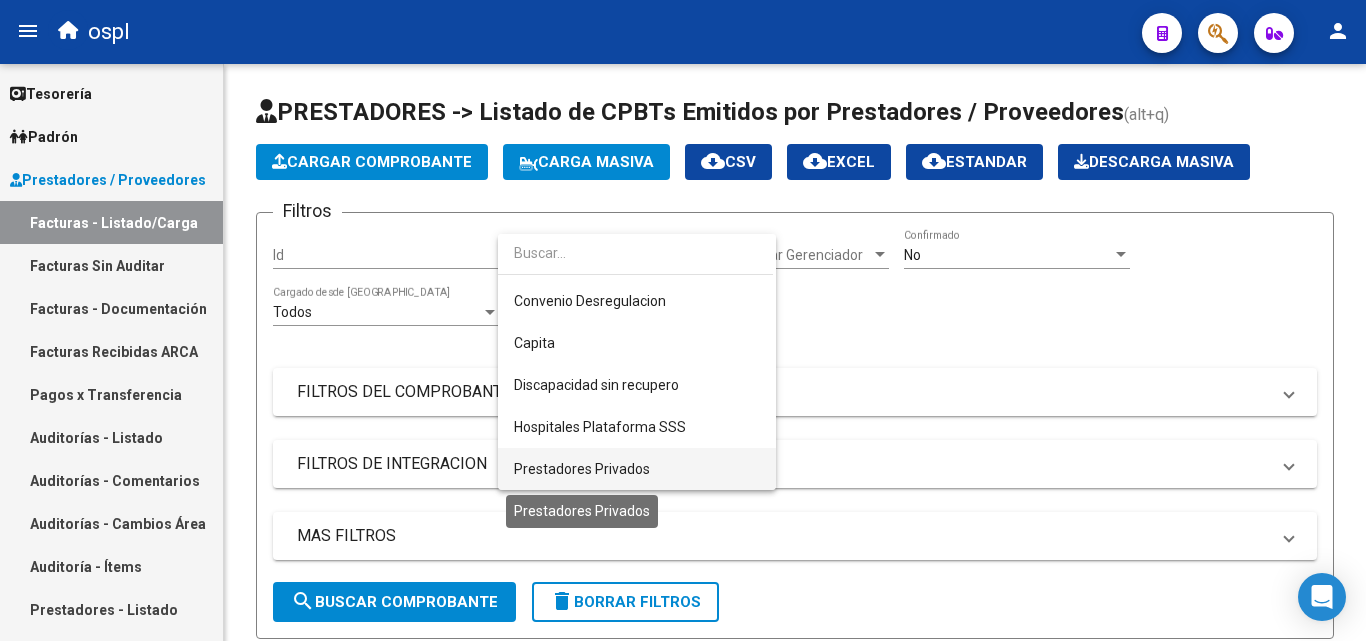 click on "Prestadores Privados" at bounding box center [582, 469] 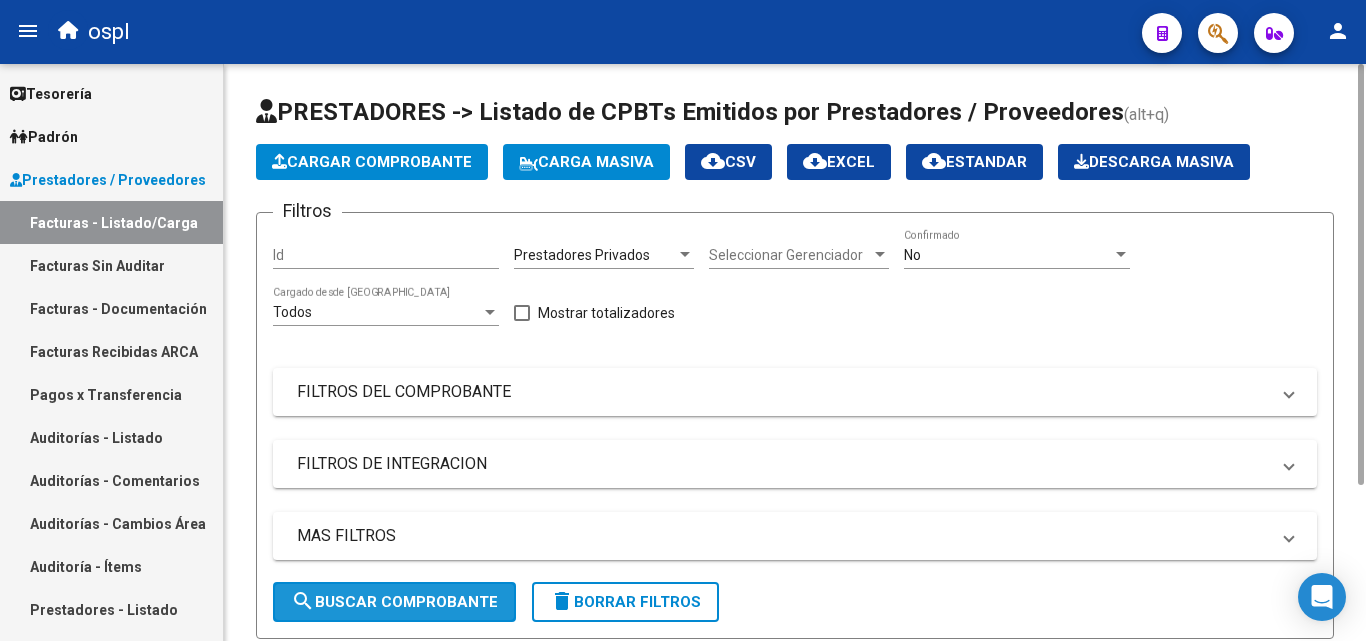 click on "search  Buscar Comprobante" 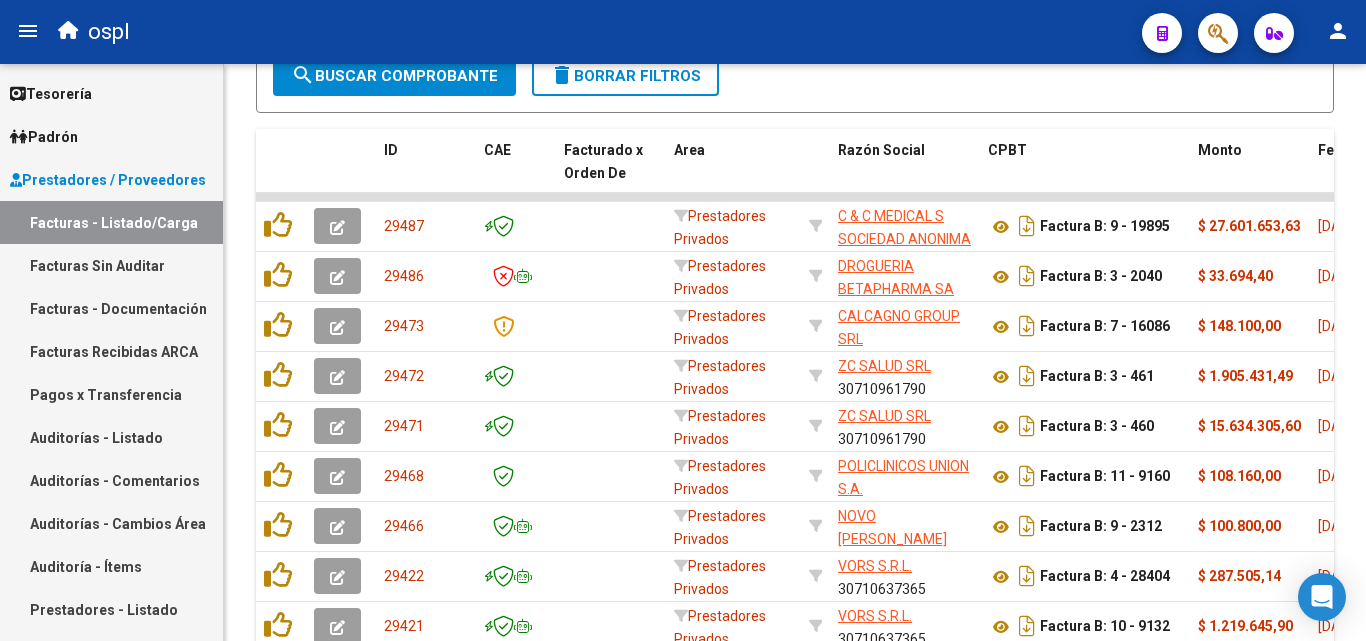 scroll, scrollTop: 0, scrollLeft: 0, axis: both 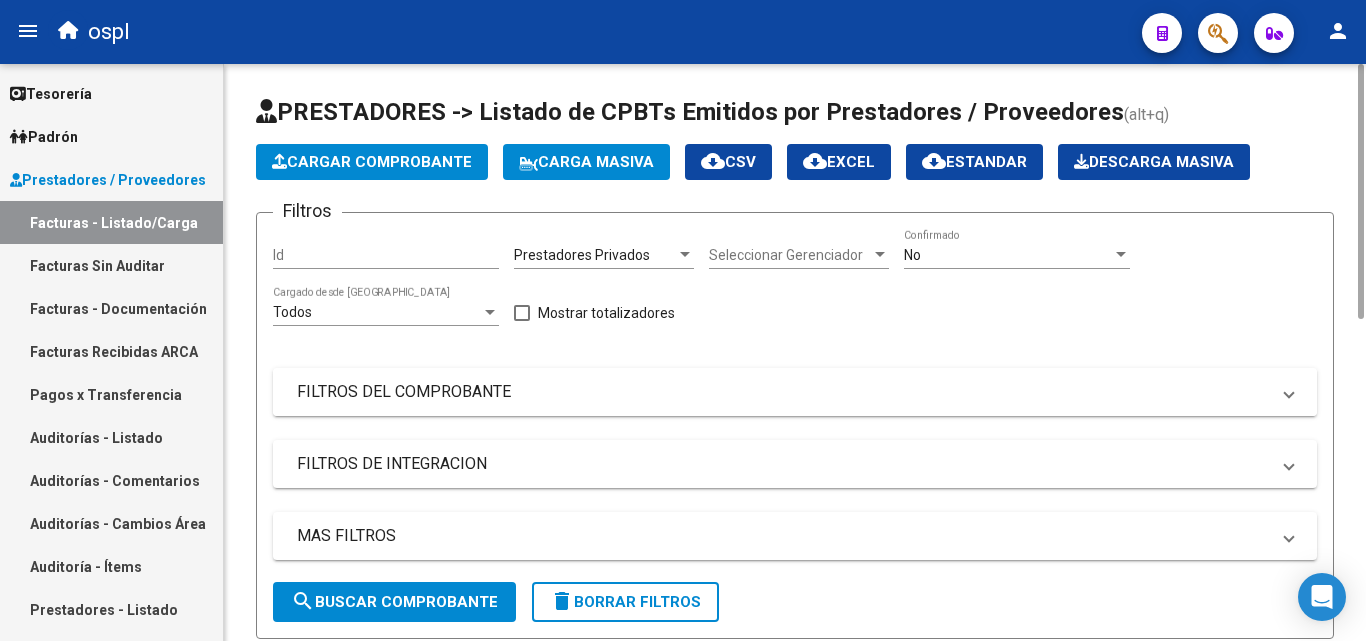 click on "FILTROS DEL COMPROBANTE" at bounding box center [783, 392] 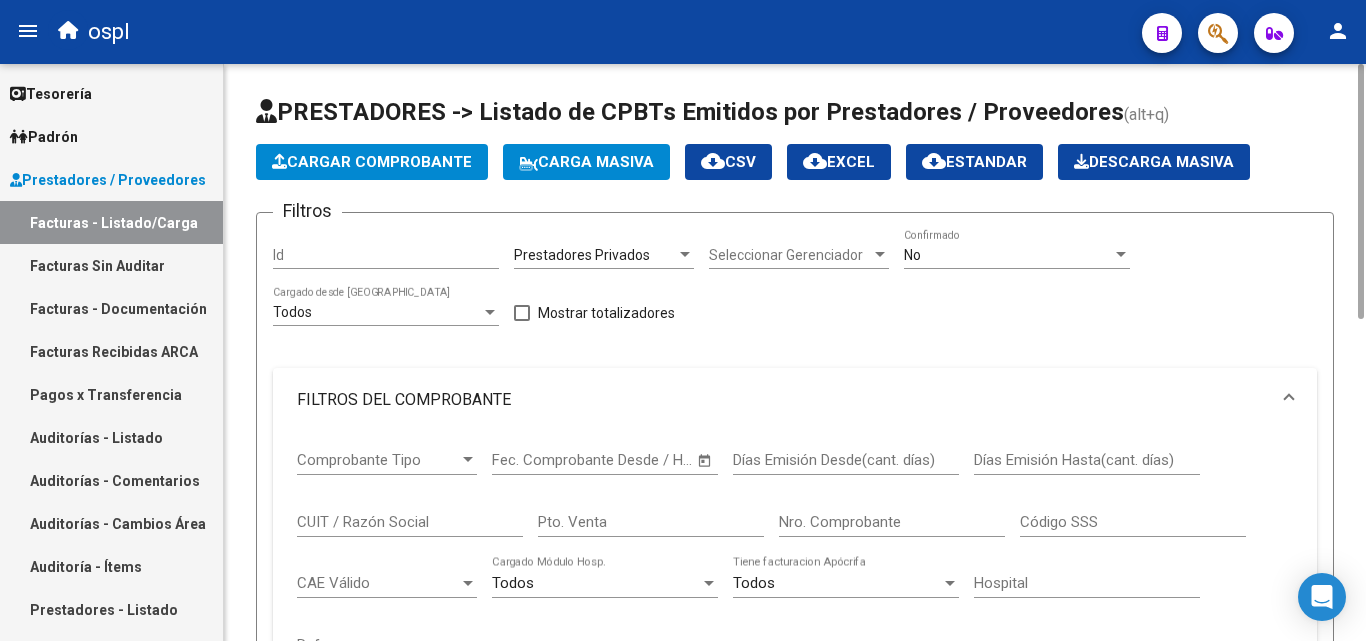 click on "CUIT / Razón Social" 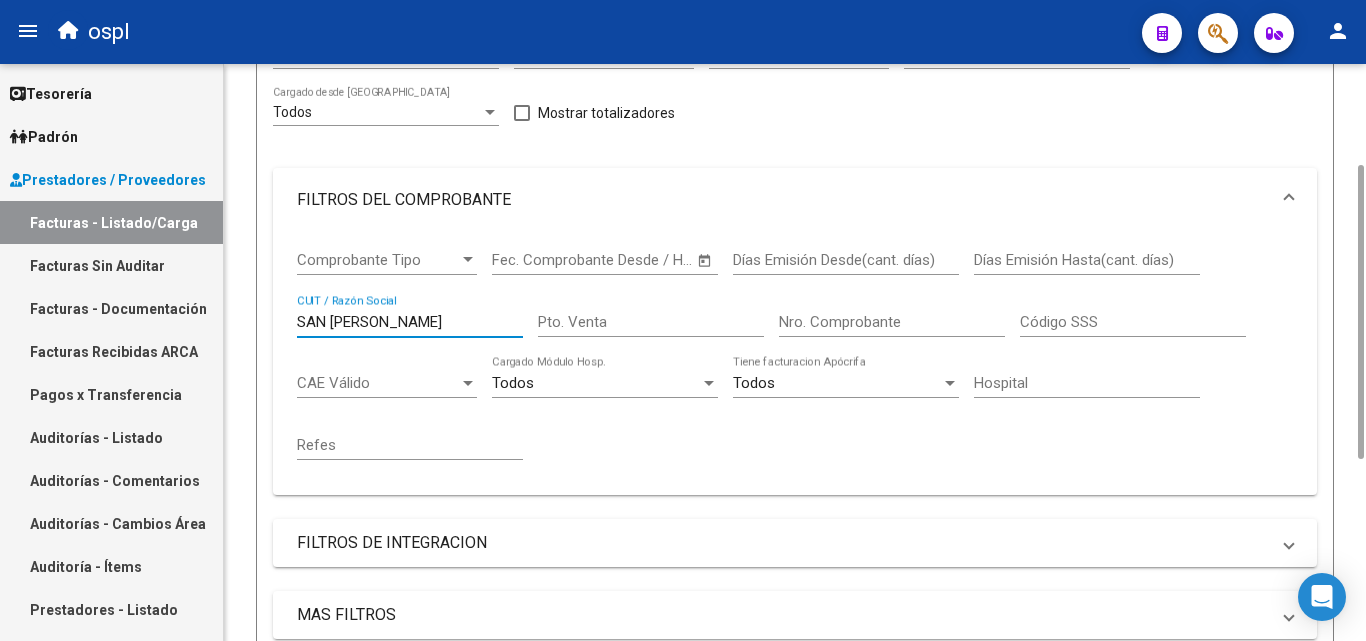 scroll, scrollTop: 555, scrollLeft: 0, axis: vertical 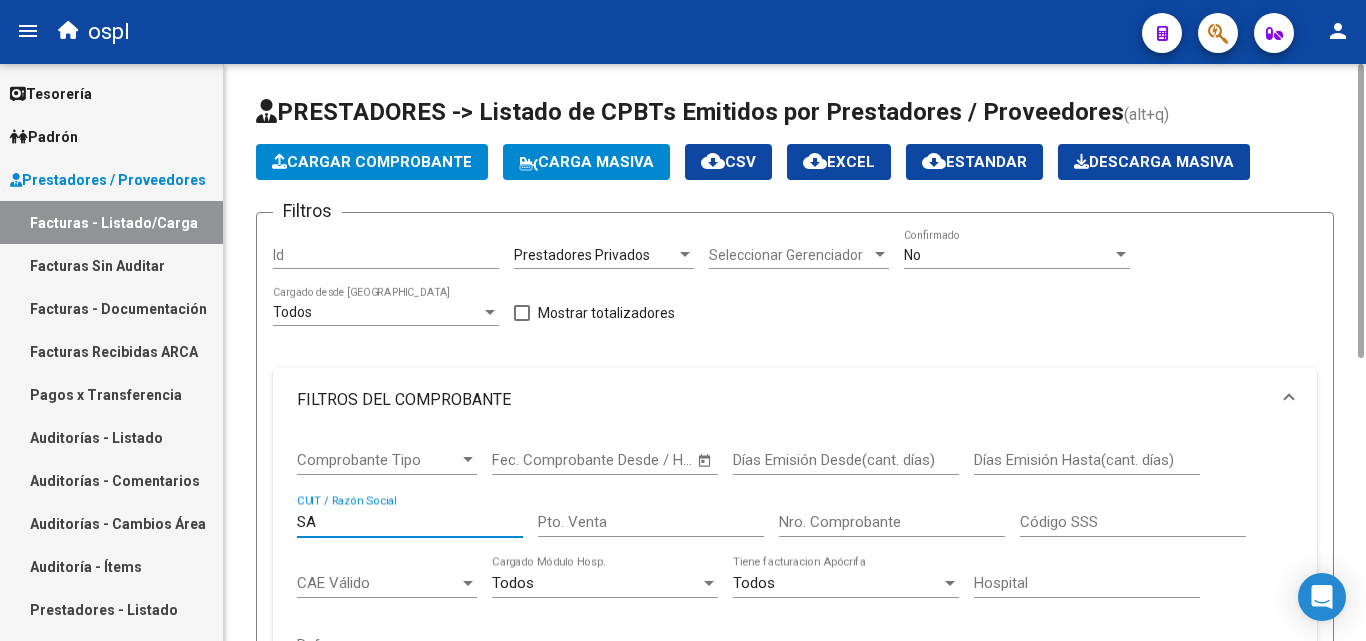 type on "S" 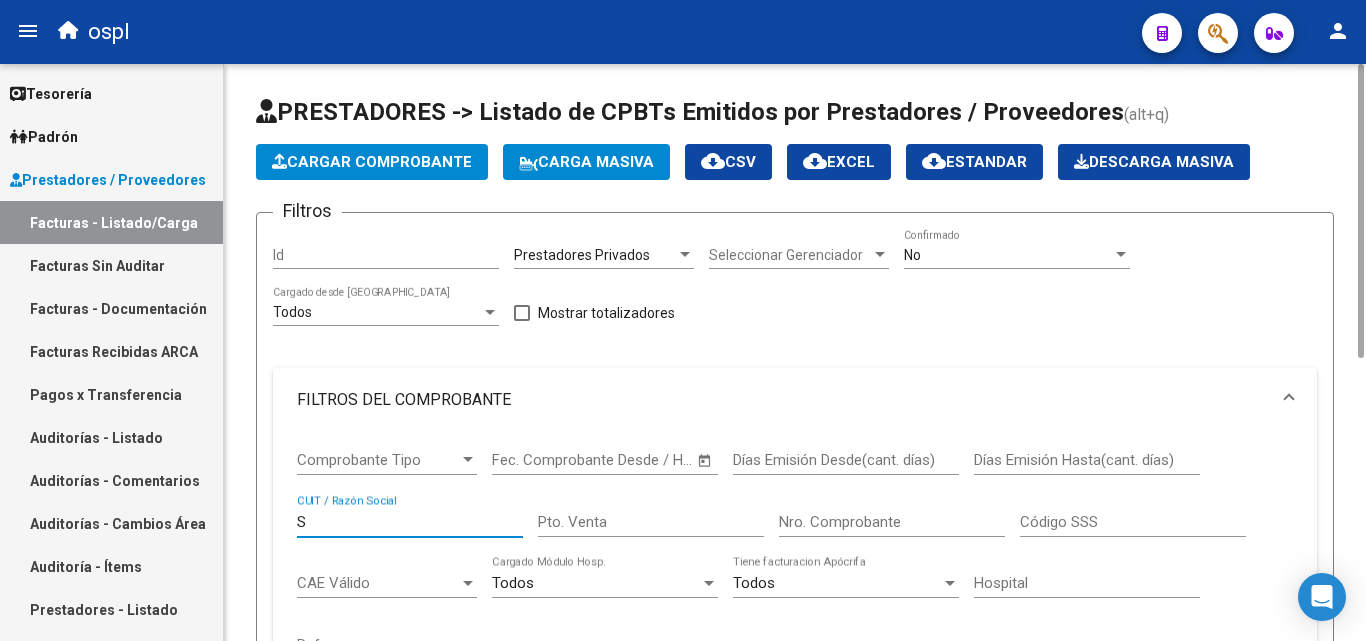 type 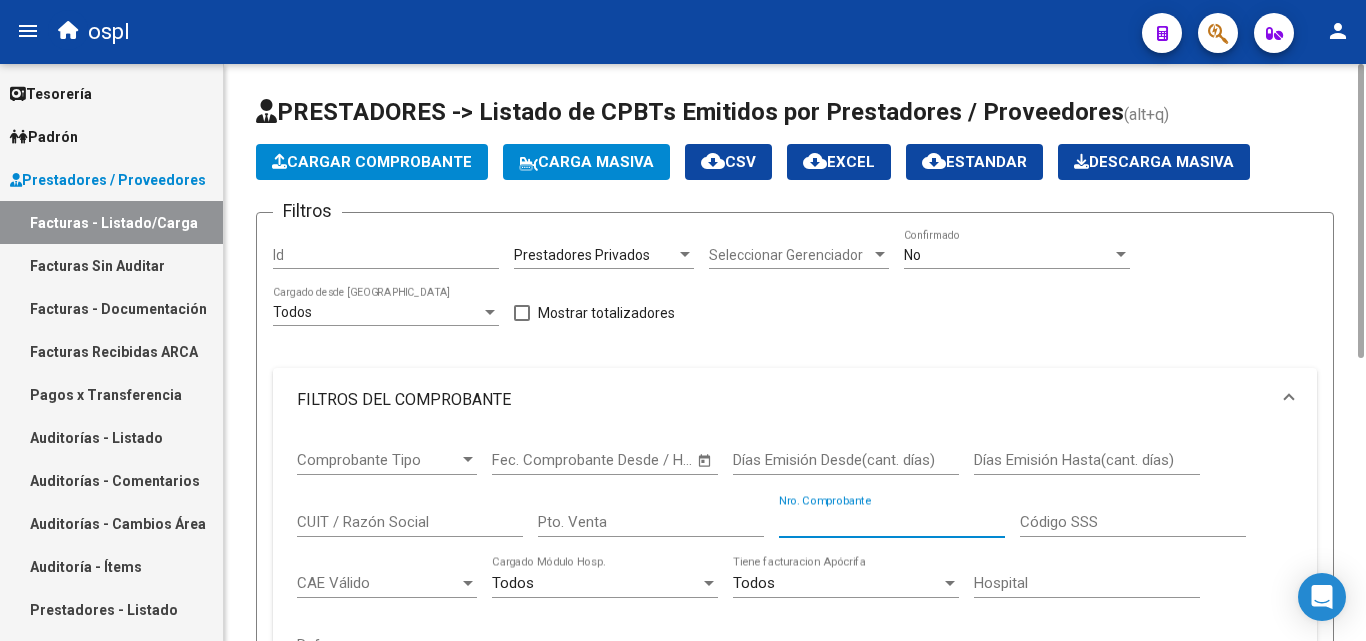 click on "Nro. Comprobante" at bounding box center (892, 522) 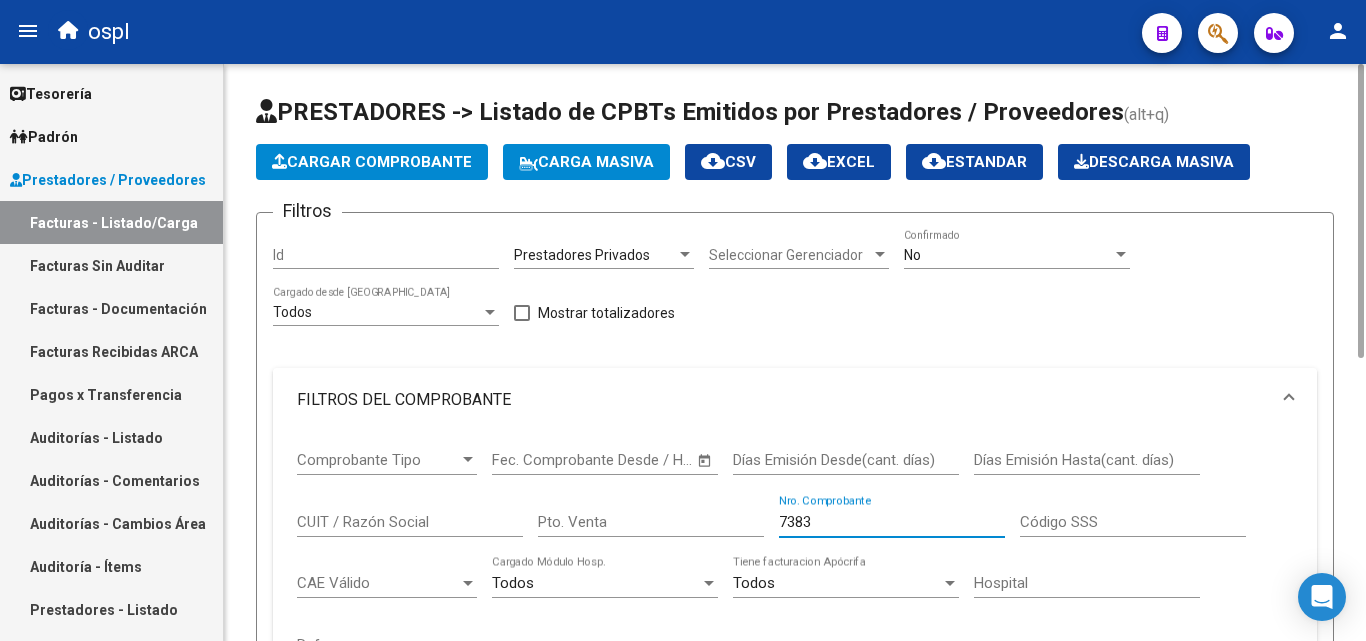 scroll, scrollTop: 400, scrollLeft: 0, axis: vertical 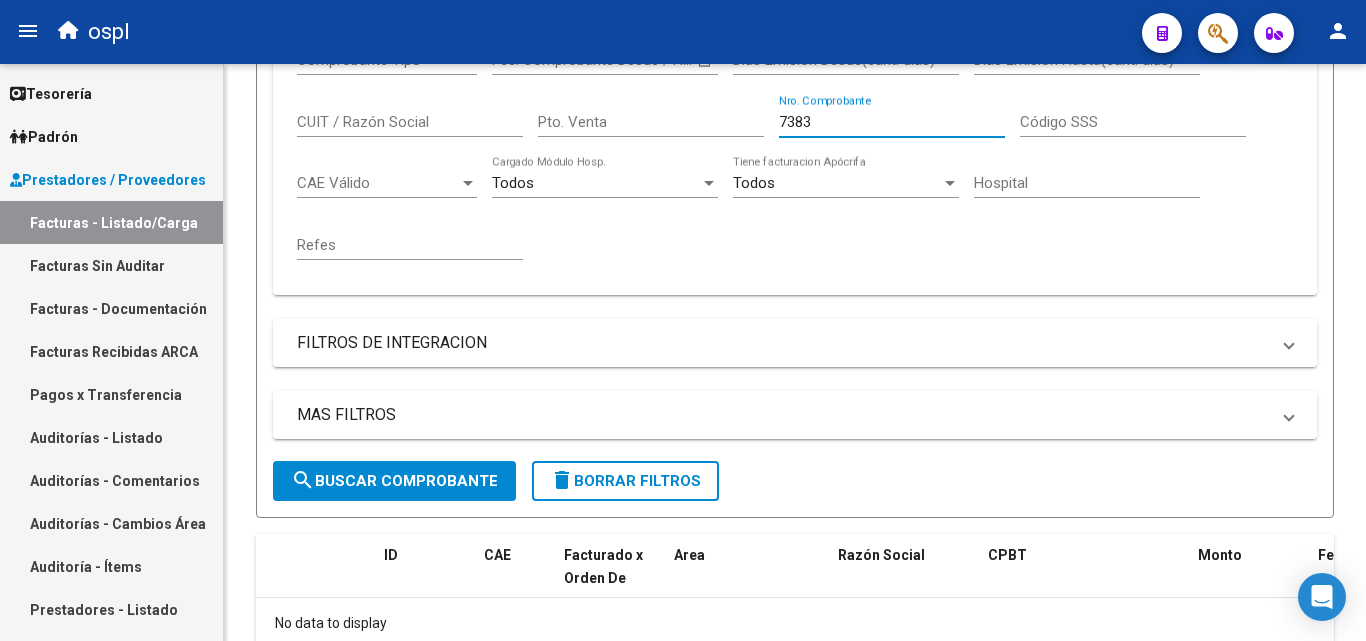 type on "7383" 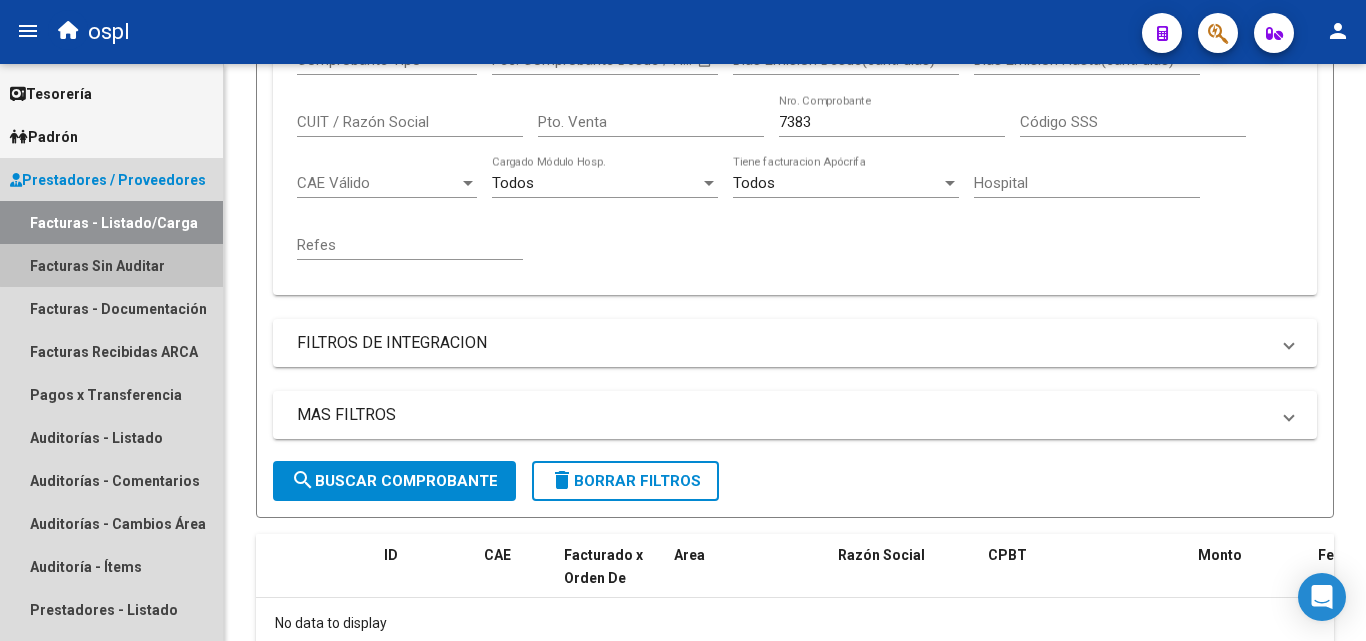 click on "Facturas Sin Auditar" at bounding box center (111, 265) 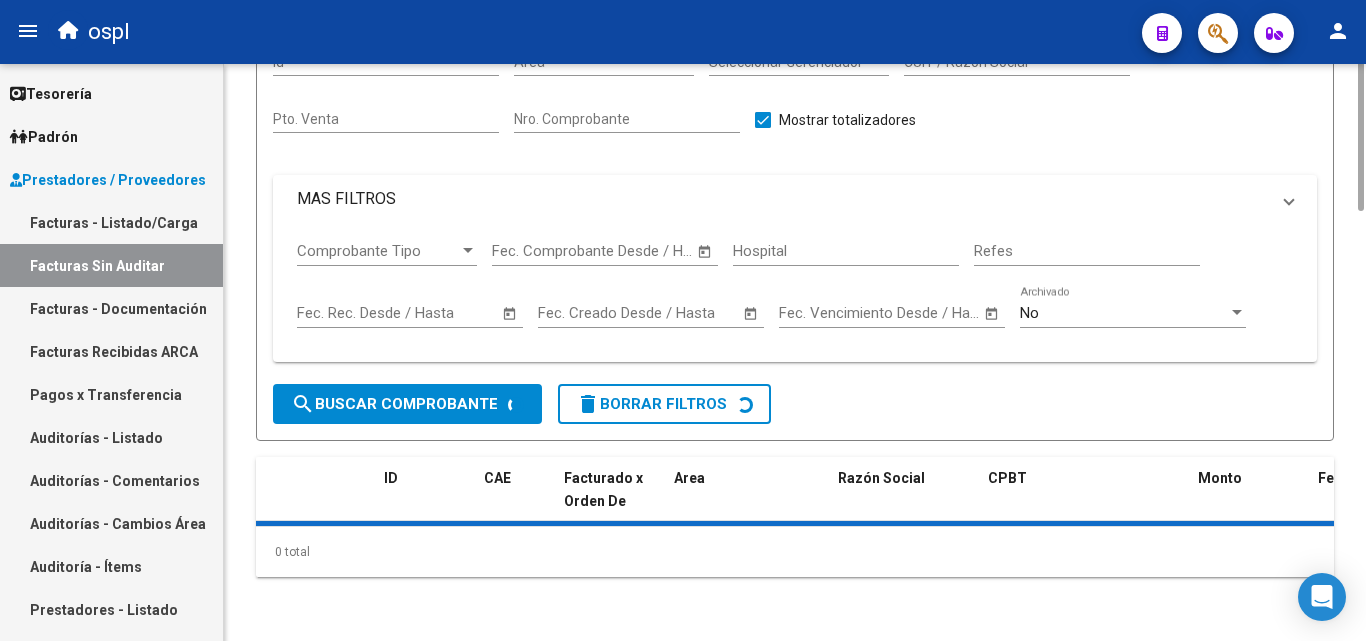 scroll, scrollTop: 0, scrollLeft: 0, axis: both 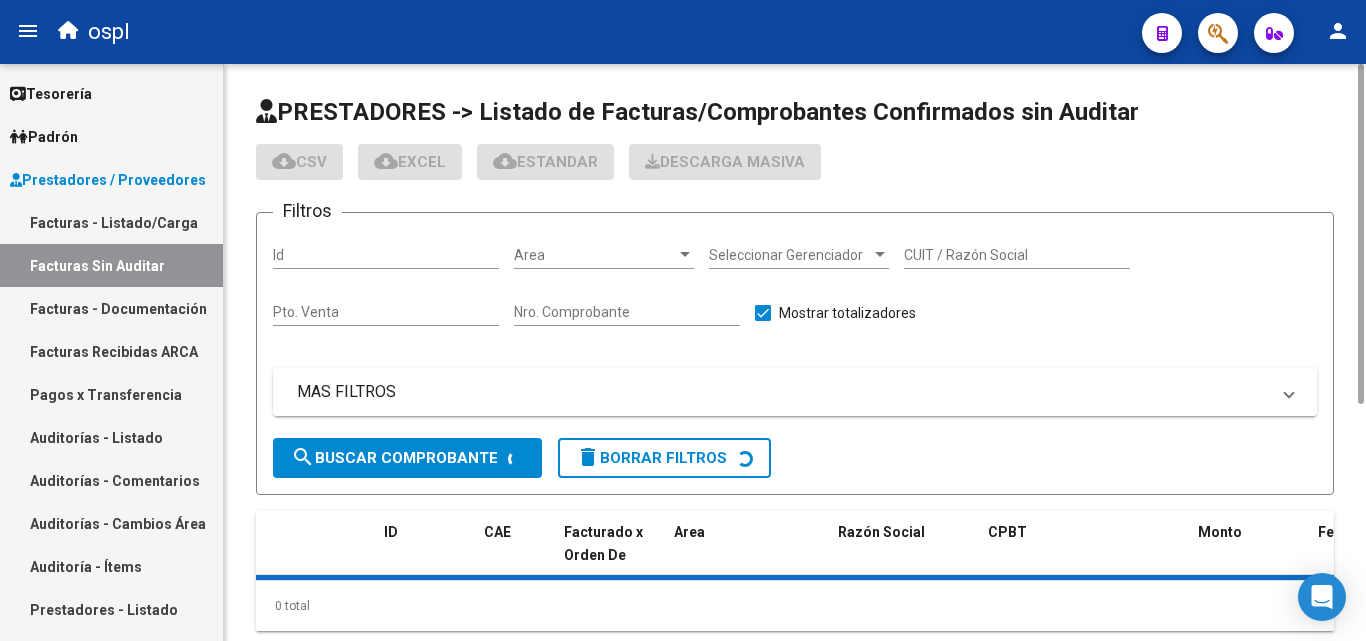 click on "Nro. Comprobante" 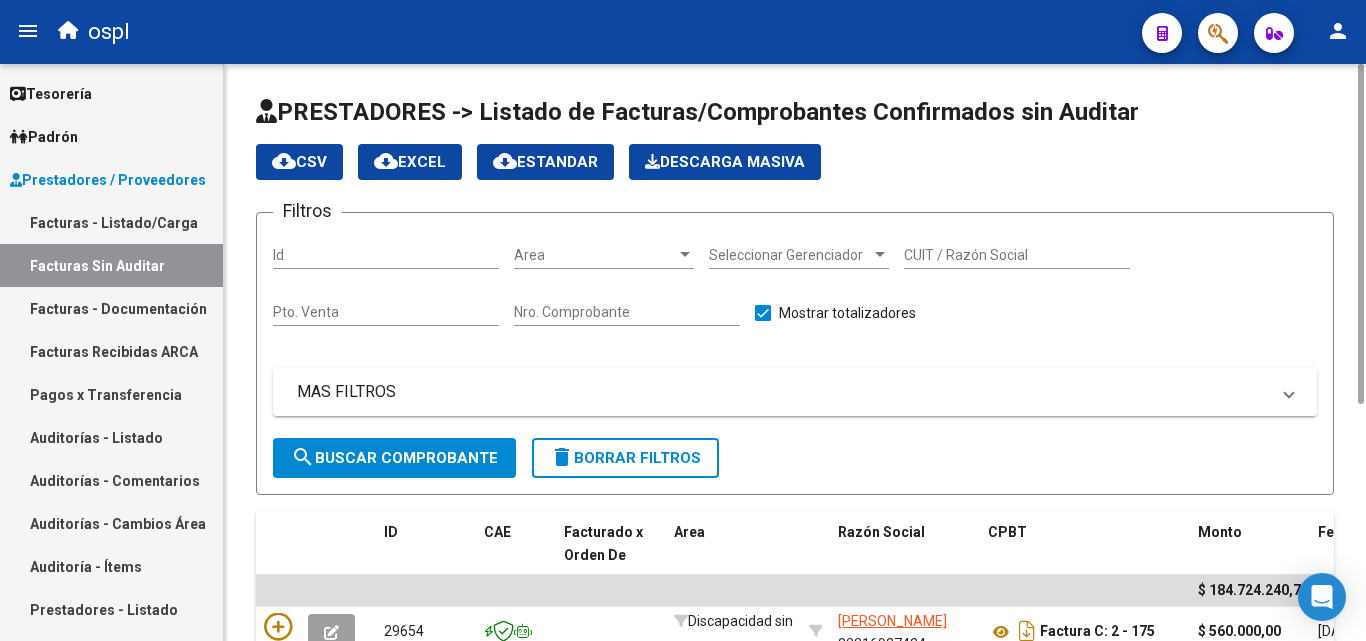 click on "Nro. Comprobante" 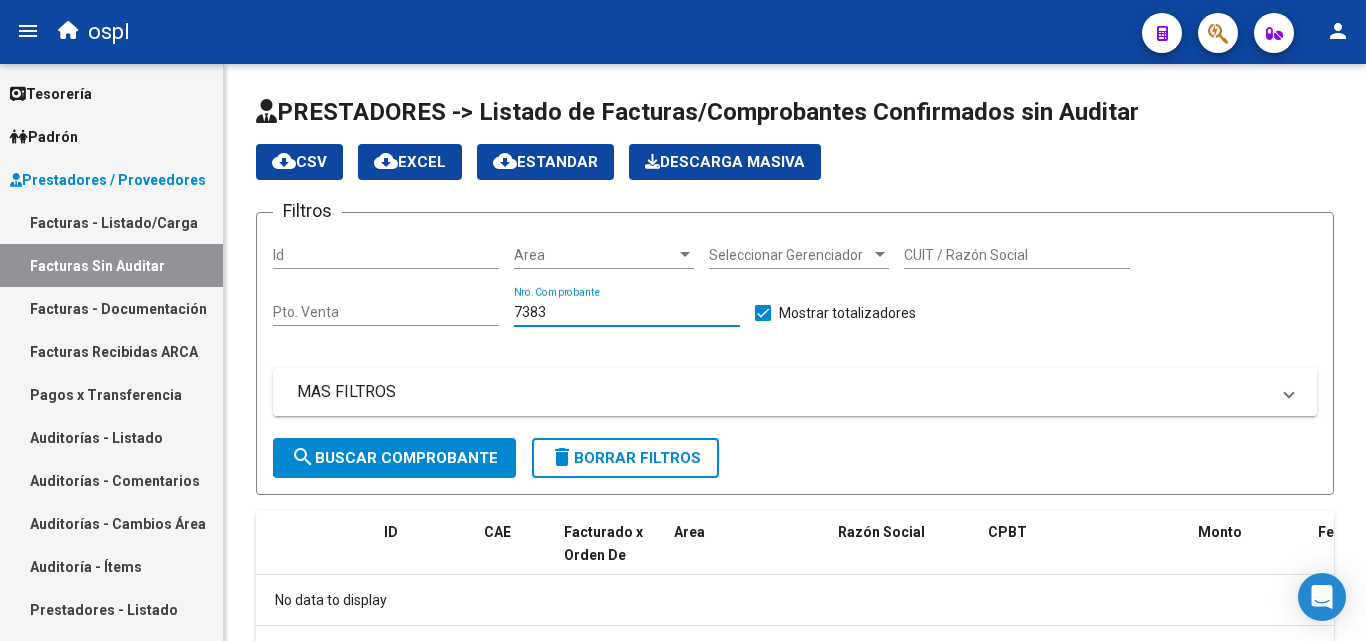 type on "7383" 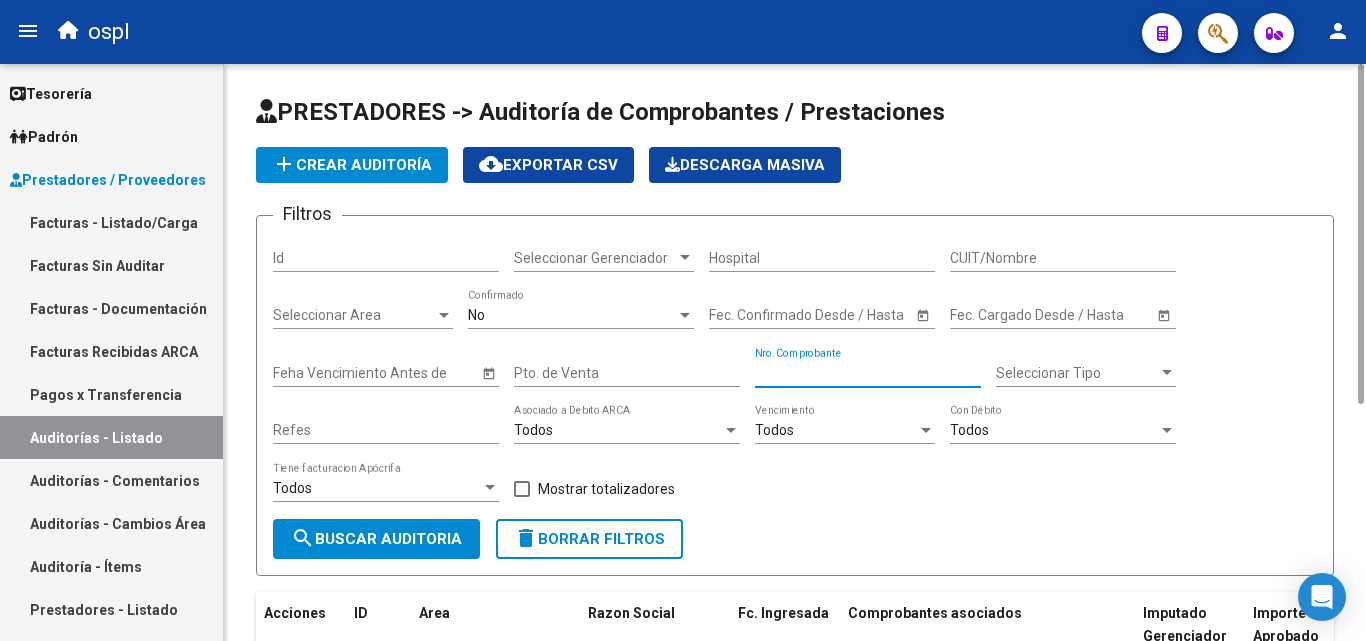 click on "Nro. Comprobante" at bounding box center [868, 373] 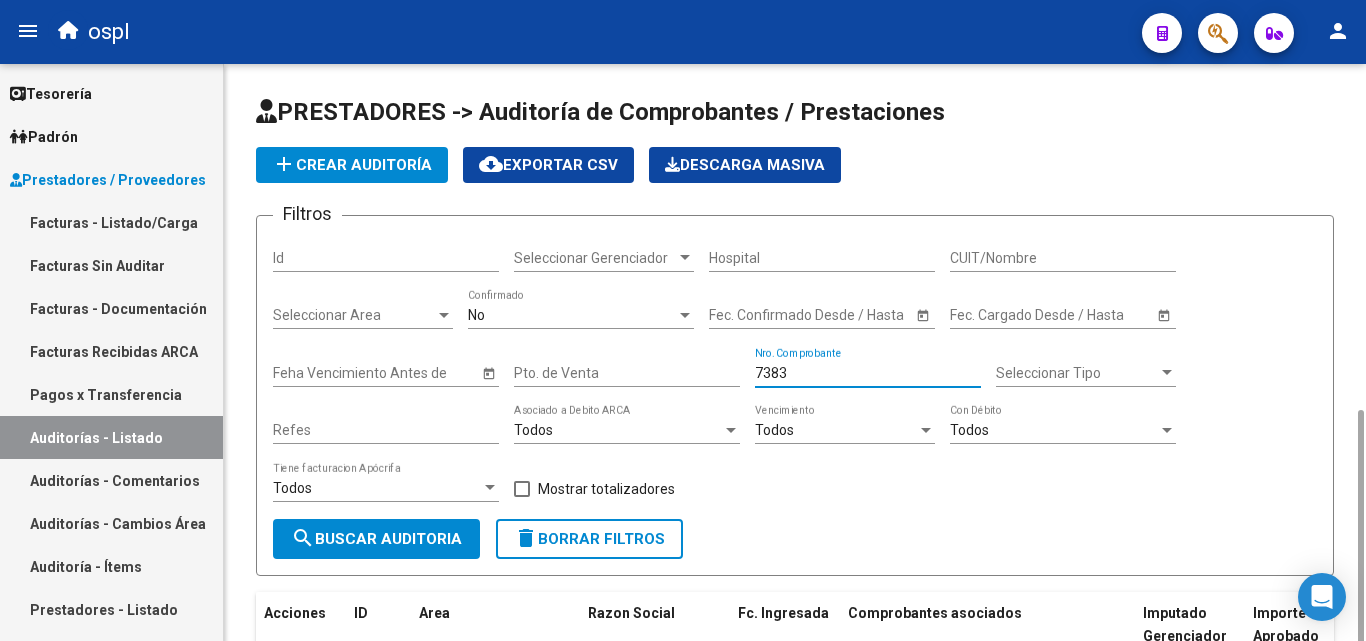 scroll, scrollTop: 213, scrollLeft: 0, axis: vertical 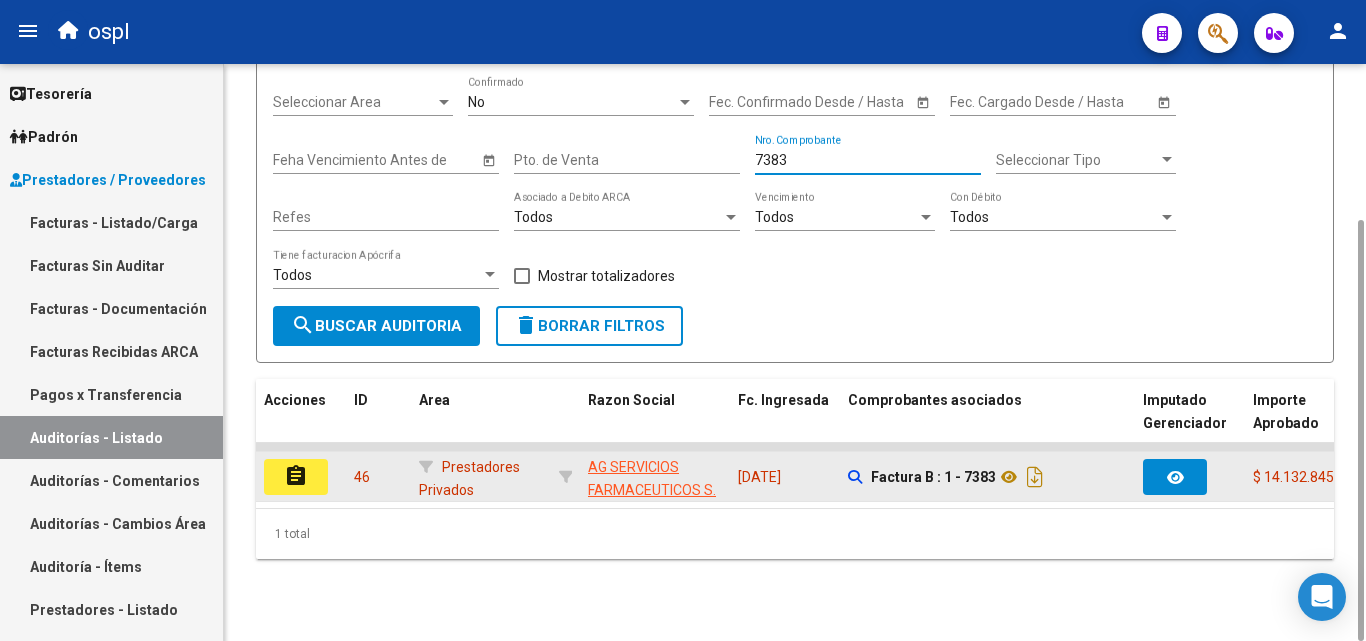 type on "7383" 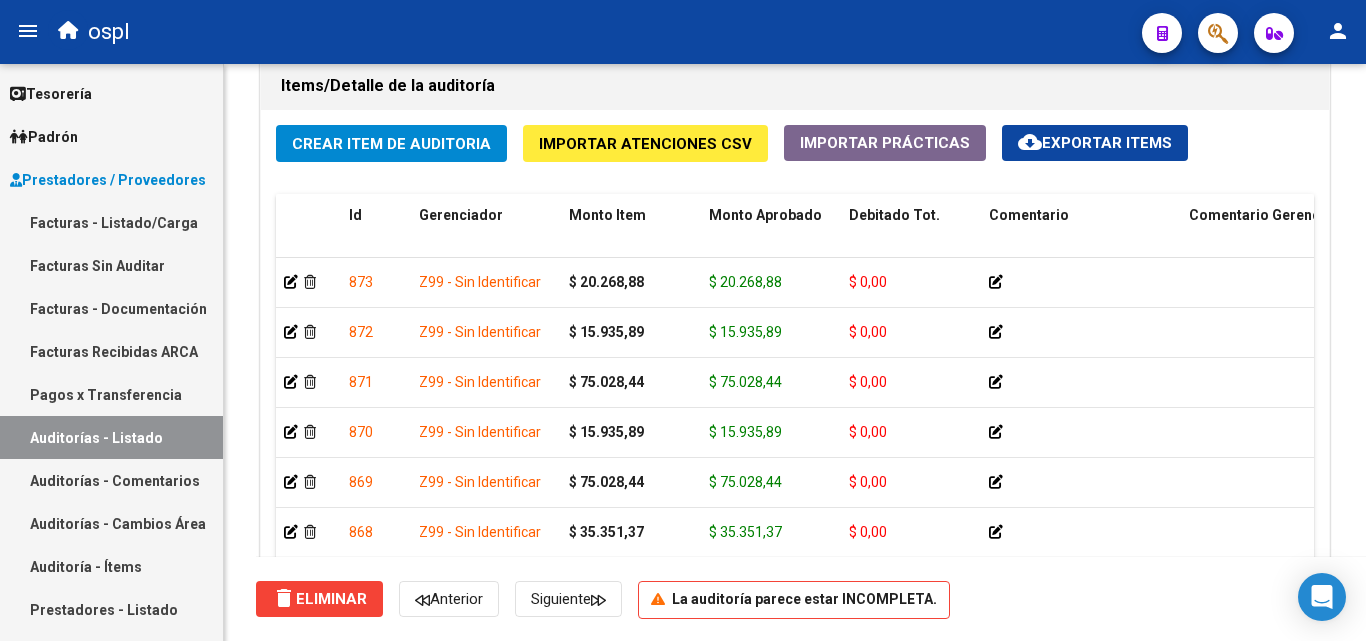 scroll, scrollTop: 1576, scrollLeft: 0, axis: vertical 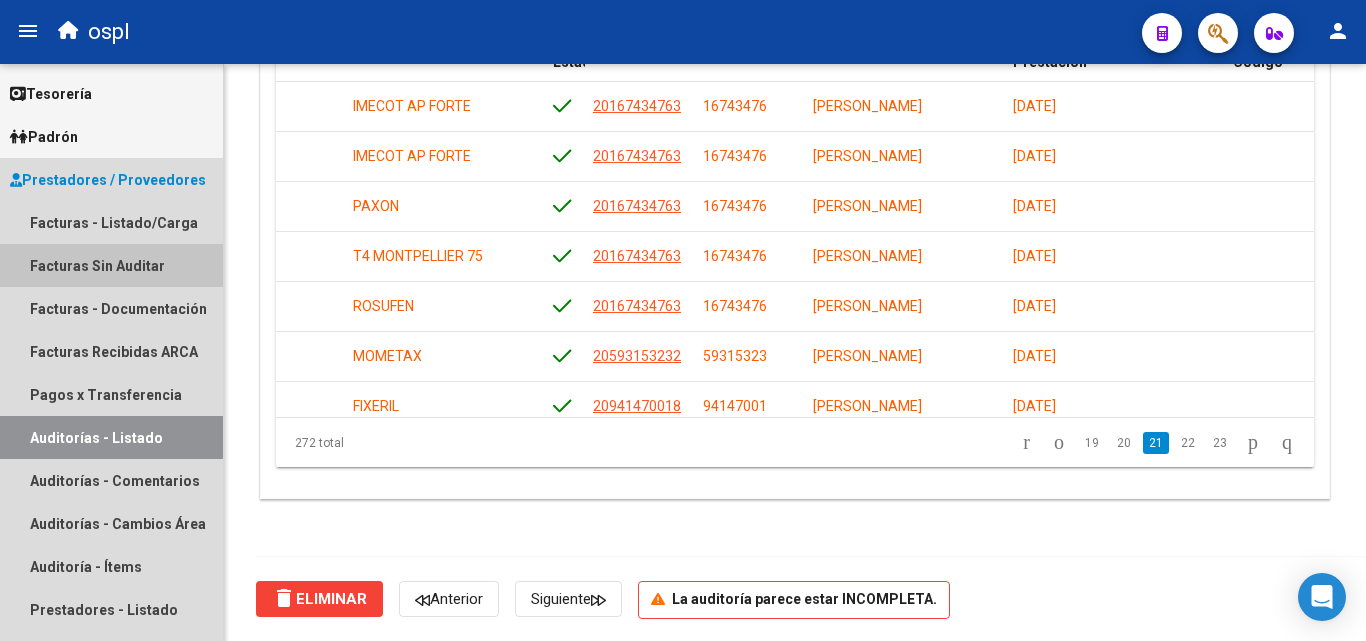click on "Facturas Sin Auditar" at bounding box center [111, 265] 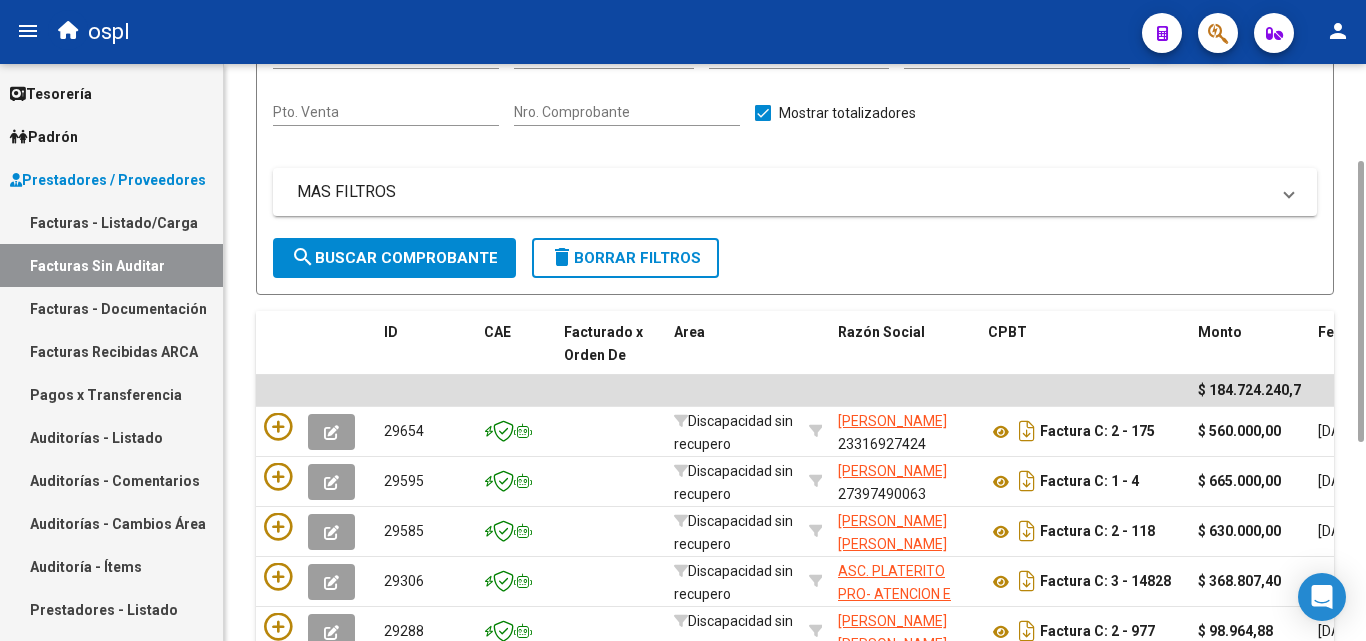scroll, scrollTop: 0, scrollLeft: 0, axis: both 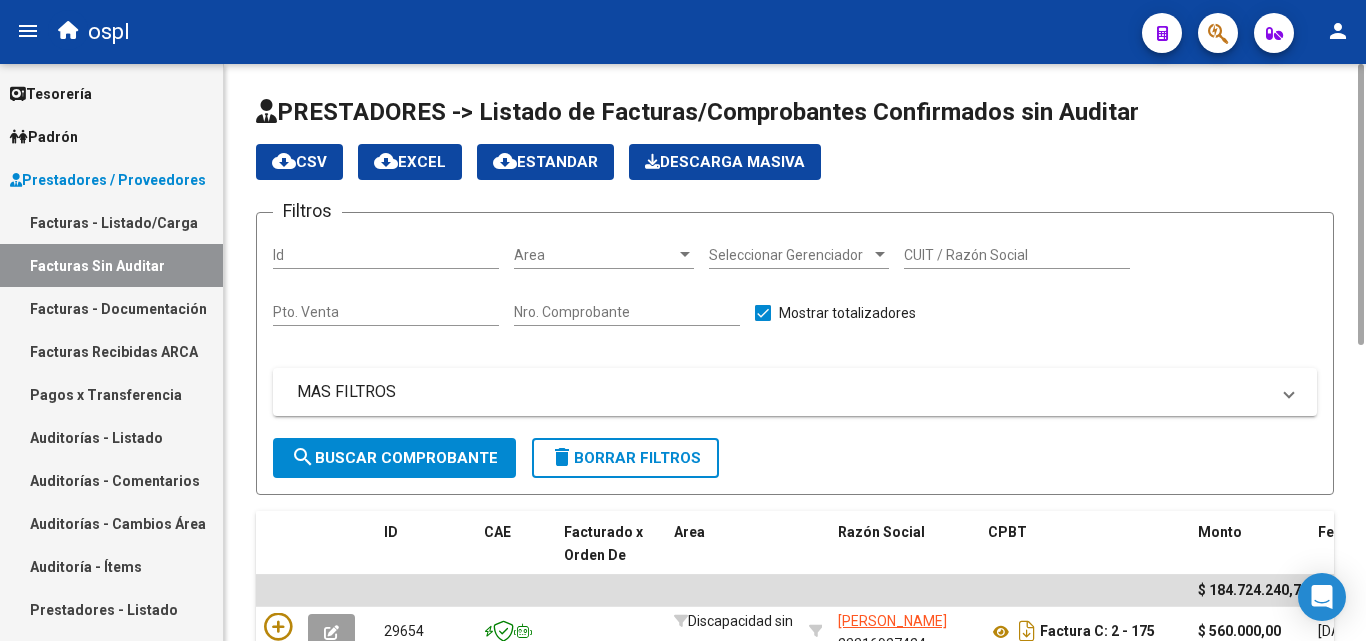 click on "Area" at bounding box center (595, 255) 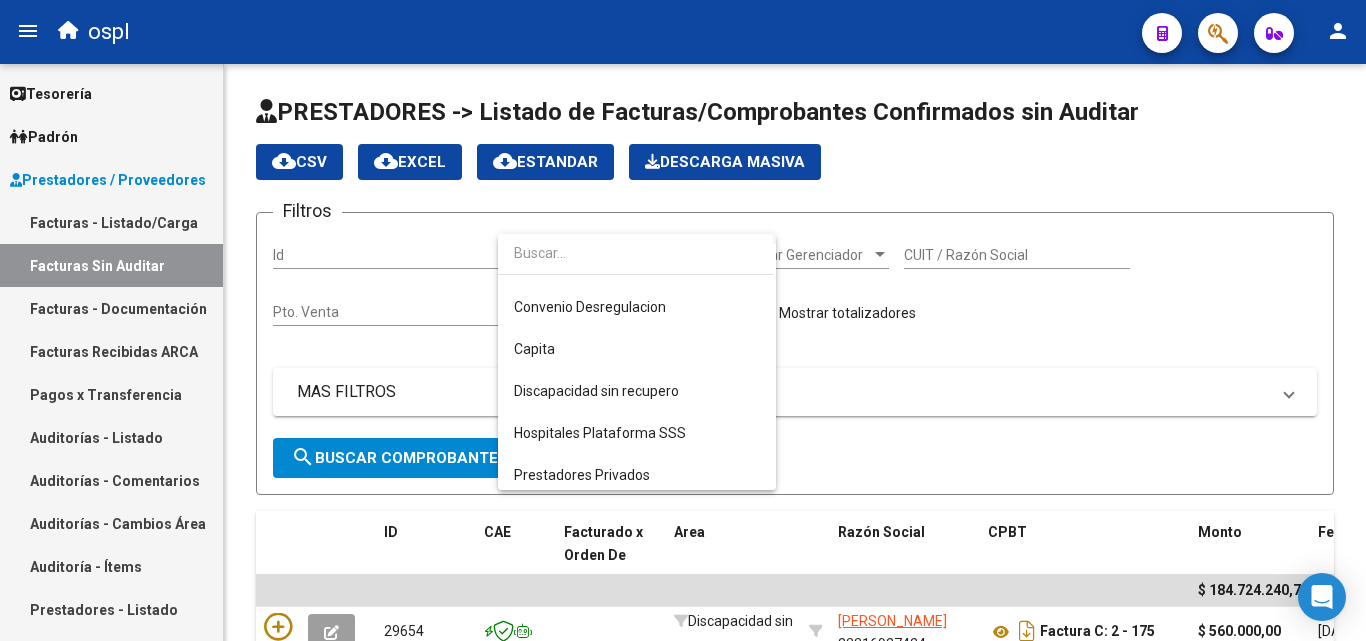 scroll, scrollTop: 206, scrollLeft: 0, axis: vertical 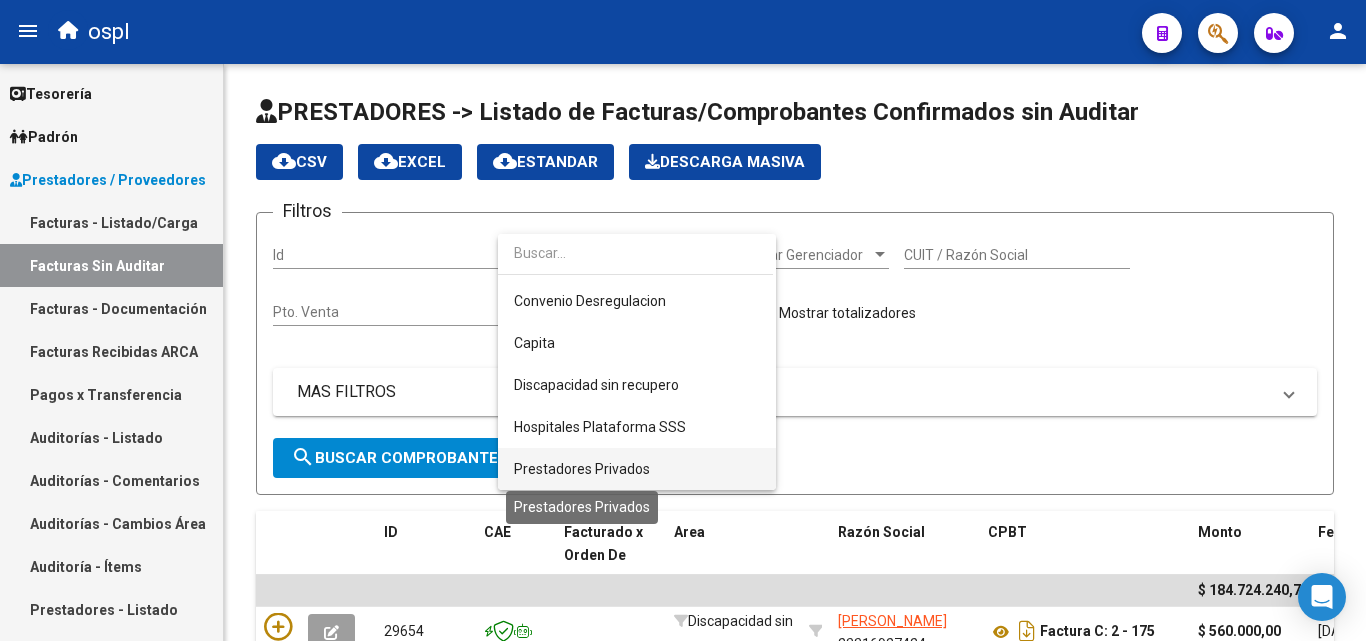 click on "Prestadores Privados" at bounding box center [582, 469] 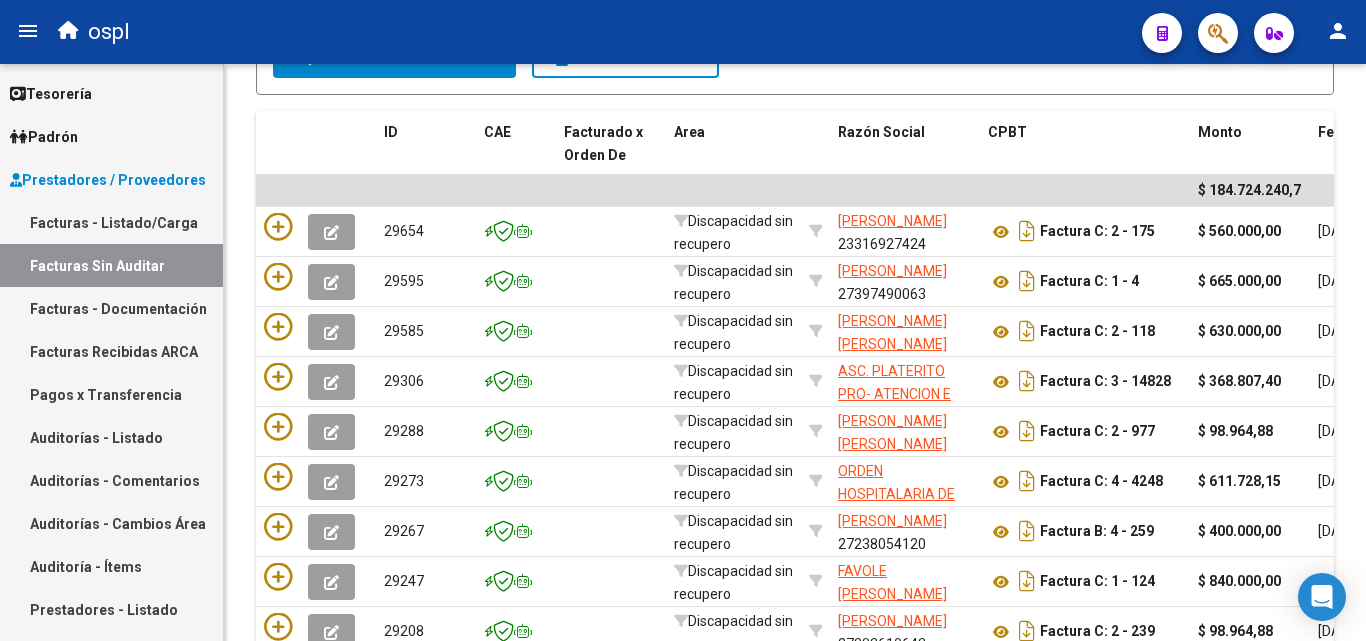 scroll, scrollTop: 0, scrollLeft: 0, axis: both 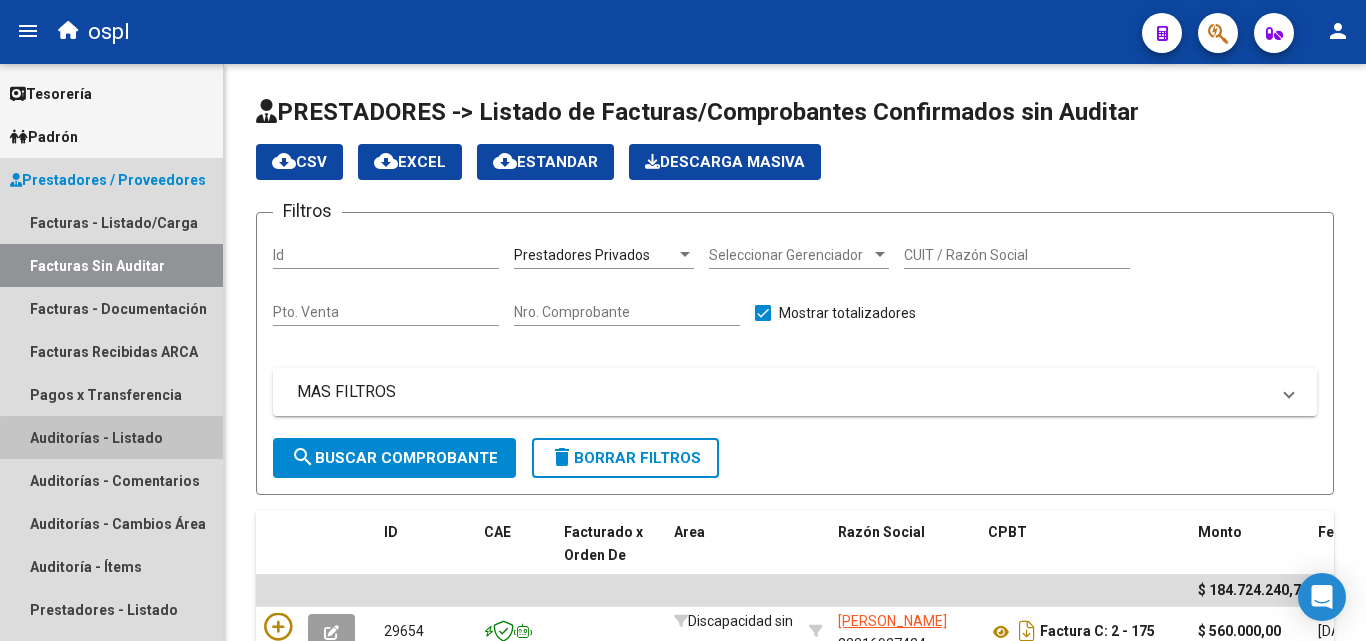 click on "Auditorías - Listado" at bounding box center [111, 437] 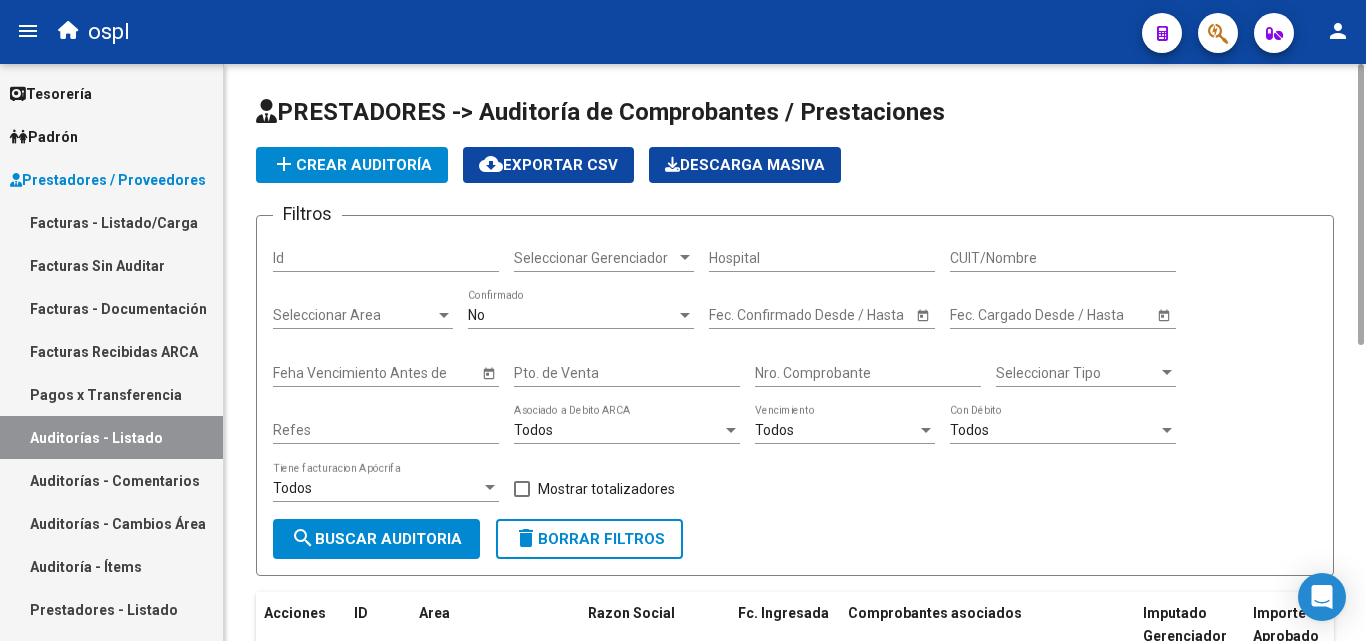 click on "Nro. Comprobante" at bounding box center (868, 373) 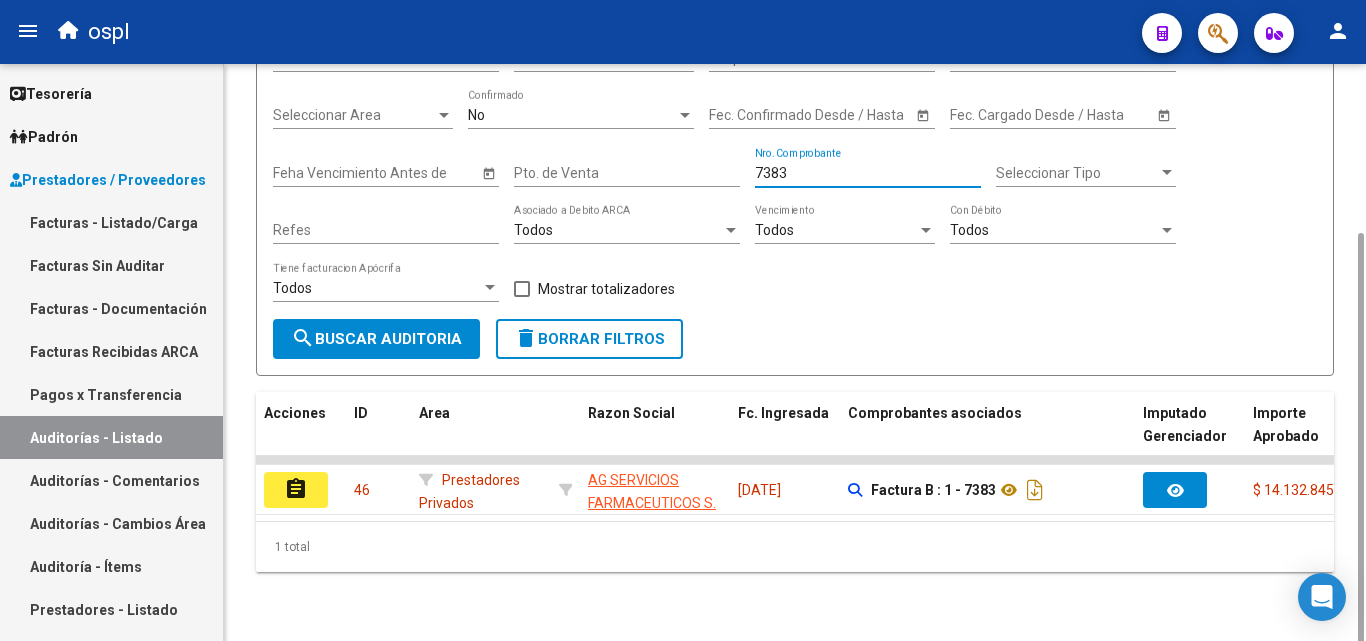 scroll, scrollTop: 213, scrollLeft: 0, axis: vertical 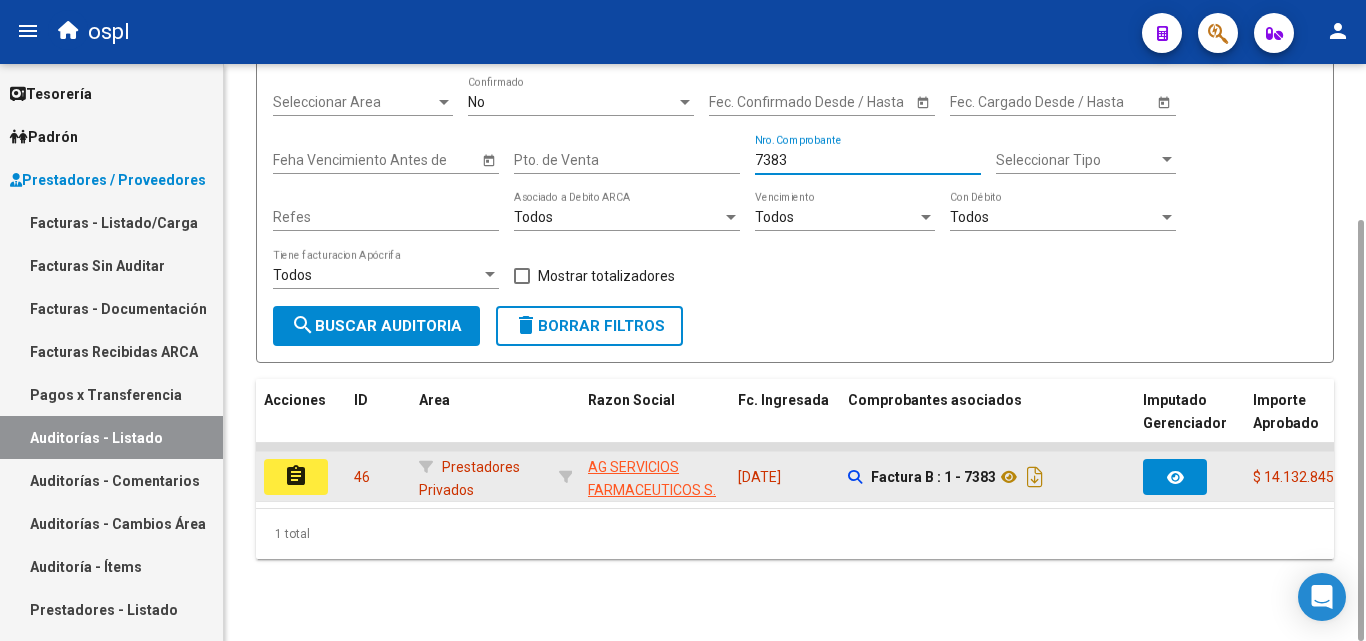 type on "7383" 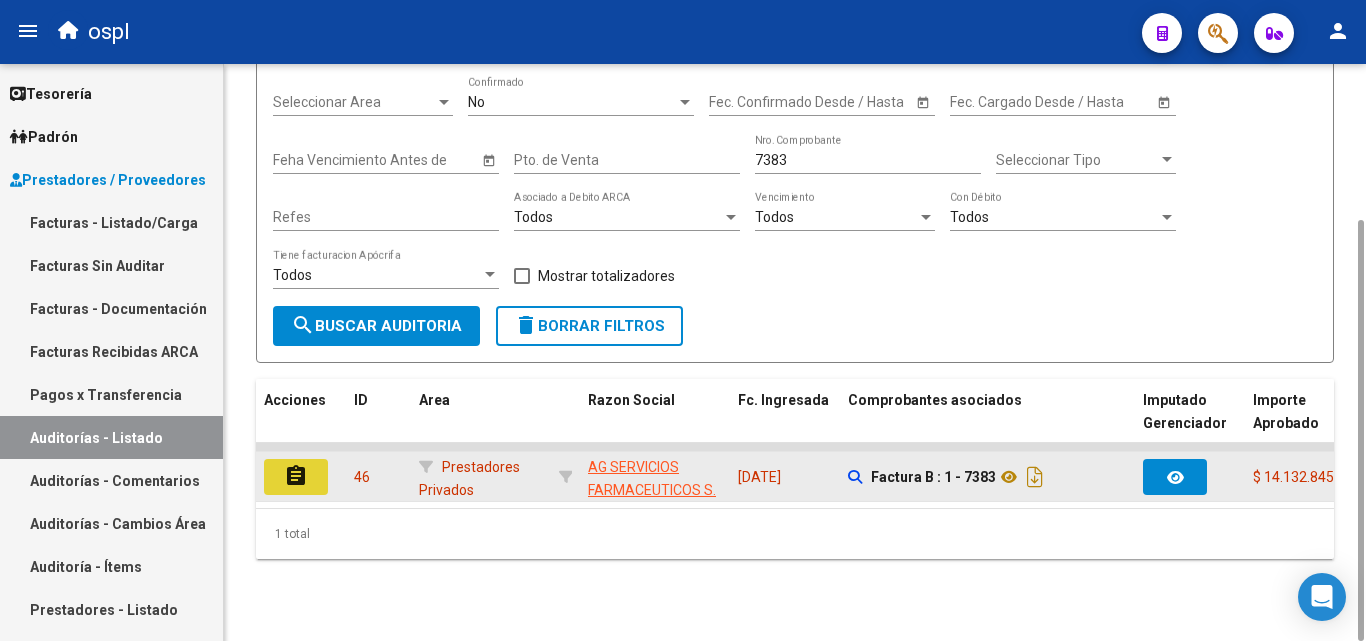 click on "assignment" 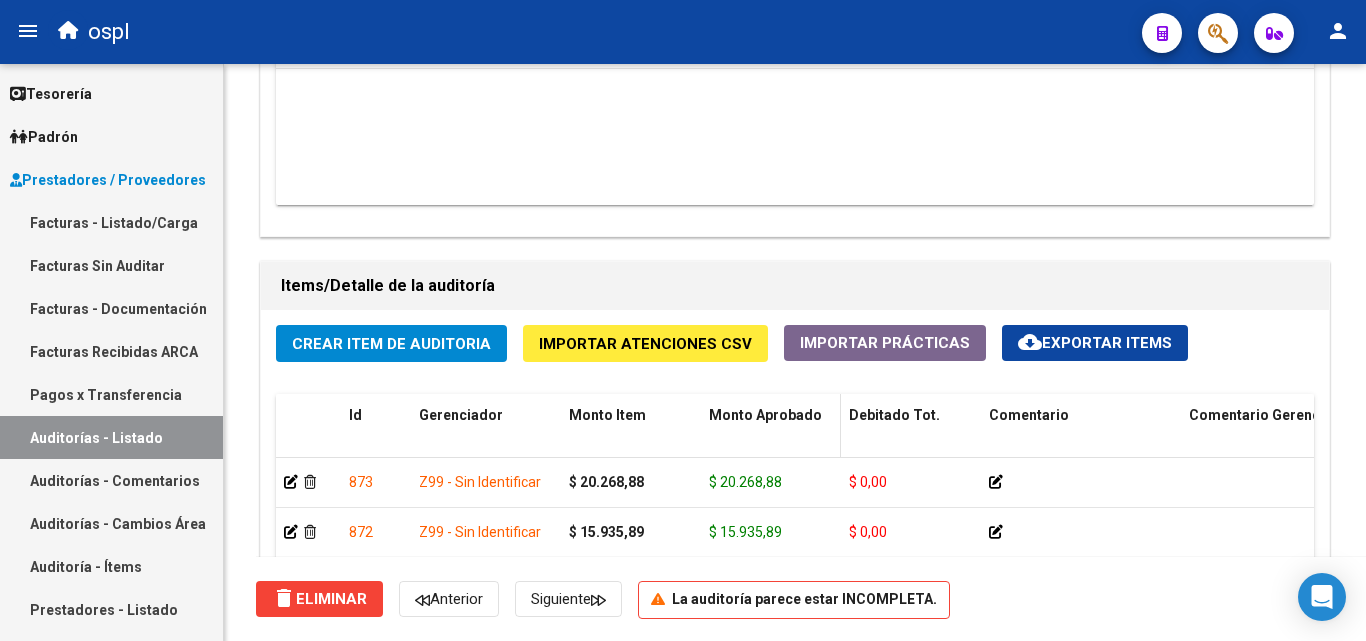 scroll, scrollTop: 1576, scrollLeft: 0, axis: vertical 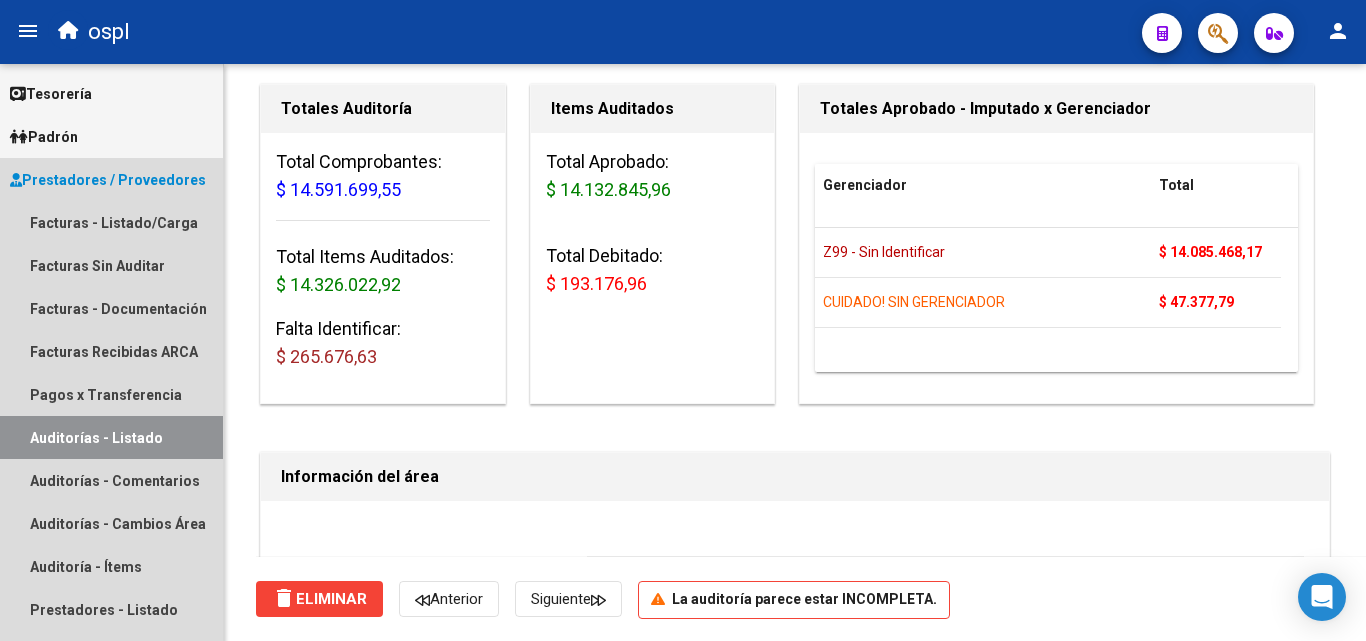click on "Auditorías - Listado" at bounding box center [111, 437] 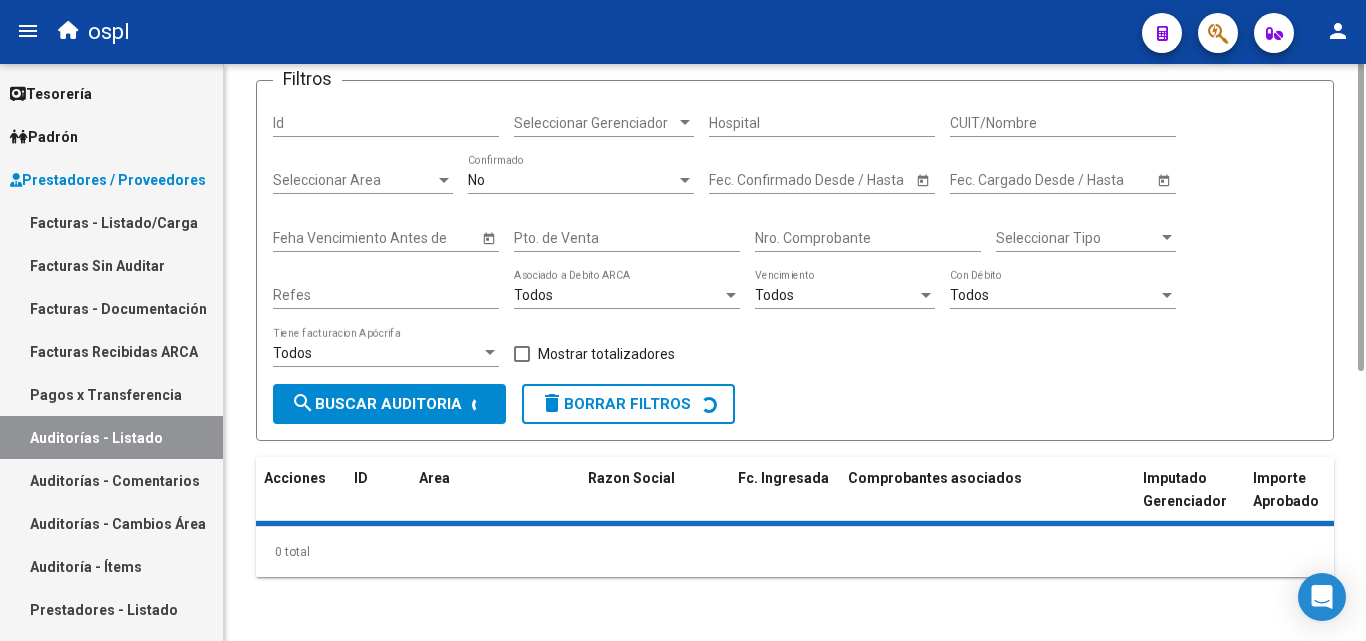 scroll, scrollTop: 0, scrollLeft: 0, axis: both 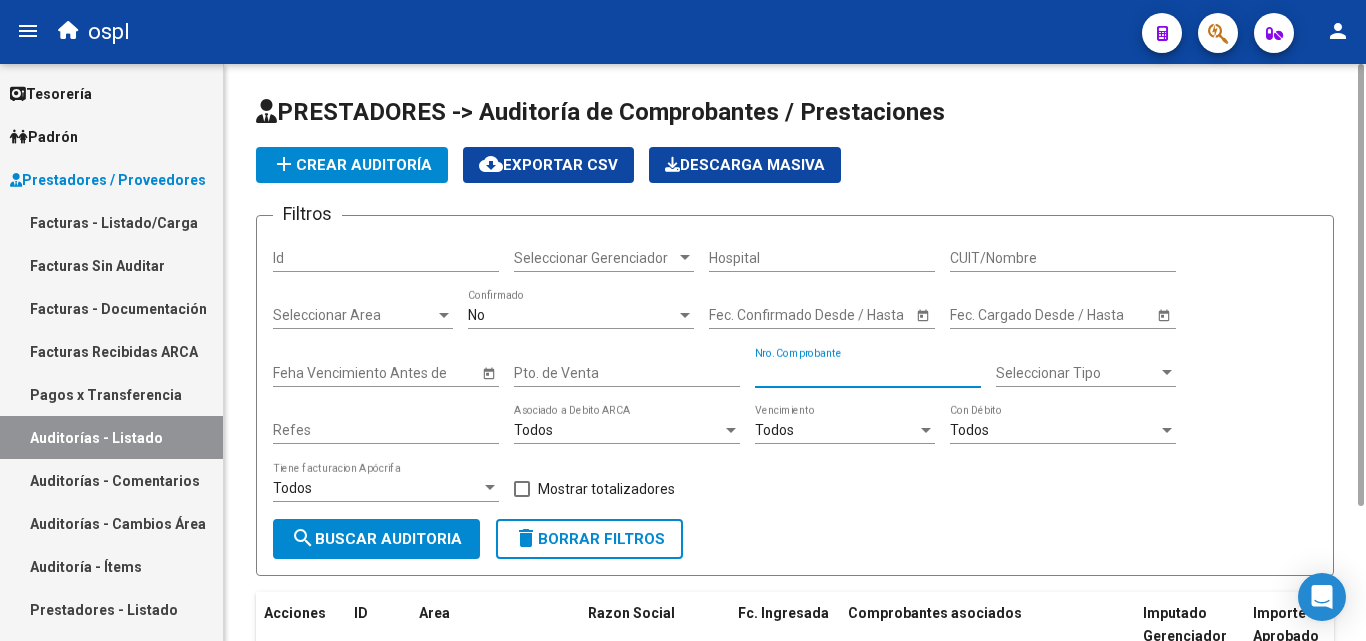 click on "Nro. Comprobante" at bounding box center [868, 373] 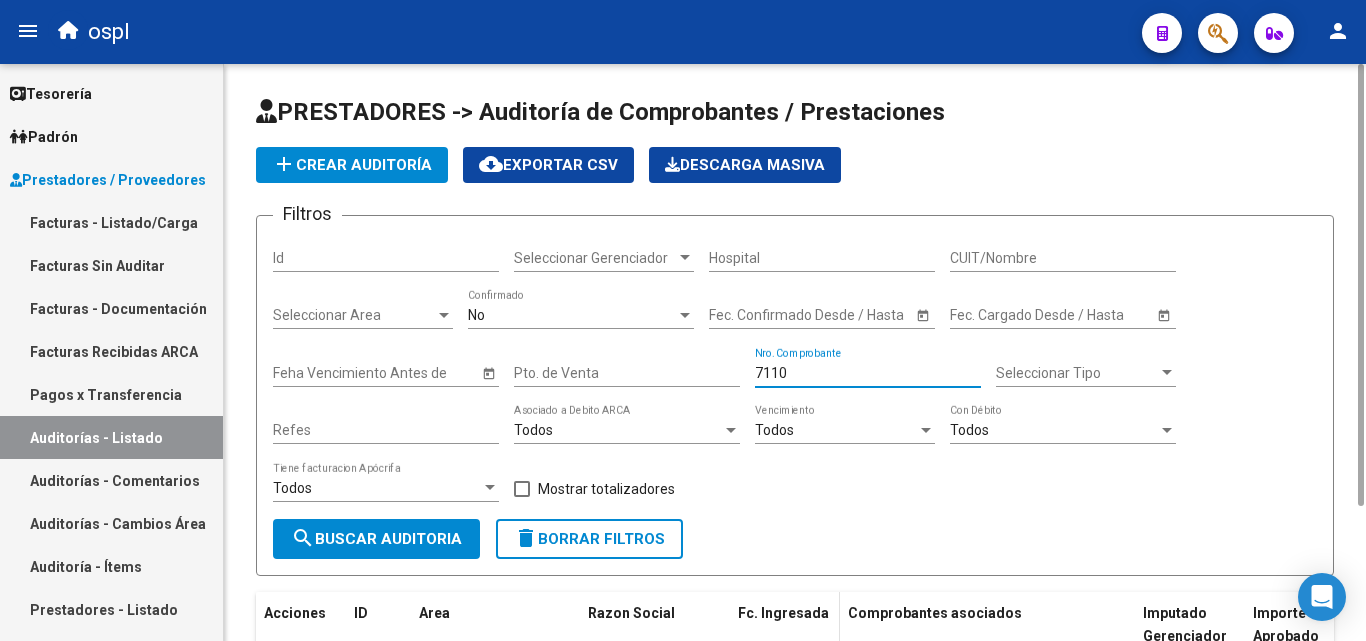 scroll, scrollTop: 213, scrollLeft: 0, axis: vertical 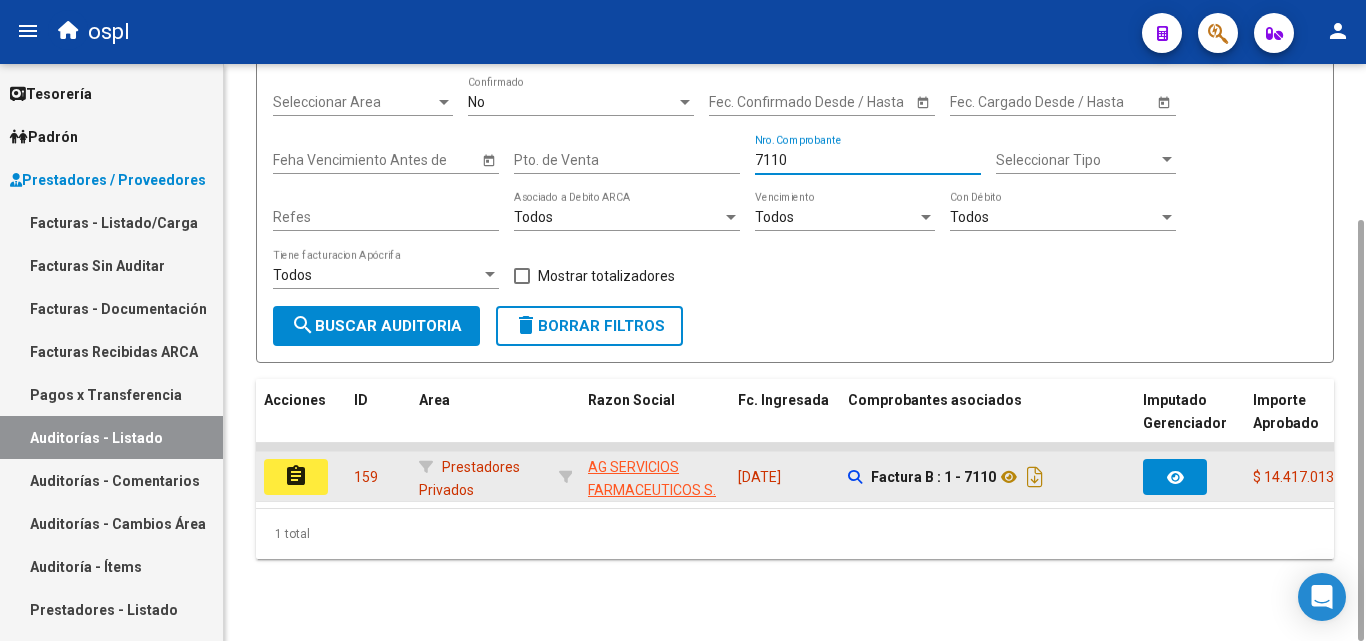 type on "7110" 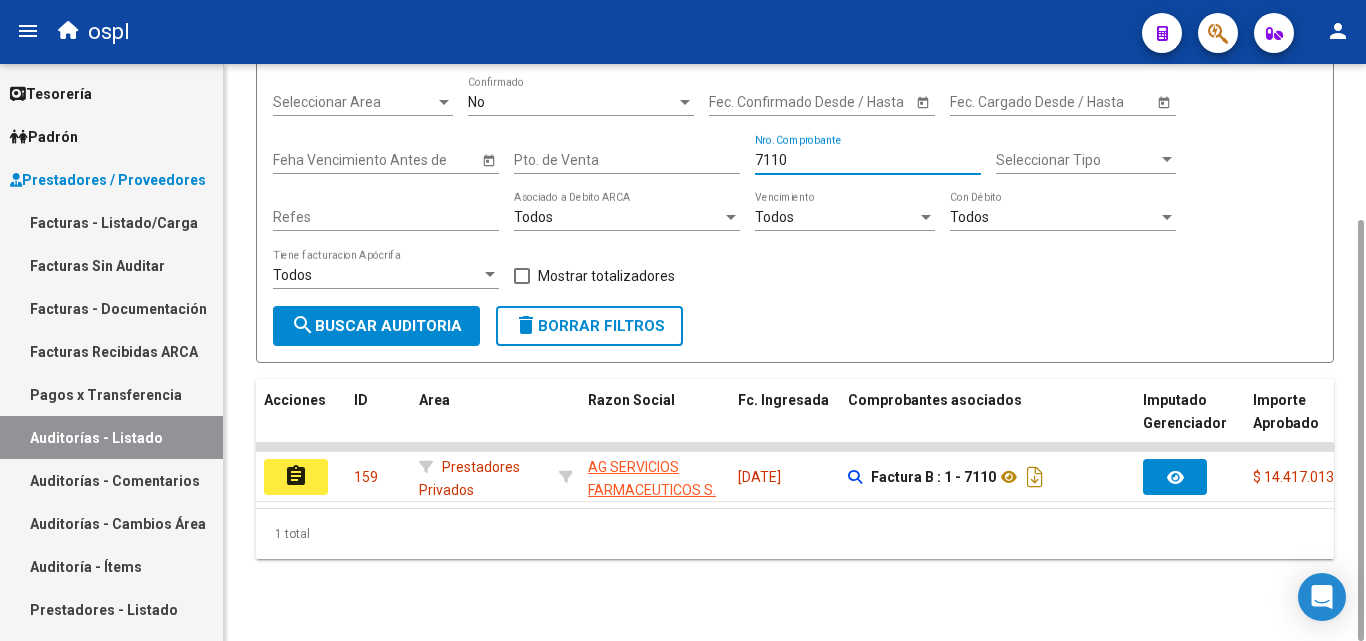 click on "assignment" 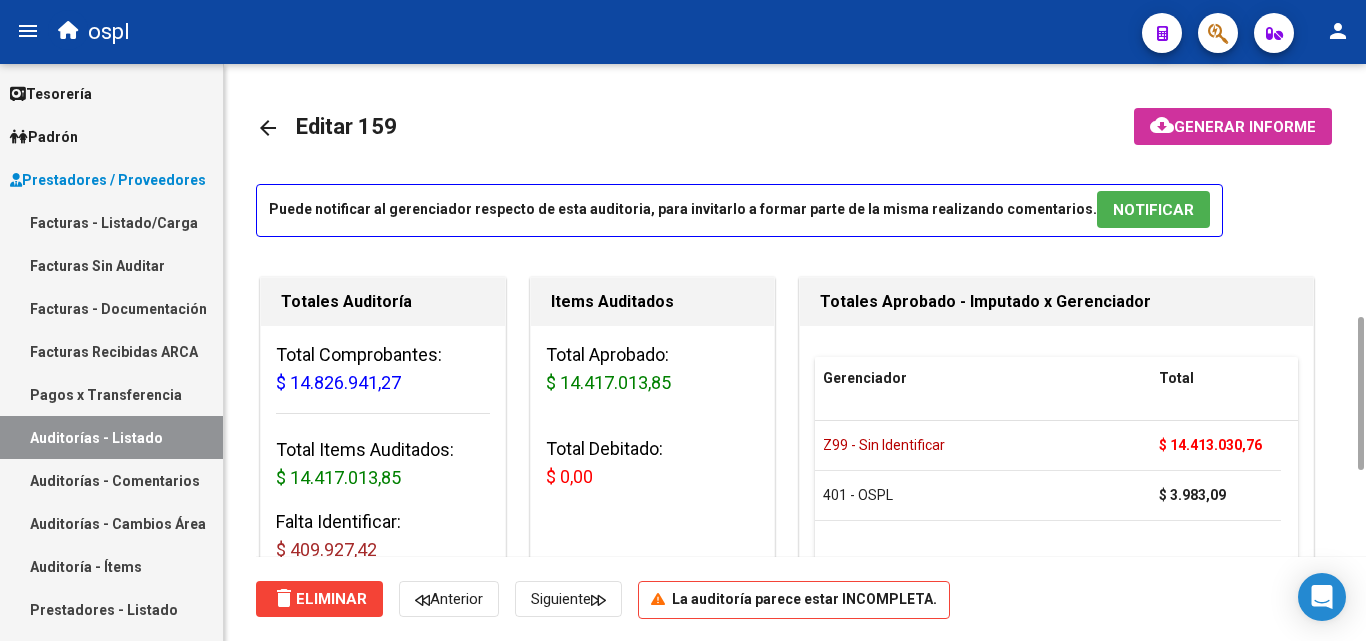 scroll, scrollTop: 200, scrollLeft: 0, axis: vertical 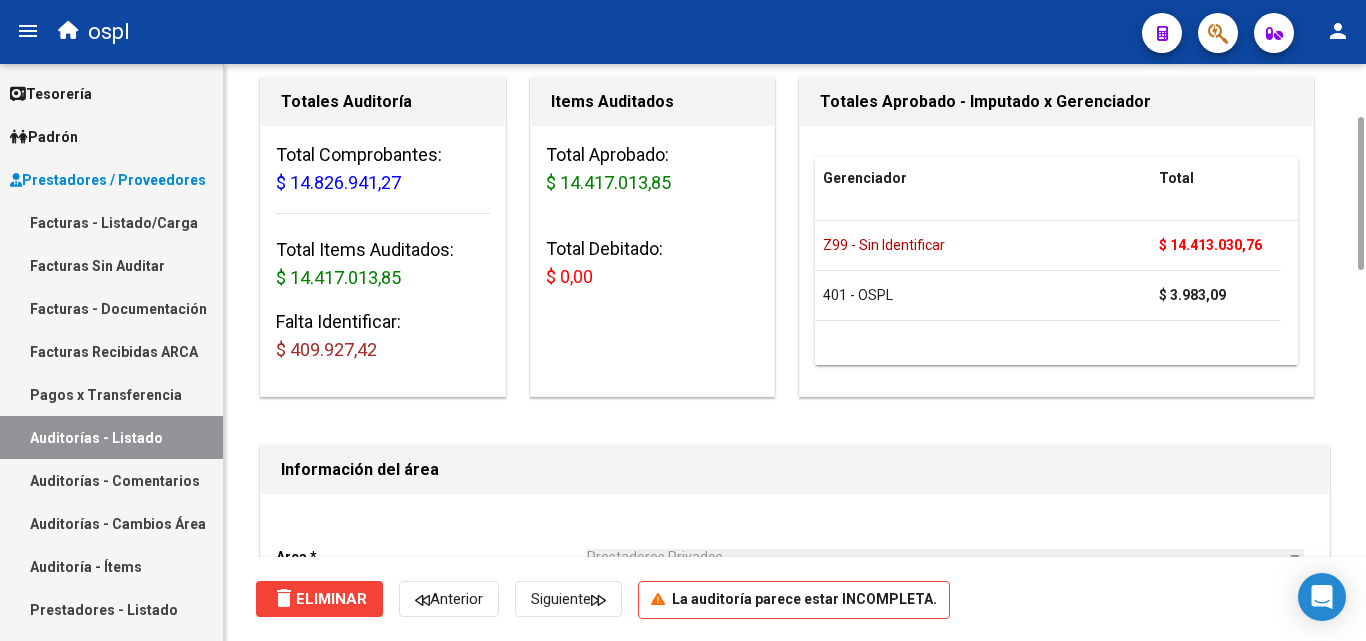 drag, startPoint x: 770, startPoint y: 296, endPoint x: 683, endPoint y: 346, distance: 100.344406 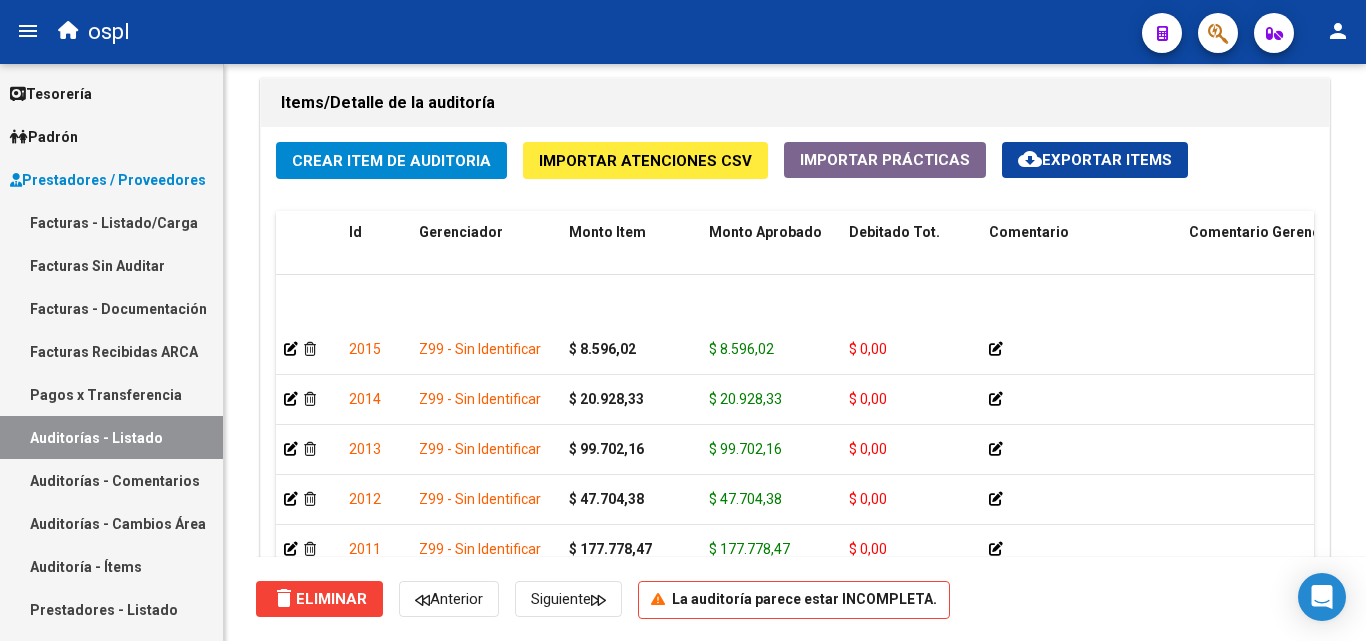 scroll, scrollTop: 1593, scrollLeft: 0, axis: vertical 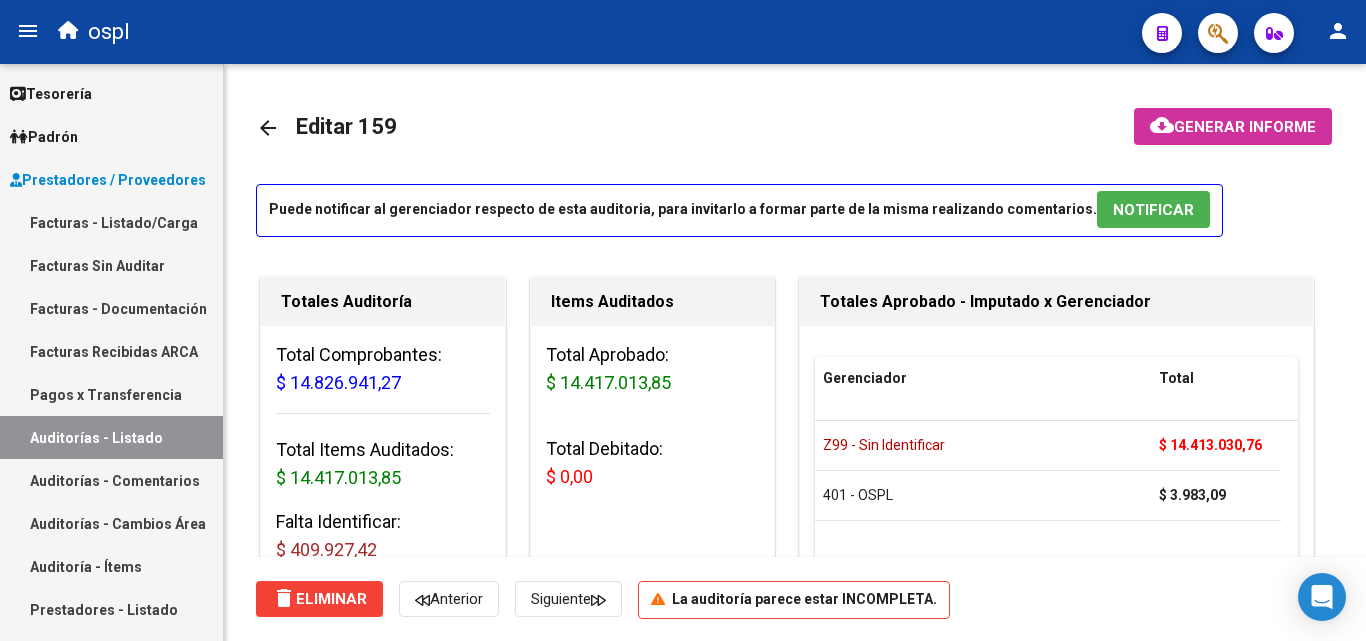 click on "Auditorías - Listado" at bounding box center [111, 437] 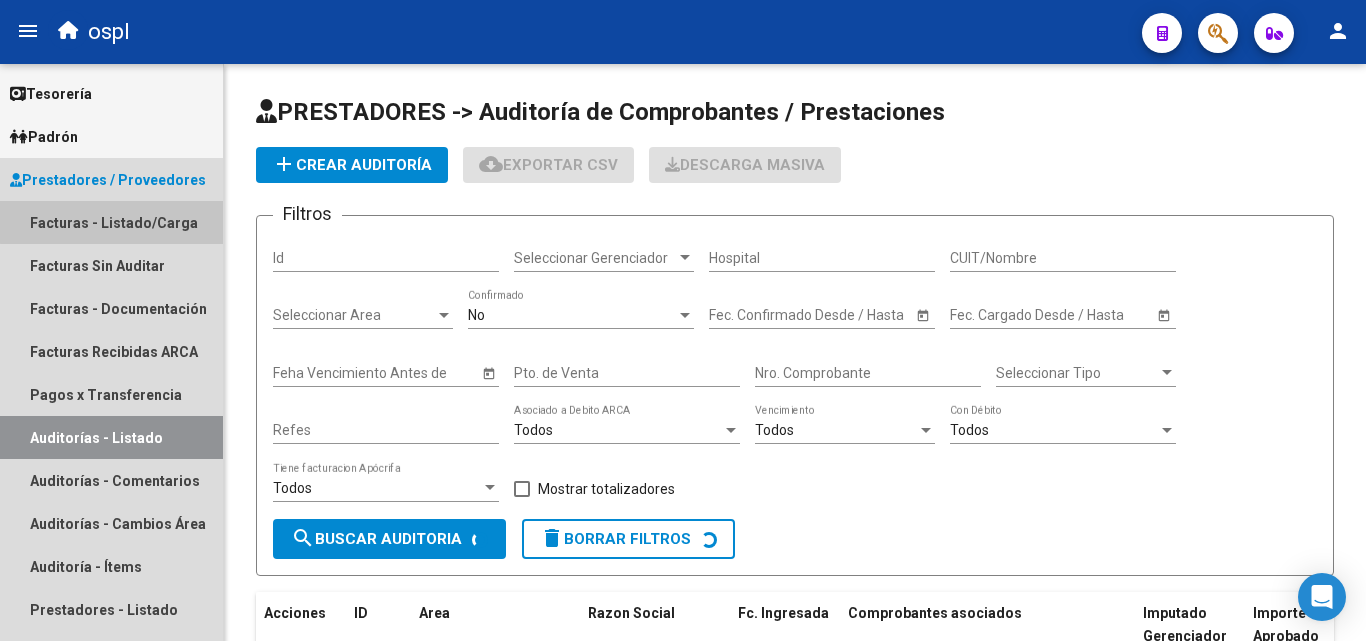 click on "Facturas - Listado/Carga" at bounding box center [111, 222] 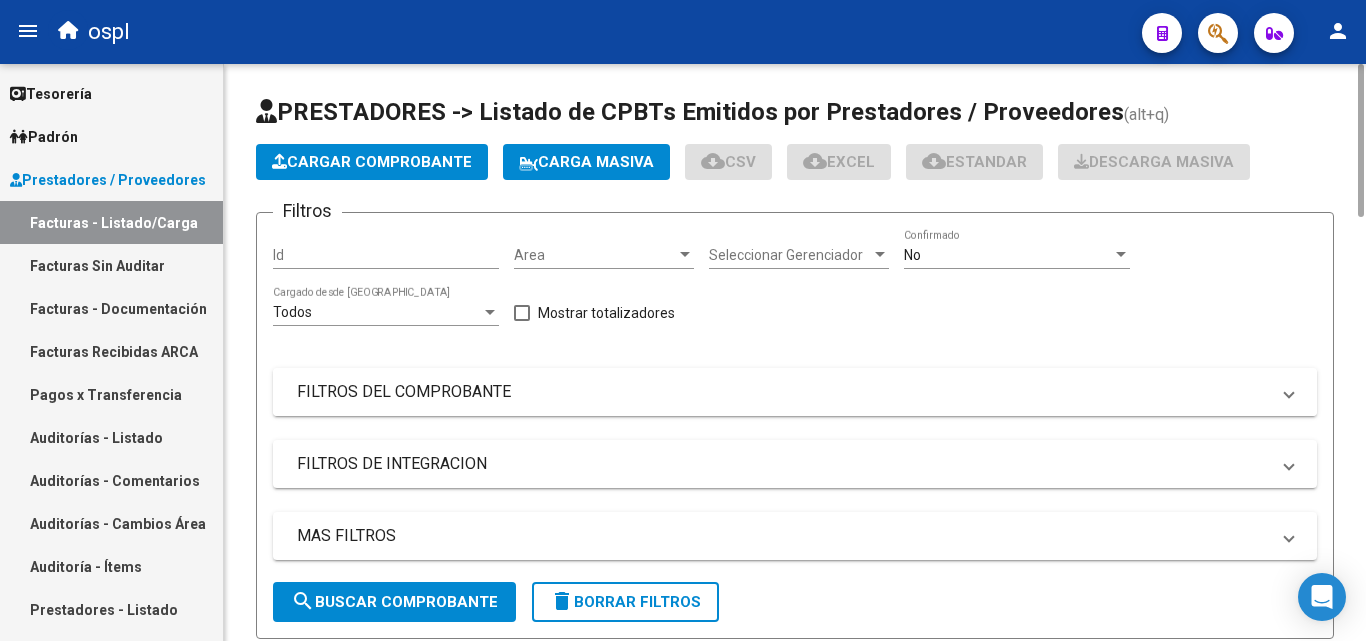 click on "FILTROS DEL COMPROBANTE" at bounding box center [783, 392] 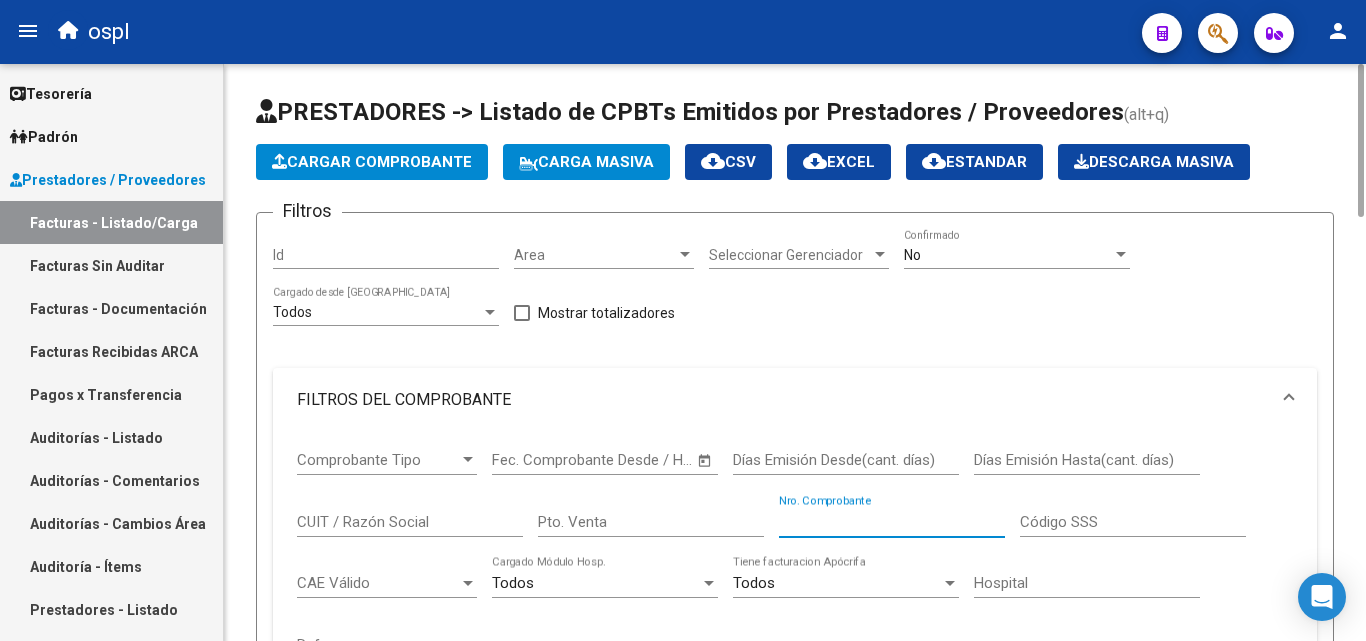 click on "Nro. Comprobante" at bounding box center (892, 522) 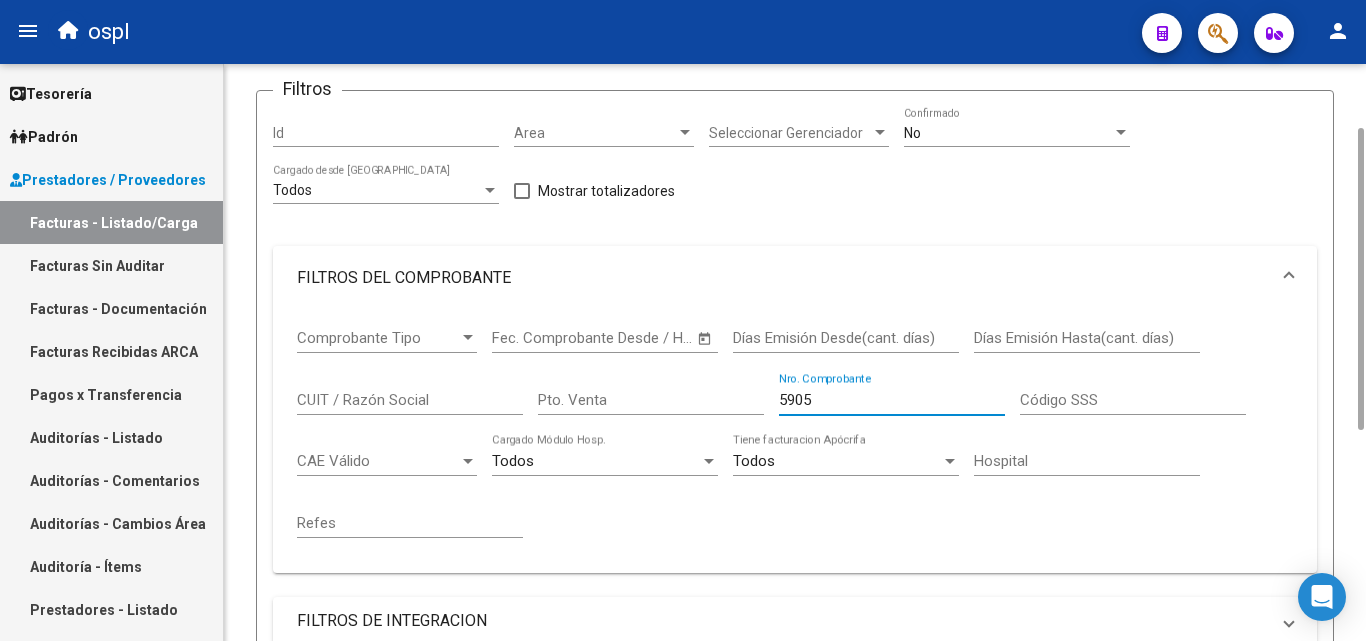 scroll, scrollTop: 0, scrollLeft: 0, axis: both 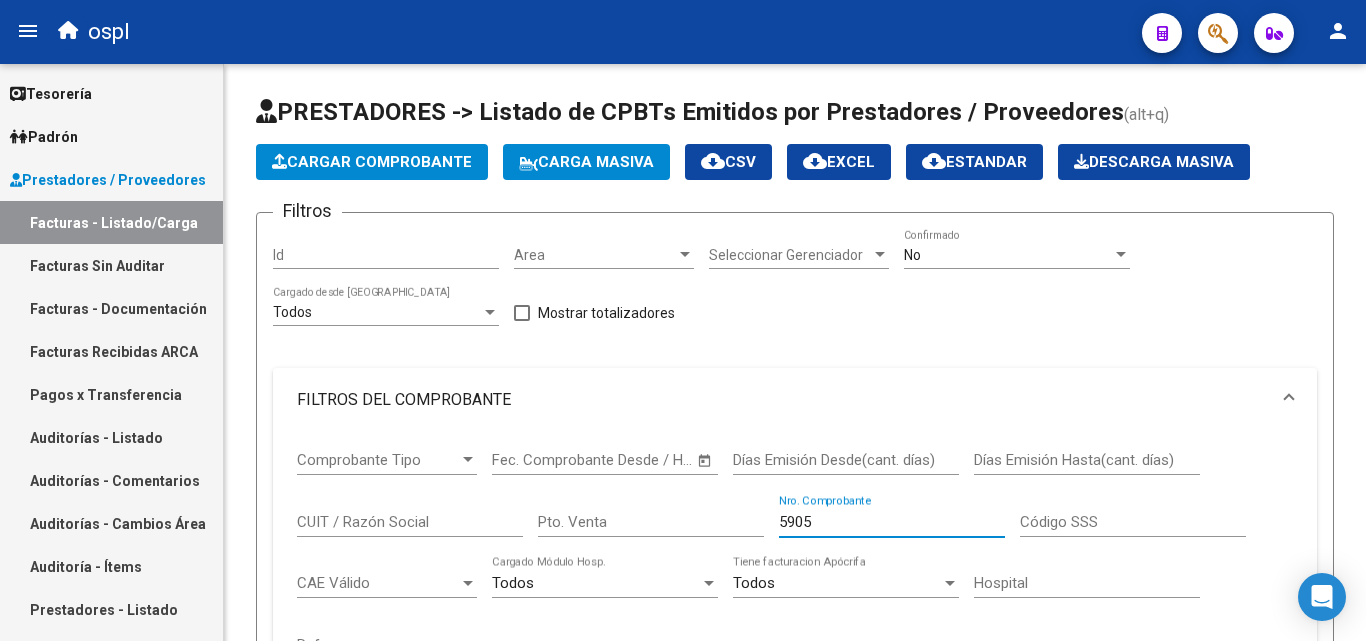 type on "5905" 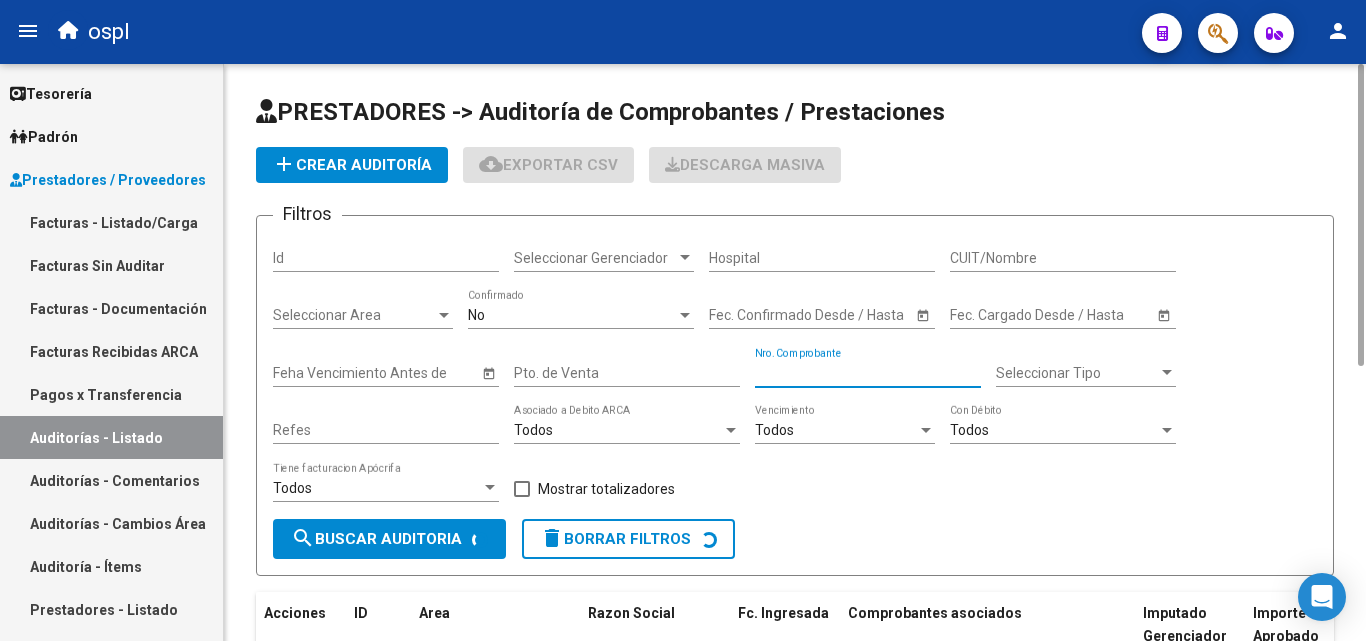 click on "Nro. Comprobante" at bounding box center (868, 373) 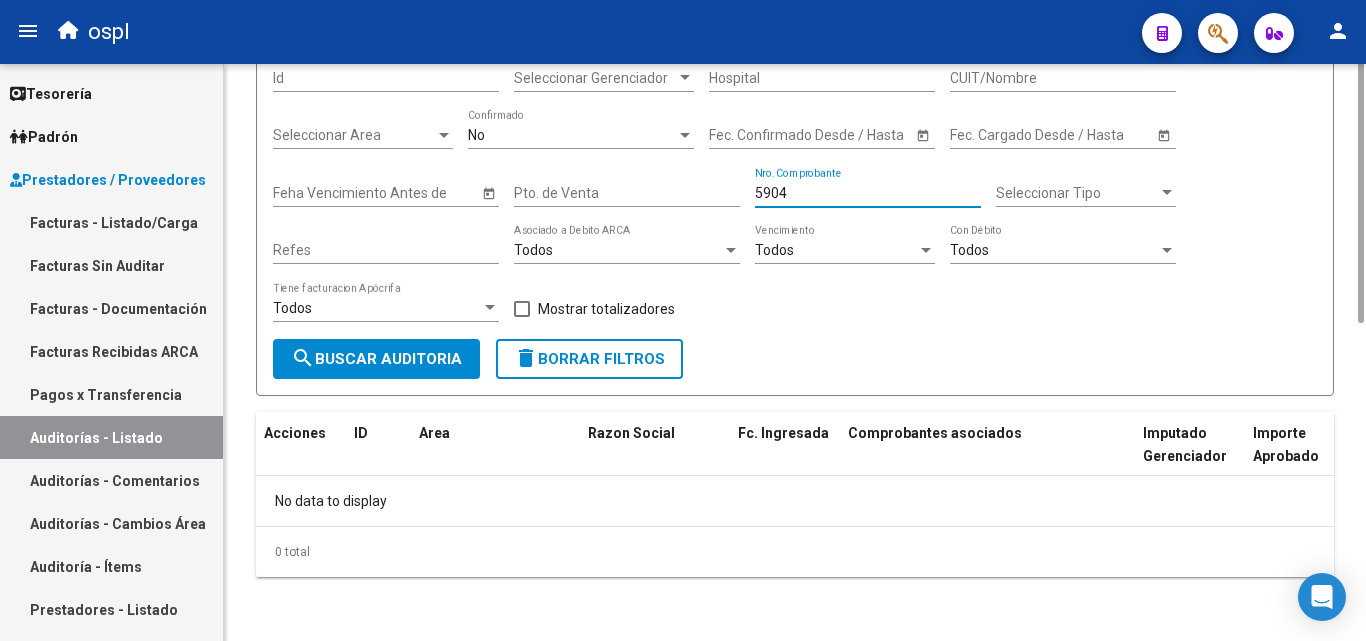 scroll, scrollTop: 0, scrollLeft: 0, axis: both 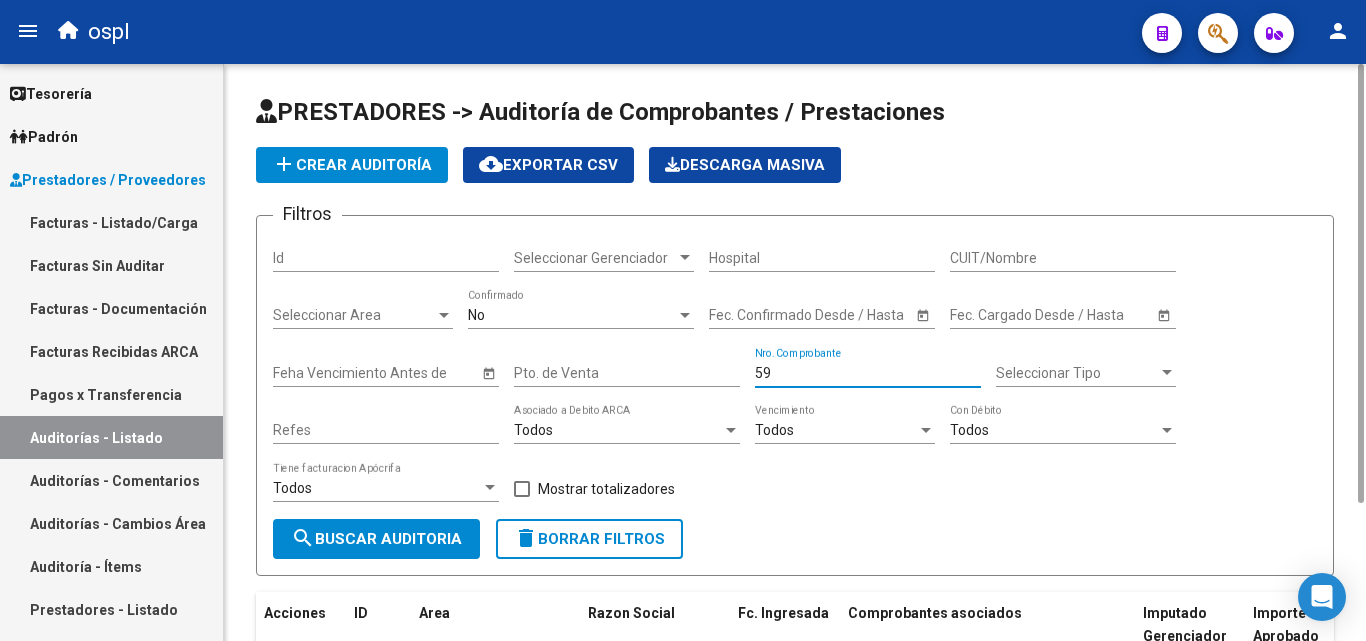 type on "5" 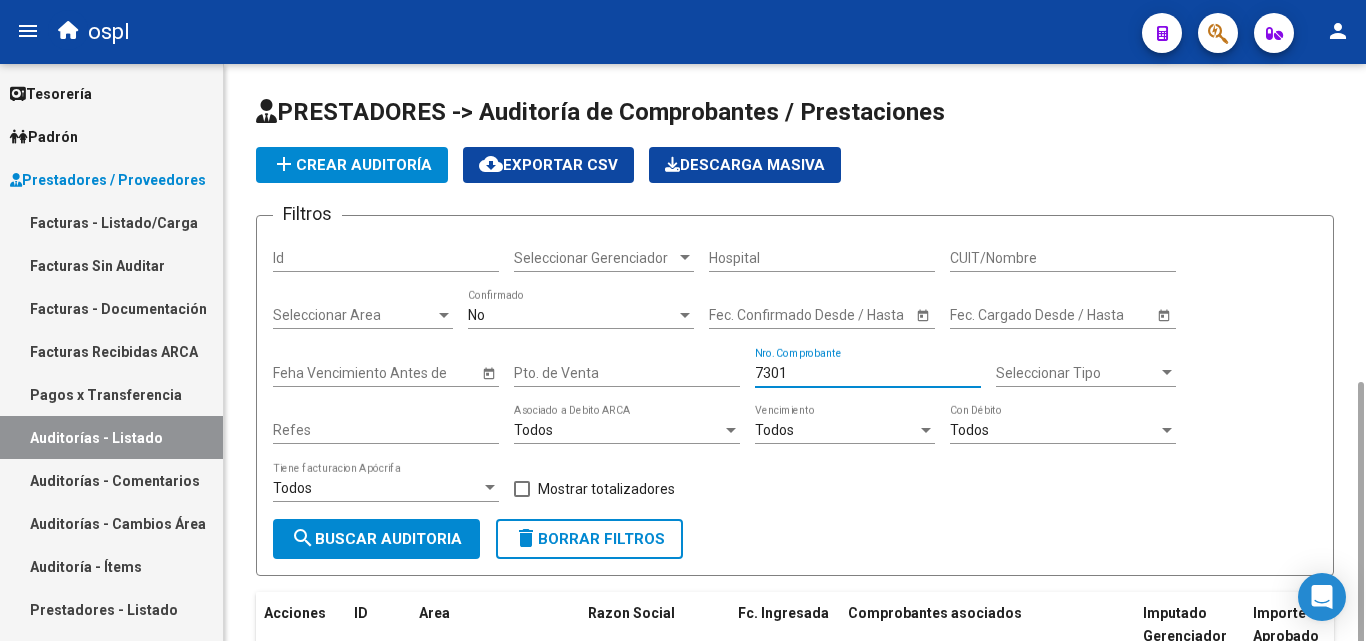 scroll, scrollTop: 180, scrollLeft: 0, axis: vertical 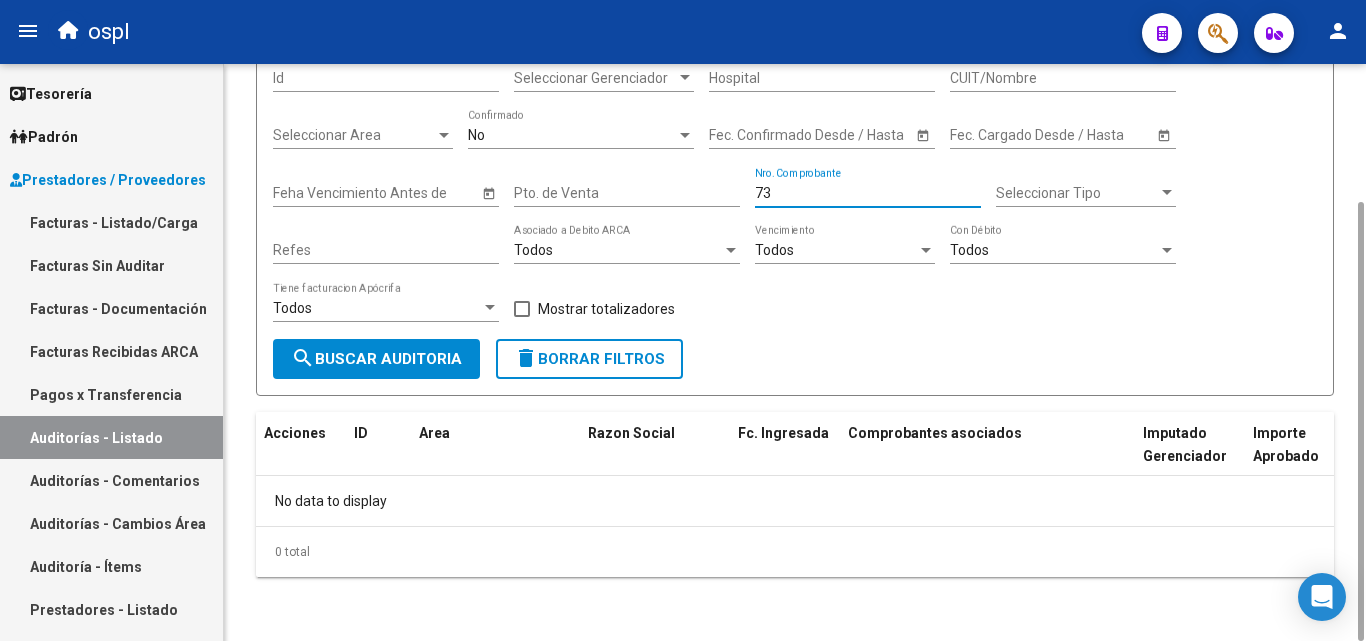 type on "7" 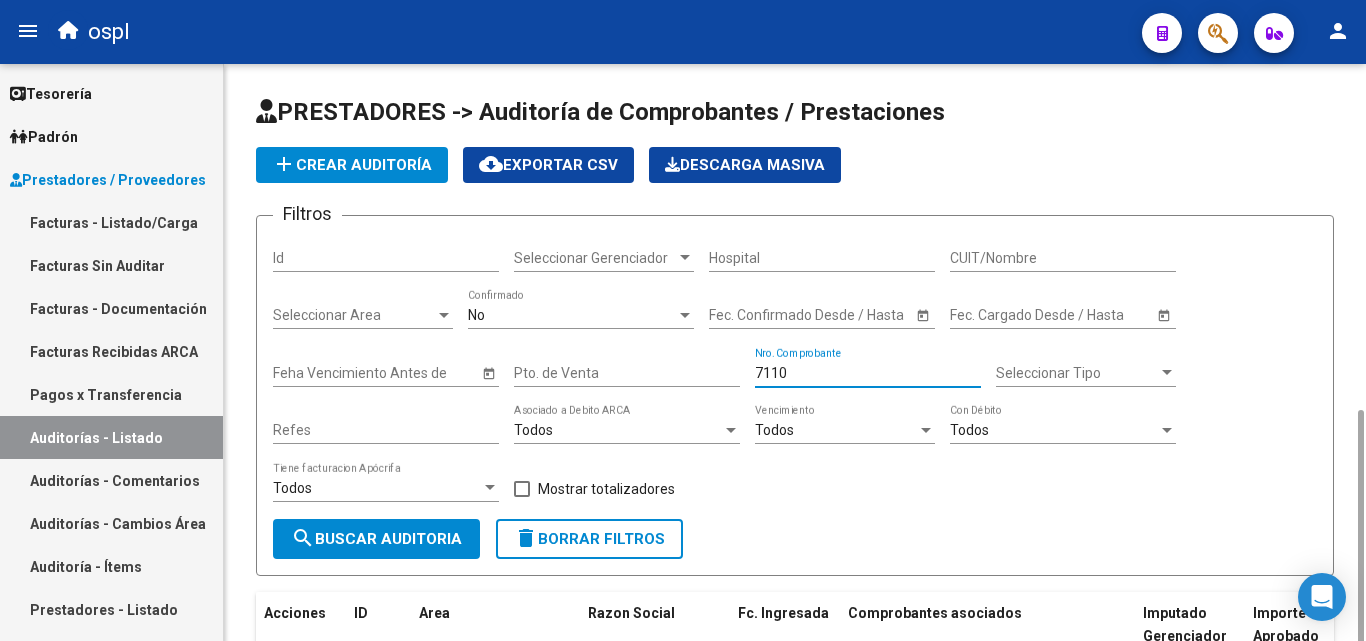 scroll, scrollTop: 213, scrollLeft: 0, axis: vertical 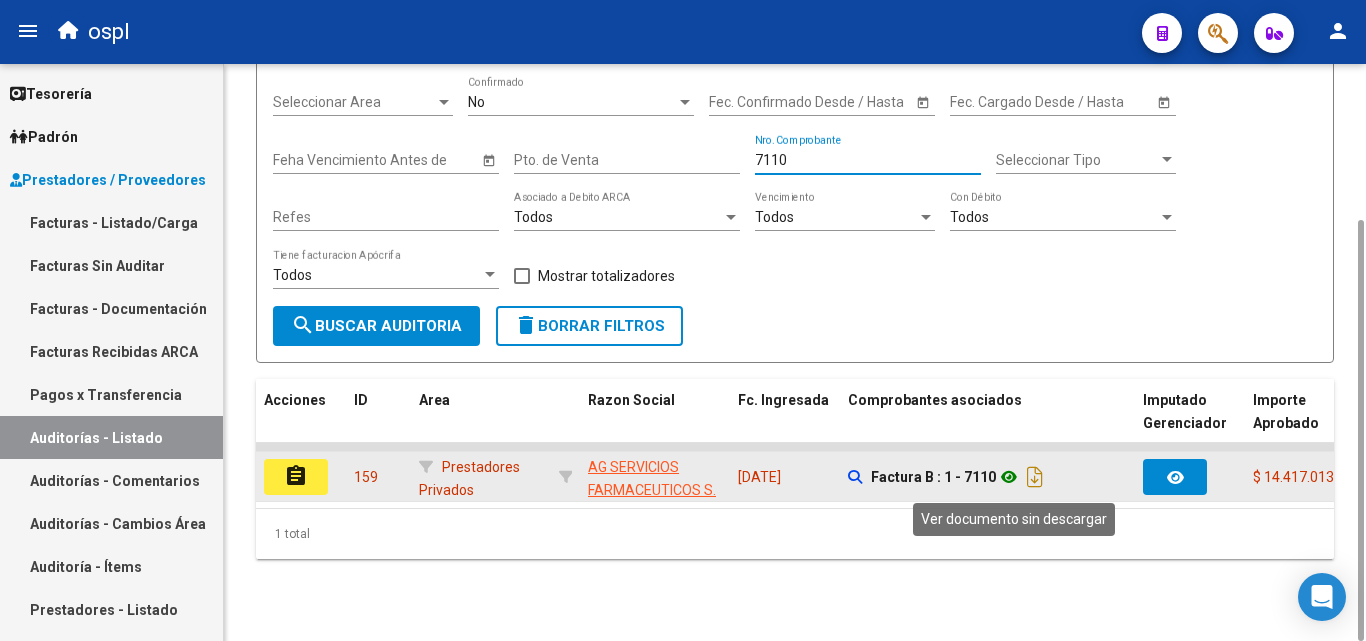 type on "7110" 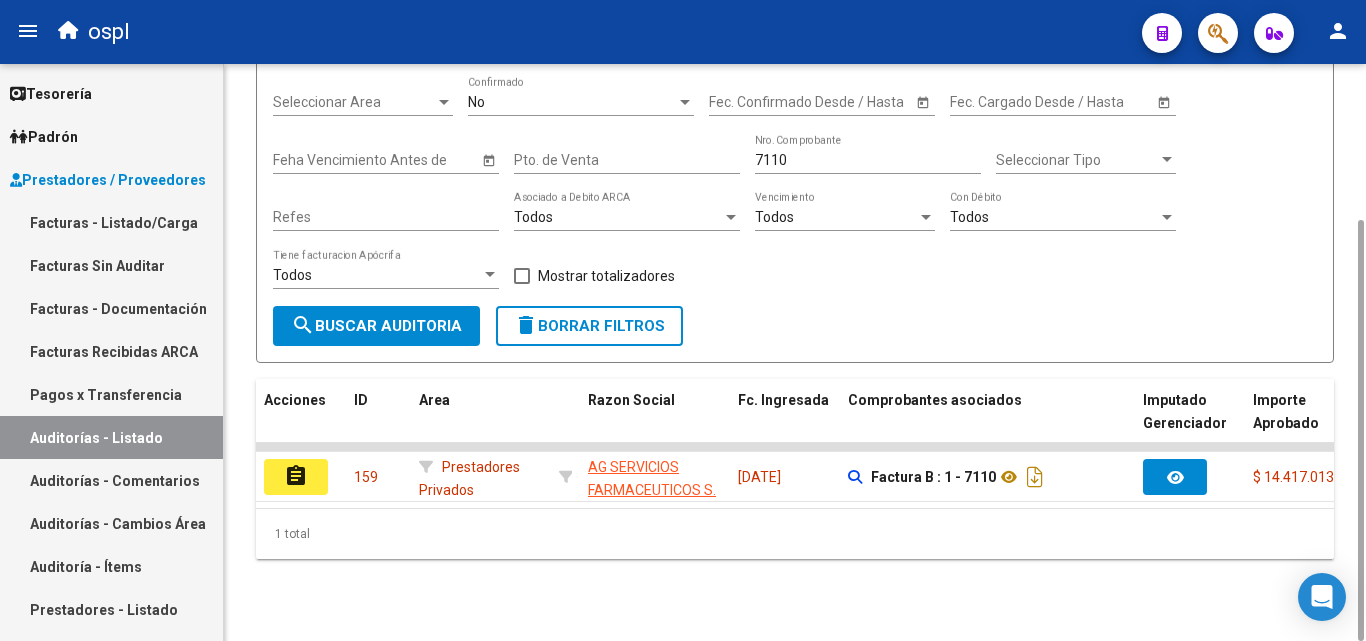 click on "1 total" 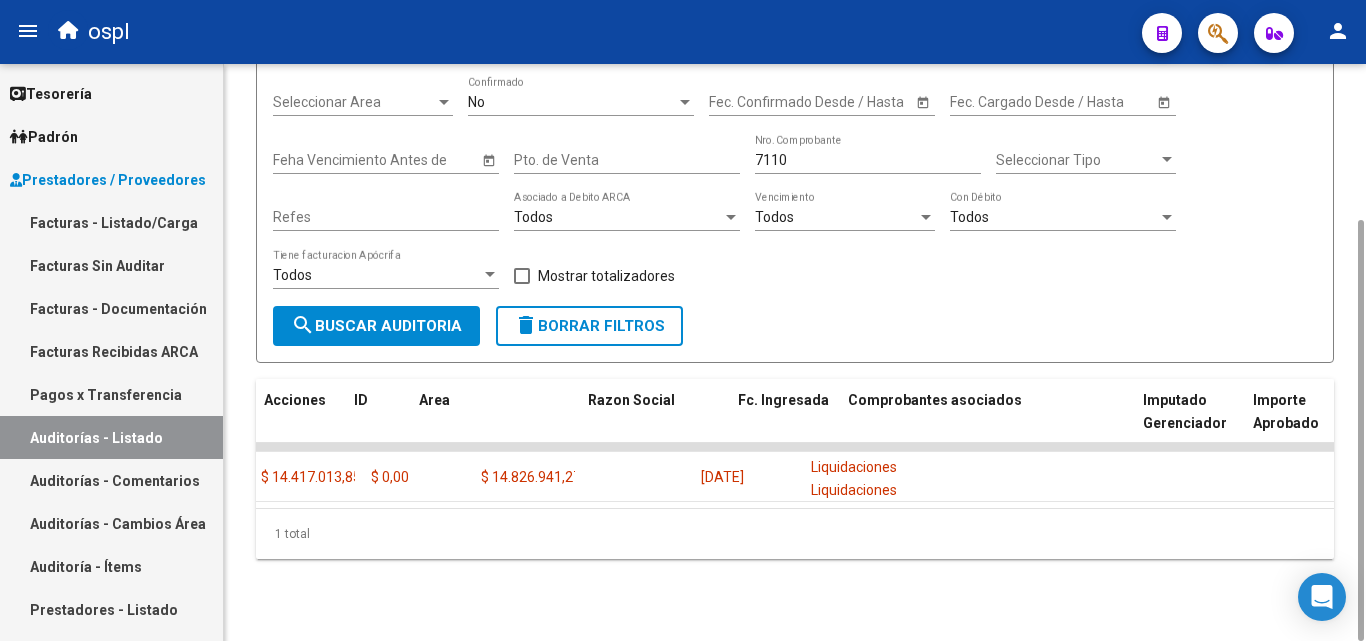 scroll, scrollTop: 0, scrollLeft: 0, axis: both 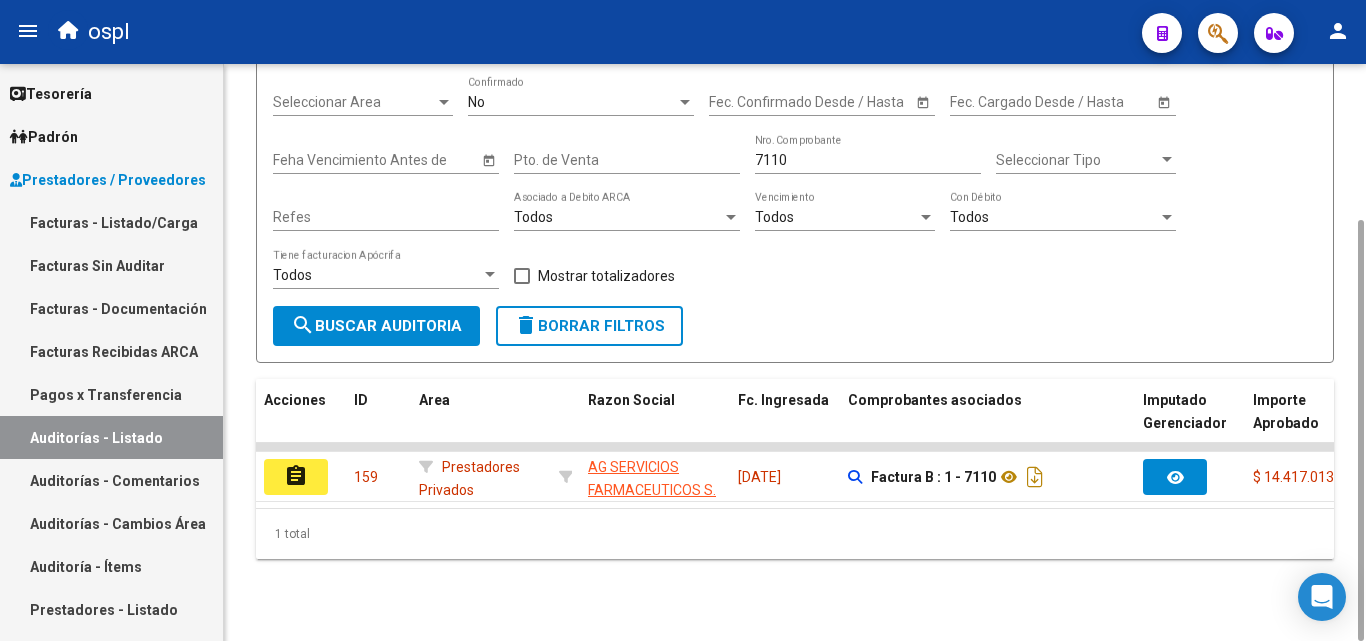click on "assignment" 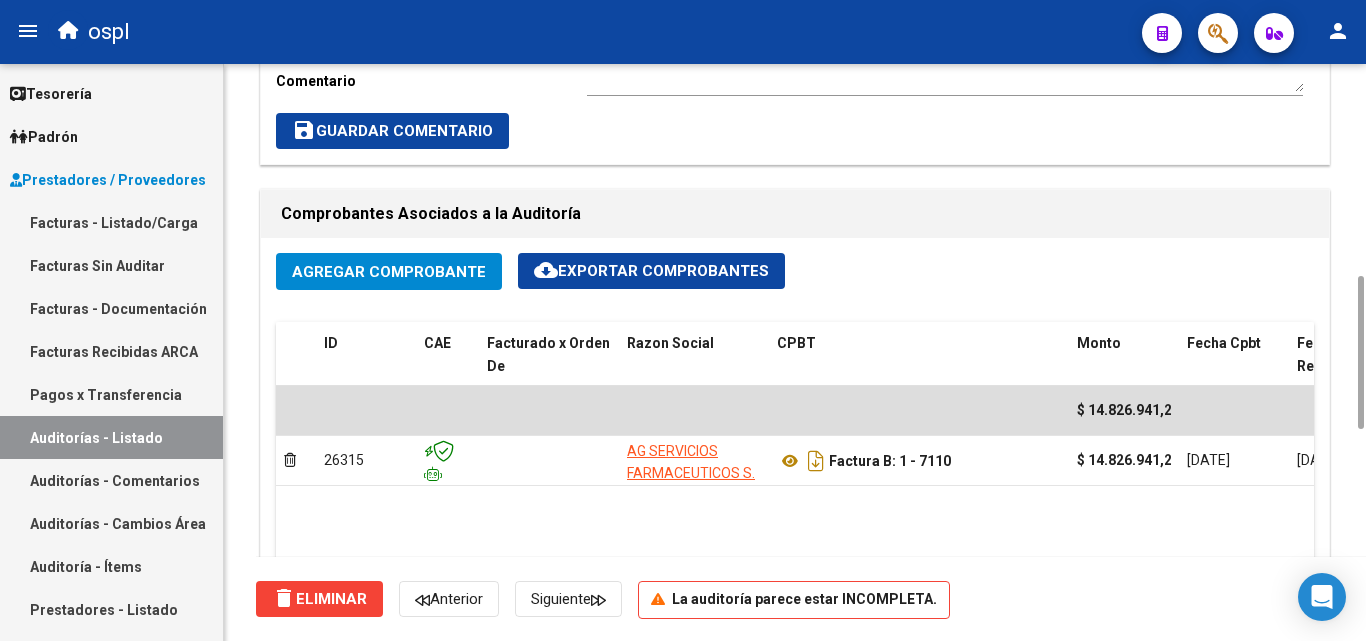 scroll, scrollTop: 1000, scrollLeft: 0, axis: vertical 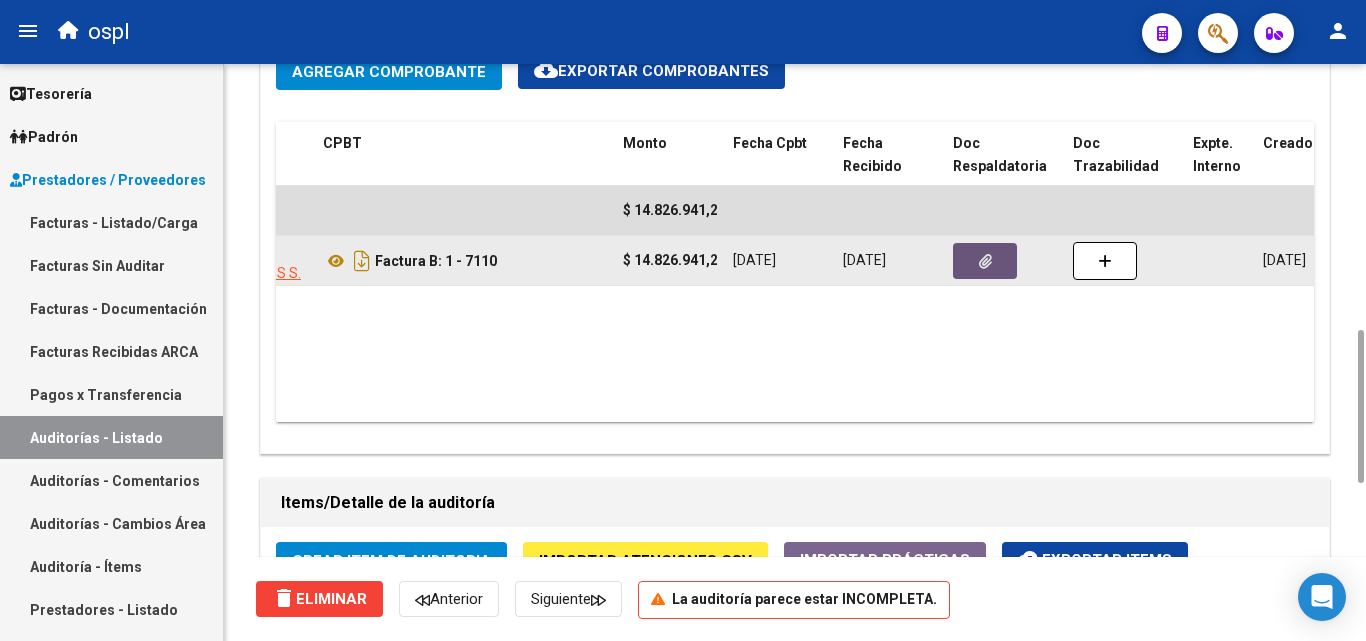 click 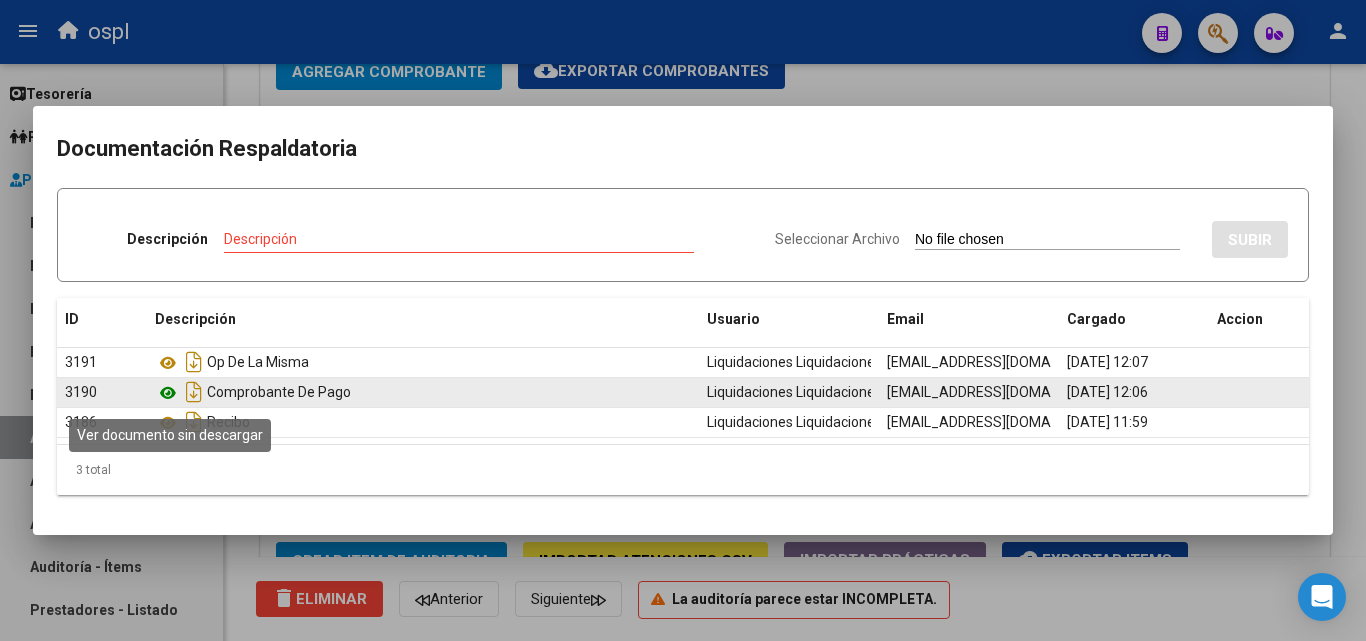 click 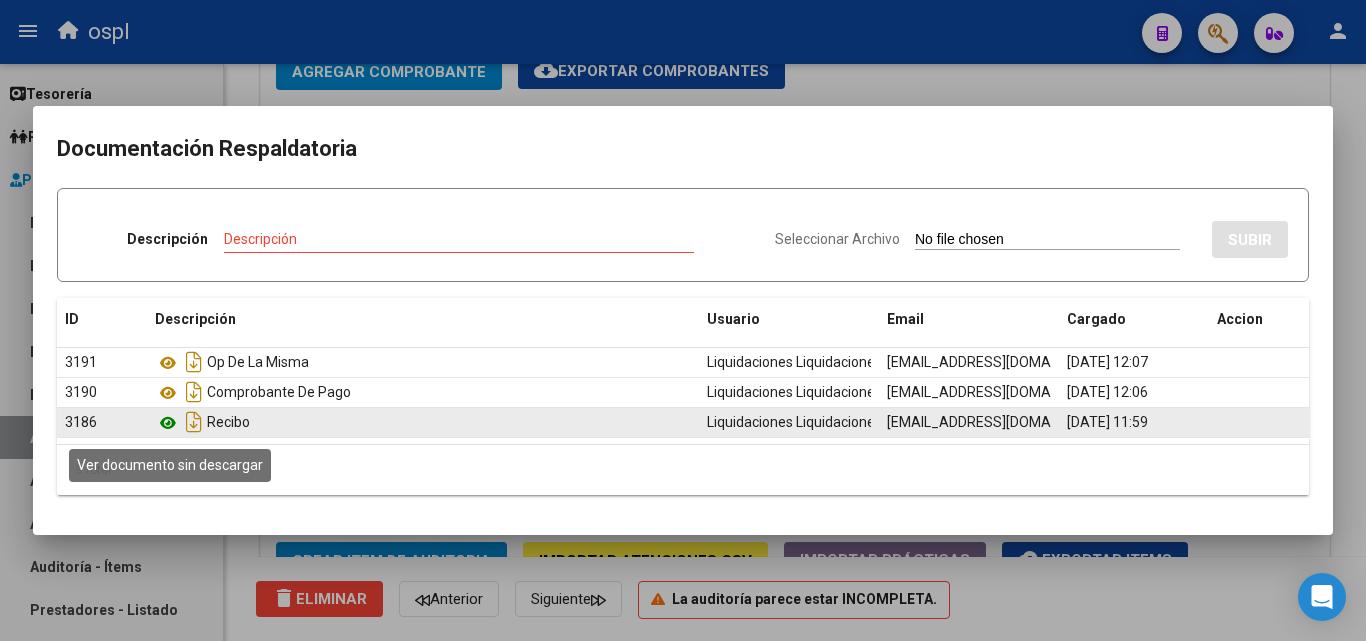 click 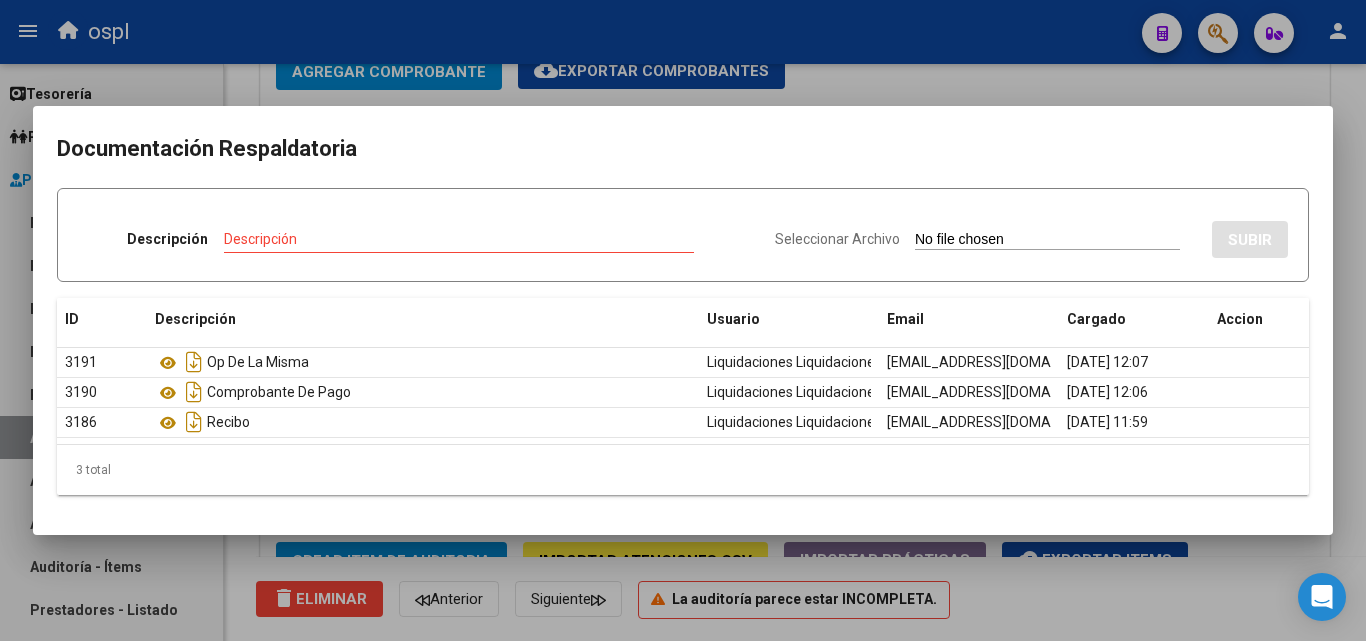 click at bounding box center (683, 320) 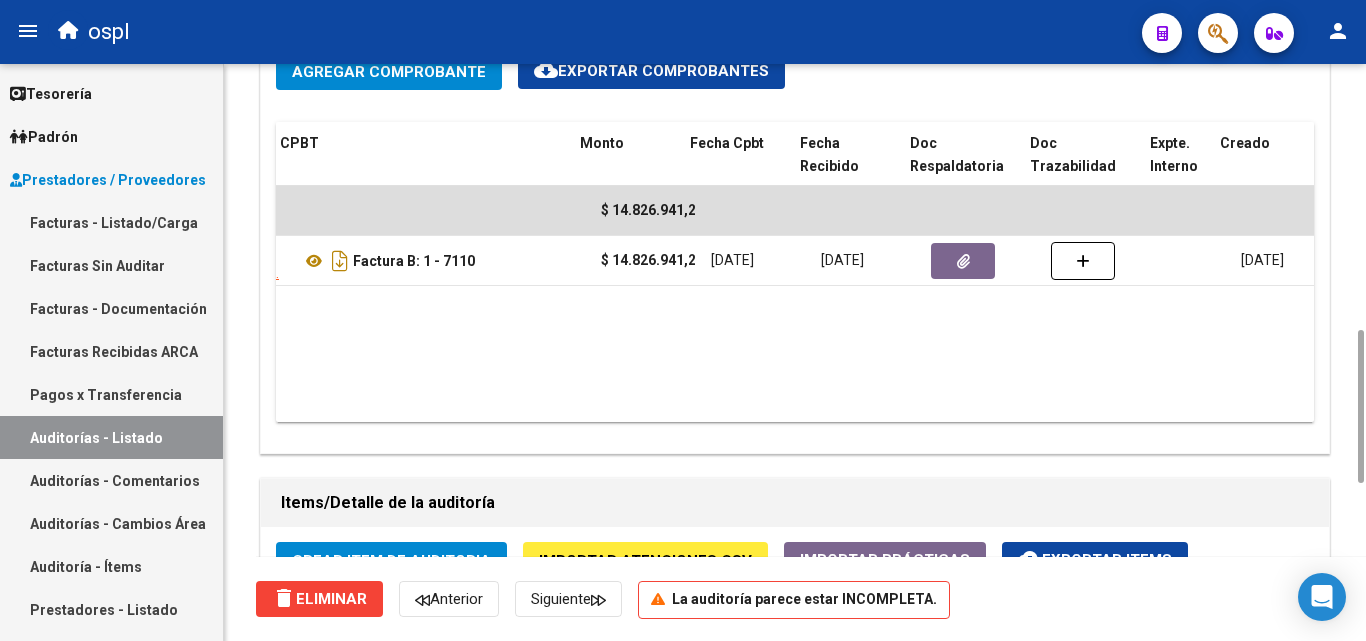 scroll, scrollTop: 0, scrollLeft: 497, axis: horizontal 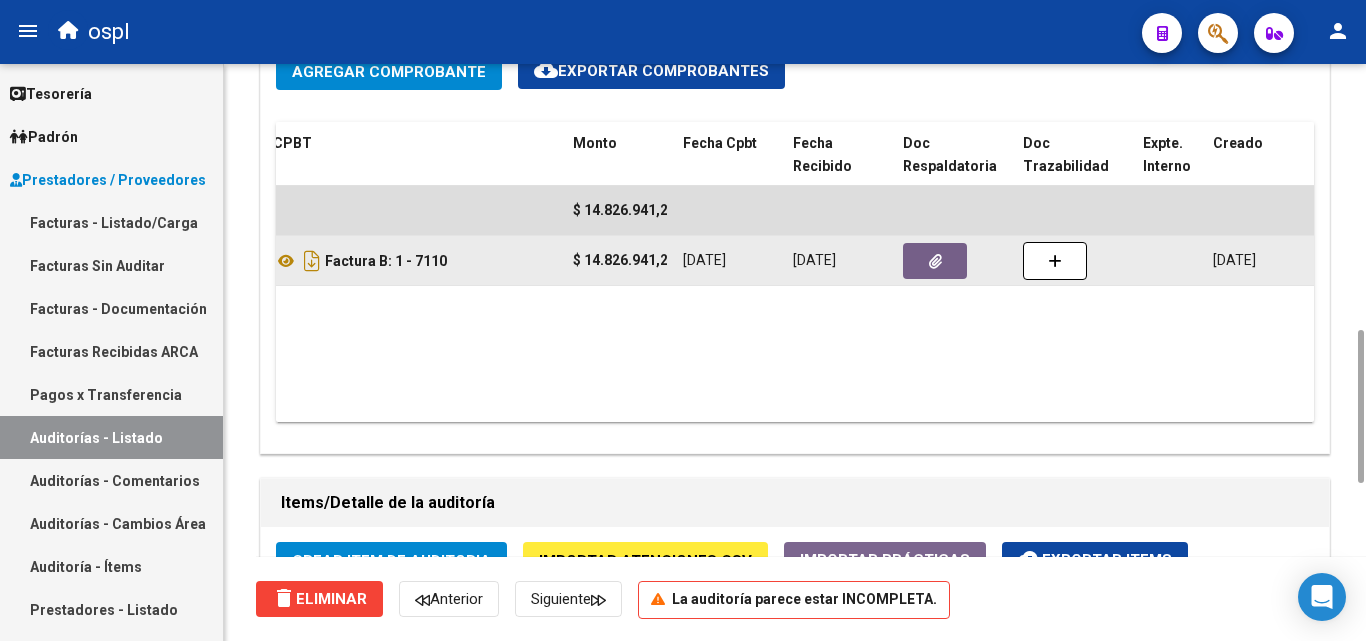 click 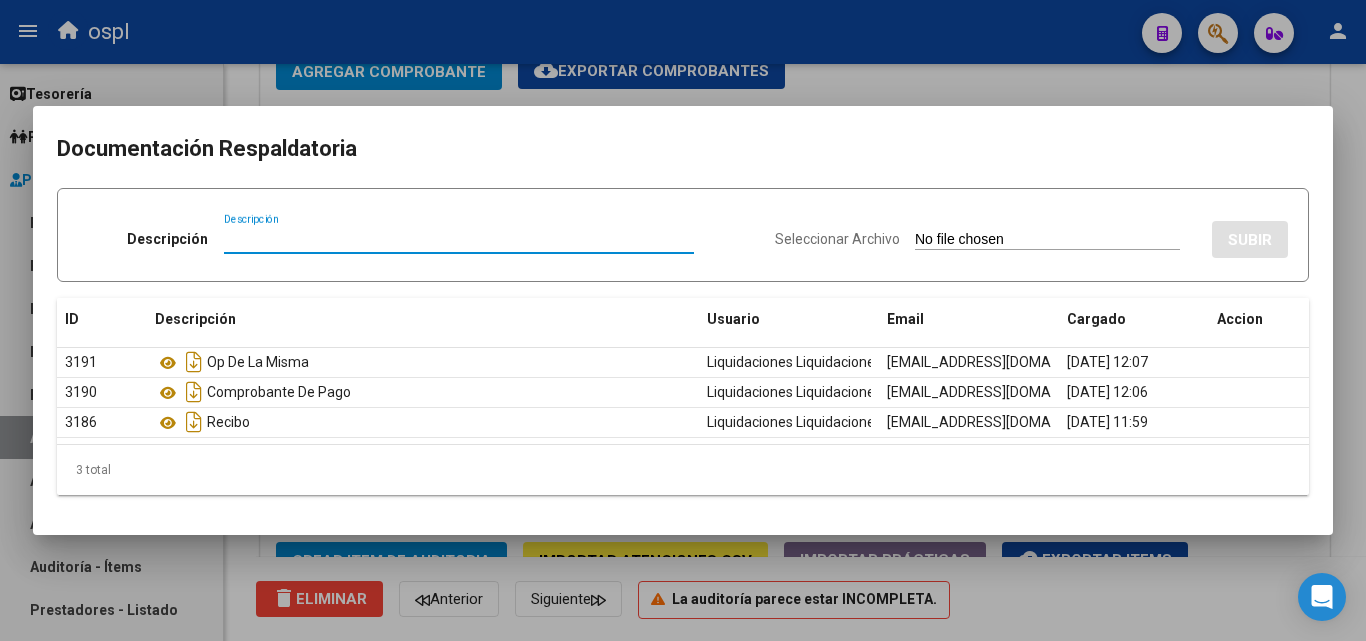click on "Seleccionar Archivo" at bounding box center [1047, 240] 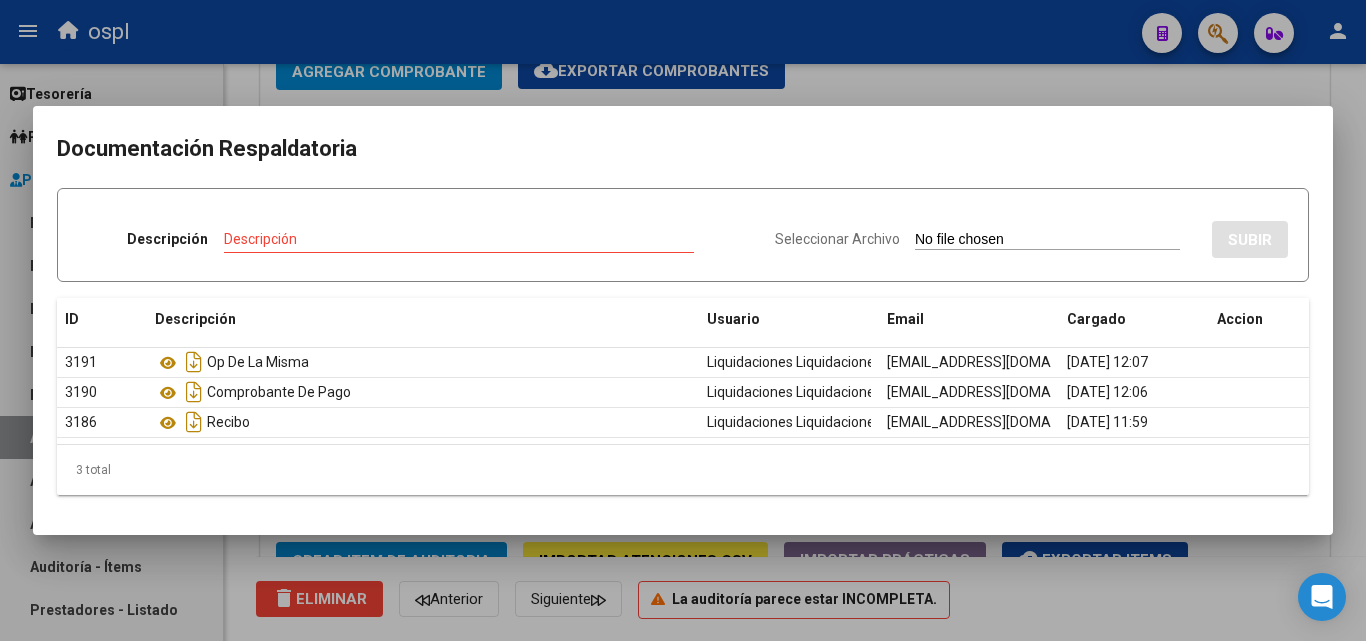 type on "C:\fakepath\ENERO 2025 AG SERVICIOS.xlsx" 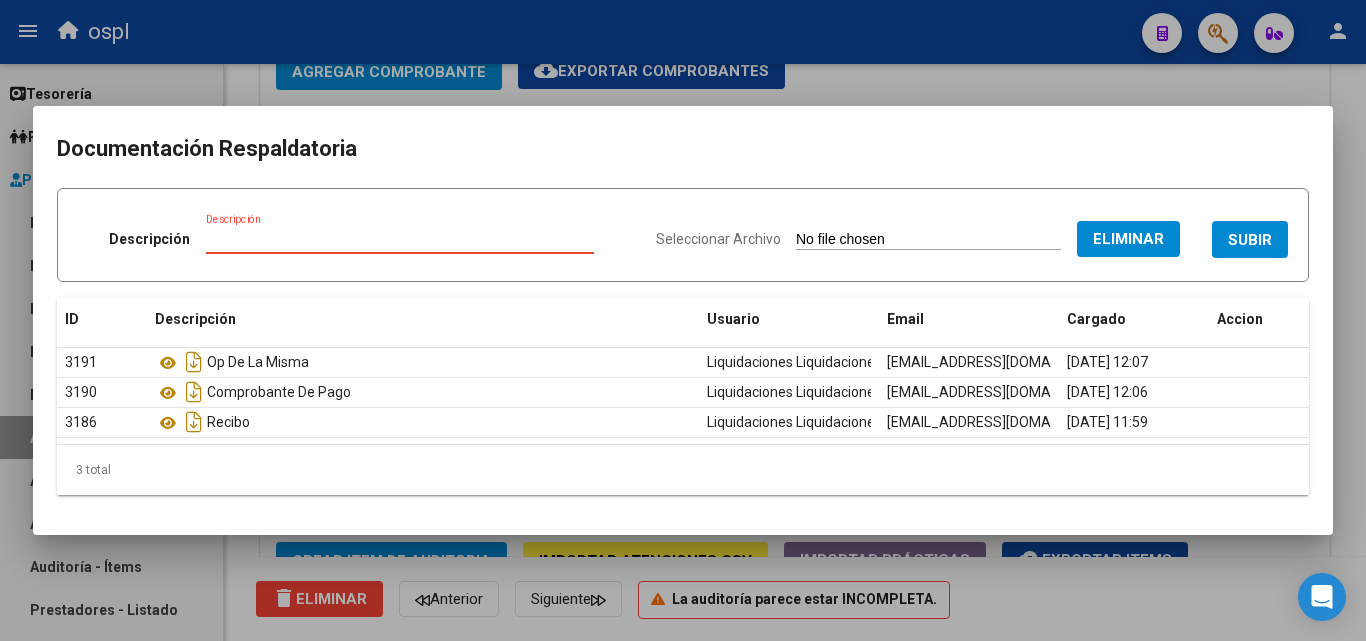 click on "Descripción" at bounding box center [400, 239] 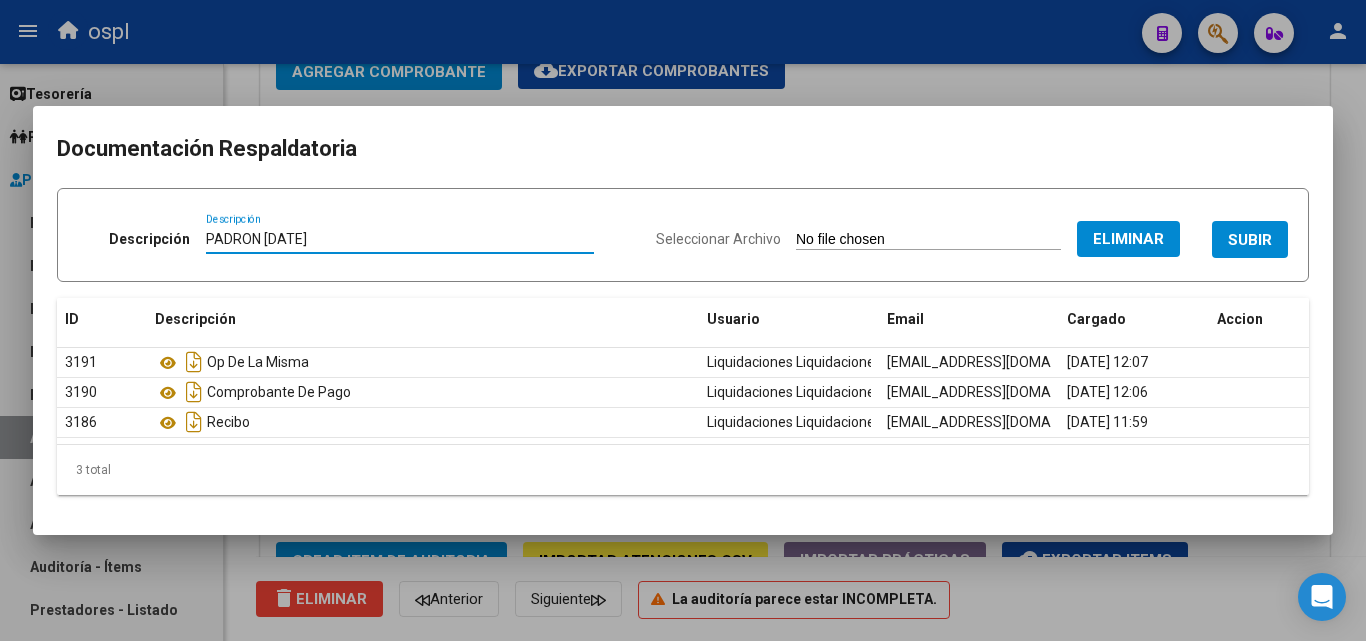 click on "PADRON ENERO 2025" at bounding box center [400, 239] 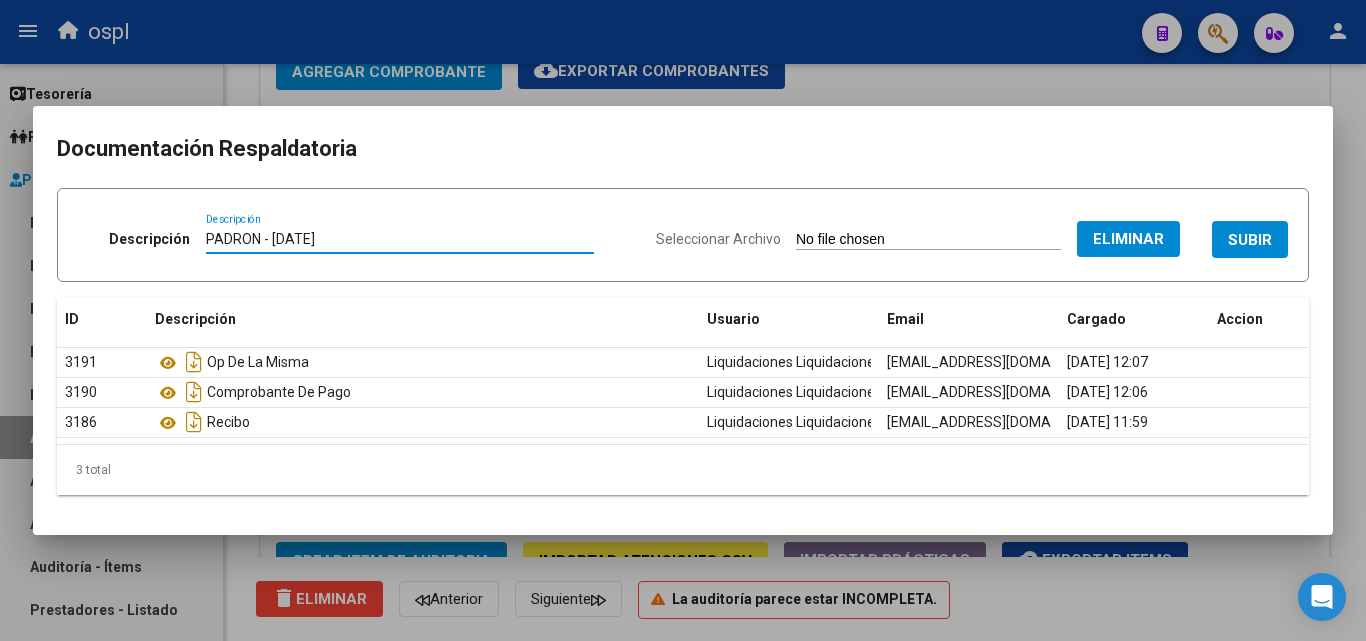 drag, startPoint x: 267, startPoint y: 234, endPoint x: 195, endPoint y: 242, distance: 72.443085 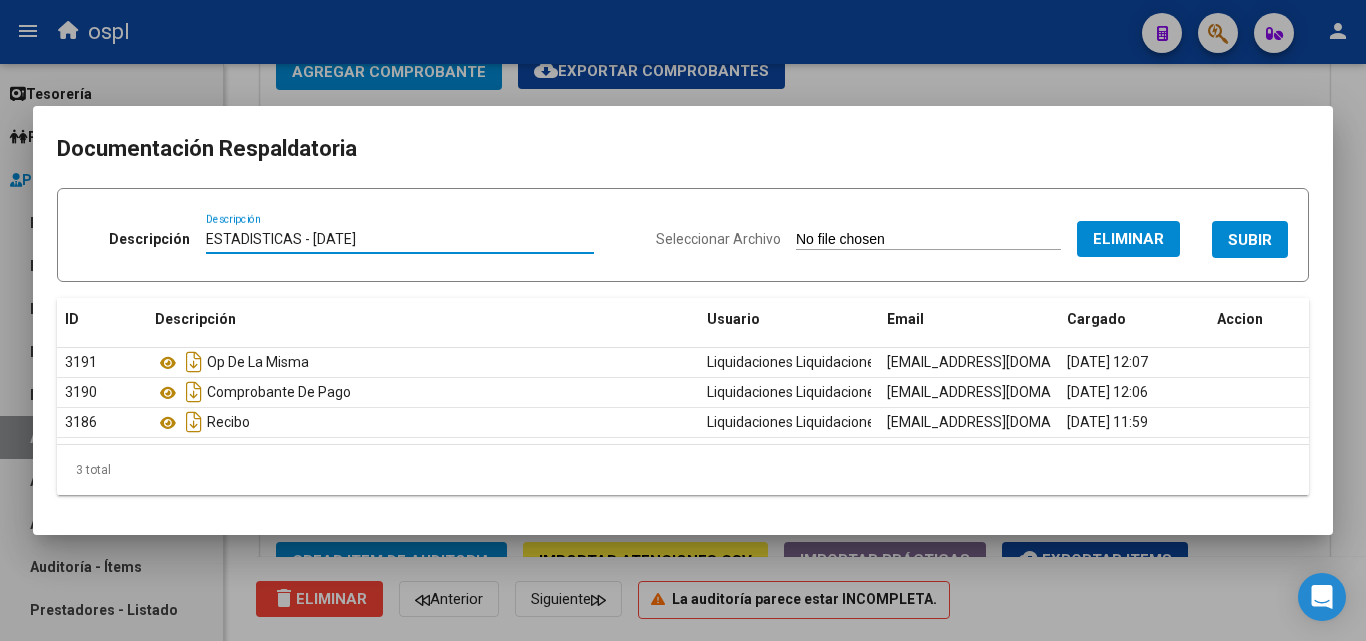type on "ESTADISTICAS - ENERO 2025" 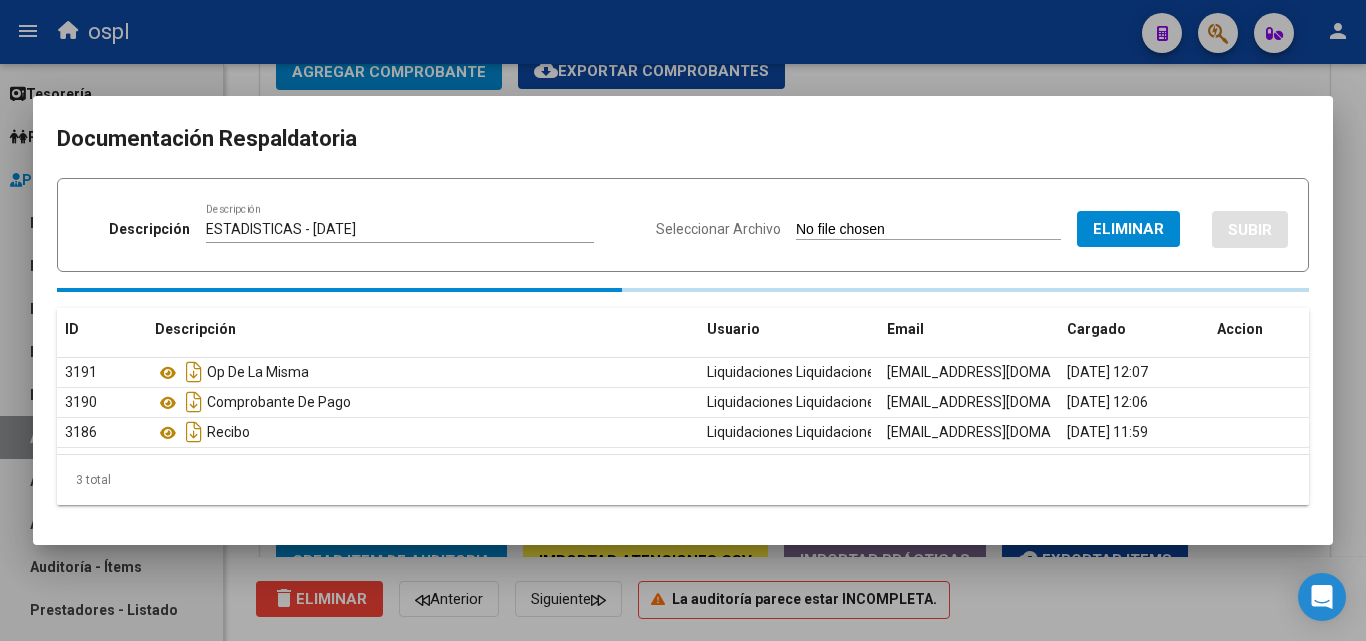 type 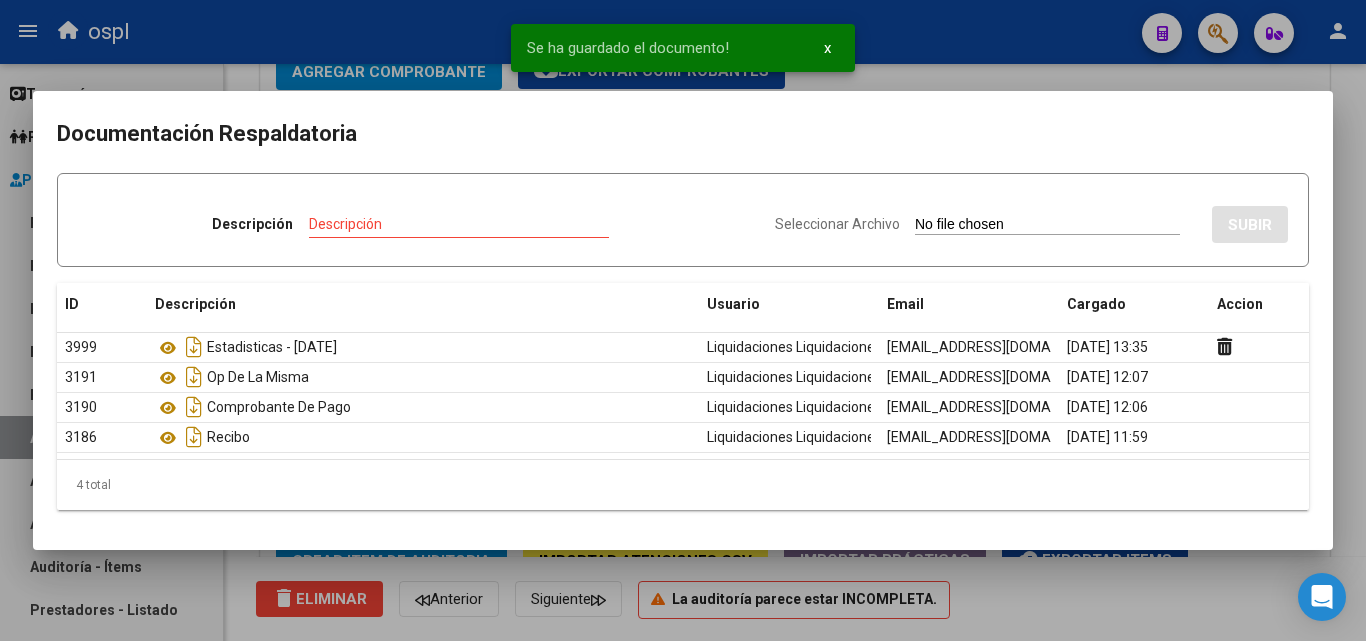 click at bounding box center (683, 320) 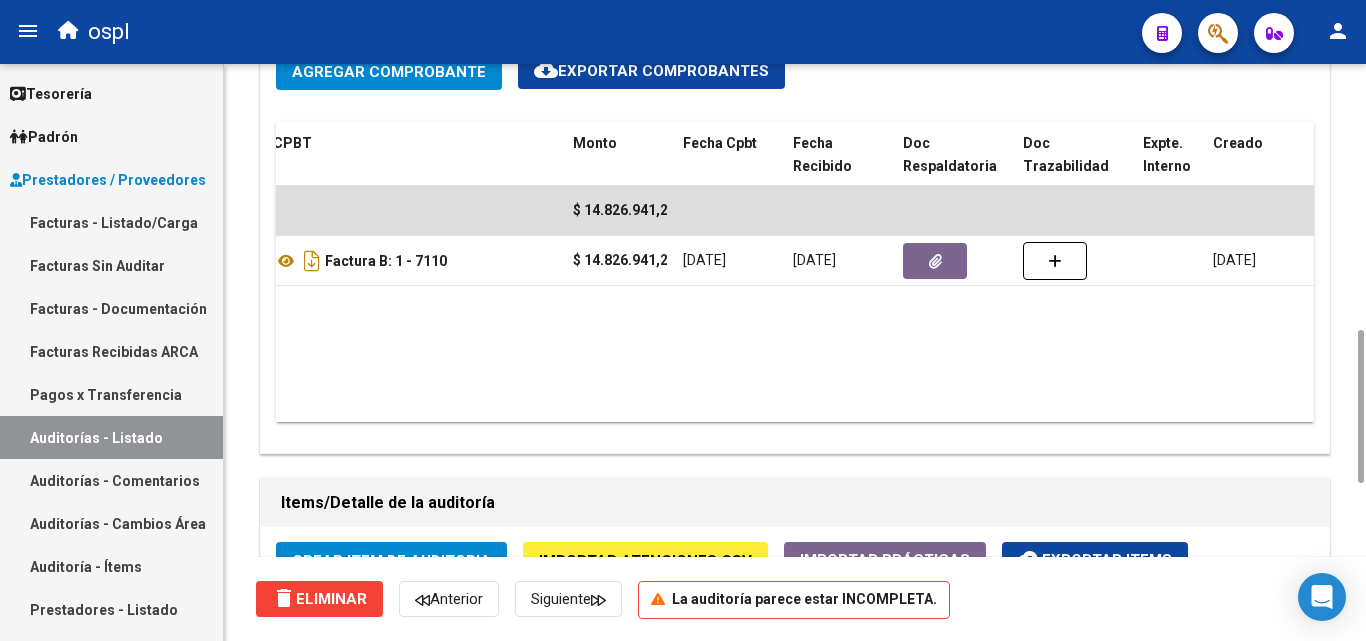 scroll, scrollTop: 1593, scrollLeft: 0, axis: vertical 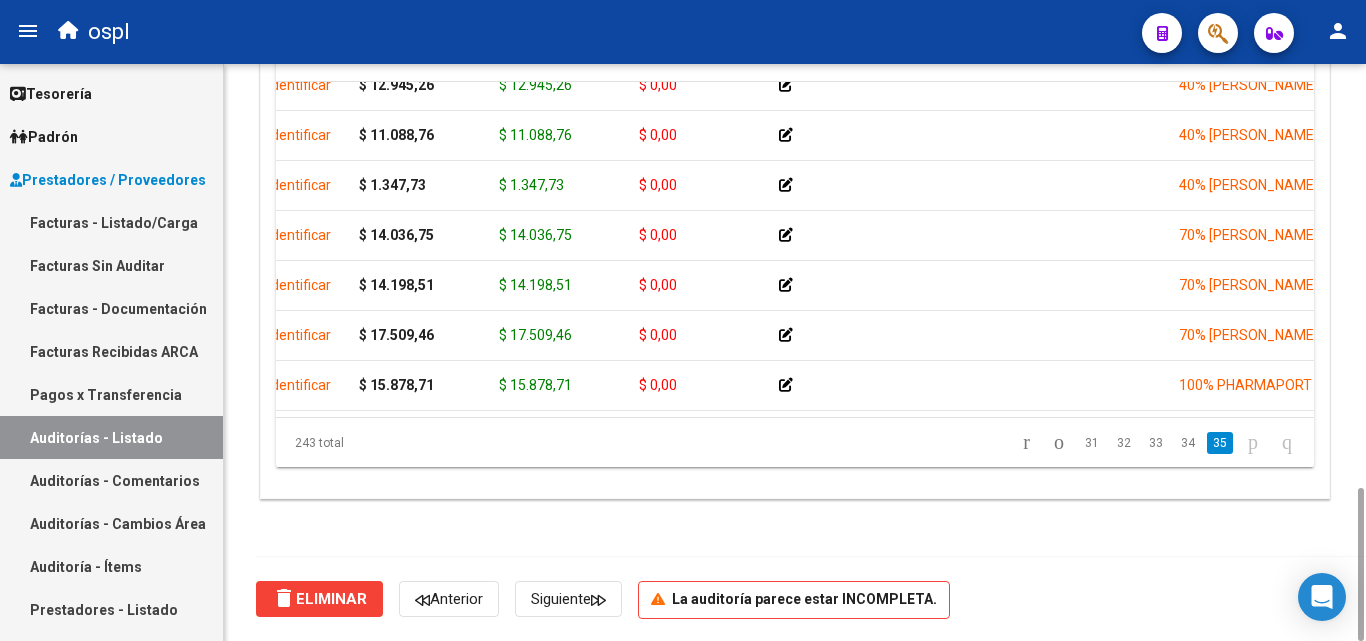drag, startPoint x: 540, startPoint y: 397, endPoint x: 570, endPoint y: 402, distance: 30.413813 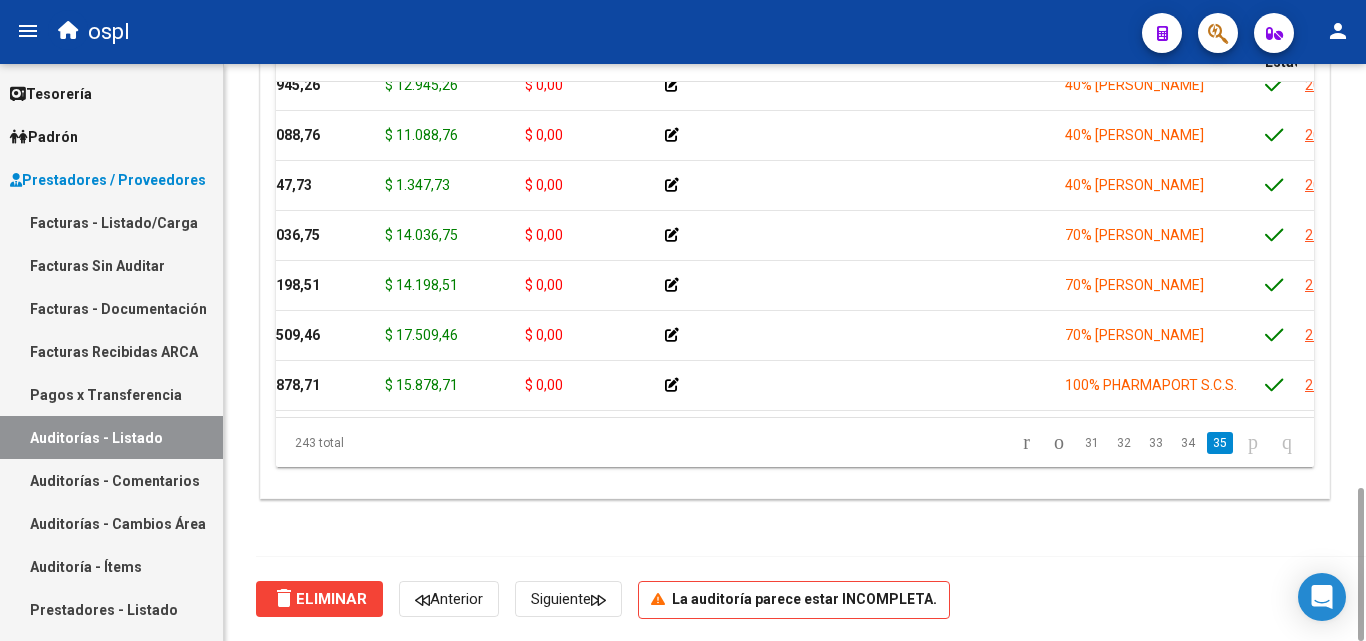 scroll, scrollTop: 11839, scrollLeft: 352, axis: both 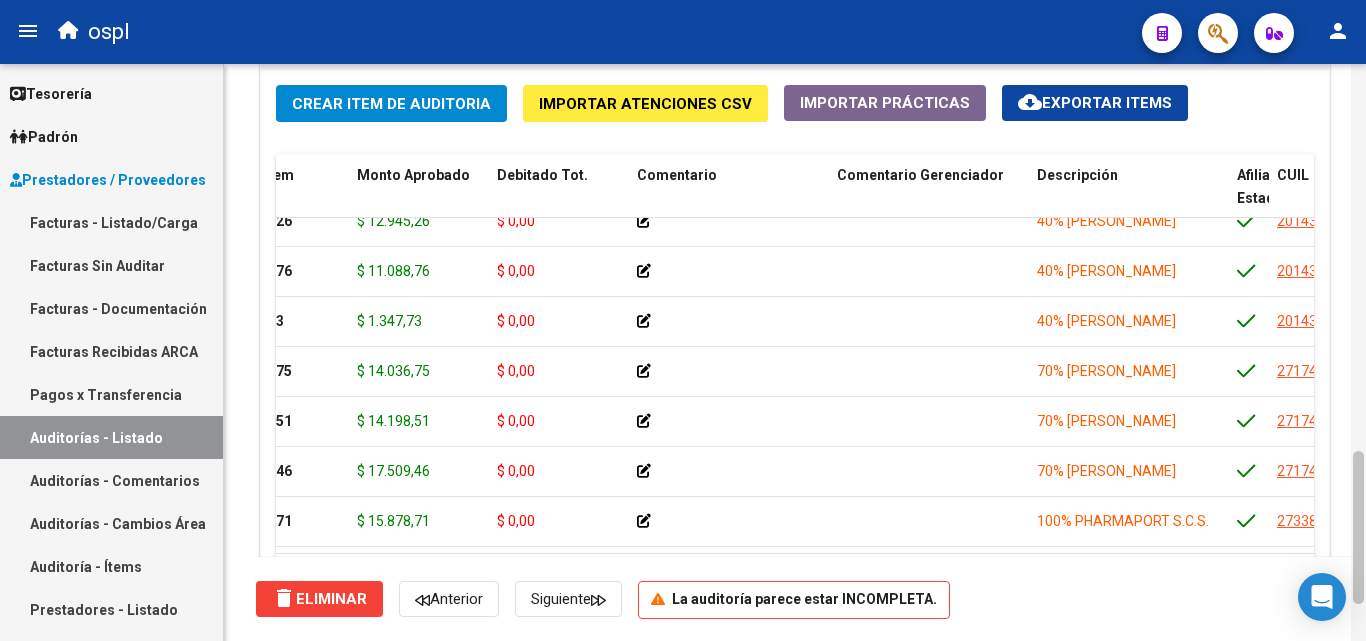 drag, startPoint x: 1363, startPoint y: 520, endPoint x: 1364, endPoint y: 484, distance: 36.013885 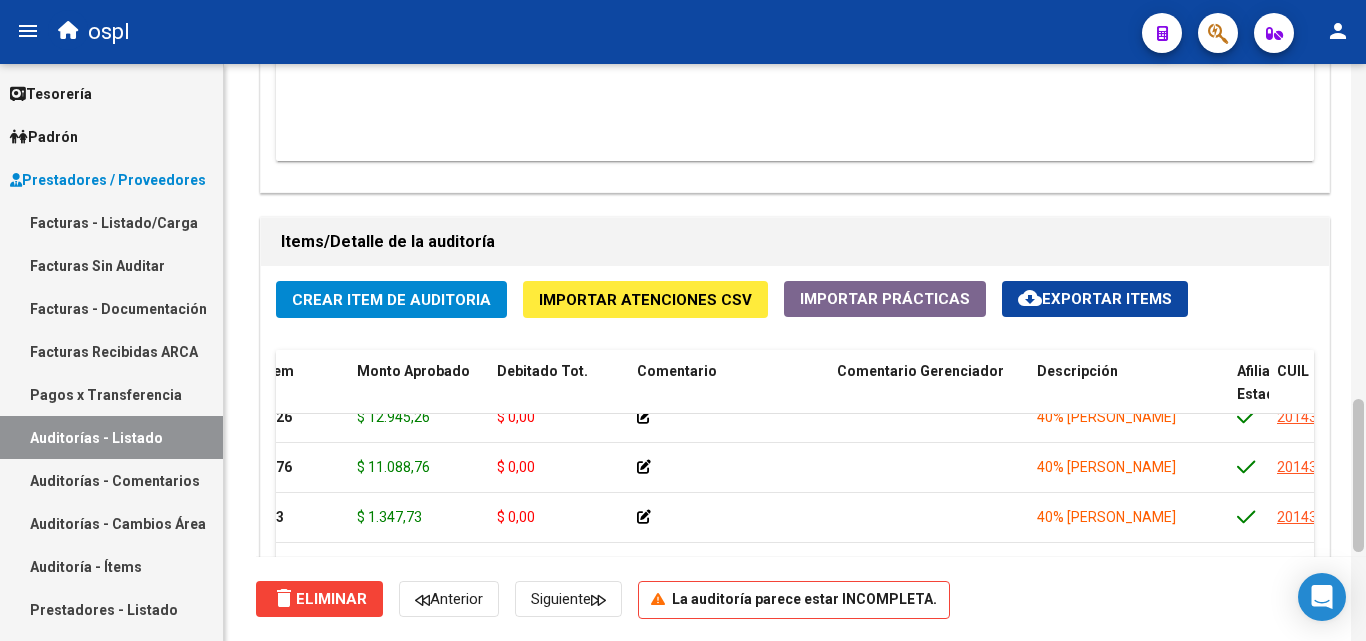 scroll, scrollTop: 1227, scrollLeft: 0, axis: vertical 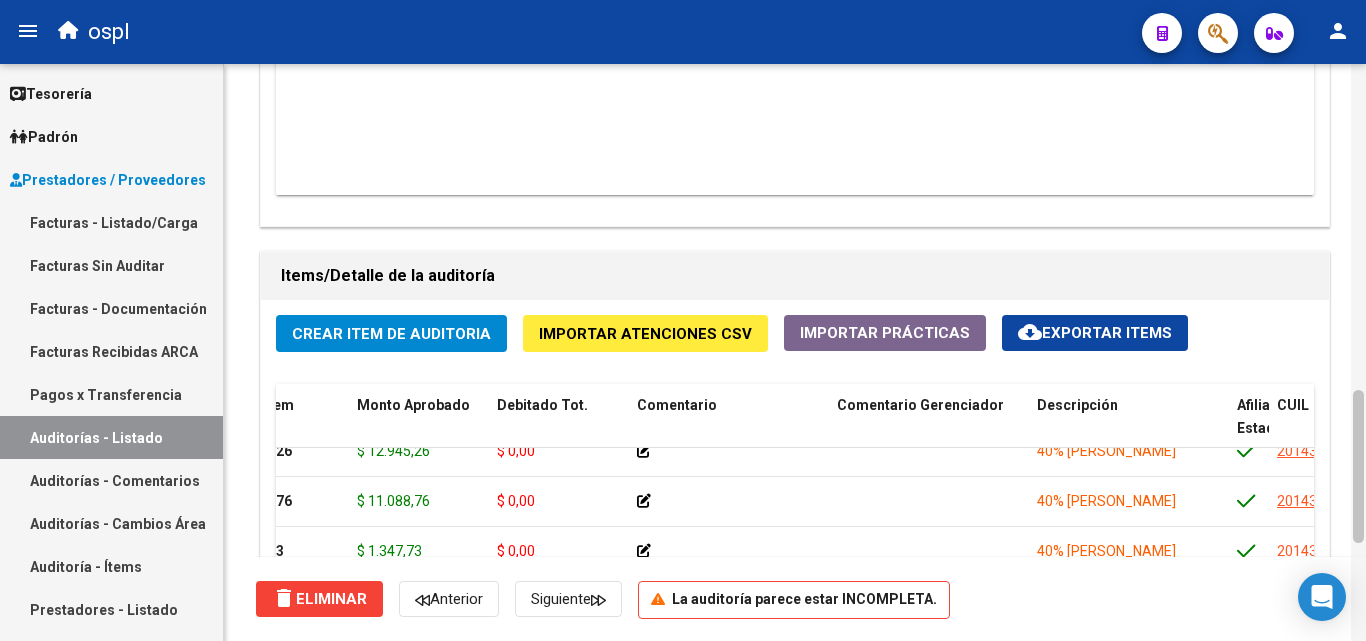 drag, startPoint x: 1360, startPoint y: 485, endPoint x: 1359, endPoint y: 424, distance: 61.008198 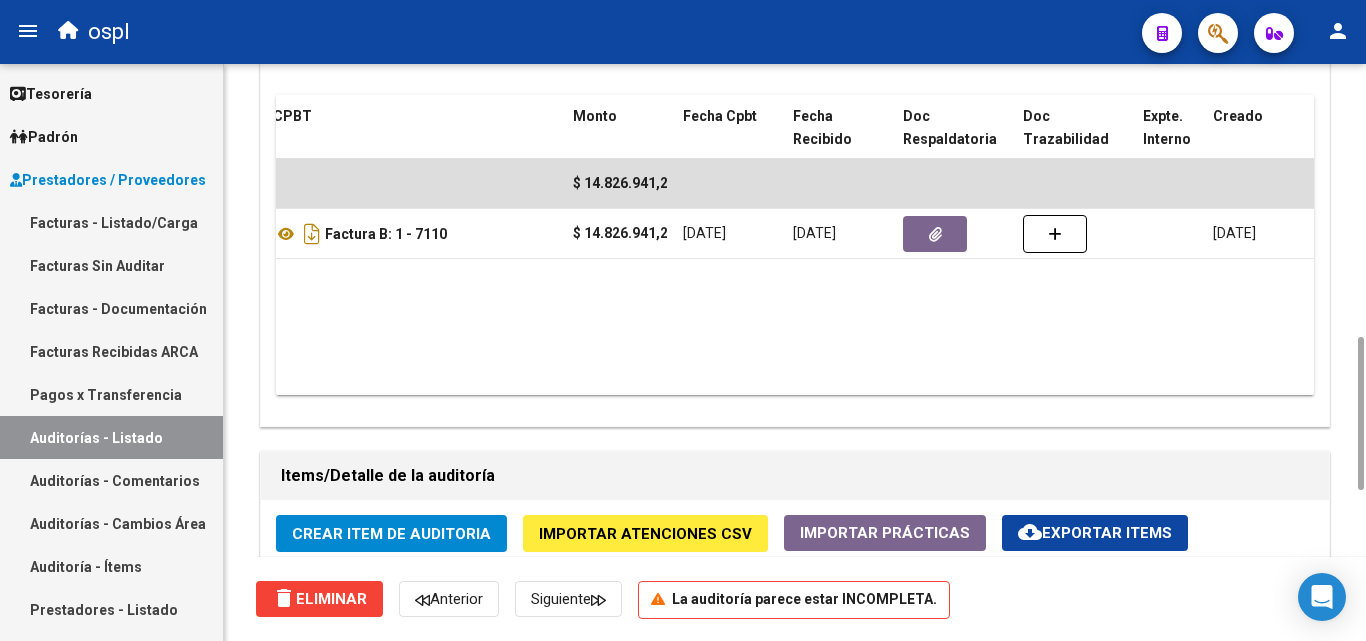 scroll, scrollTop: 1227, scrollLeft: 0, axis: vertical 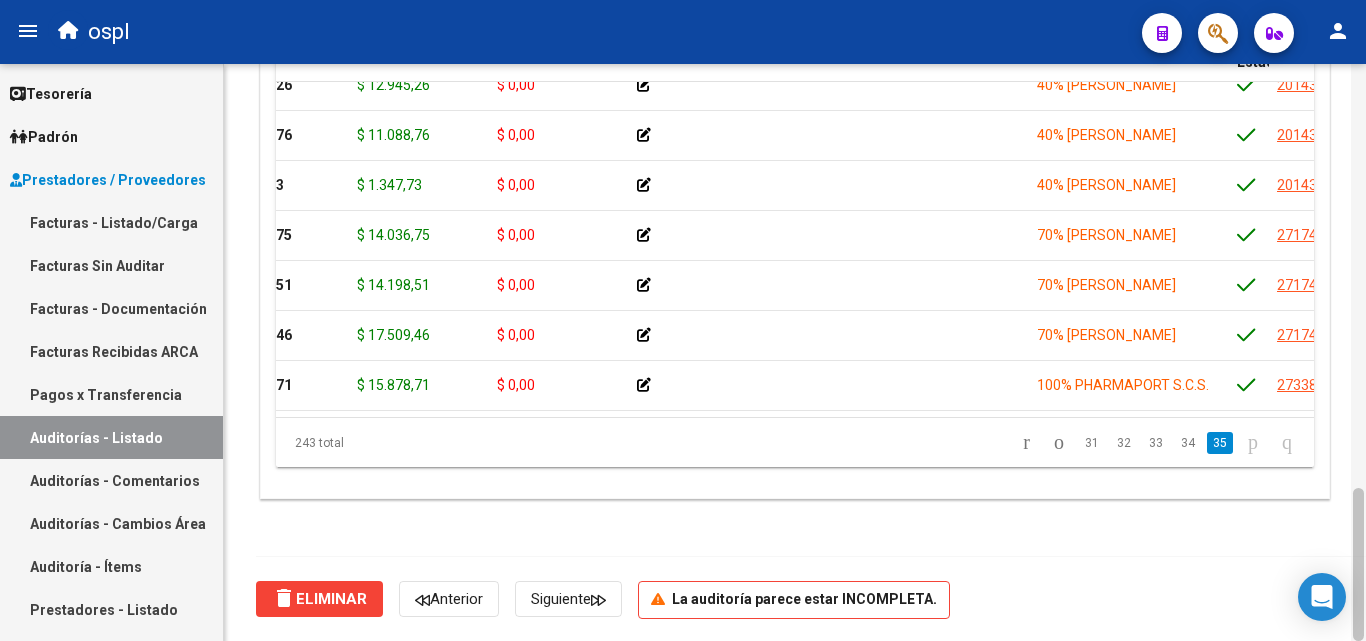 drag, startPoint x: 1365, startPoint y: 428, endPoint x: 1358, endPoint y: 483, distance: 55.443665 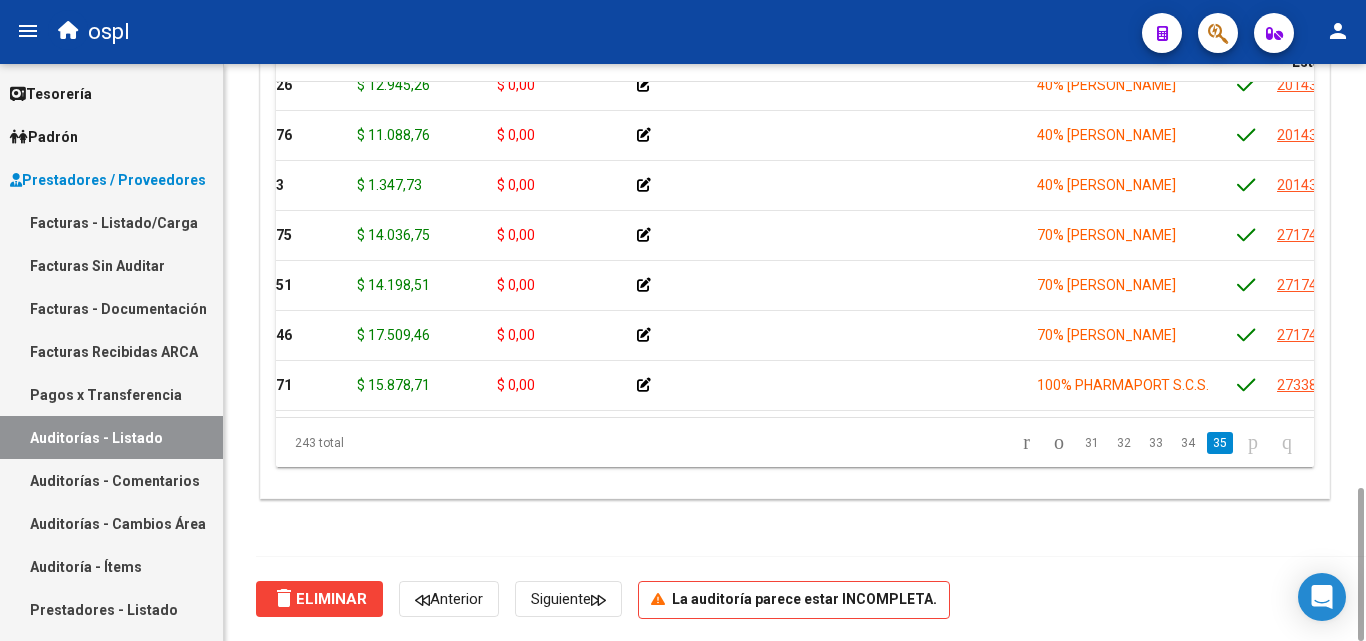 scroll, scrollTop: 11839, scrollLeft: 297, axis: both 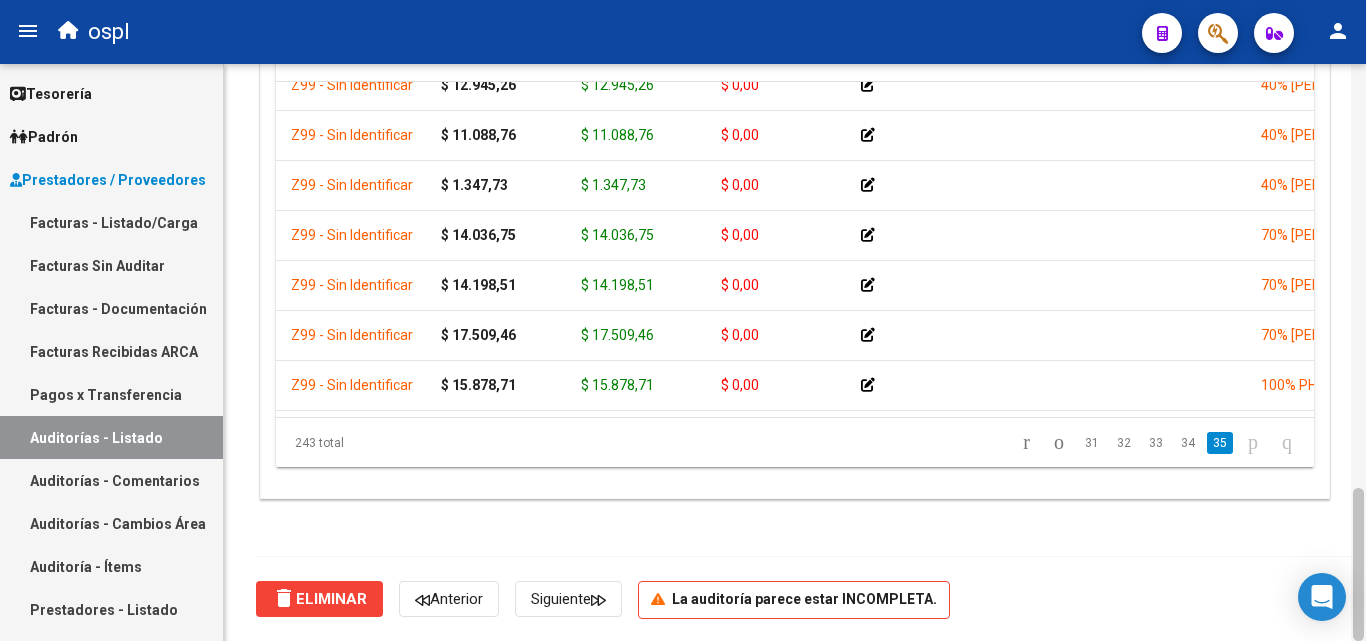 drag, startPoint x: 1365, startPoint y: 483, endPoint x: 1365, endPoint y: 518, distance: 35 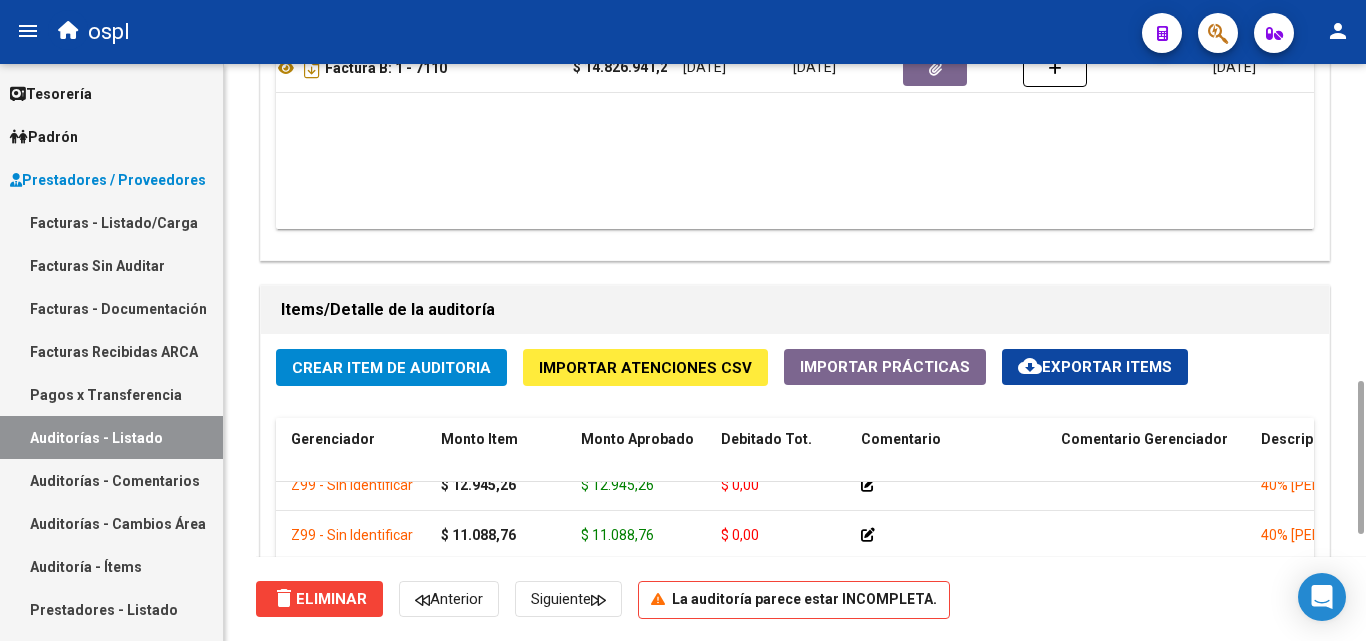 scroll, scrollTop: 1393, scrollLeft: 0, axis: vertical 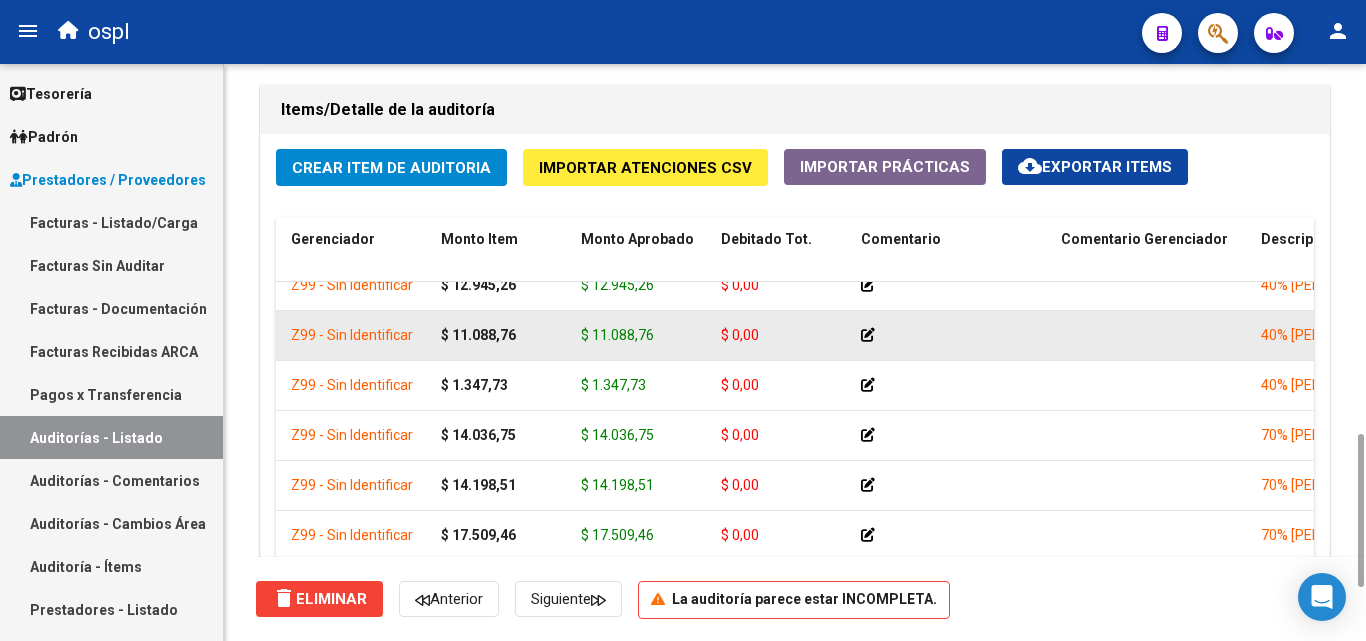click on "$ 11.088,76" 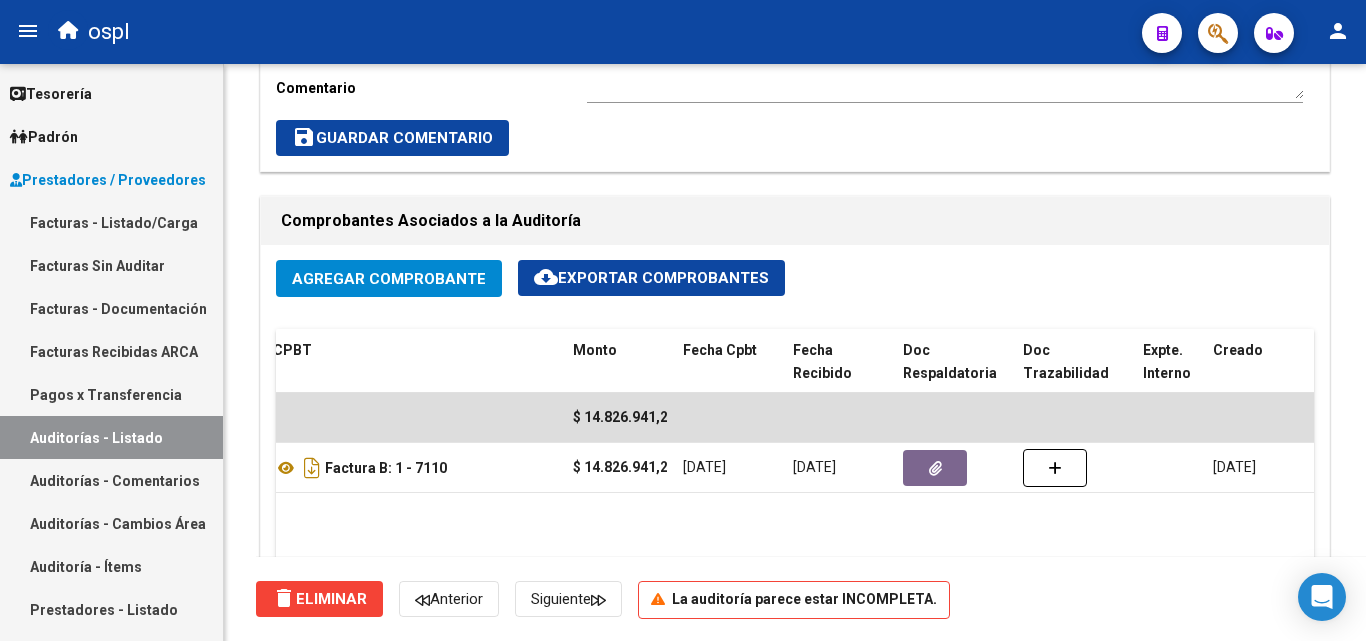 scroll, scrollTop: 1393, scrollLeft: 0, axis: vertical 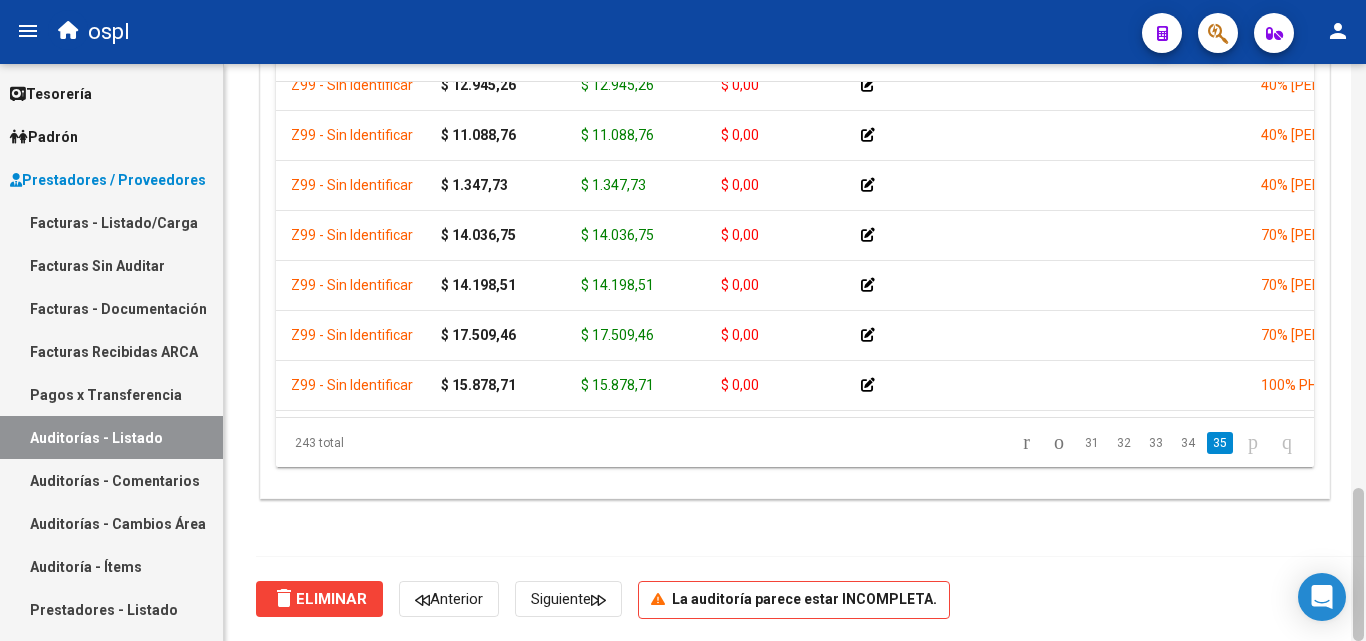 drag, startPoint x: 1361, startPoint y: 477, endPoint x: 1365, endPoint y: 535, distance: 58.137768 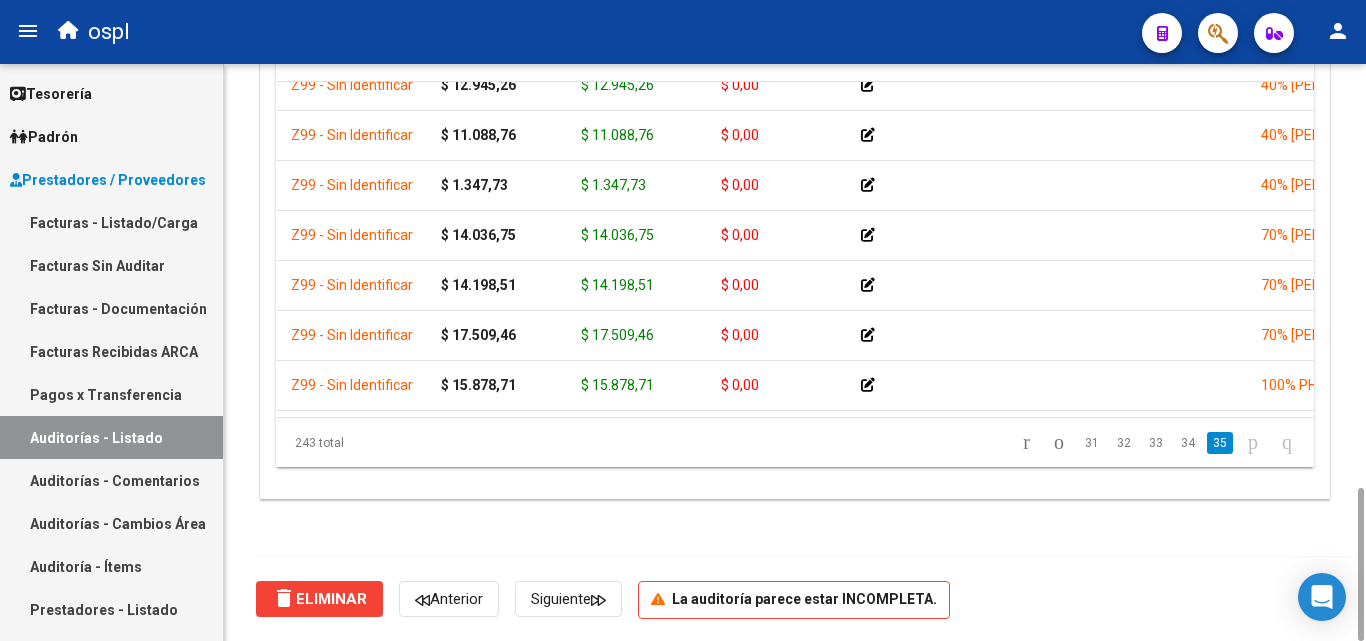 scroll, scrollTop: 11839, scrollLeft: 0, axis: vertical 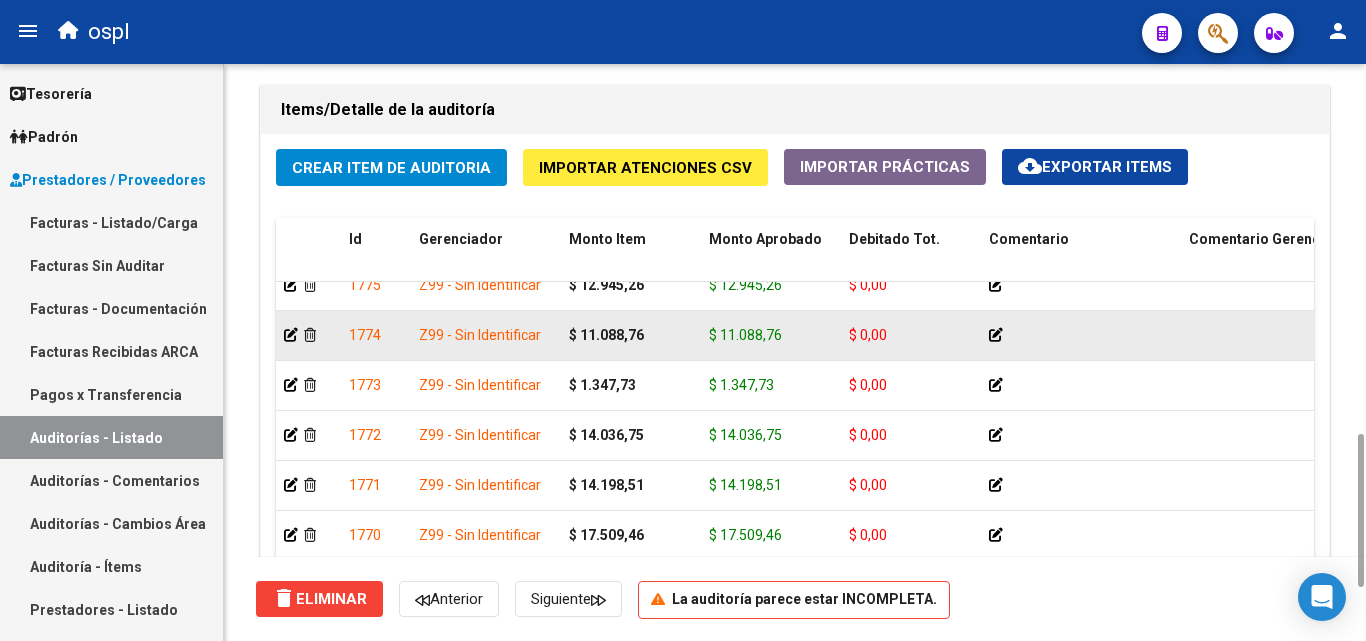 click 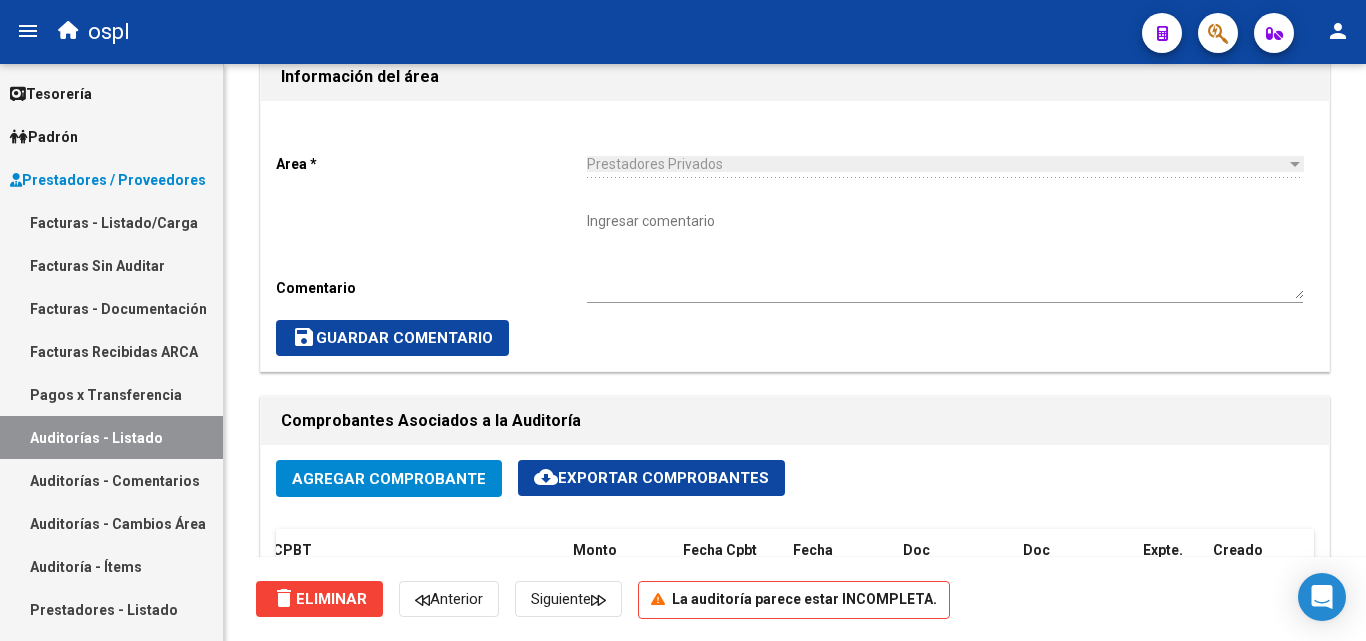 scroll, scrollTop: 1393, scrollLeft: 0, axis: vertical 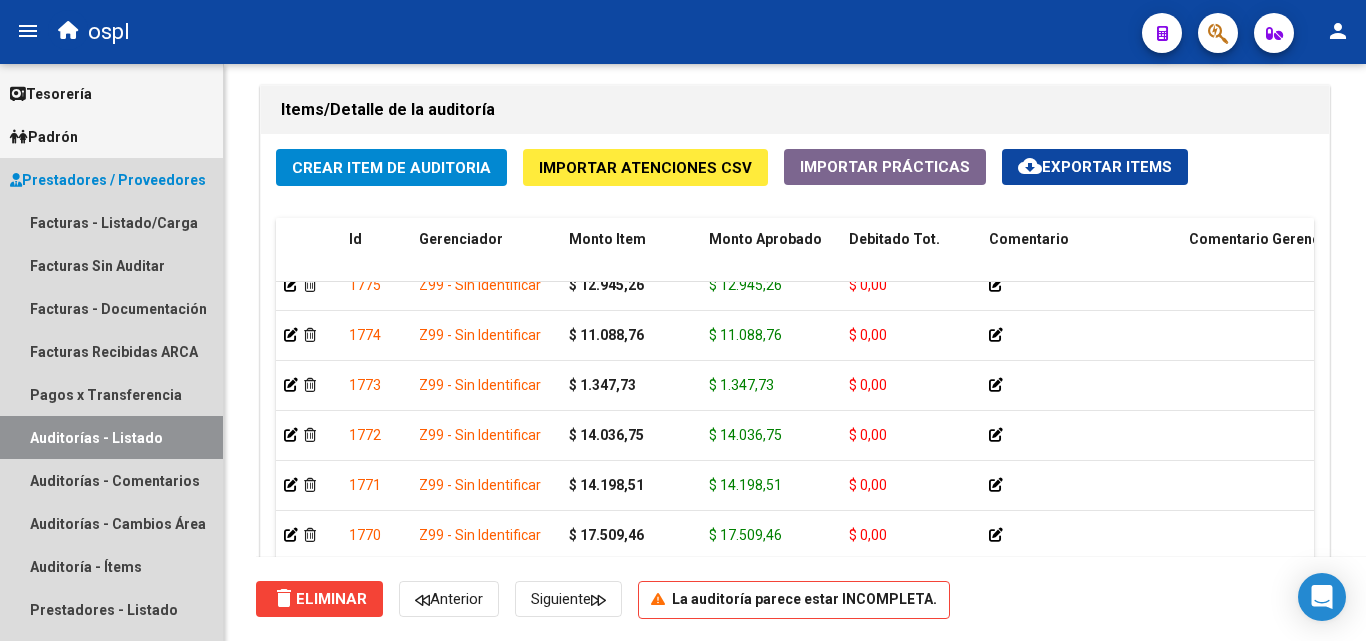 click on "Auditorías - Listado" at bounding box center [111, 437] 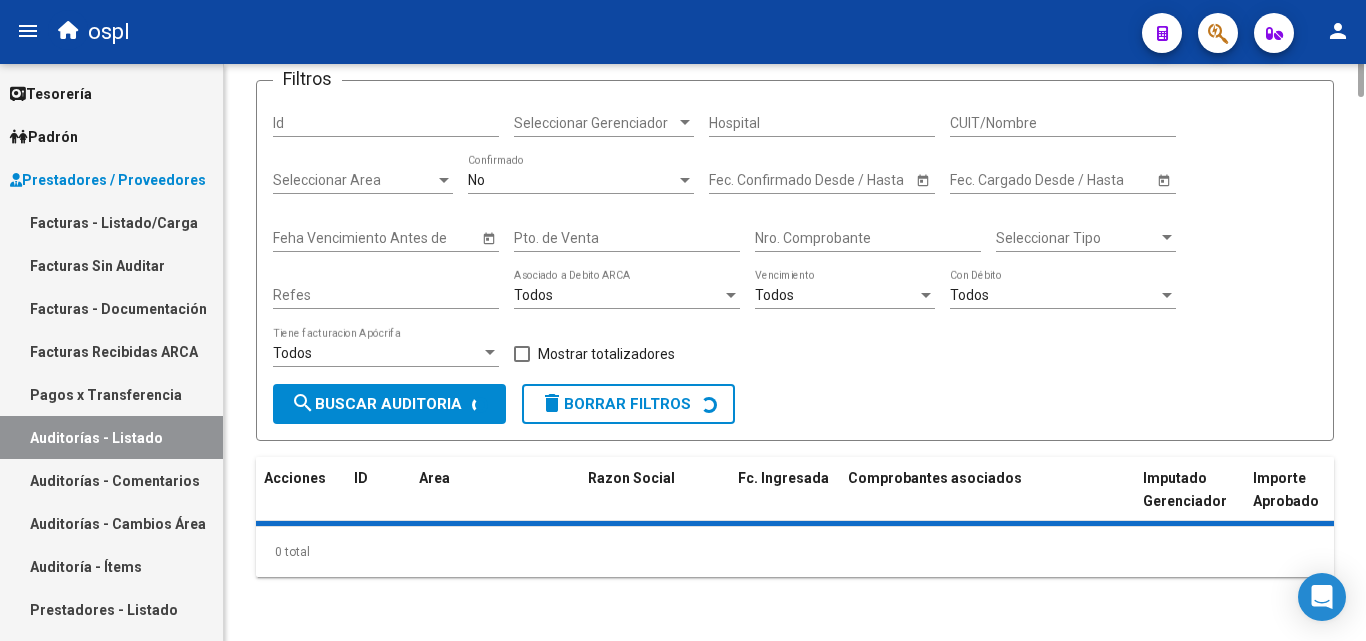 scroll, scrollTop: 0, scrollLeft: 0, axis: both 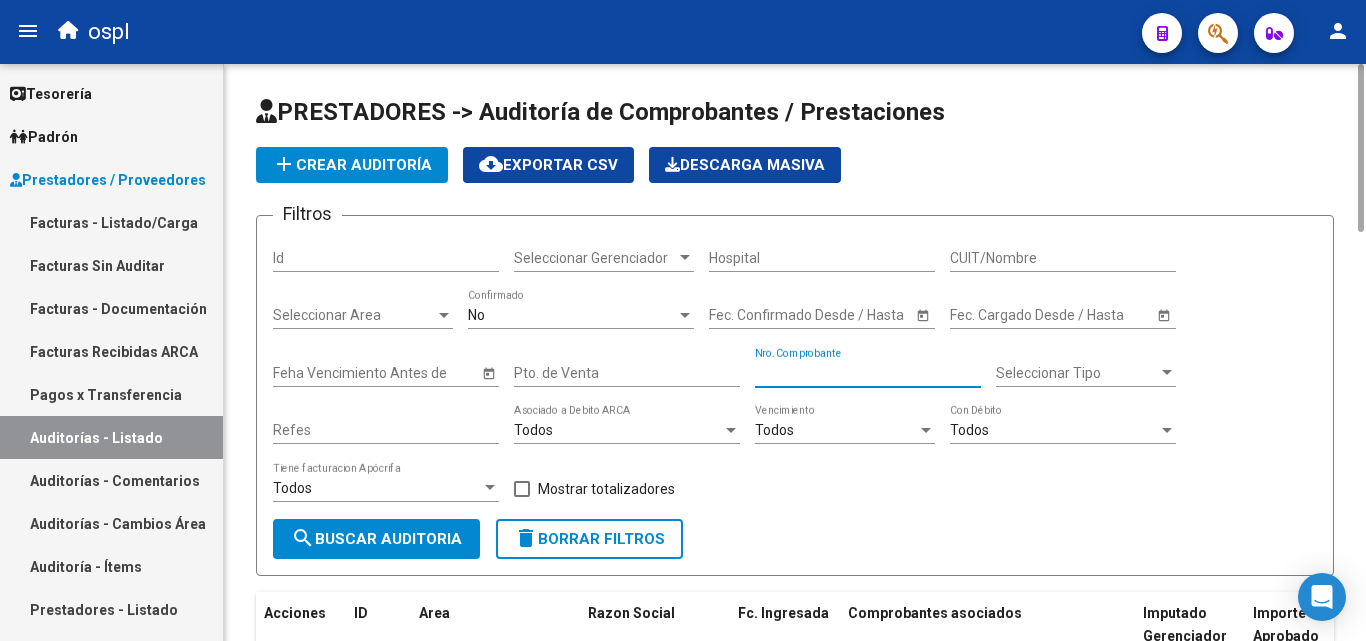 click on "Nro. Comprobante" at bounding box center [868, 373] 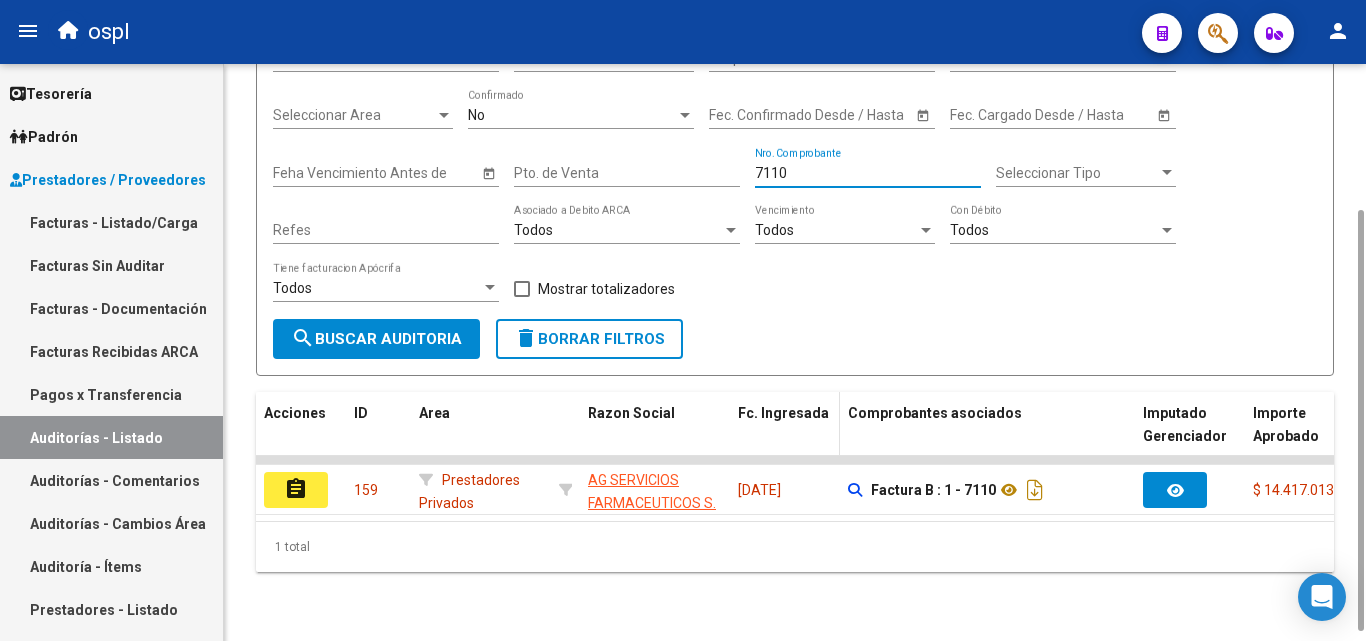 scroll, scrollTop: 213, scrollLeft: 0, axis: vertical 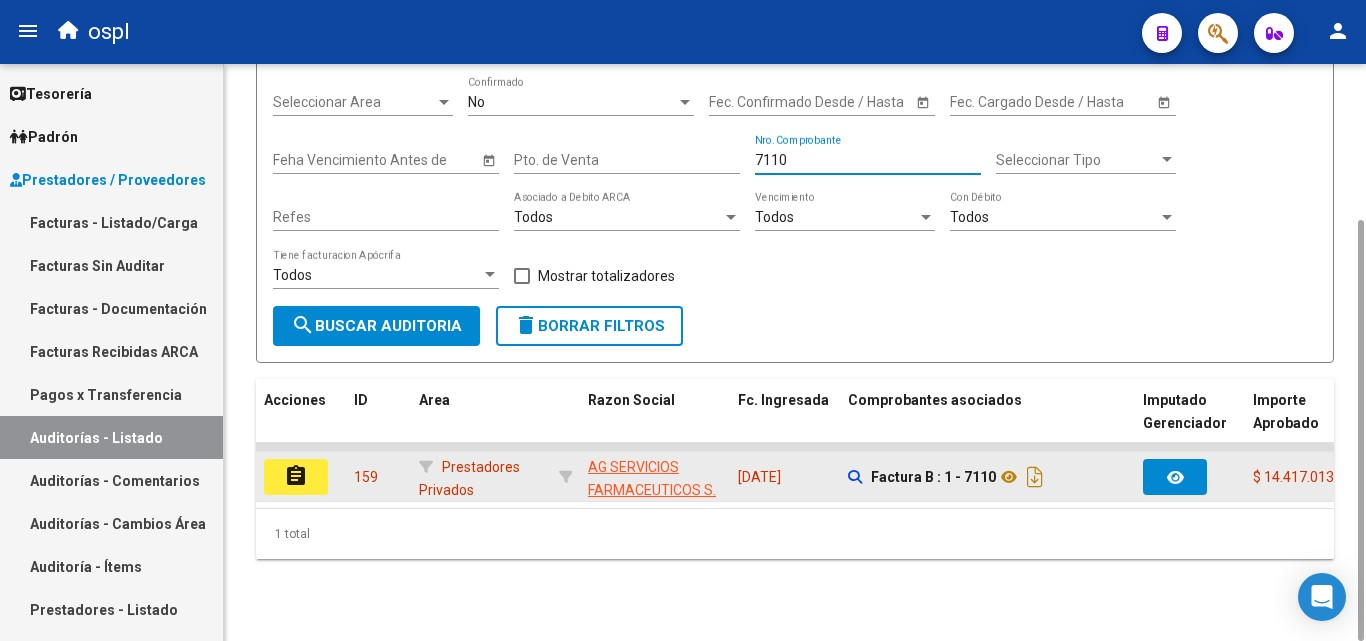 type on "7110" 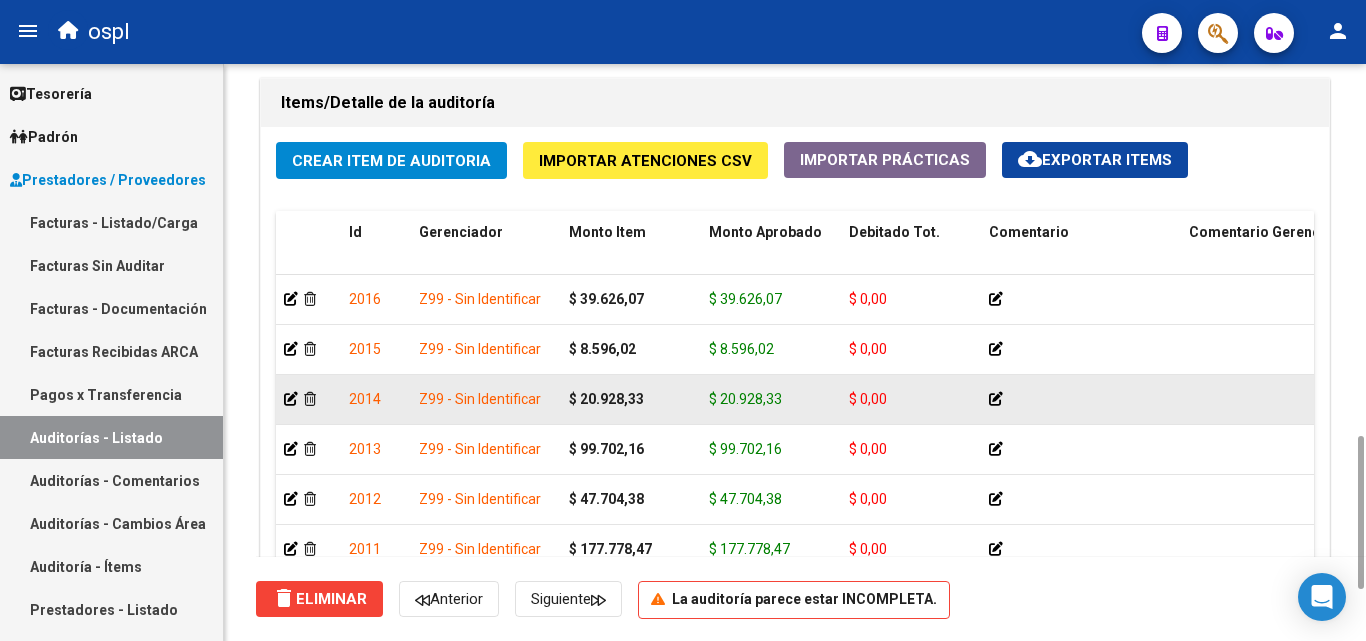 scroll, scrollTop: 1593, scrollLeft: 0, axis: vertical 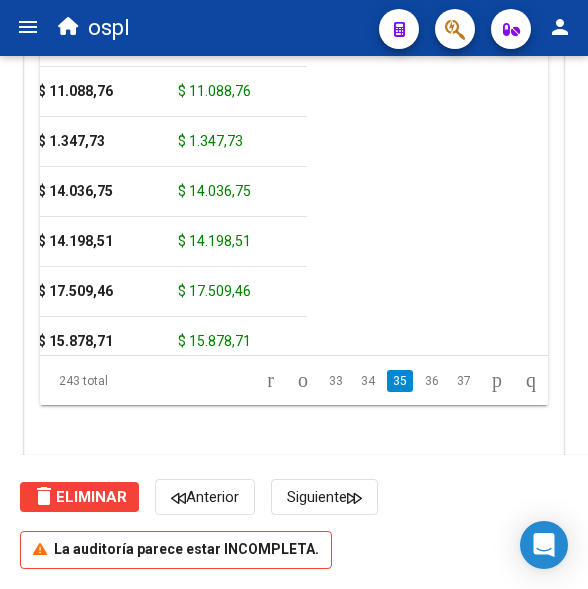 click on "arrow_back Editar 159    cloud_download  Generar informe  Puede notificar al gerenciador respecto de esta auditoria, para invitarlo a formar parte de la misma realizando comentarios.  NOTIFICAR Totales Auditoría Total Comprobantes:  $ 14.826.941,27 Total Items Auditados:  $ 14.417.013,85 Falta Identificar:   $ 409.927,42 Items Auditados Total Aprobado: $ 14.417.013,85 Total Debitado: $ 0,00 Totales Aprobado - Imputado x Gerenciador Gerenciador Total Z99 - Sin Identificar  $ 14.413.030,76 401 - OSPL  $ 3.983,09 Información del área  Area * Prestadores Privados Seleccionar area Comentario    Ingresar comentario  save  Guardar Comentario  Comprobantes Asociados a la Auditoría Agregar Comprobante cloud_download  Exportar Comprobantes  ID CAE Facturado x Orden De Razon Social CPBT Monto Fecha Cpbt Fecha Recibido Doc Respaldatoria Doc Trazabilidad Expte. Interno Creado Usuario $ 14.826.941,27 26315 AG SERVICIOS FARMACEUTICOS S. A.  Factura B: 1 - 7110  $ 14.826.941,27 17/02/2025 21/02/2025 21/02/2025" 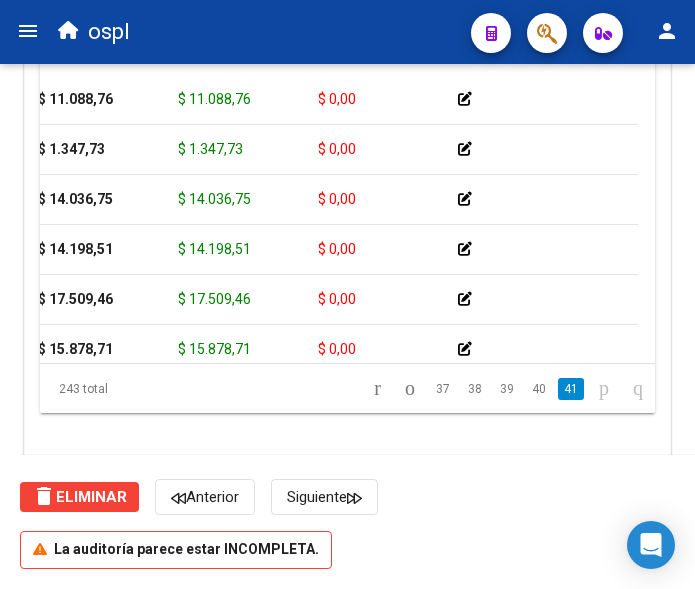 scroll, scrollTop: 11875, scrollLeft: 295, axis: both 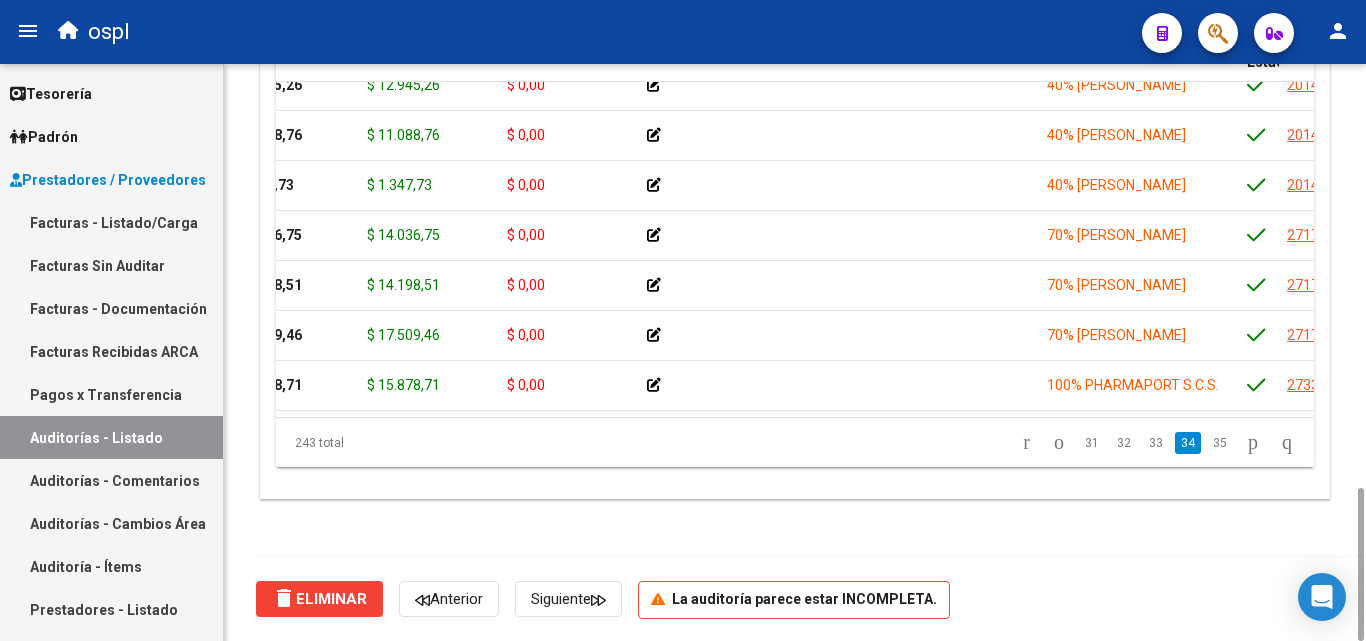 click on "Crear Item de Auditoria Importar Atenciones CSV  Importar Prácticas
cloud_download  Exportar Items  Id Gerenciador Monto Item Monto Aprobado Debitado Tot. Comentario Comentario Gerenciador Descripción Afiliado Estado CUIL Documento Nombre Completo Fec. Prestación Atencion Tipo Nomenclador Código Nomenclador Nombre Usuario Creado Area Creado Area Modificado     1775  Z99 - Sin Identificar $ 12.945,26 $ 12.945,26 $ 0,00          40% 	SARMIENTO
20143475353  14347535   DAMIANI JORGE ALBERTO          -   26/11/2024   Medicación  Liquidaciones Liquidaciones   19/06/2025   Prestadores Privados     1774  Z99 - Sin Identificar $ 11.088,76 $ 11.088,76 $ 0,00          40% 	SARMIENTO
20143475353  14347535   DAMIANI JORGE ALBERTO          -   26/11/2024   Medicación  Liquidaciones Liquidaciones   19/06/2025   Prestadores Privados     1773  Z99 - Sin Identificar $ 1.347,73 $ 1.347,73 $ 0,00          40% 	SARMIENTO
20143475353  14347535   DAMIANI JORGE ALBERTO          -   26/11/2024" 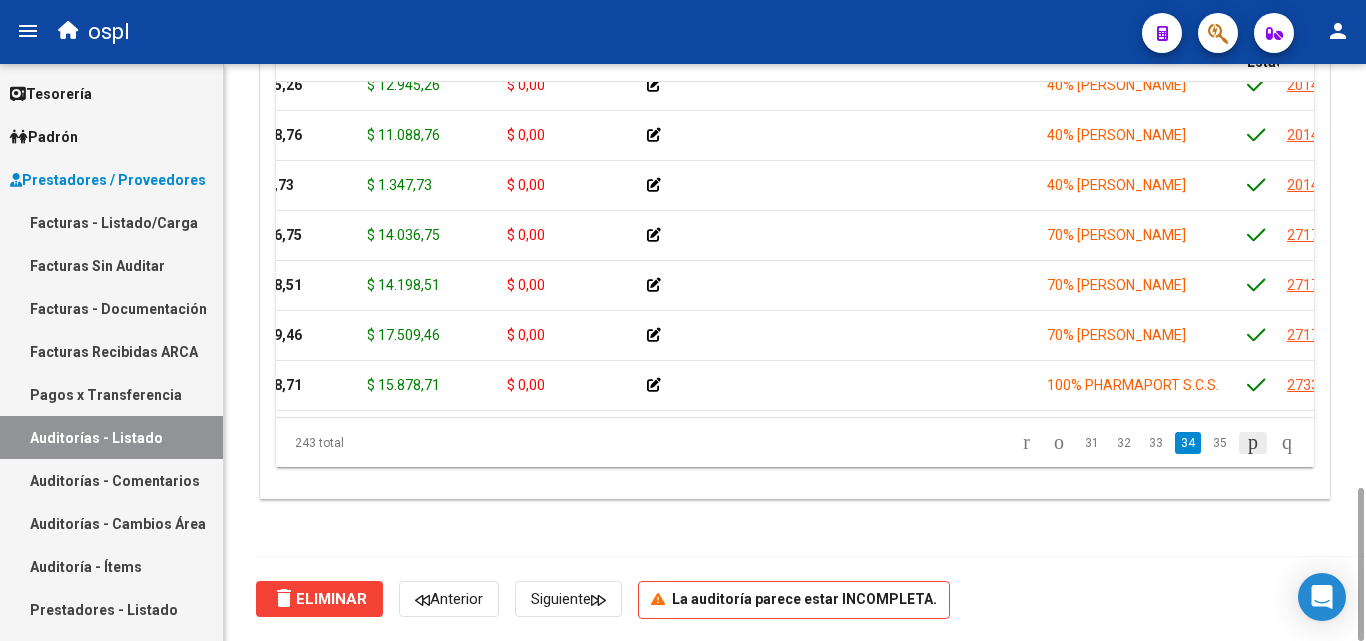 click 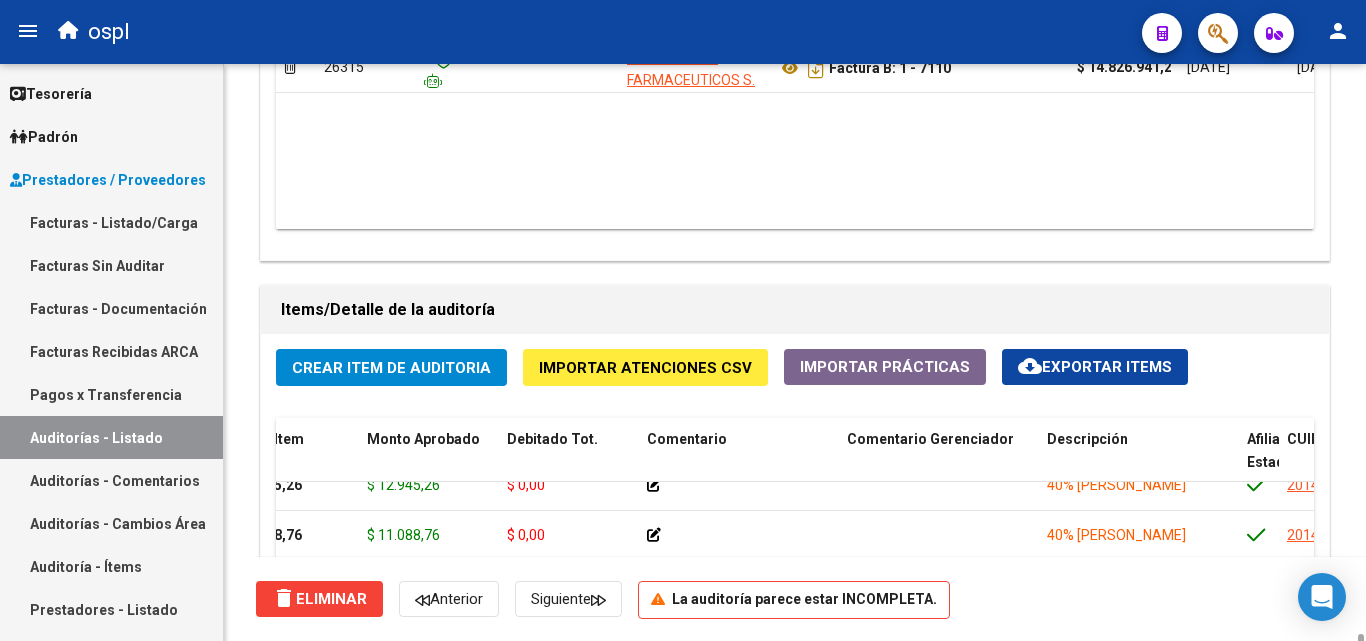 scroll, scrollTop: 1393, scrollLeft: 0, axis: vertical 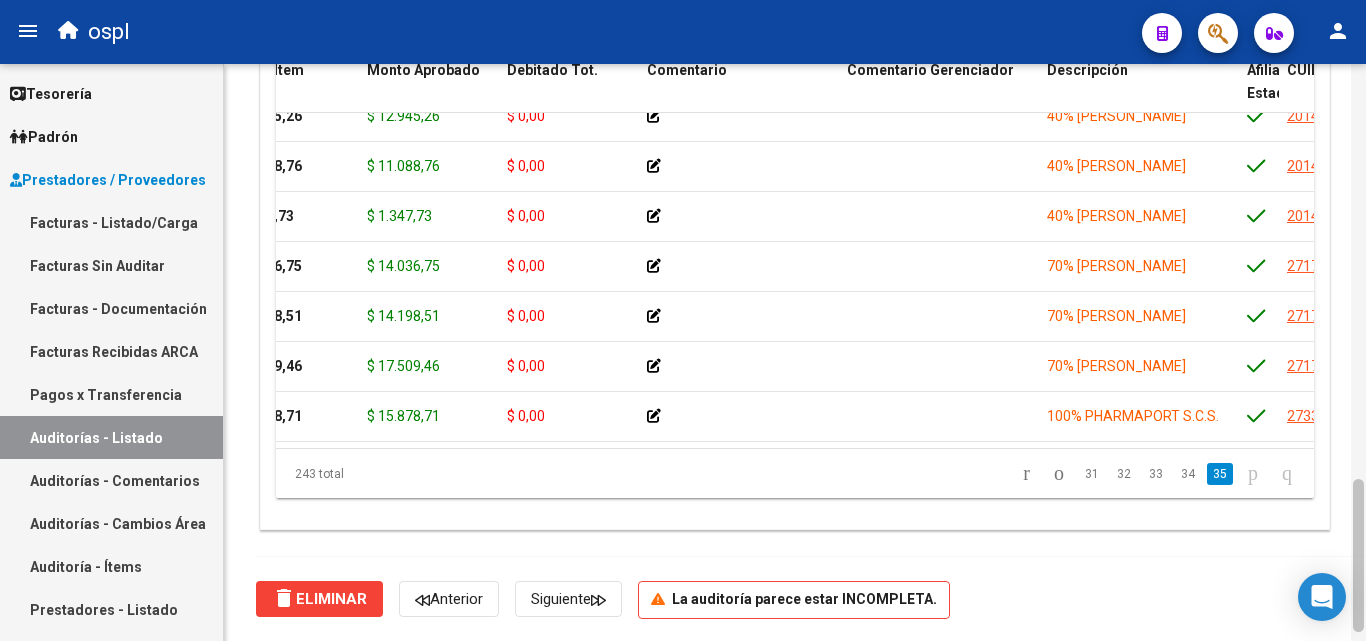 drag, startPoint x: 1363, startPoint y: 458, endPoint x: 1365, endPoint y: 503, distance: 45.044422 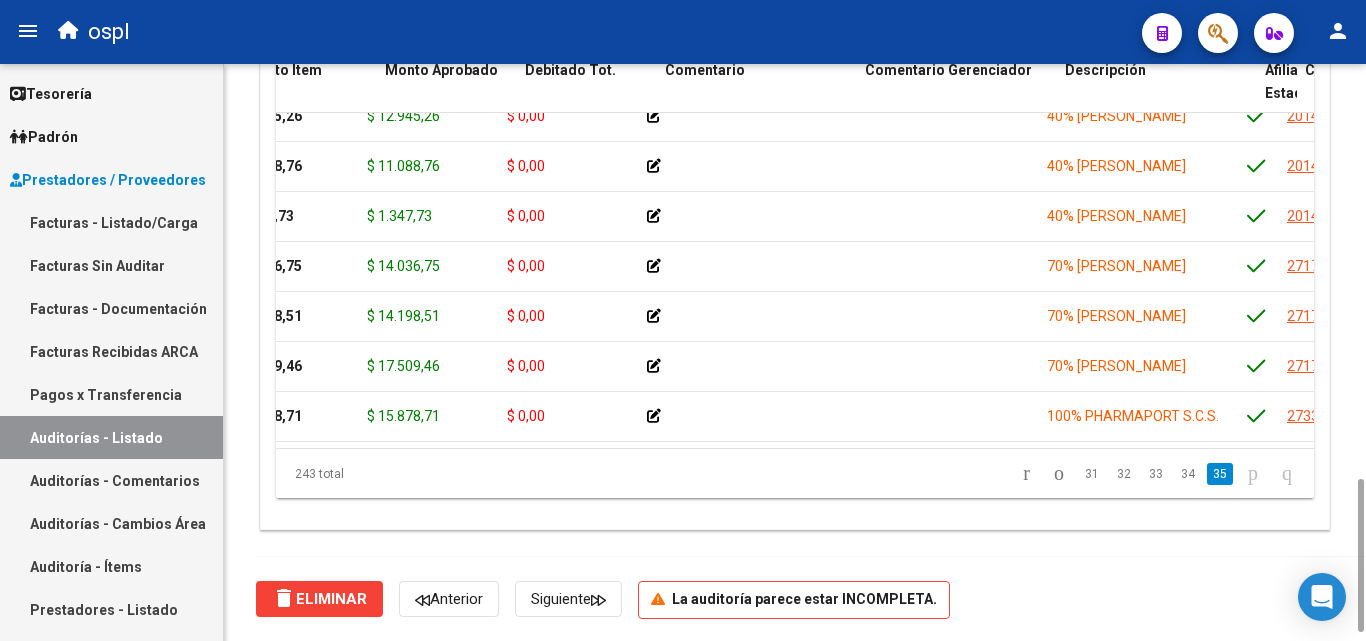 scroll, scrollTop: 11839, scrollLeft: 317, axis: both 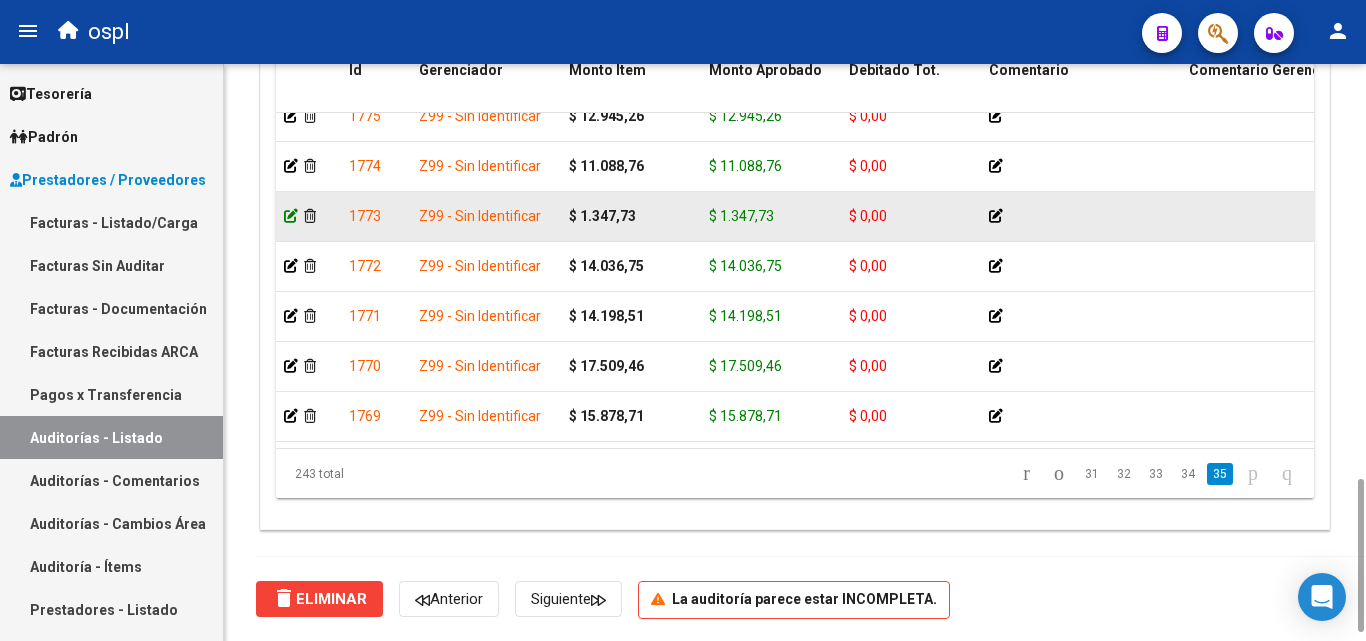 click 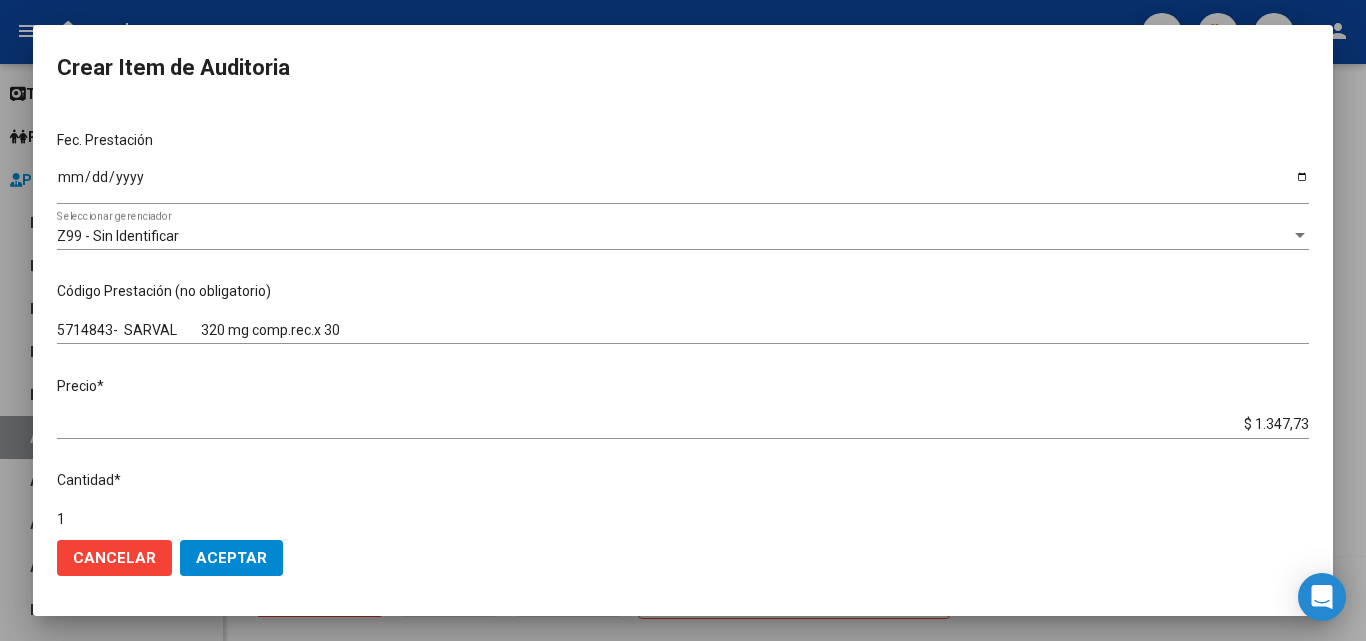 scroll, scrollTop: 200, scrollLeft: 0, axis: vertical 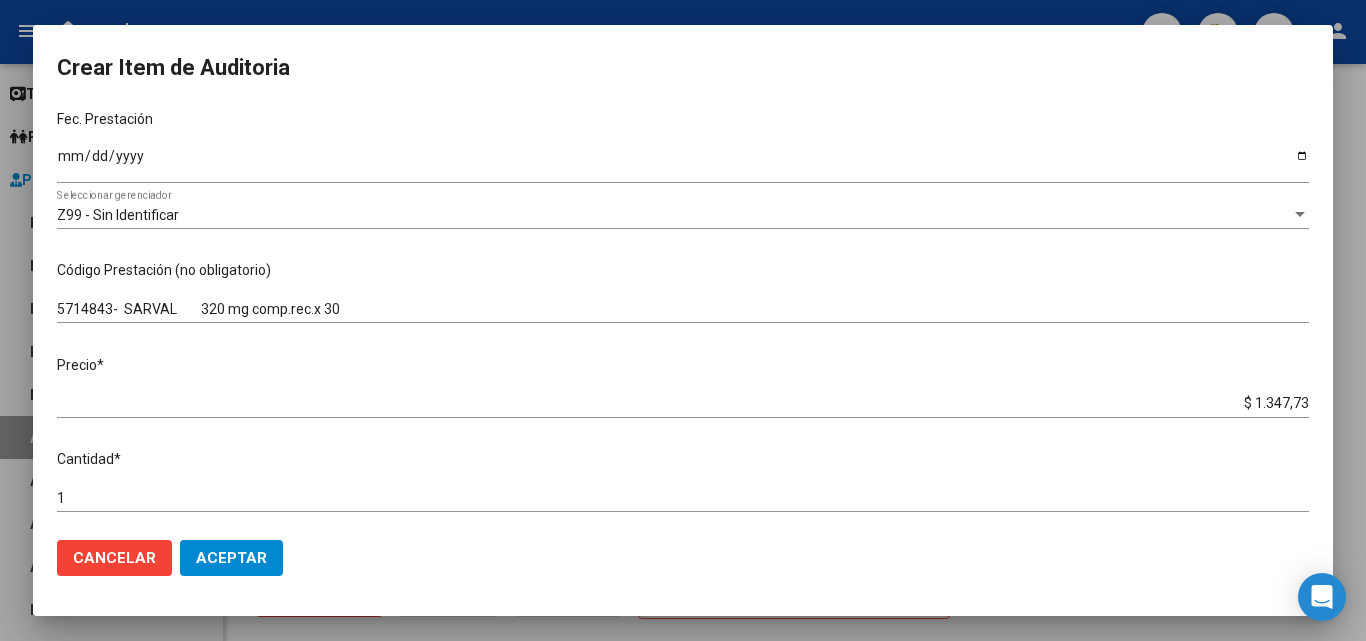 click on "Precio  *   $ 1.347,73 Ingresar el precio" at bounding box center (691, 383) 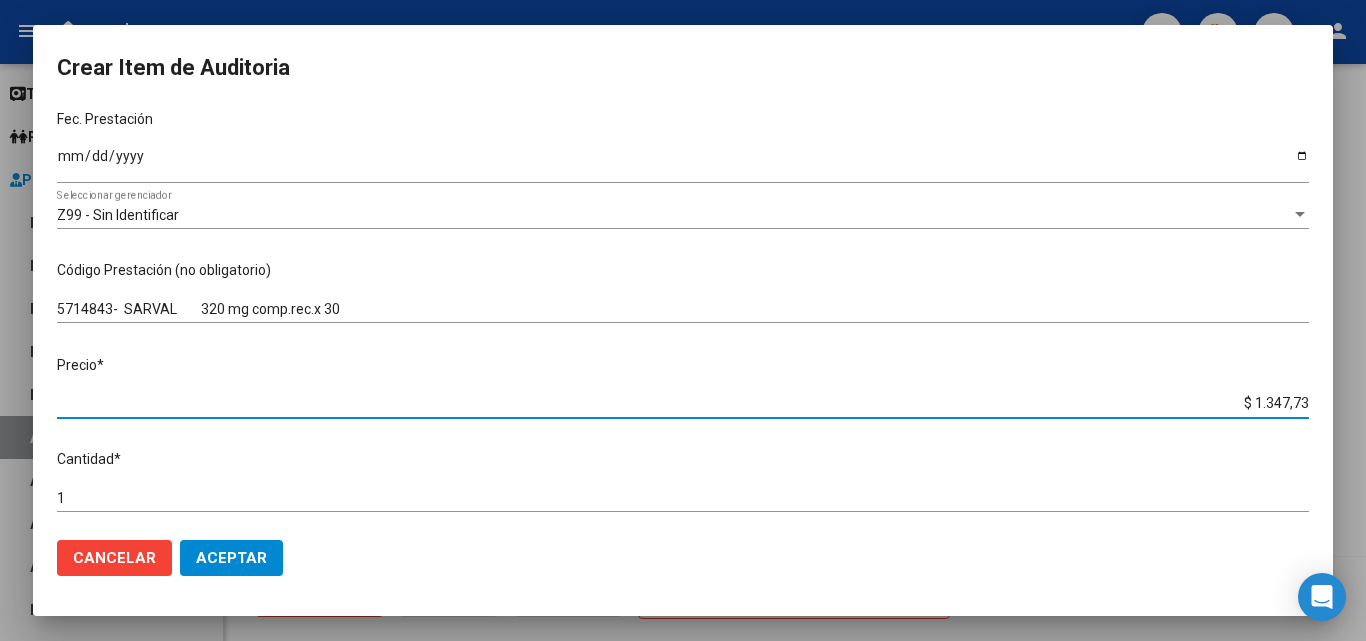 click on "$ 1.347,73" at bounding box center [683, 403] 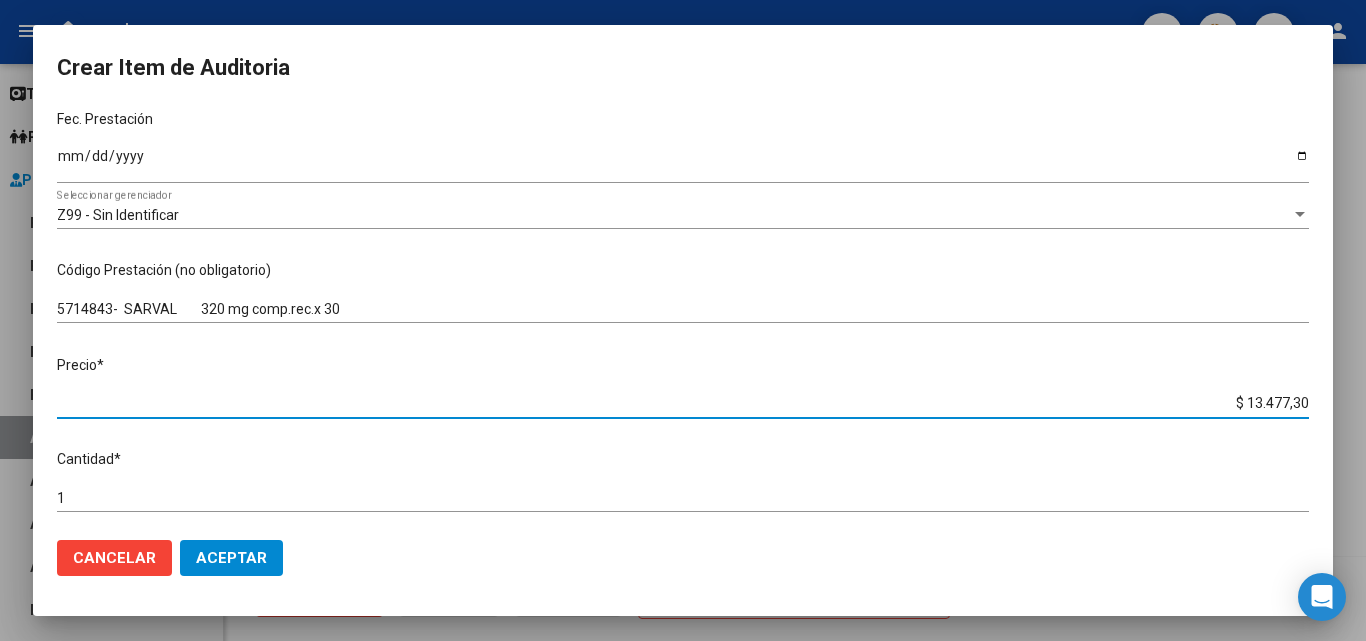 type on "$ 13.477,30" 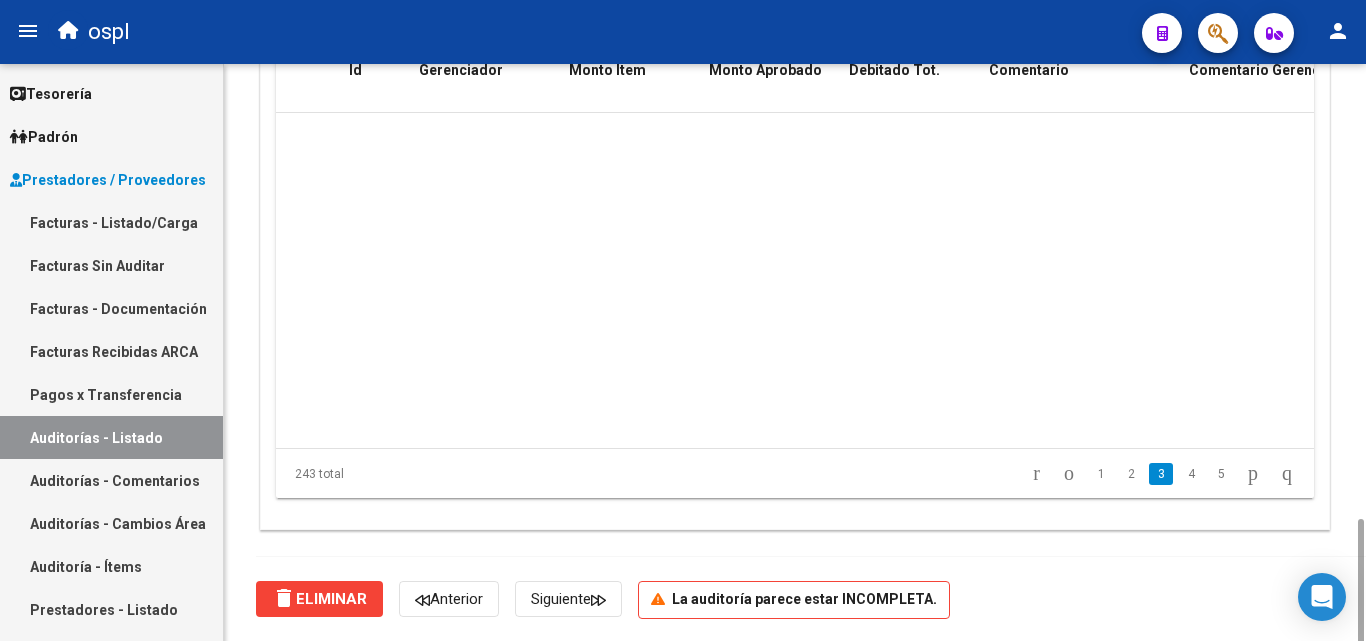 scroll, scrollTop: 1593, scrollLeft: 0, axis: vertical 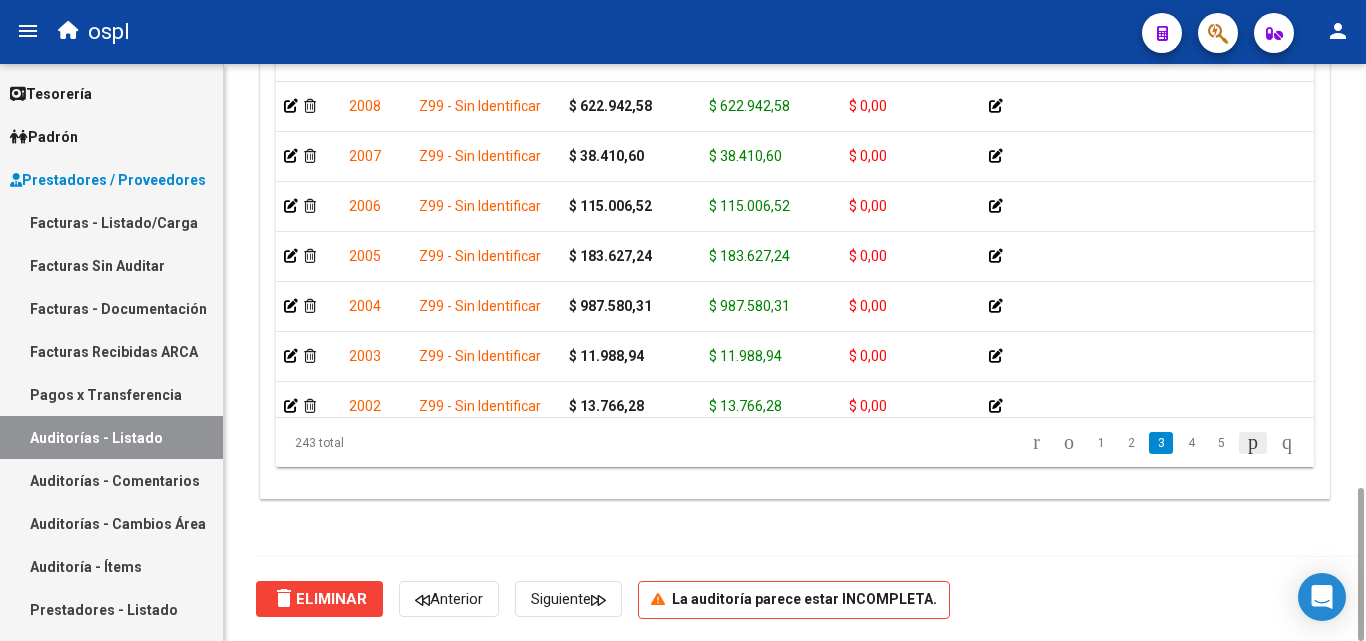 click 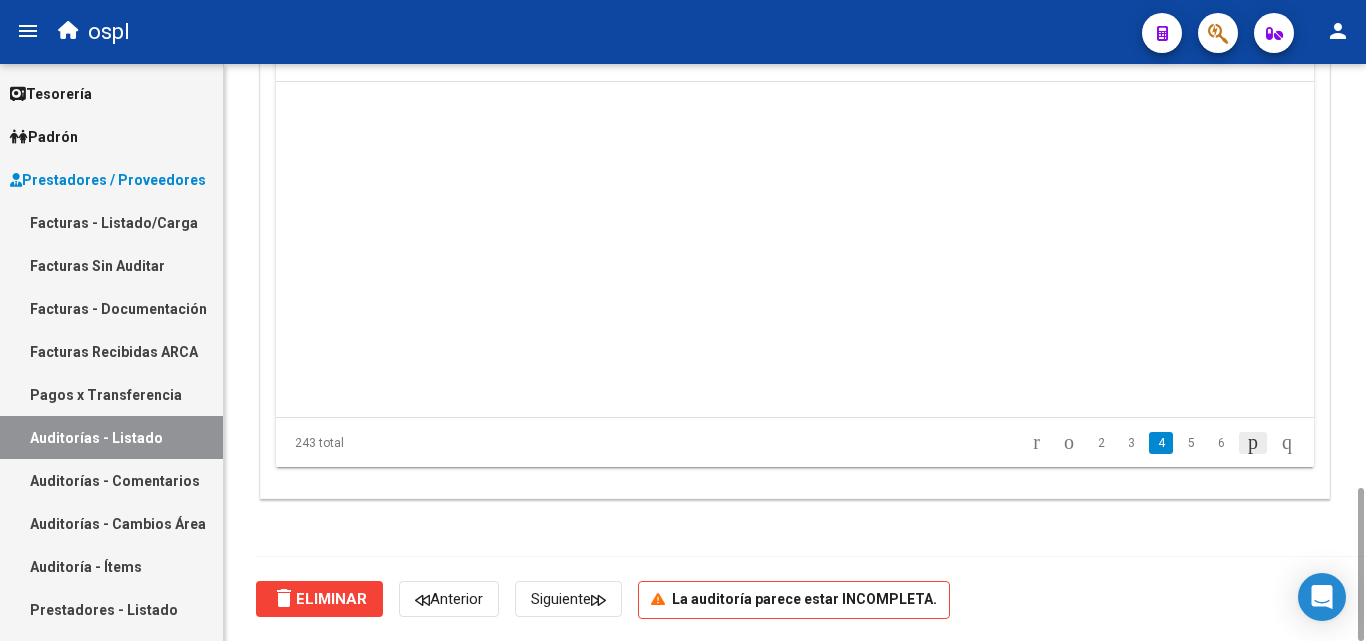 scroll, scrollTop: 1050, scrollLeft: 0, axis: vertical 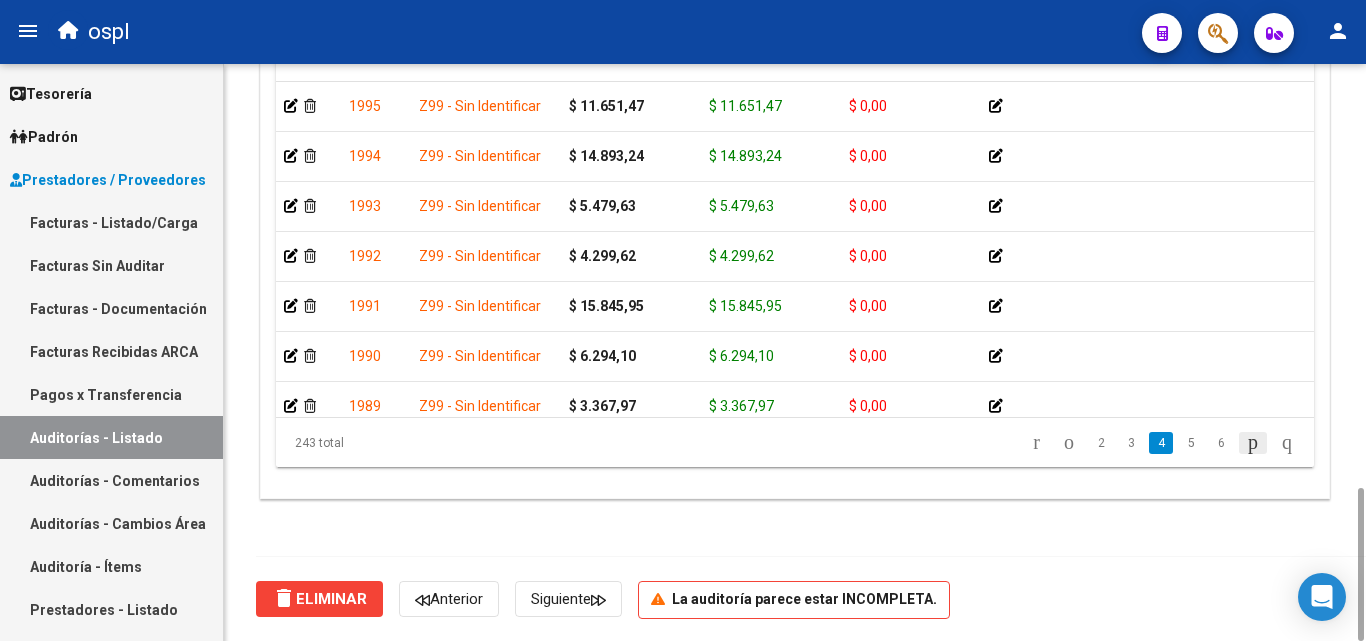 click 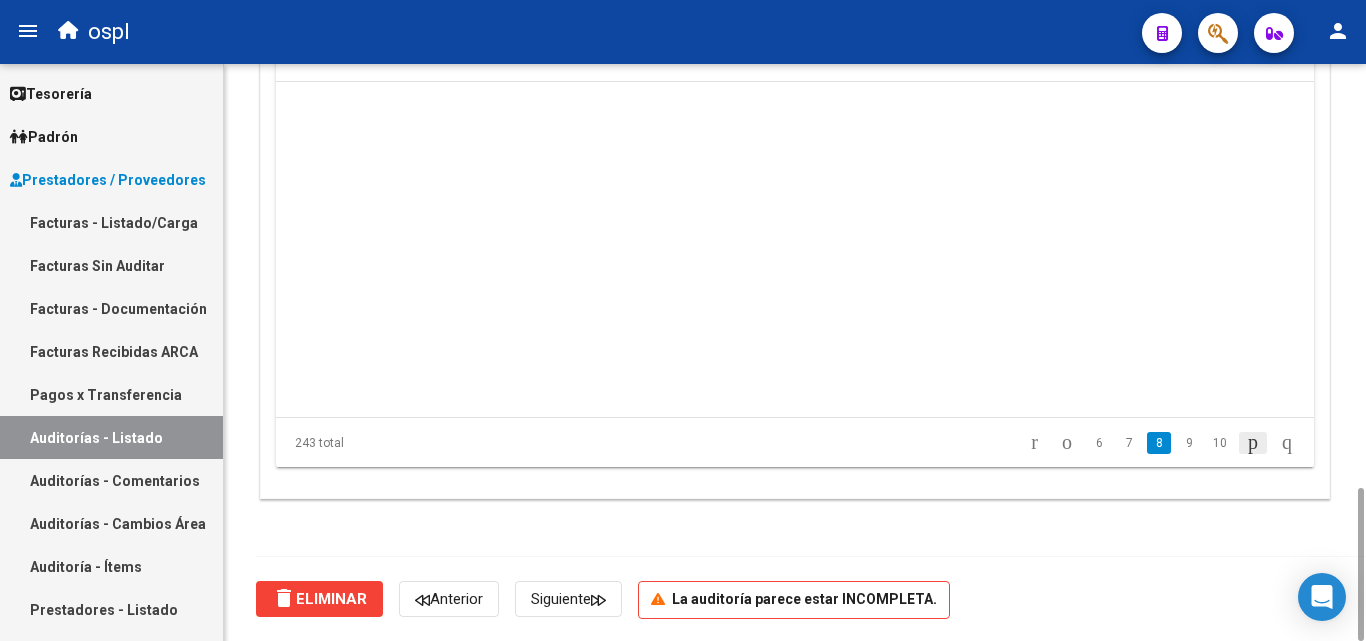 click 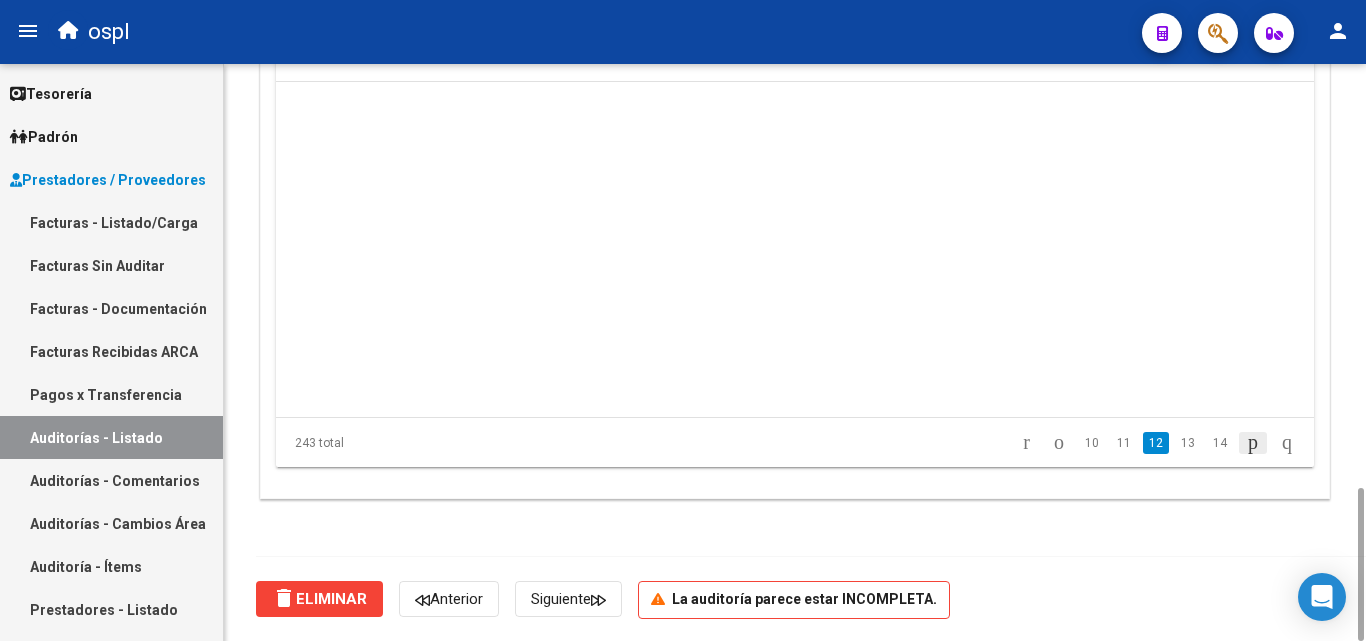 click 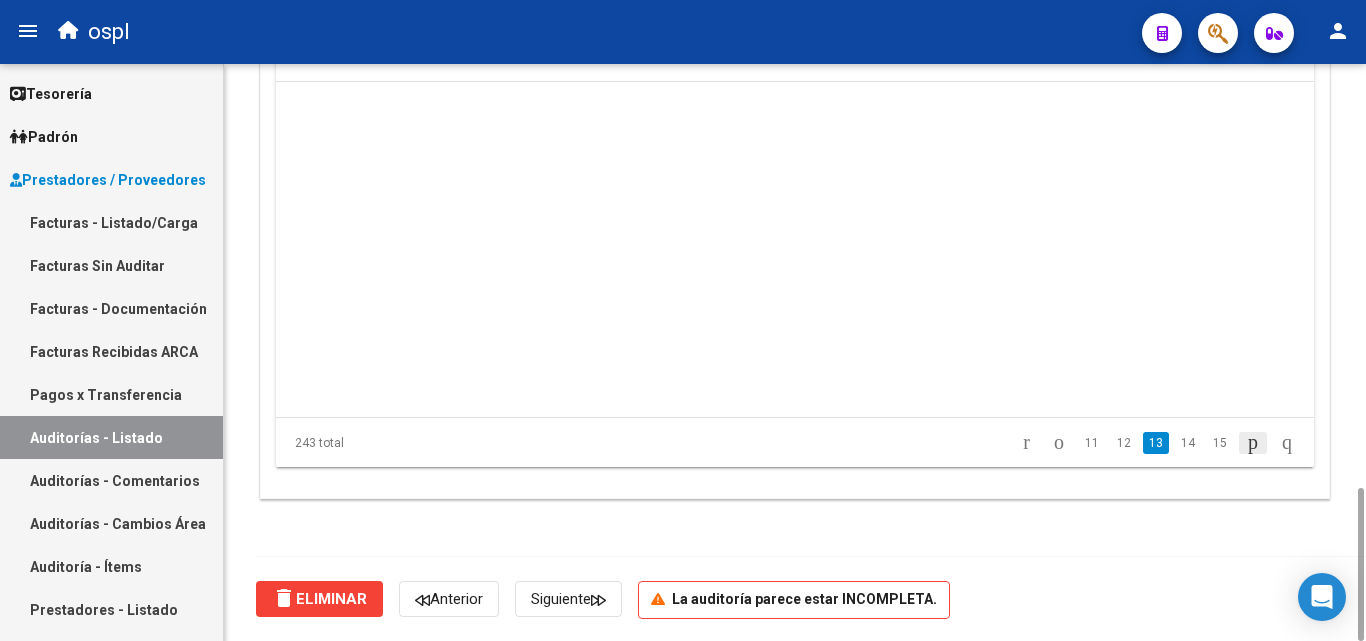 scroll, scrollTop: 4200, scrollLeft: 0, axis: vertical 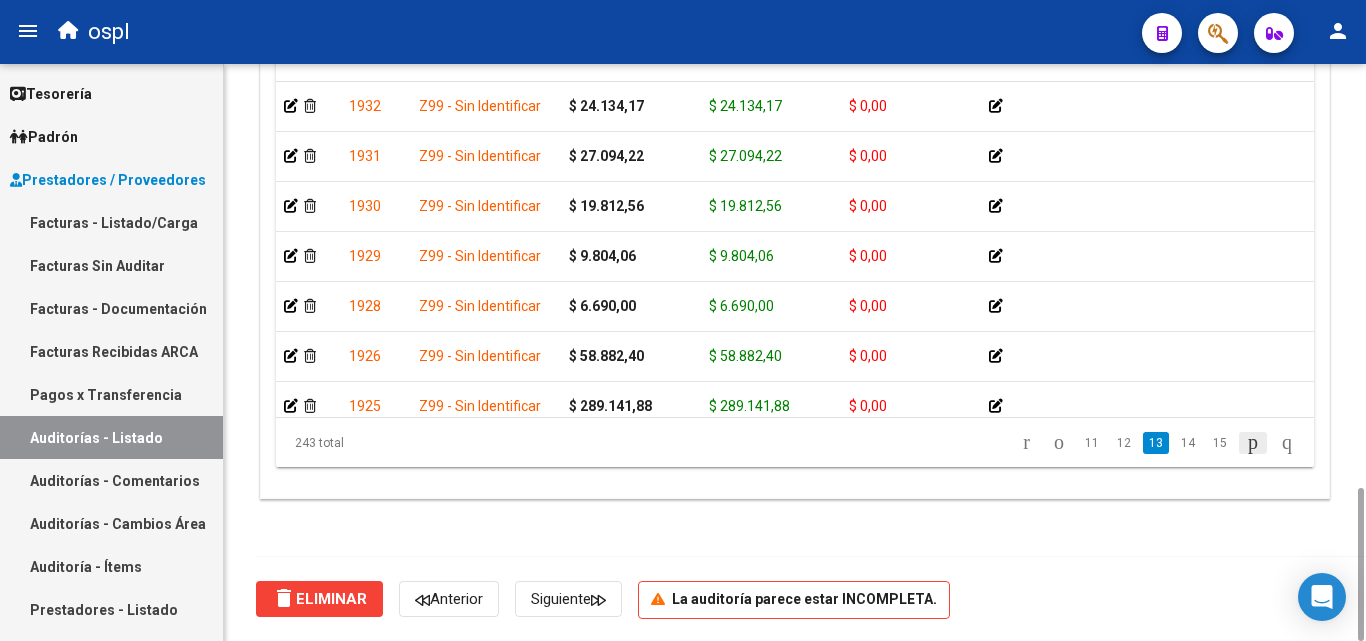 click 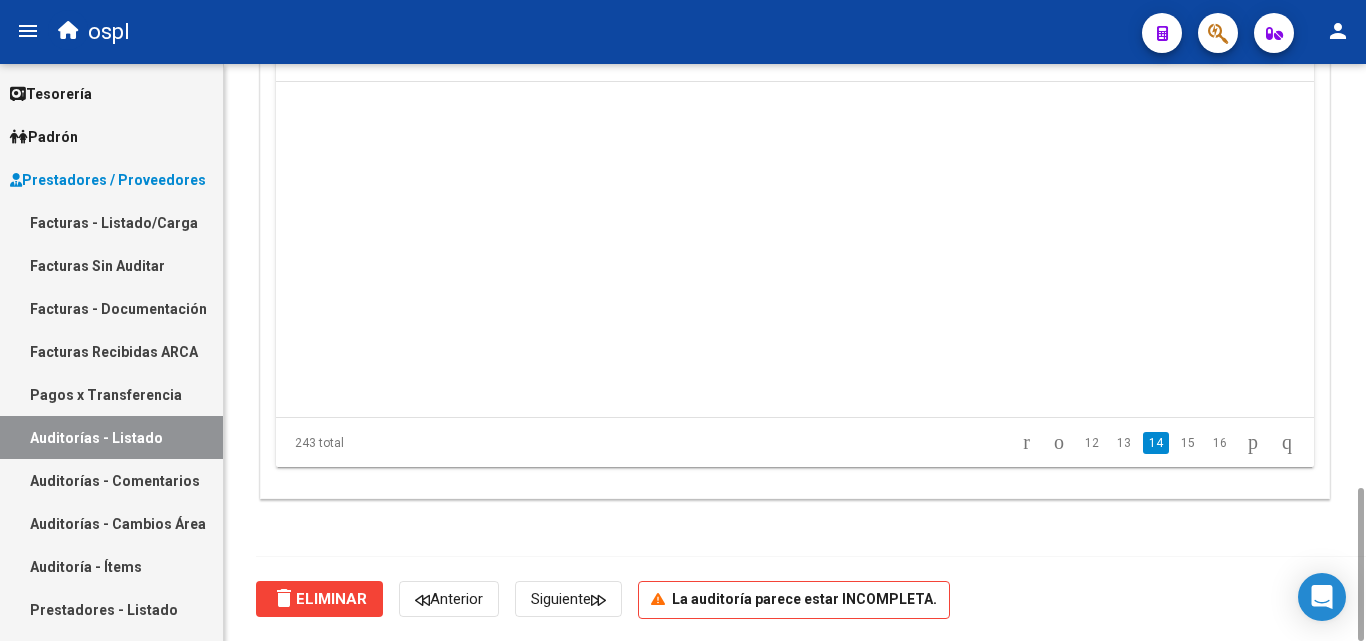 scroll, scrollTop: 4550, scrollLeft: 0, axis: vertical 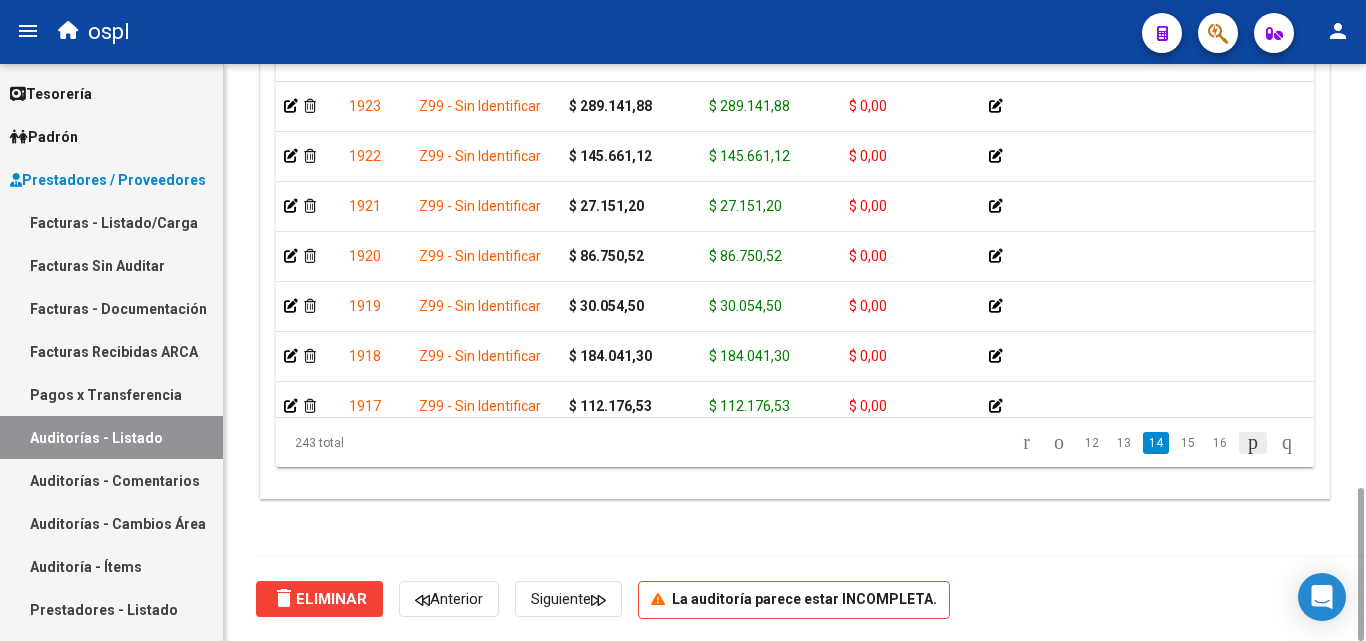 click 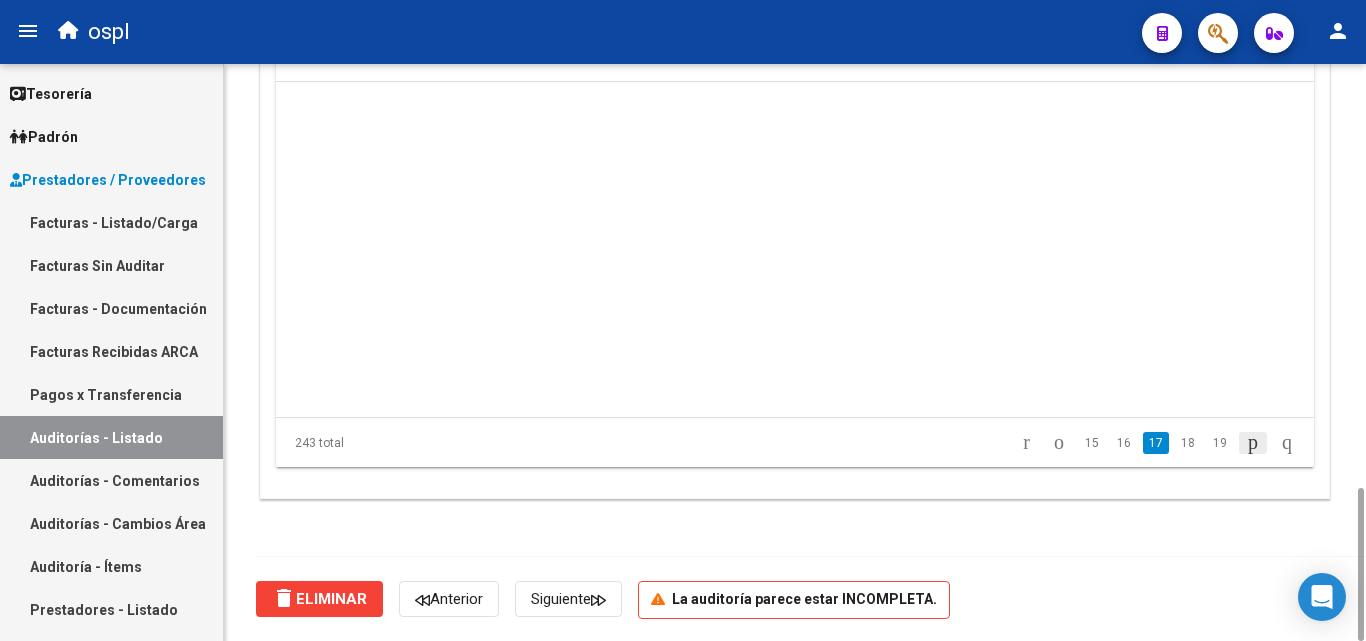 click 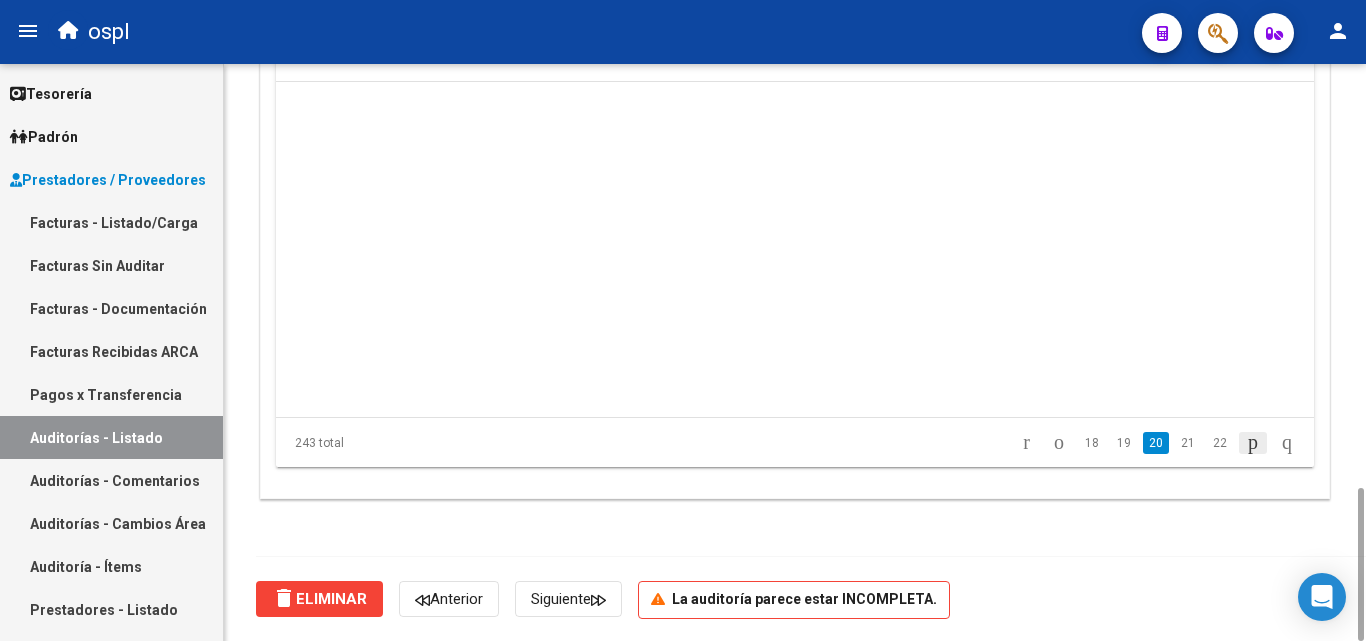click 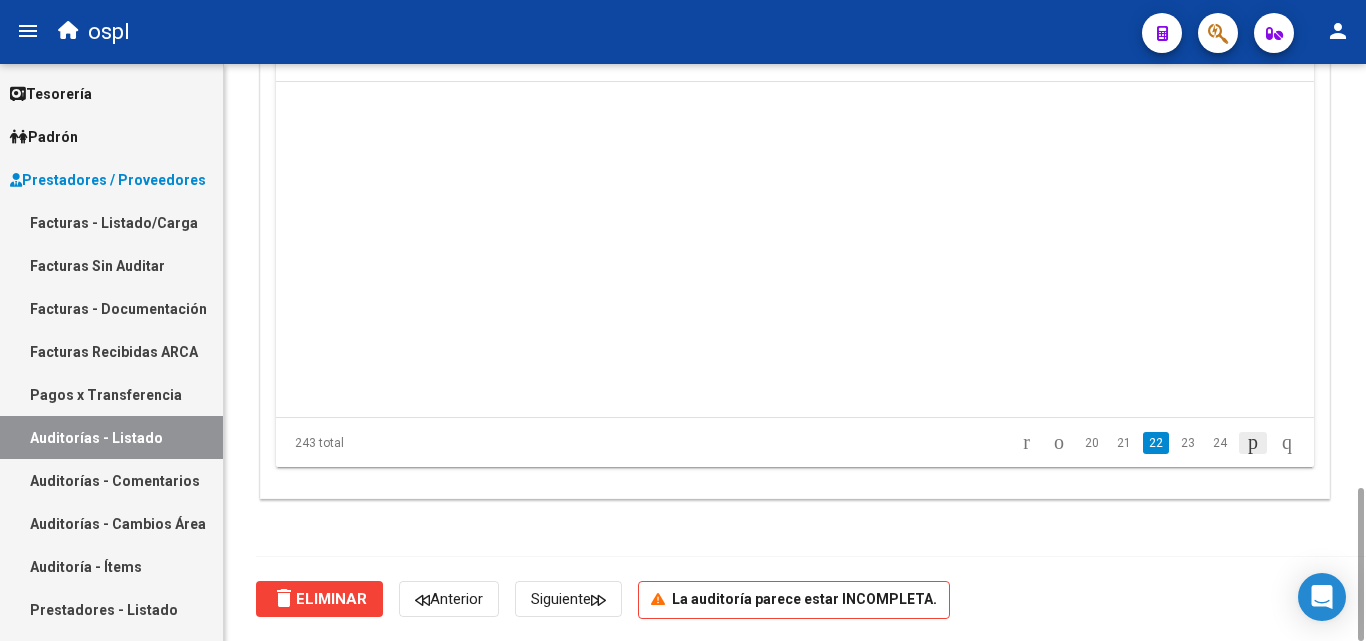 click 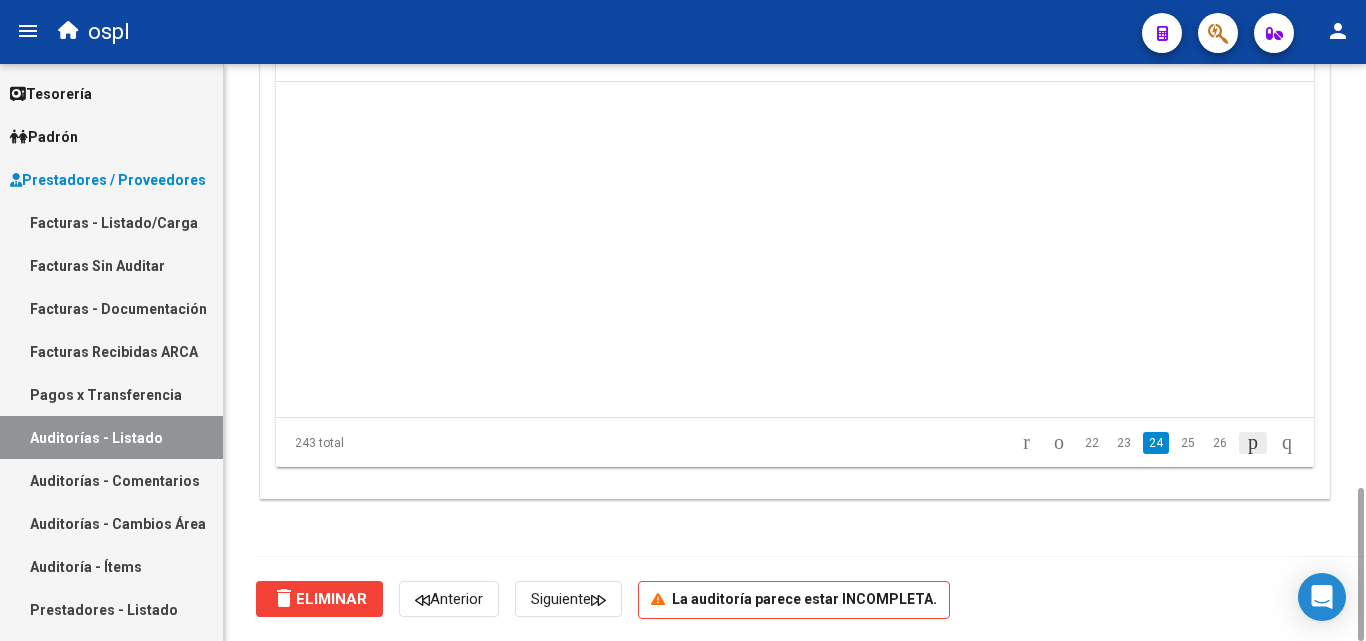 scroll, scrollTop: 8050, scrollLeft: 0, axis: vertical 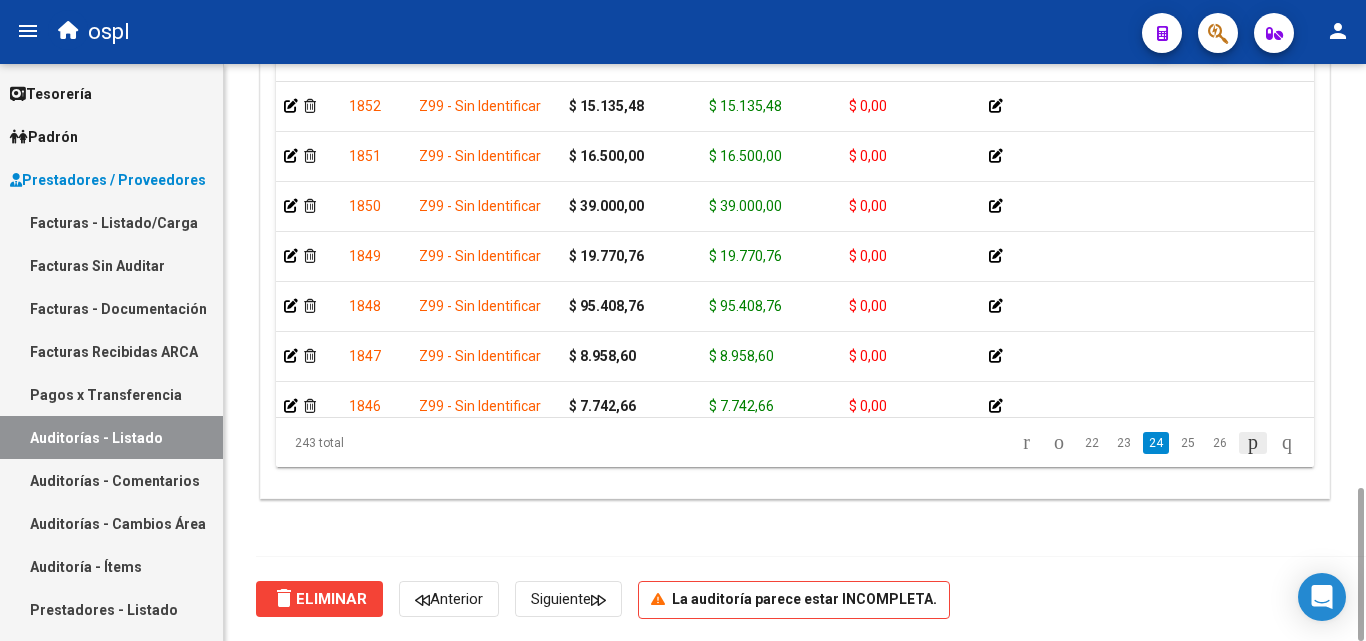 click 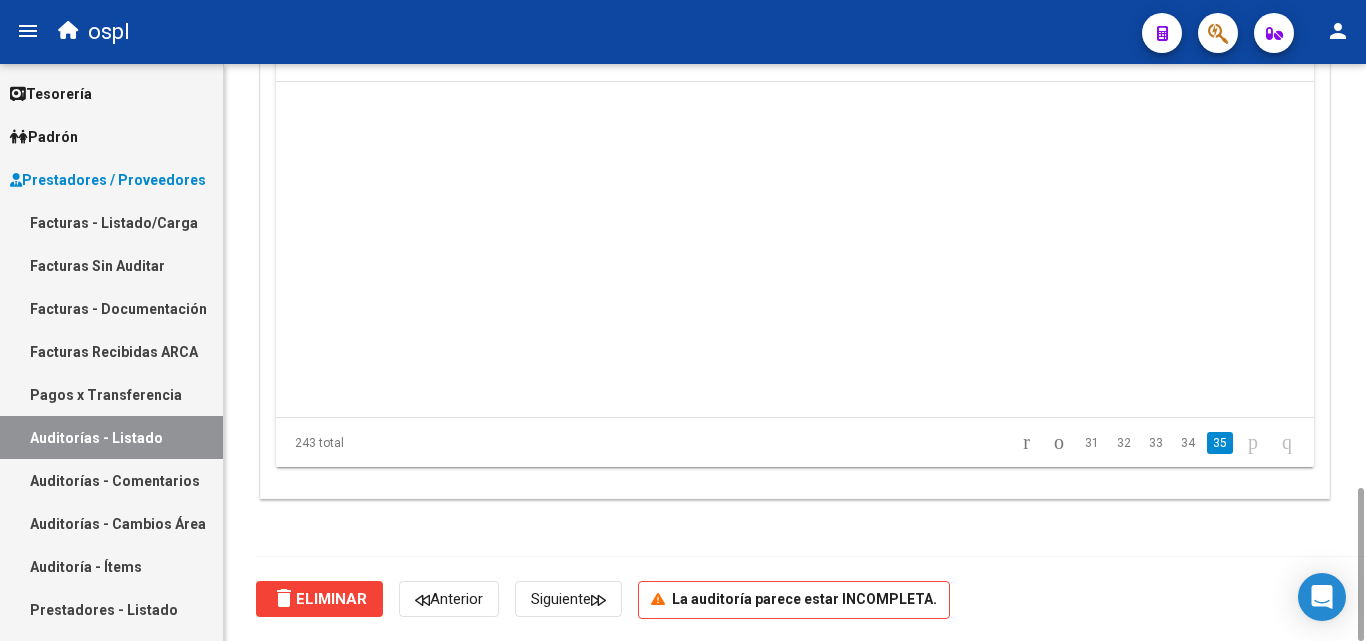 scroll, scrollTop: 11839, scrollLeft: 0, axis: vertical 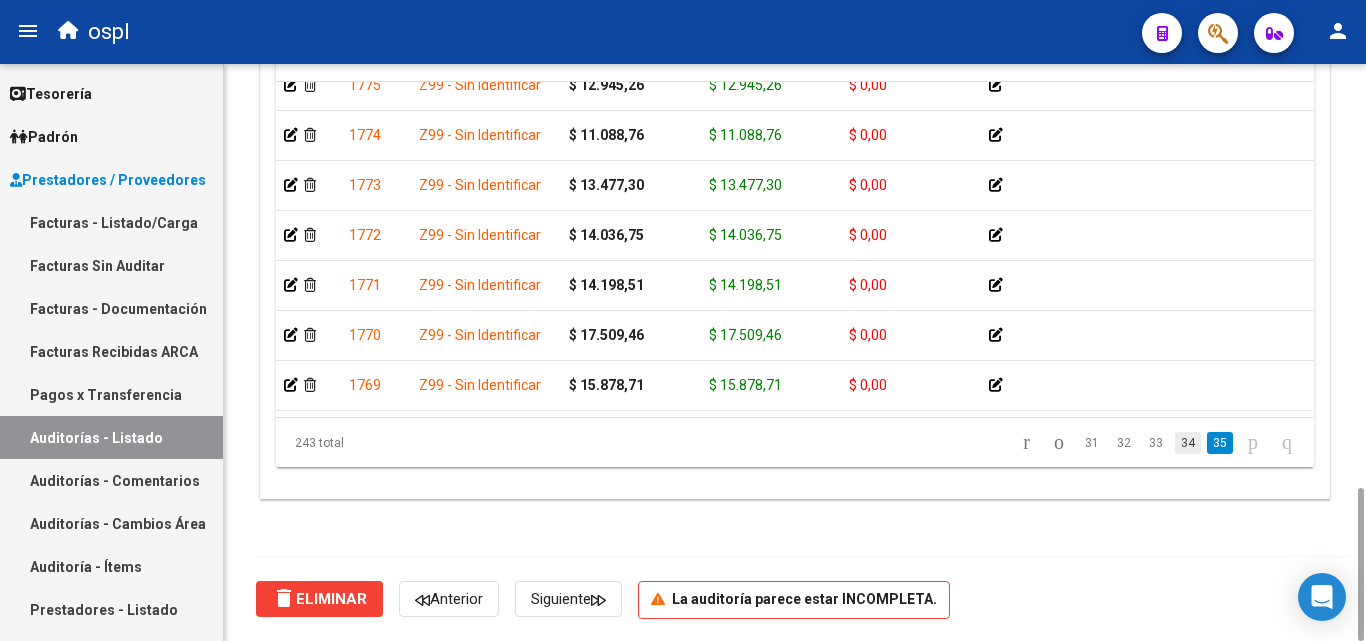 click on "34" 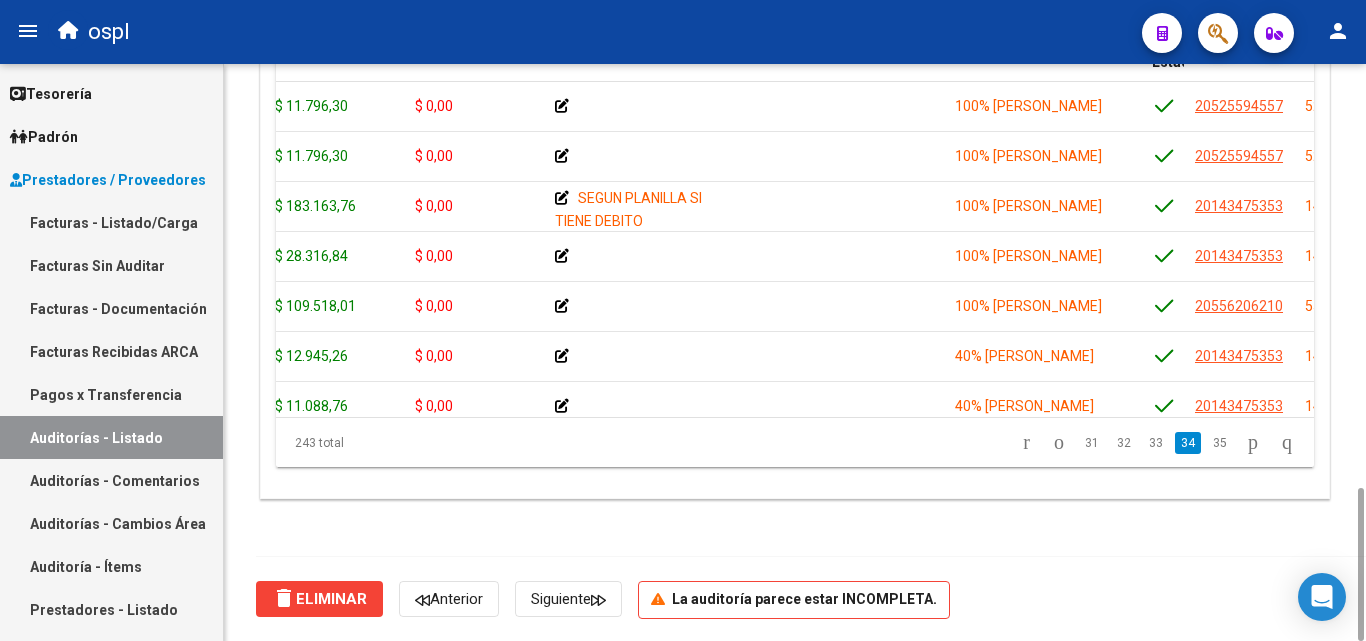 scroll, scrollTop: 11550, scrollLeft: 437, axis: both 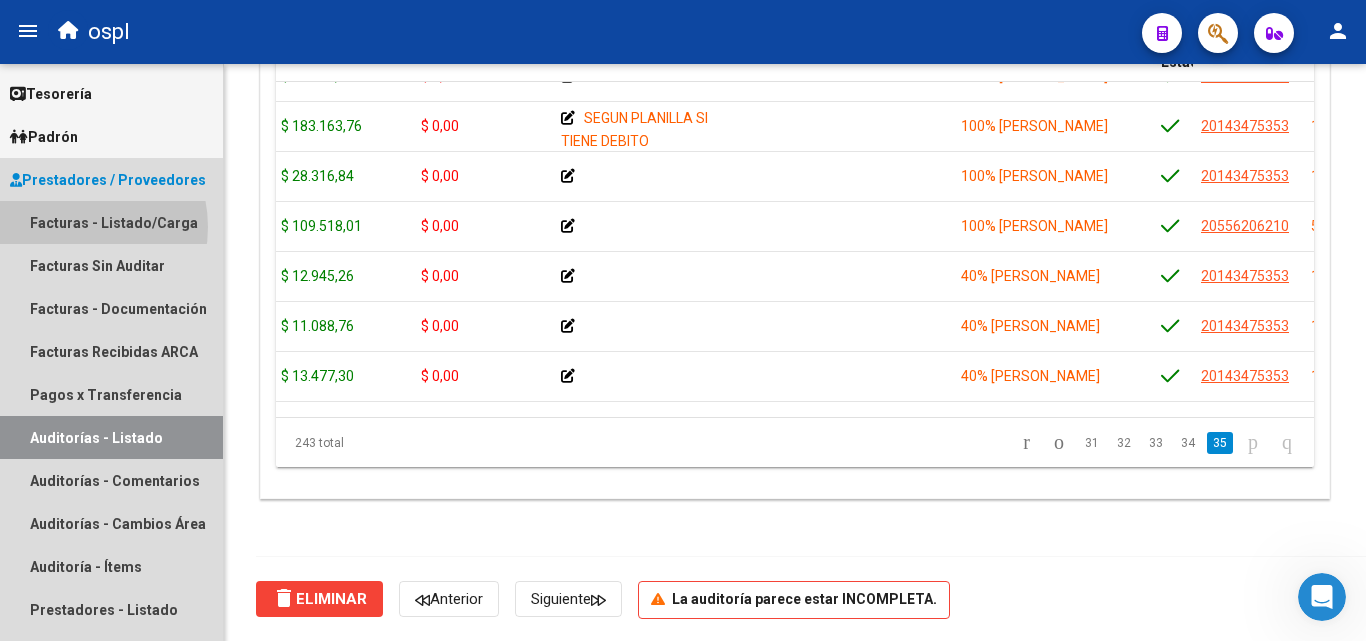 click on "Facturas - Listado/Carga" at bounding box center (111, 222) 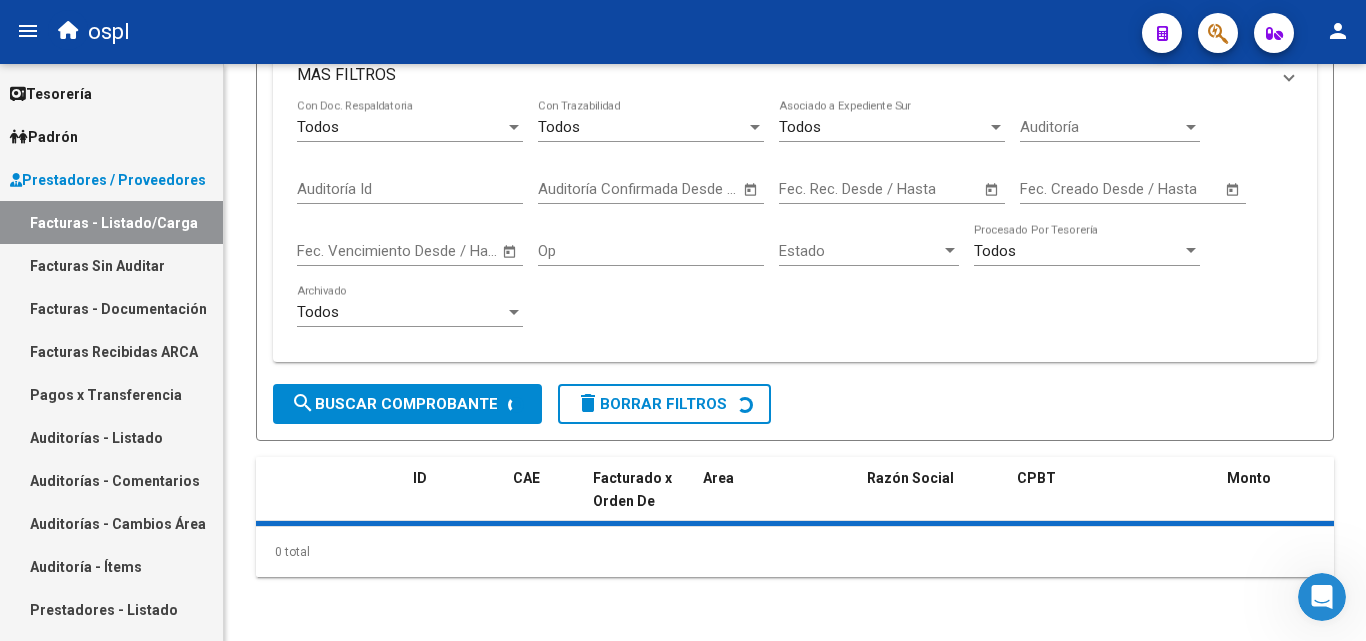 scroll, scrollTop: 0, scrollLeft: 0, axis: both 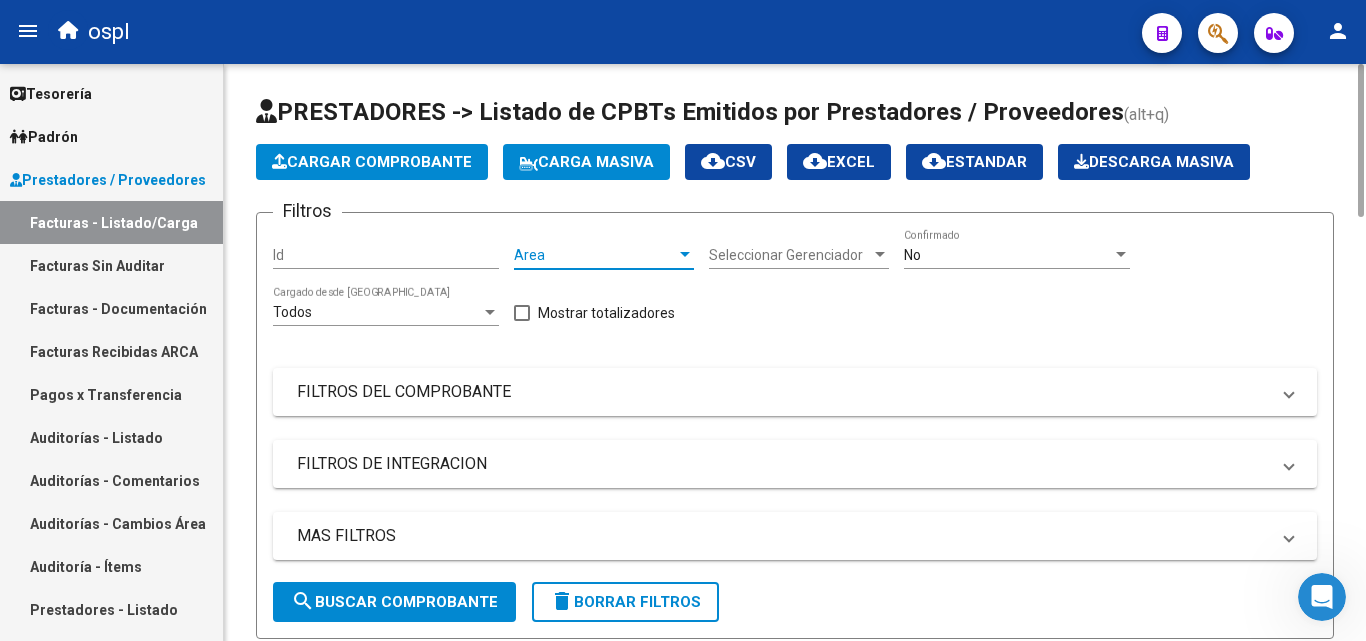 click on "Area" at bounding box center [595, 255] 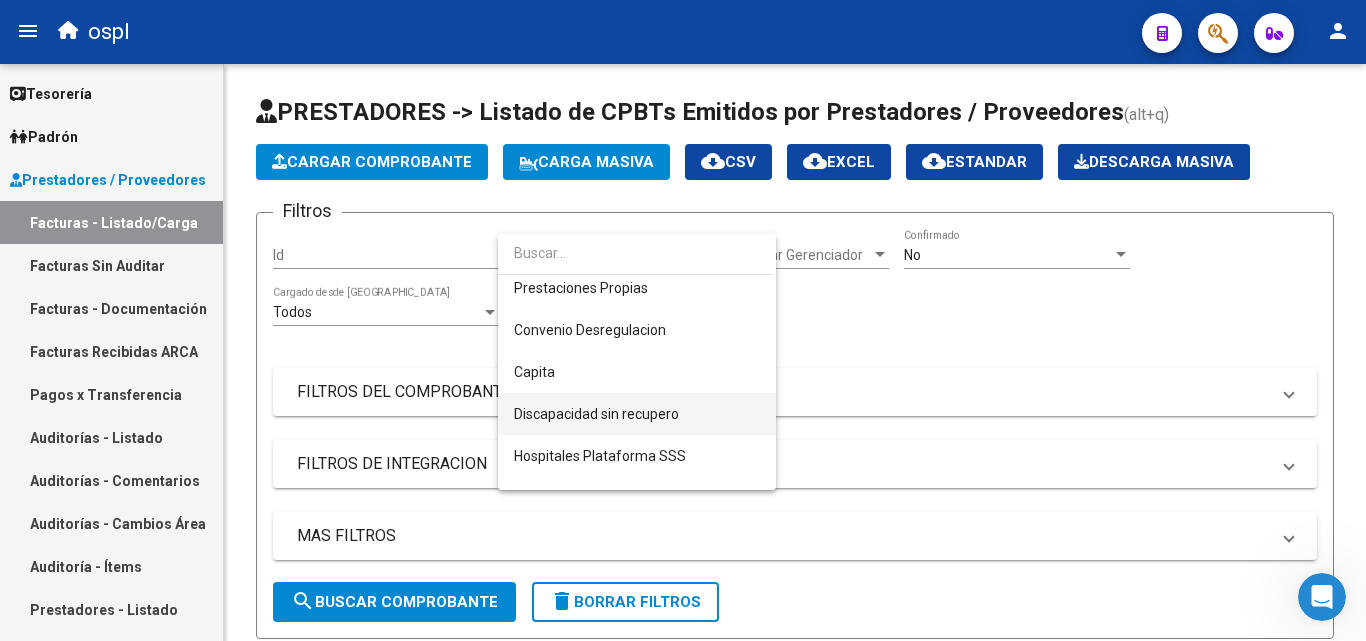 scroll, scrollTop: 206, scrollLeft: 0, axis: vertical 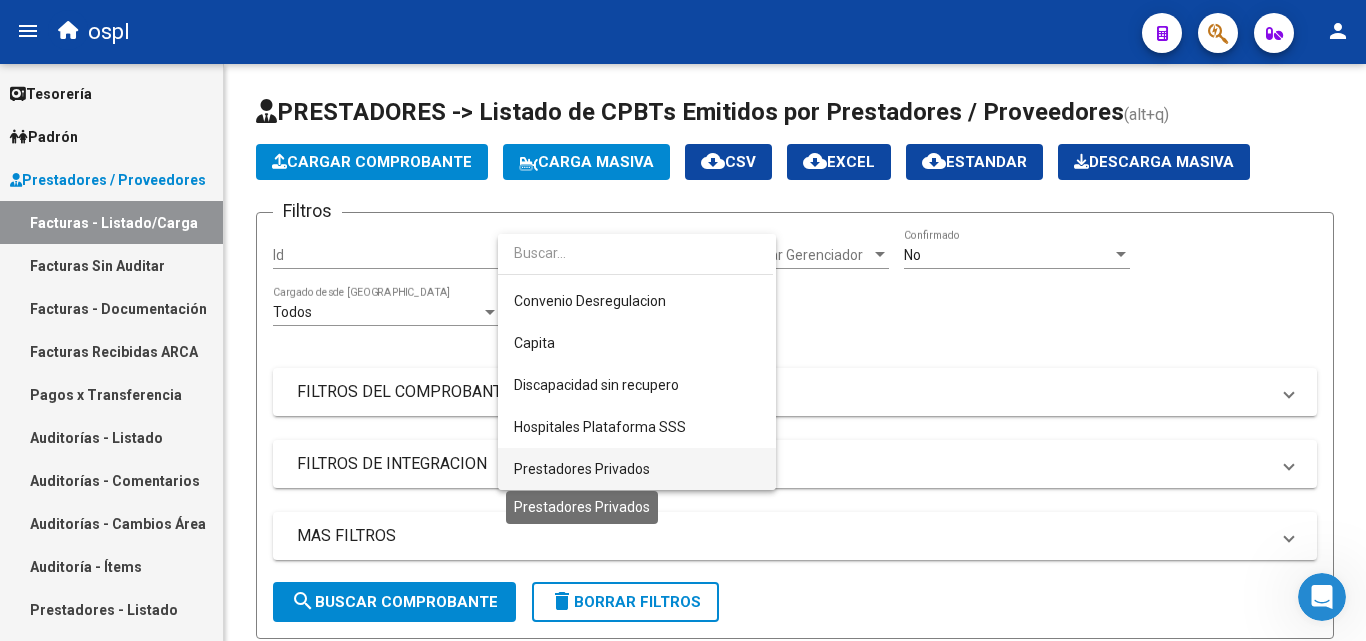 click on "Prestadores Privados" at bounding box center [582, 469] 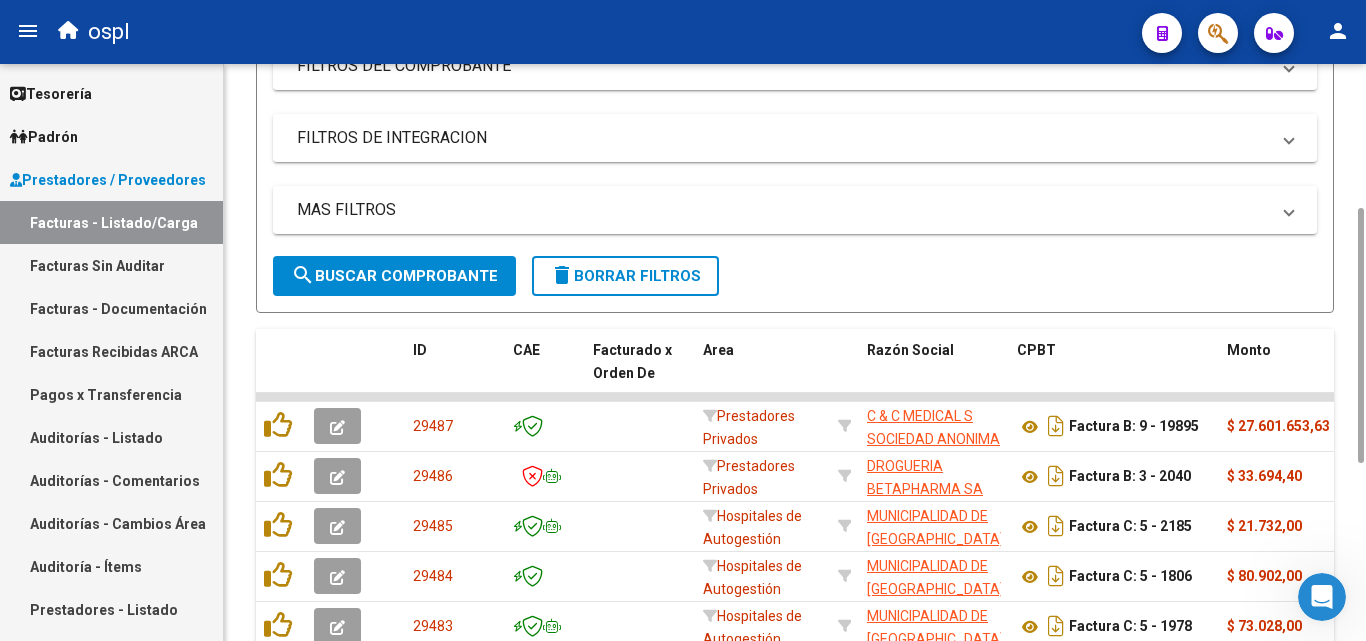 scroll, scrollTop: 126, scrollLeft: 0, axis: vertical 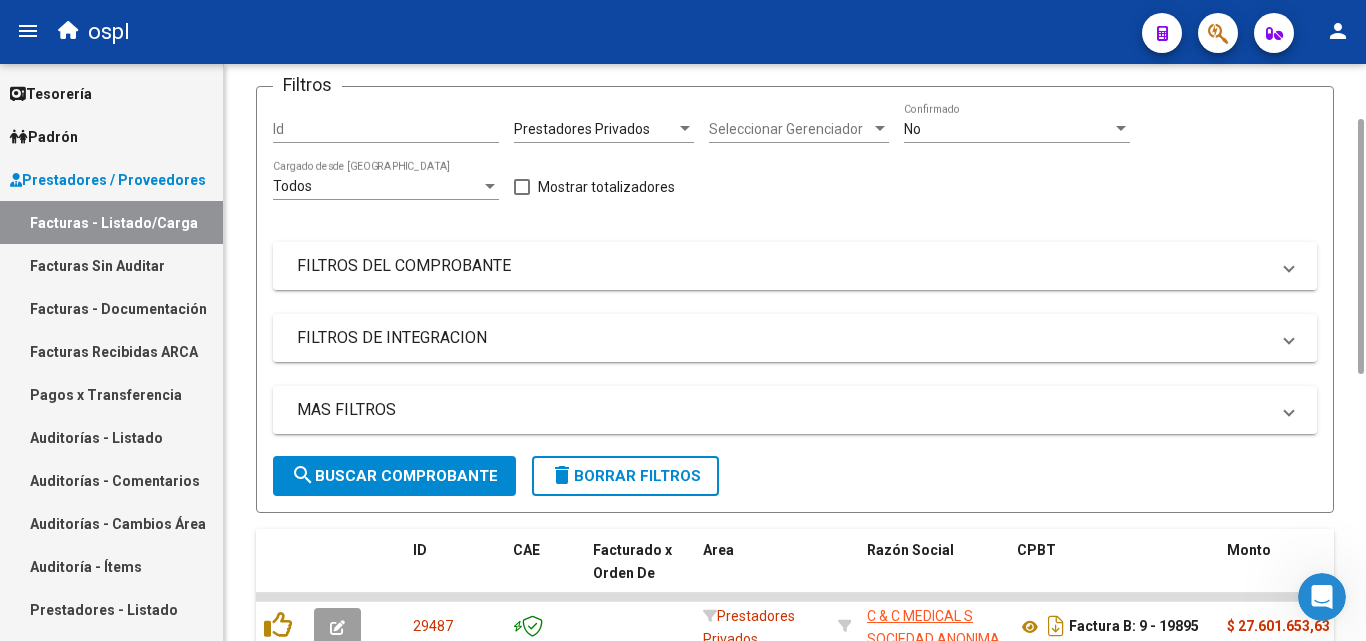 click on "FILTROS DEL COMPROBANTE" at bounding box center (783, 266) 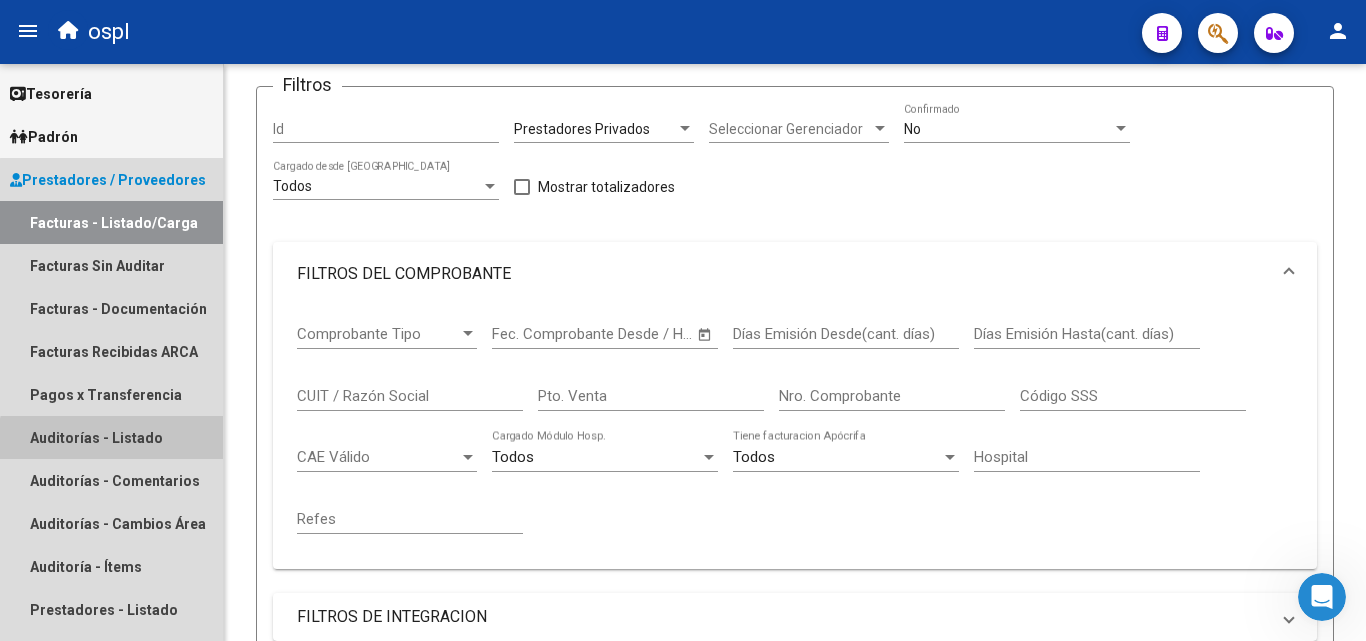 click on "Auditorías - Listado" at bounding box center [111, 437] 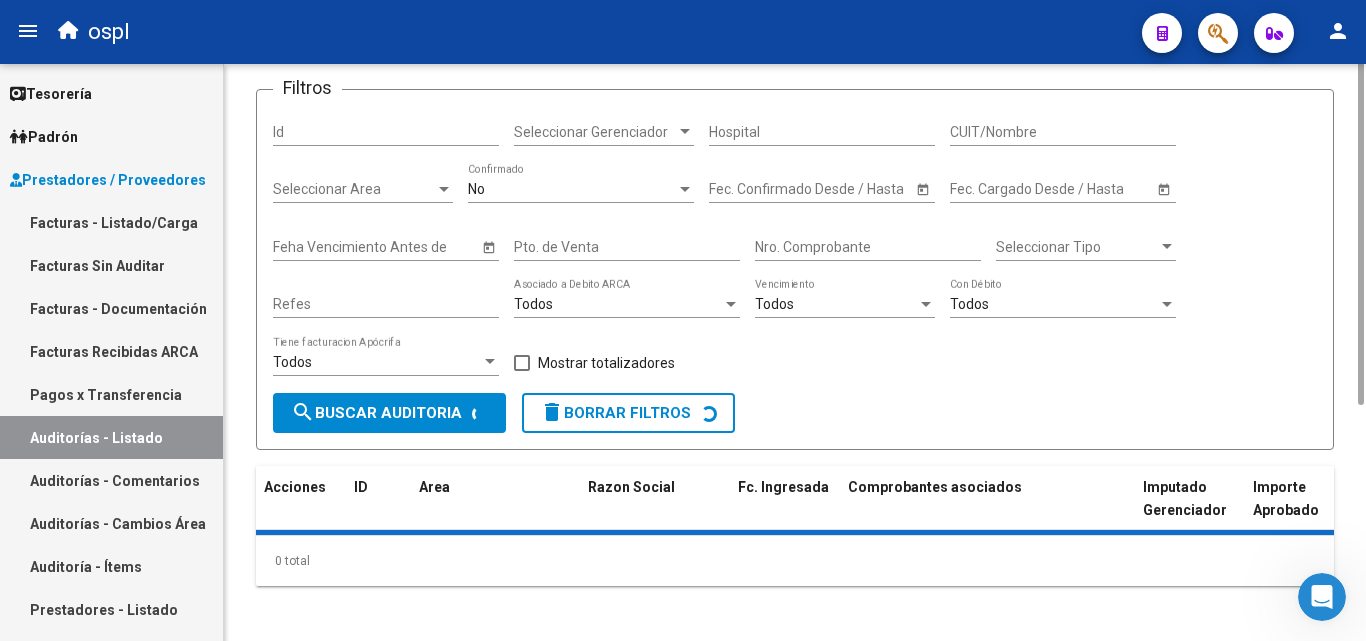 scroll, scrollTop: 0, scrollLeft: 0, axis: both 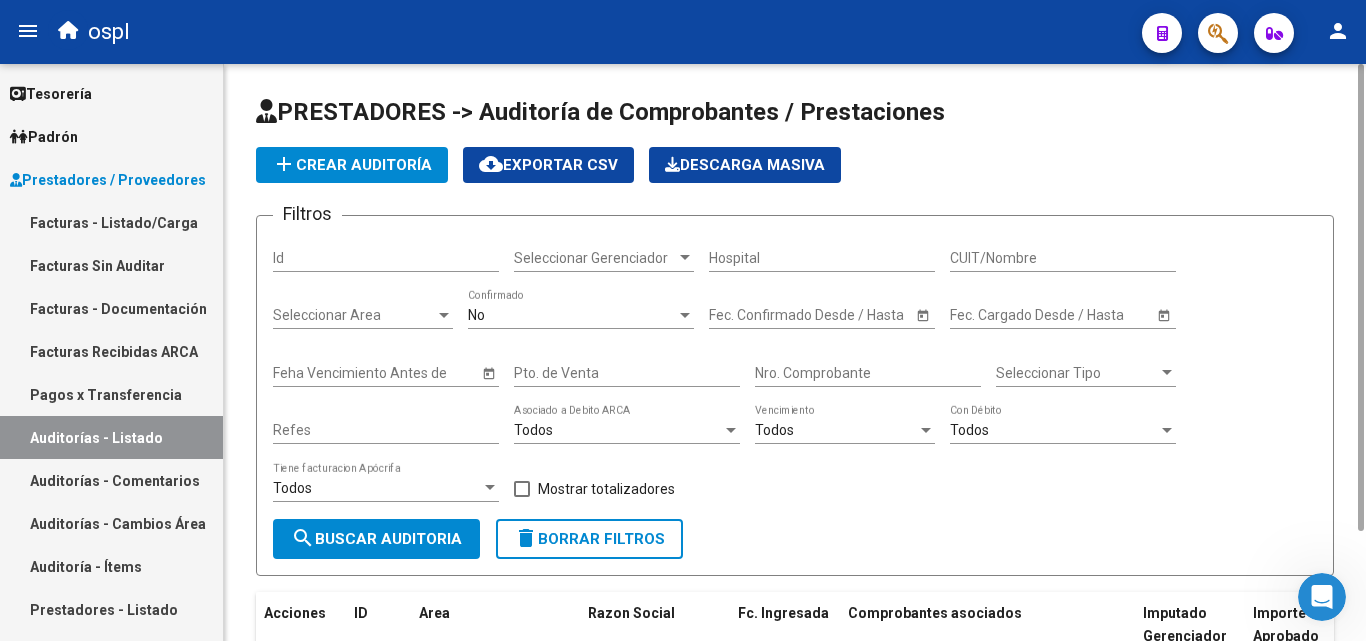 click on "Nro. Comprobante" at bounding box center [868, 373] 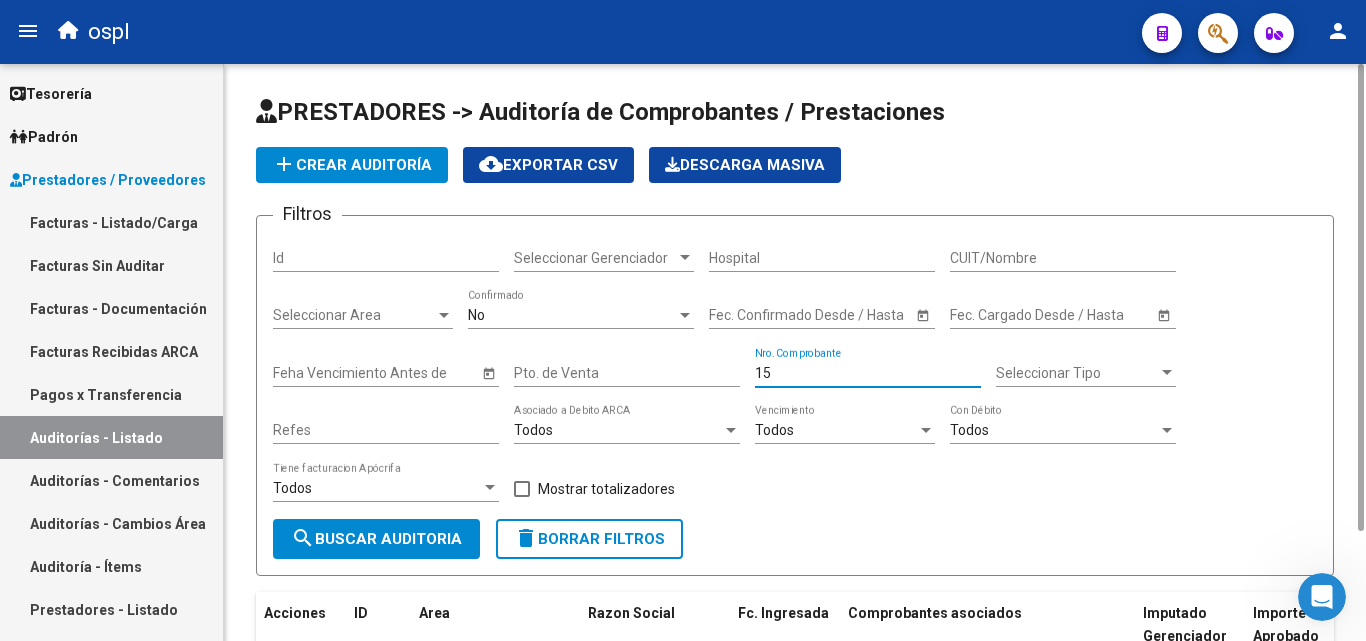 type on "1" 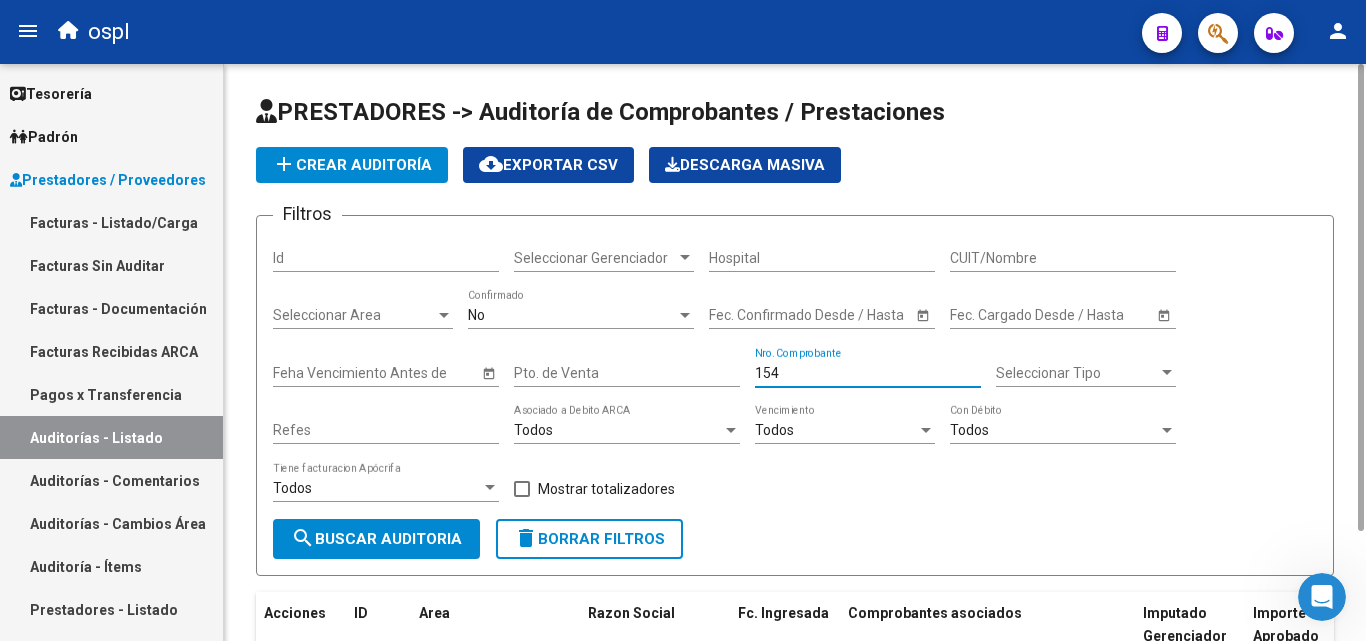 type on "154" 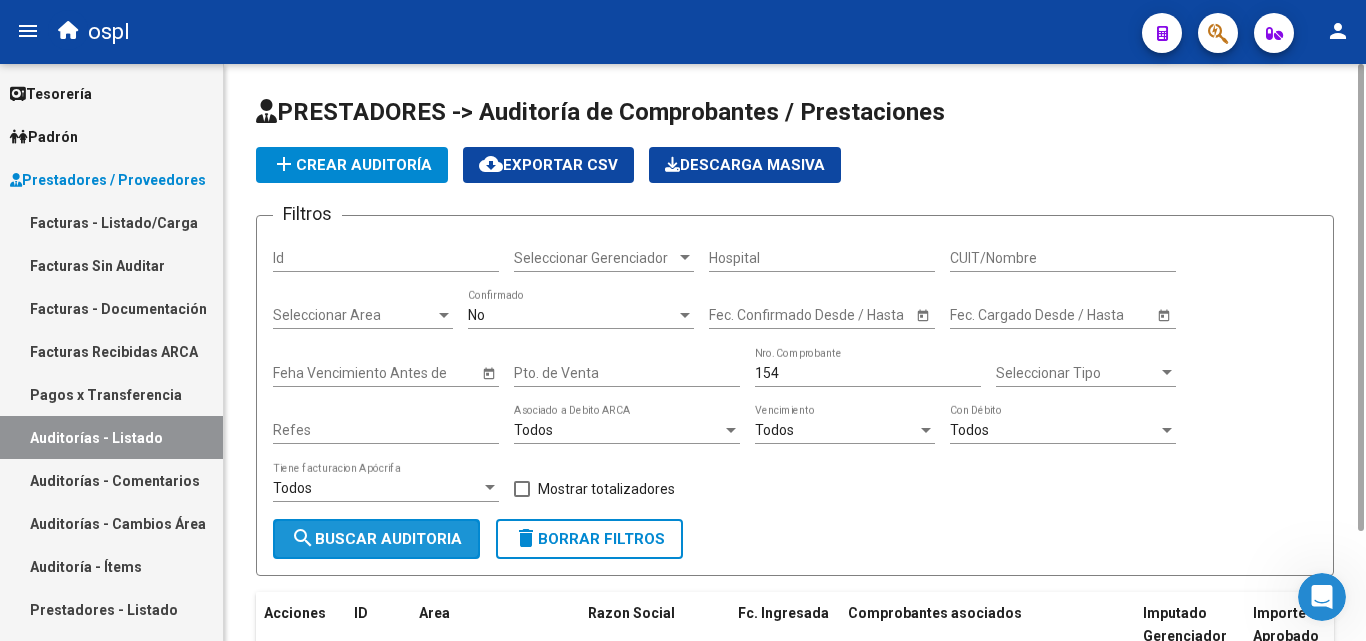click on "search  Buscar Auditoria" 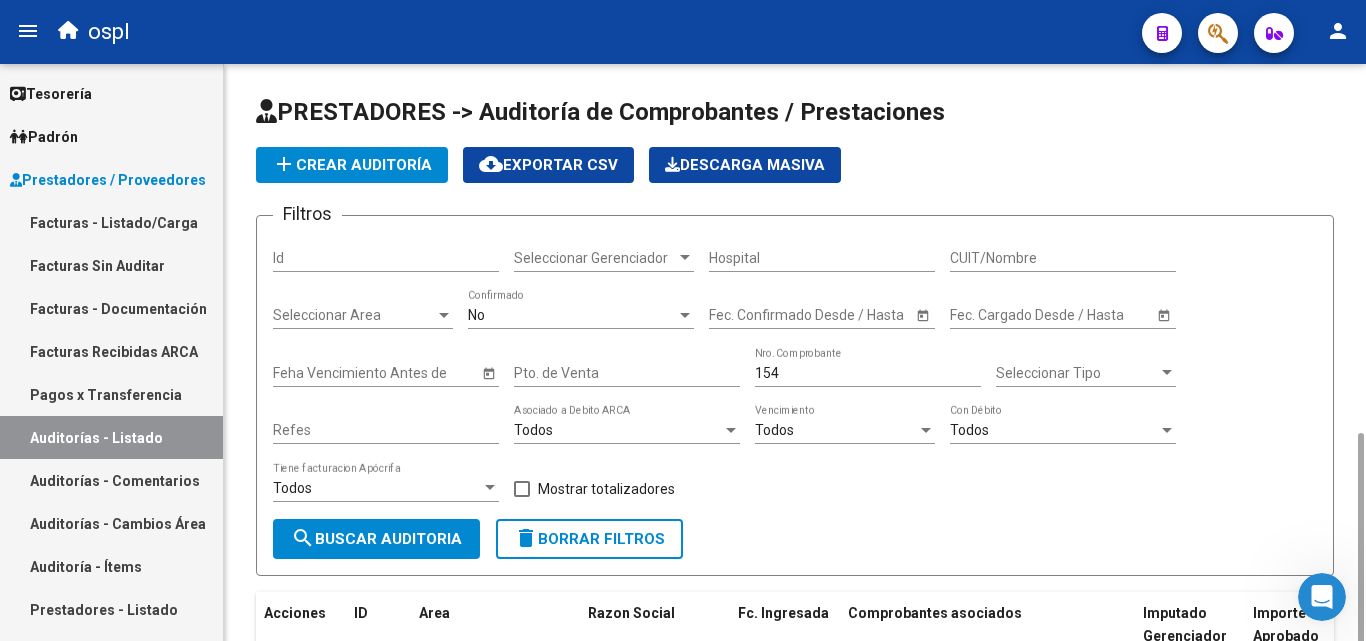 scroll, scrollTop: 213, scrollLeft: 0, axis: vertical 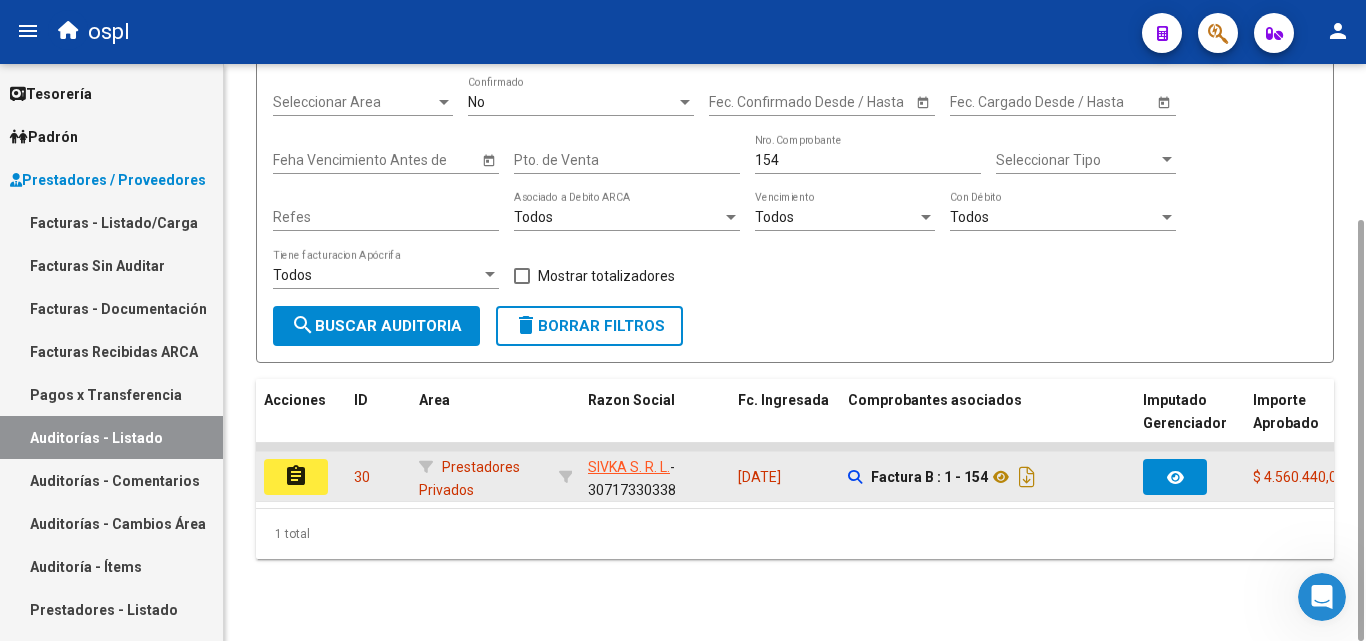 click on "assignment" 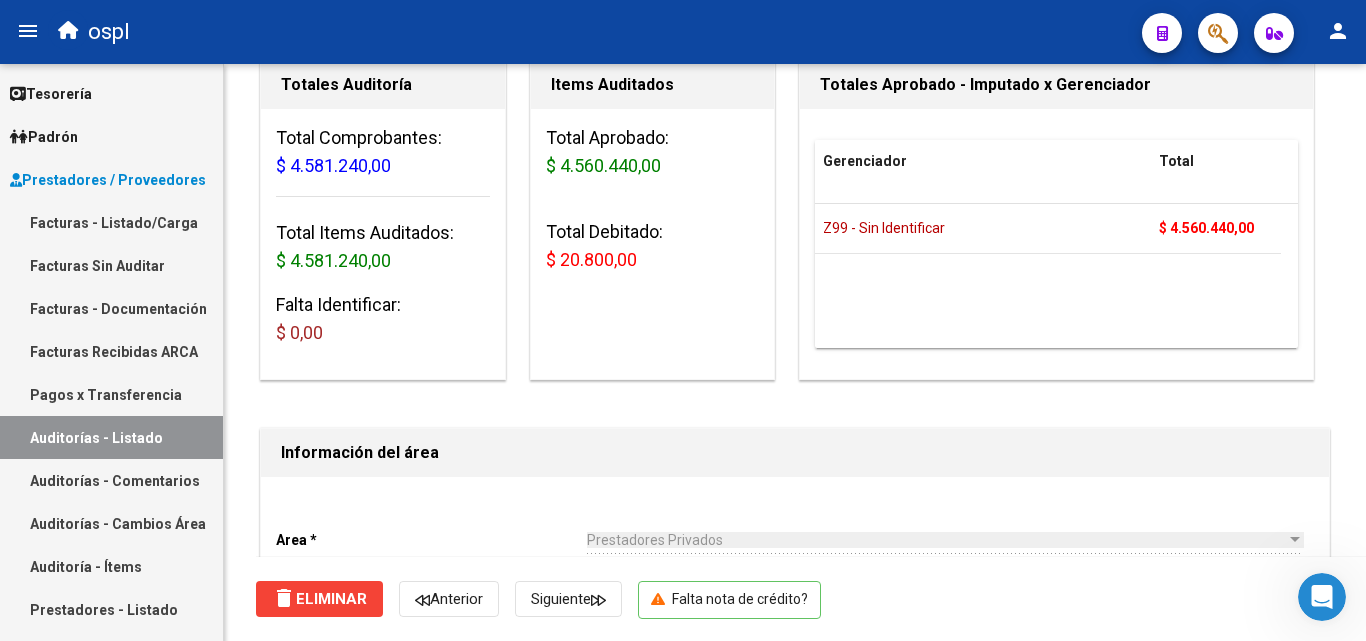 scroll, scrollTop: 0, scrollLeft: 0, axis: both 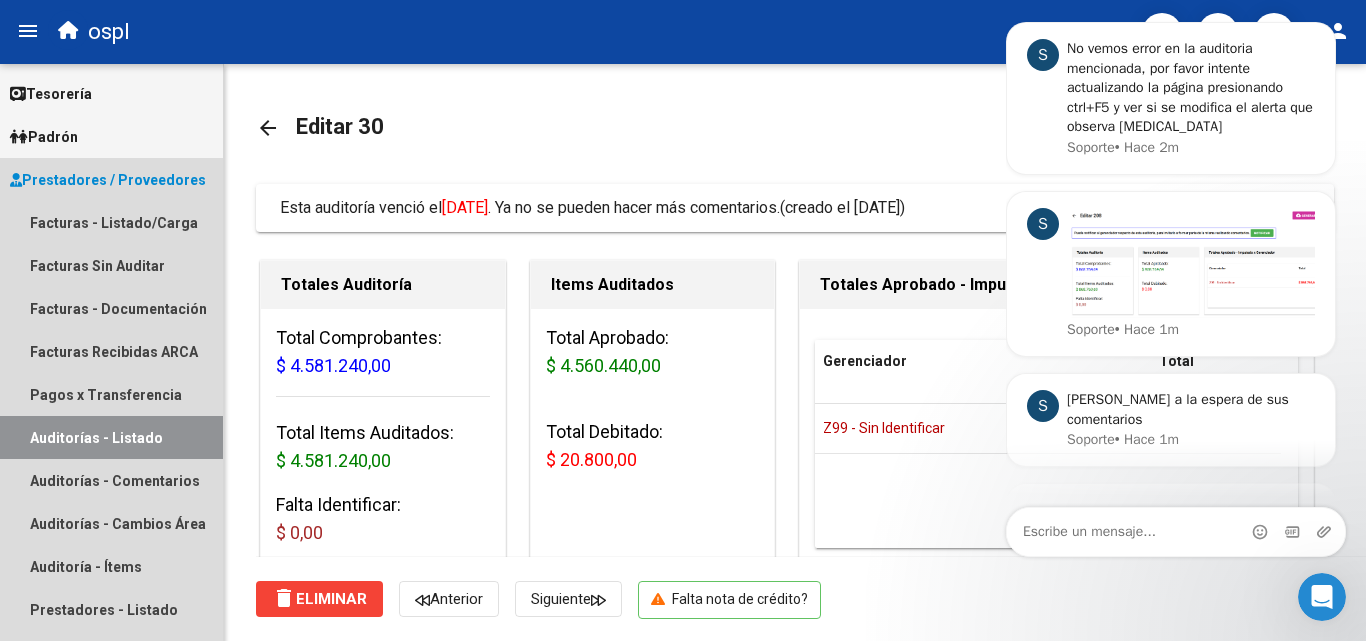 click on "Auditorías - Listado" at bounding box center [111, 437] 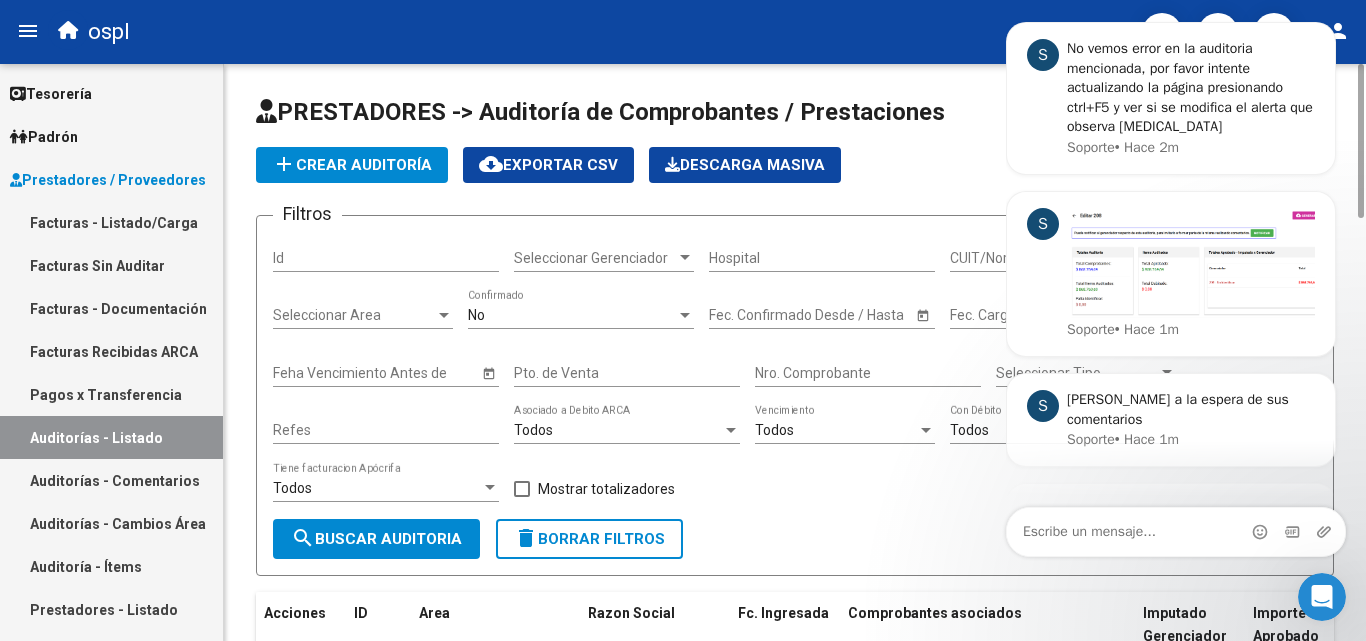 click on "Nro. Comprobante" at bounding box center (868, 373) 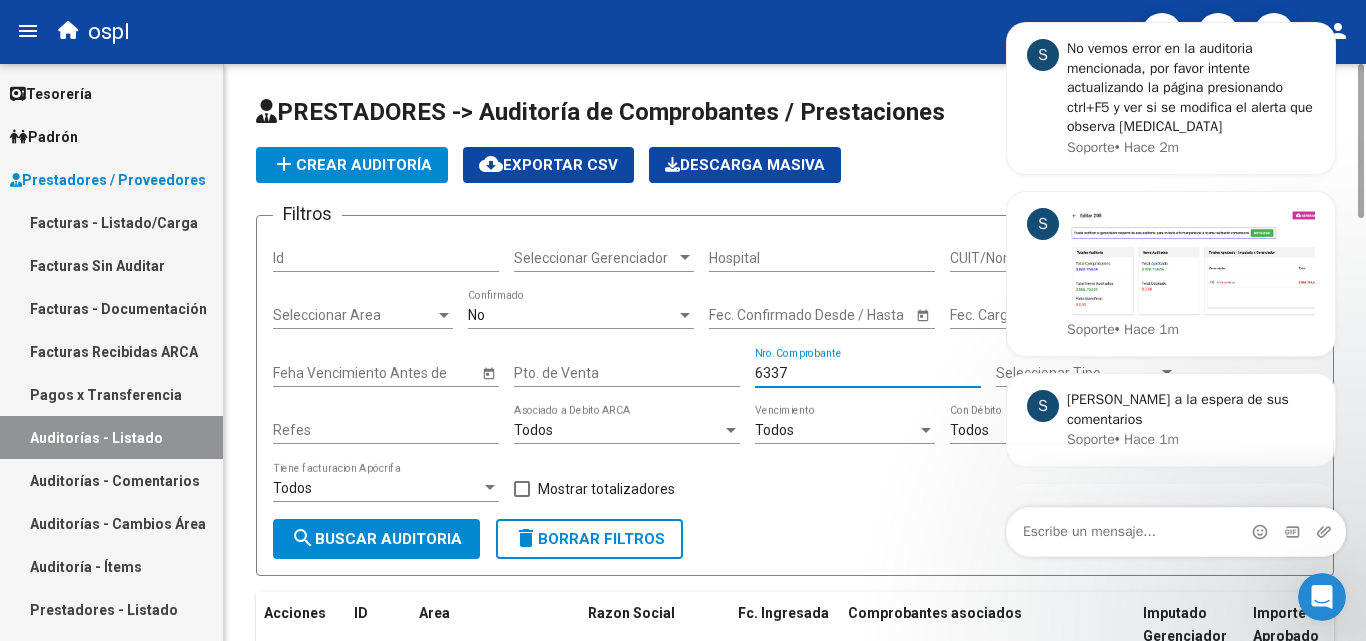 click on "6337" at bounding box center [868, 373] 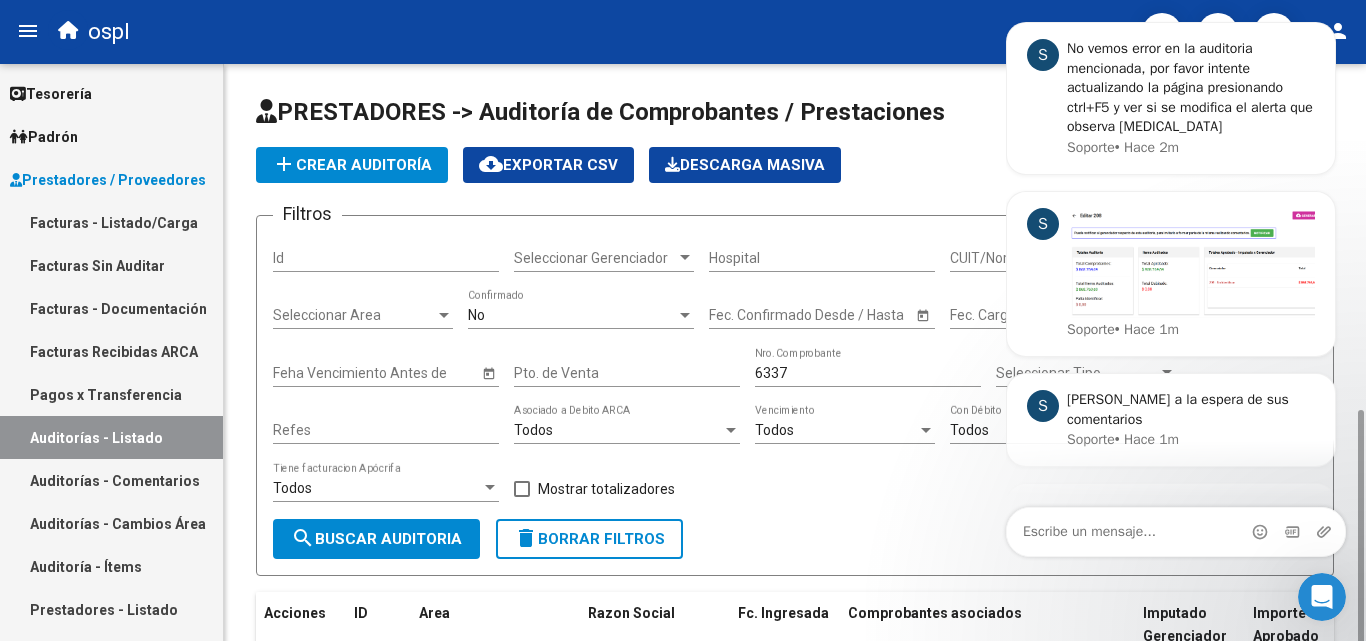 scroll, scrollTop: 213, scrollLeft: 0, axis: vertical 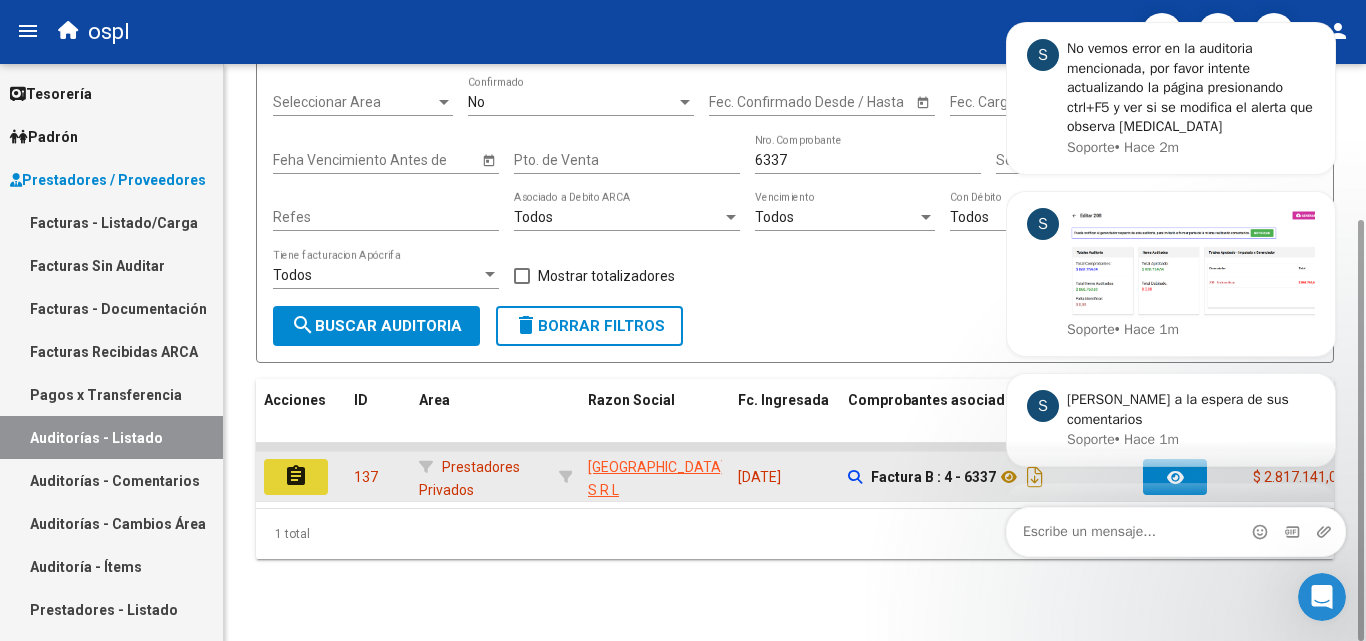 click on "assignment" 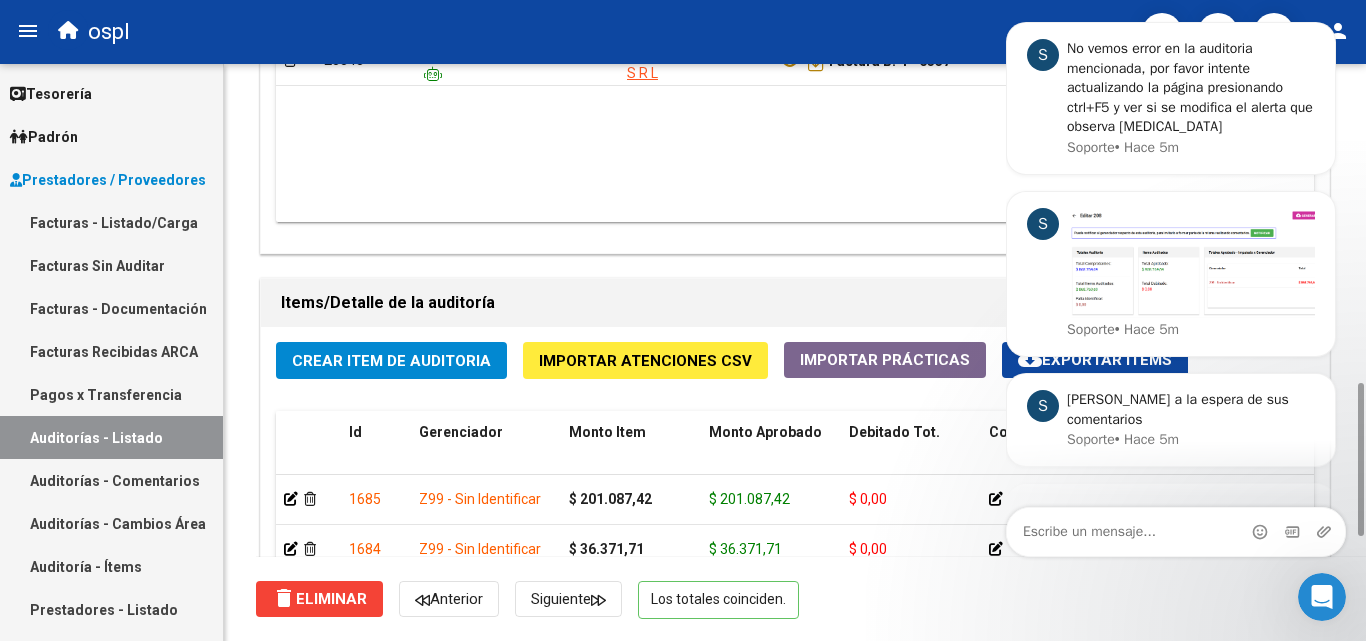 scroll, scrollTop: 1000, scrollLeft: 0, axis: vertical 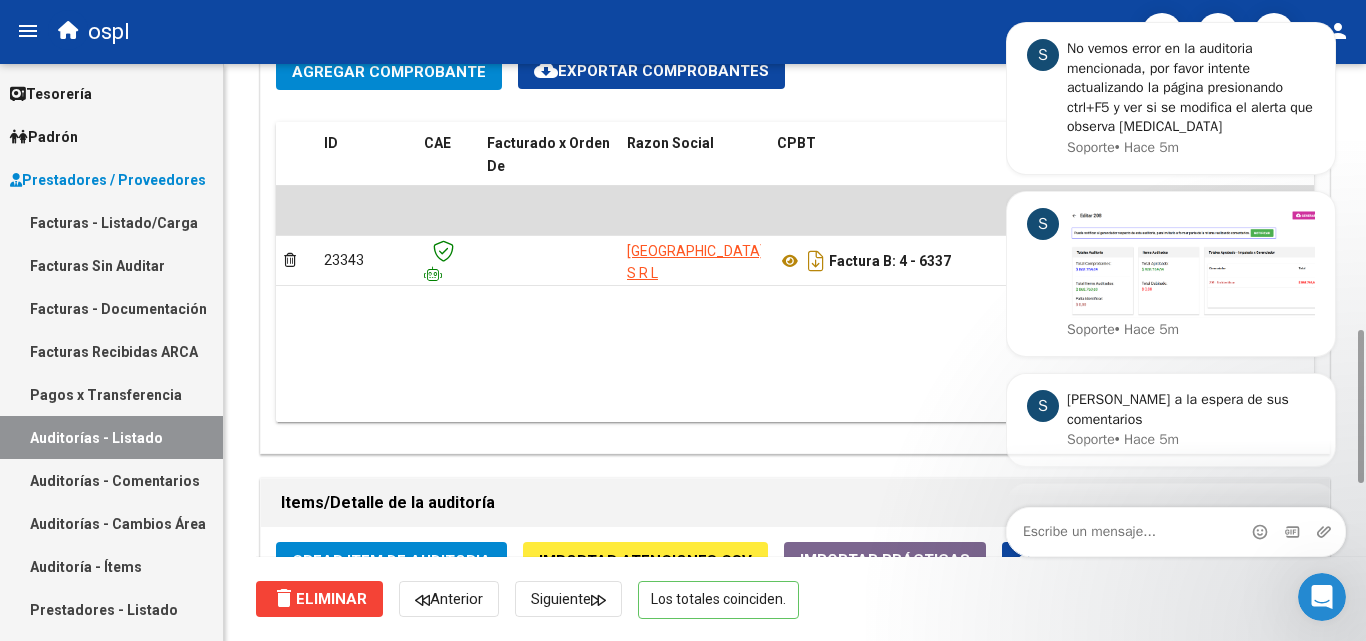 click on "$ 2.817.141,01 23343 SANATORIO NORTE S R L  Factura B: 4 - 6337  $ 2.817.141,01 22/11/2024 25/11/2024 25/11/2024 Maria Garcete - mesadeentrada@o-s-p-l.org" 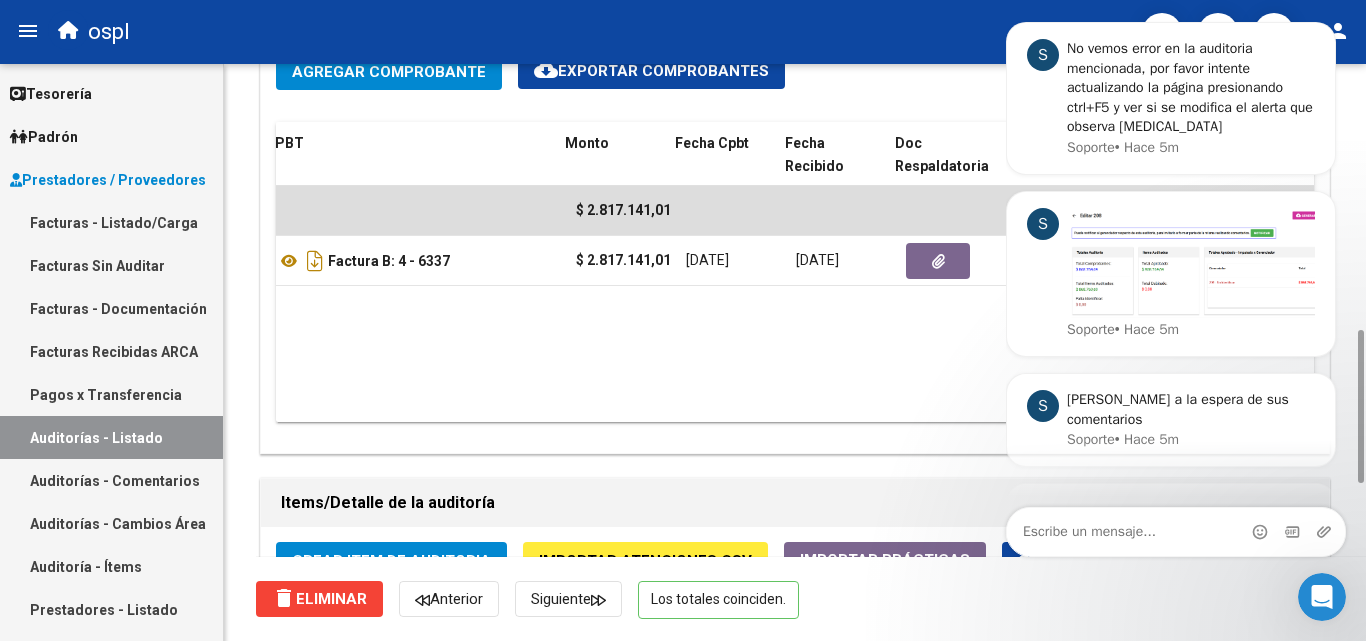 scroll, scrollTop: 0, scrollLeft: 529, axis: horizontal 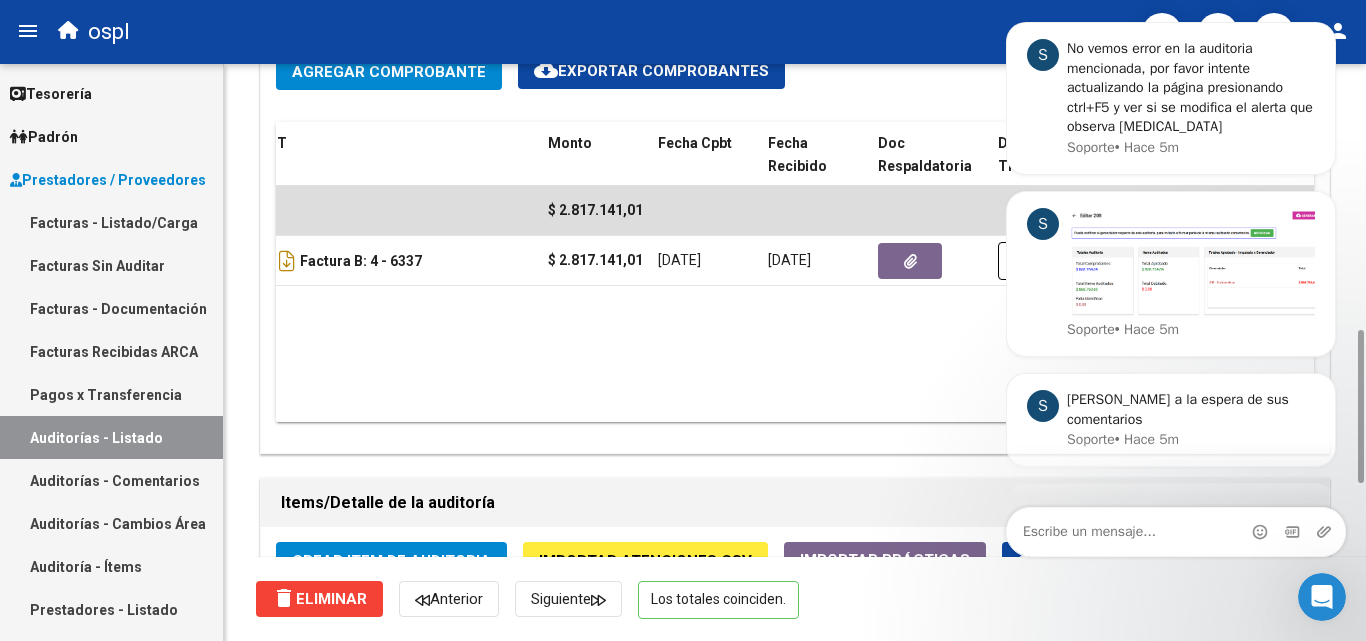 drag, startPoint x: 759, startPoint y: 409, endPoint x: 33, endPoint y: 420, distance: 726.0833 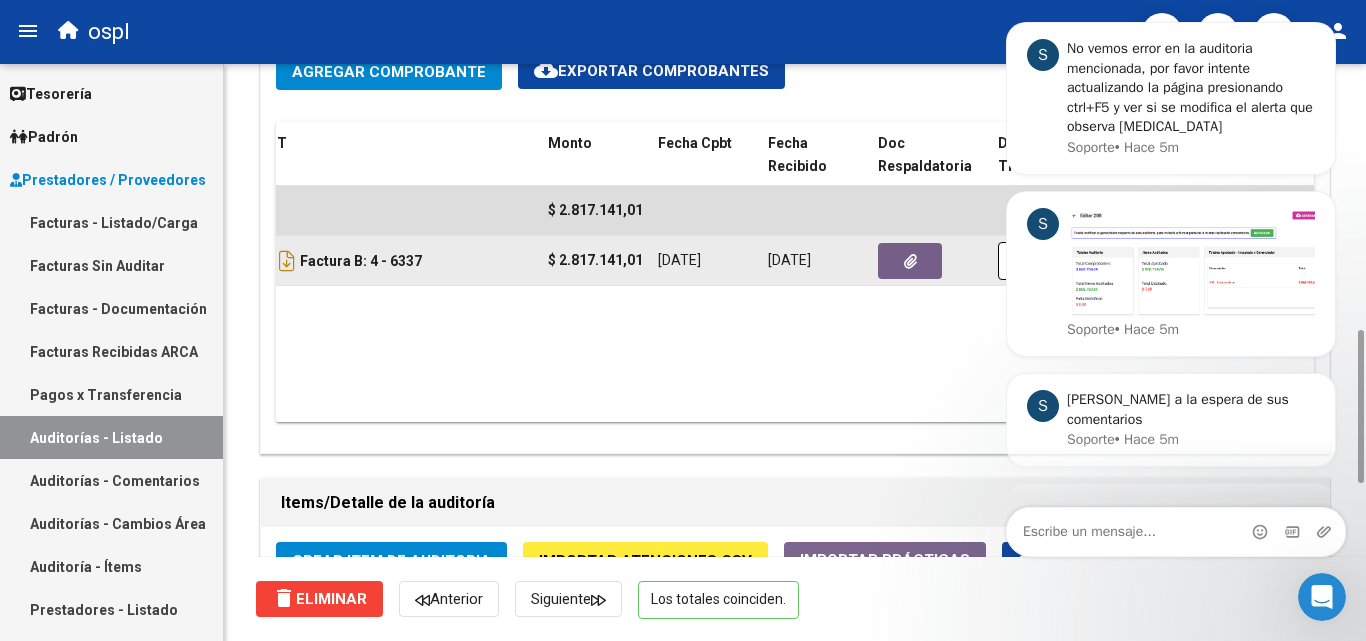 click 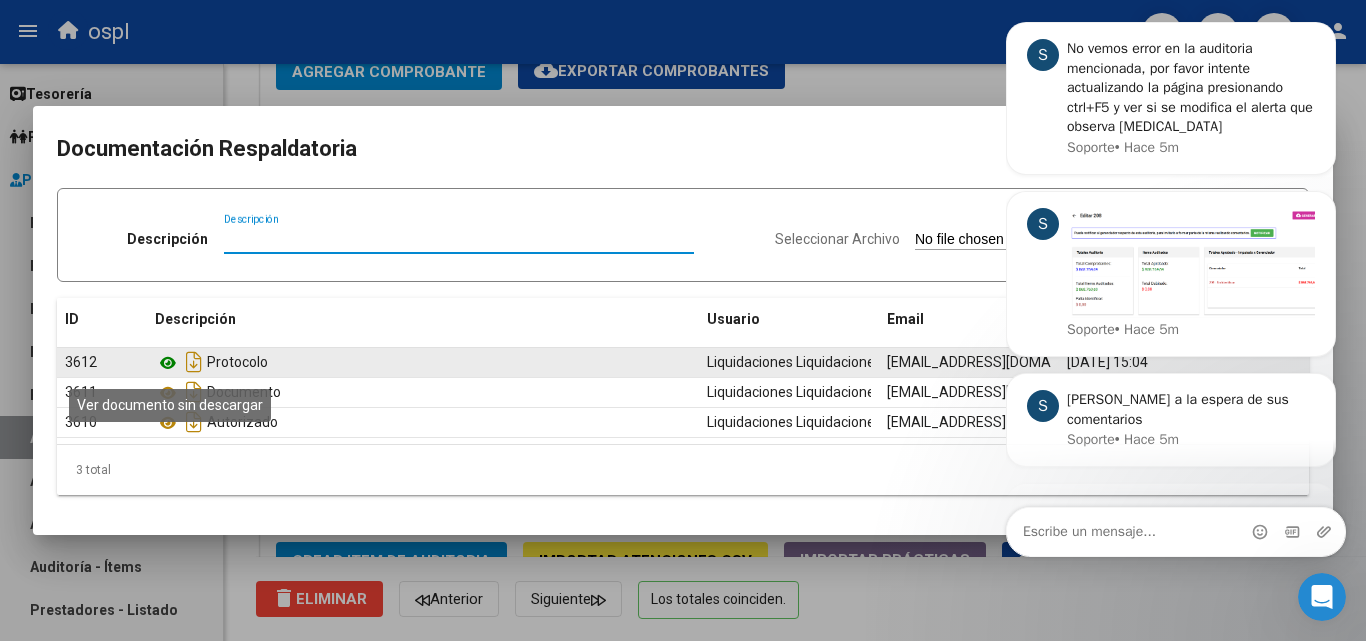 click 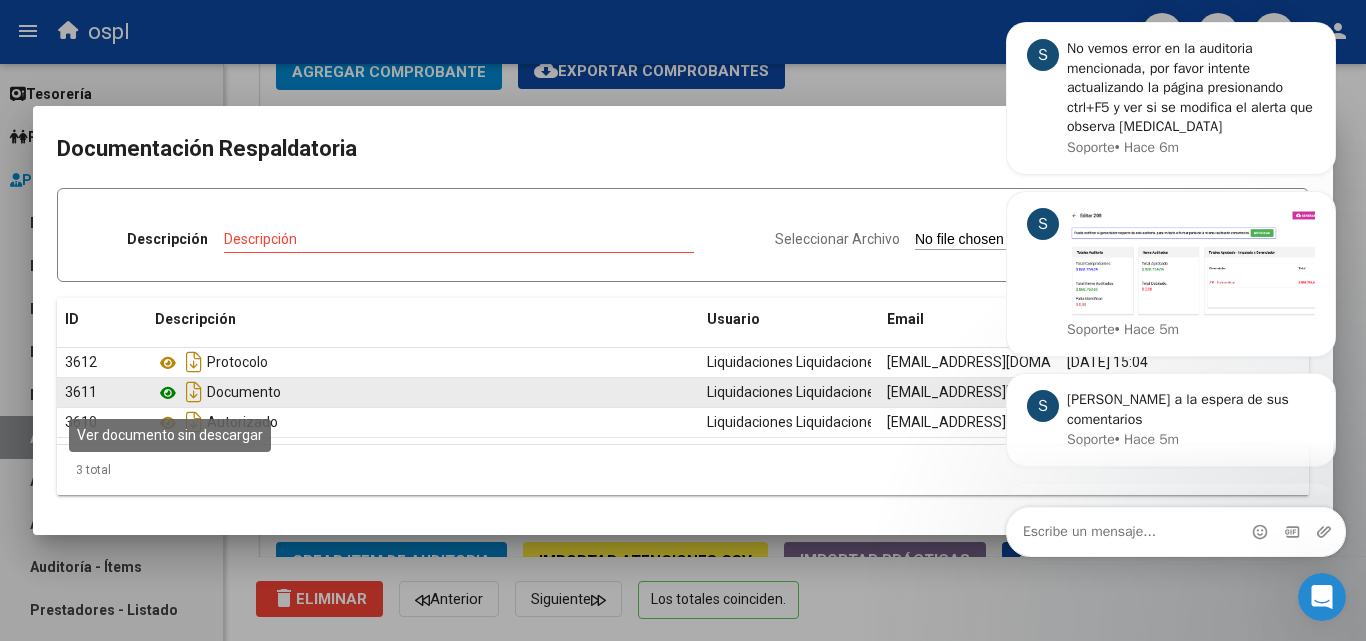 click 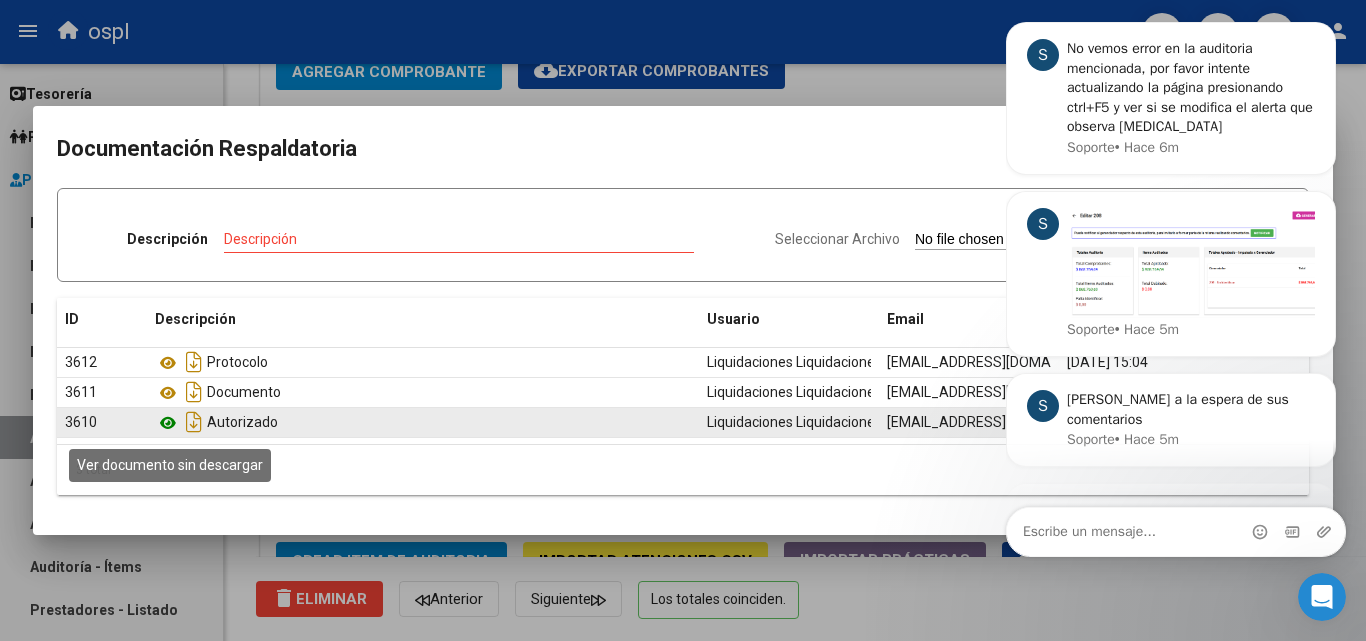 click 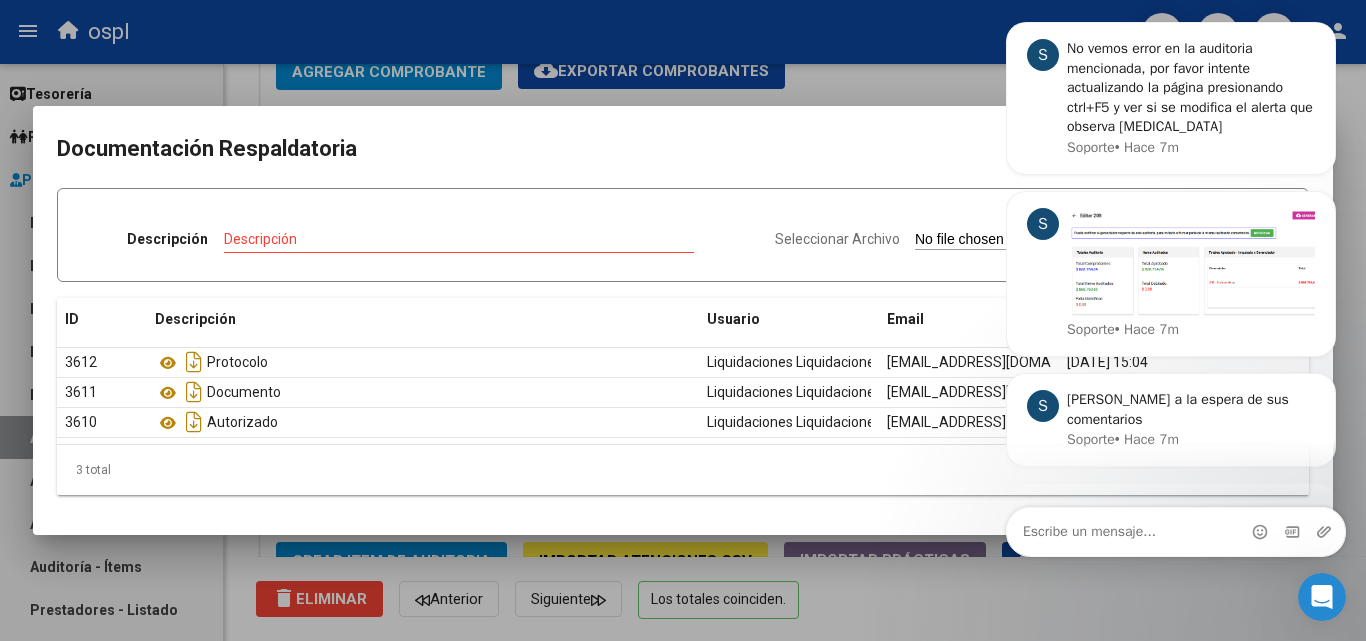 click at bounding box center (683, 320) 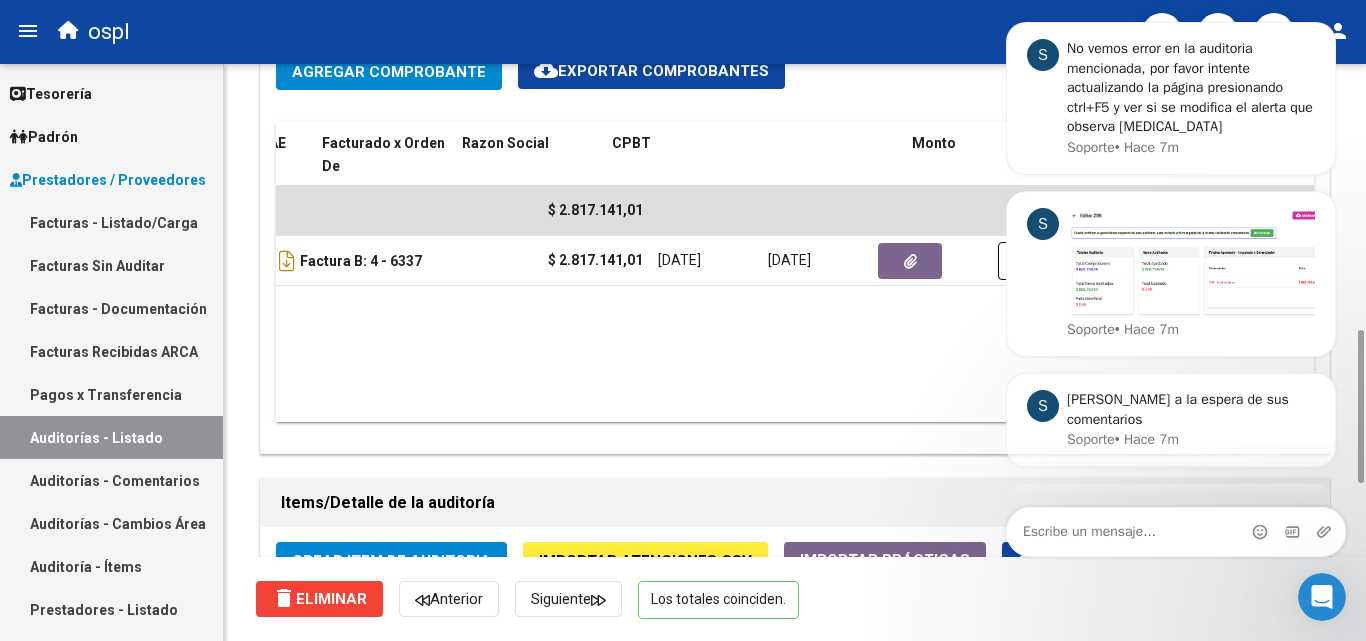 scroll, scrollTop: 0, scrollLeft: 0, axis: both 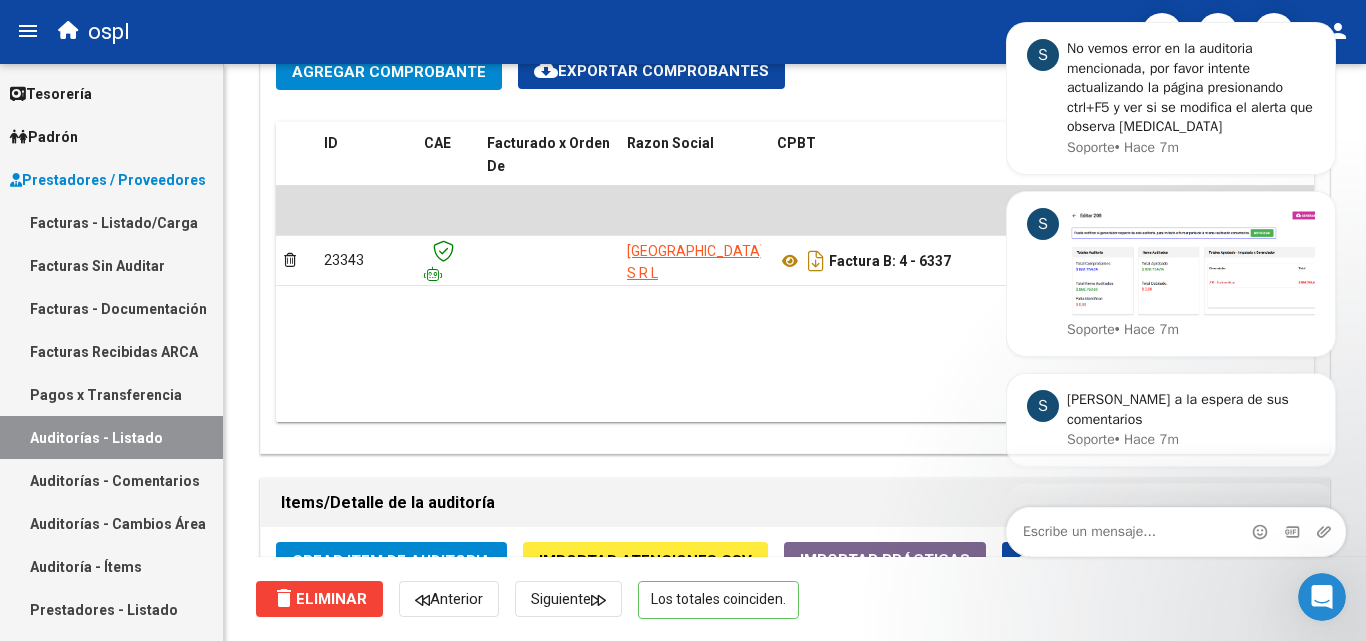 click on "Facturas - Listado/Carga" at bounding box center [111, 222] 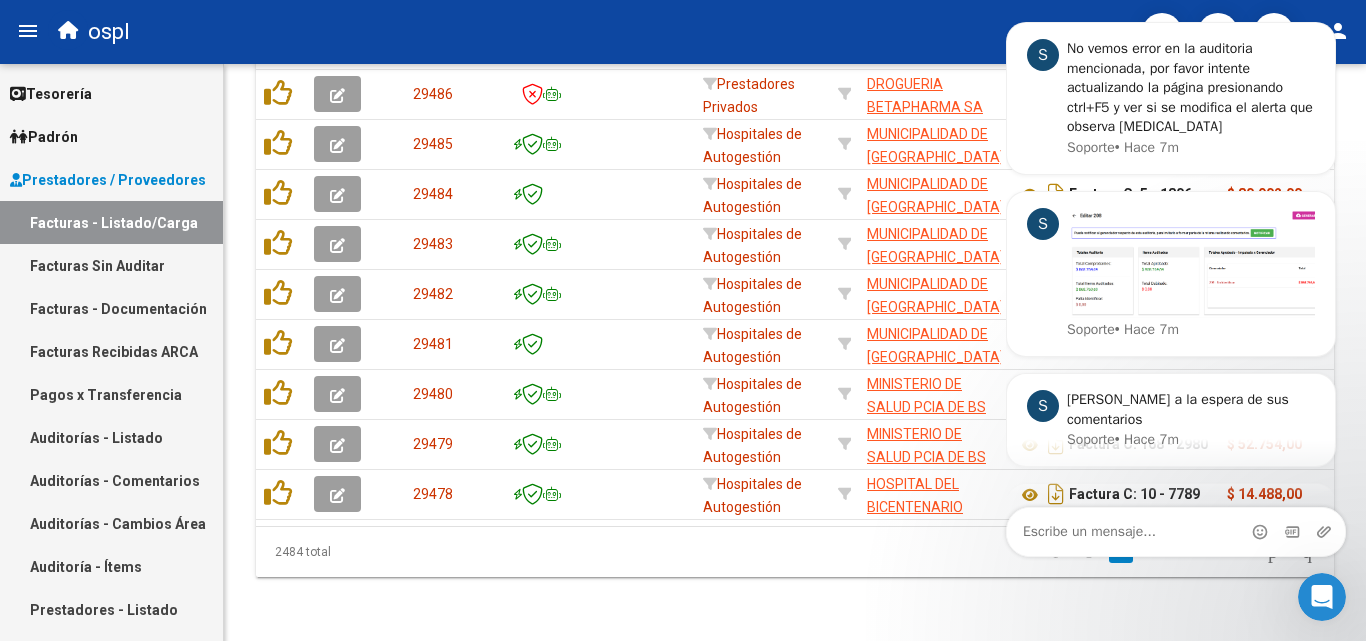 scroll, scrollTop: 0, scrollLeft: 0, axis: both 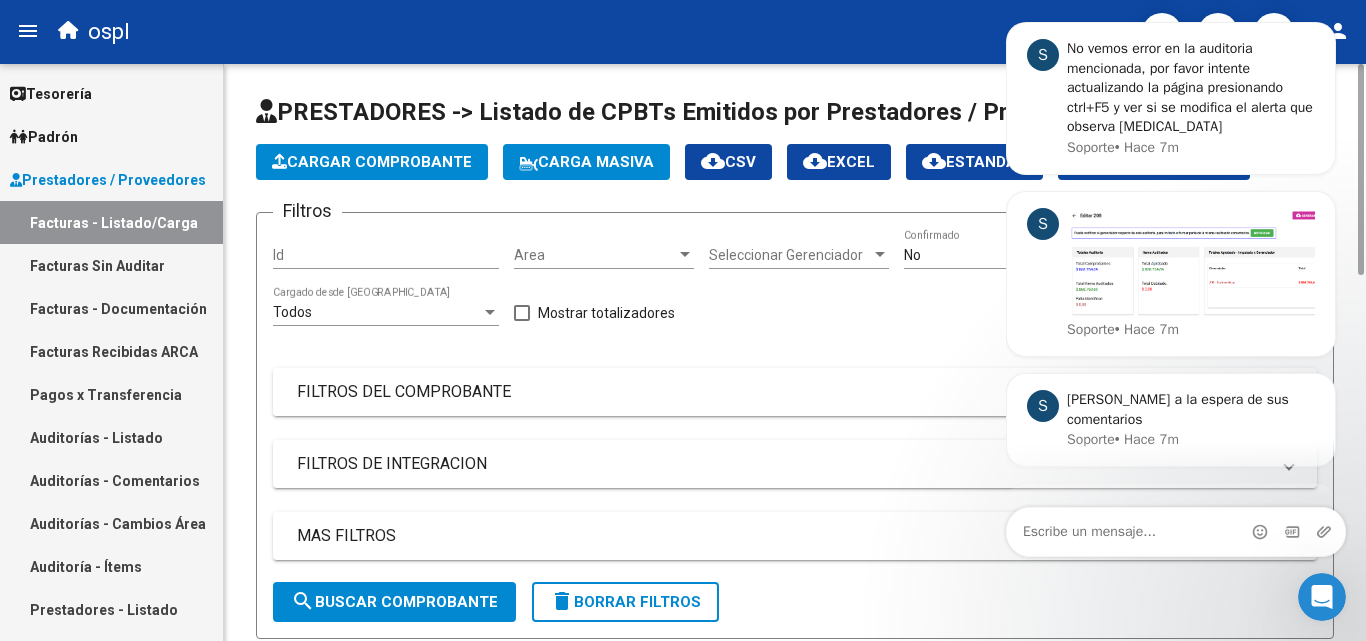 click on "FILTROS DEL COMPROBANTE" at bounding box center [783, 392] 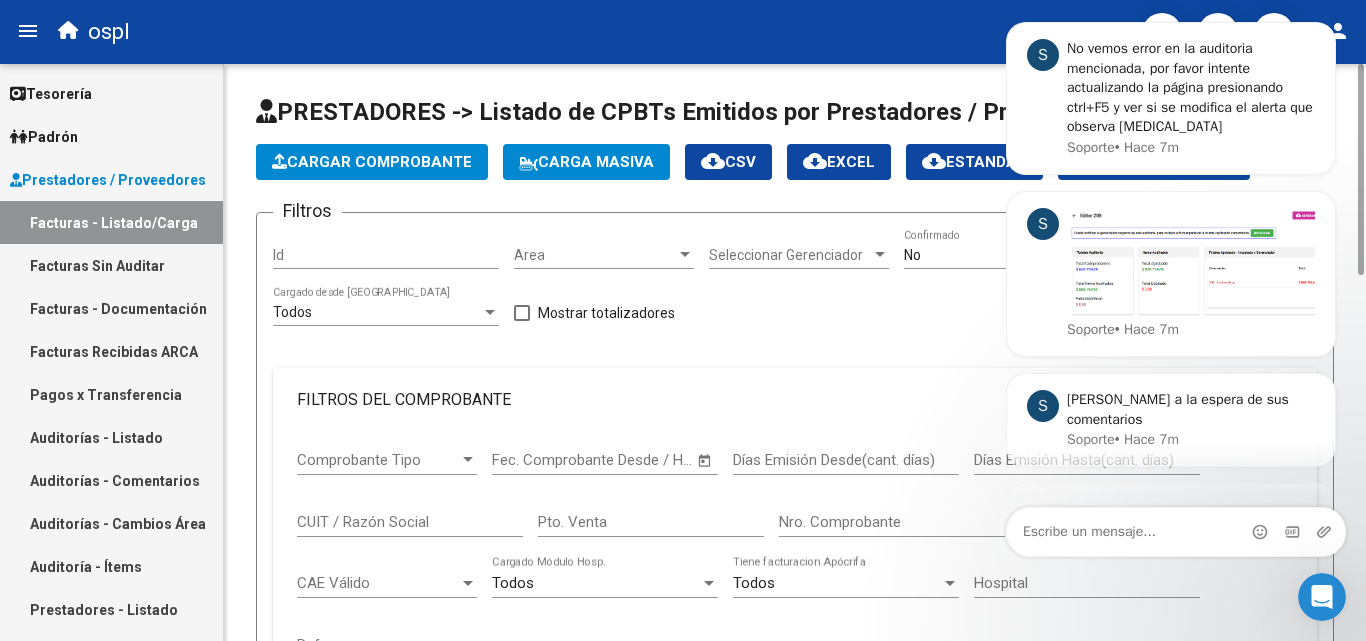 click on "Nro. Comprobante" 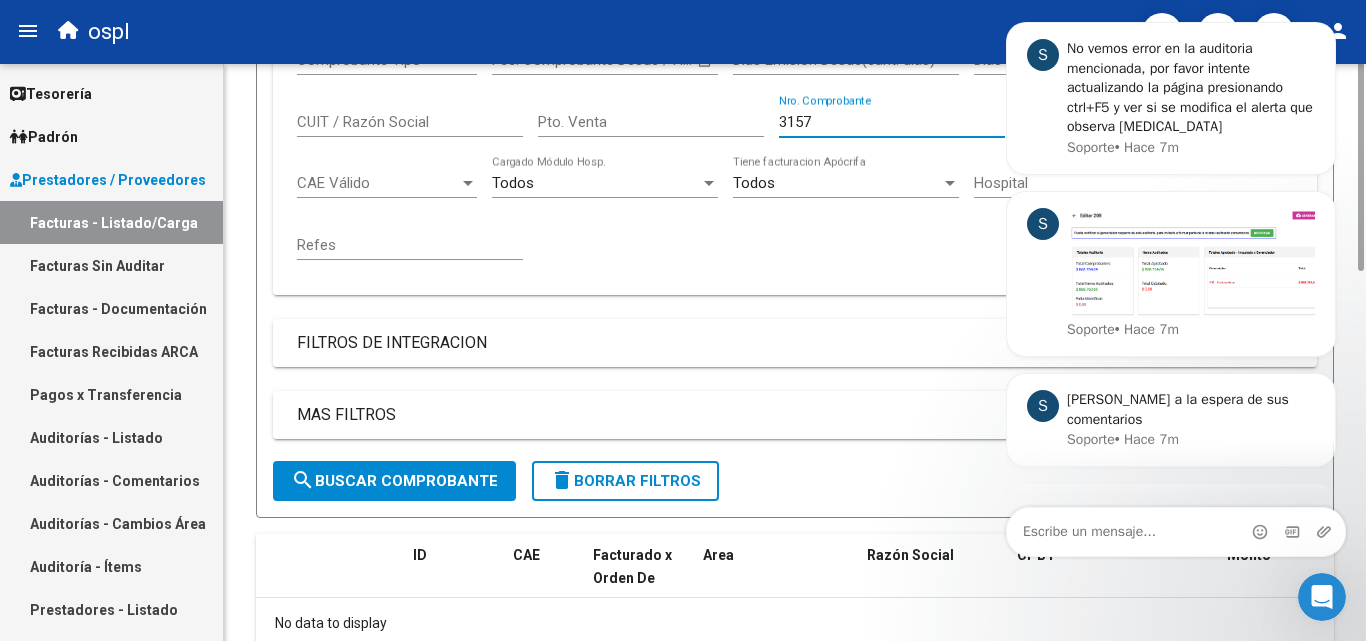 scroll, scrollTop: 522, scrollLeft: 0, axis: vertical 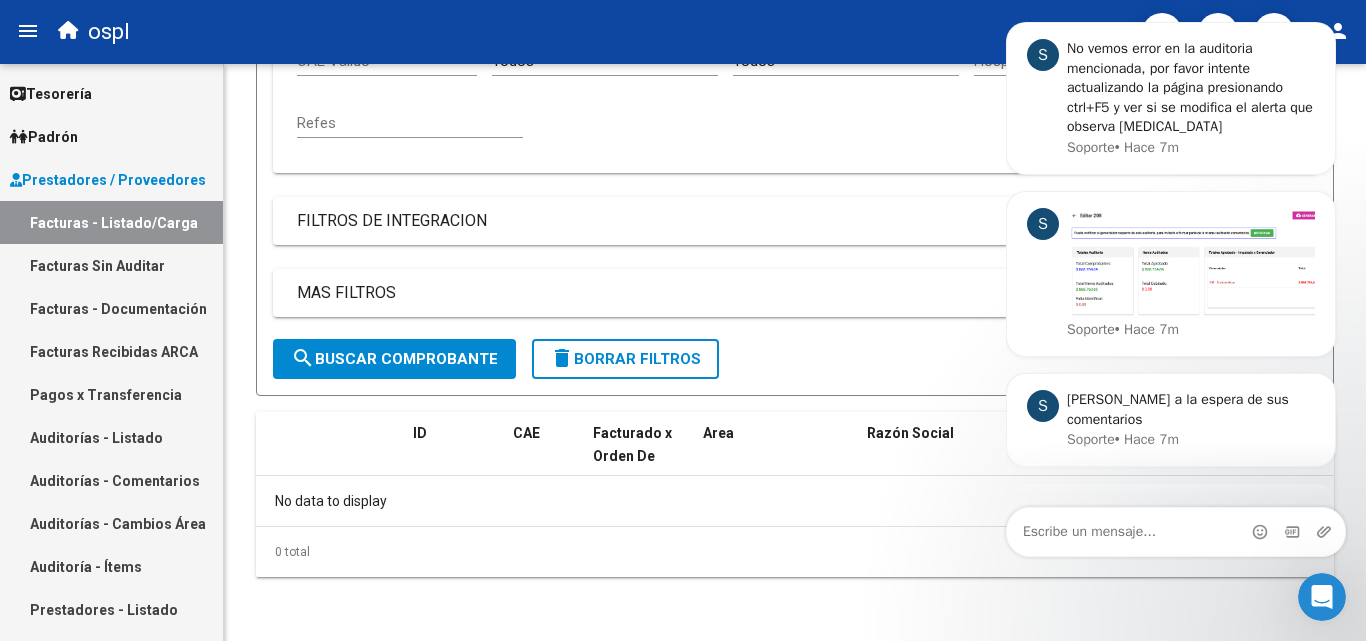 type on "3157" 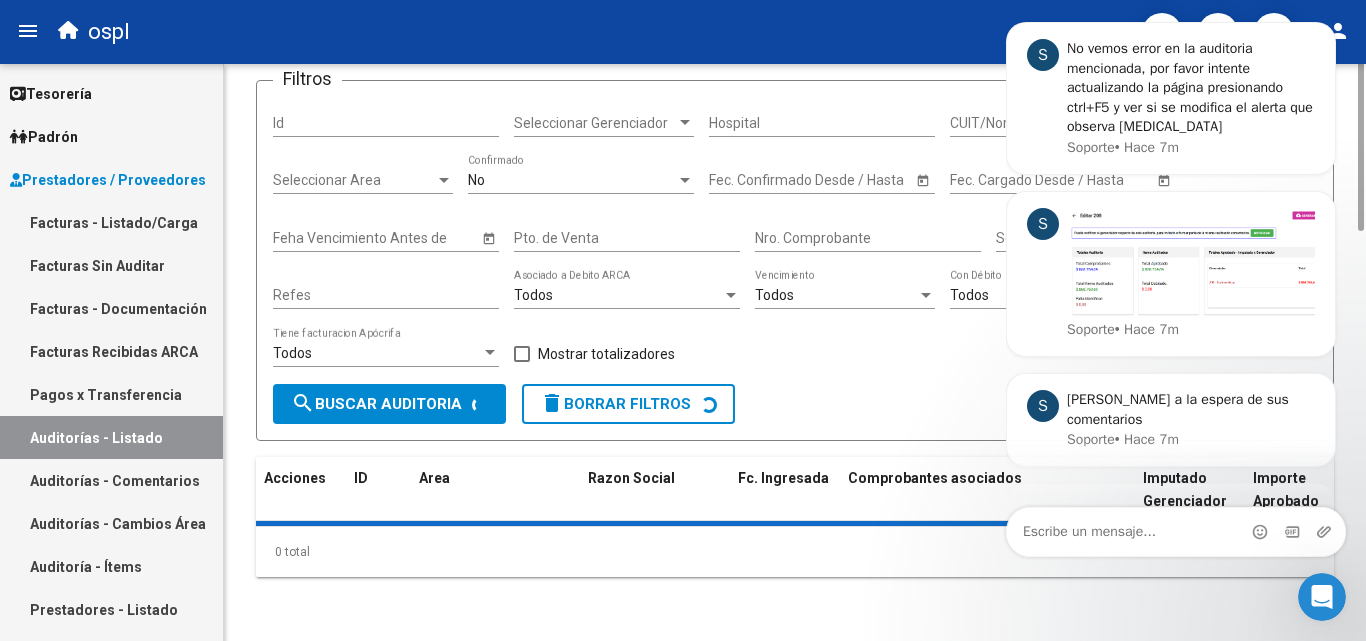scroll, scrollTop: 0, scrollLeft: 0, axis: both 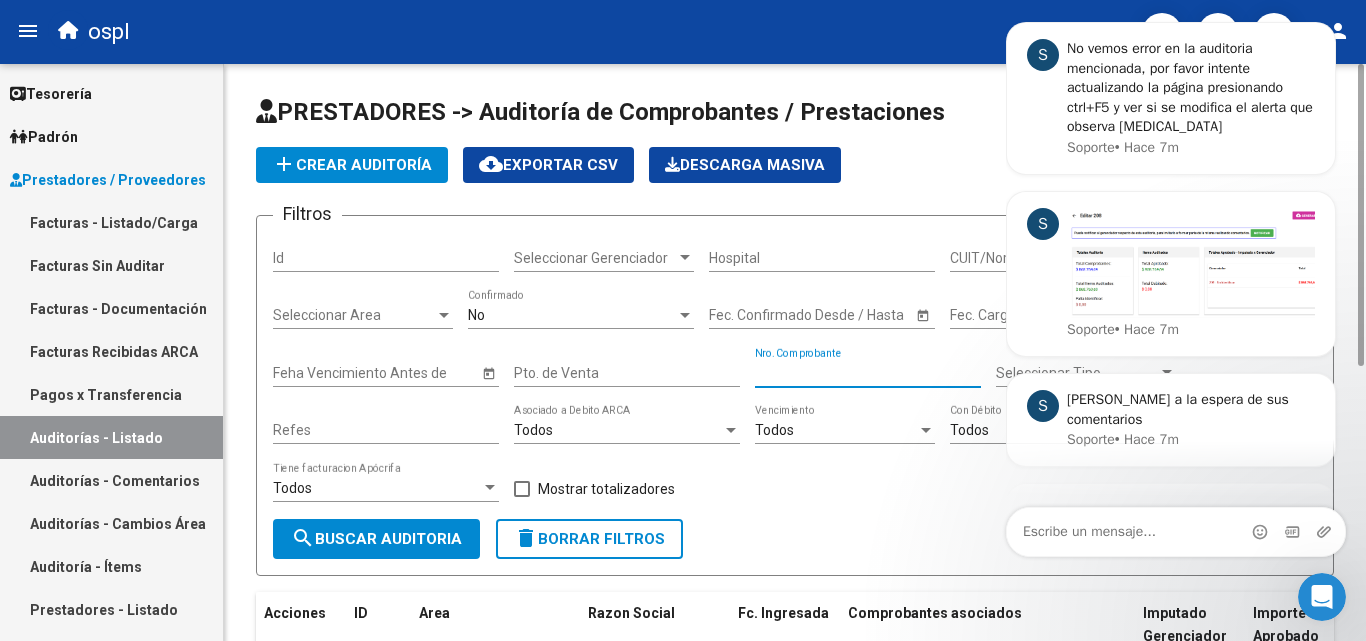 click on "Nro. Comprobante" at bounding box center [868, 373] 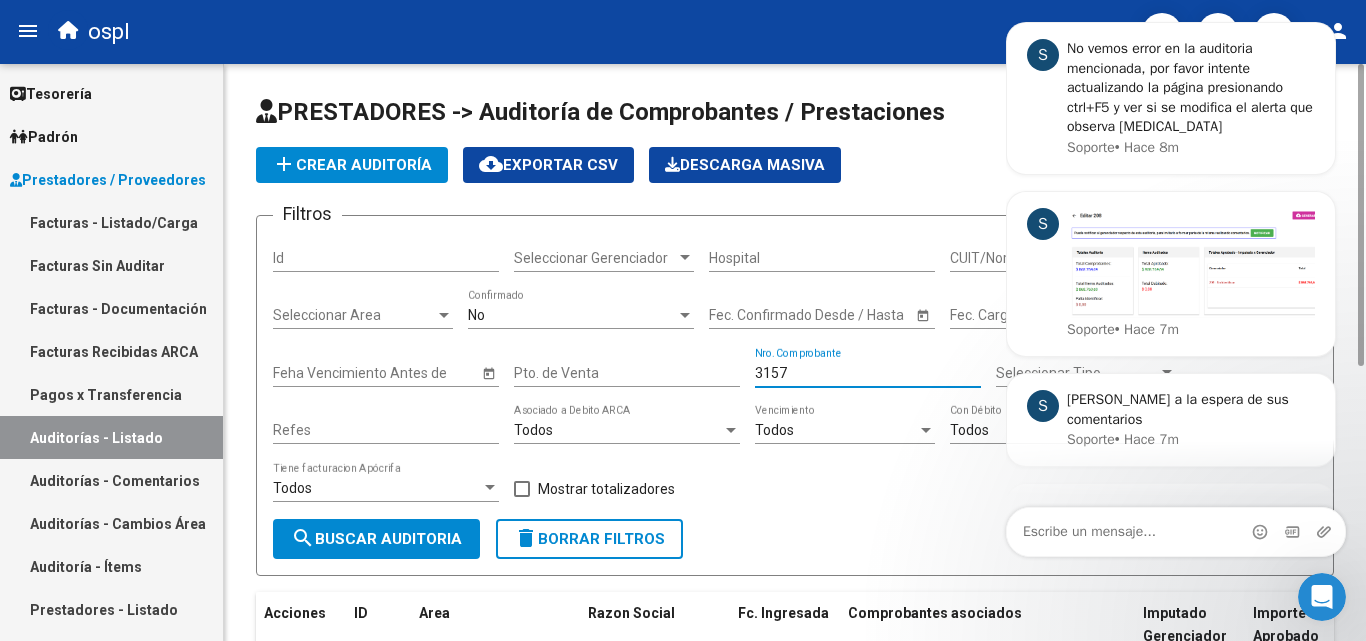 scroll, scrollTop: 180, scrollLeft: 0, axis: vertical 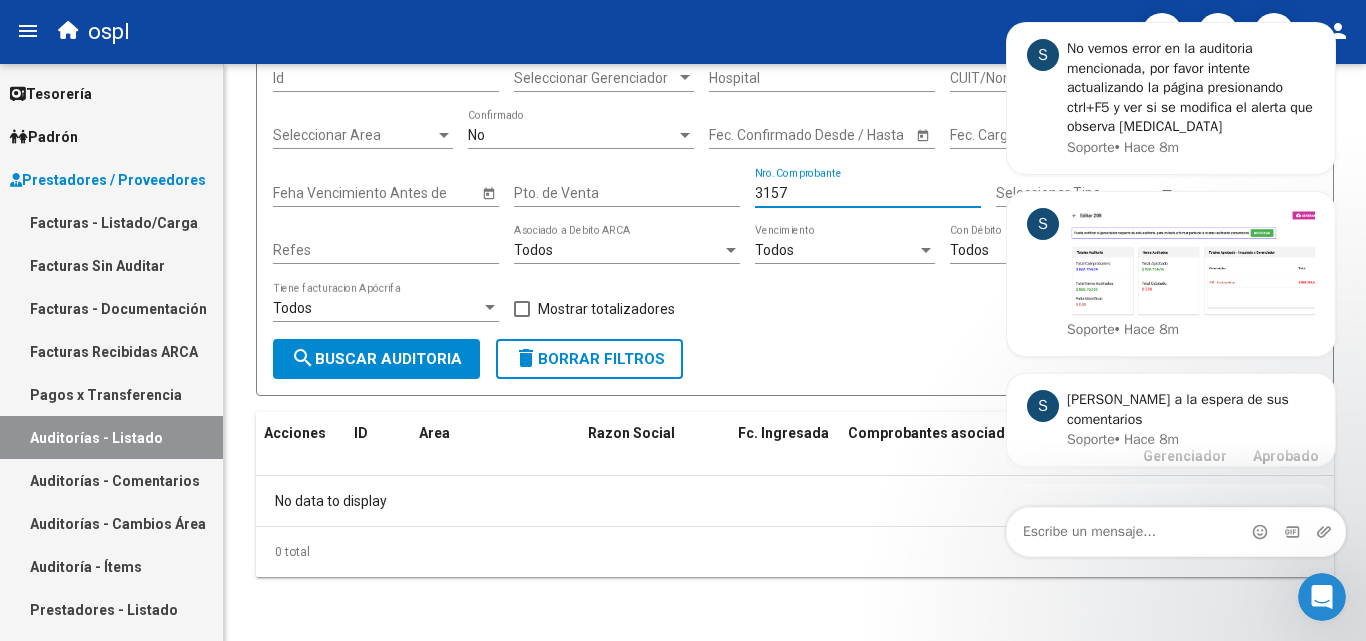 type on "3157" 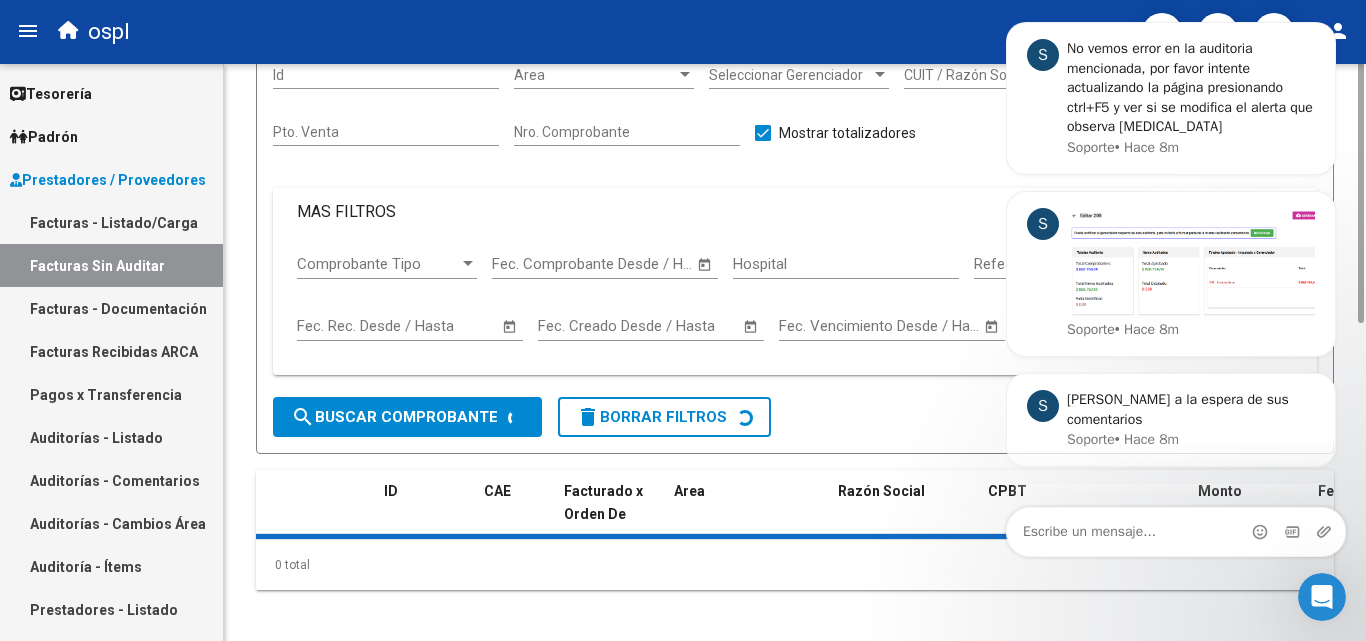 scroll, scrollTop: 0, scrollLeft: 0, axis: both 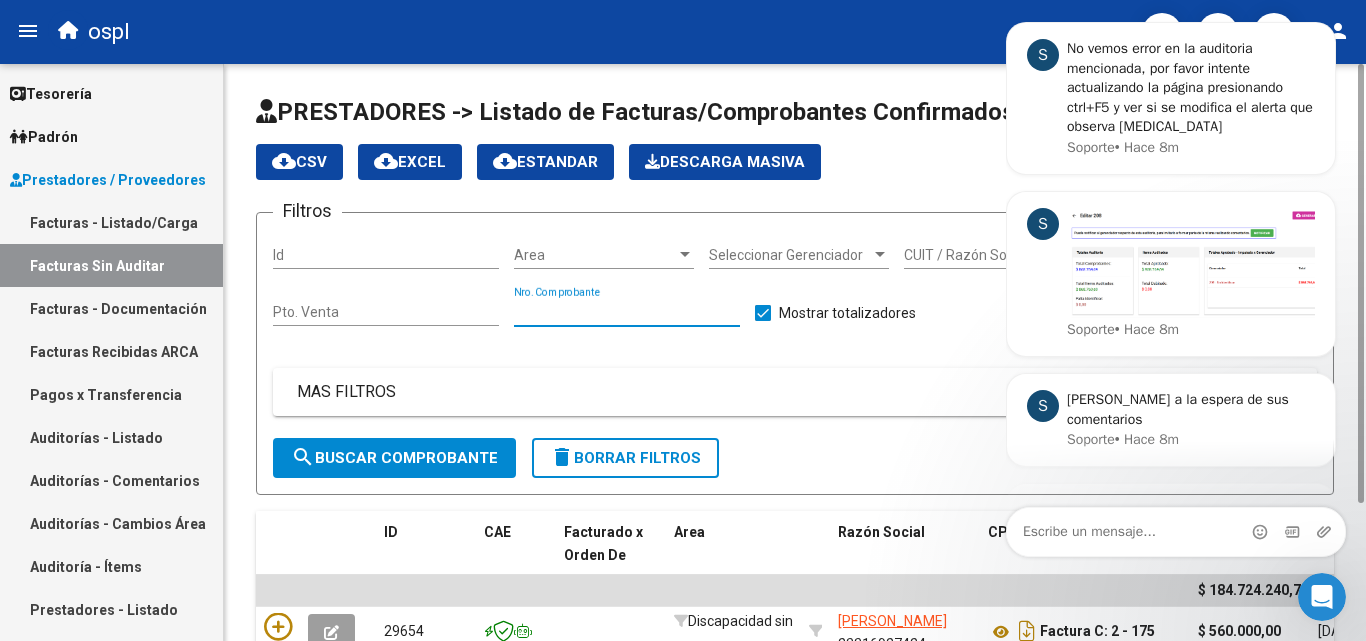 click on "Nro. Comprobante" at bounding box center [627, 312] 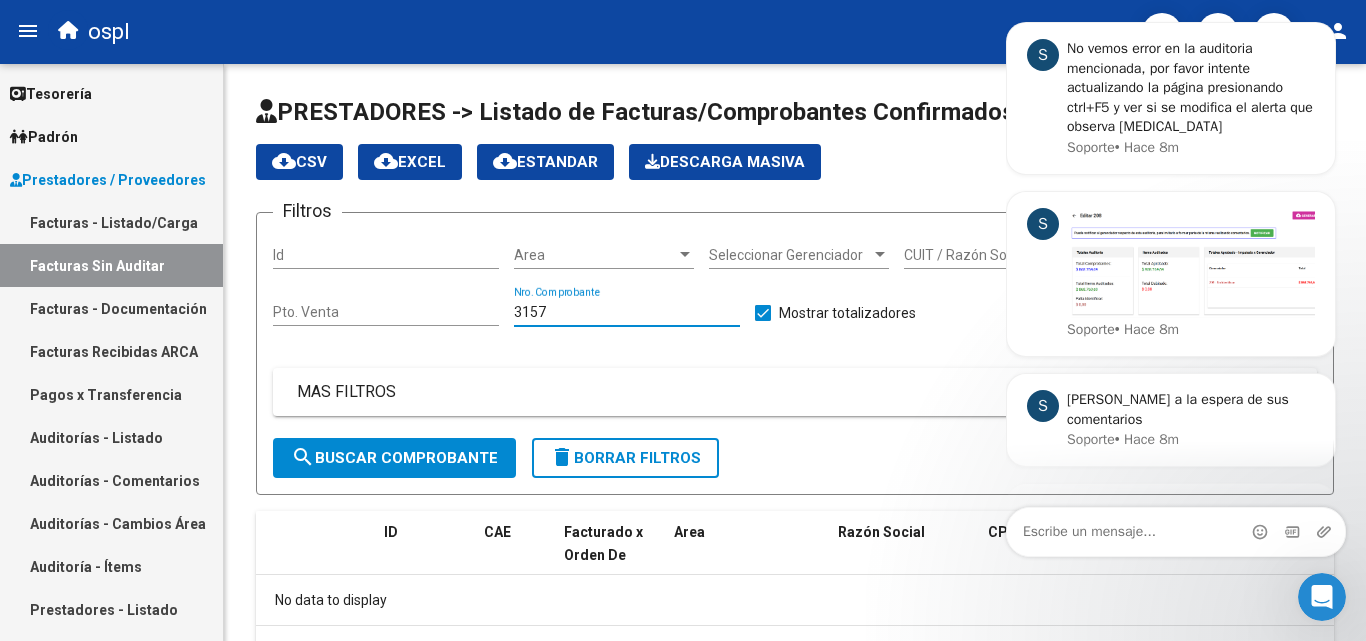 type on "3157" 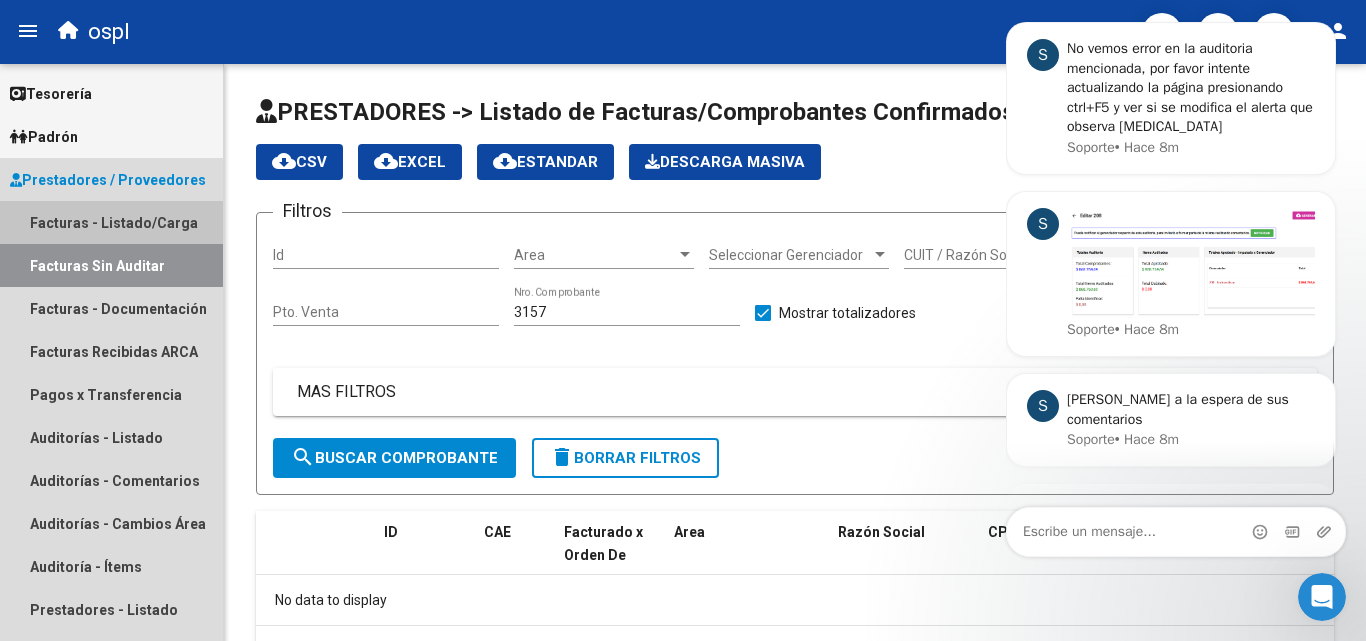 click on "Facturas - Listado/Carga" at bounding box center (111, 222) 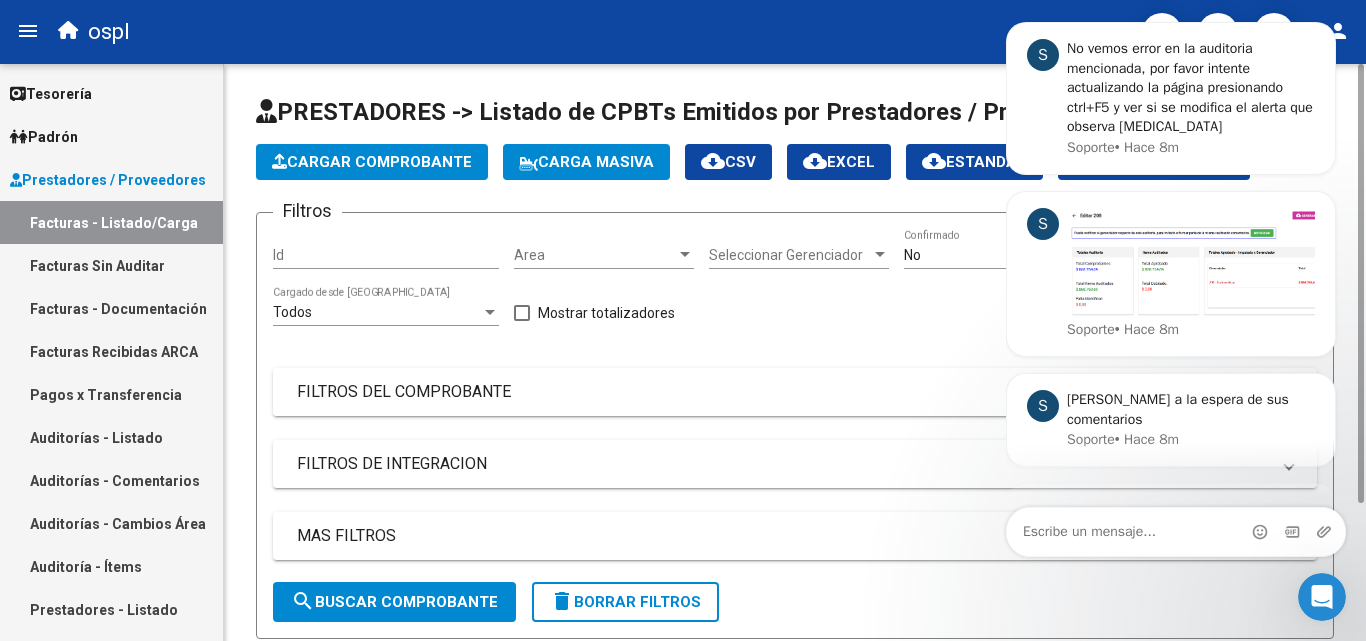 click on "FILTROS DEL COMPROBANTE" at bounding box center [783, 392] 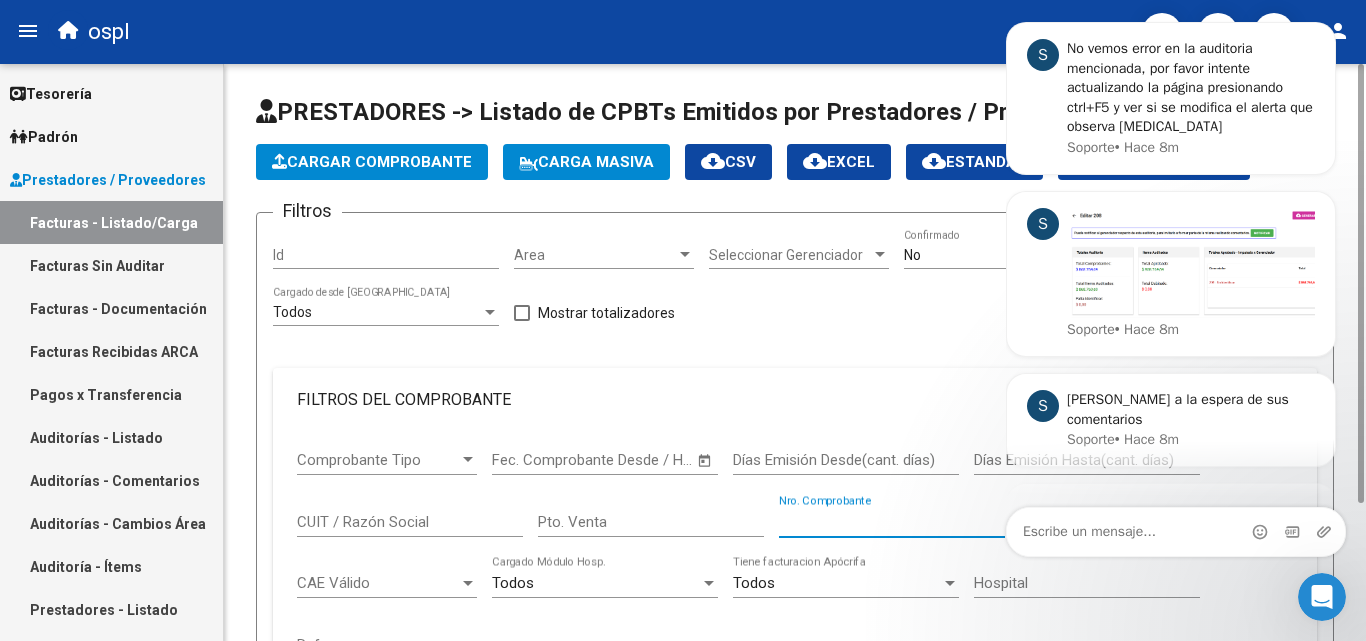 click on "Nro. Comprobante" at bounding box center (892, 522) 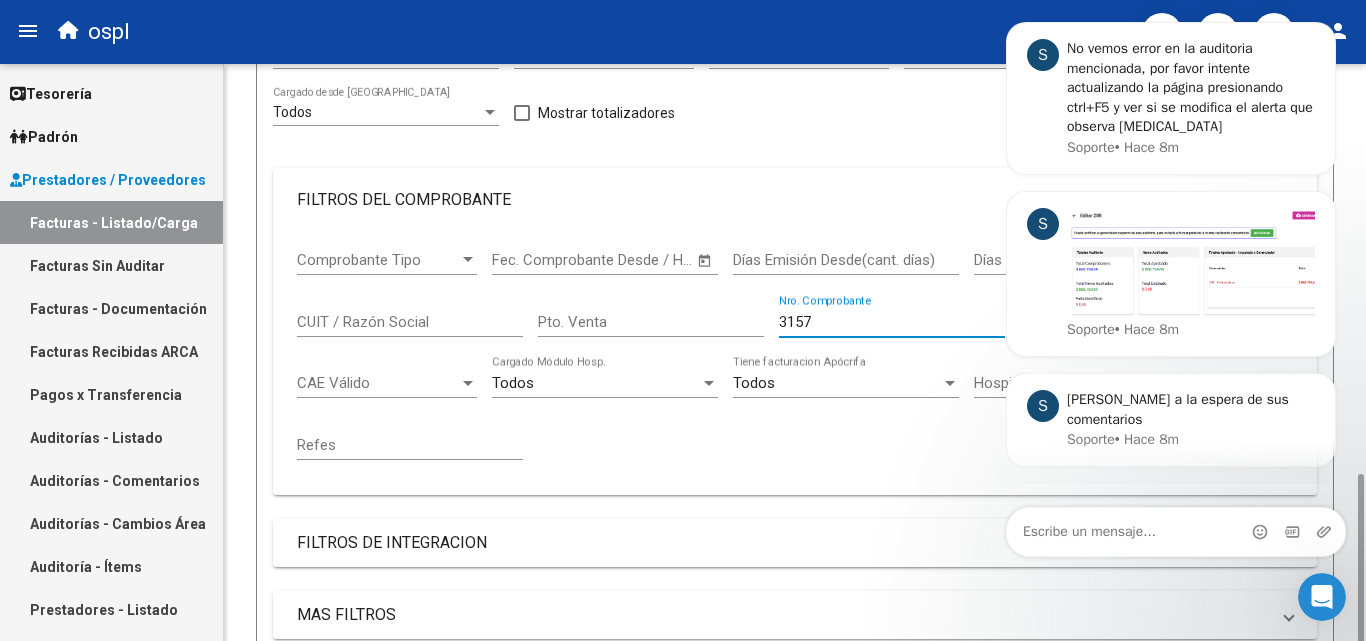 scroll, scrollTop: 522, scrollLeft: 0, axis: vertical 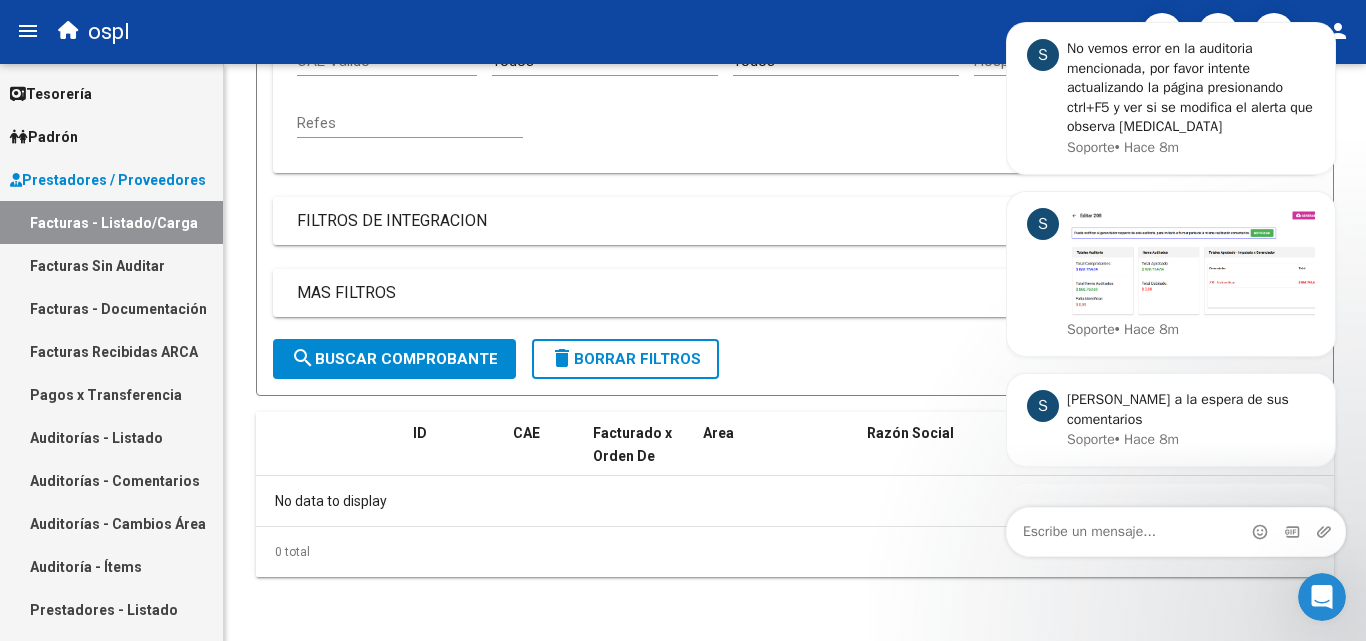 type on "3157" 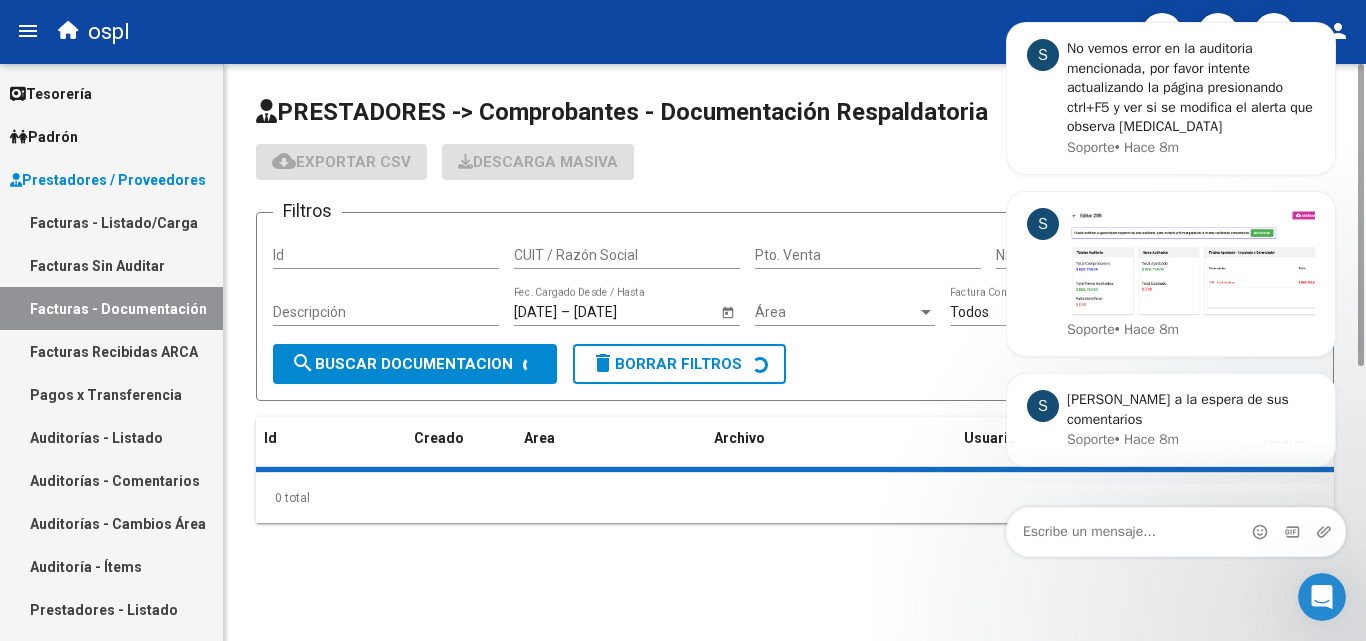 scroll, scrollTop: 0, scrollLeft: 0, axis: both 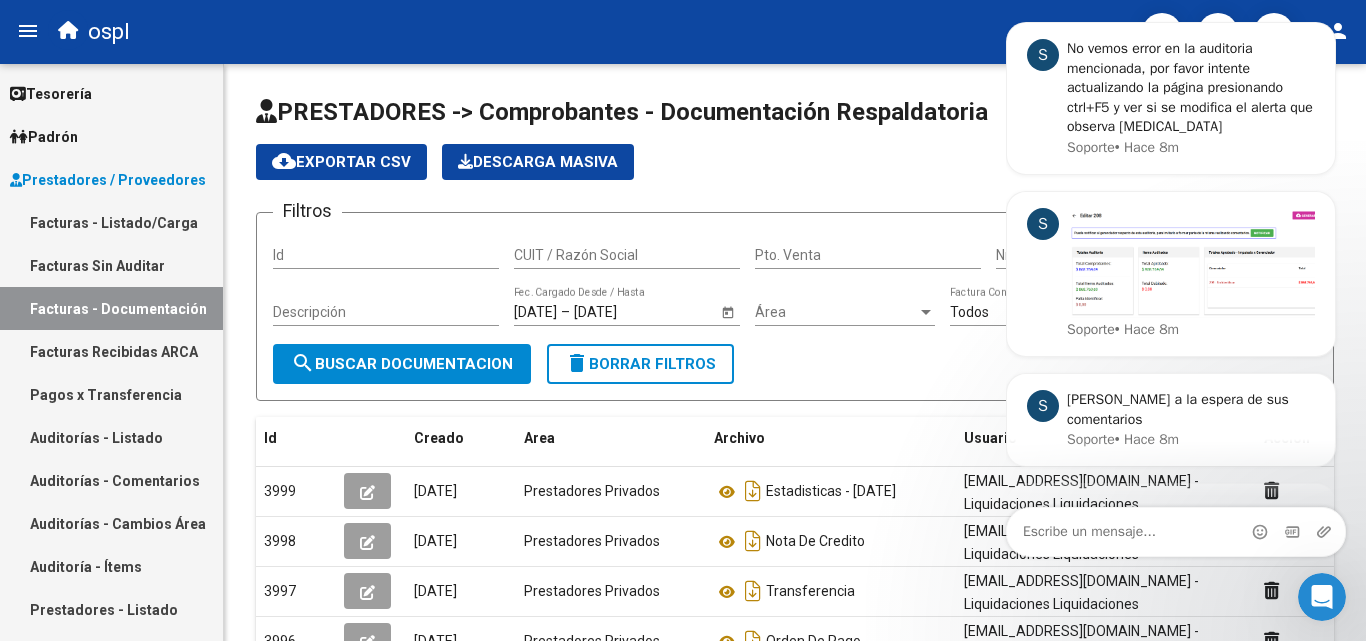 click on "Auditorías - Listado" at bounding box center [111, 437] 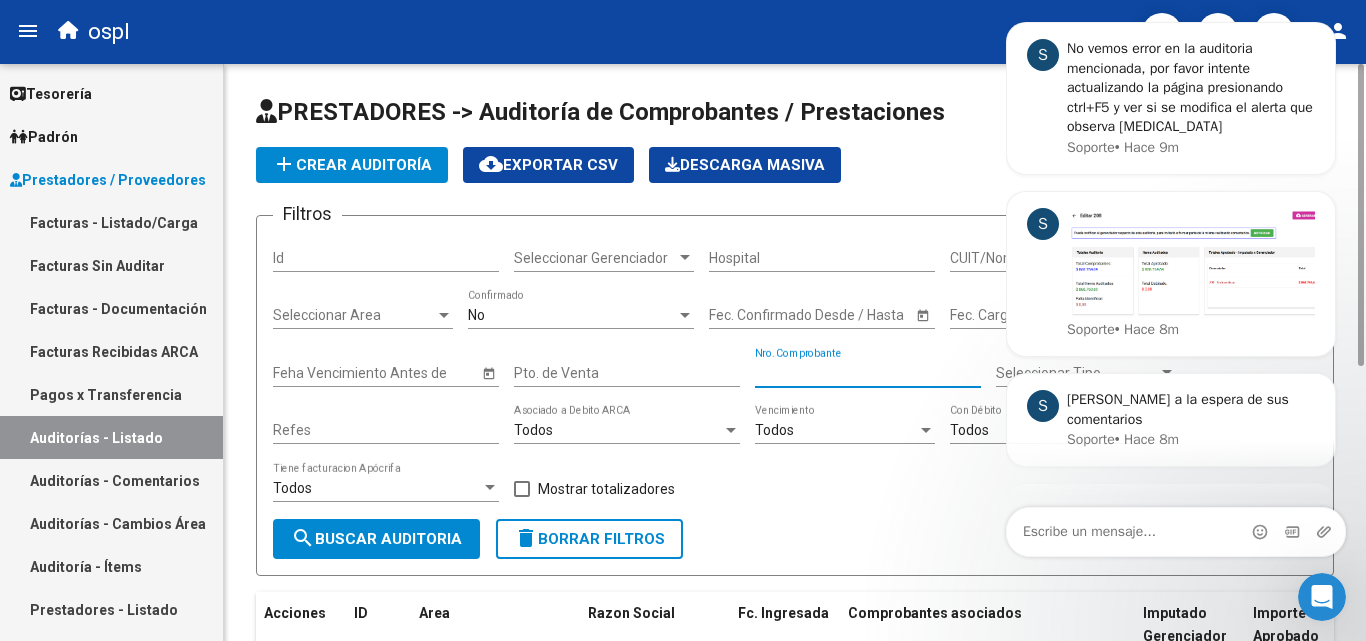 click on "Nro. Comprobante" at bounding box center (868, 373) 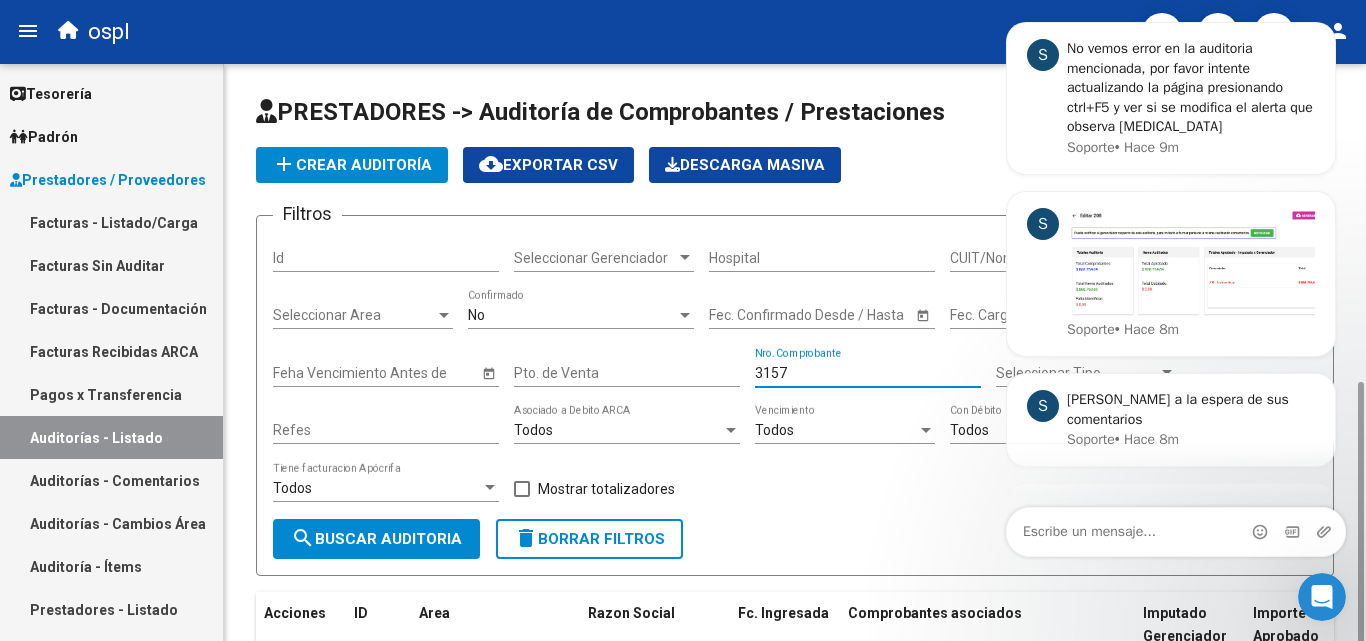 scroll, scrollTop: 180, scrollLeft: 0, axis: vertical 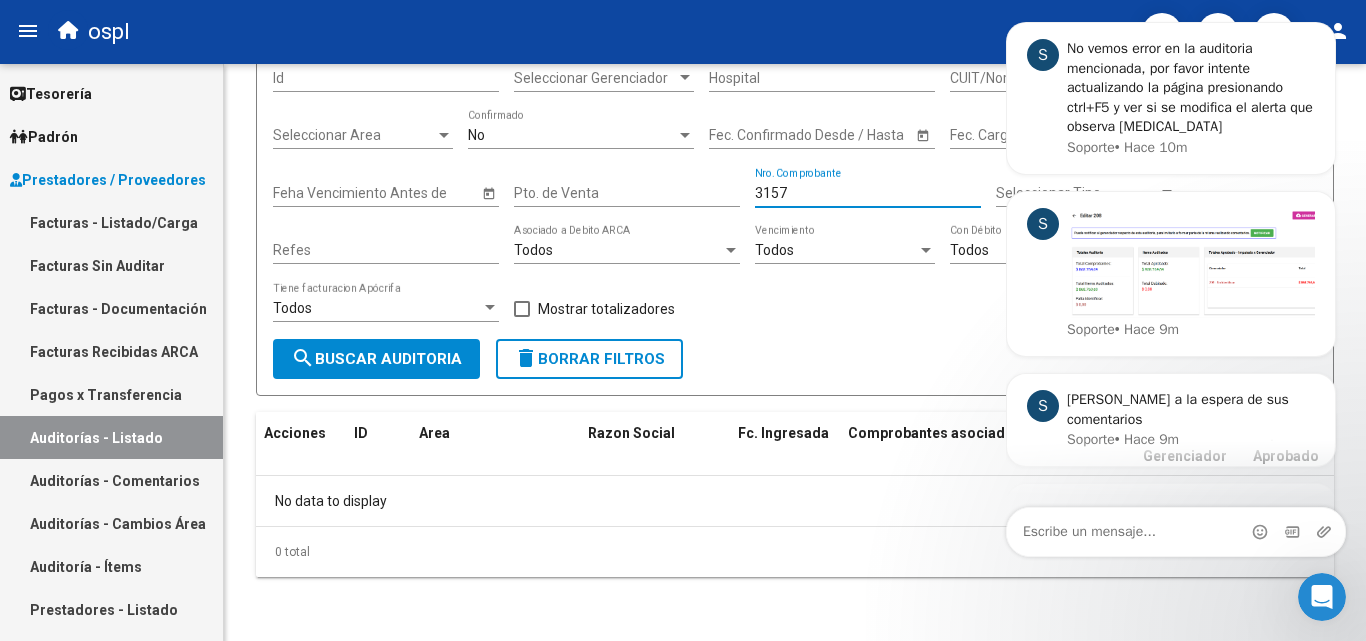 type on "3157" 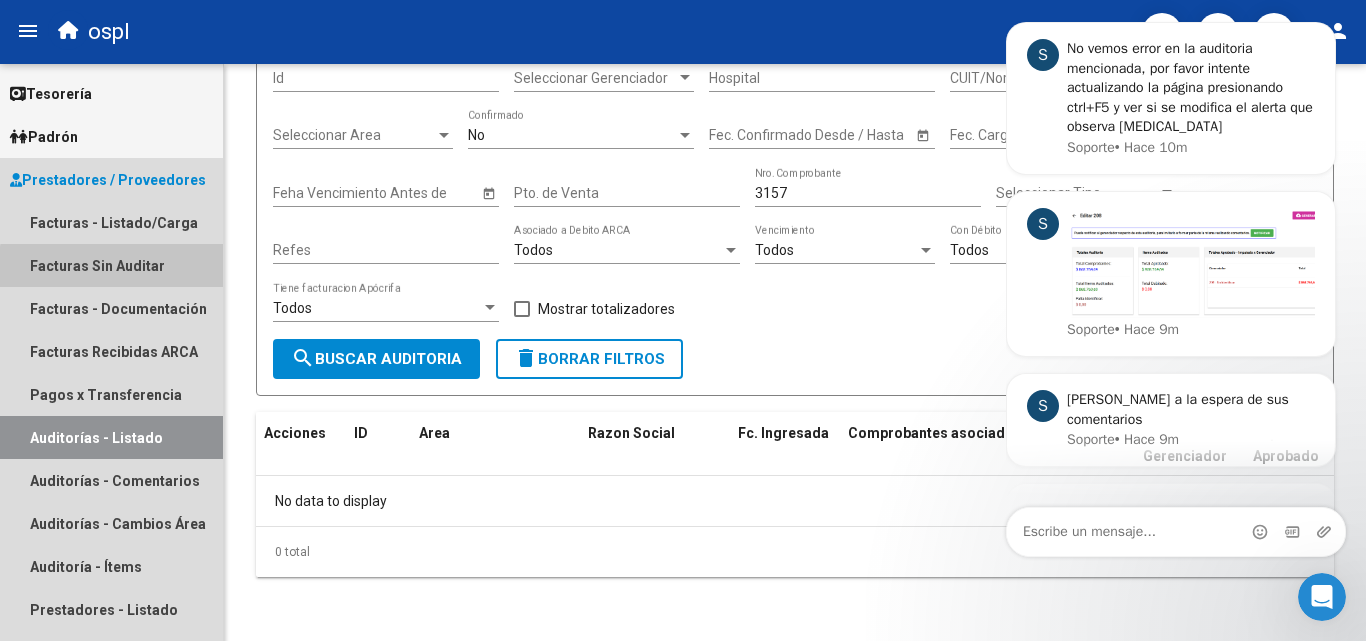 click on "Facturas Sin Auditar" at bounding box center [111, 265] 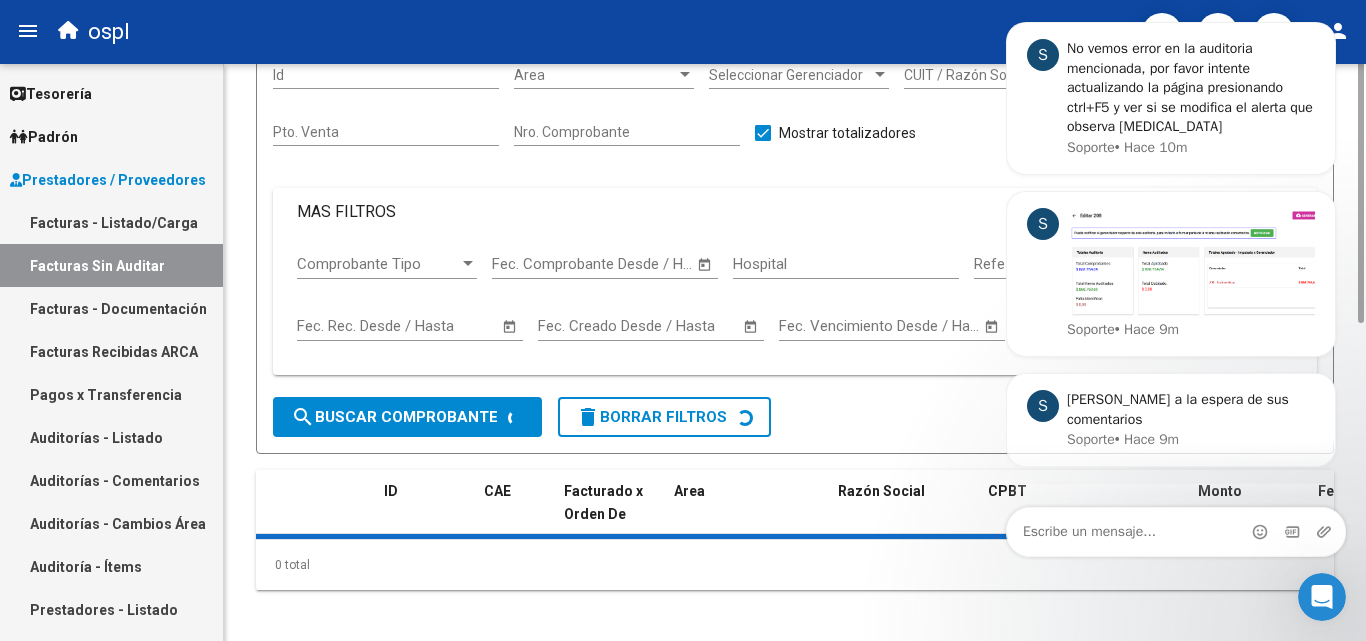scroll, scrollTop: 0, scrollLeft: 0, axis: both 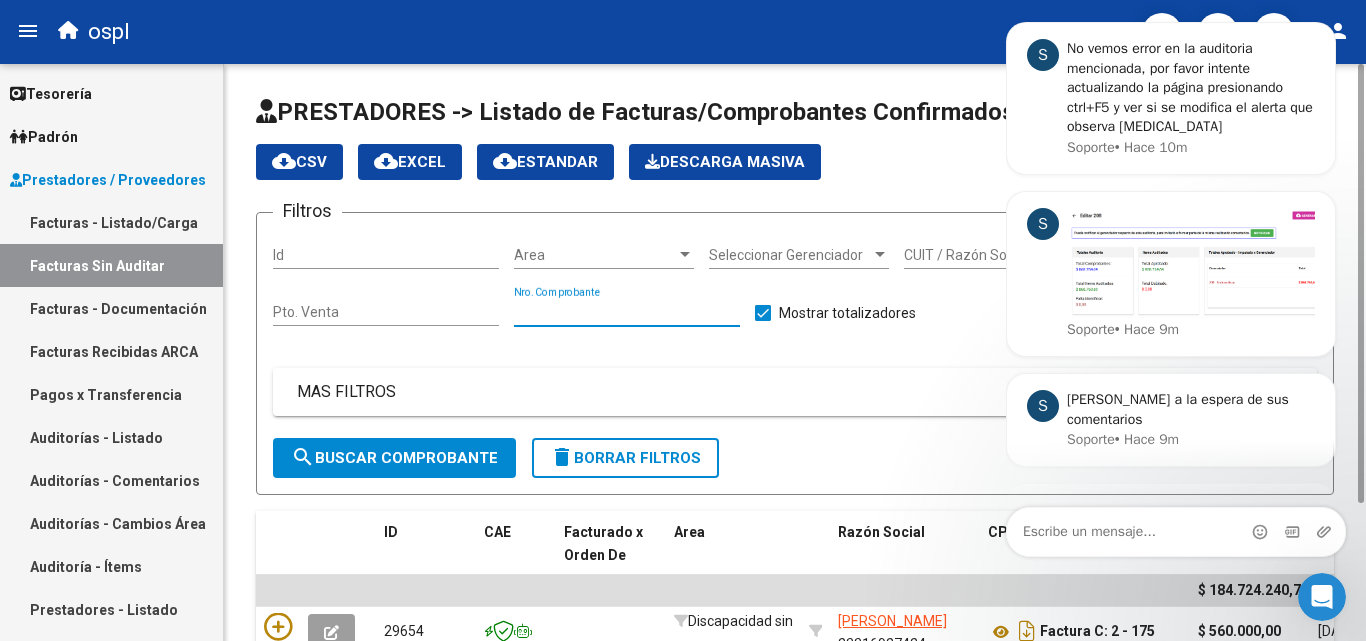 click on "Nro. Comprobante" at bounding box center (627, 312) 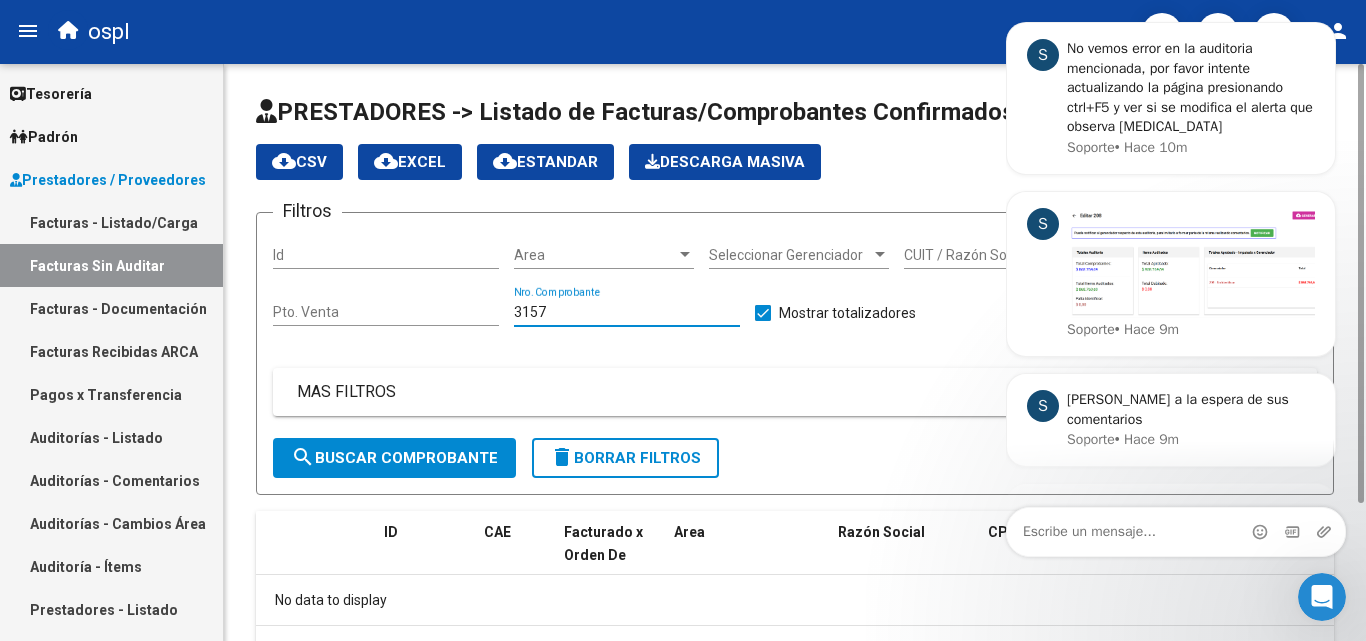 scroll, scrollTop: 99, scrollLeft: 0, axis: vertical 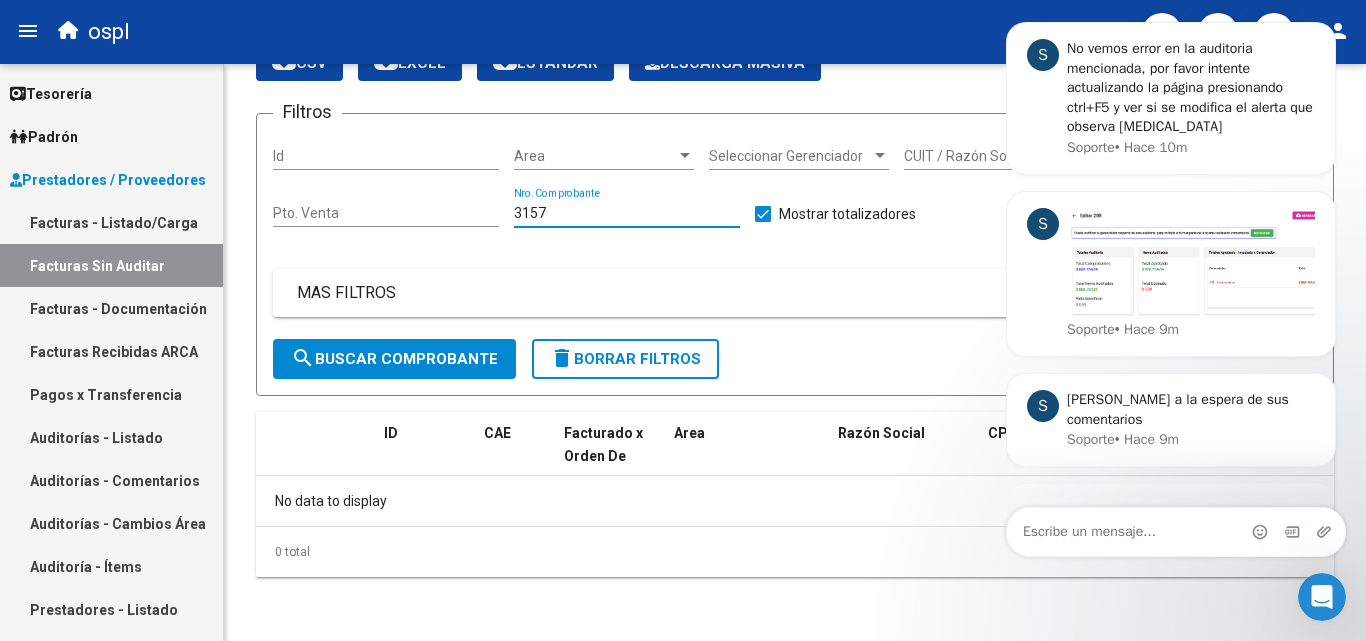 type on "3157" 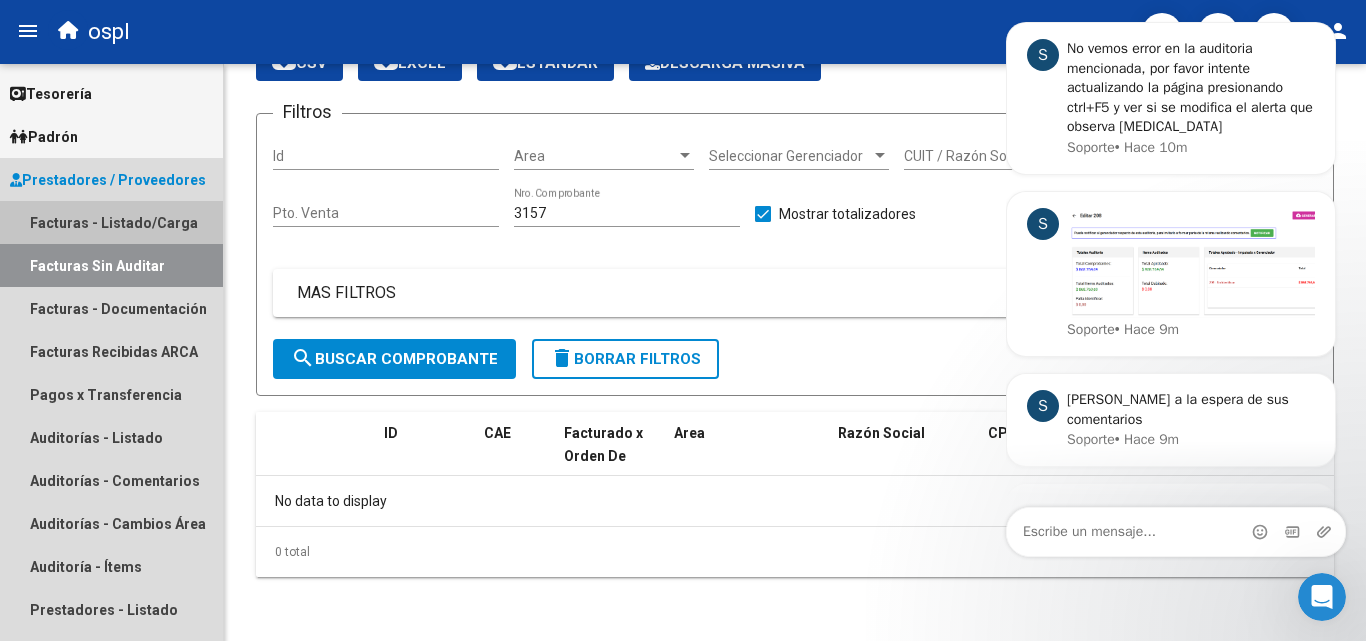 click on "Facturas - Listado/Carga" at bounding box center (111, 222) 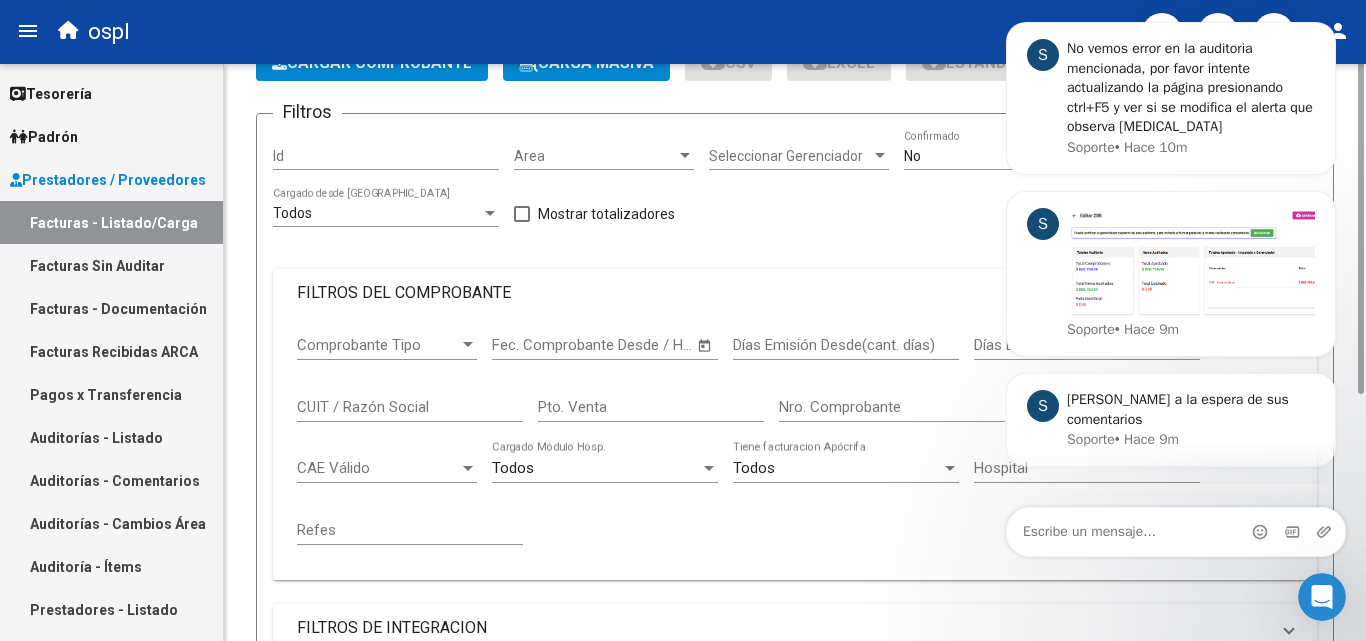 click on "FILTROS DEL COMPROBANTE" at bounding box center [783, 293] 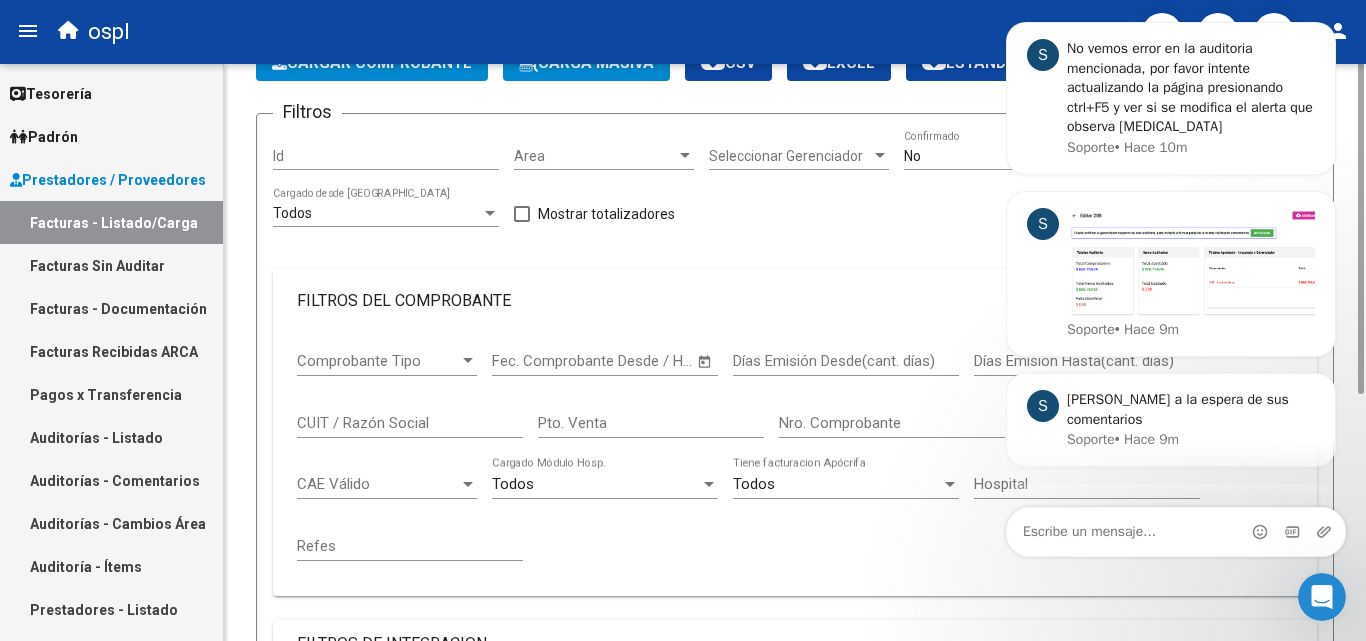 scroll, scrollTop: 0, scrollLeft: 0, axis: both 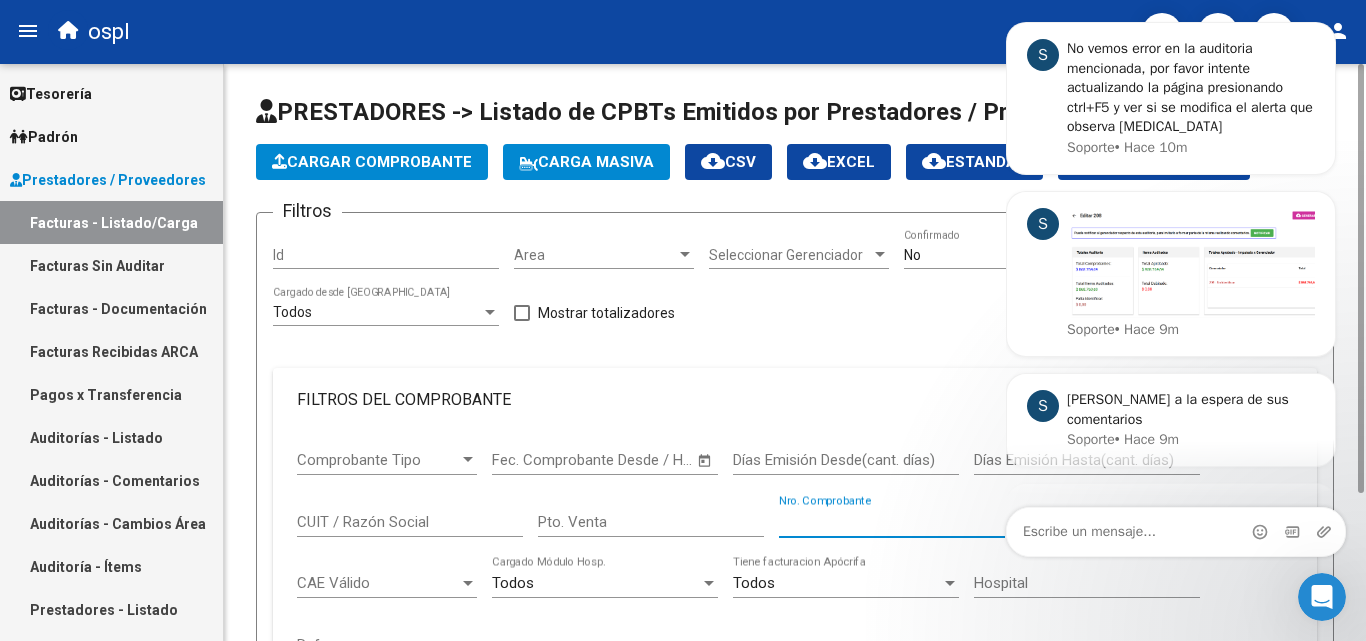click on "Nro. Comprobante" at bounding box center [892, 522] 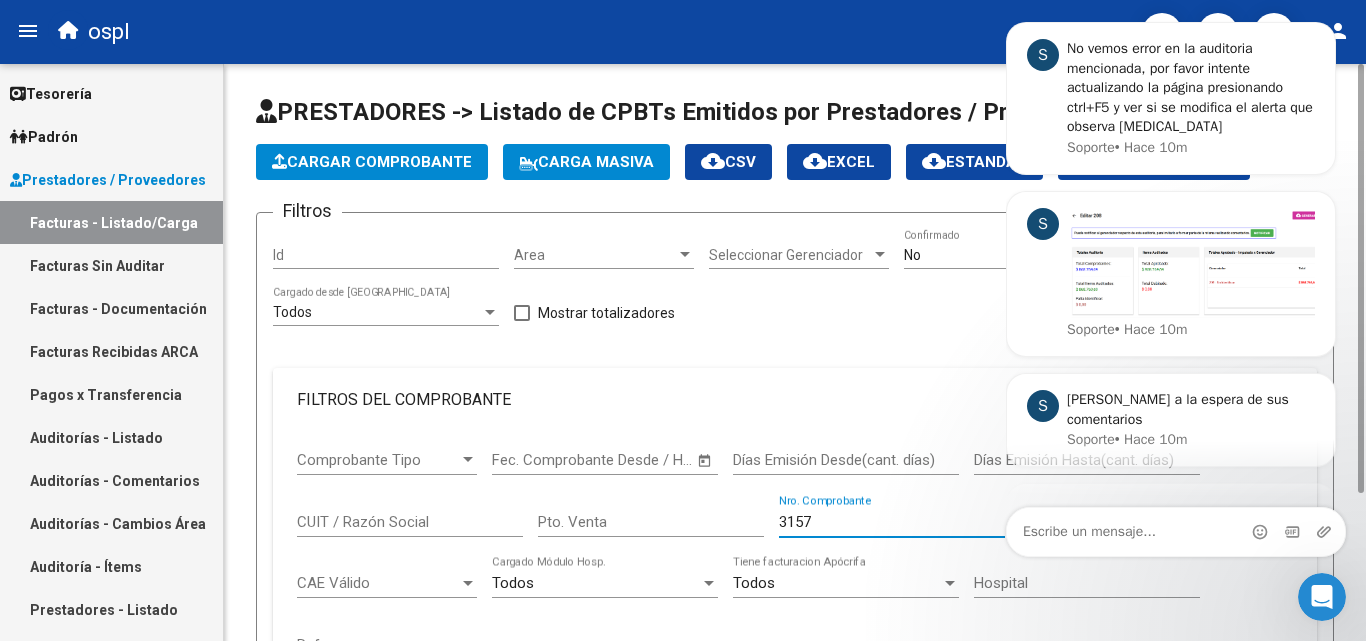scroll, scrollTop: 400, scrollLeft: 0, axis: vertical 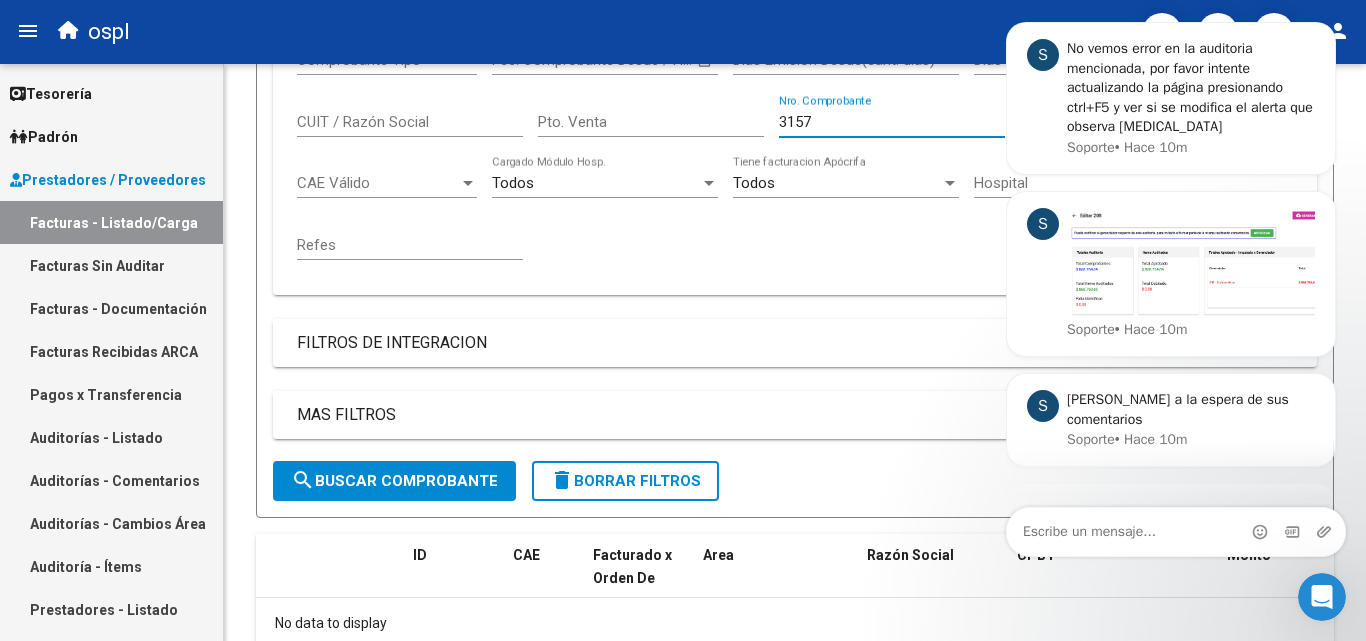 type on "3157" 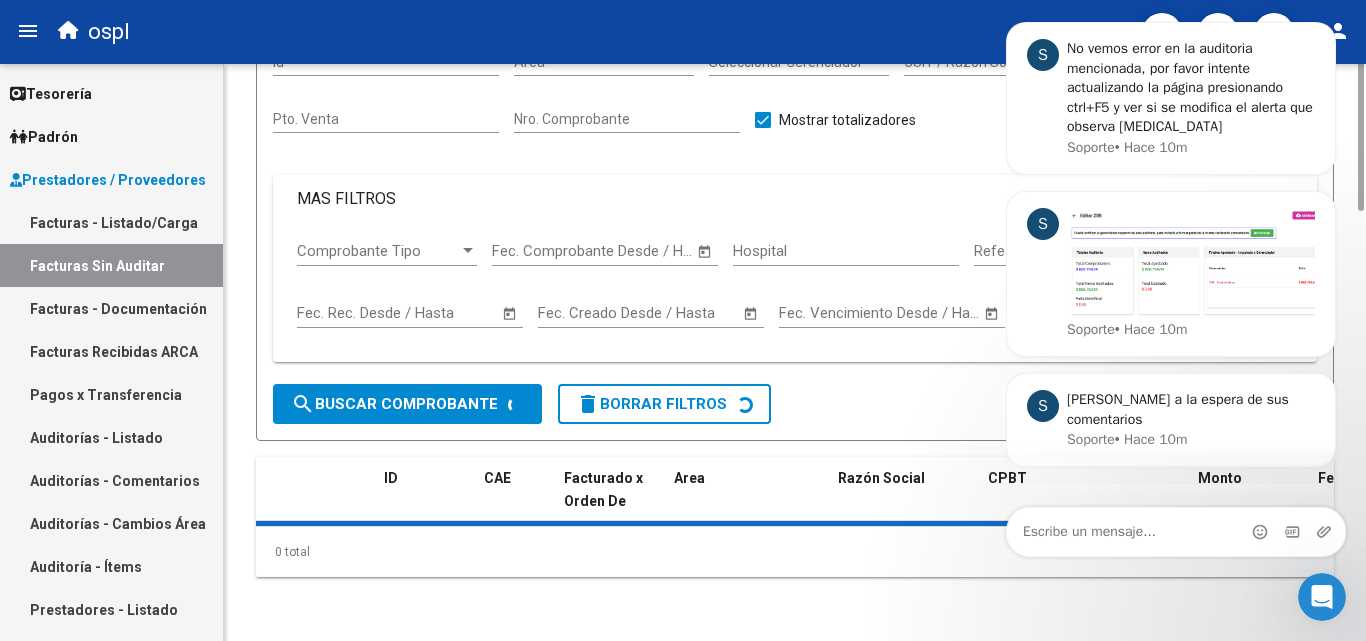 scroll, scrollTop: 0, scrollLeft: 0, axis: both 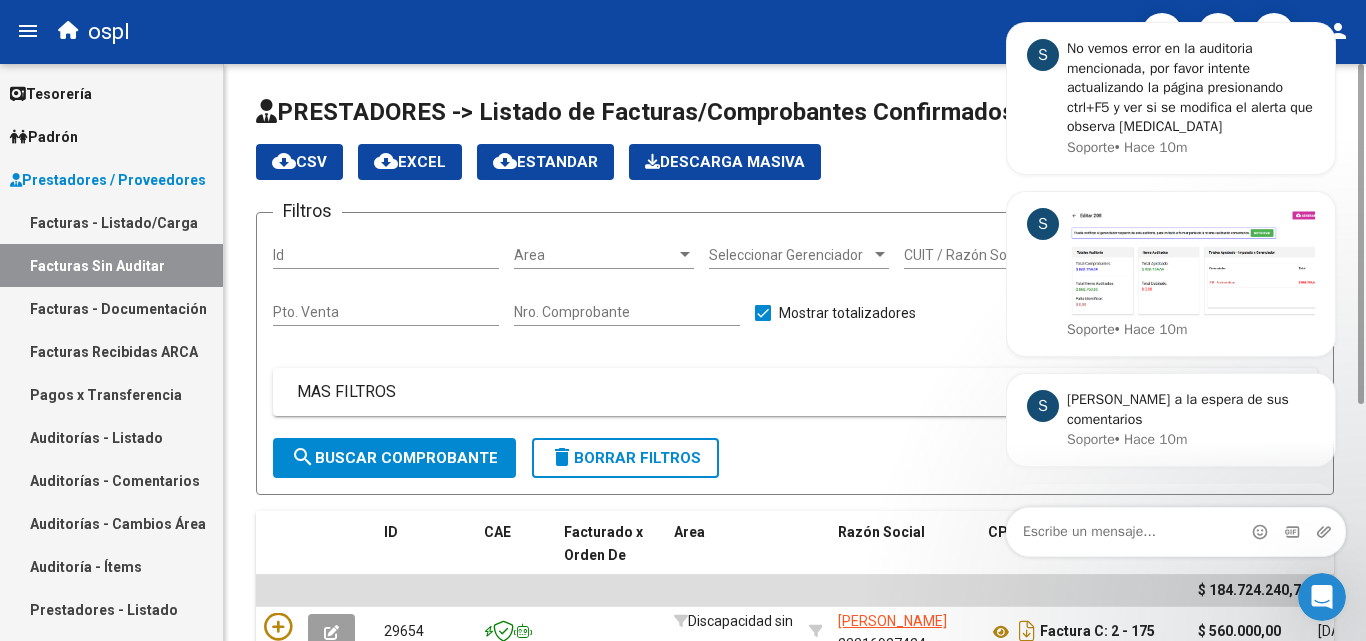 click on "Nro. Comprobante" at bounding box center (627, 312) 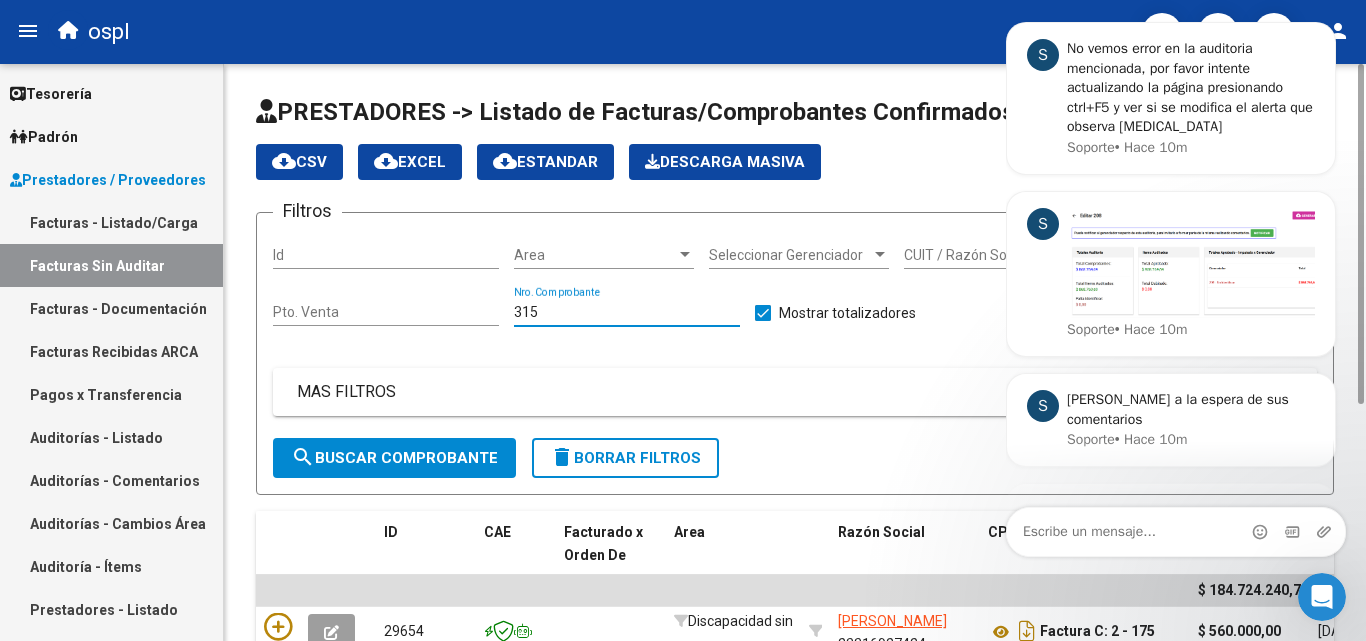 click on "315" at bounding box center [627, 312] 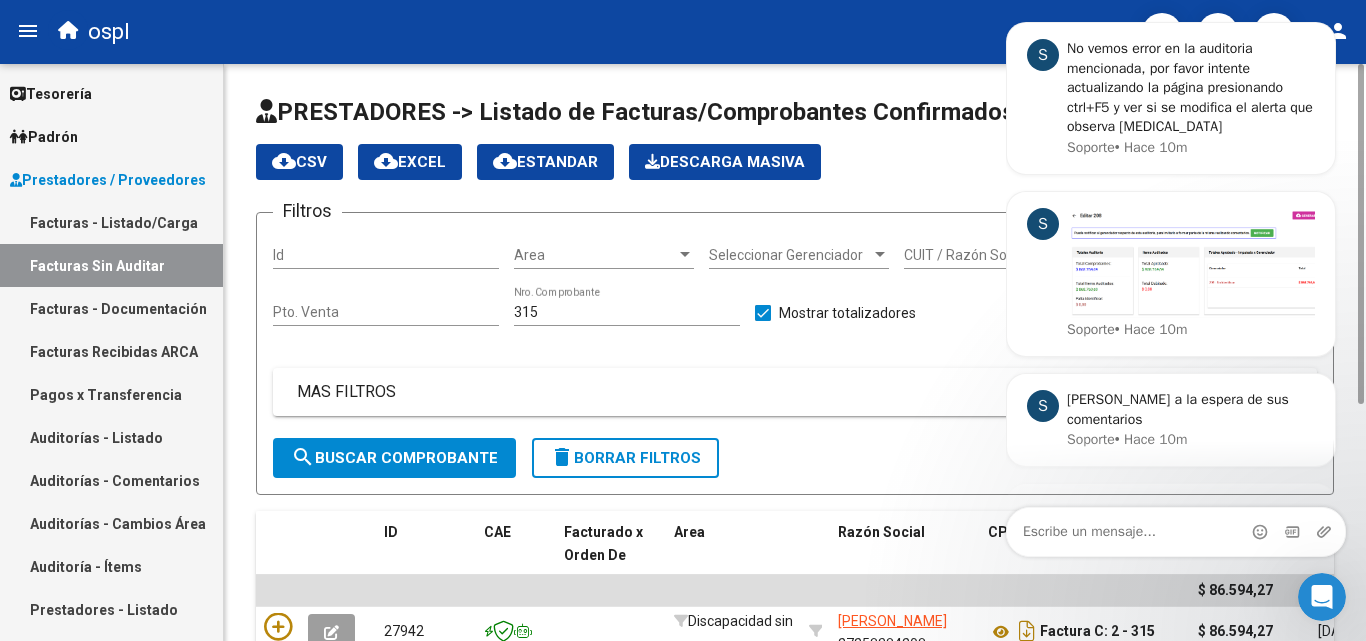 click on "315 Nro. Comprobante" 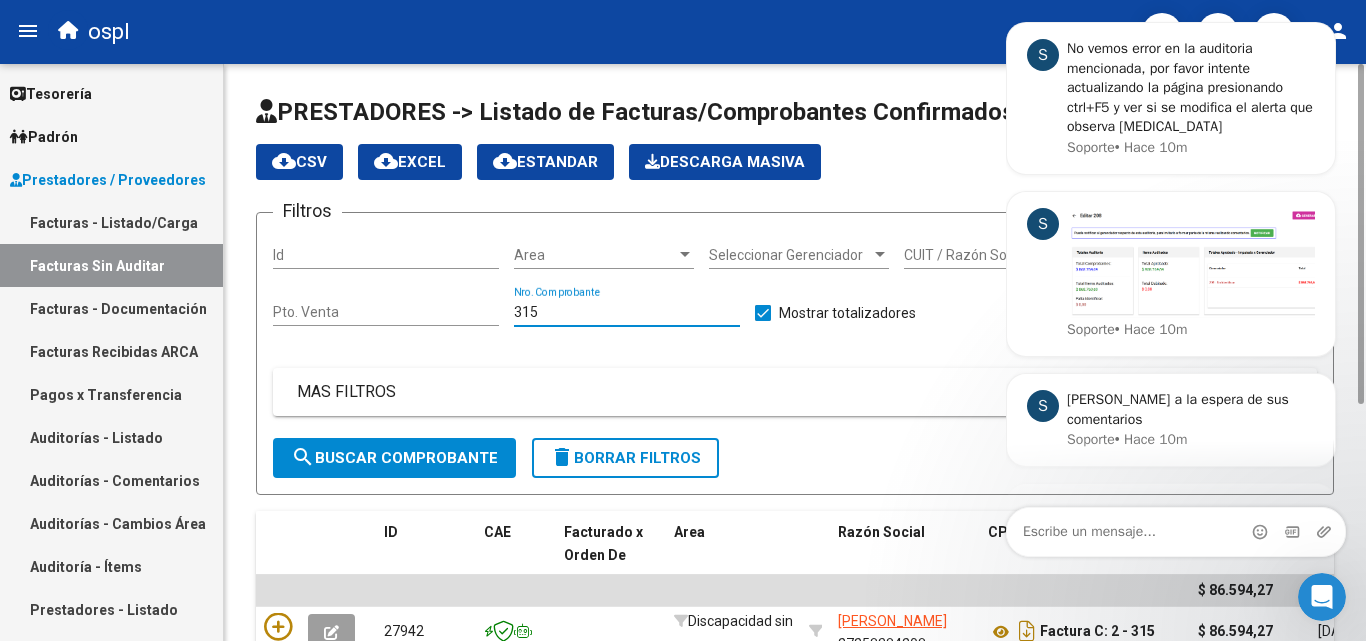 click on "315" at bounding box center [627, 312] 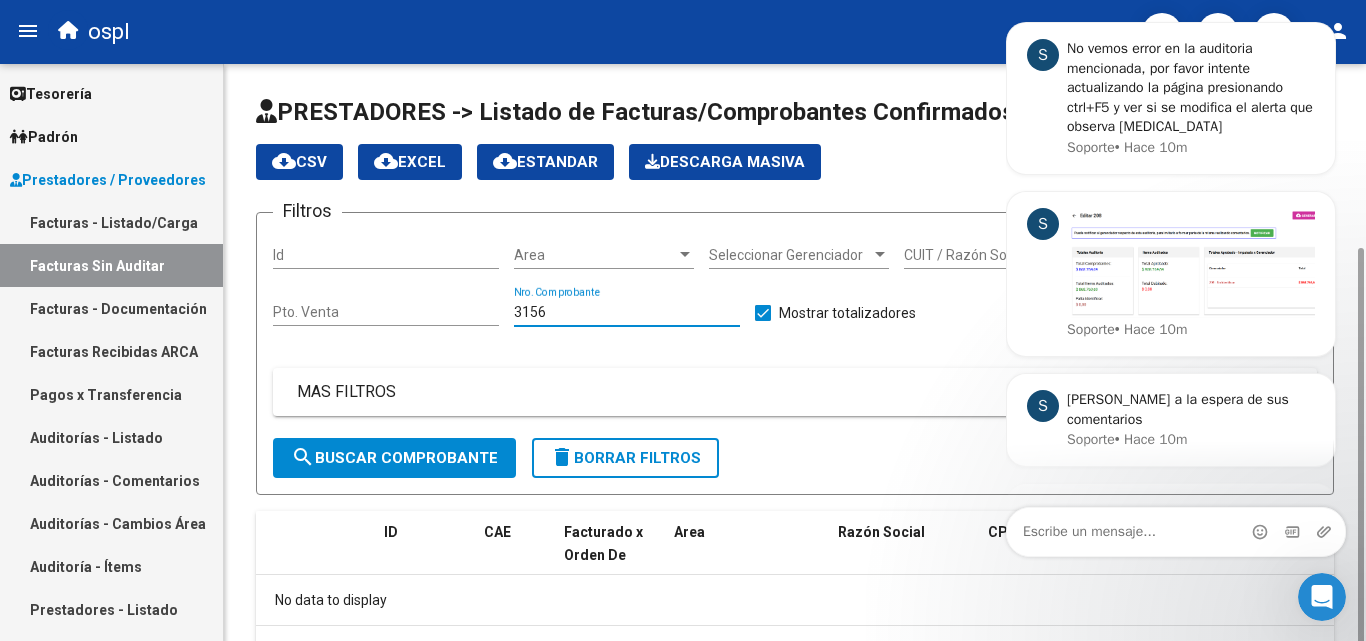 scroll, scrollTop: 99, scrollLeft: 0, axis: vertical 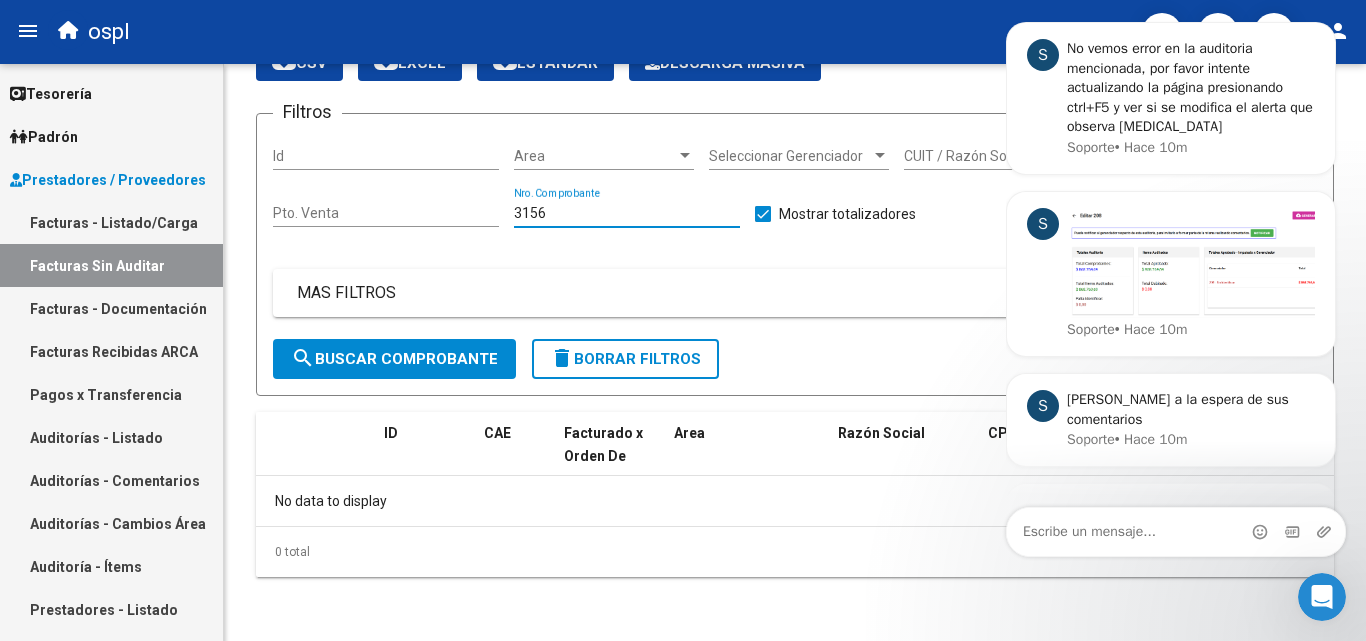 type on "3156" 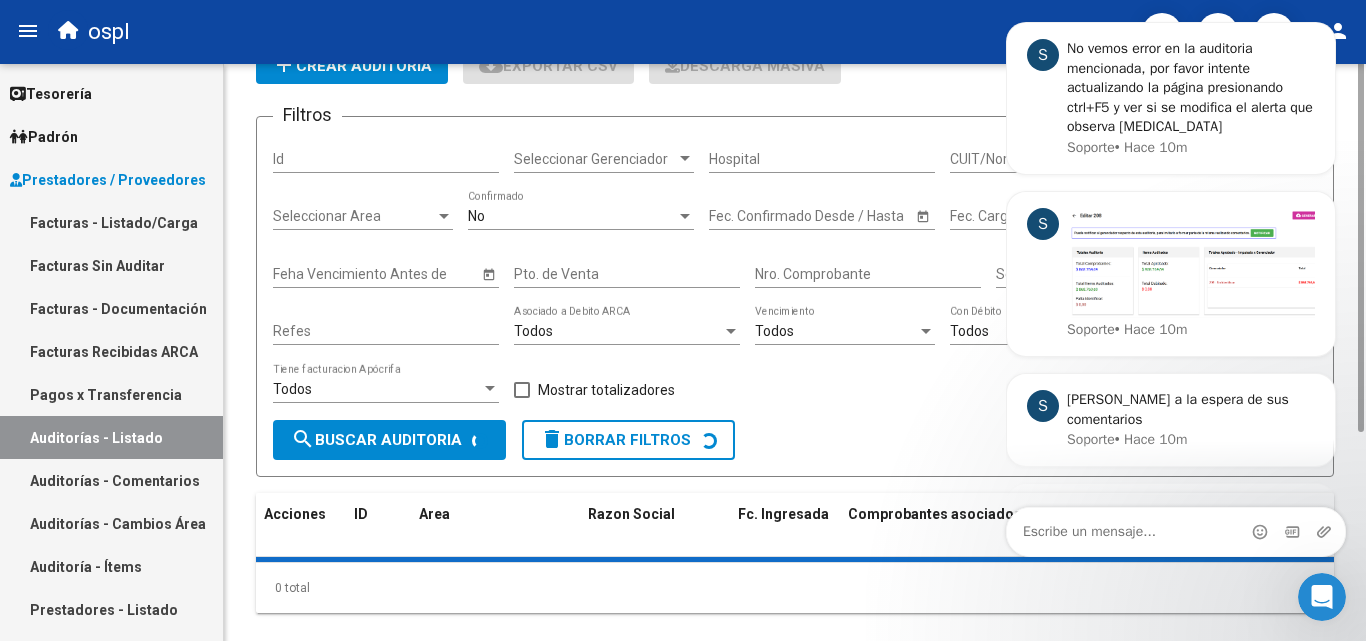 scroll, scrollTop: 0, scrollLeft: 0, axis: both 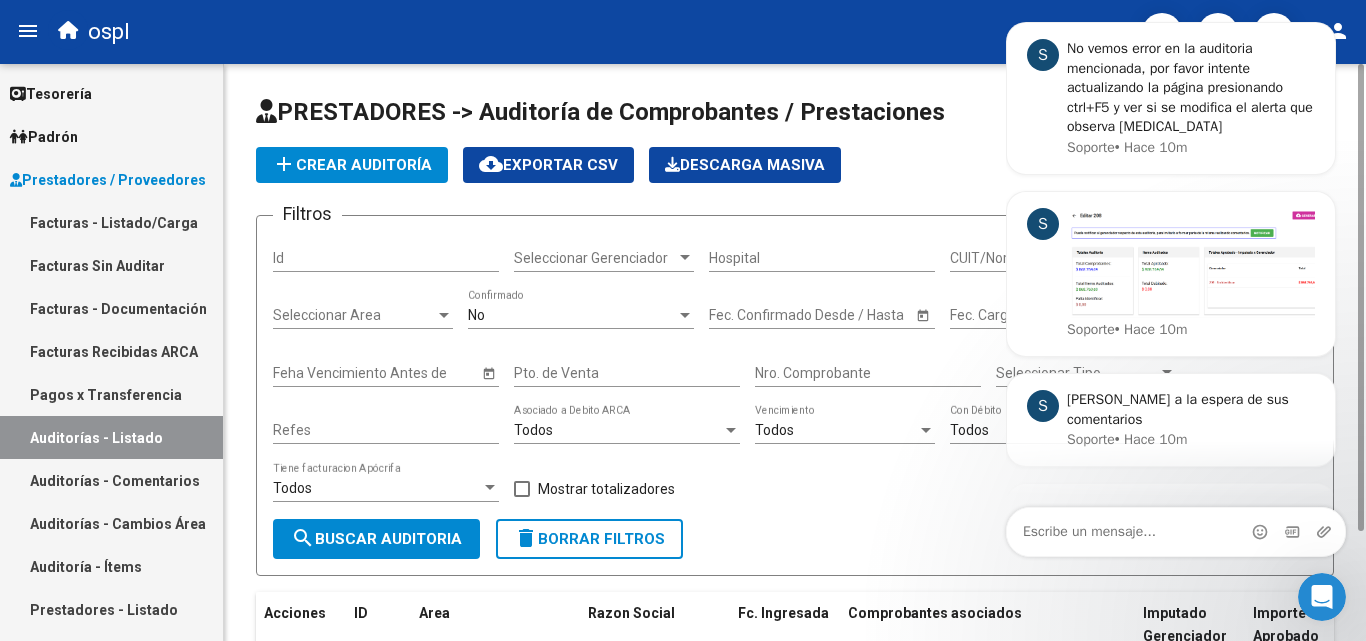 click on "Nro. Comprobante" 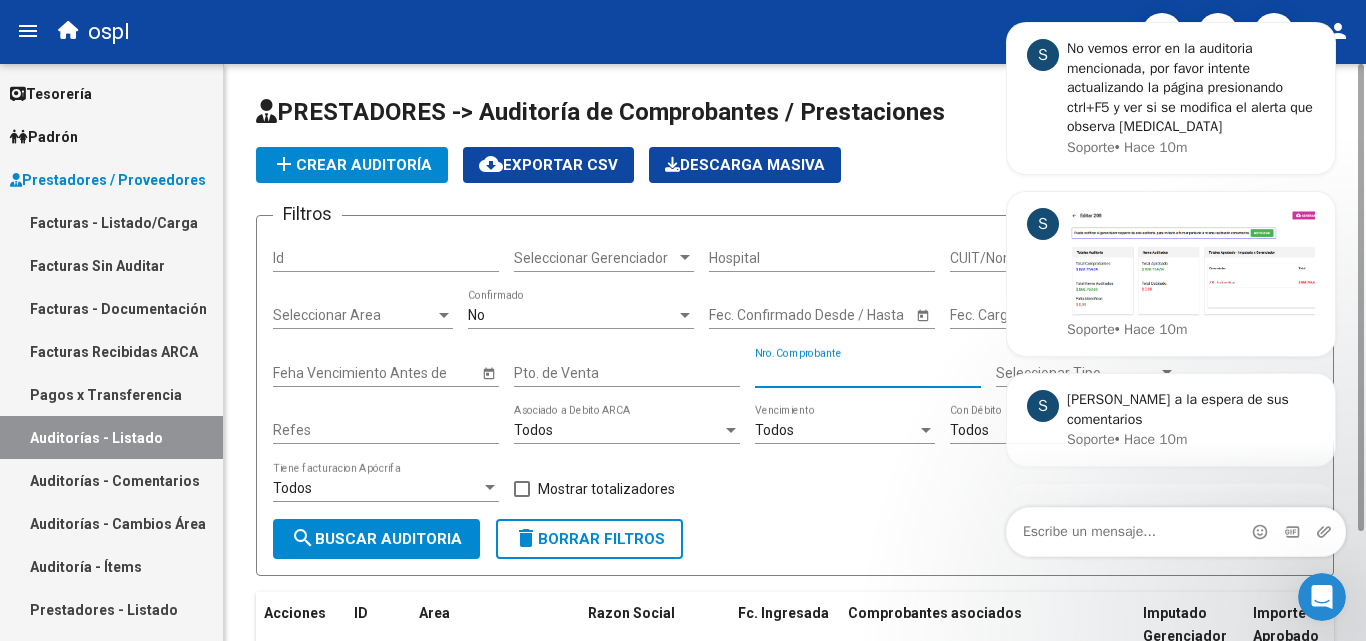 click on "Nro. Comprobante" at bounding box center [868, 373] 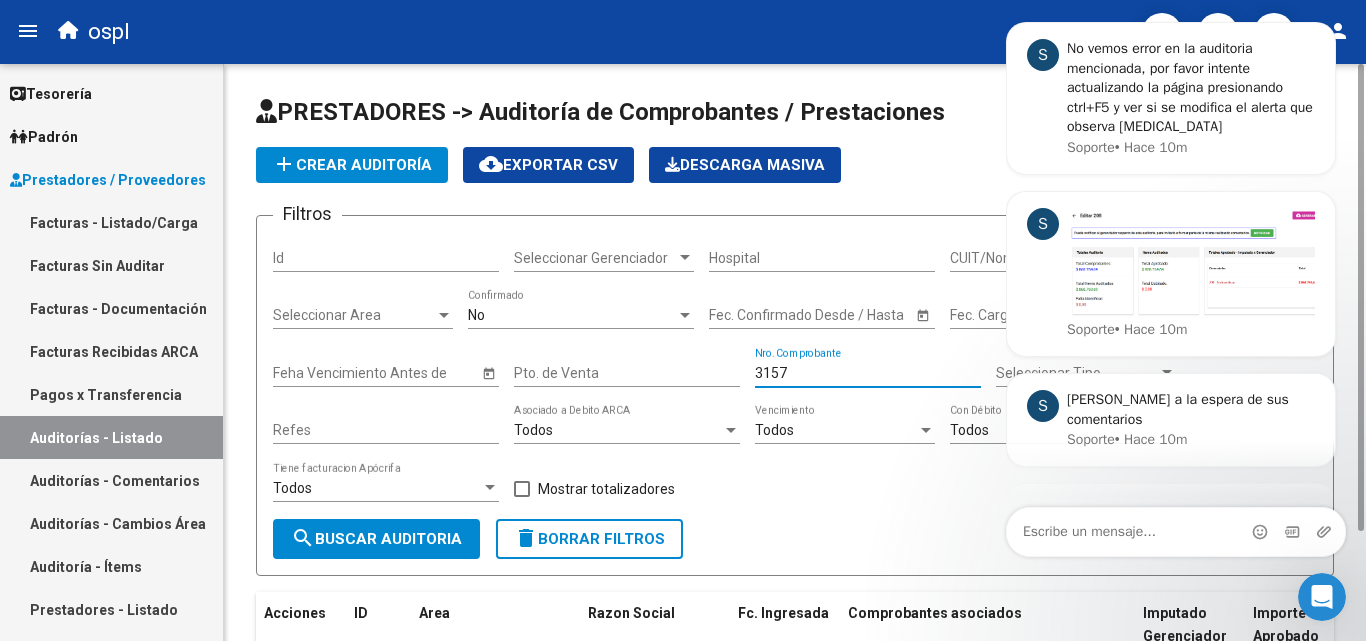 type on "3156" 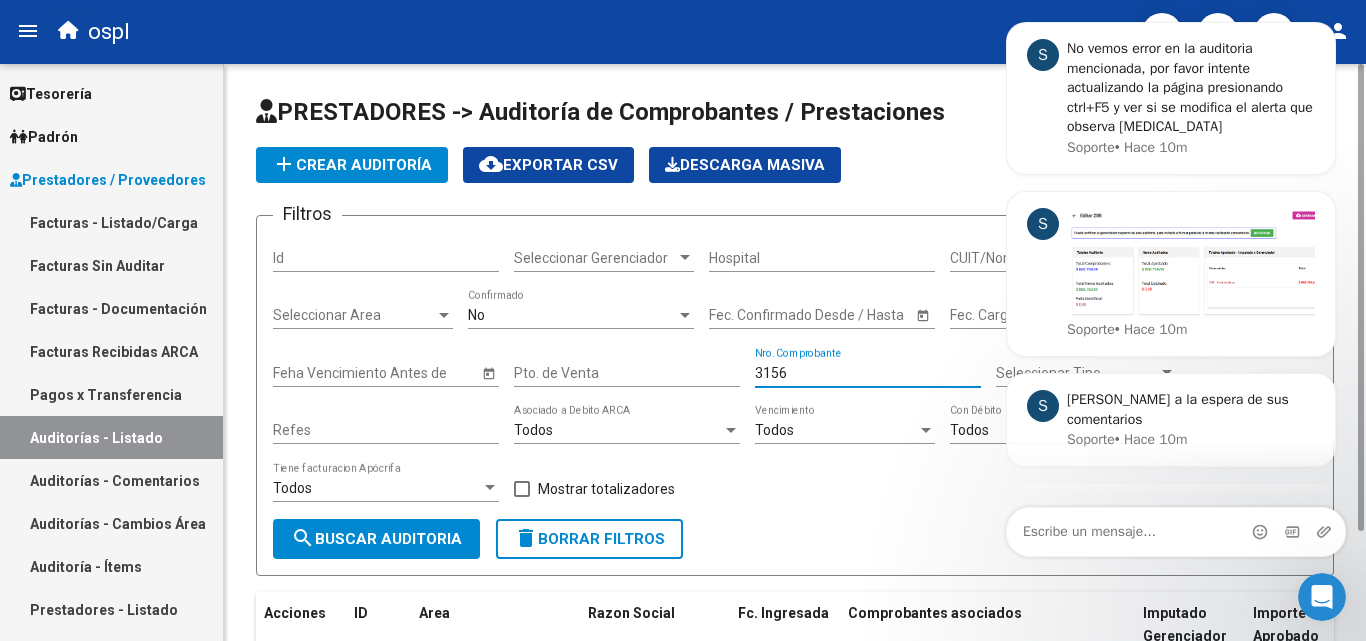 scroll, scrollTop: 180, scrollLeft: 0, axis: vertical 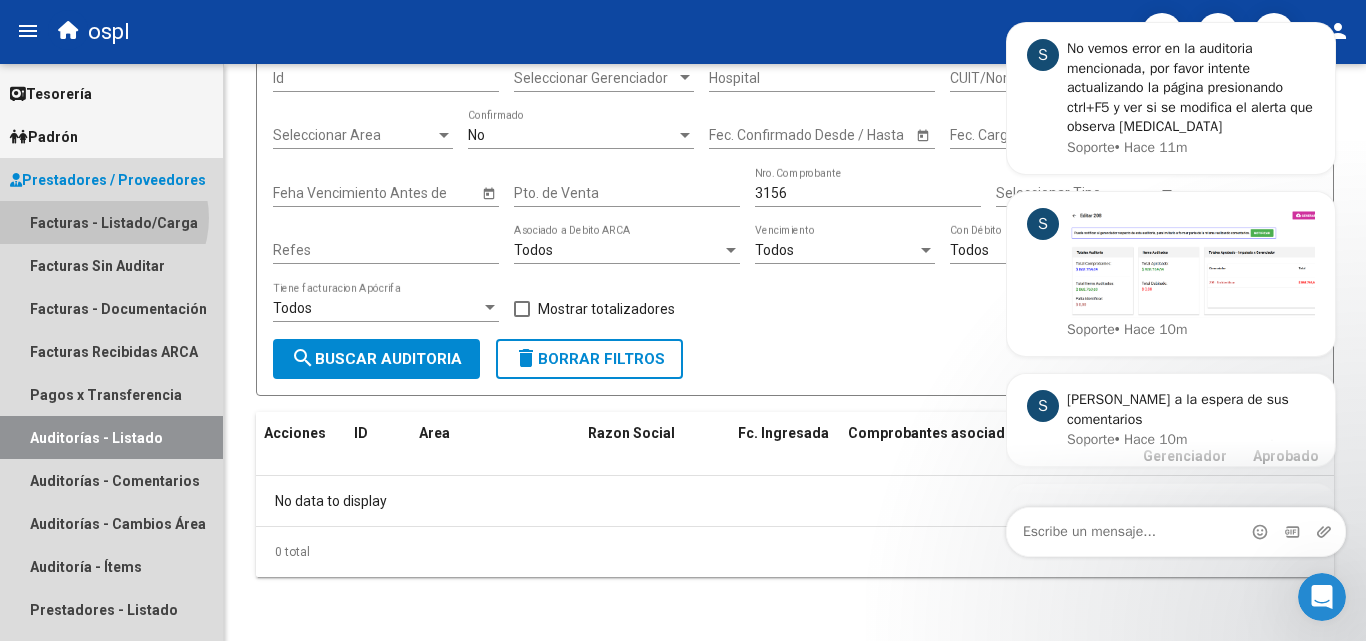 click on "Facturas - Listado/Carga" at bounding box center [111, 222] 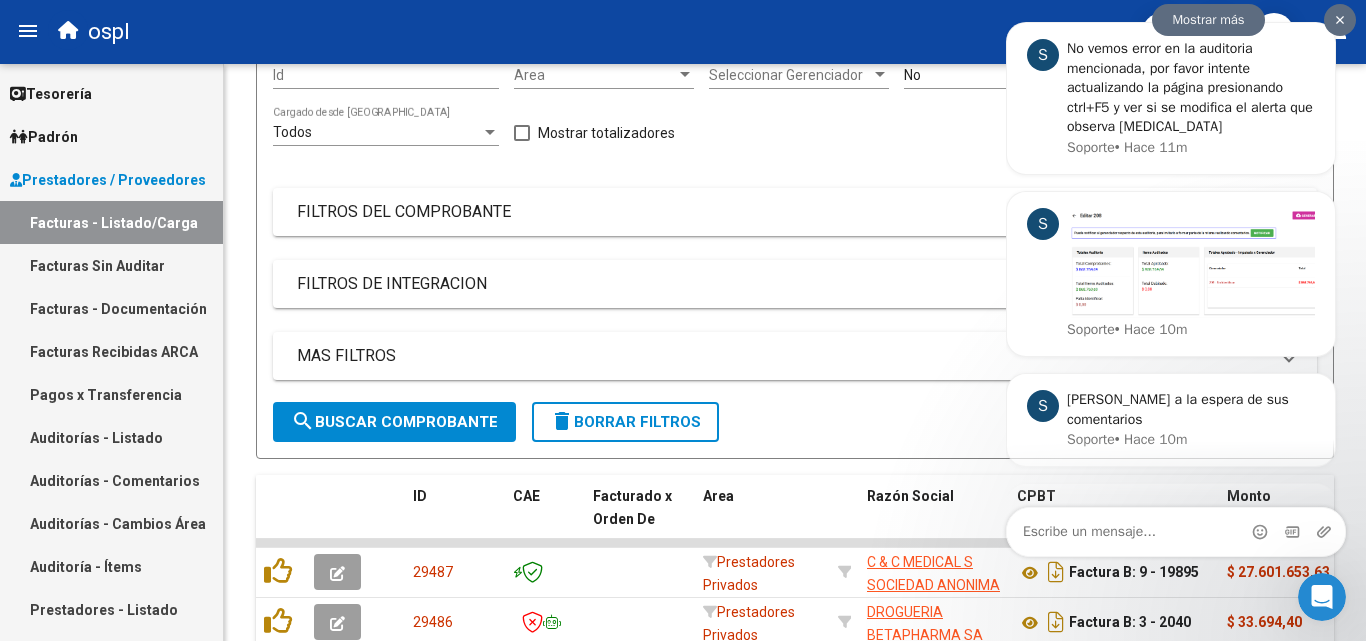 scroll, scrollTop: 0, scrollLeft: 0, axis: both 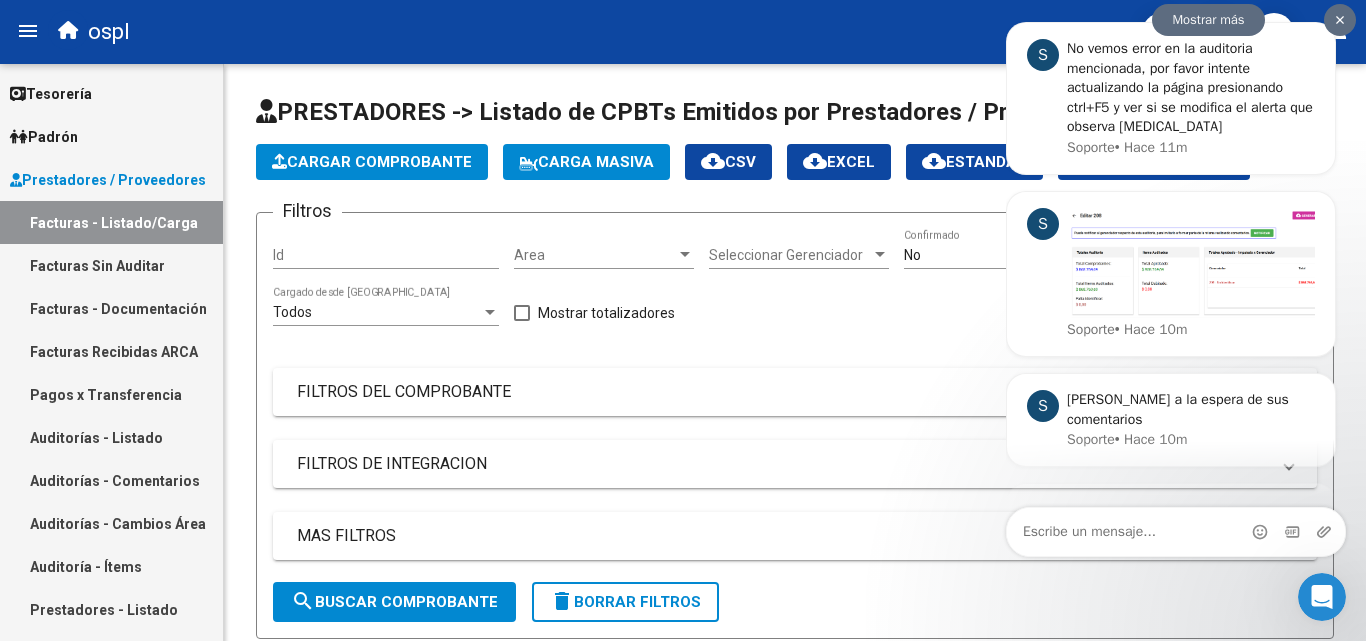 click at bounding box center [1340, 20] 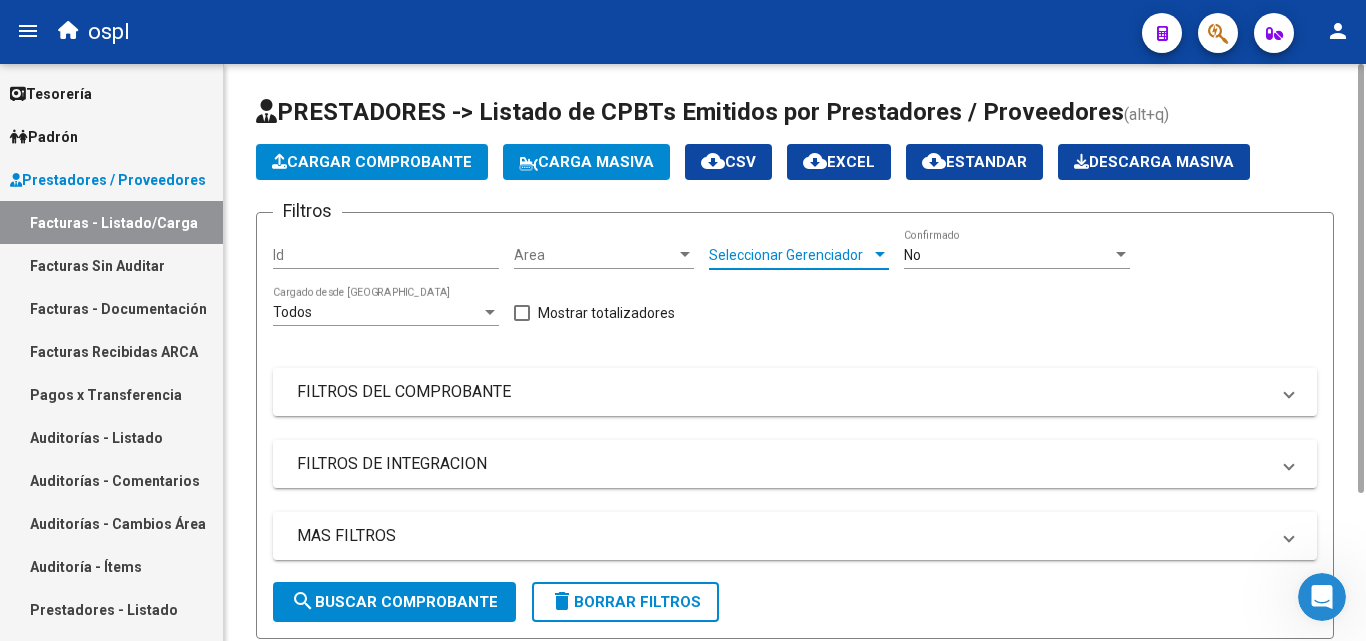 click on "Seleccionar Gerenciador" at bounding box center (790, 255) 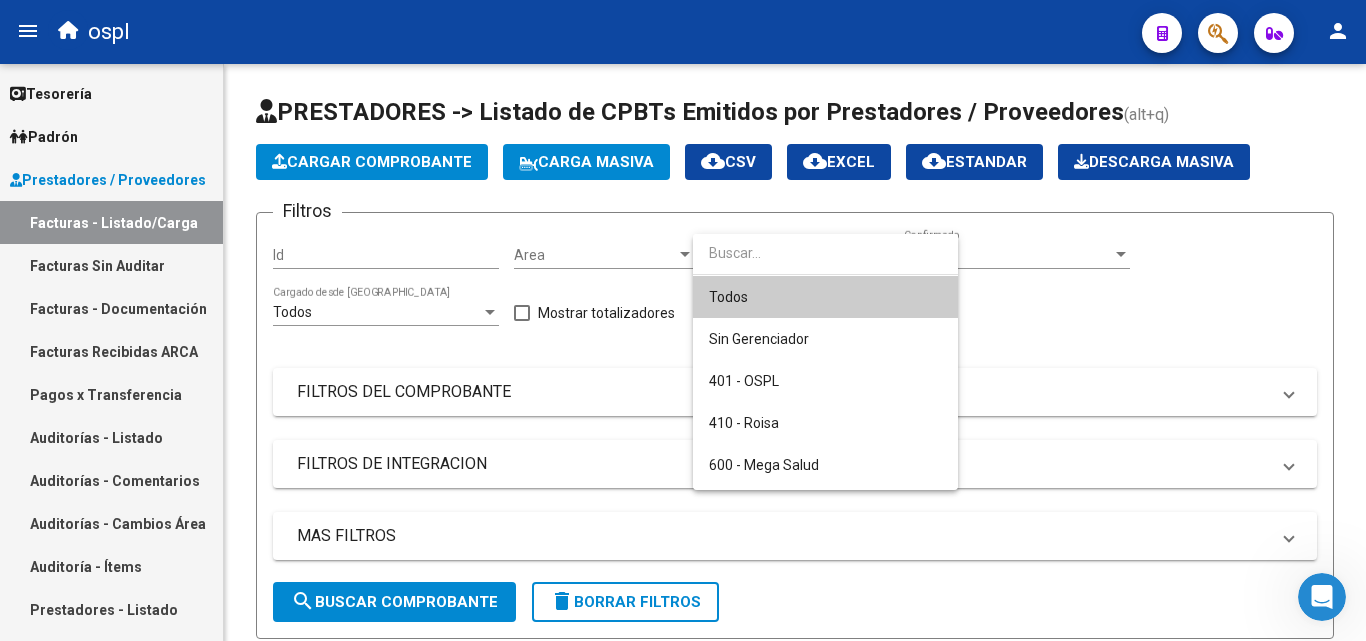 click at bounding box center [683, 320] 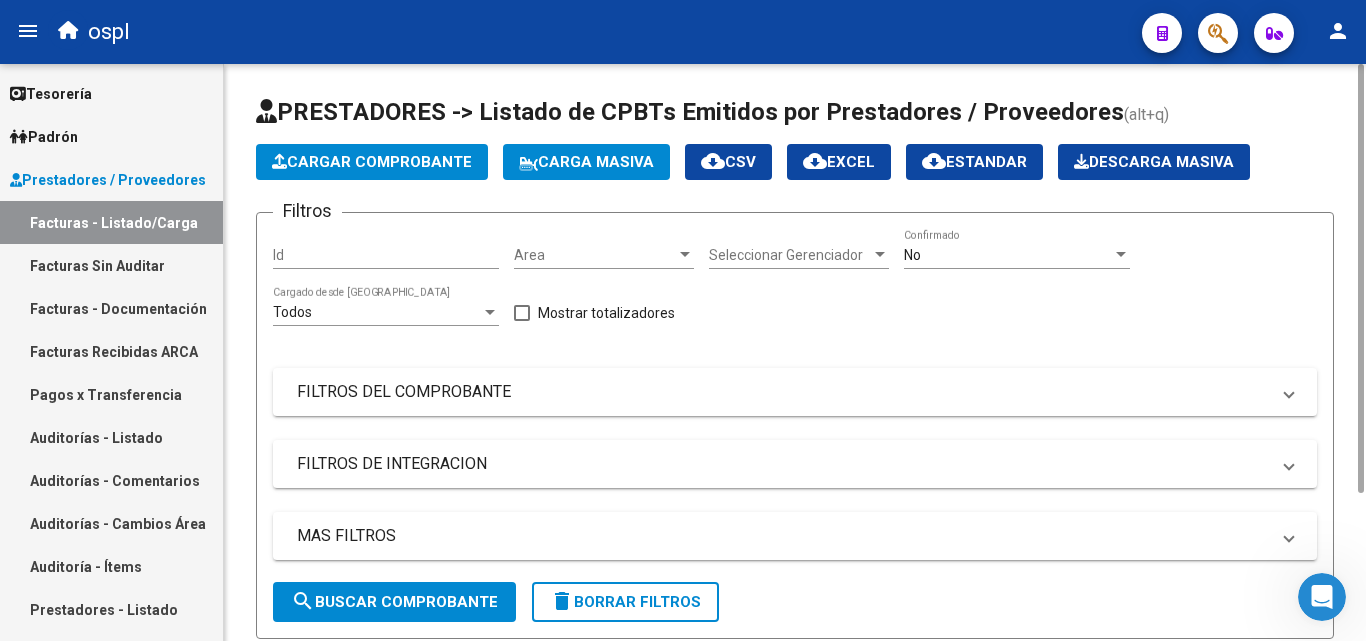 click on "No" at bounding box center [1008, 255] 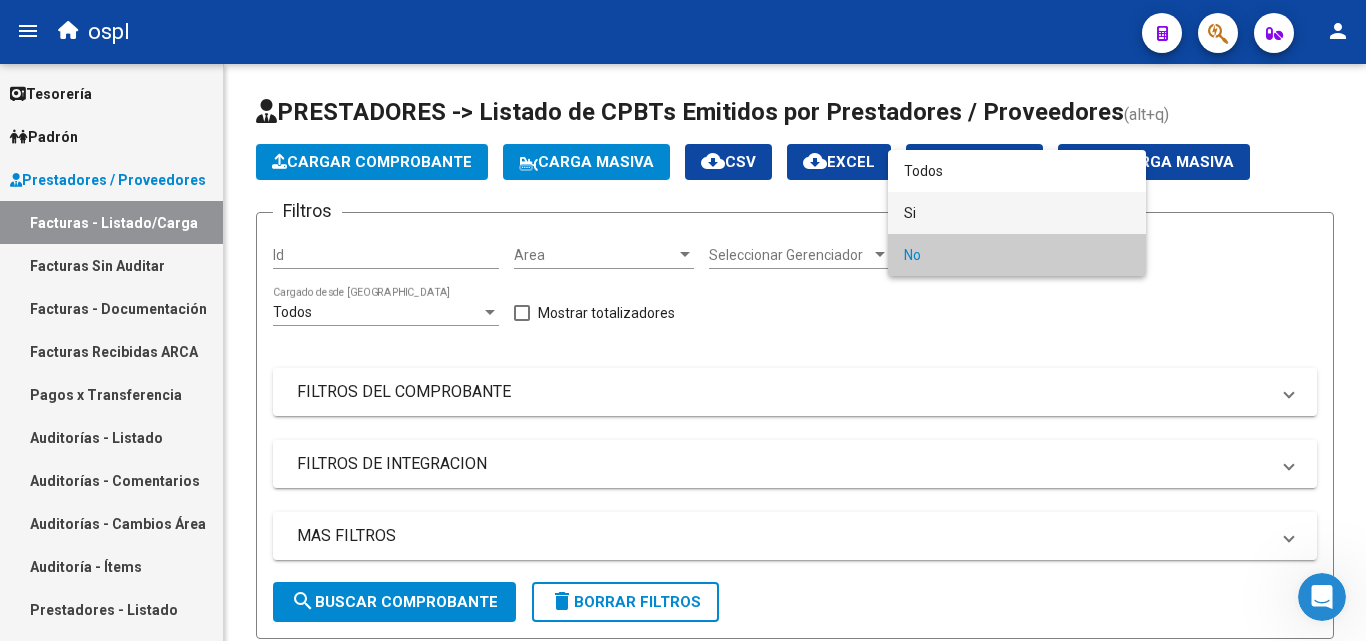 click on "Si" at bounding box center [1017, 213] 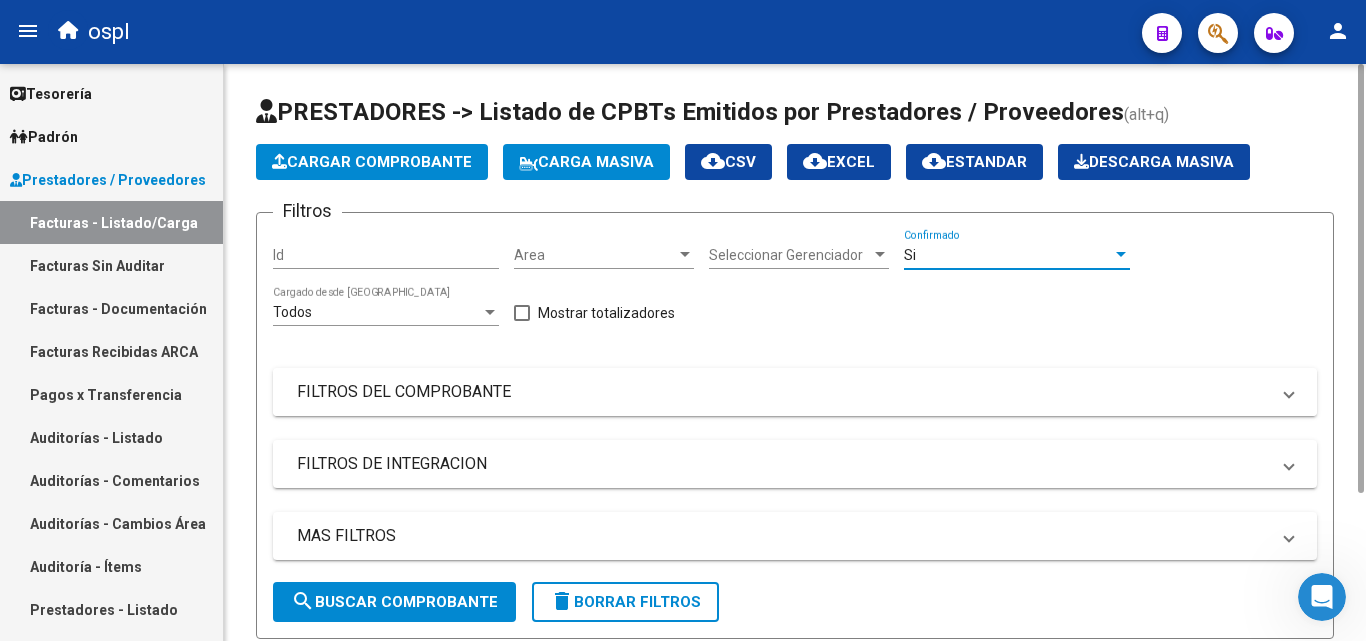 click on "FILTROS DEL COMPROBANTE" at bounding box center [783, 392] 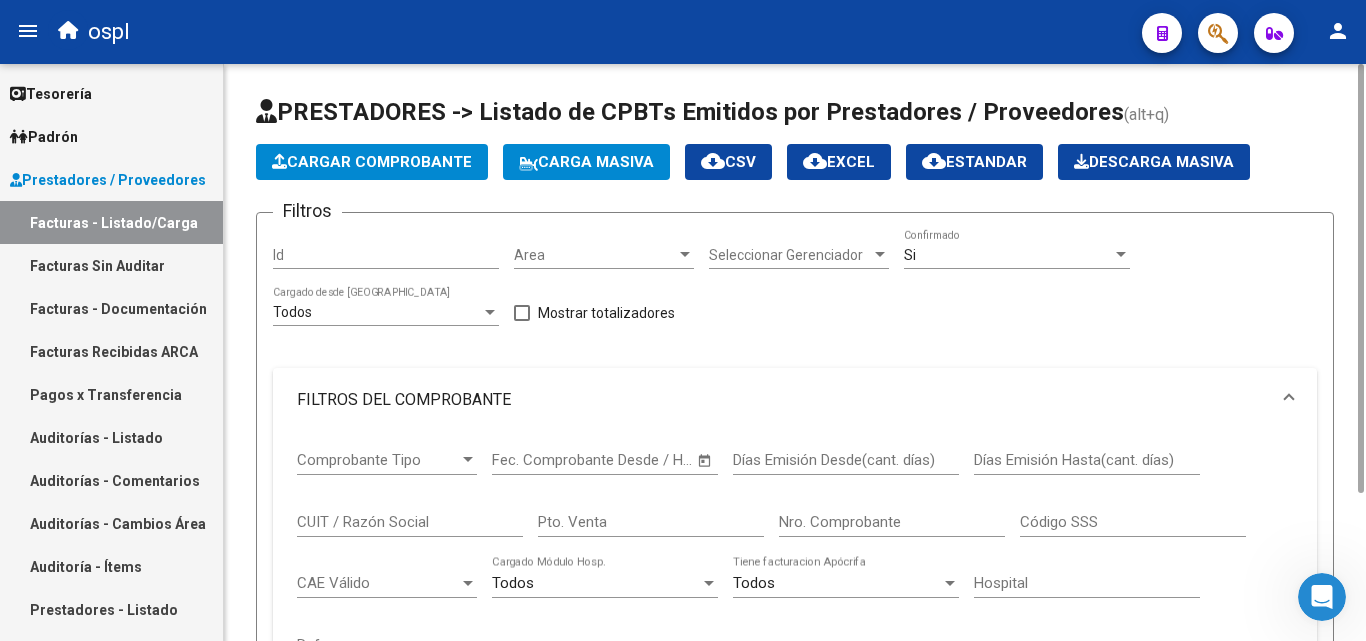 click on "Nro. Comprobante" at bounding box center [892, 522] 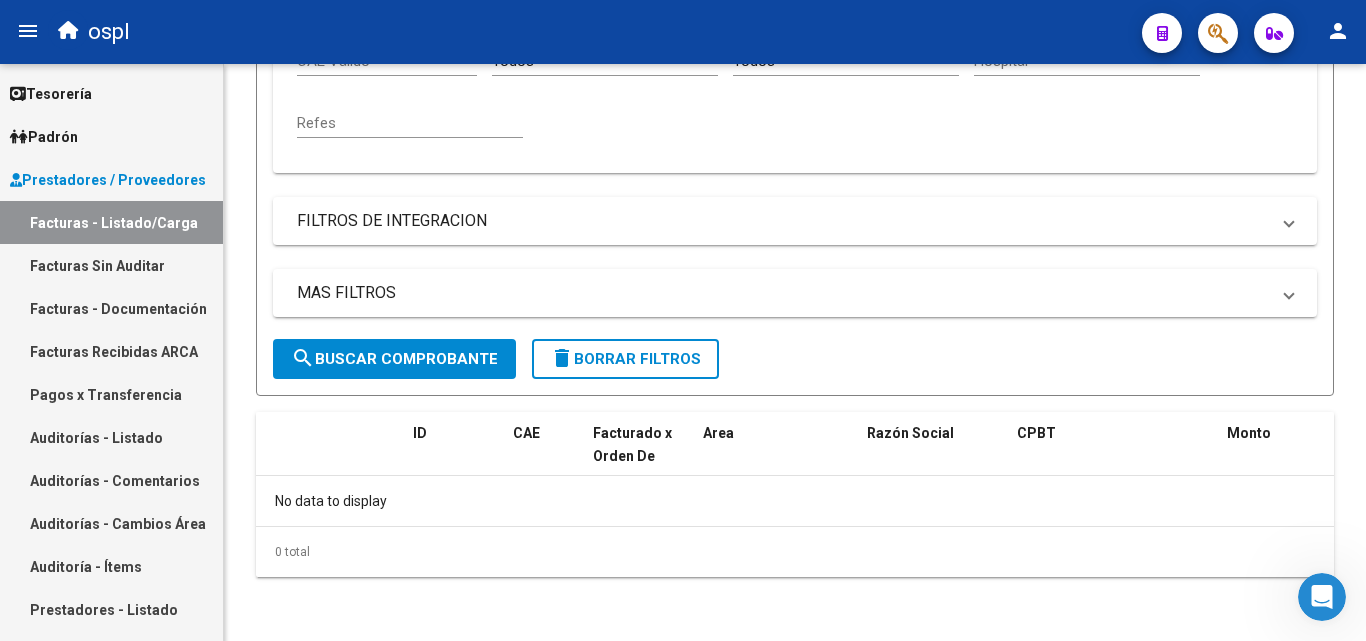 scroll, scrollTop: 0, scrollLeft: 0, axis: both 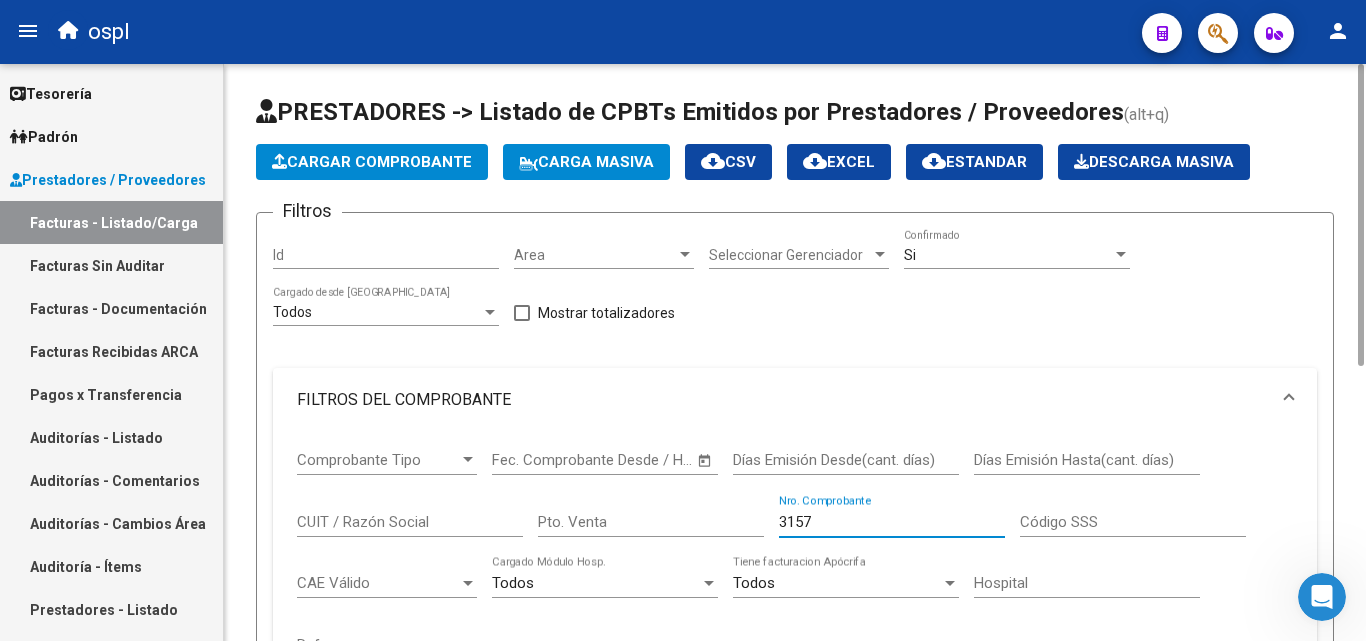 type on "3157" 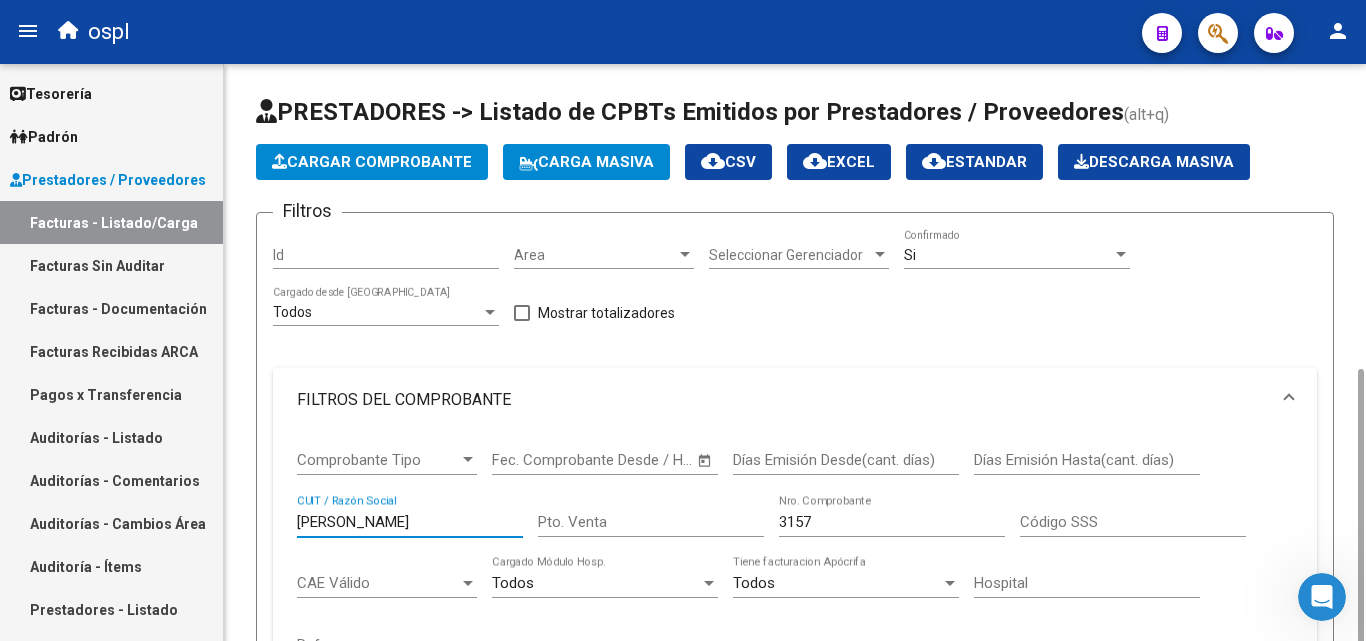 scroll, scrollTop: 400, scrollLeft: 0, axis: vertical 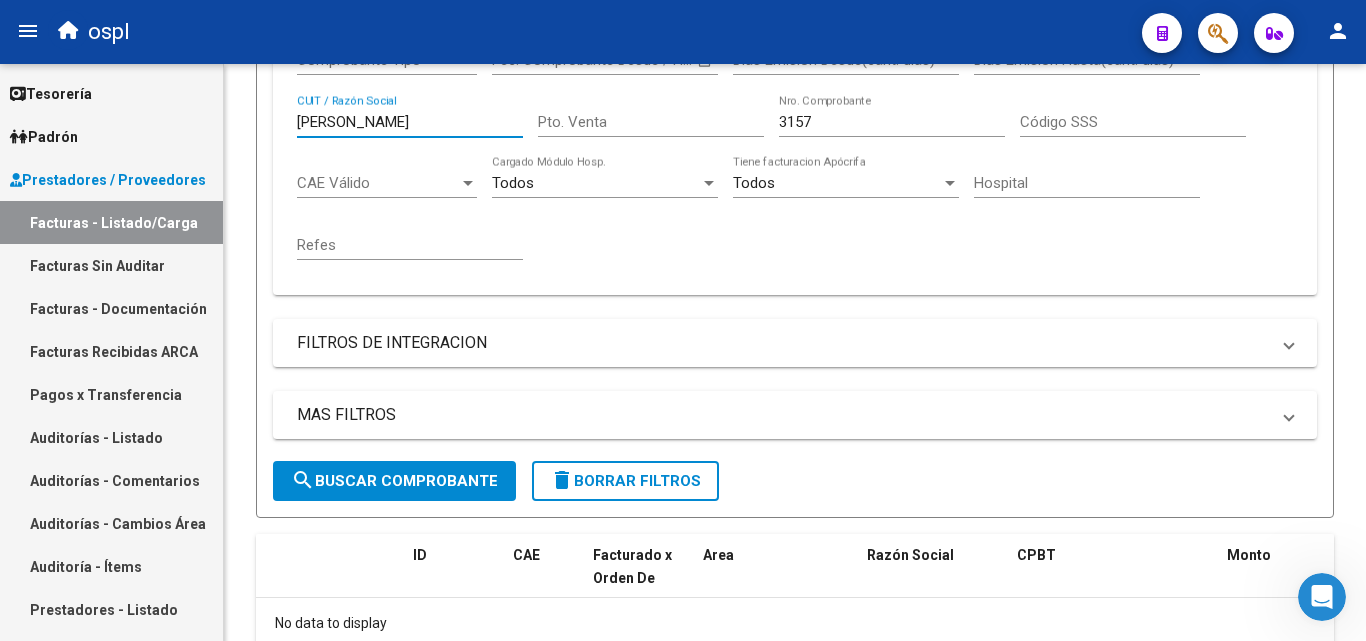 type on "benedetti" 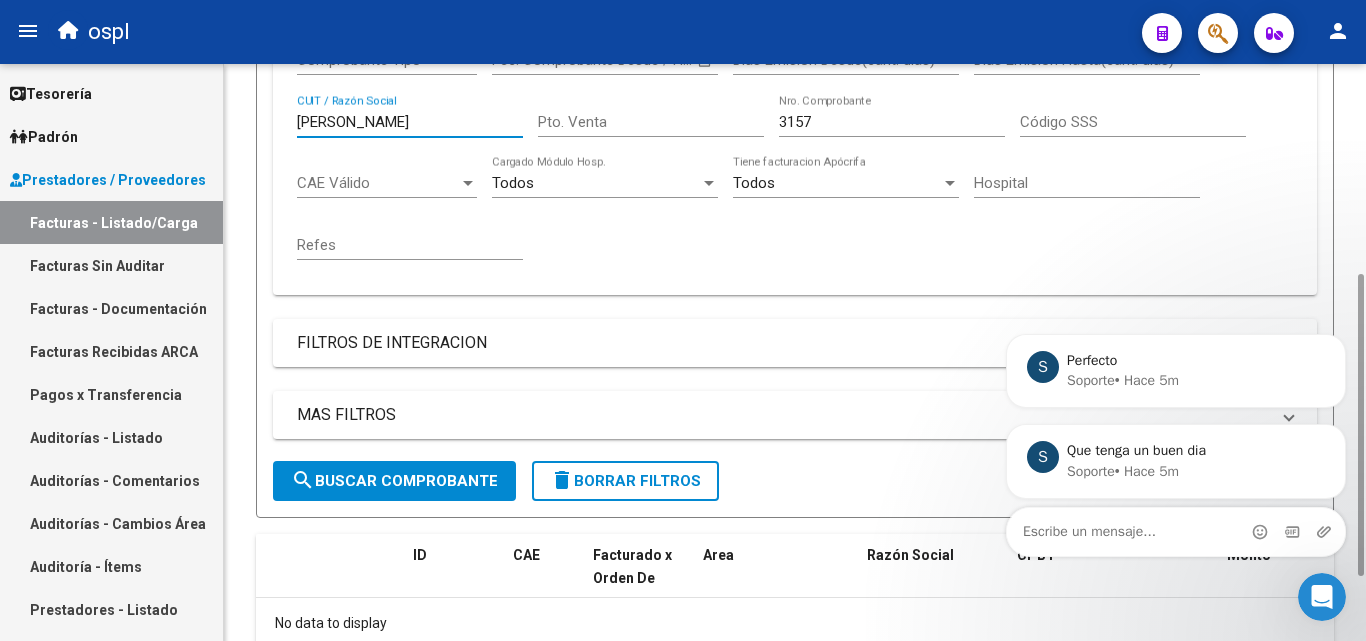 scroll, scrollTop: 0, scrollLeft: 0, axis: both 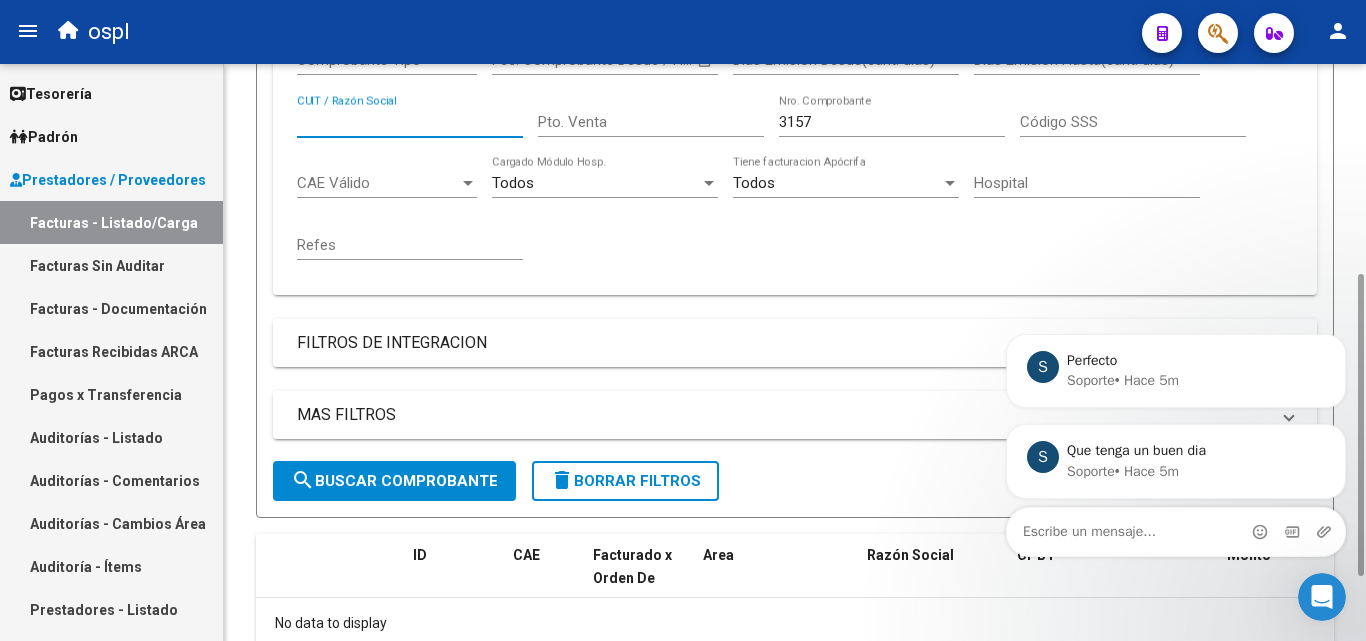 type 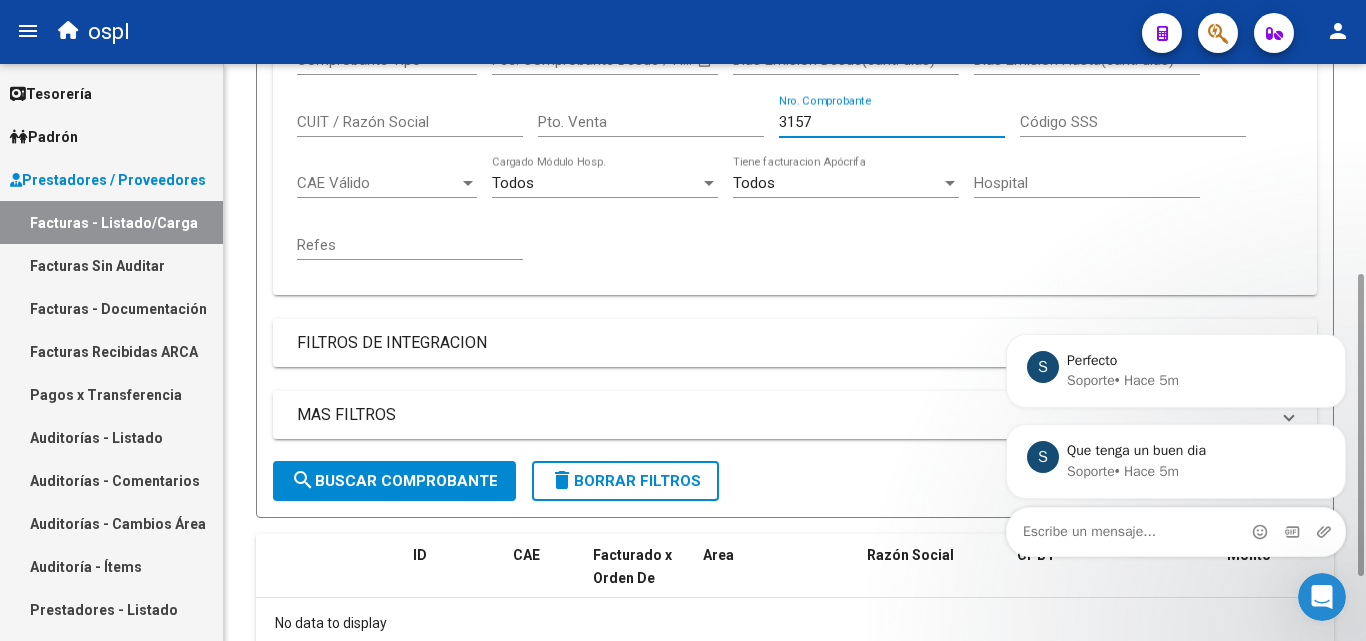 drag, startPoint x: 822, startPoint y: 121, endPoint x: 712, endPoint y: 127, distance: 110.16351 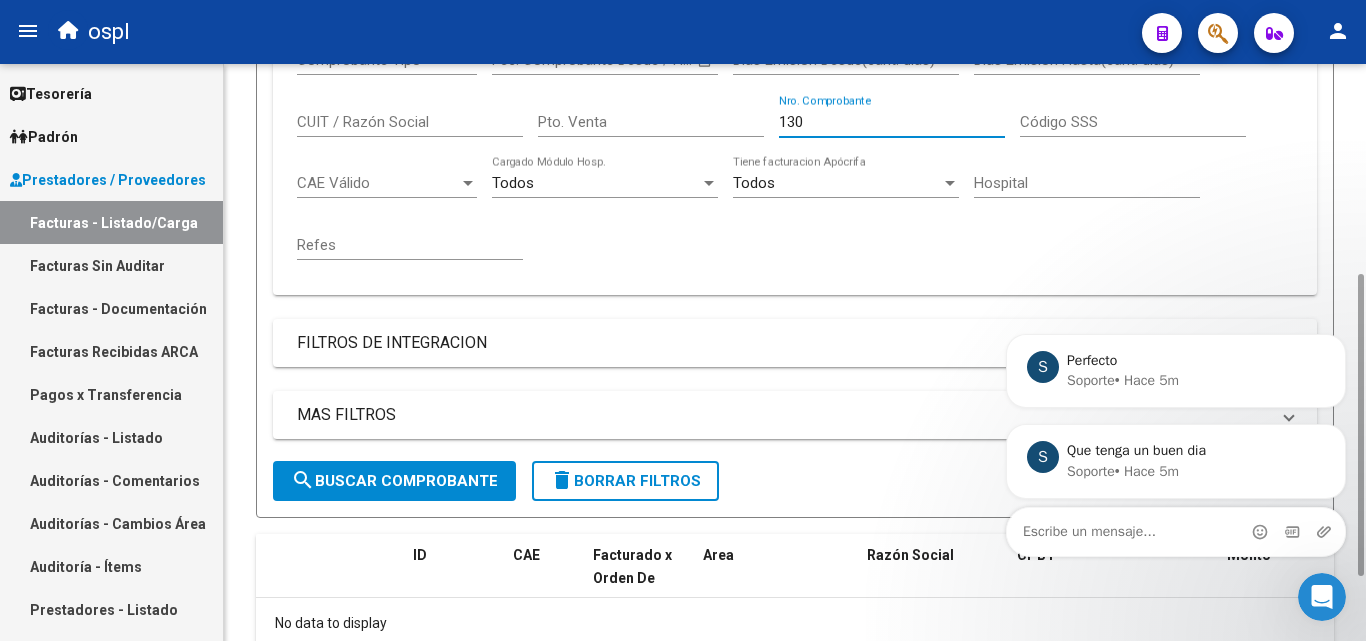 type on "1304" 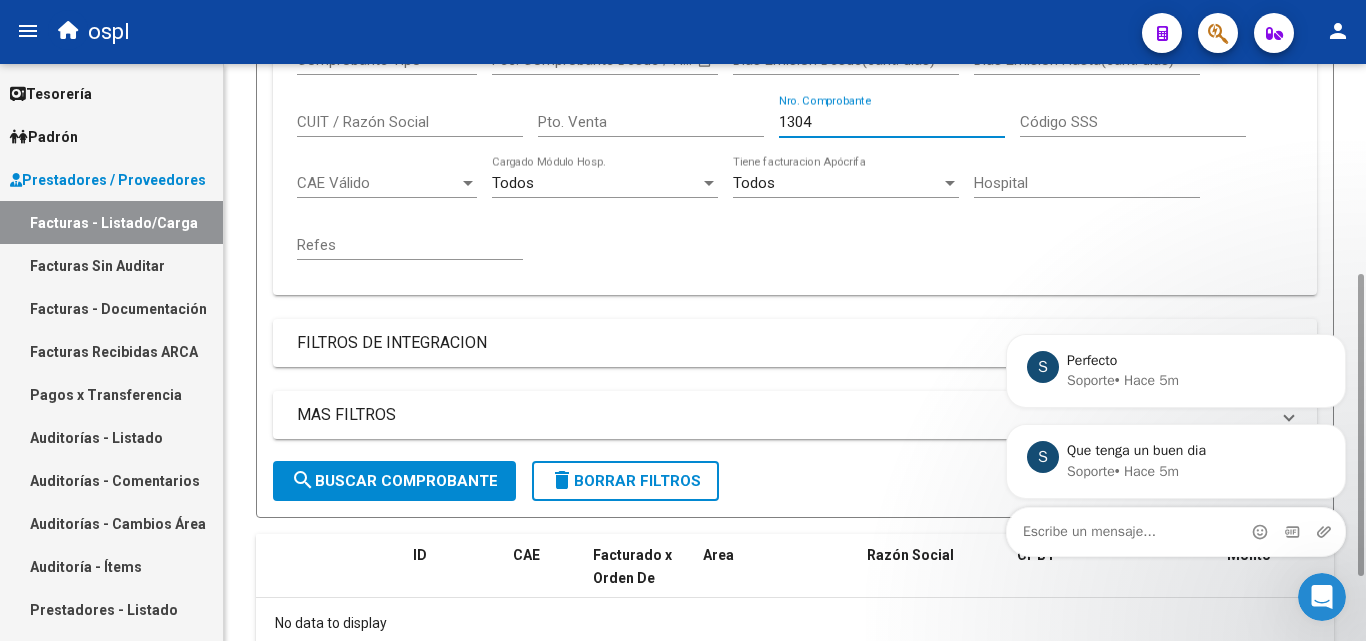 drag, startPoint x: 849, startPoint y: 115, endPoint x: 746, endPoint y: 134, distance: 104.73777 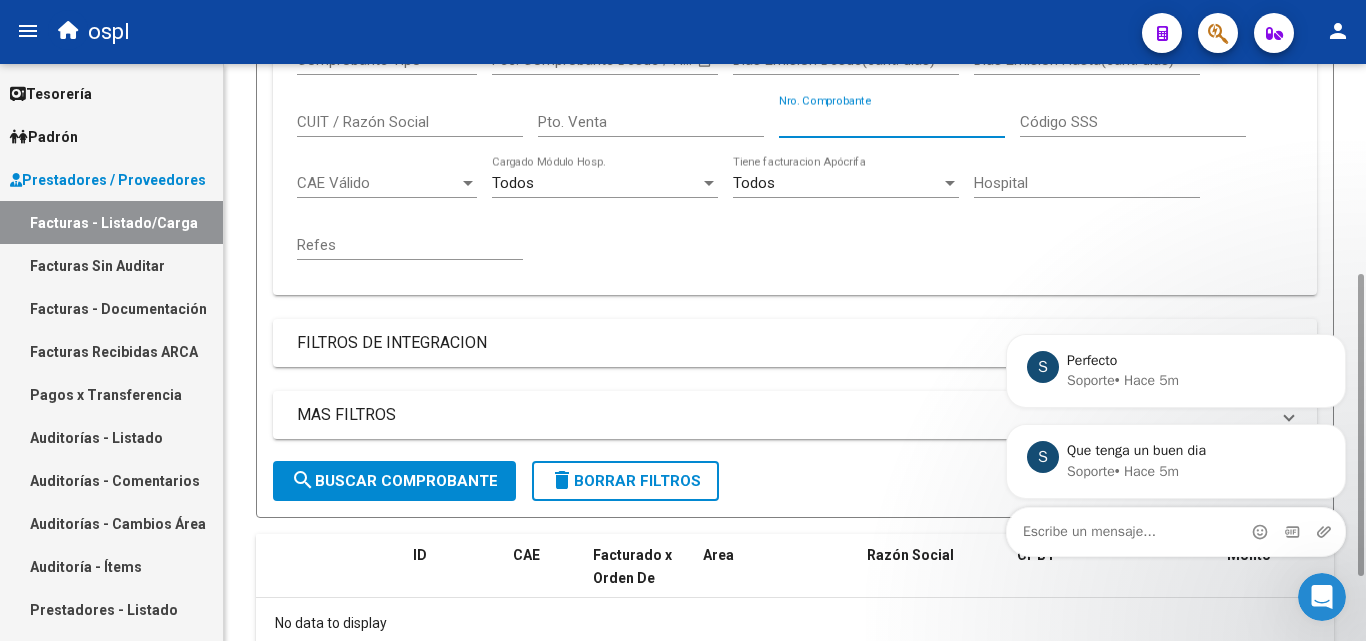 type 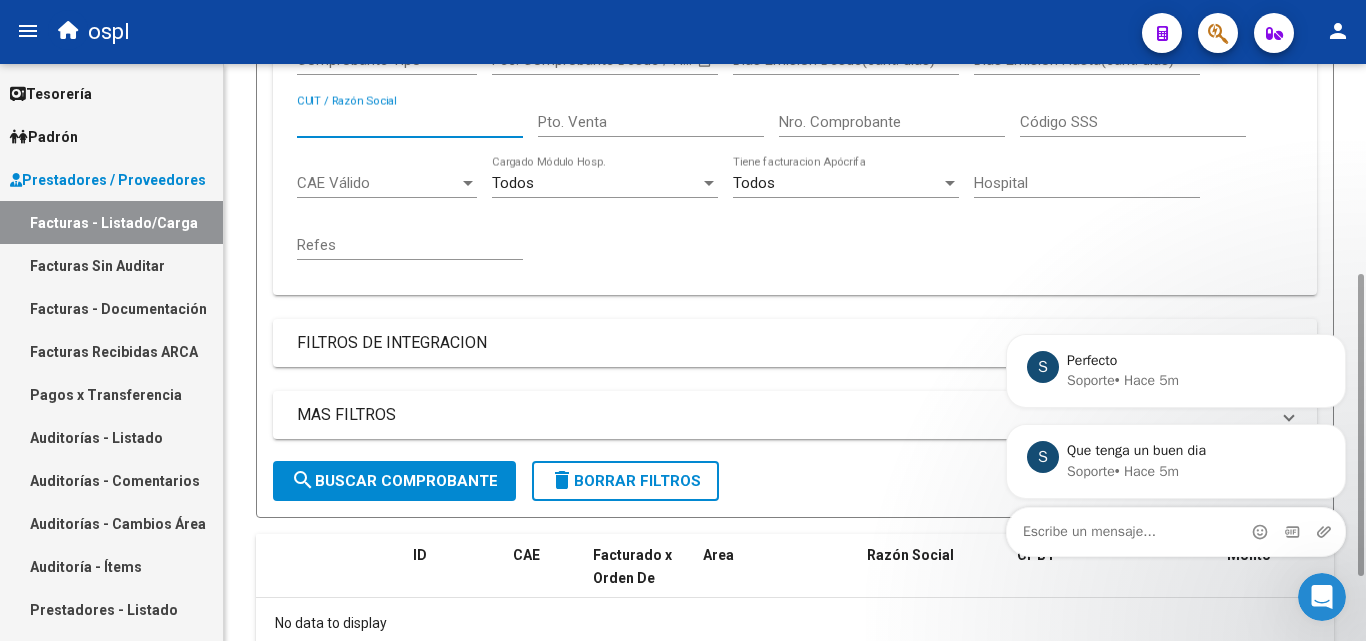 click on "CUIT / Razón Social" at bounding box center (410, 122) 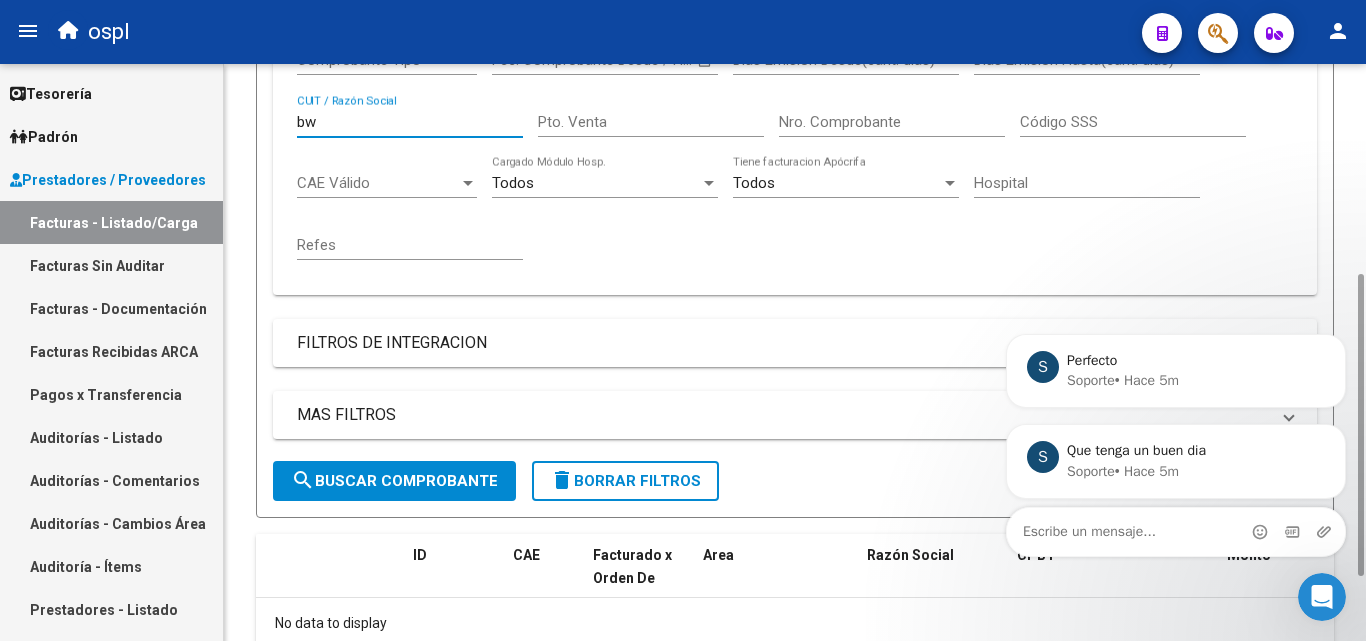 type on "b" 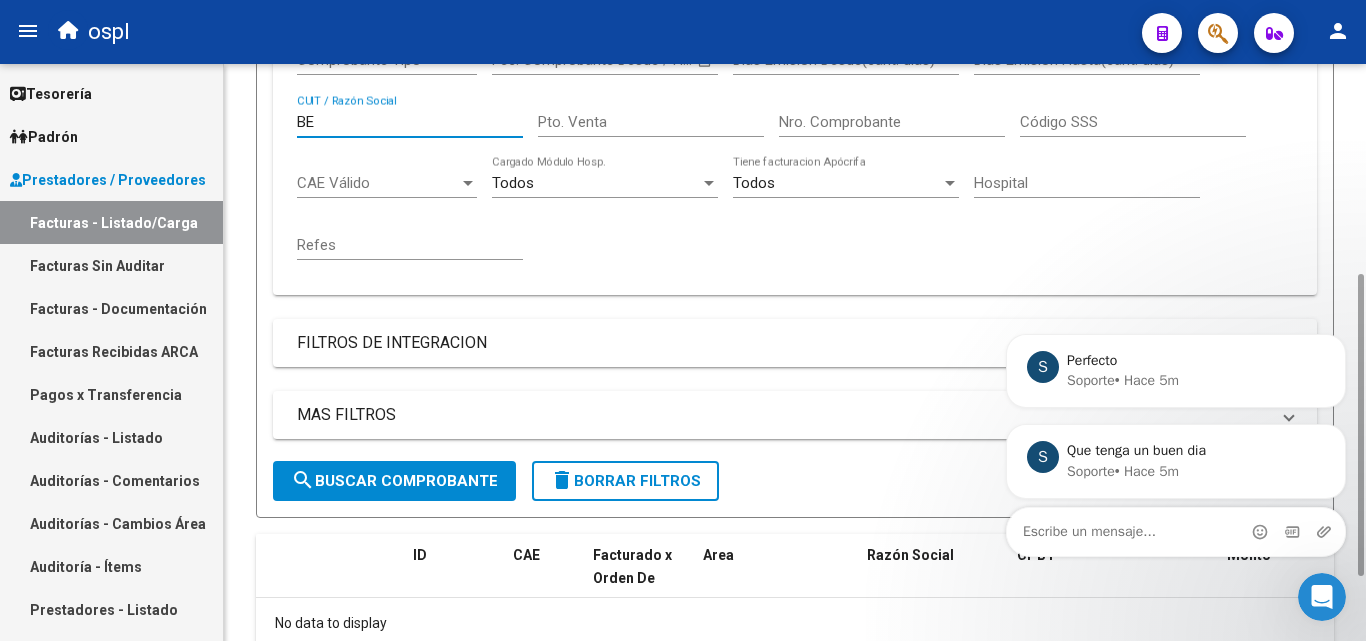 type on "B" 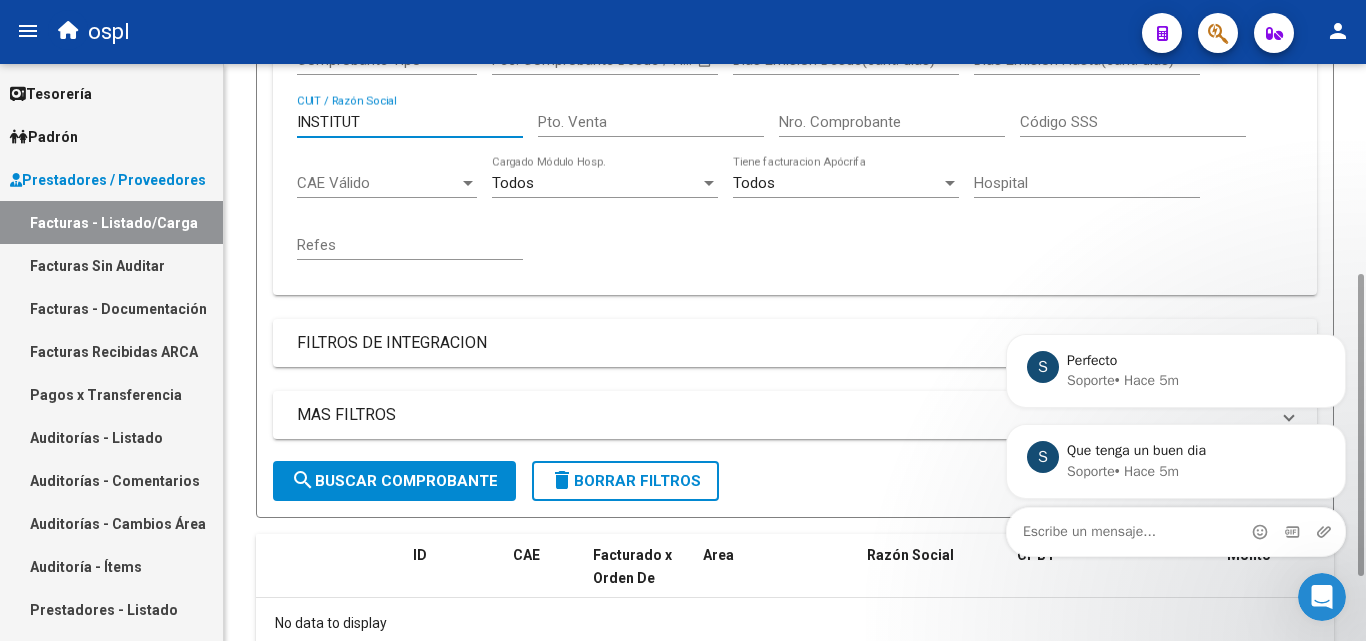 type on "INSTITUTO" 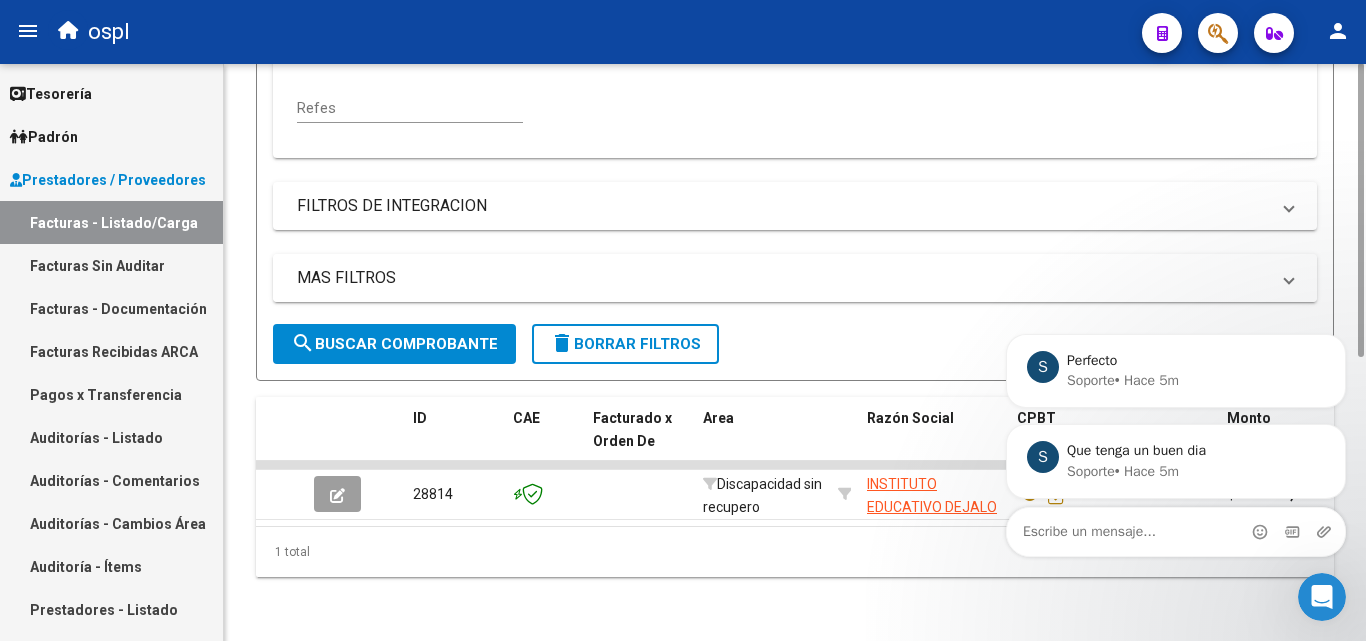 scroll, scrollTop: 155, scrollLeft: 0, axis: vertical 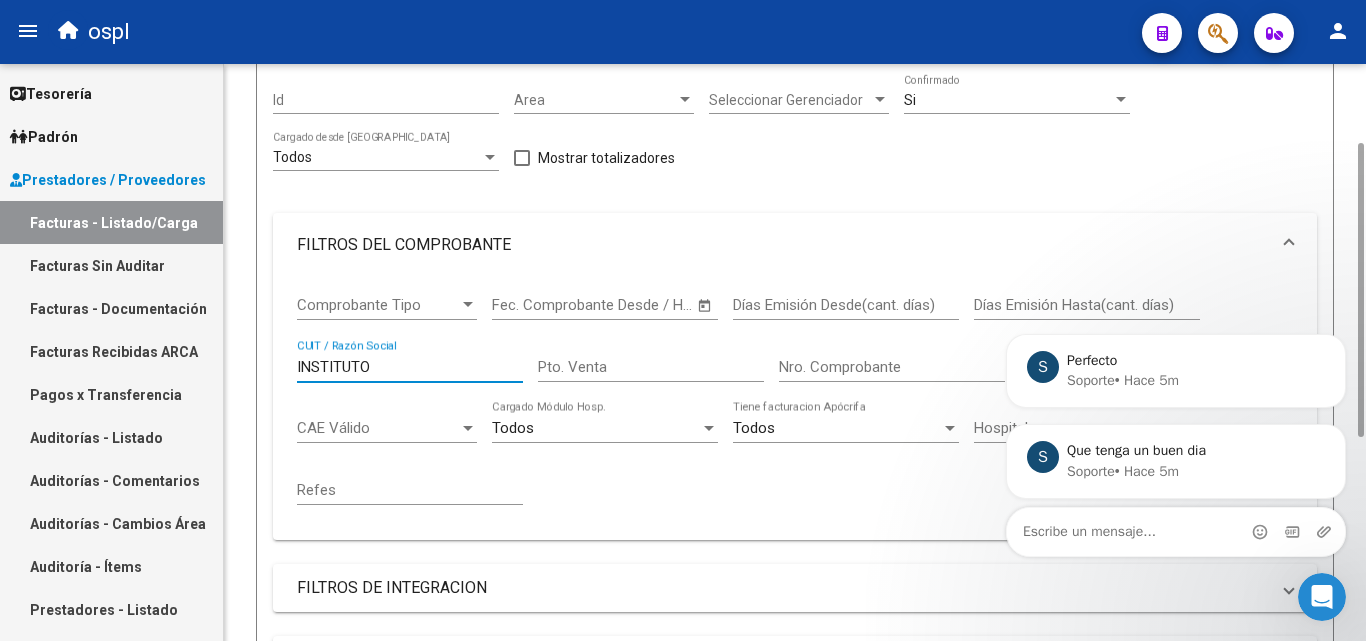 drag, startPoint x: 389, startPoint y: 364, endPoint x: 240, endPoint y: 374, distance: 149.33519 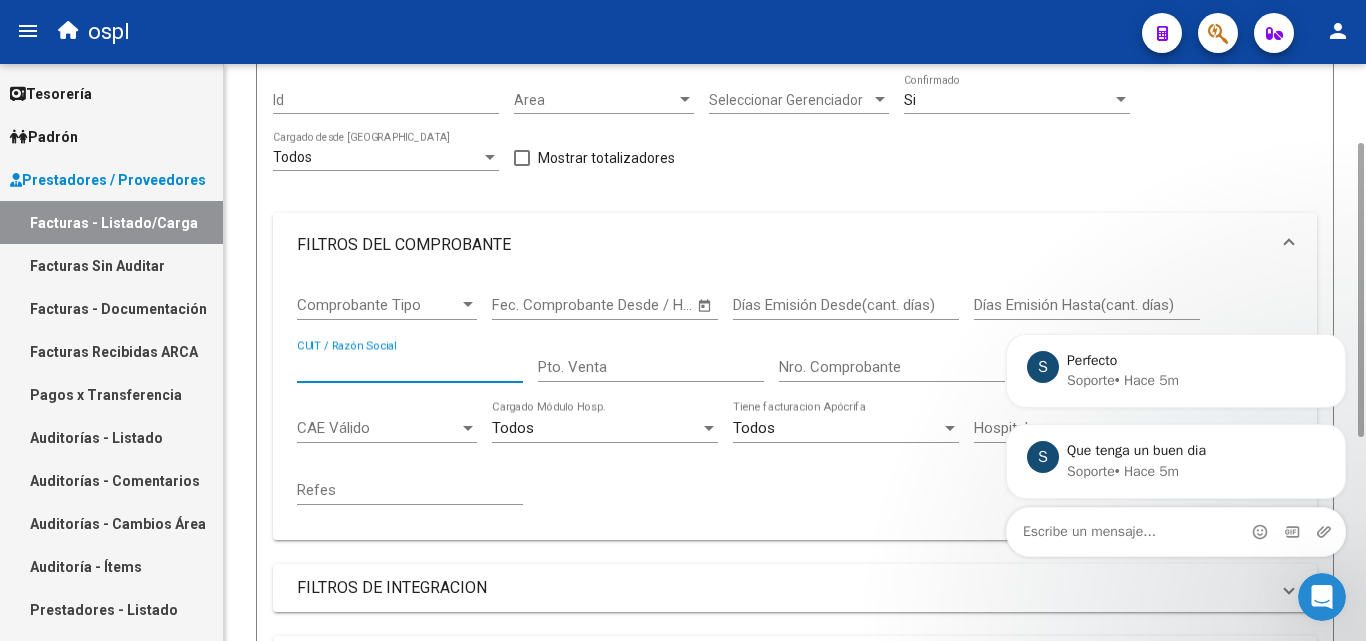 click on "Nro. Comprobante" at bounding box center [892, 367] 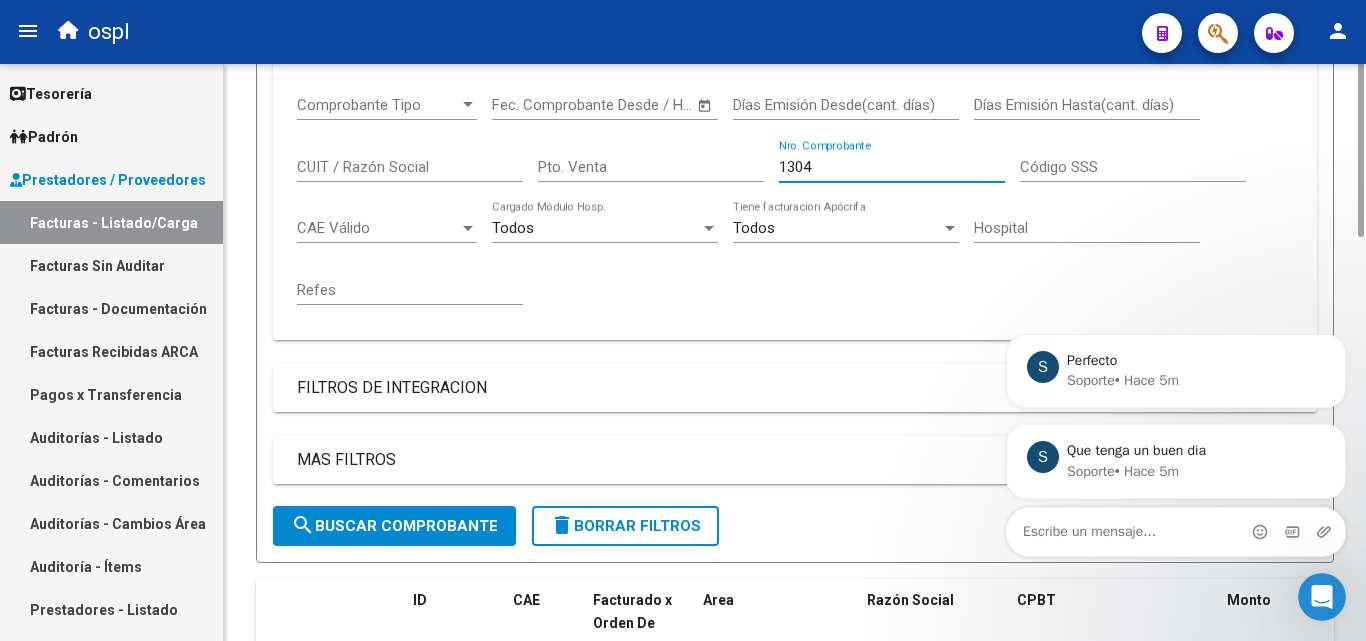 scroll, scrollTop: 522, scrollLeft: 0, axis: vertical 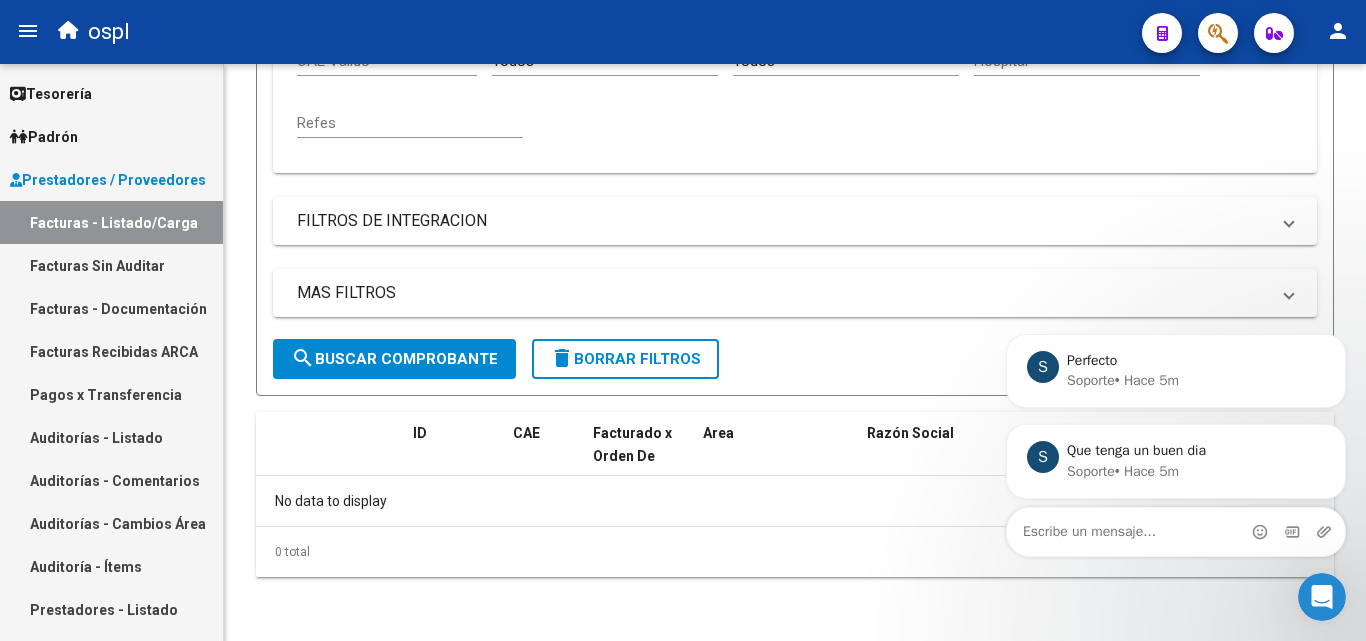 type on "1304" 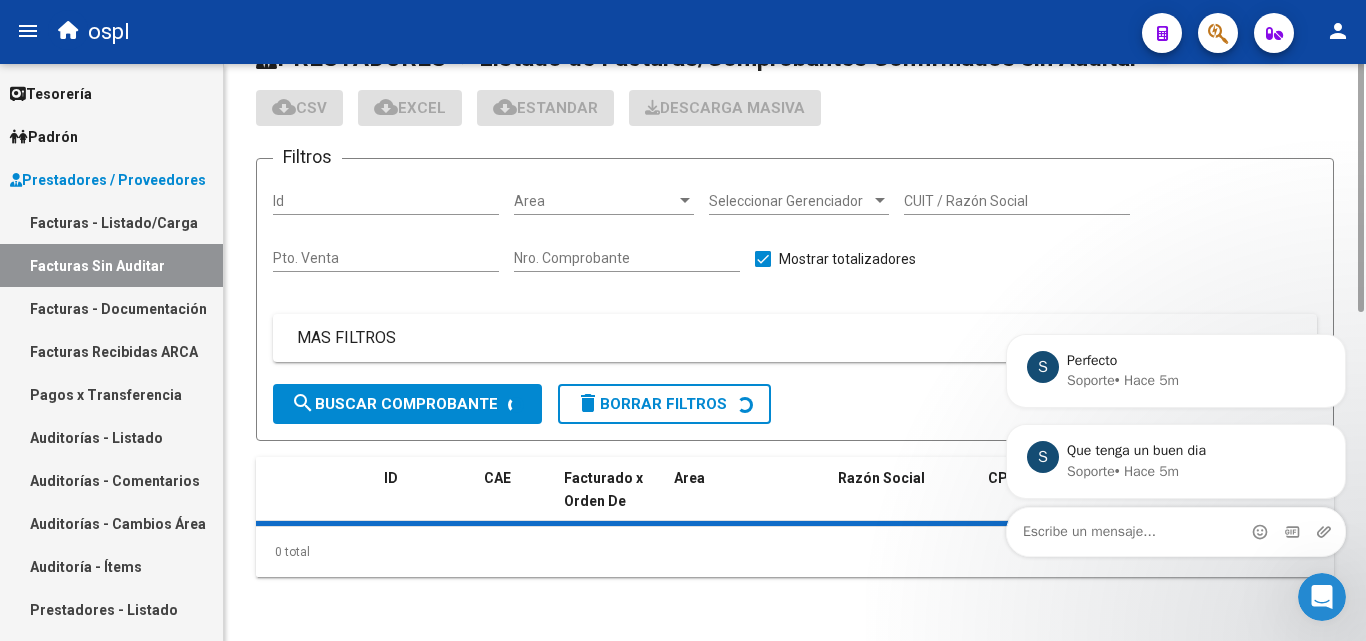 scroll, scrollTop: 0, scrollLeft: 0, axis: both 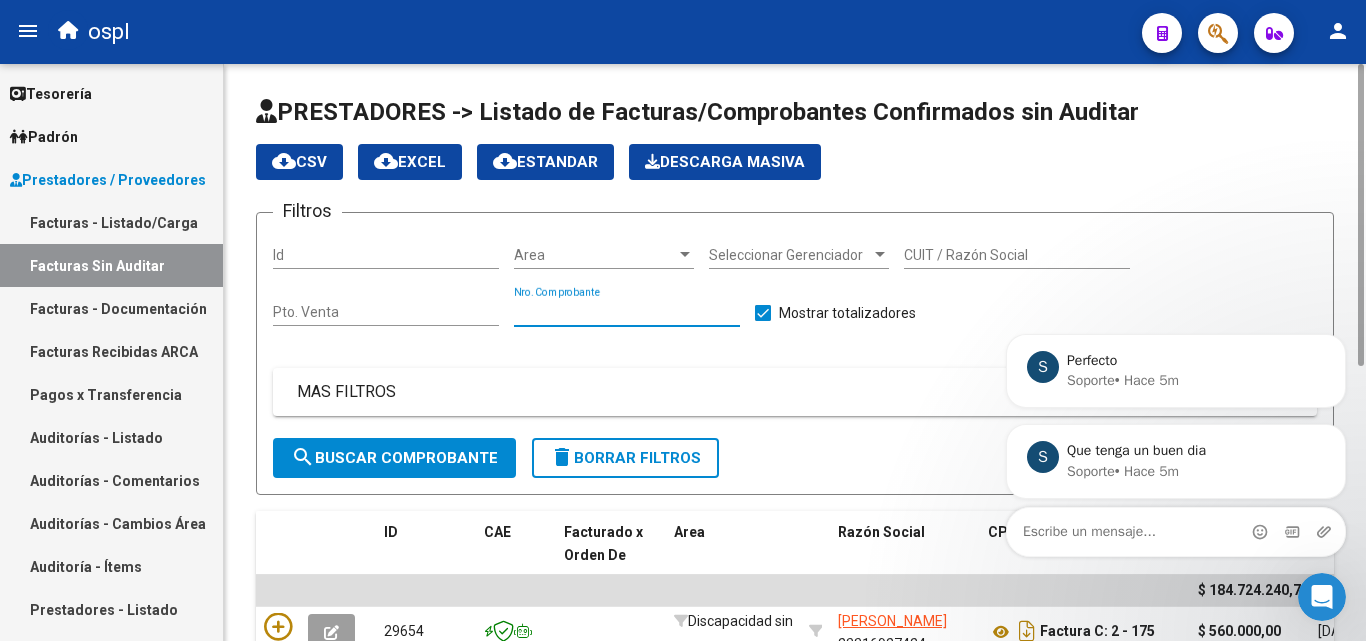 click on "Nro. Comprobante" at bounding box center [627, 312] 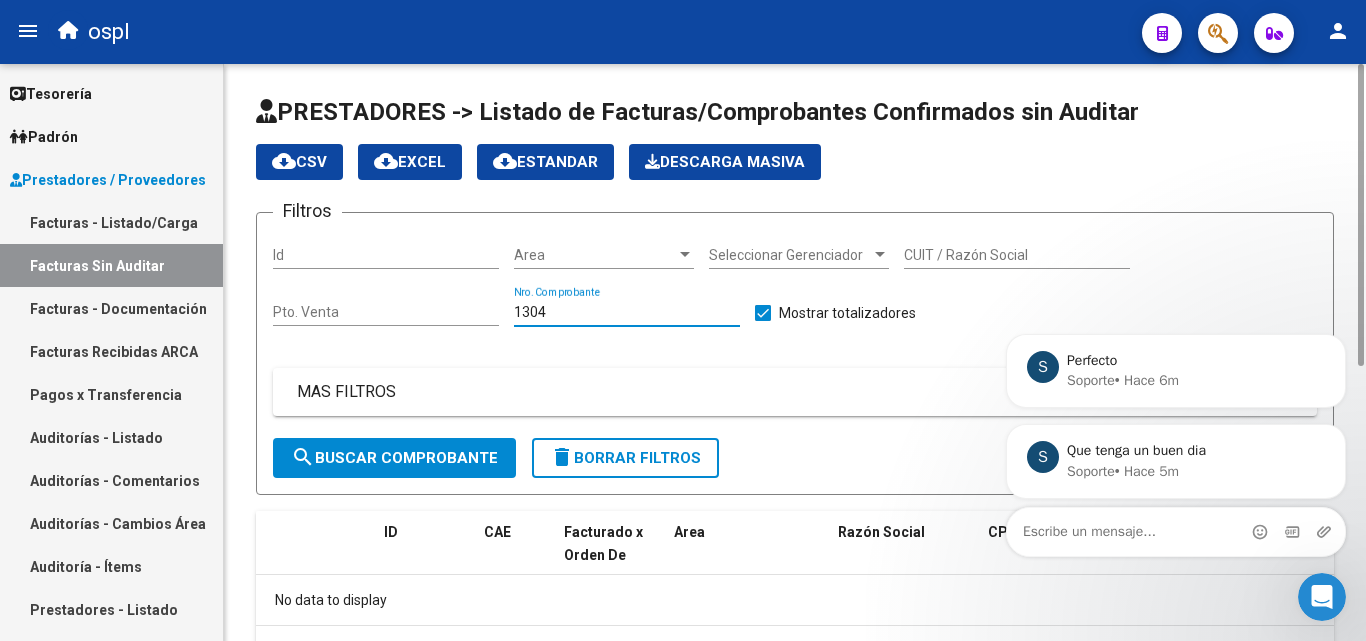 scroll, scrollTop: 99, scrollLeft: 0, axis: vertical 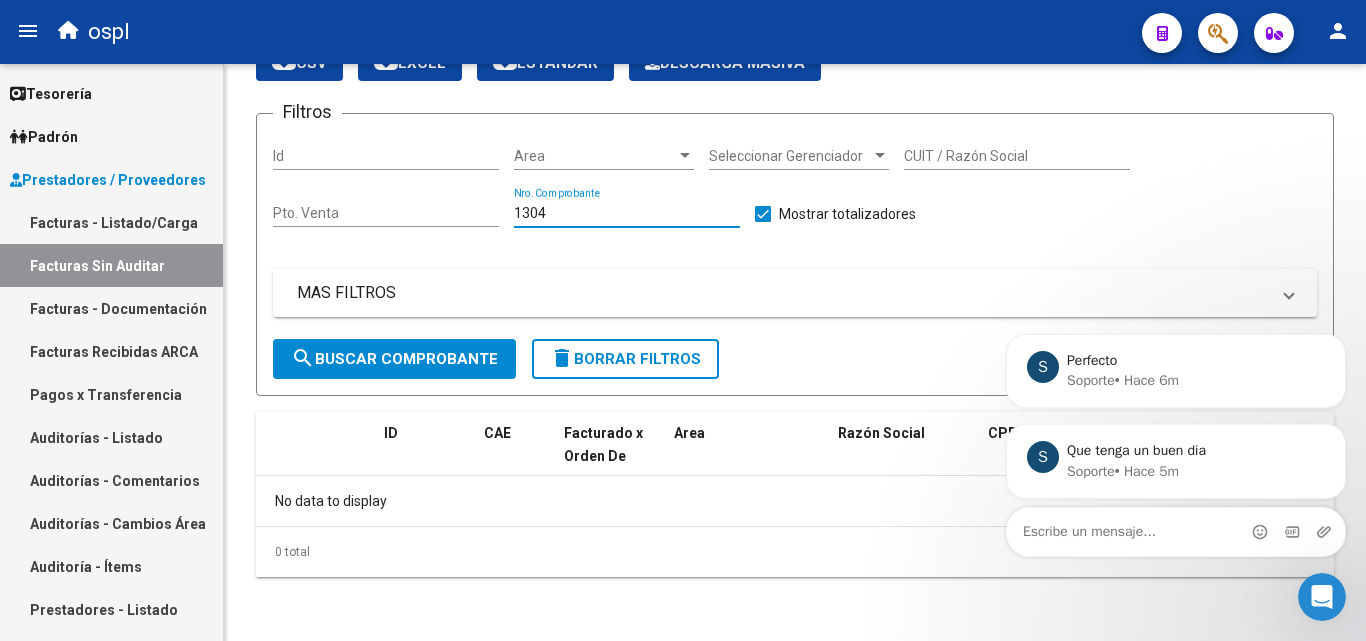 type on "1304" 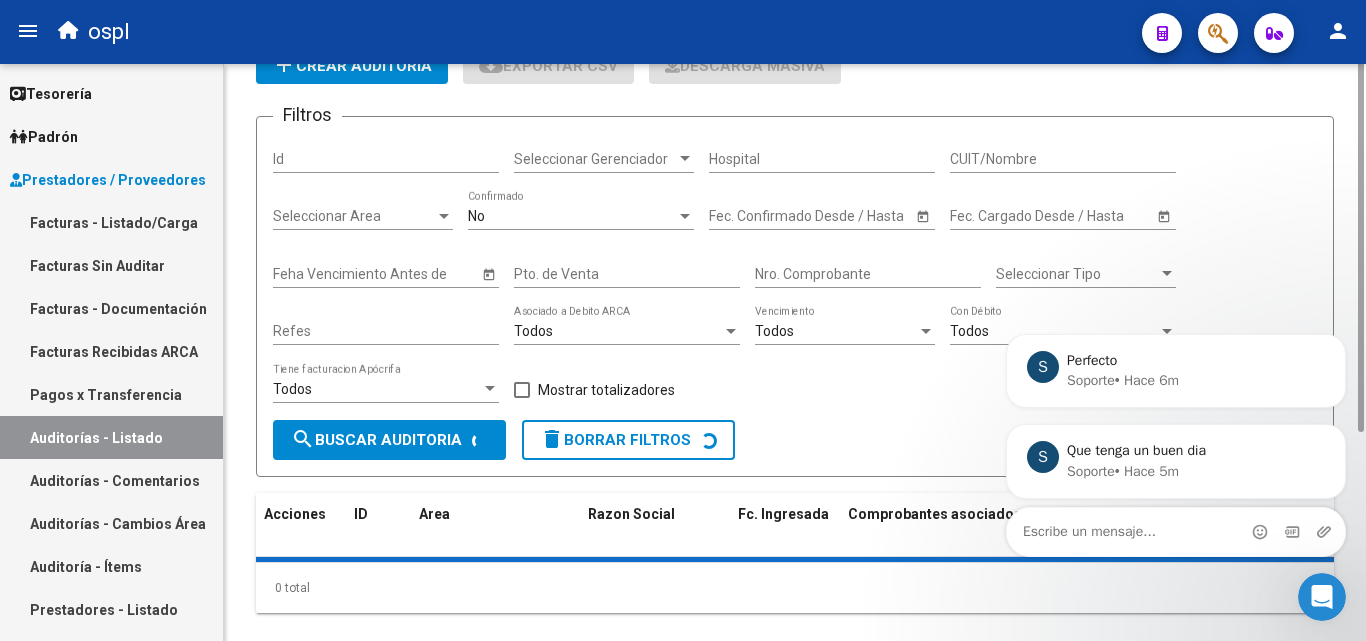scroll, scrollTop: 0, scrollLeft: 0, axis: both 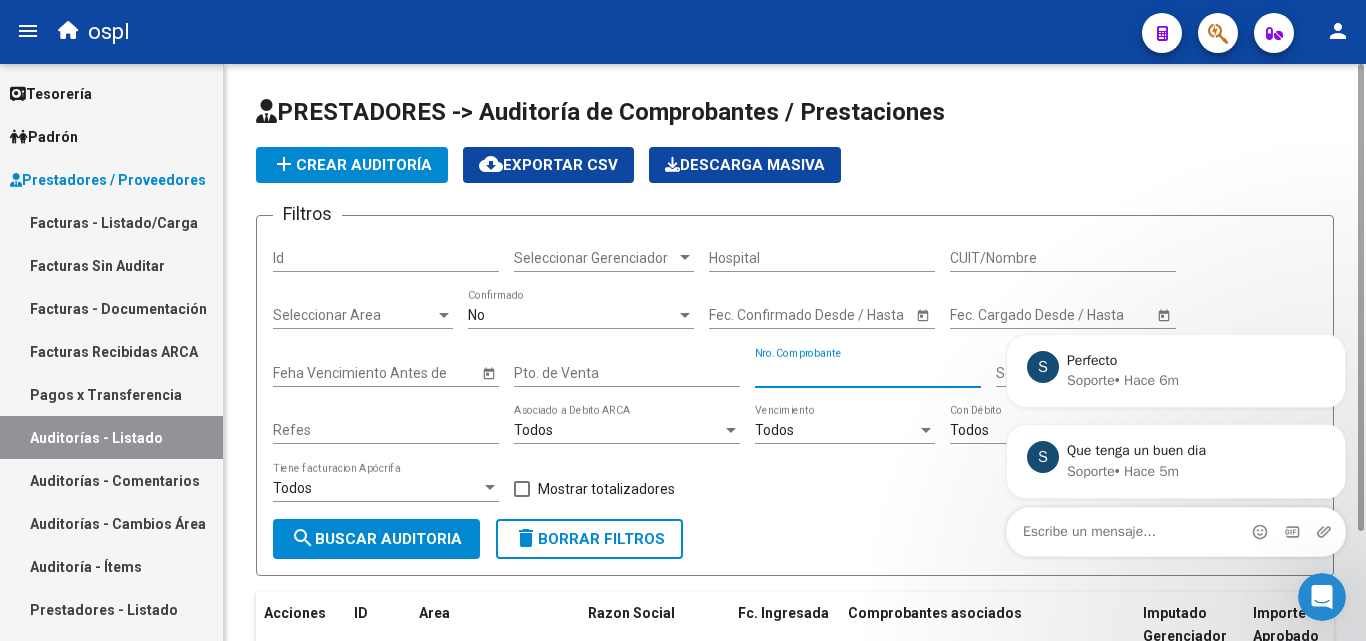 click on "Nro. Comprobante" at bounding box center (868, 373) 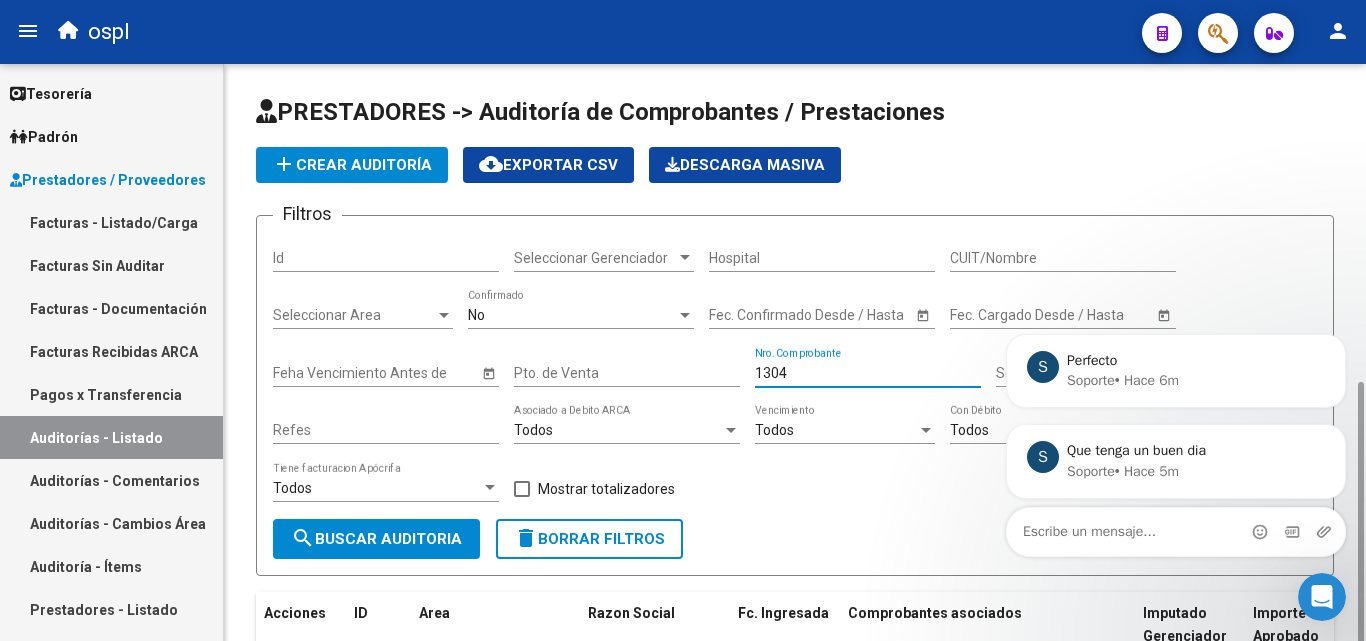scroll, scrollTop: 180, scrollLeft: 0, axis: vertical 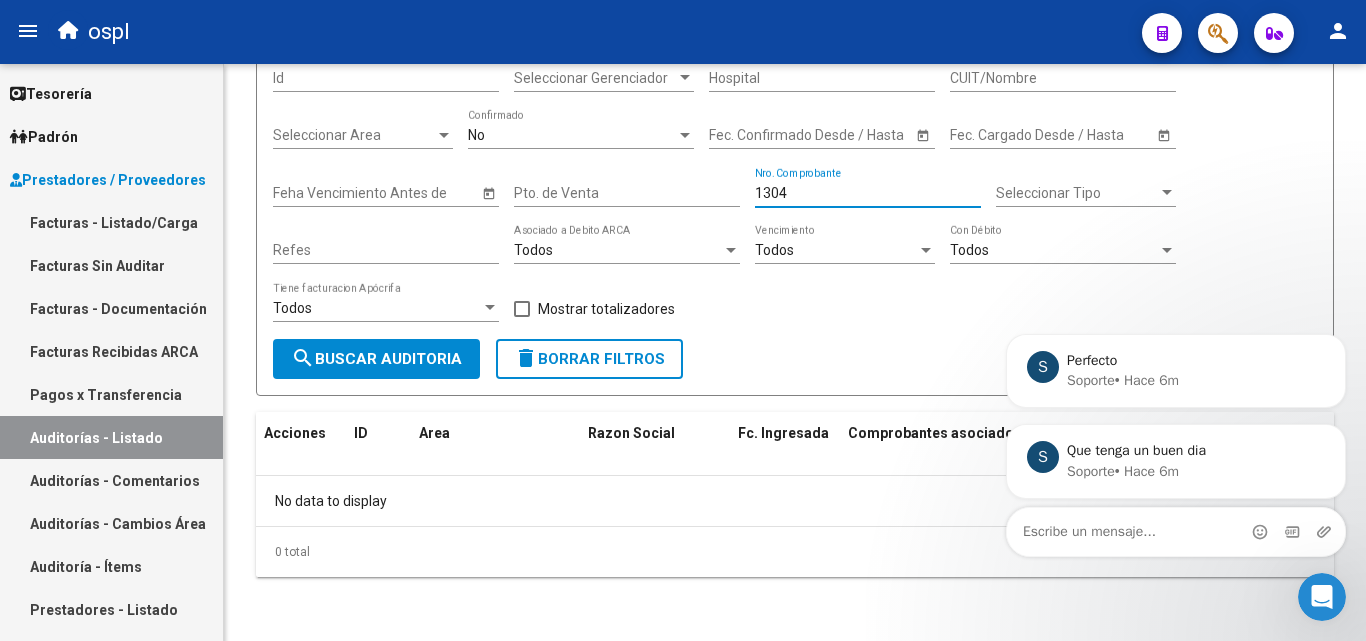 type on "1304" 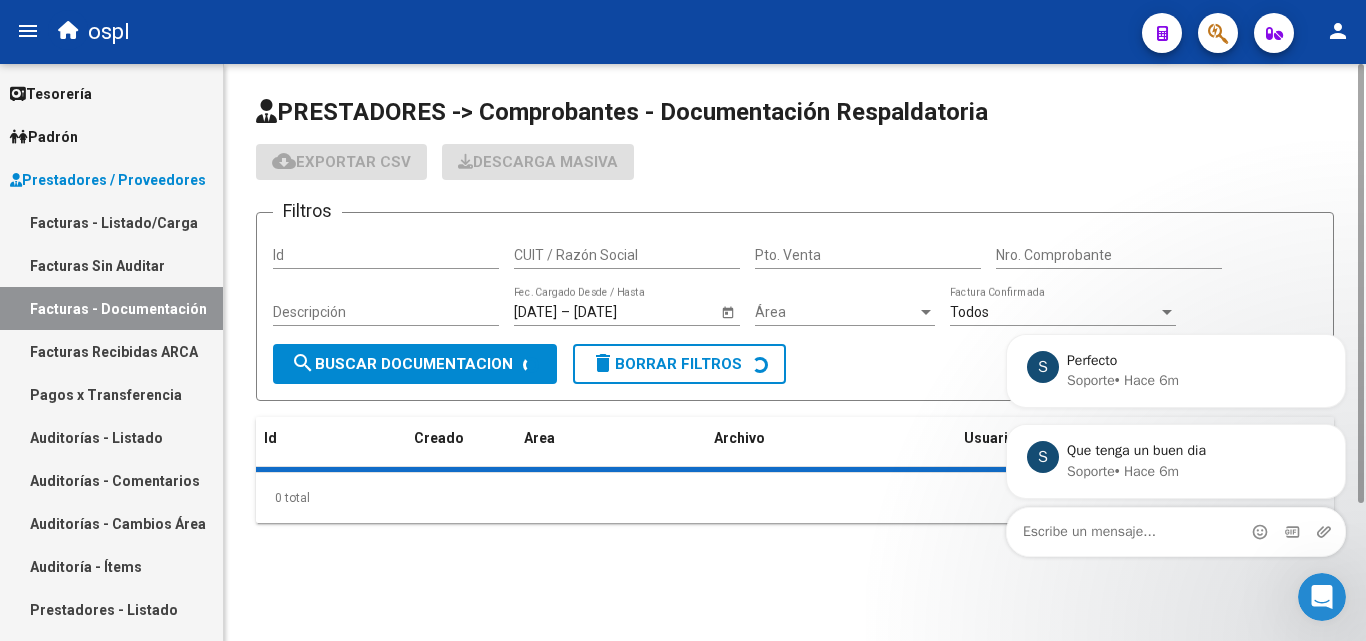scroll, scrollTop: 0, scrollLeft: 0, axis: both 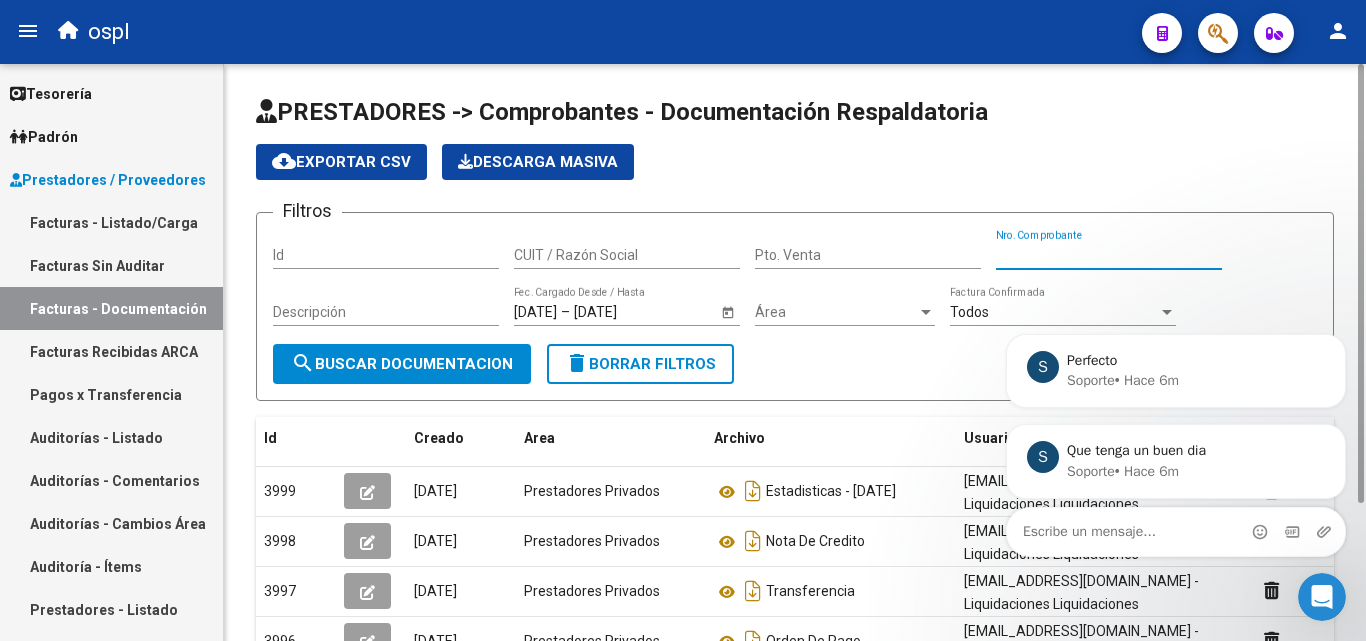 click on "Nro. Comprobante" at bounding box center (1109, 255) 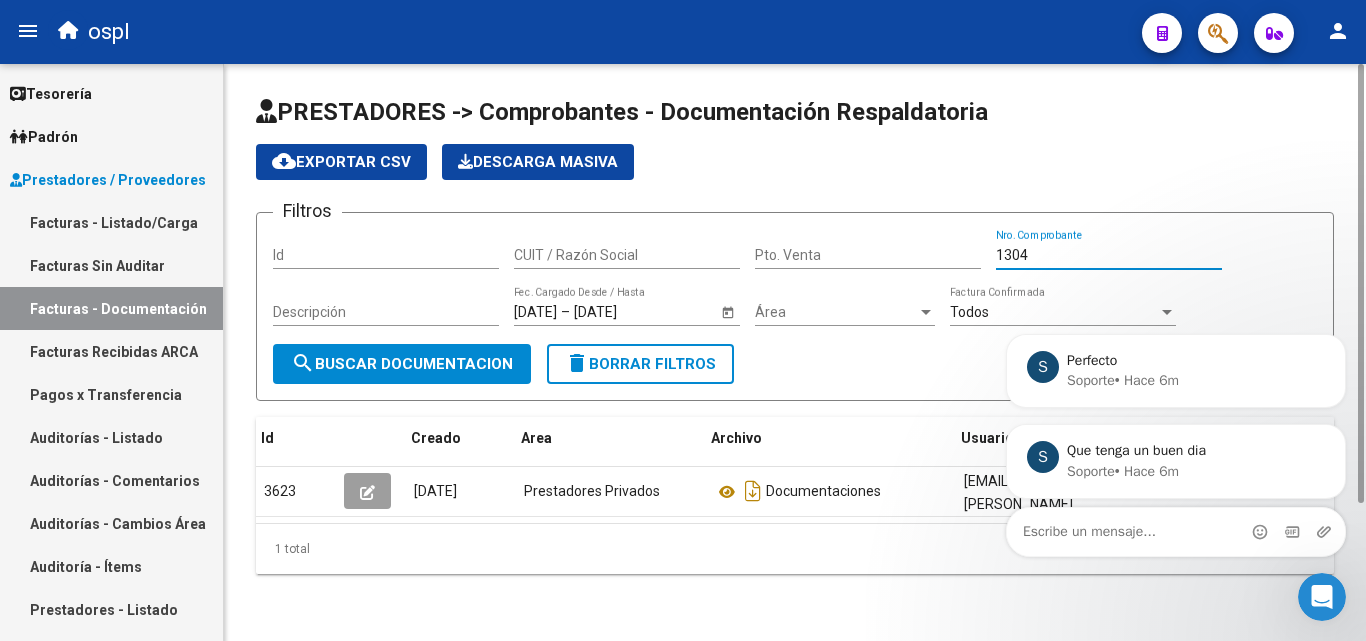 scroll, scrollTop: 0, scrollLeft: 22, axis: horizontal 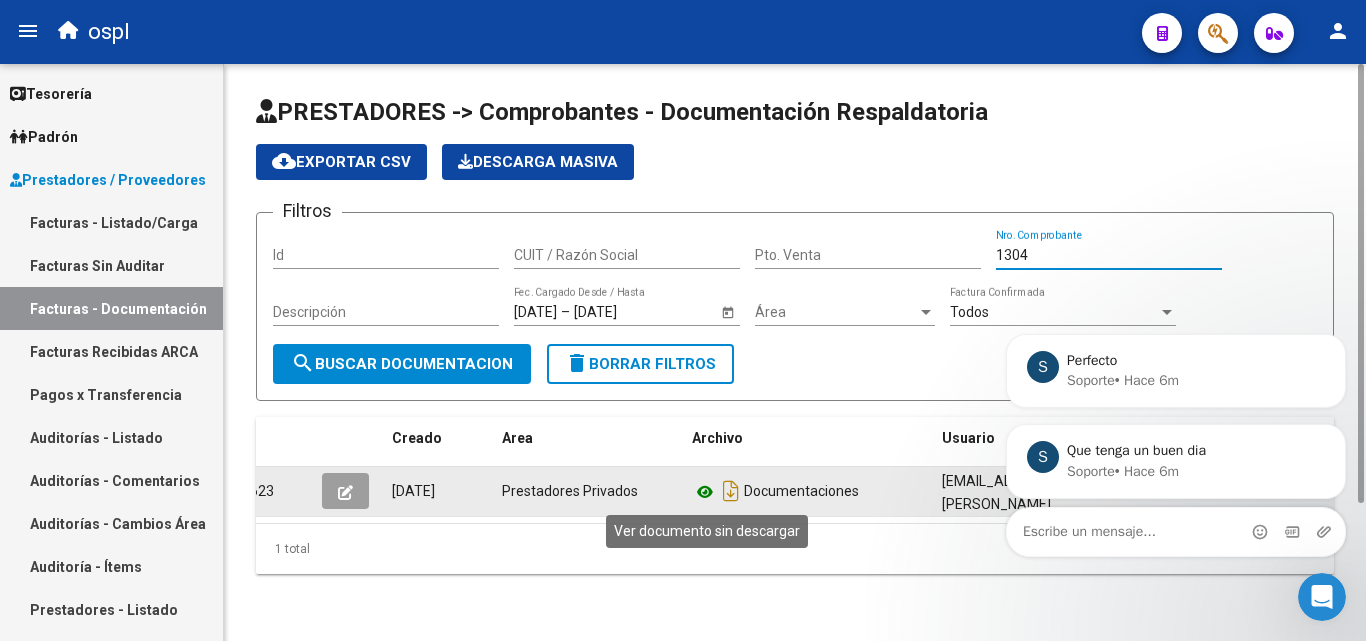 type on "1304" 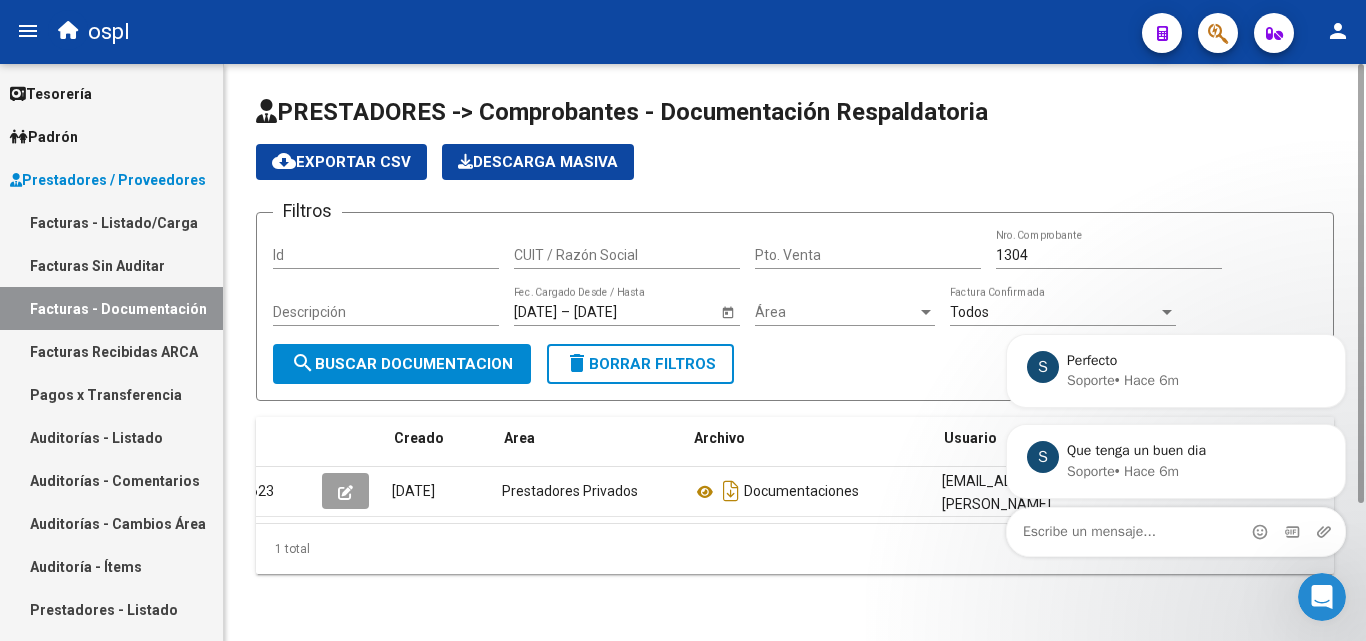 scroll, scrollTop: 0, scrollLeft: 0, axis: both 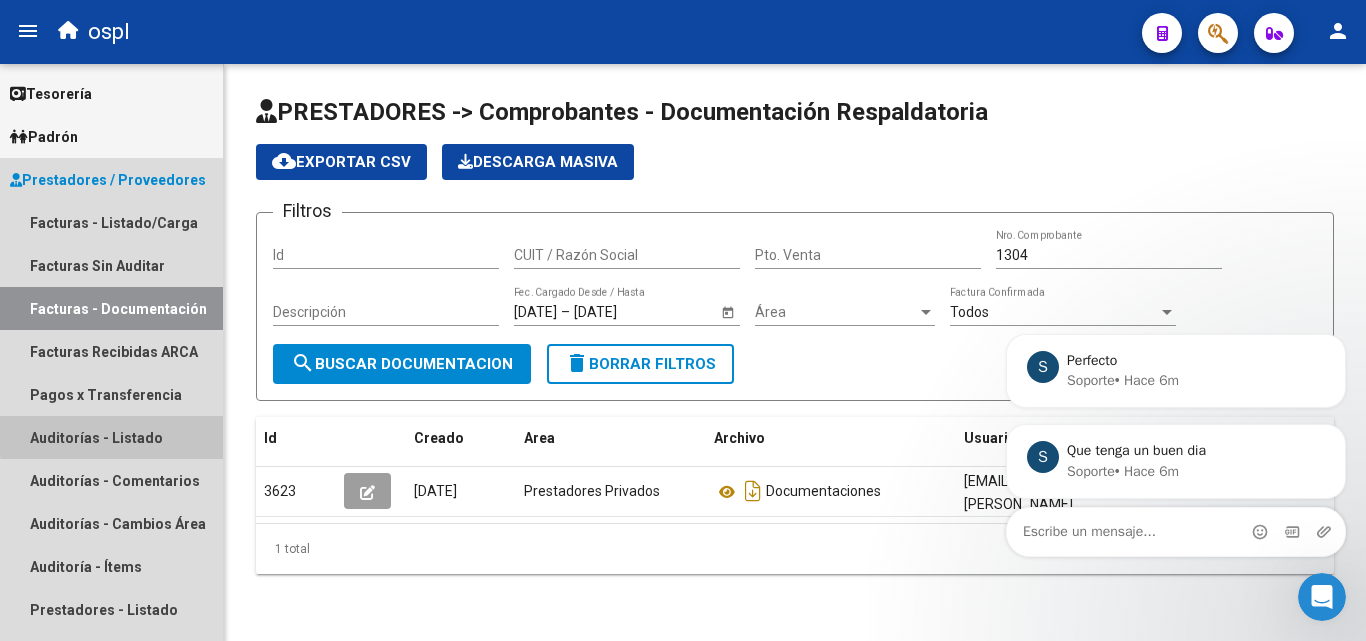 click on "Auditorías - Listado" at bounding box center (111, 437) 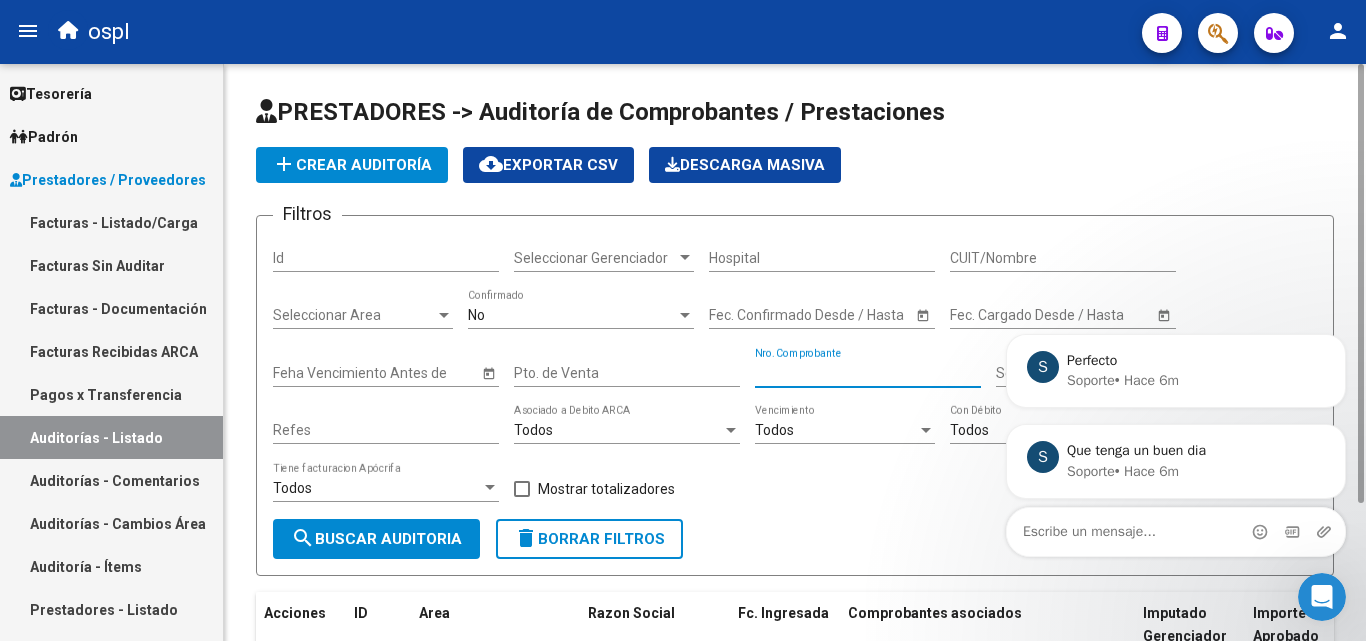 click on "Nro. Comprobante" at bounding box center [868, 373] 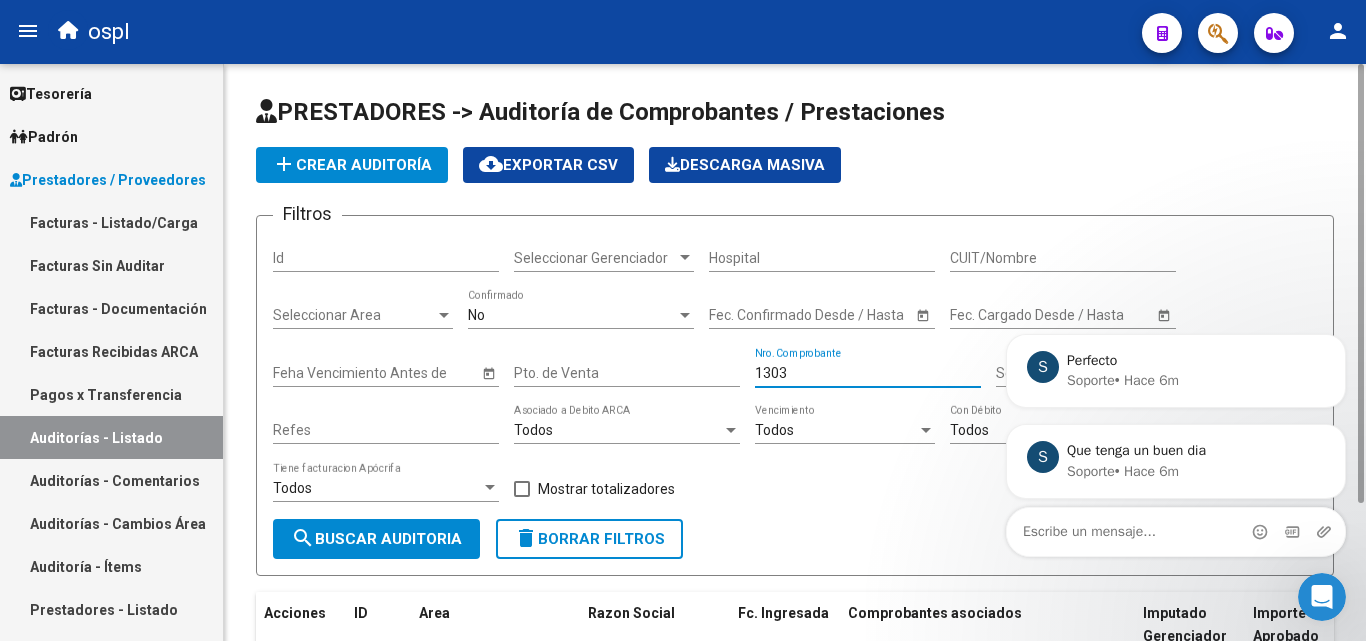 scroll, scrollTop: 180, scrollLeft: 0, axis: vertical 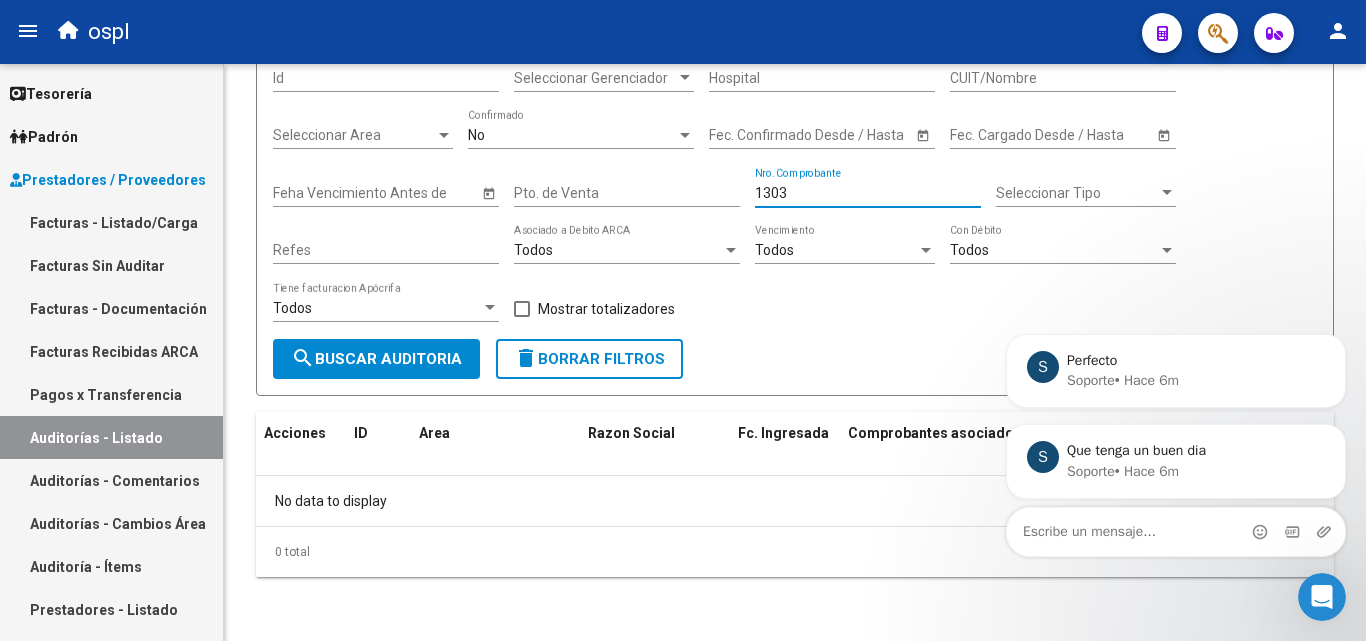 type on "1303" 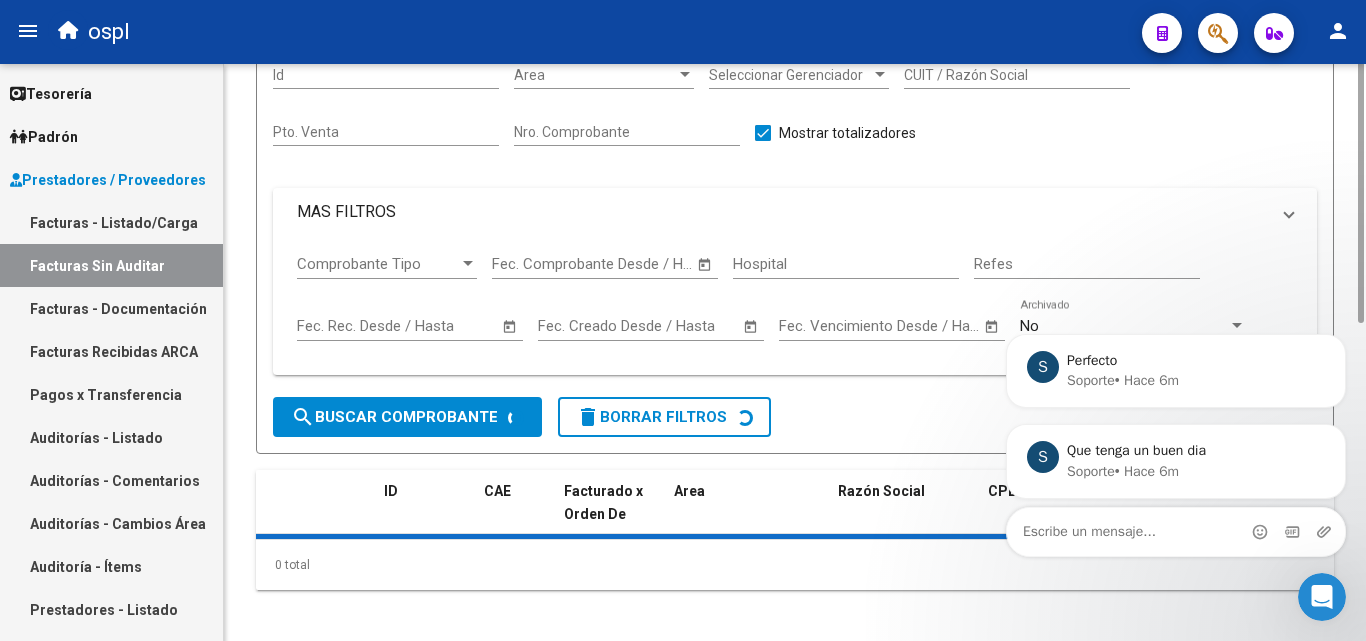 scroll, scrollTop: 0, scrollLeft: 0, axis: both 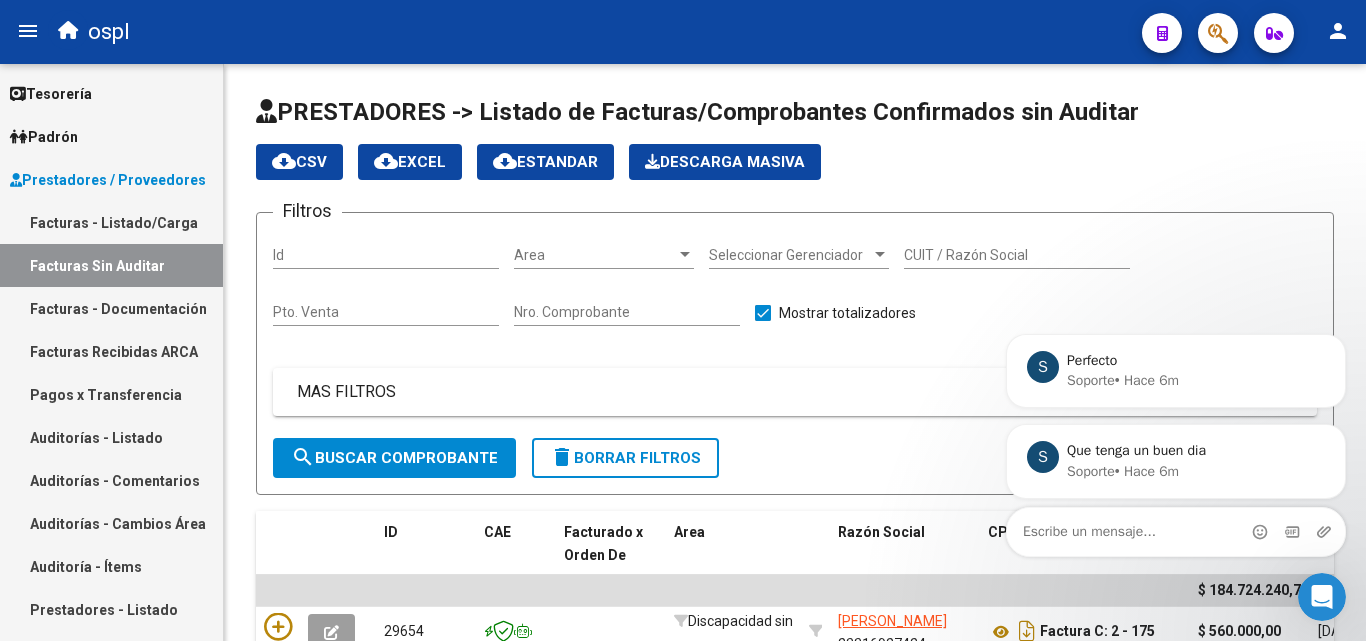 click on "Facturas - Documentación" at bounding box center (111, 308) 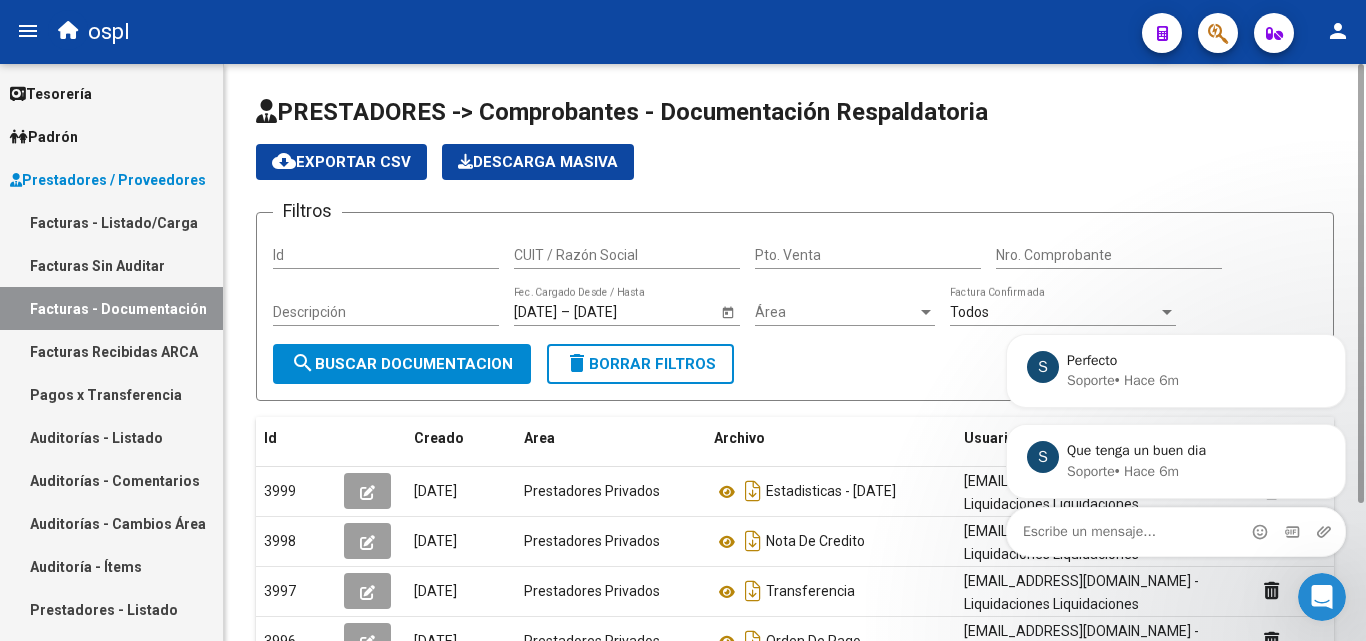 click on "Nro. Comprobante" at bounding box center [1109, 255] 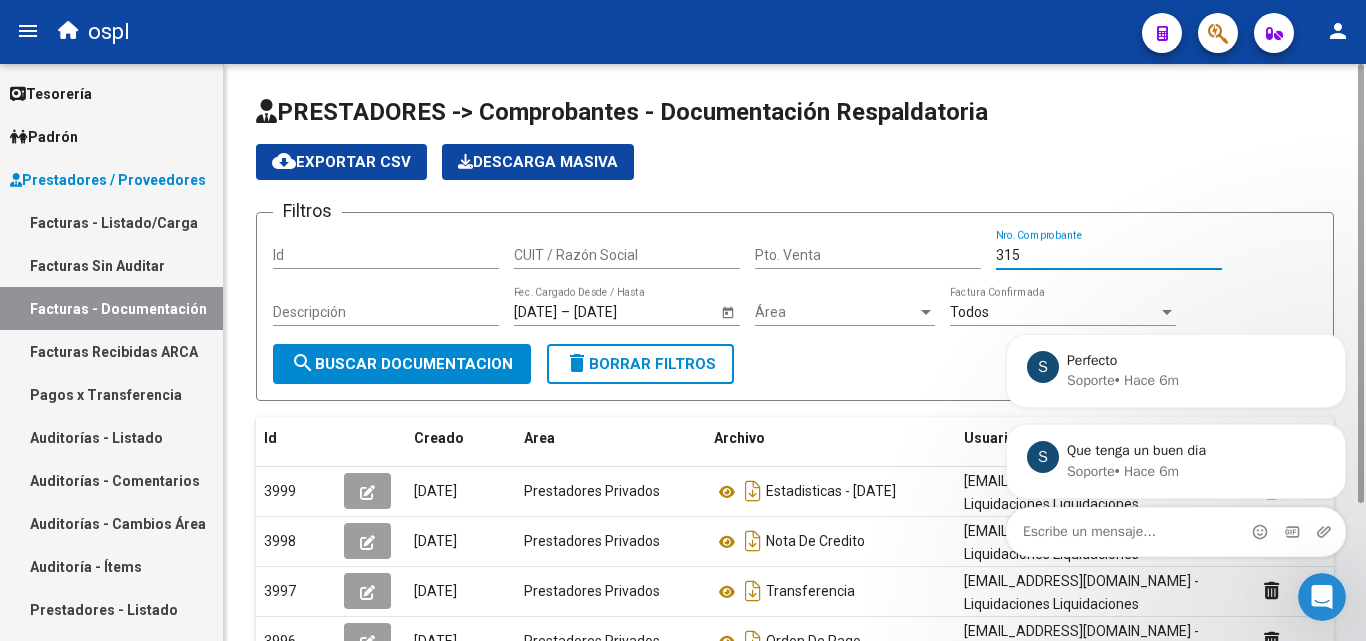 type on "3157" 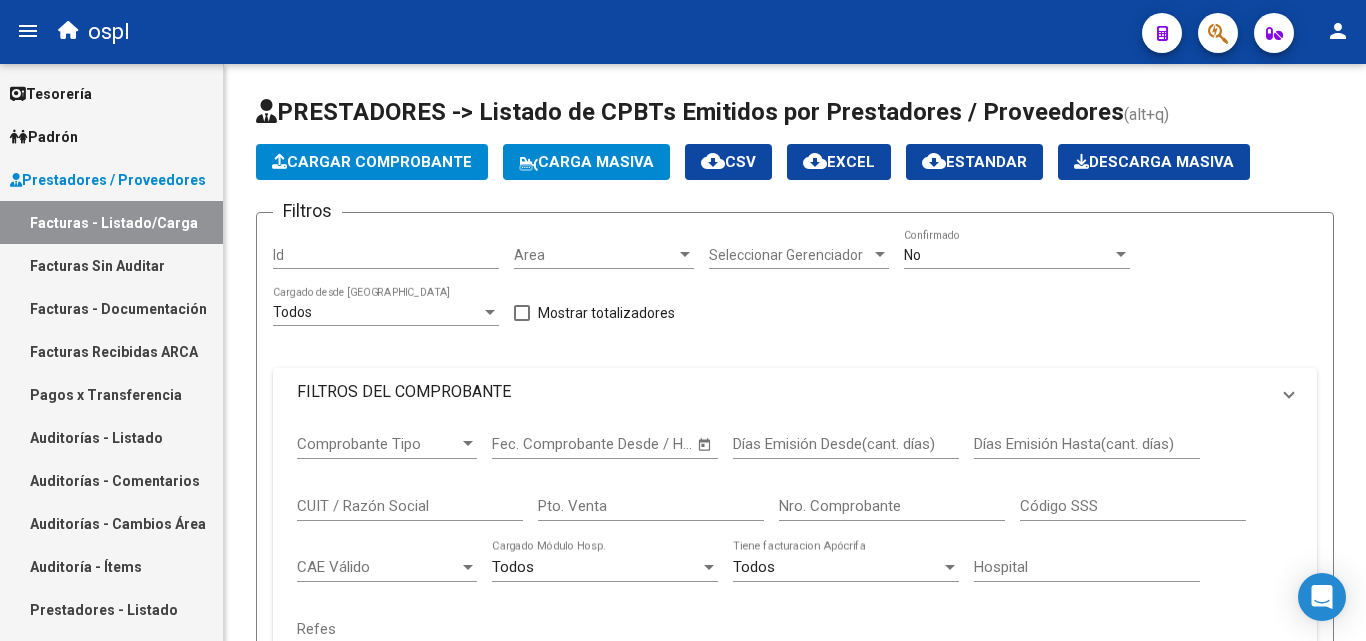 scroll, scrollTop: 0, scrollLeft: 0, axis: both 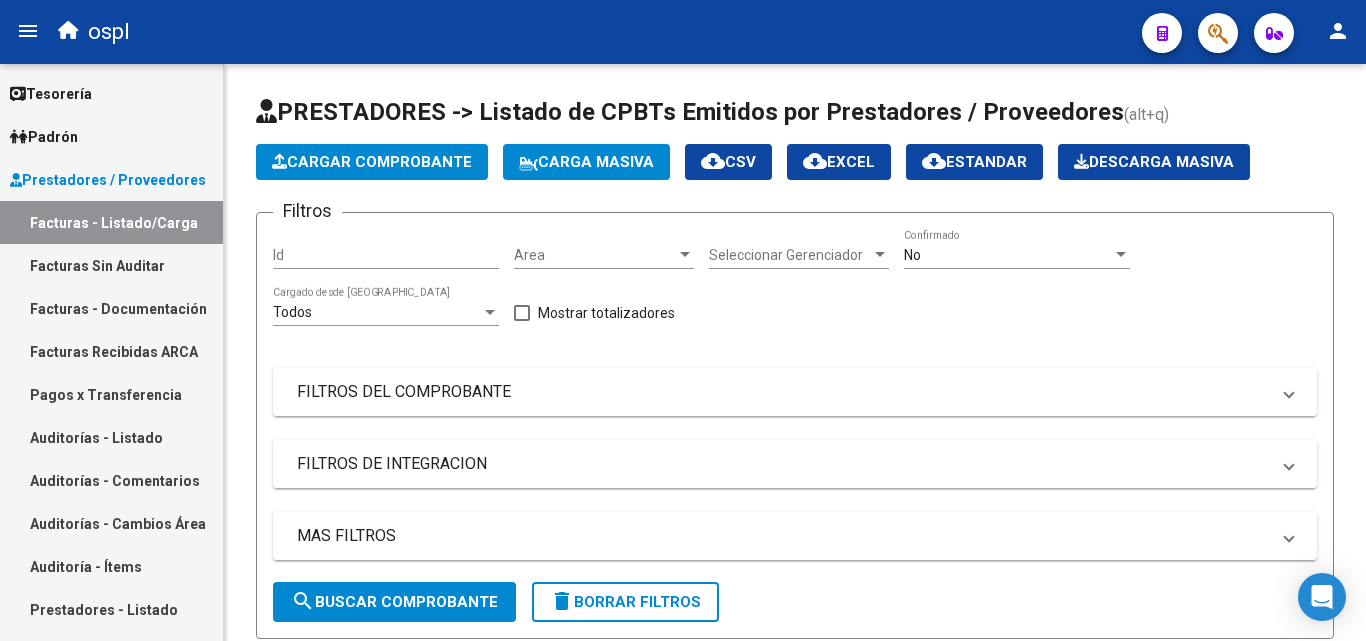 click on "Auditorías - Listado" at bounding box center (111, 437) 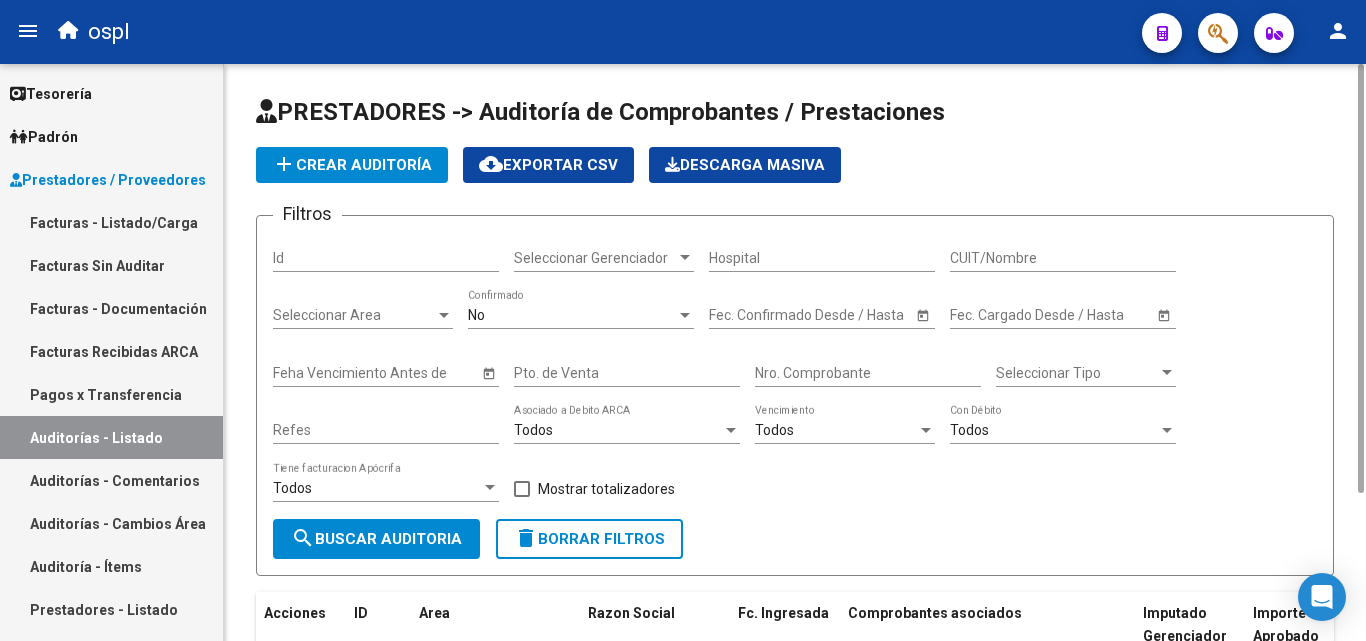click on "Nro. Comprobante" at bounding box center (868, 373) 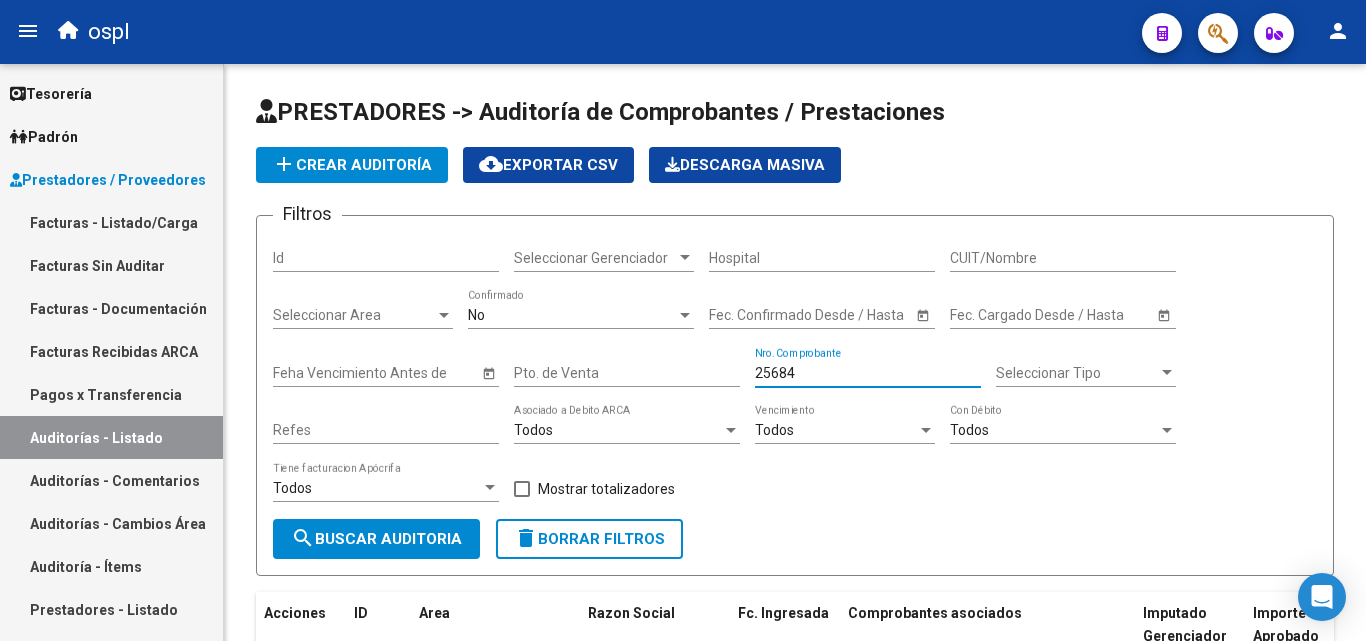 type on "25684" 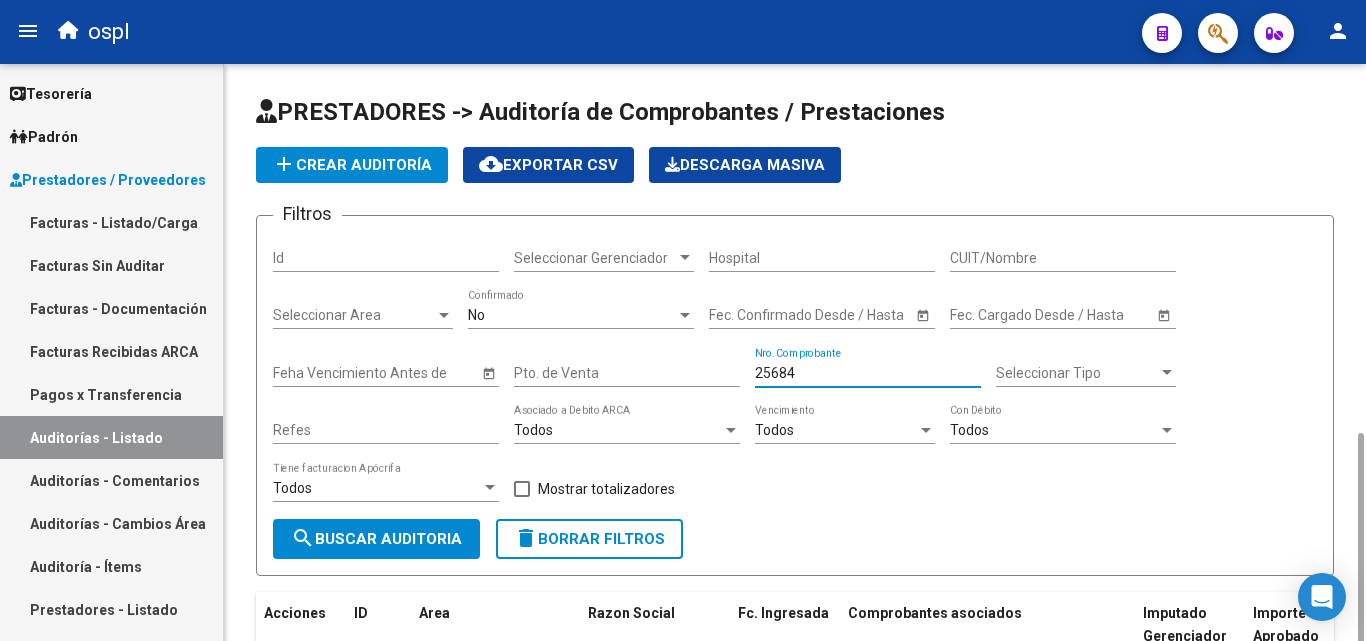 scroll, scrollTop: 213, scrollLeft: 0, axis: vertical 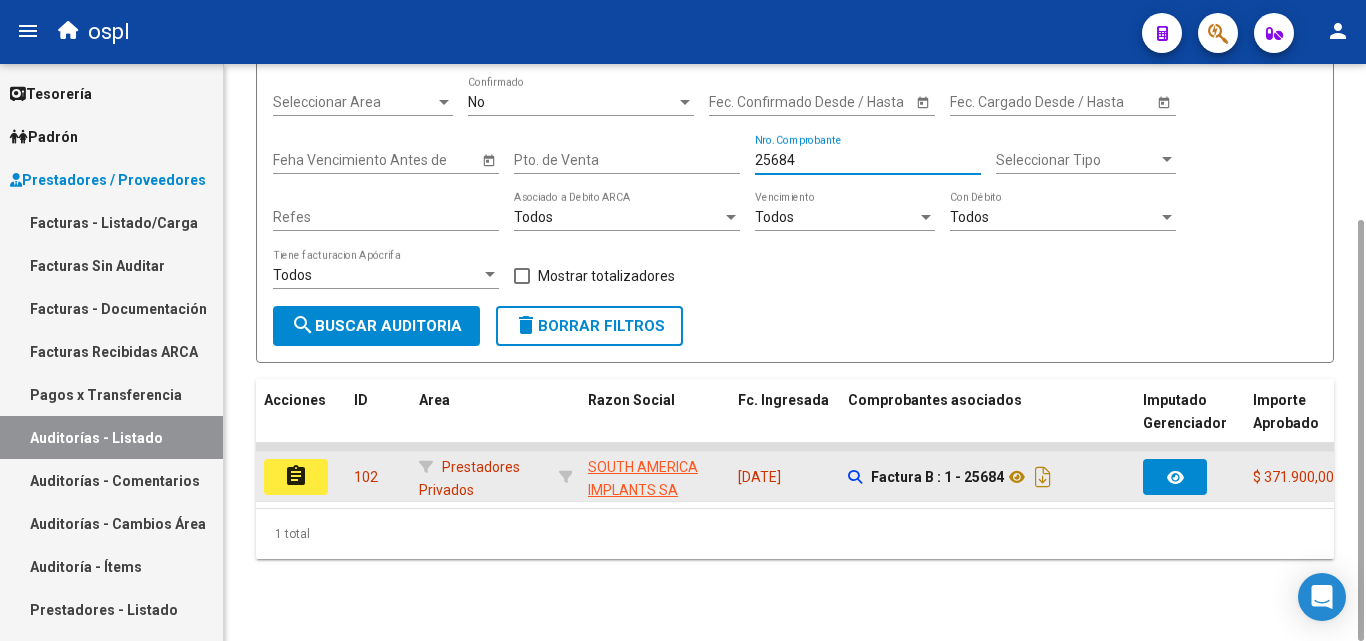click on "assignment" 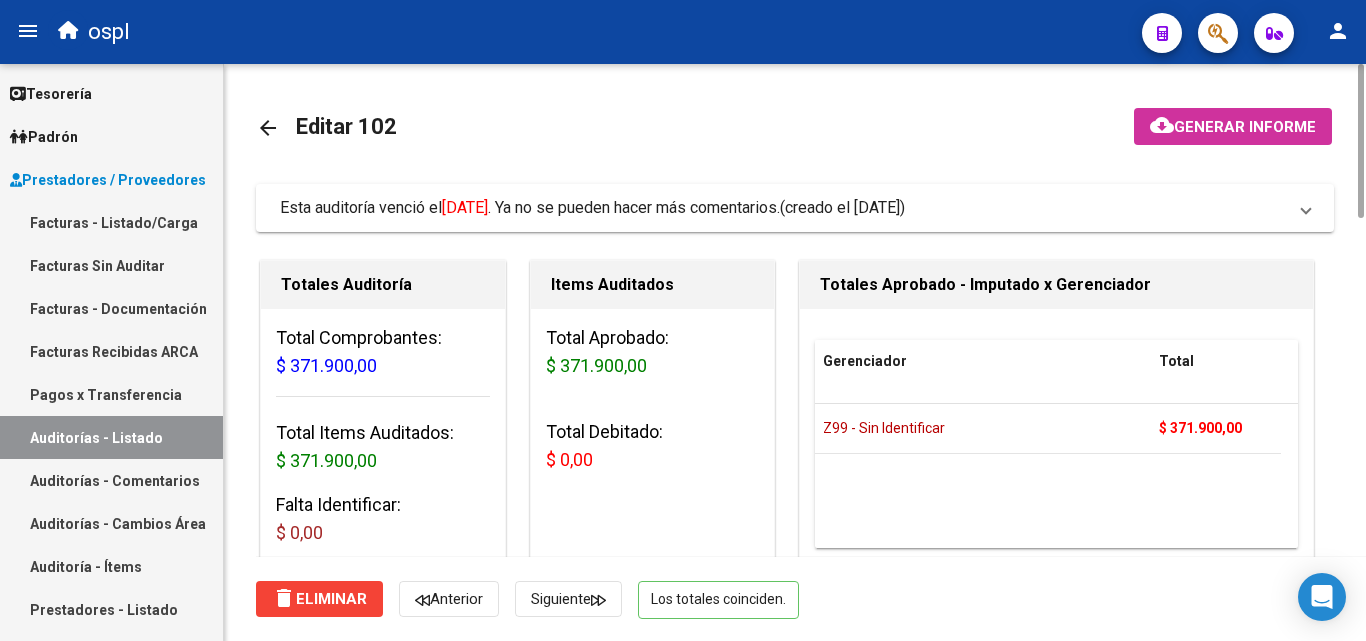 scroll, scrollTop: 400, scrollLeft: 0, axis: vertical 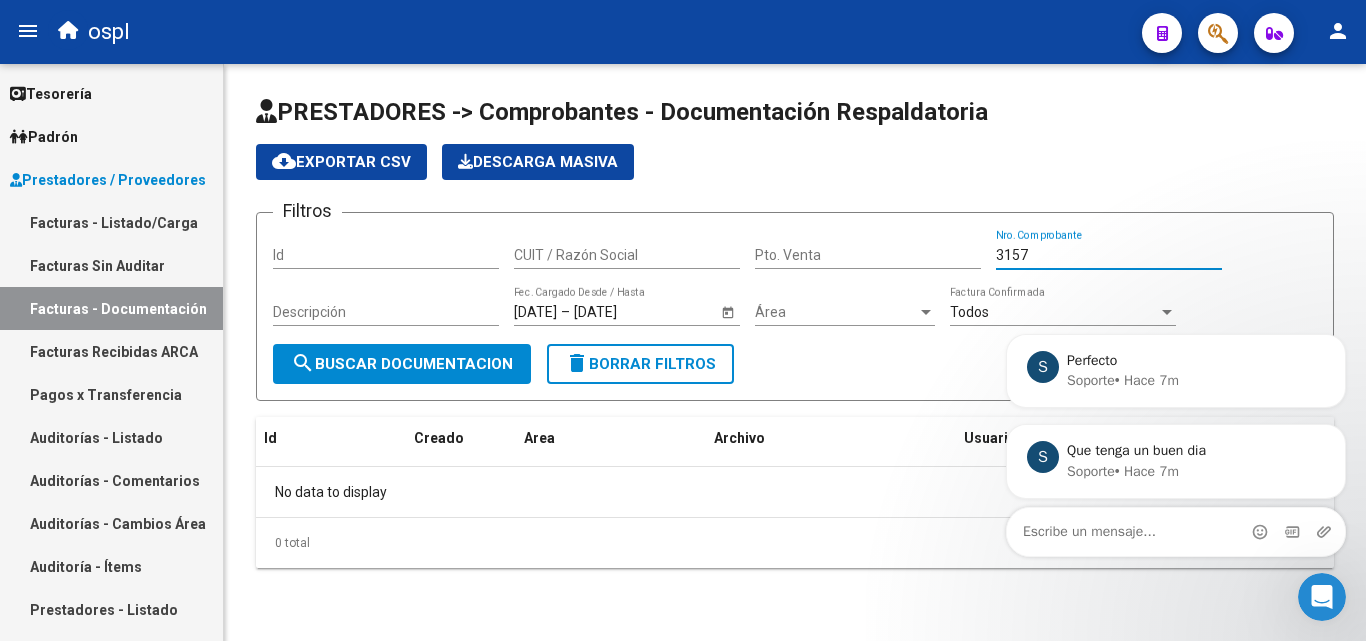 type on "3157" 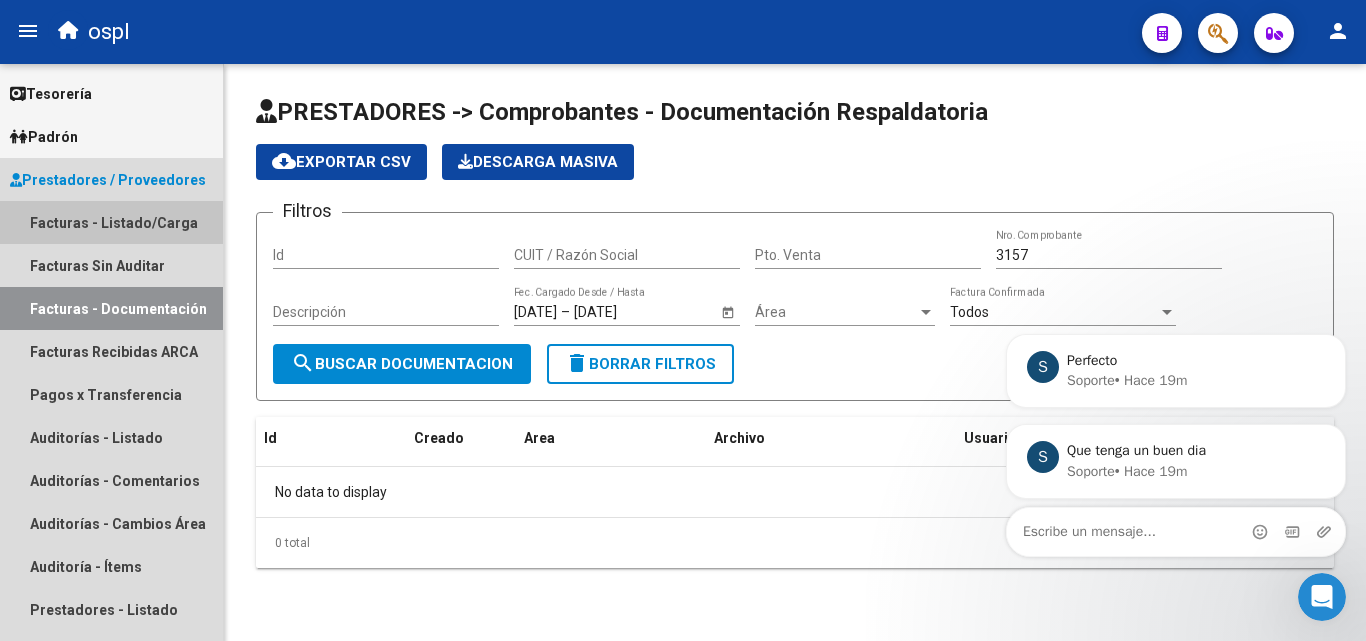 click on "Facturas - Listado/Carga" at bounding box center [111, 222] 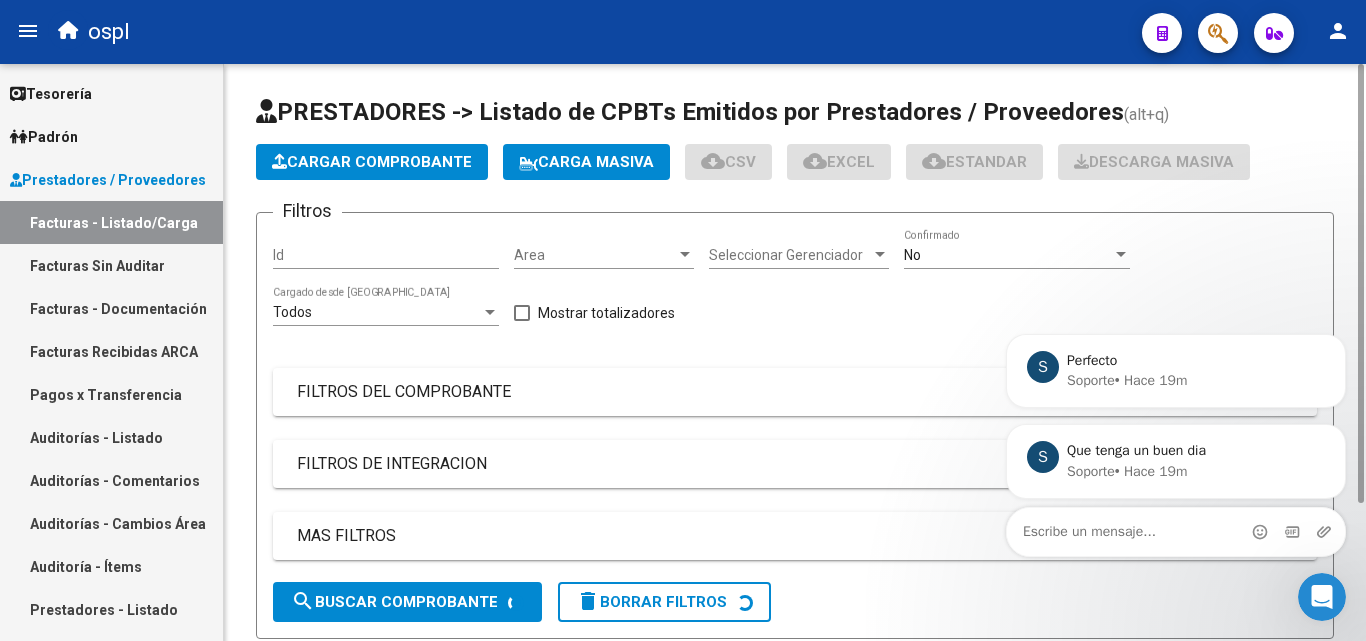 click on "FILTROS DEL COMPROBANTE" at bounding box center [783, 392] 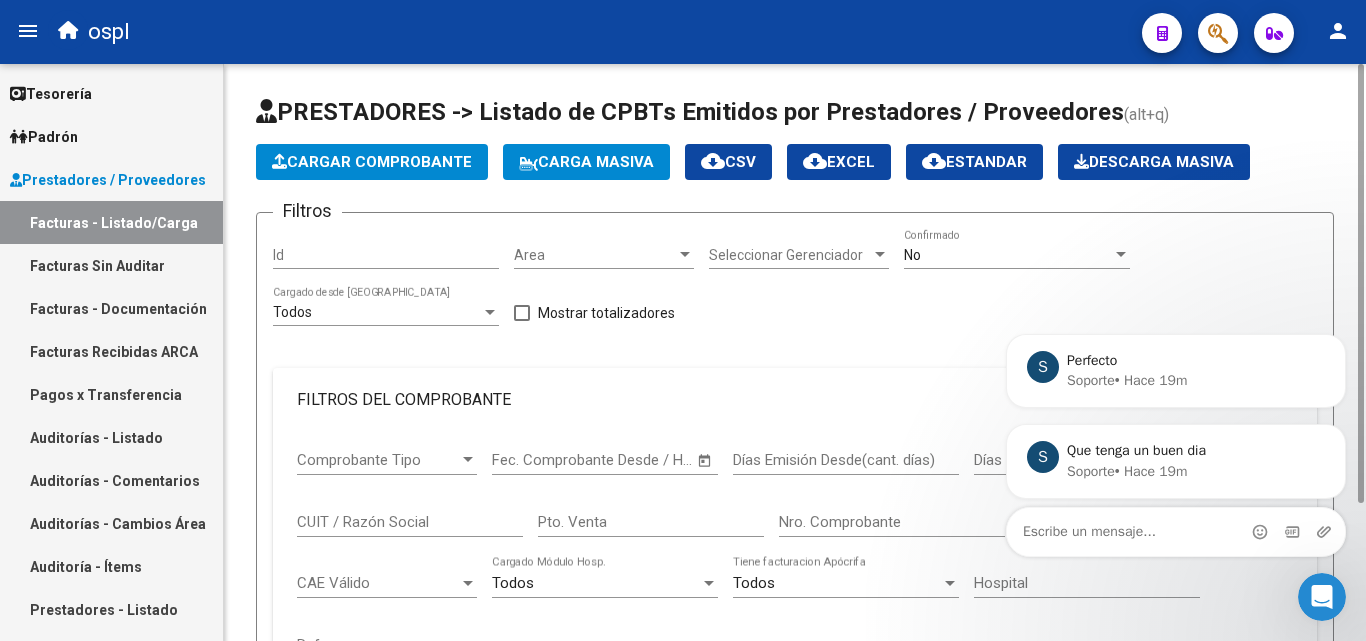 click on "Nro. Comprobante" at bounding box center (892, 522) 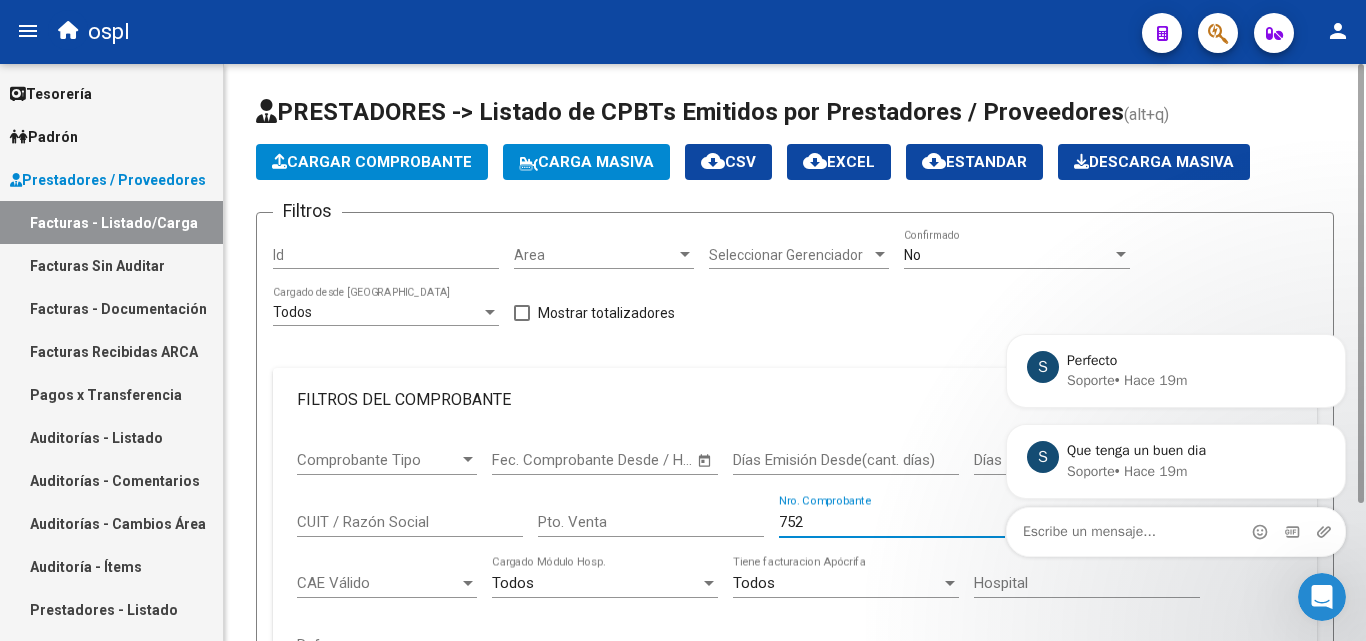scroll, scrollTop: 400, scrollLeft: 0, axis: vertical 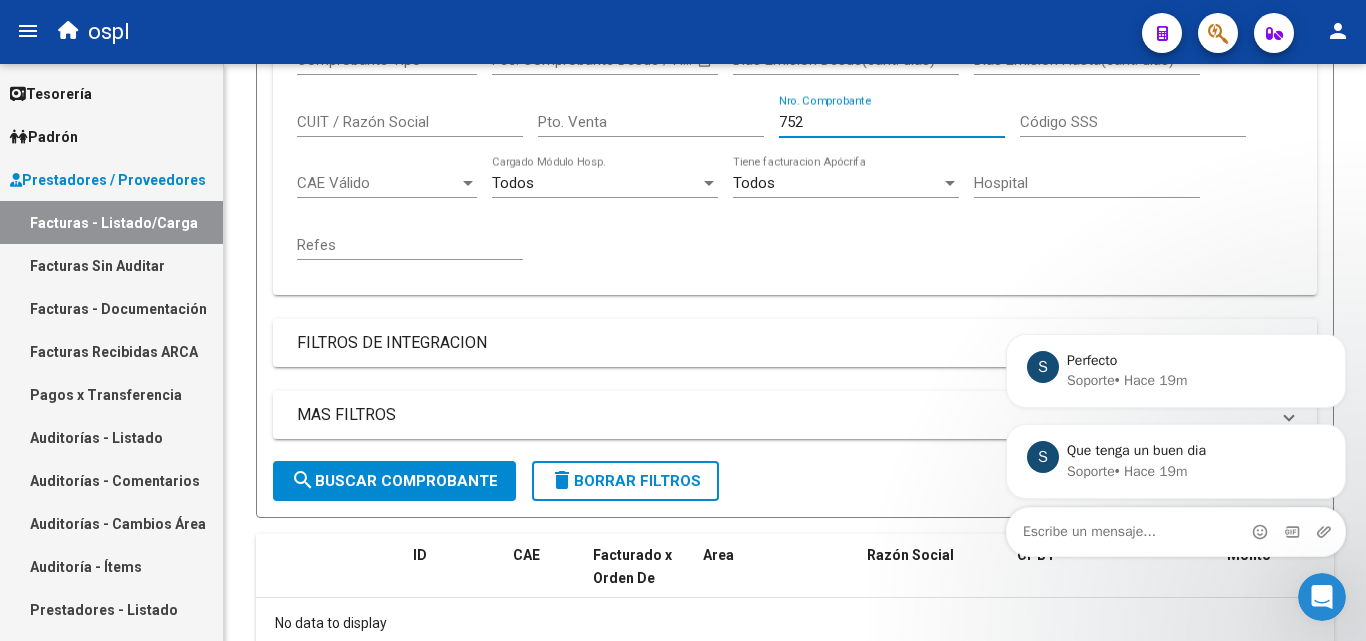 type on "752" 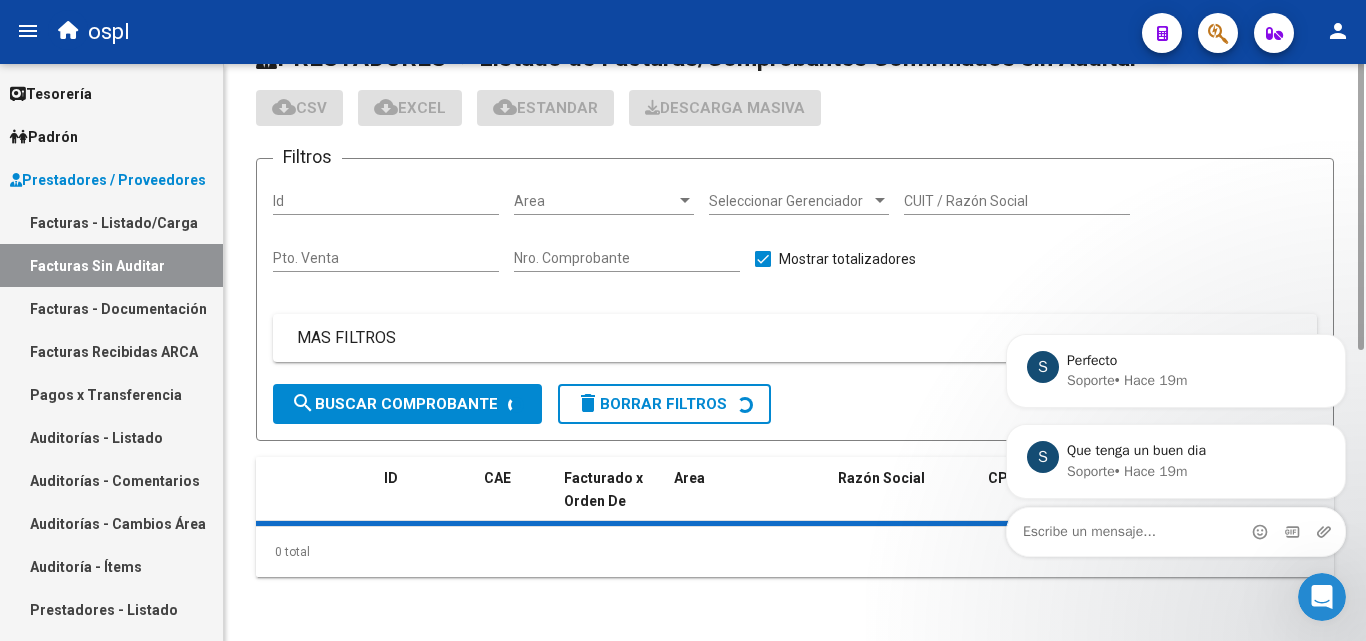 scroll, scrollTop: 0, scrollLeft: 0, axis: both 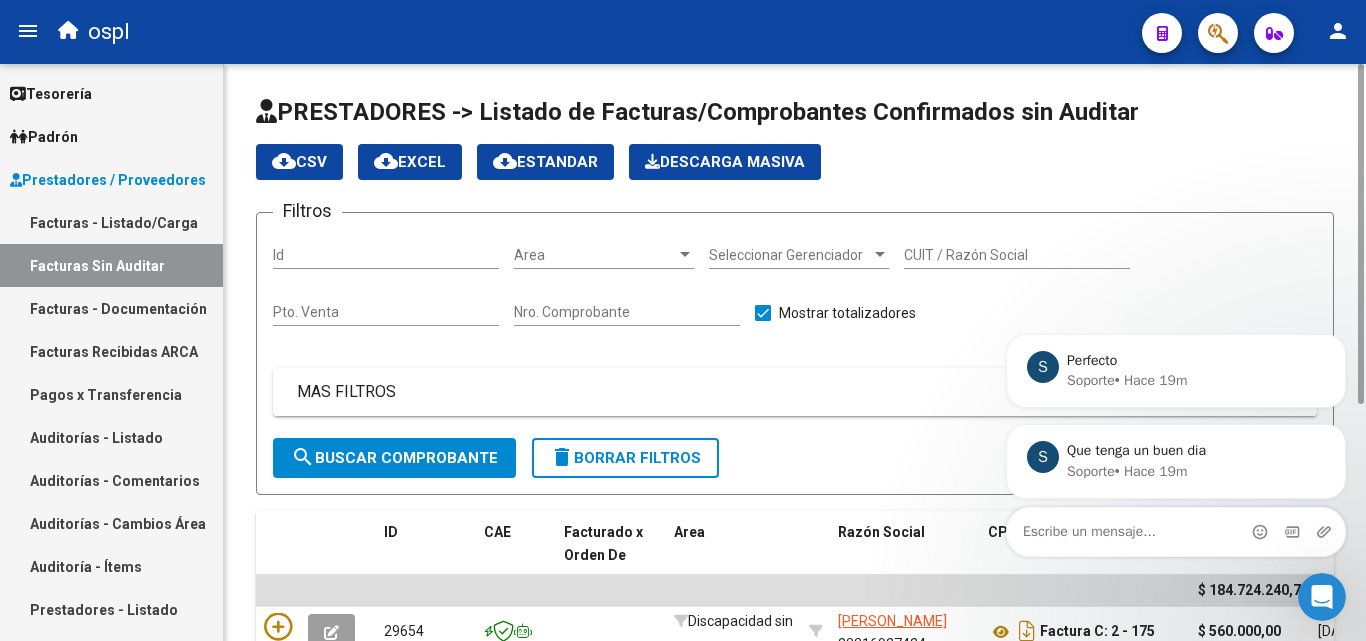 click on "Nro. Comprobante" 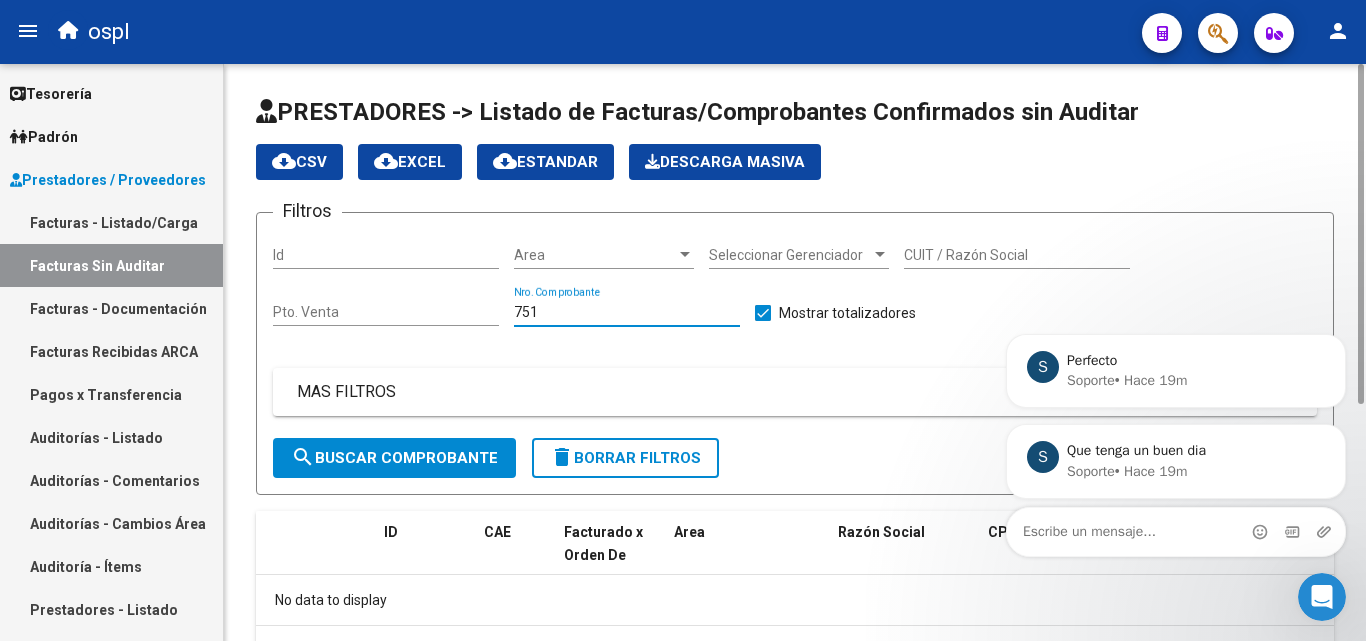 scroll, scrollTop: 99, scrollLeft: 0, axis: vertical 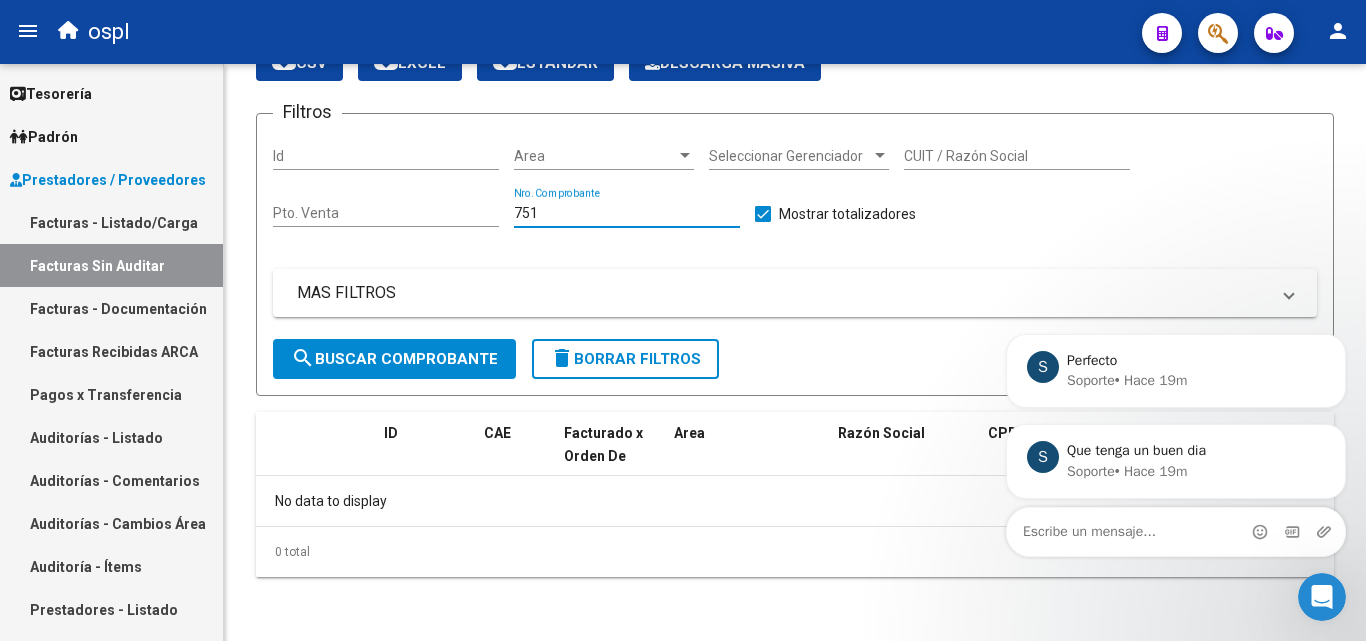 type on "751" 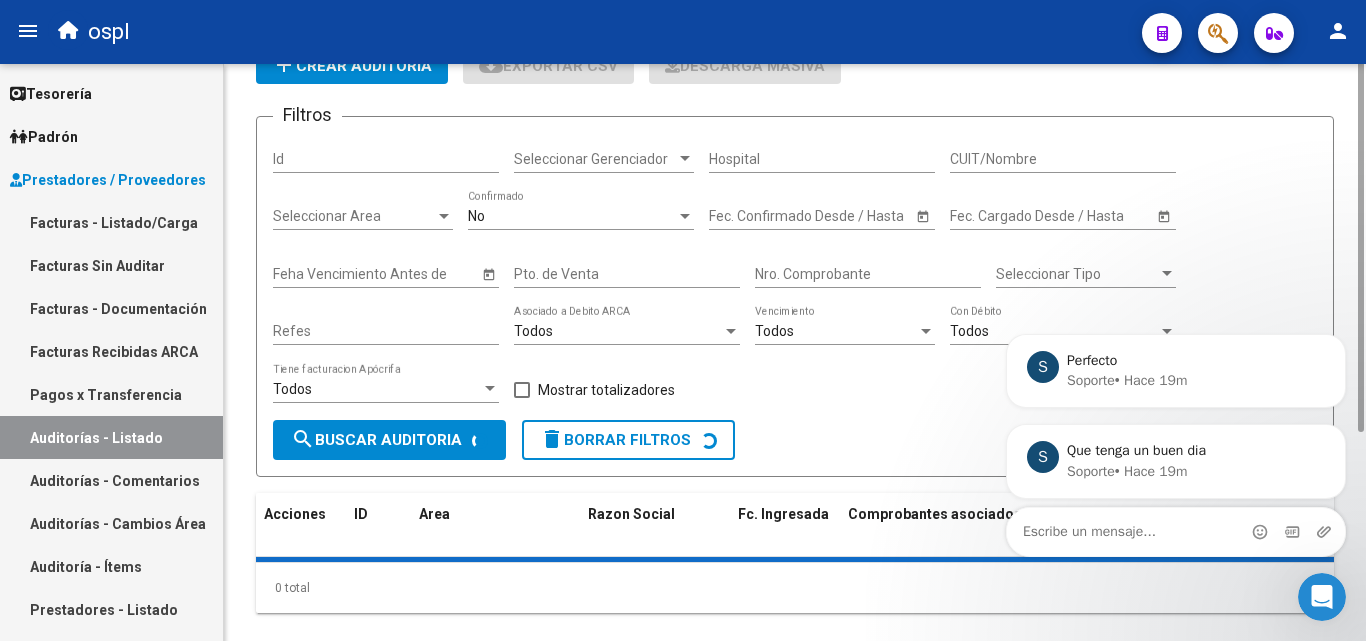 scroll, scrollTop: 0, scrollLeft: 0, axis: both 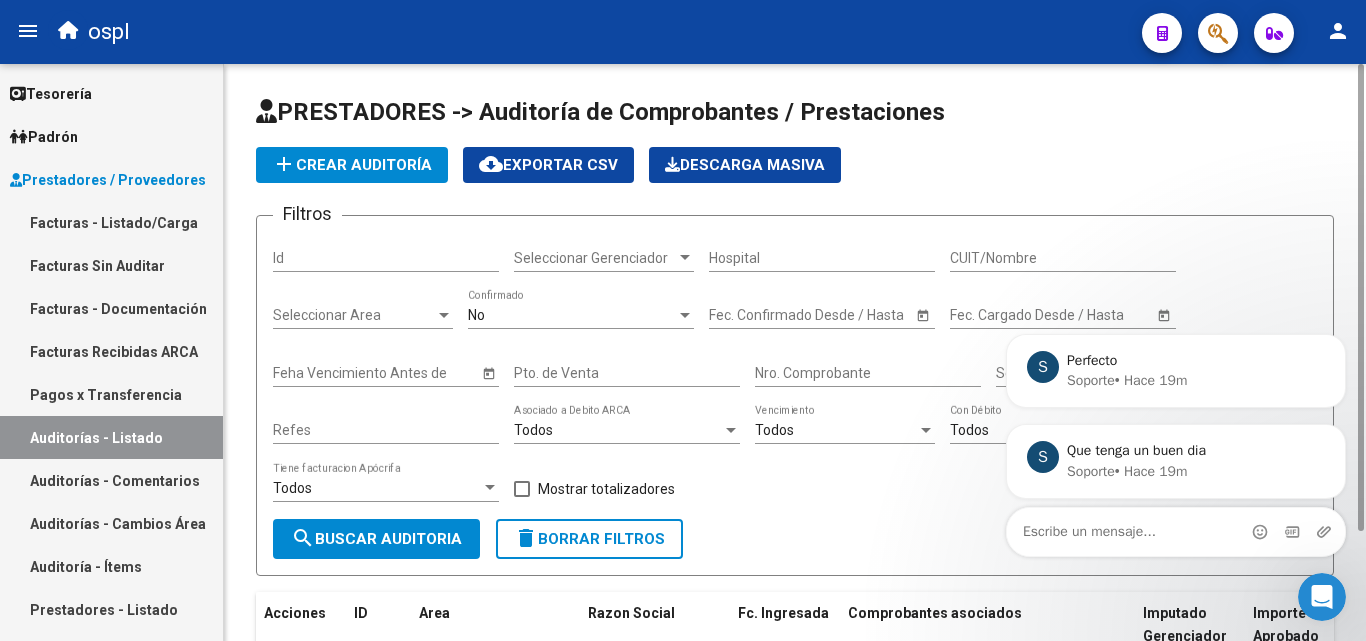 click on "Nro. Comprobante" 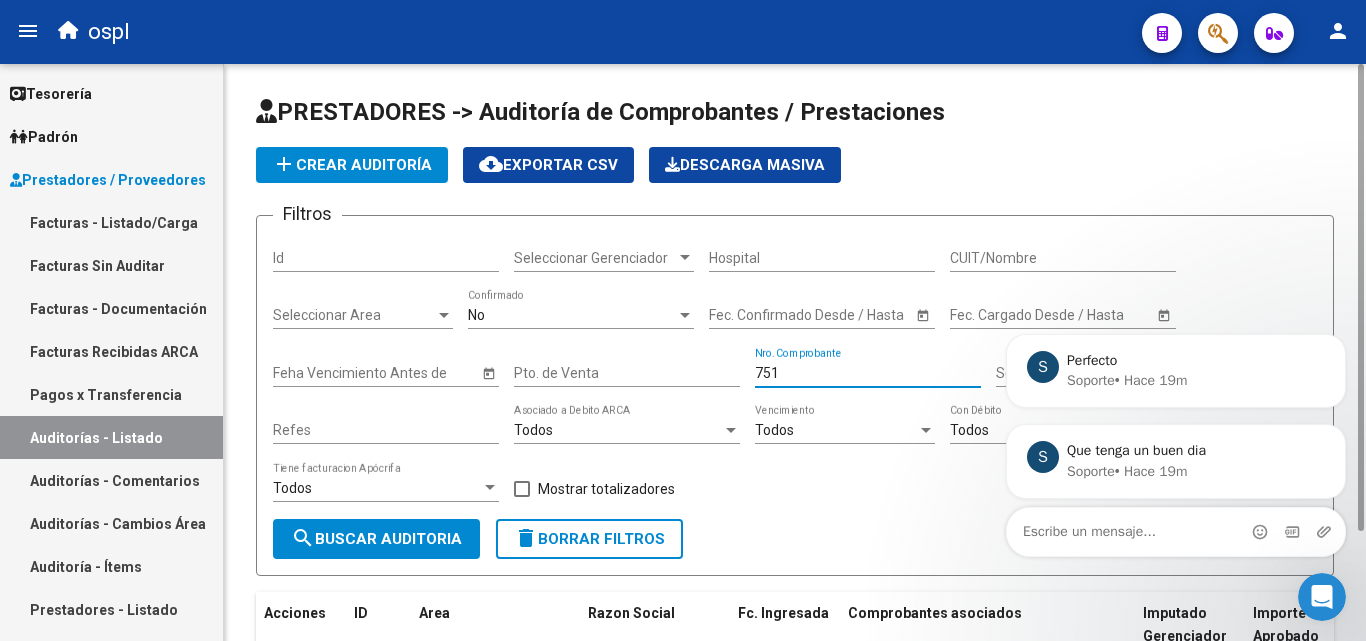 scroll, scrollTop: 180, scrollLeft: 0, axis: vertical 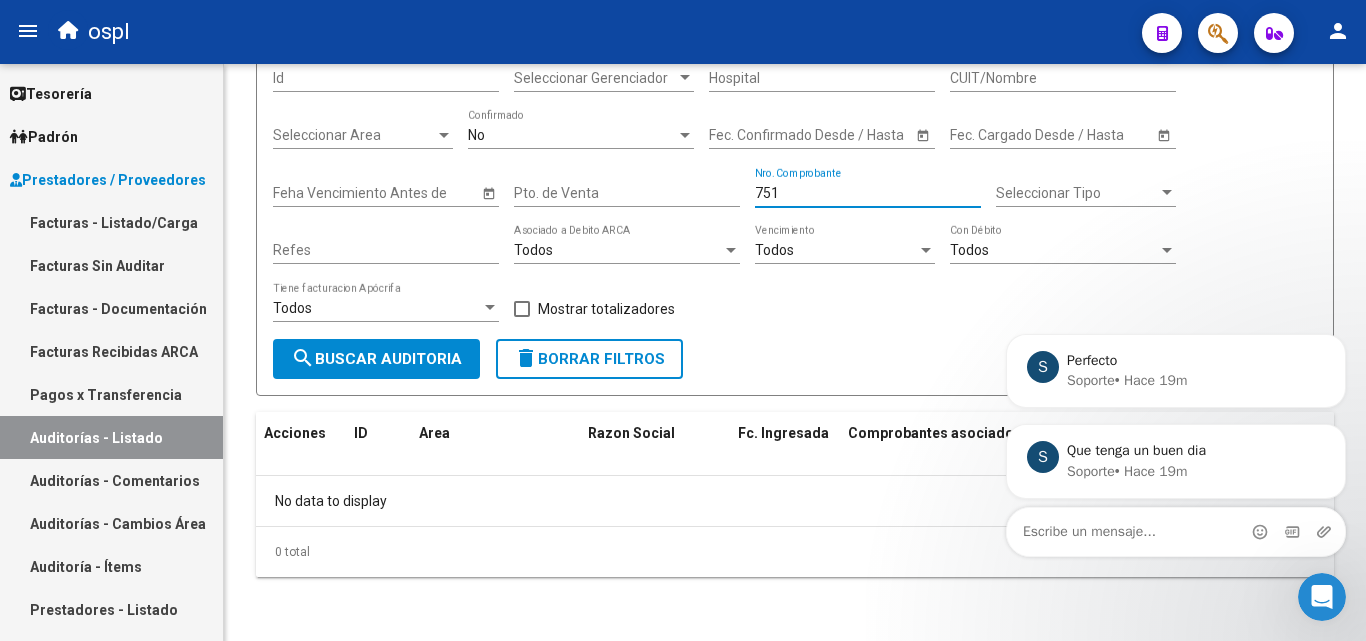 type on "751" 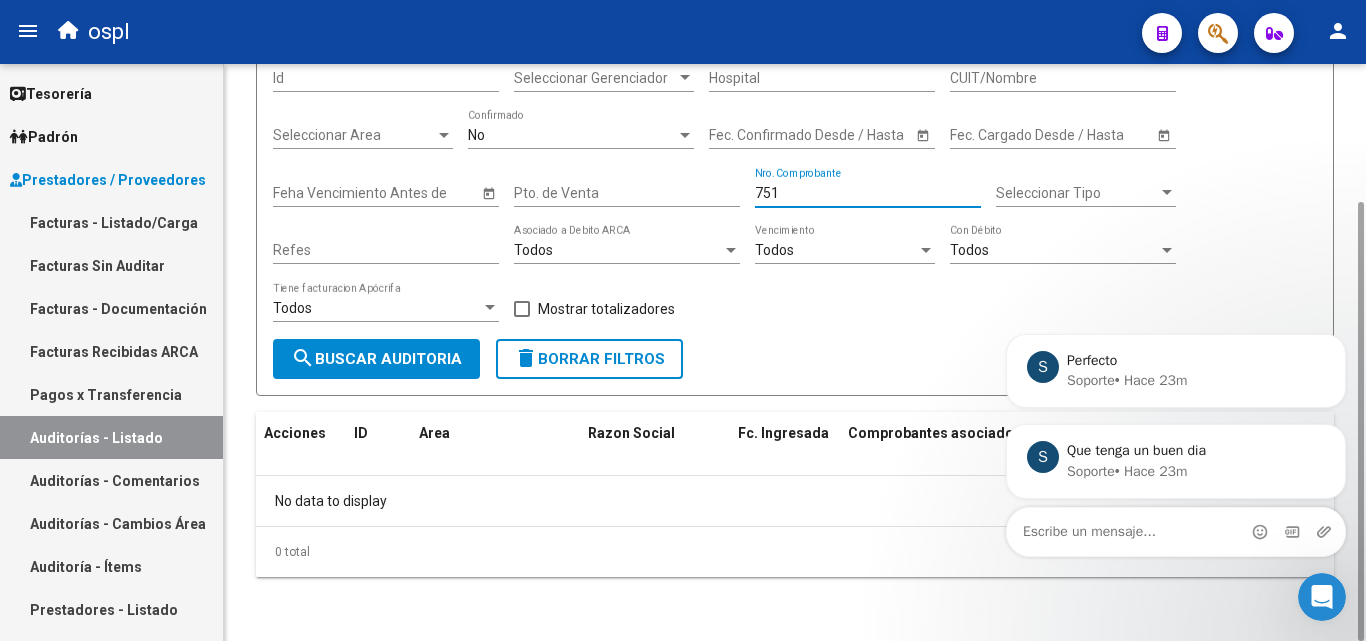 drag, startPoint x: 812, startPoint y: 187, endPoint x: 722, endPoint y: 196, distance: 90.44888 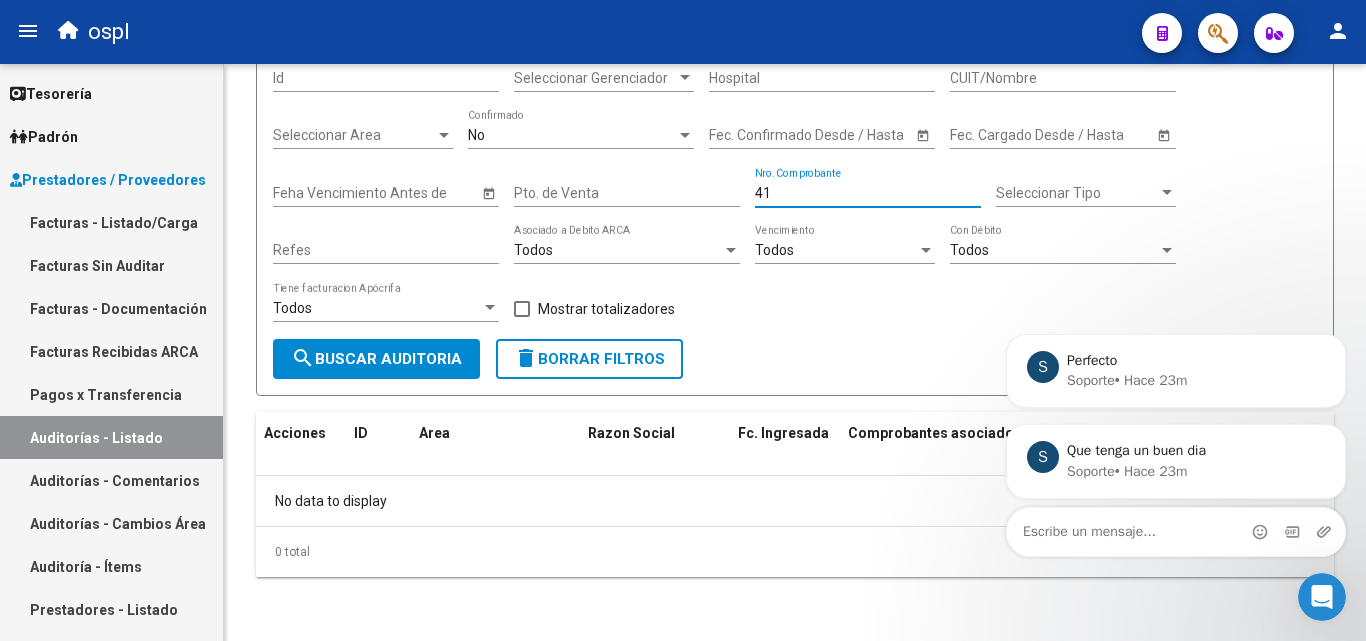type on "41" 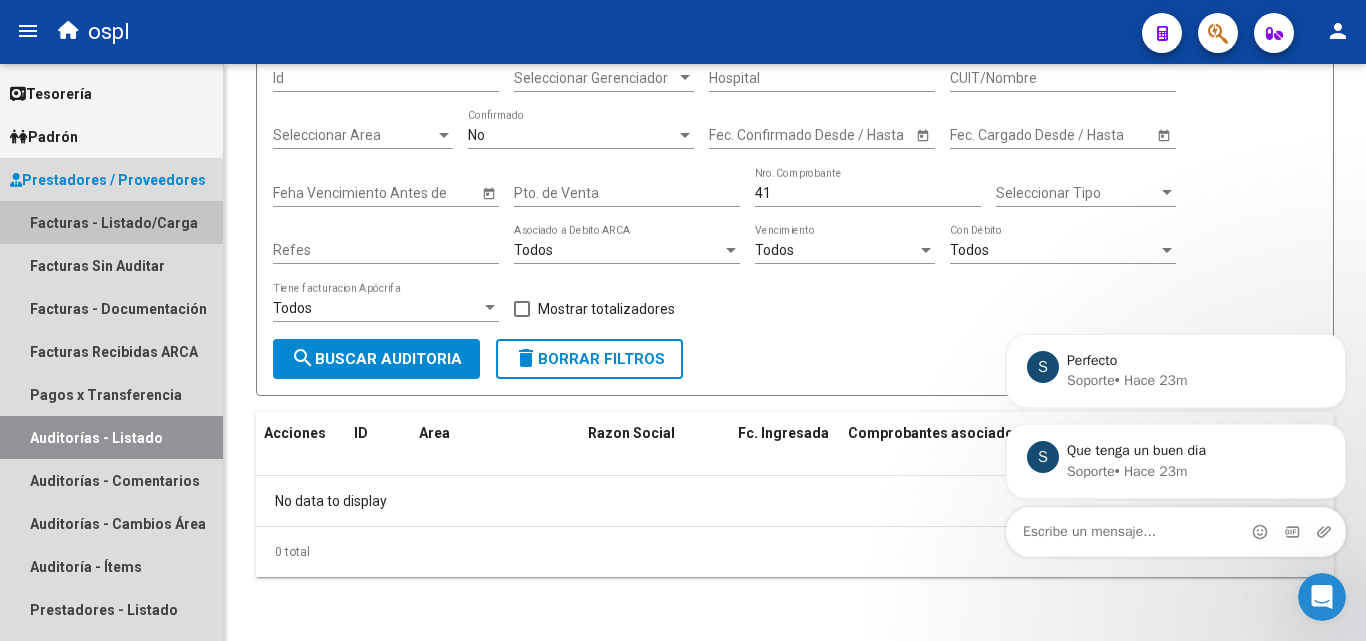 click on "Facturas - Listado/Carga" at bounding box center [111, 222] 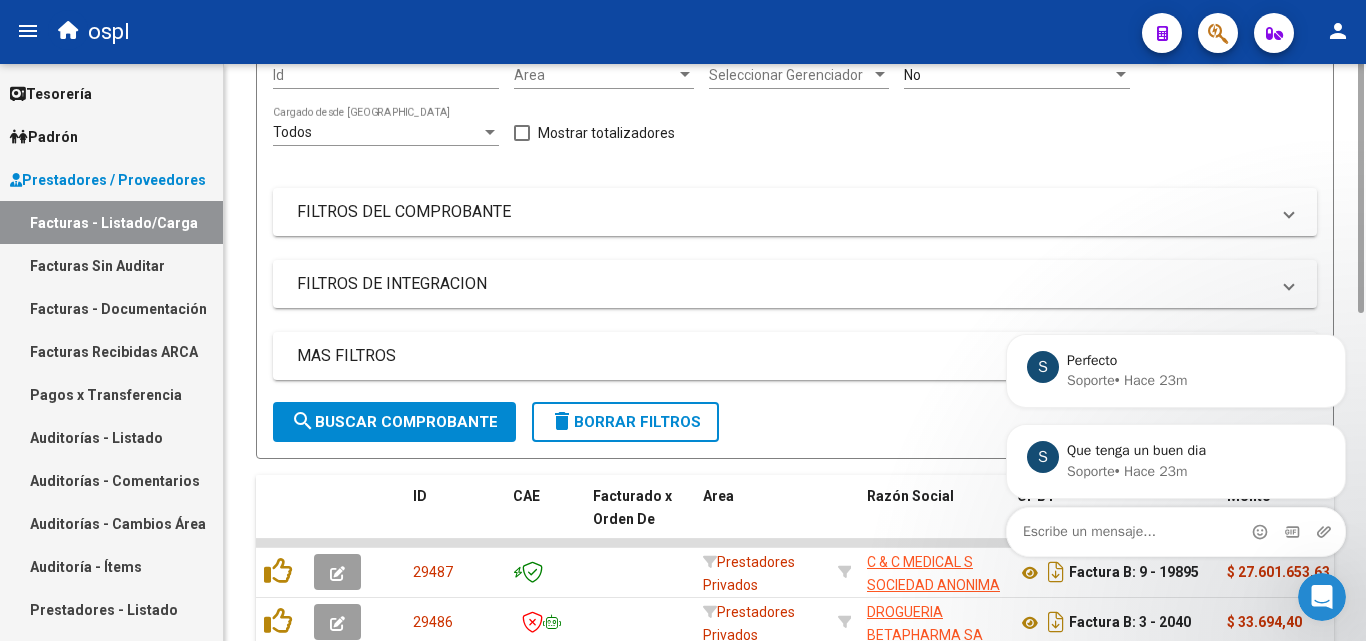 scroll, scrollTop: 0, scrollLeft: 0, axis: both 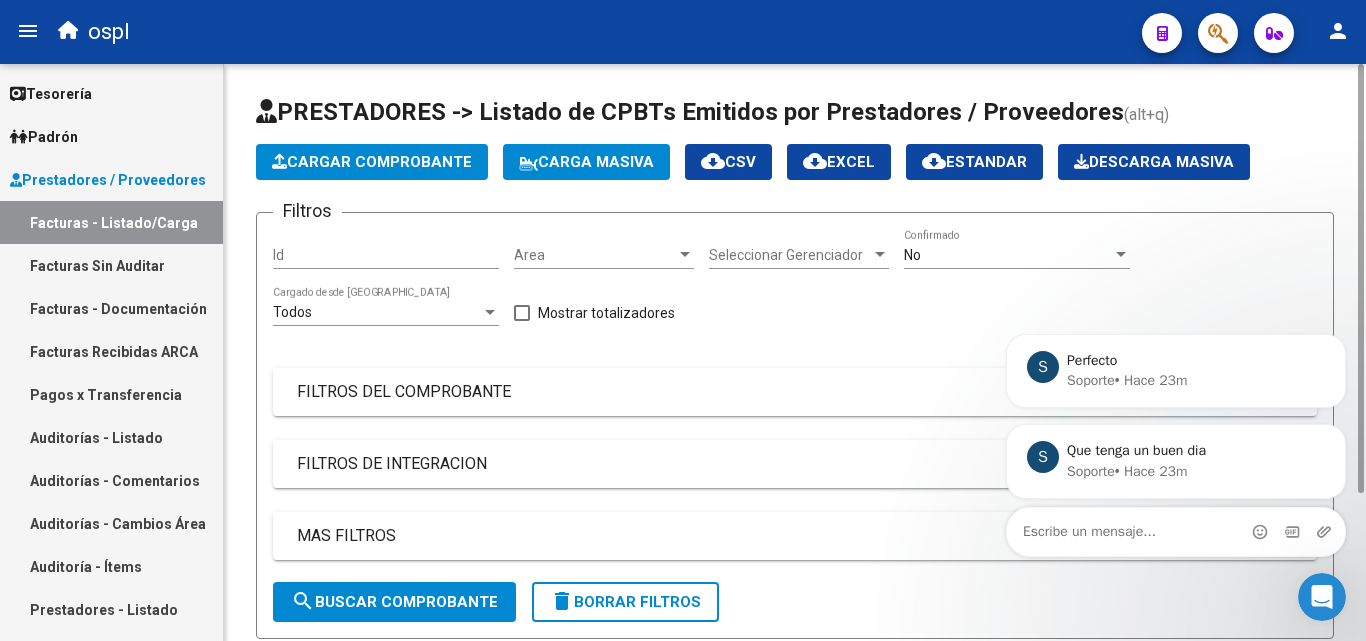 click on "No" at bounding box center [1008, 255] 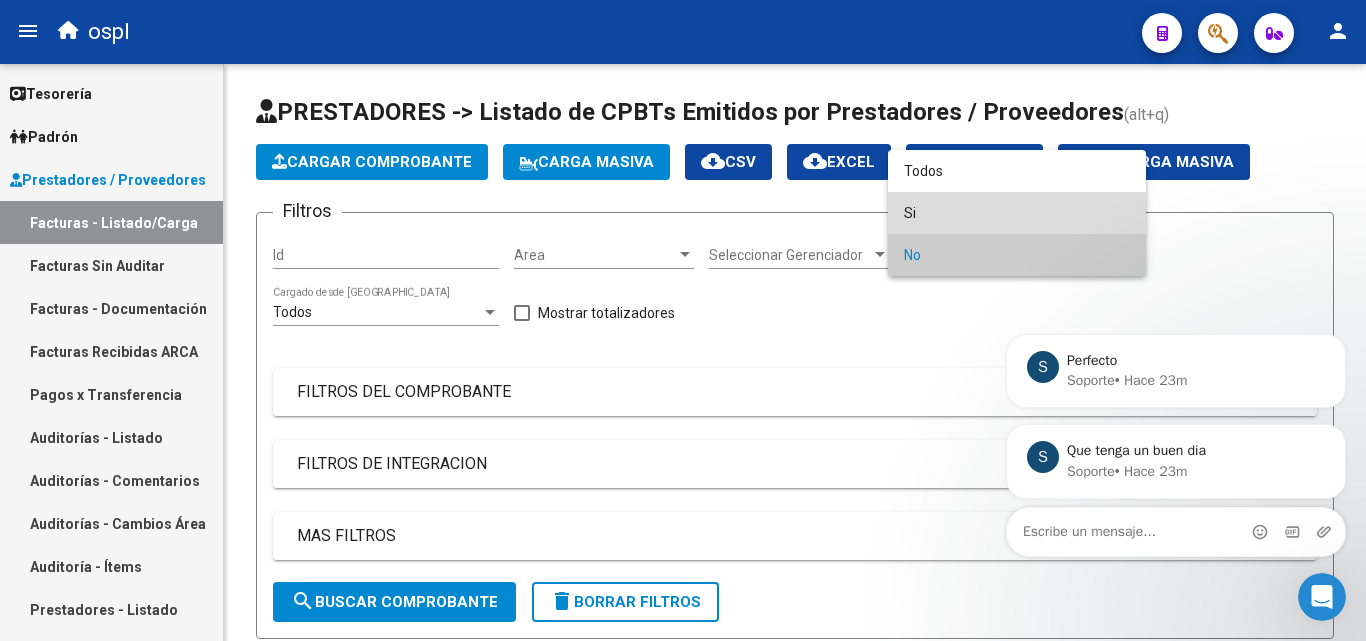 click on "Si" at bounding box center (1017, 213) 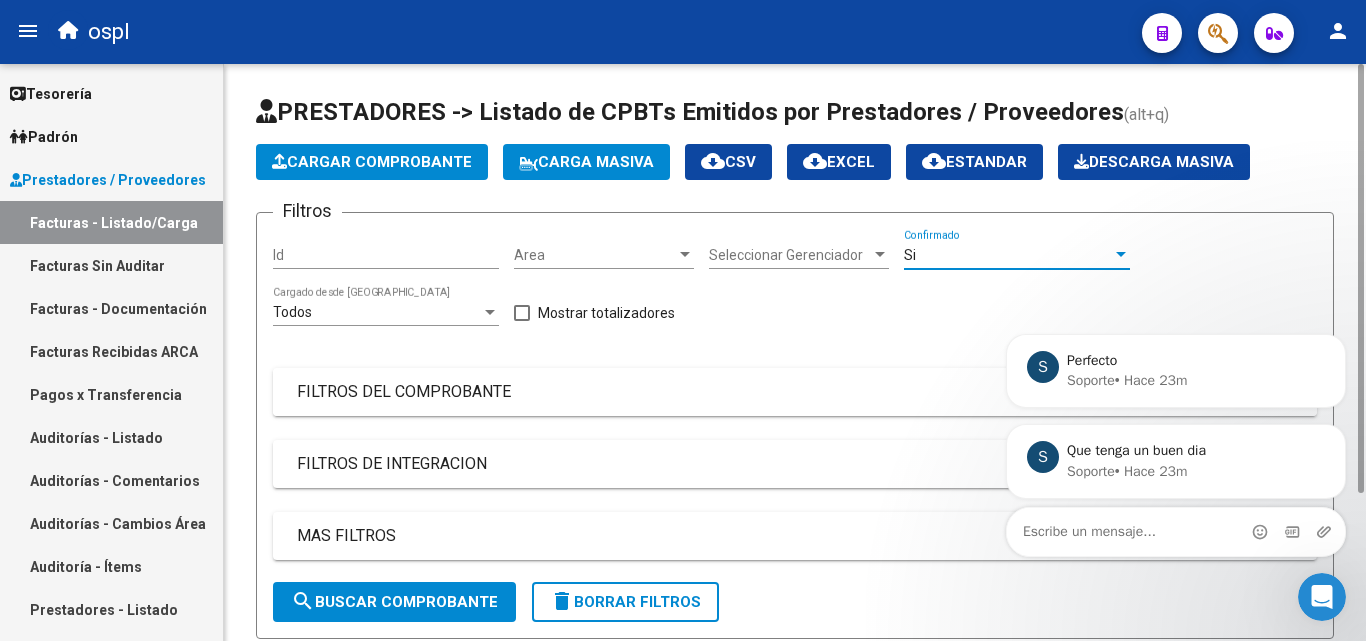 drag, startPoint x: 461, startPoint y: 392, endPoint x: 476, endPoint y: 394, distance: 15.132746 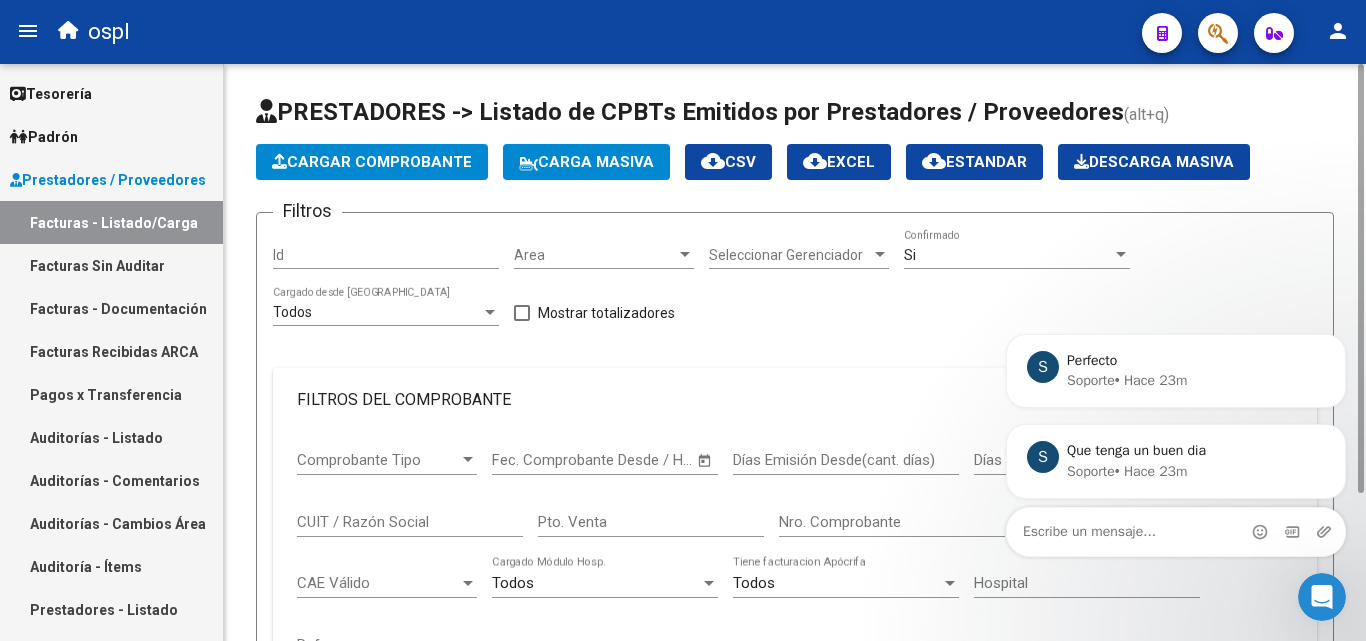click on "Pto. Venta" at bounding box center (651, 522) 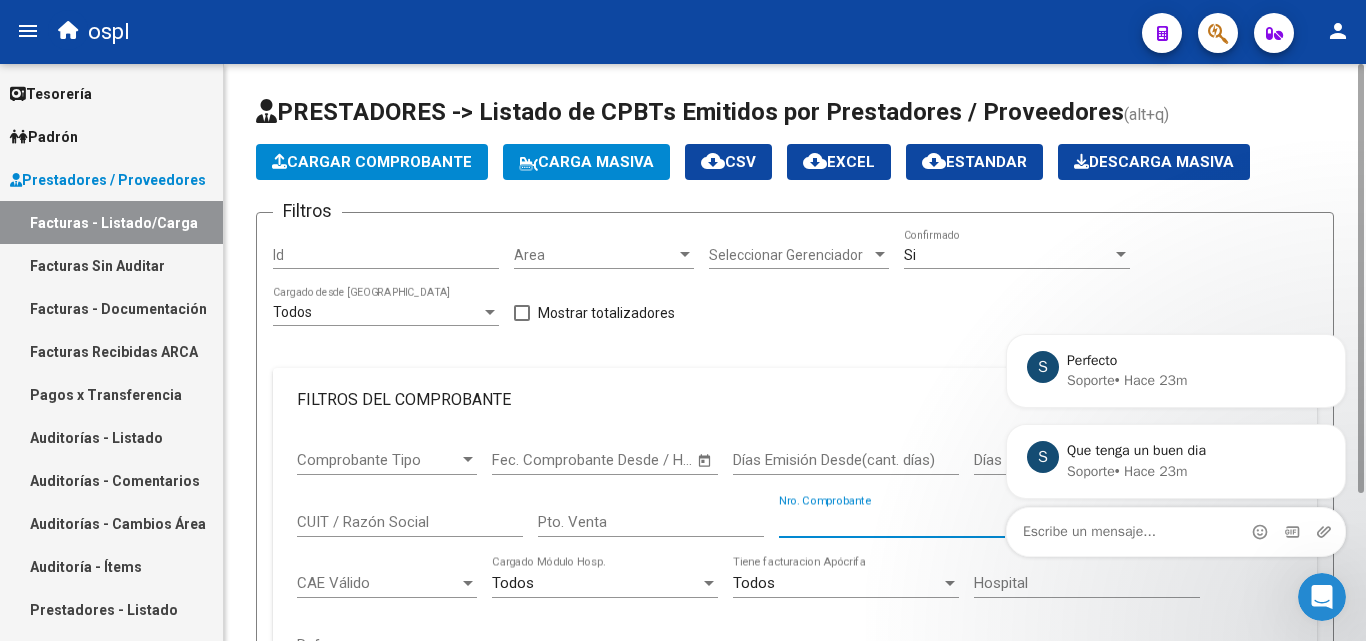 click on "Nro. Comprobante" at bounding box center (892, 522) 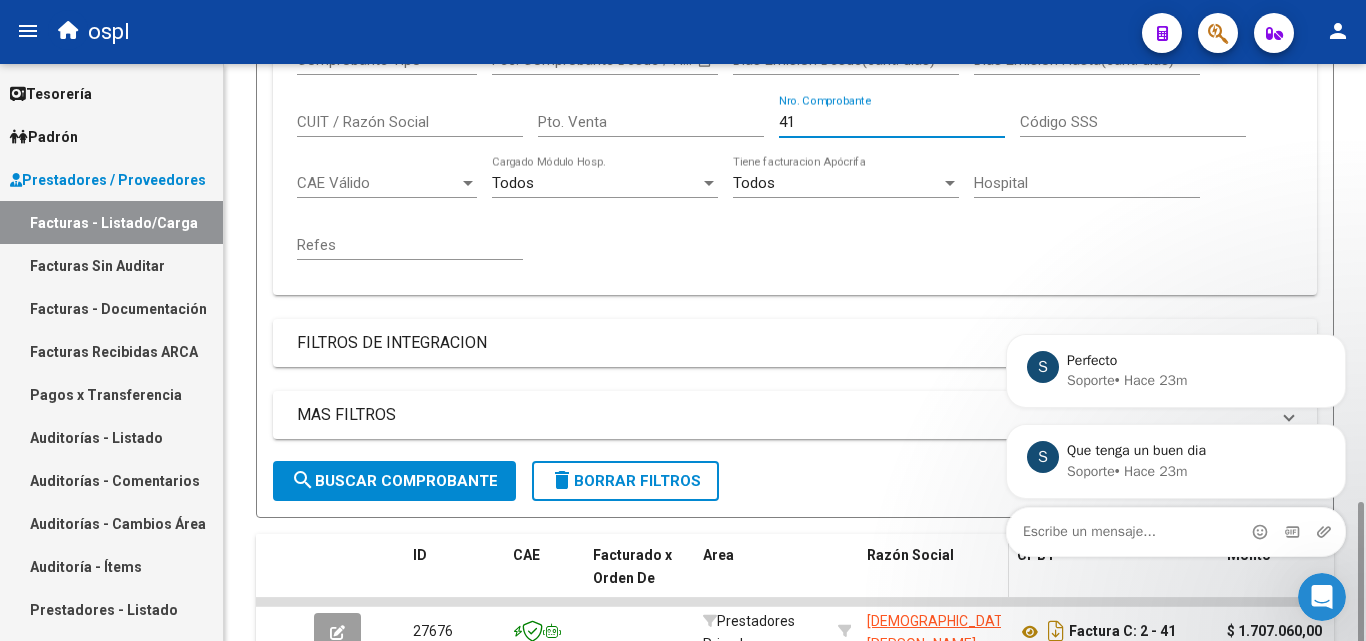 scroll, scrollTop: 555, scrollLeft: 0, axis: vertical 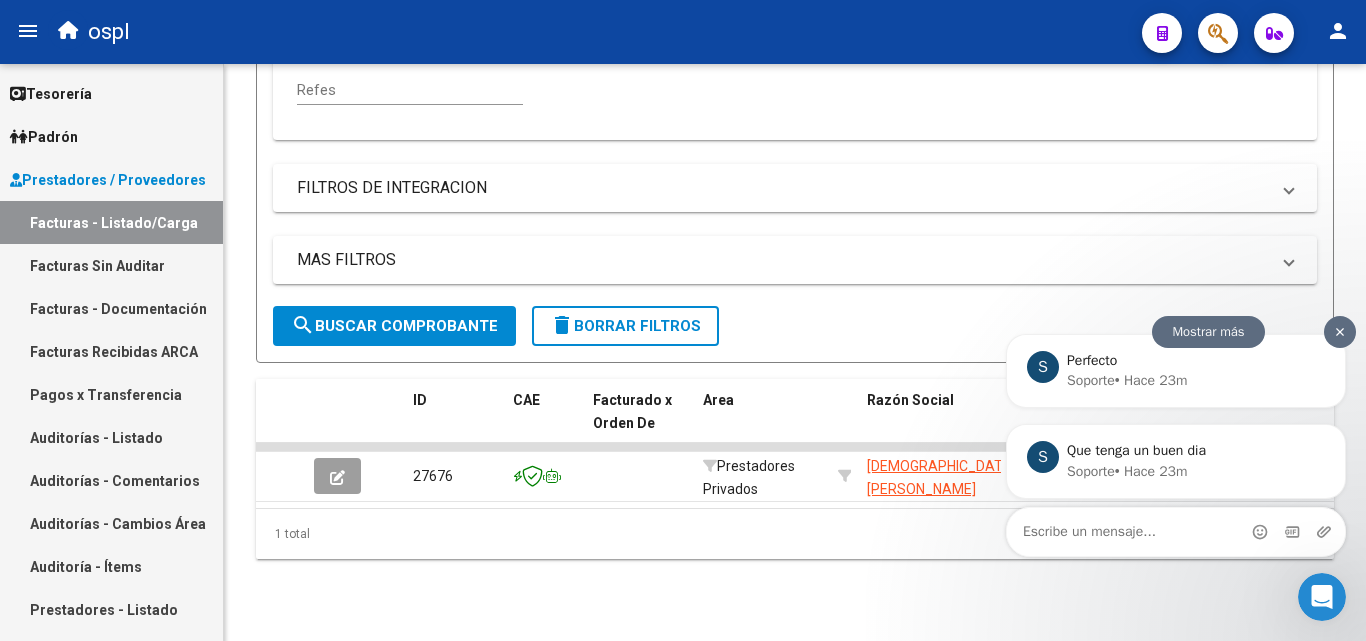 type on "41" 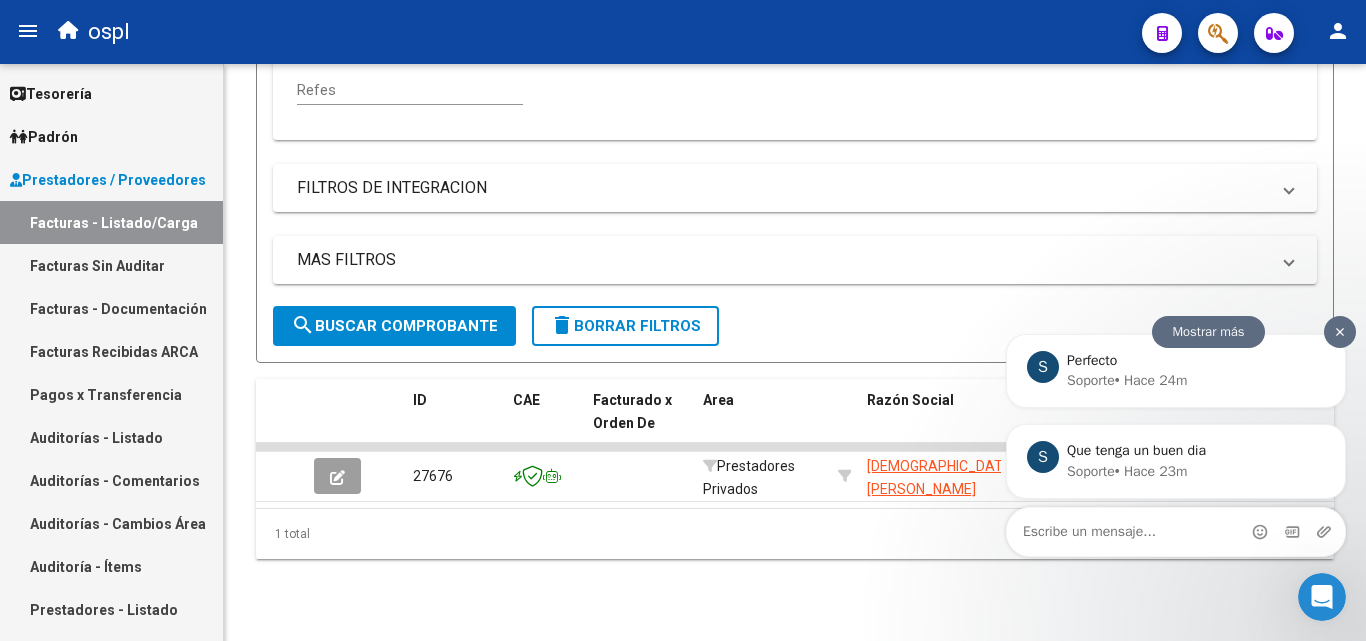 click at bounding box center (1340, 331) 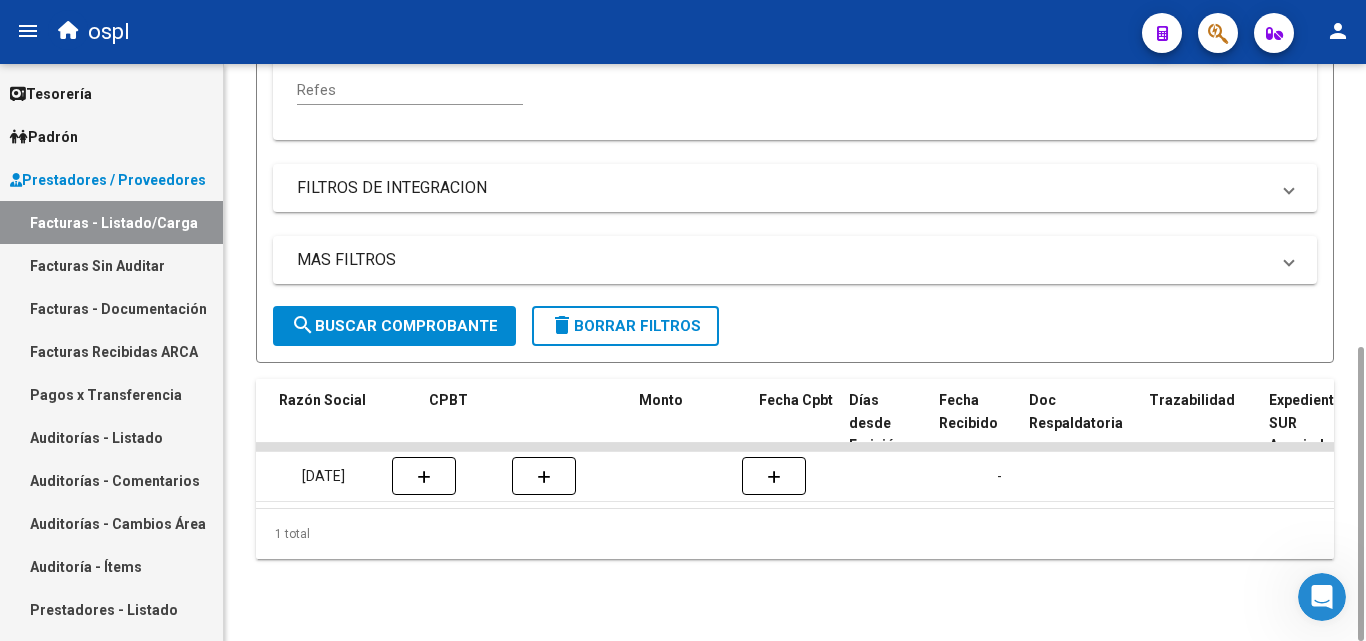 scroll, scrollTop: 0, scrollLeft: 588, axis: horizontal 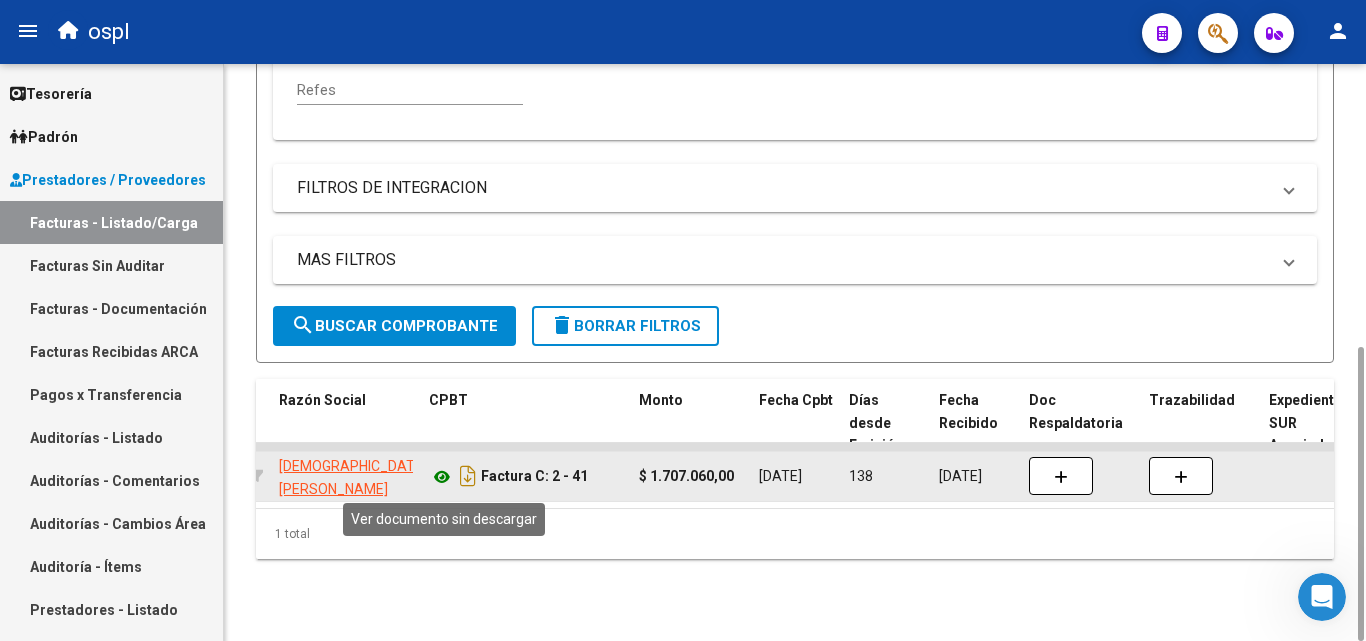 click 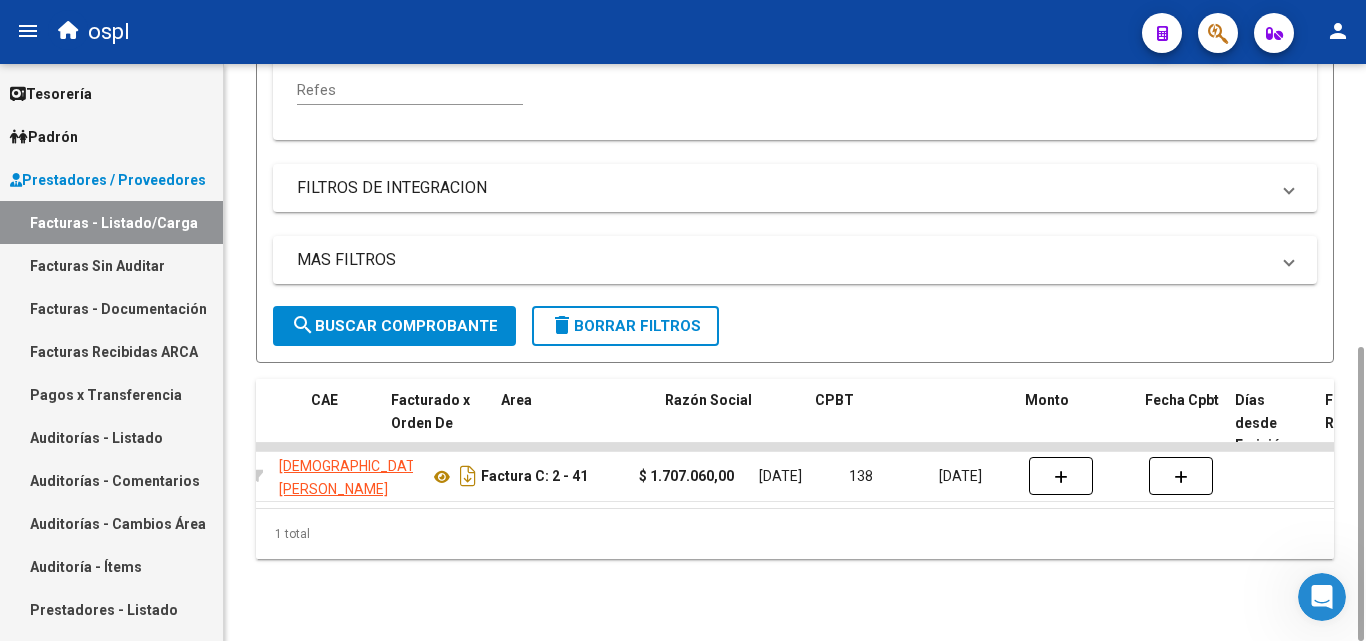 scroll, scrollTop: 0, scrollLeft: 0, axis: both 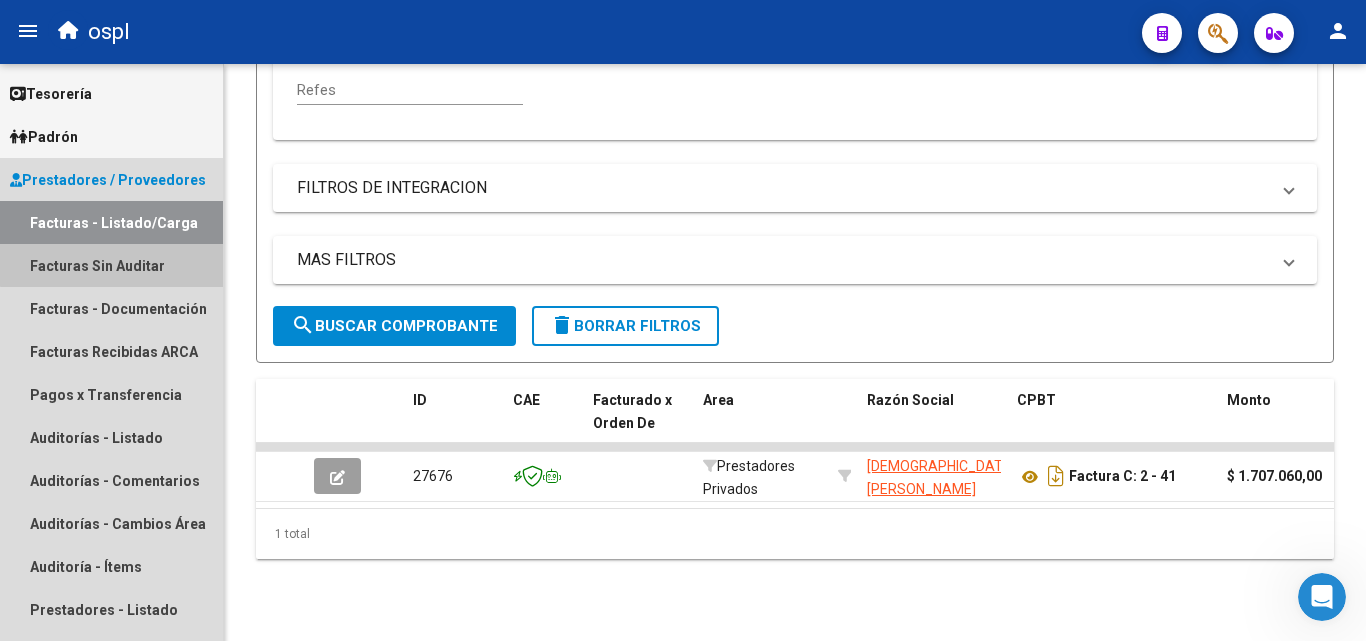 click on "Facturas Sin Auditar" at bounding box center (111, 265) 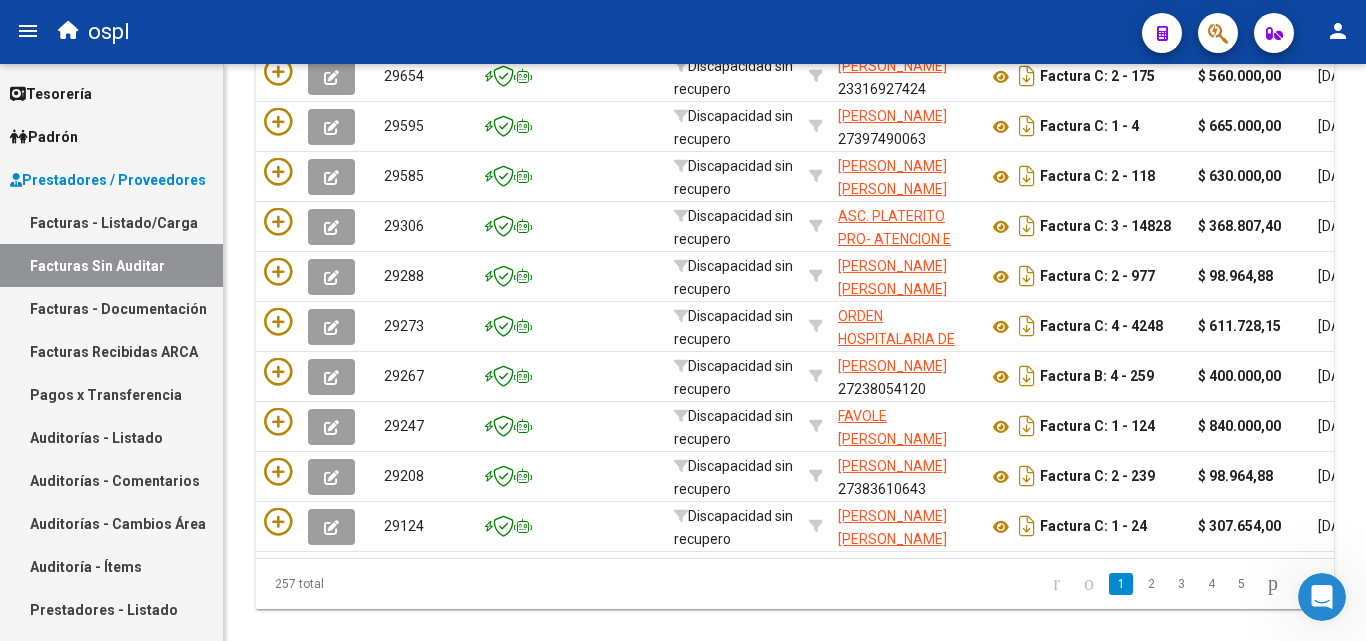 click on "Nro. Comprobante" at bounding box center [627, -243] 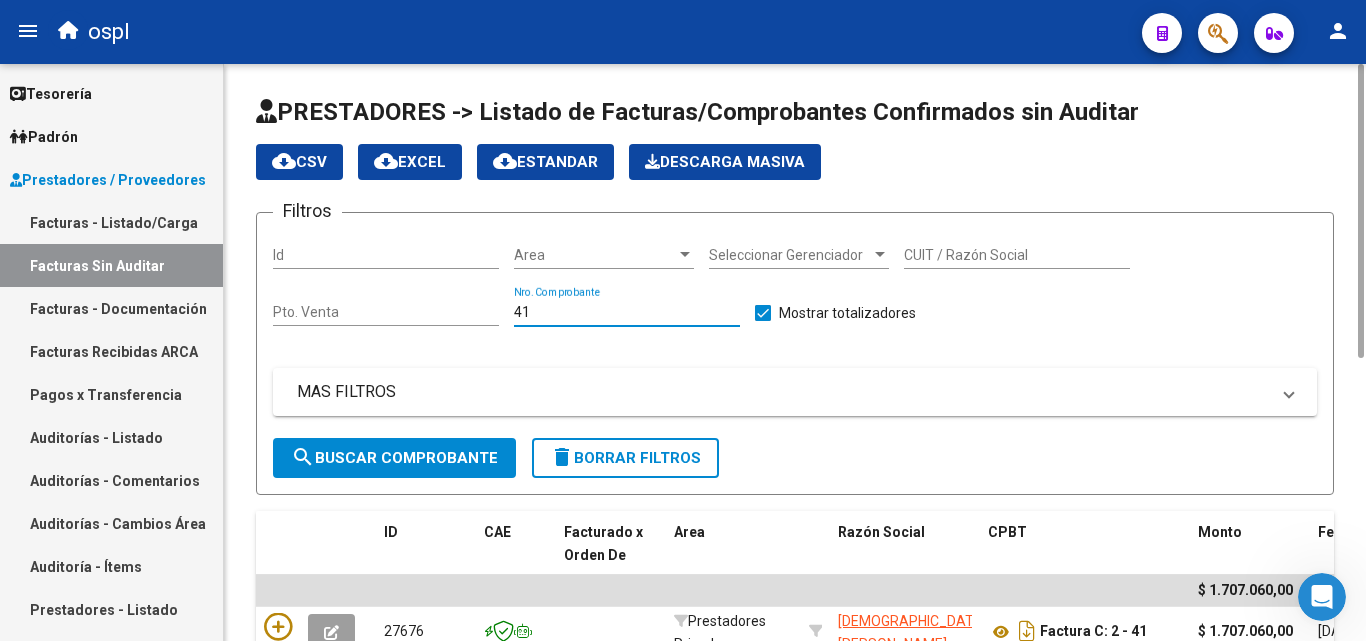 type on "40" 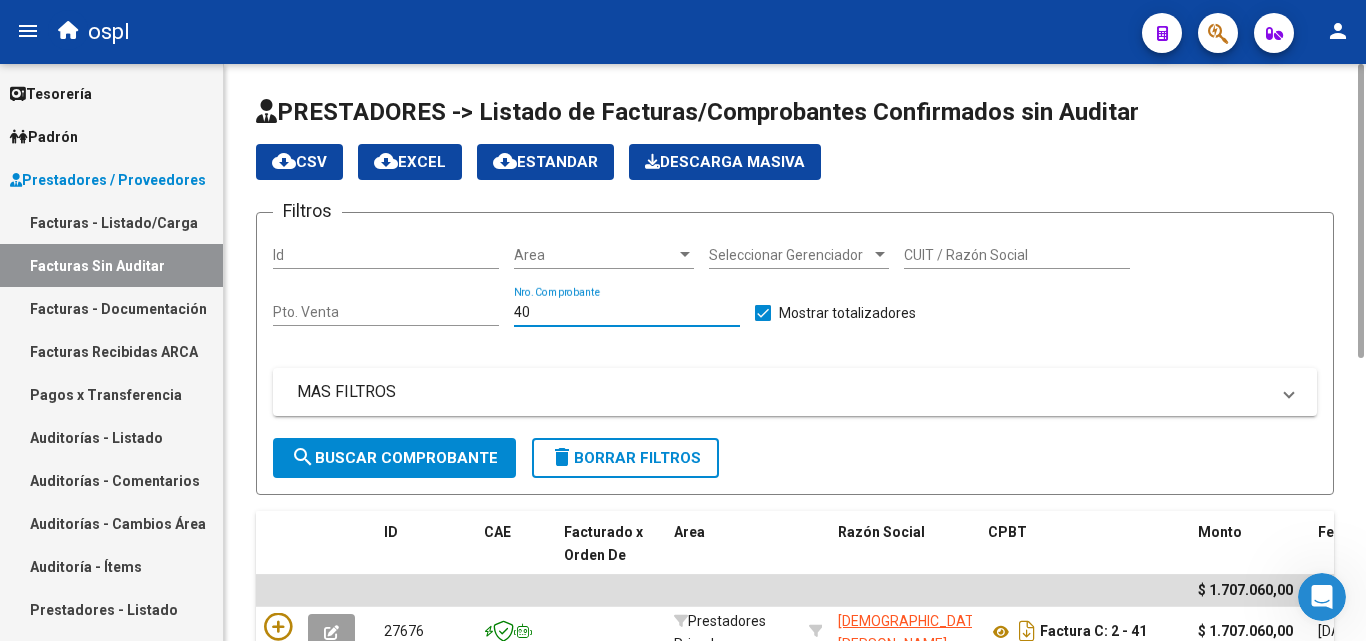scroll, scrollTop: 155, scrollLeft: 0, axis: vertical 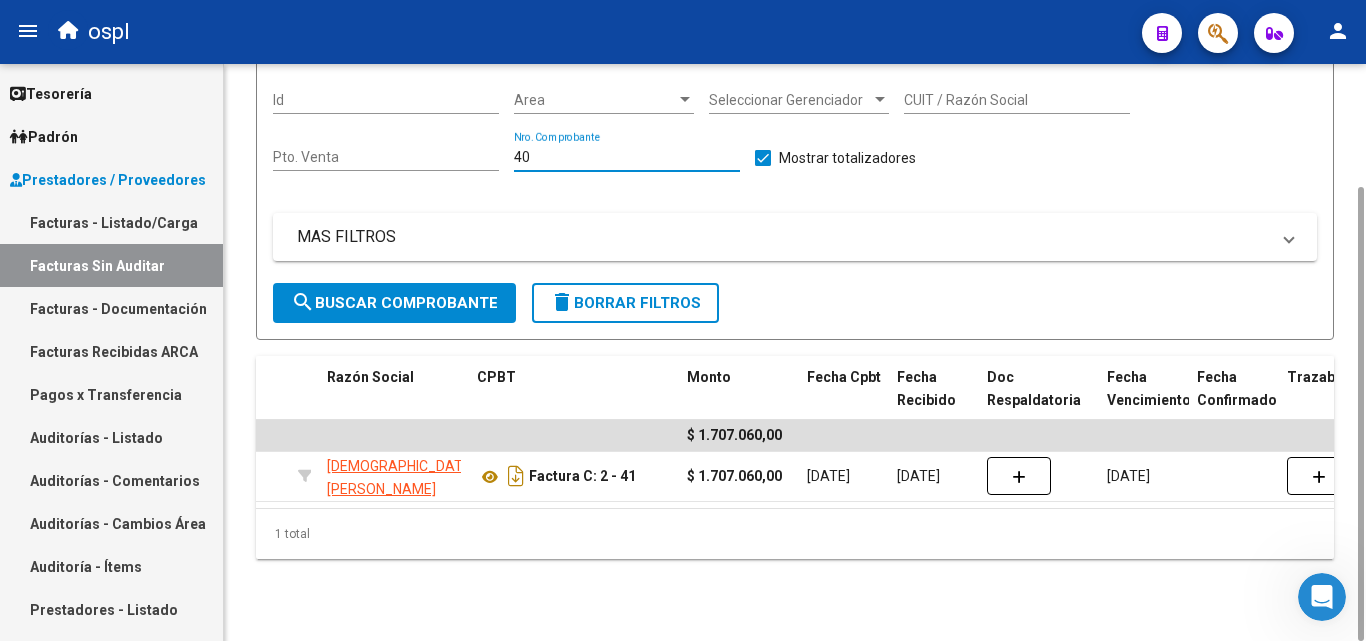 drag, startPoint x: 545, startPoint y: 159, endPoint x: 485, endPoint y: 164, distance: 60.207973 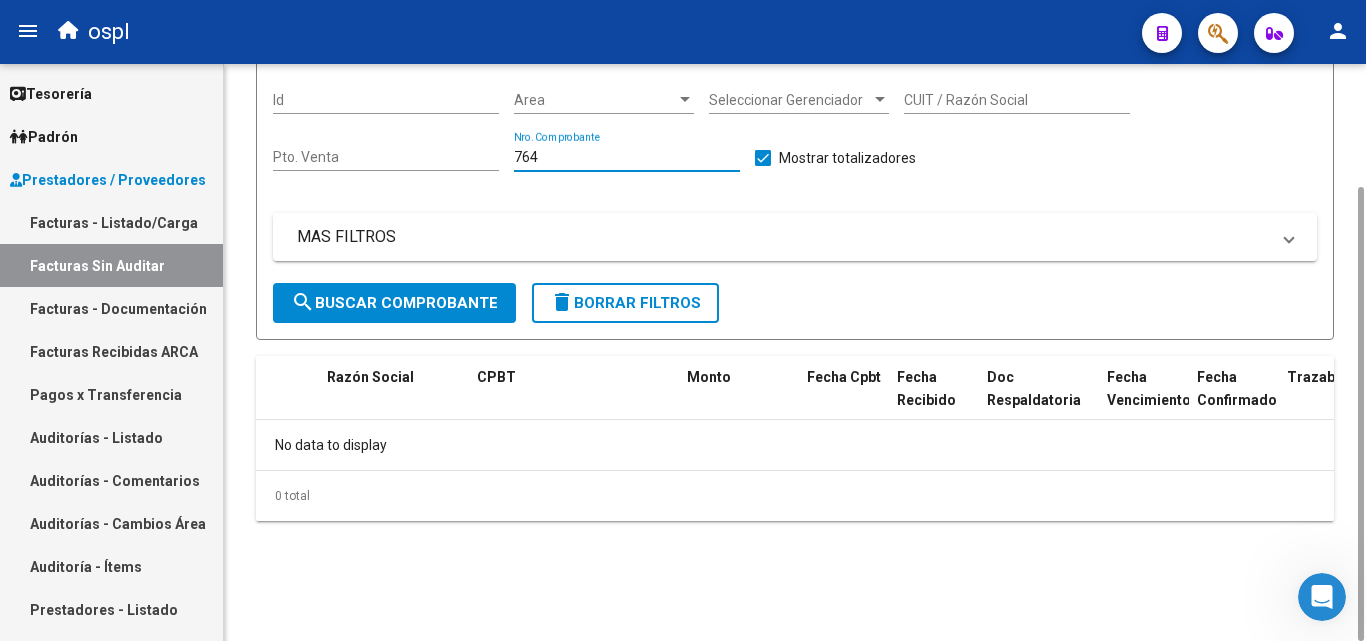 scroll, scrollTop: 0, scrollLeft: 0, axis: both 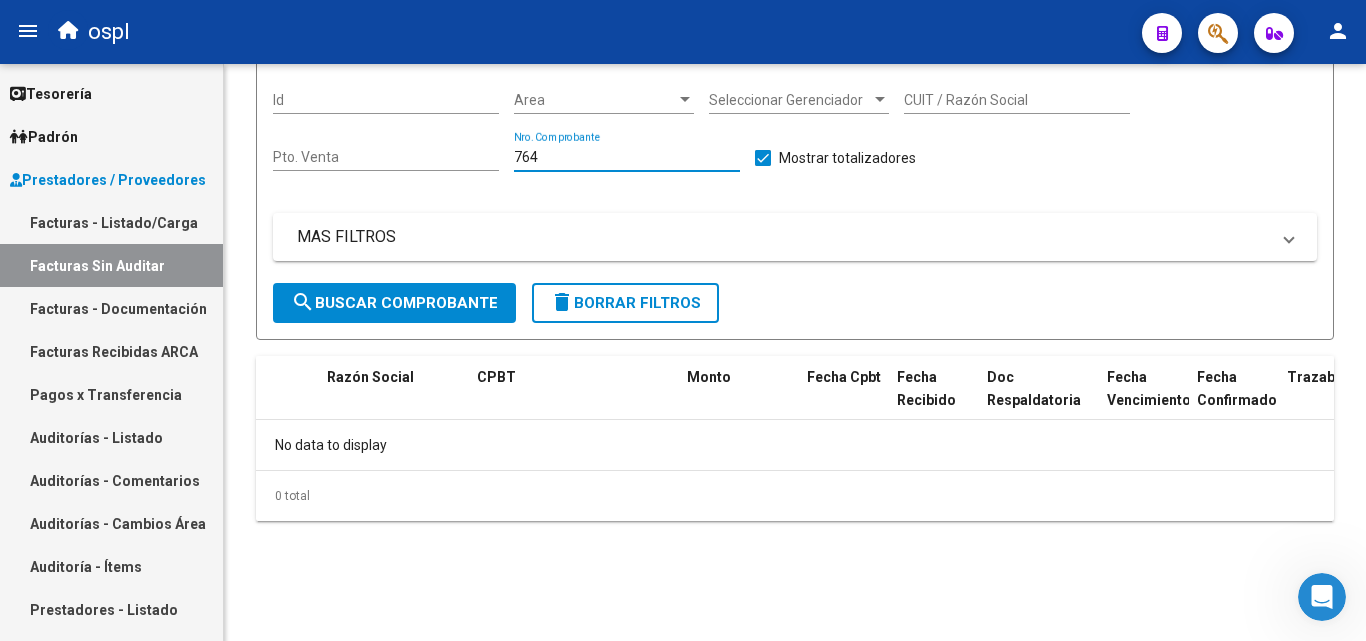 type on "764" 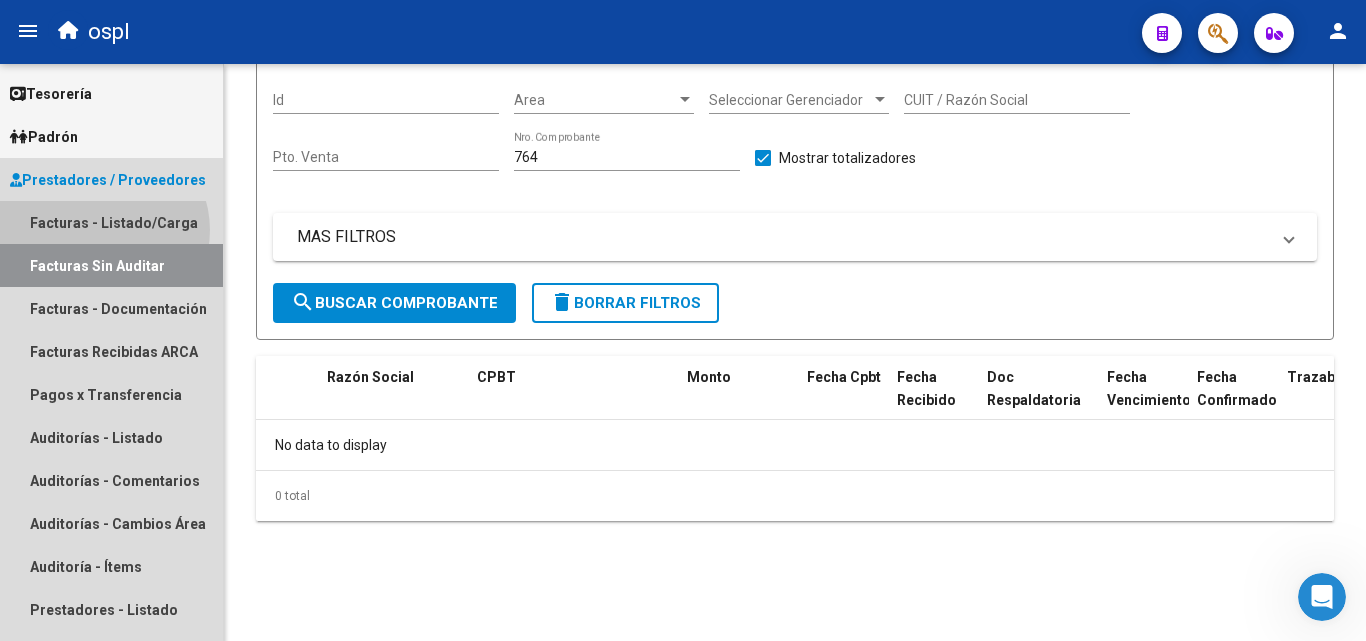 click on "Facturas - Listado/Carga" at bounding box center (111, 222) 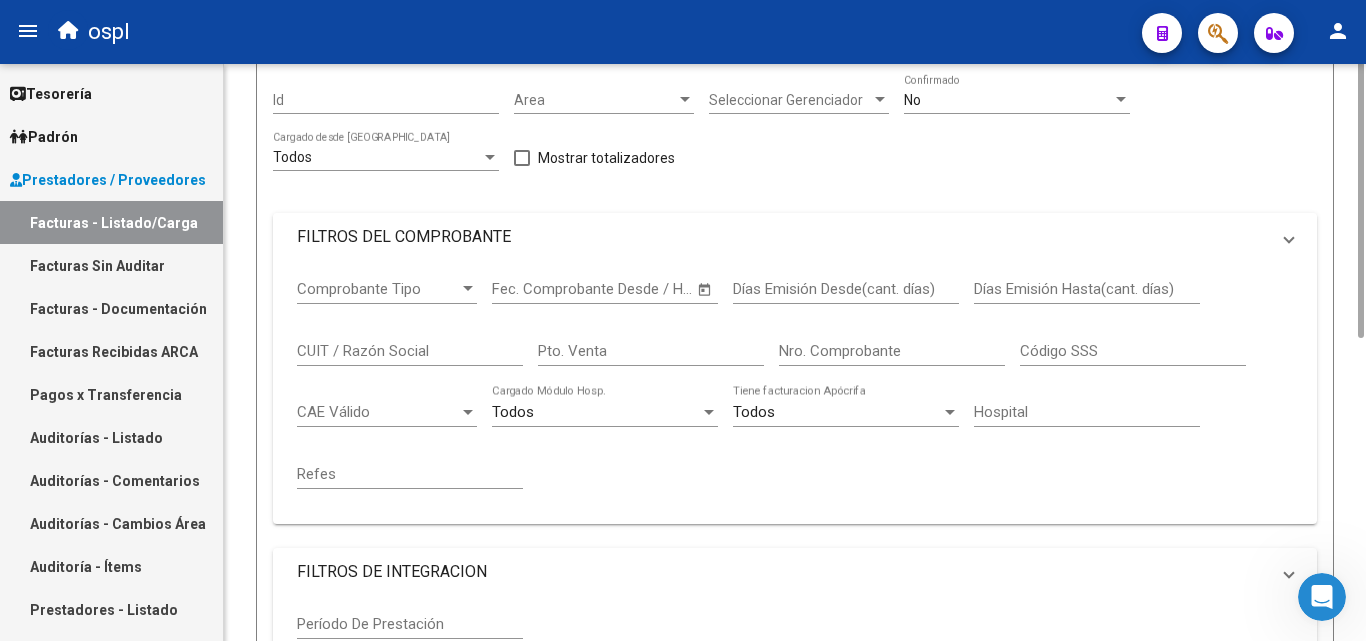 click on "FILTROS DEL COMPROBANTE" at bounding box center (783, 237) 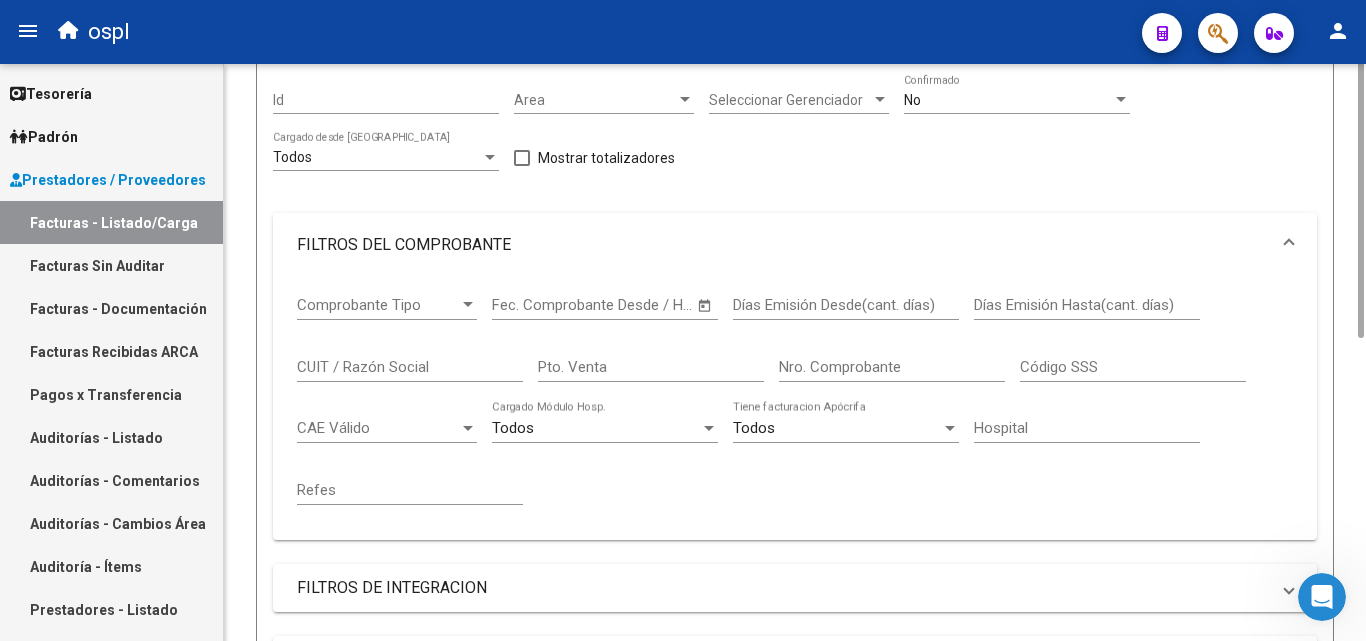 scroll, scrollTop: 0, scrollLeft: 0, axis: both 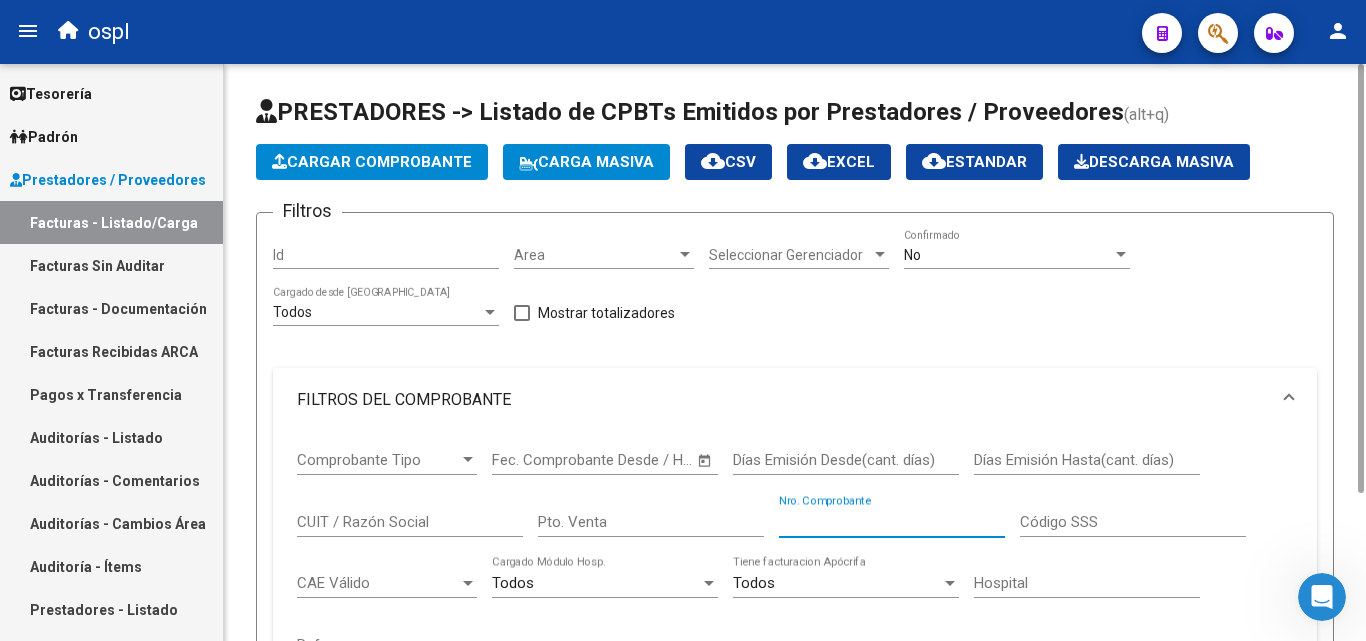 click on "Nro. Comprobante" at bounding box center [892, 522] 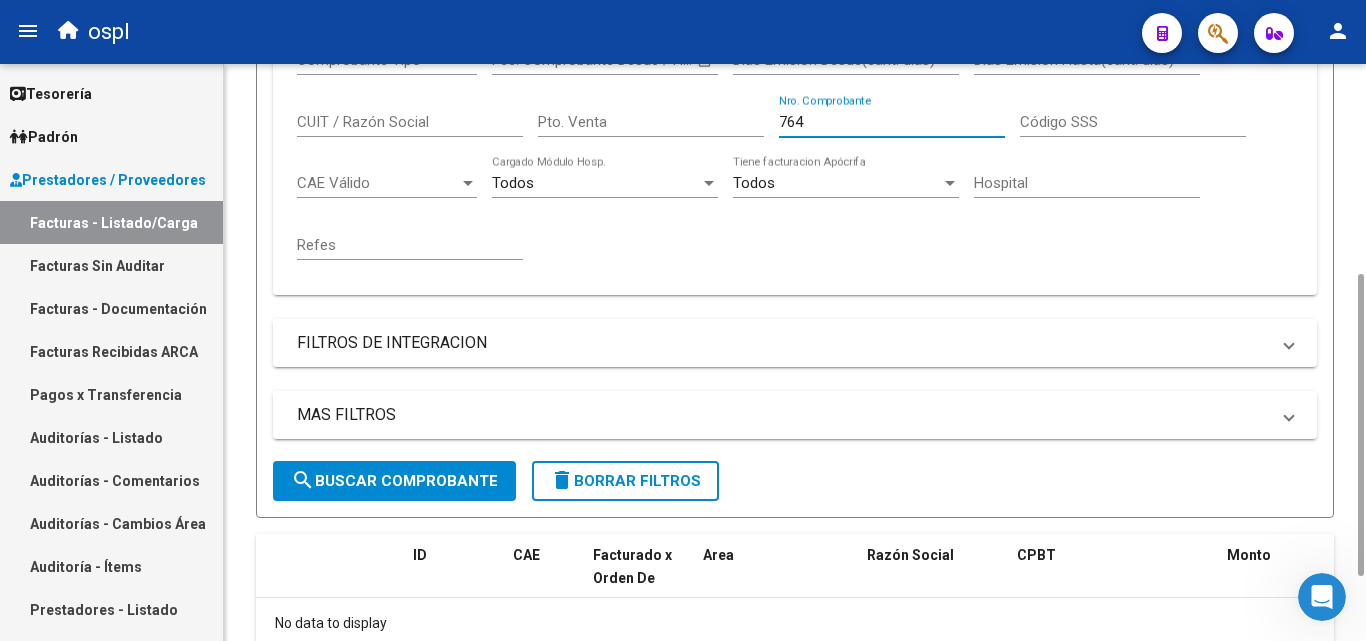 scroll, scrollTop: 522, scrollLeft: 0, axis: vertical 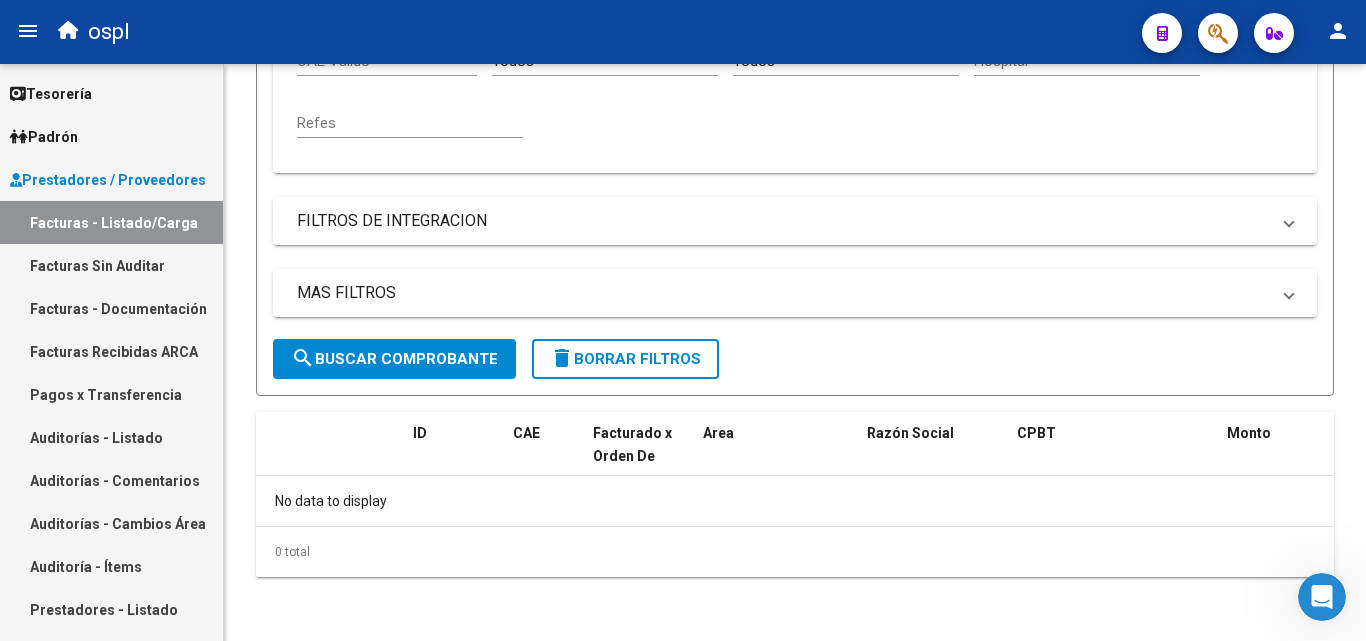 type on "764" 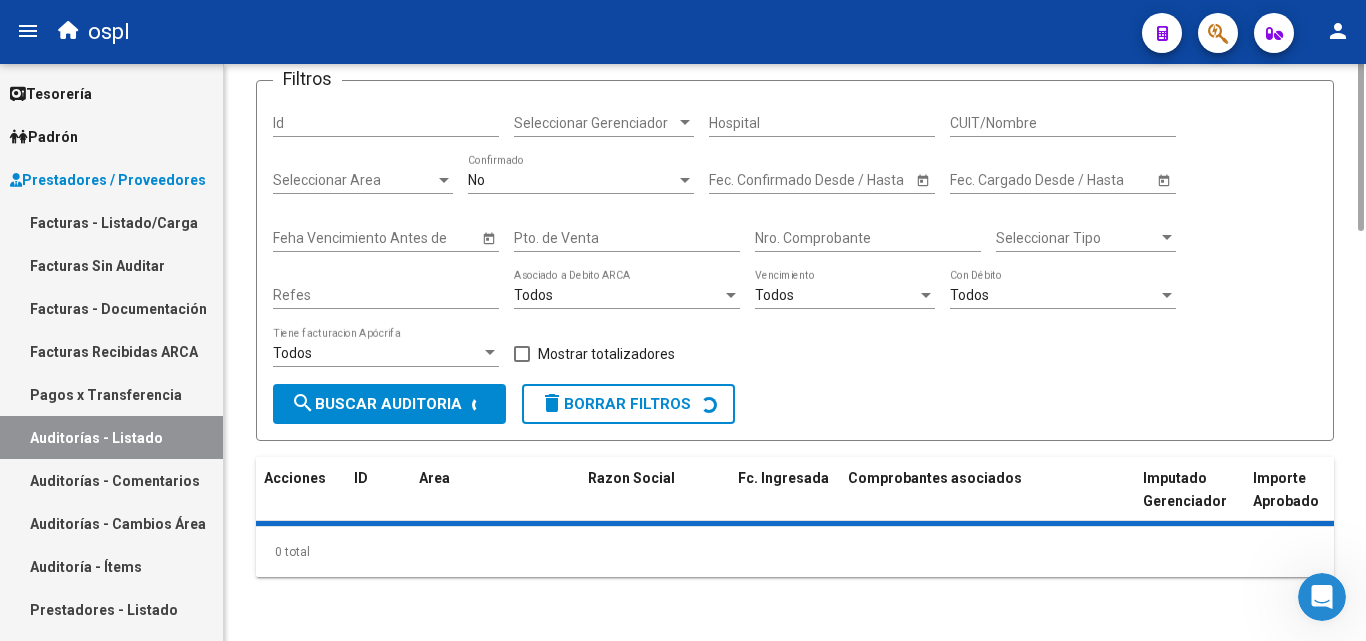 scroll, scrollTop: 0, scrollLeft: 0, axis: both 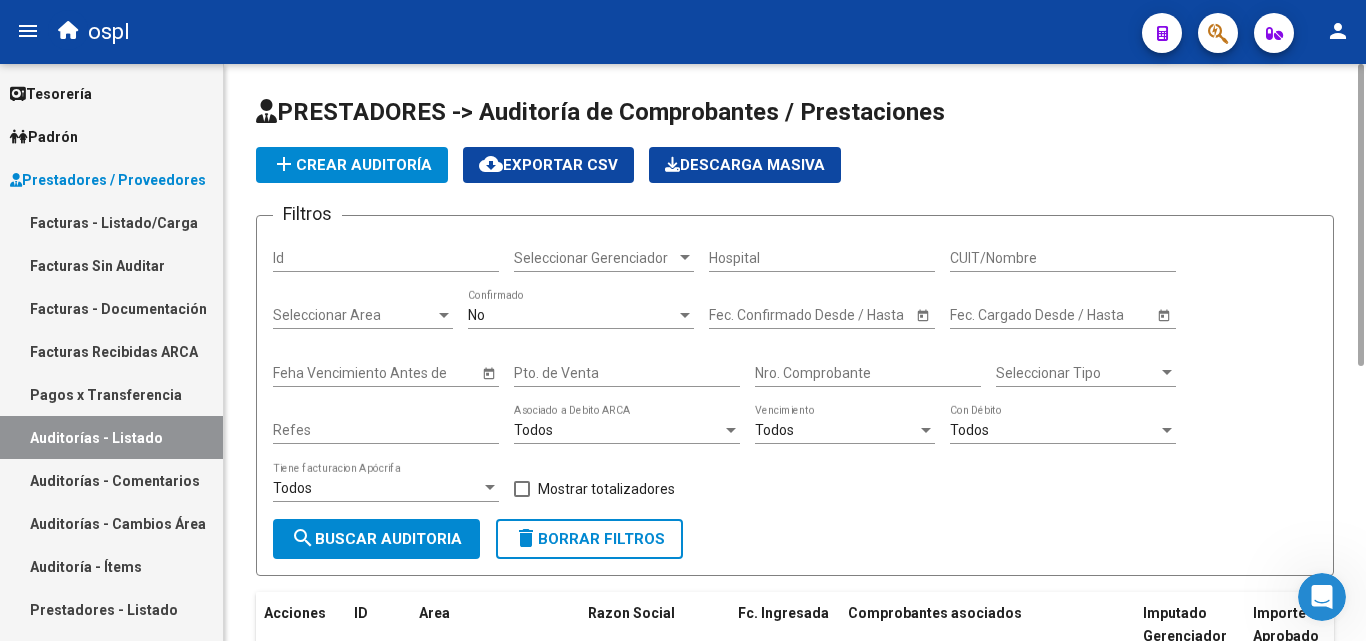 click on "Nro. Comprobante" 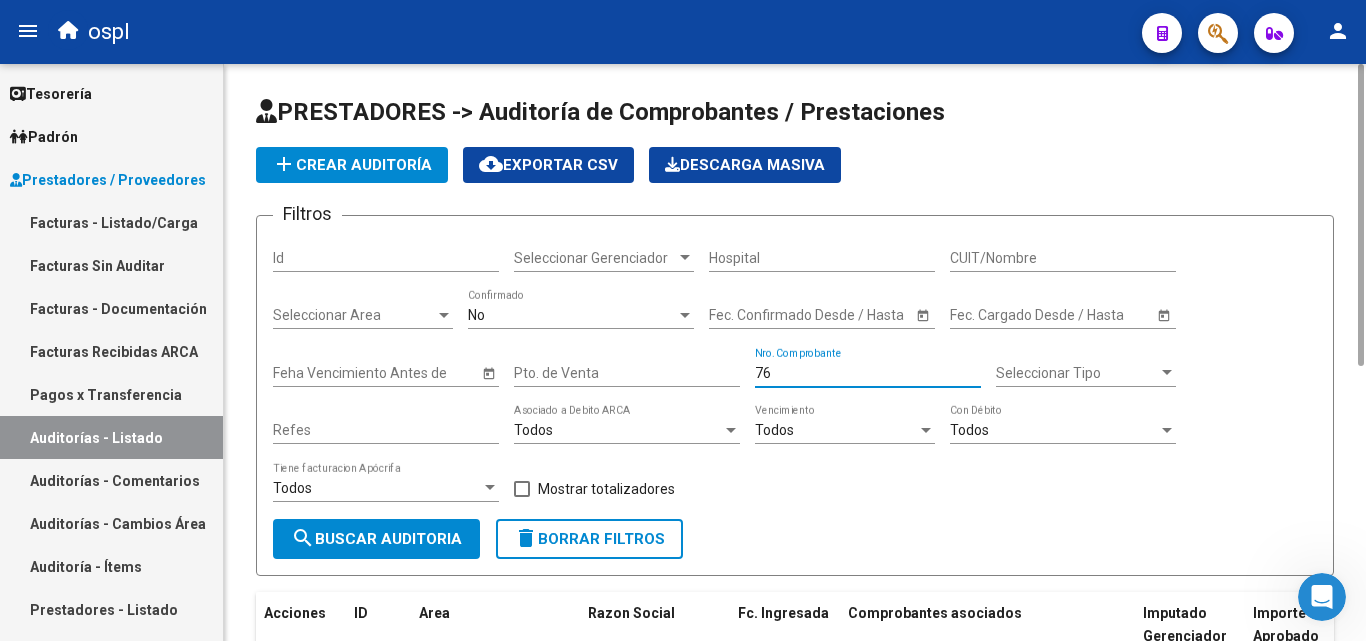 type on "764" 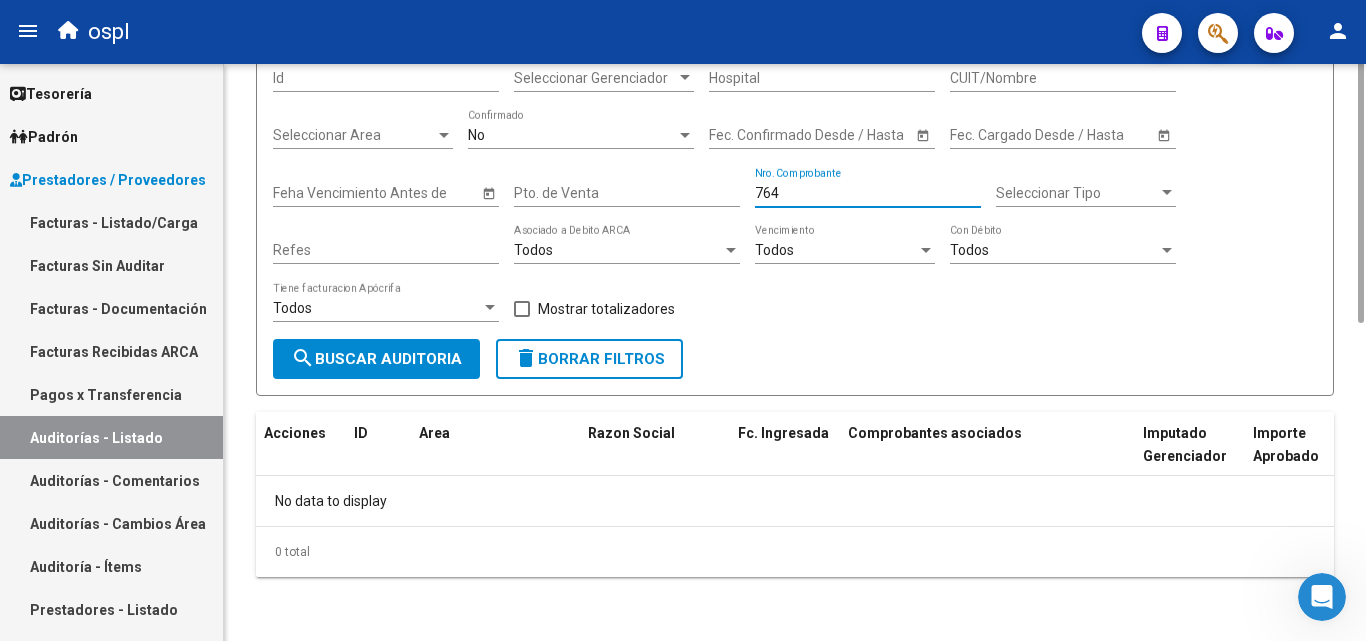 scroll, scrollTop: 0, scrollLeft: 0, axis: both 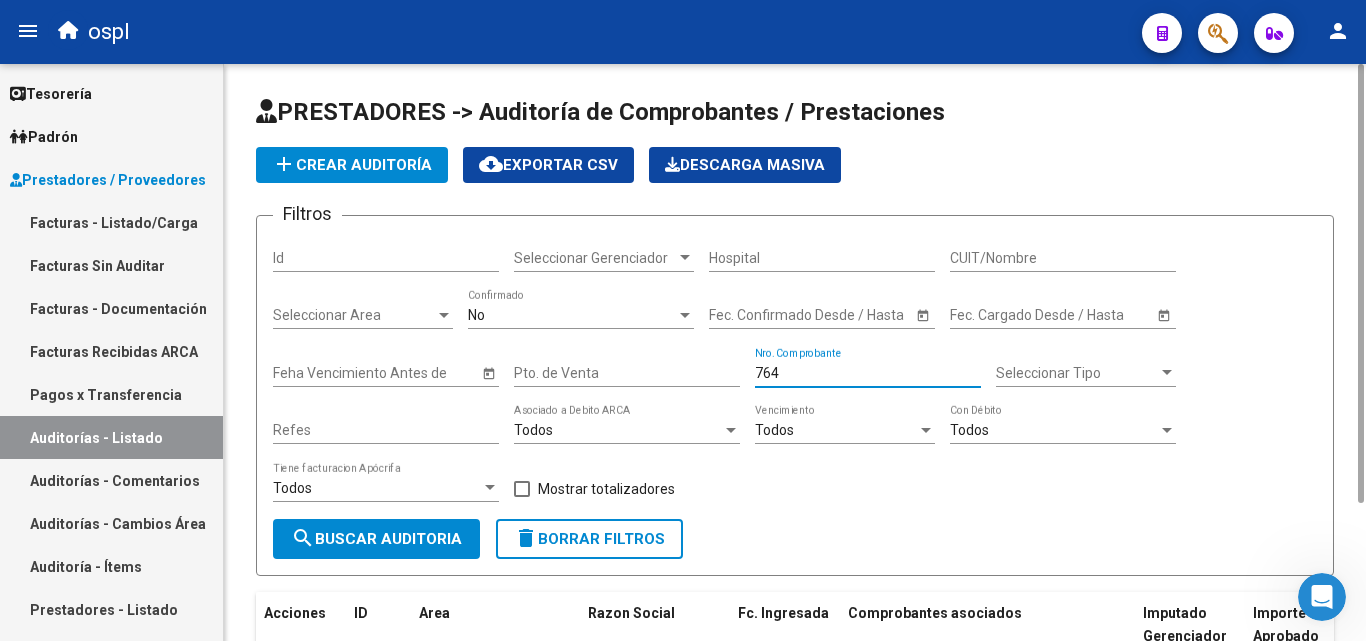 drag, startPoint x: 797, startPoint y: 371, endPoint x: 713, endPoint y: 385, distance: 85.158676 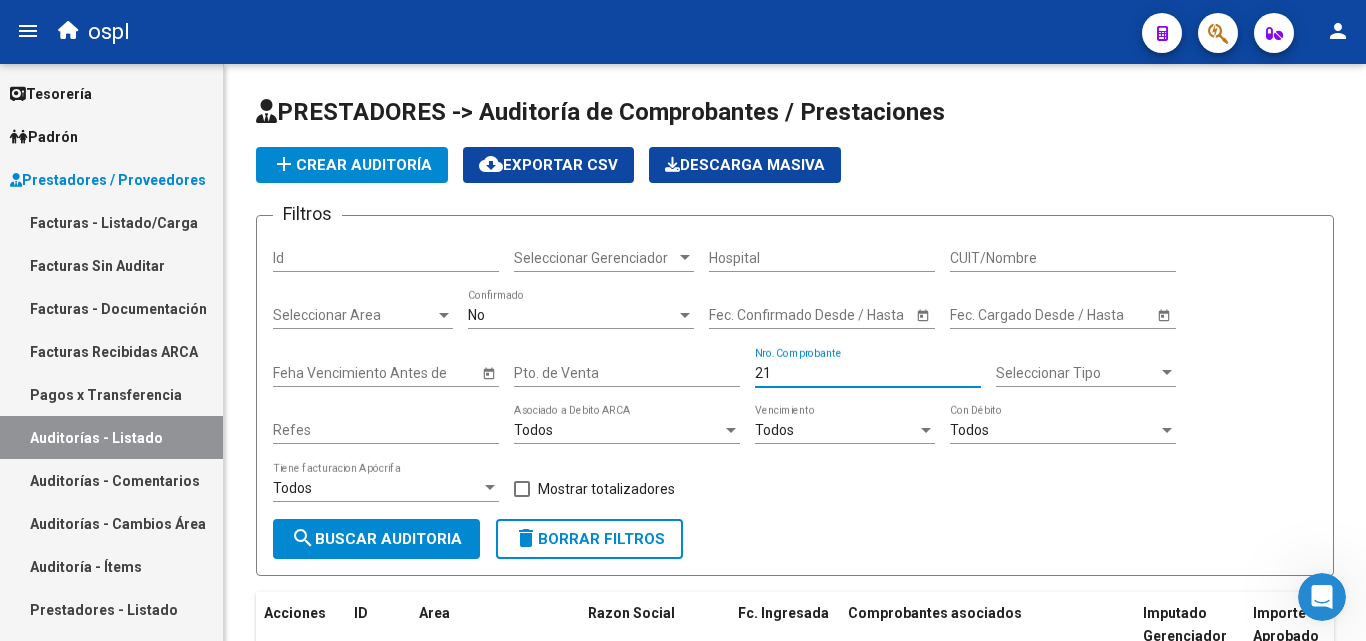 type on "21" 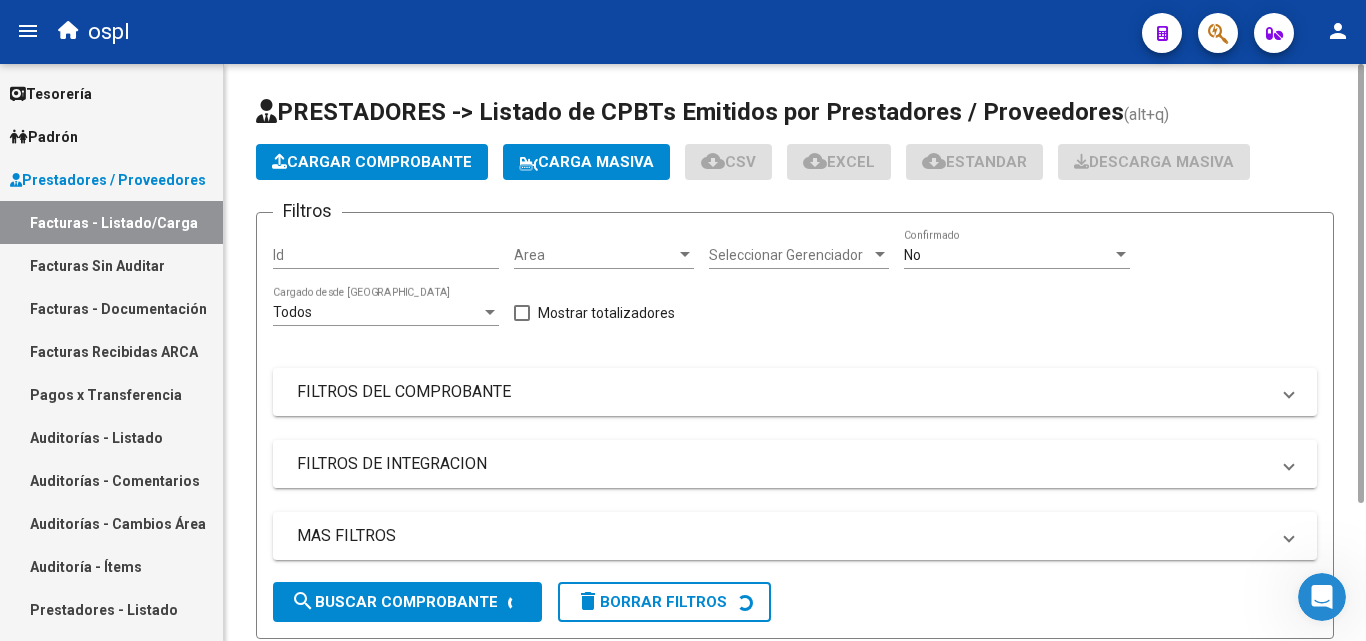 click on "FILTROS DEL COMPROBANTE" at bounding box center (795, 392) 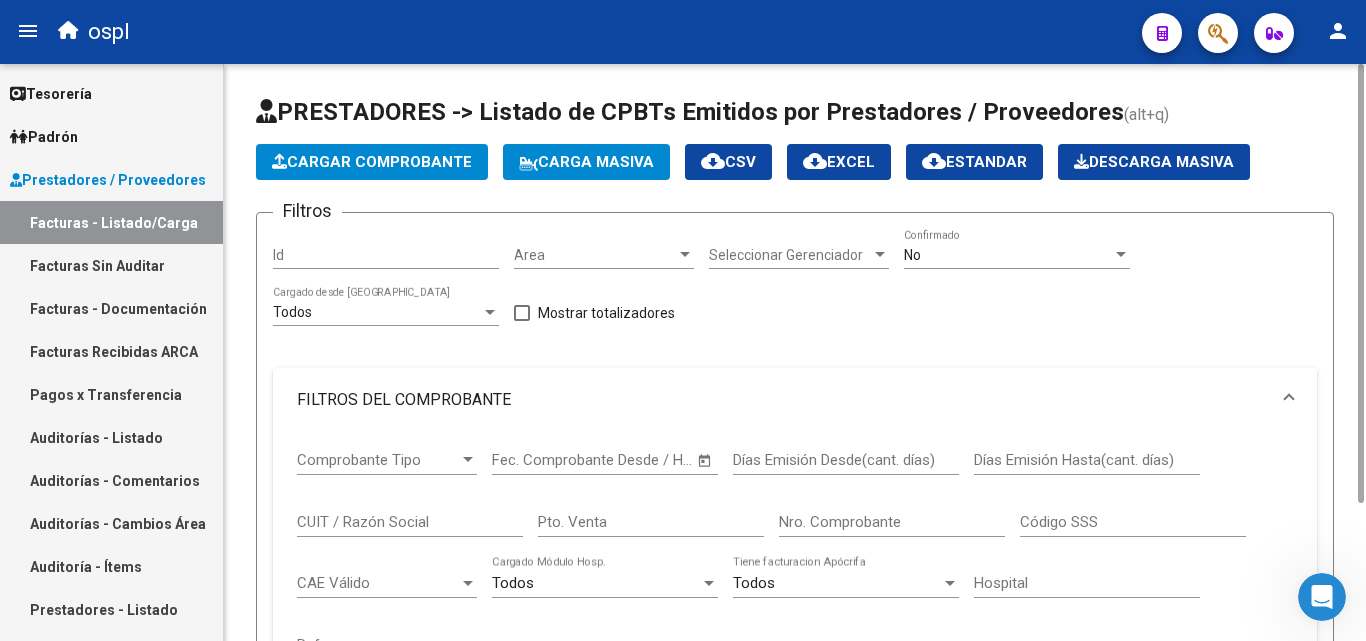 click on "Nro. Comprobante" 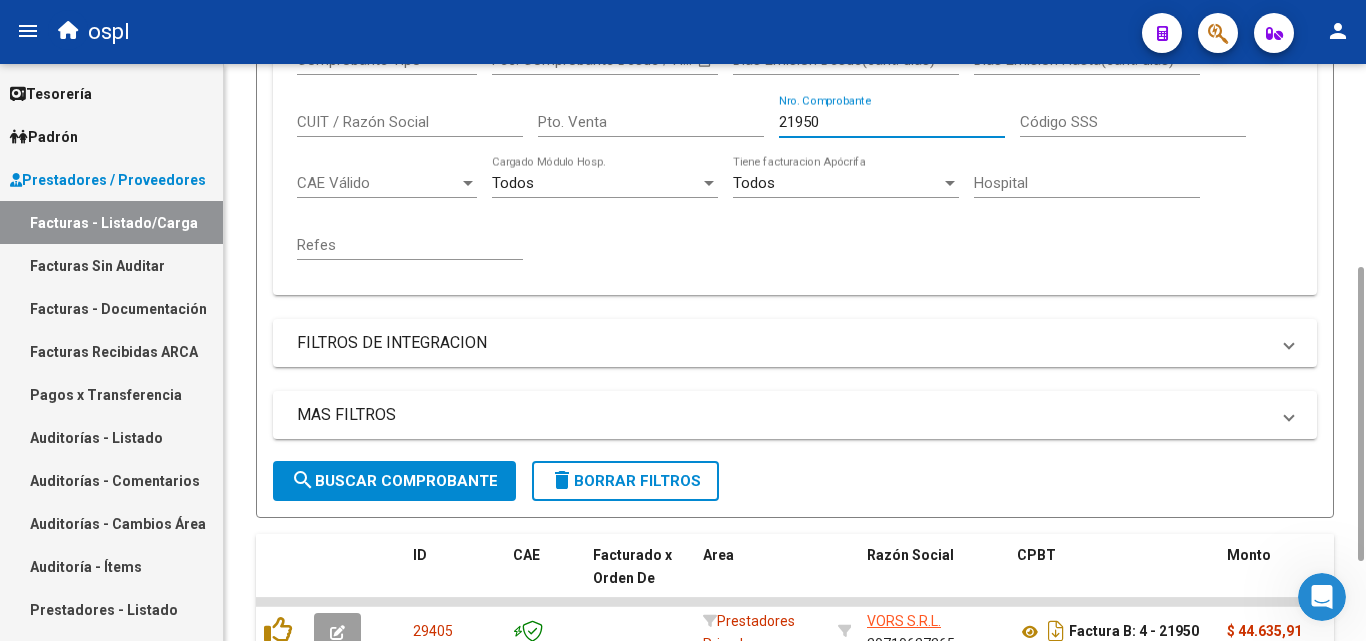 scroll, scrollTop: 555, scrollLeft: 0, axis: vertical 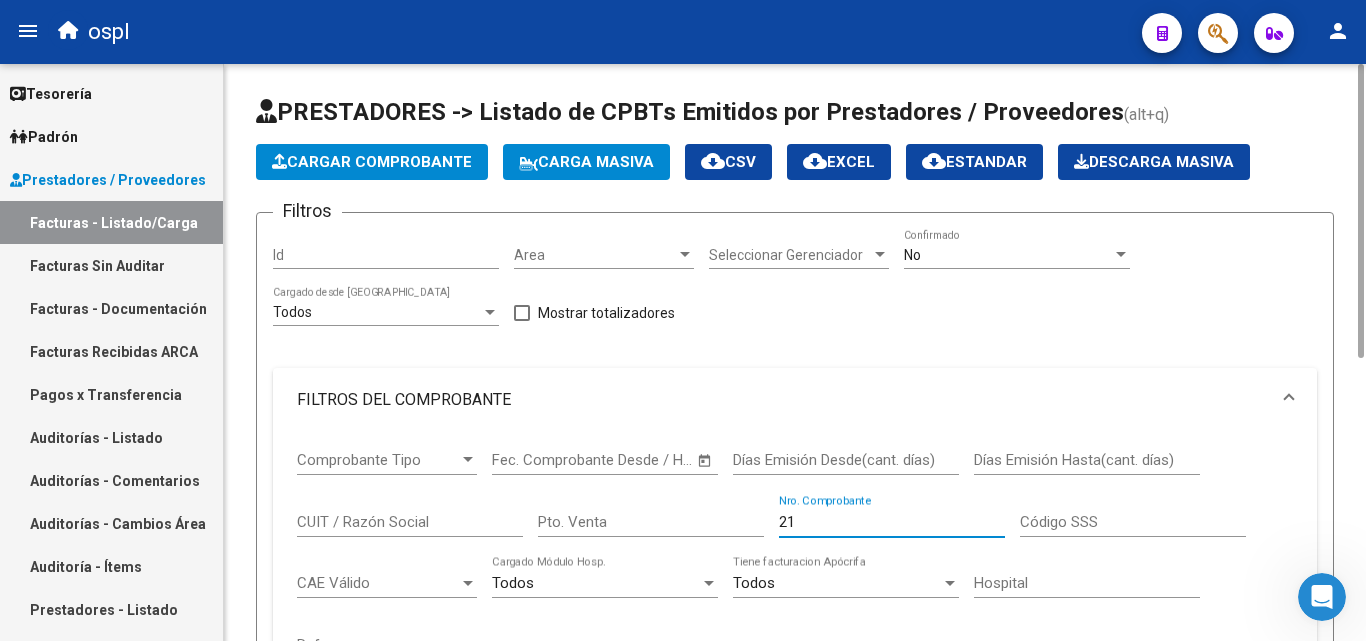 type on "2" 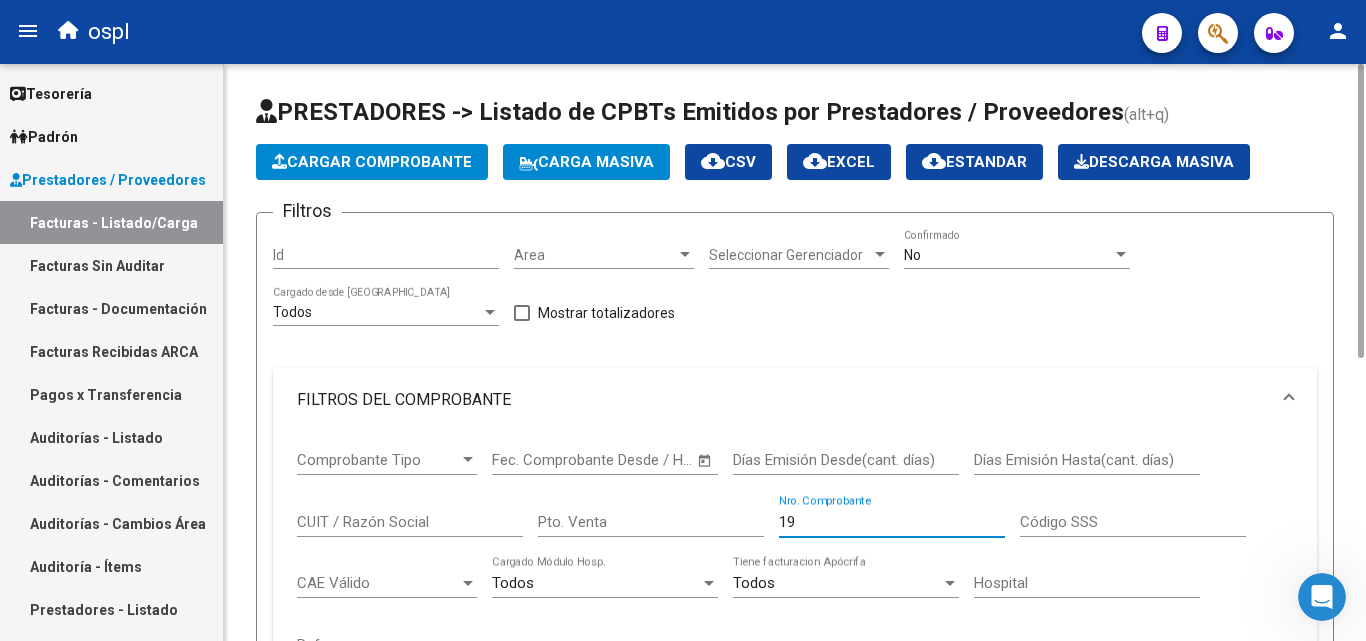 type on "1" 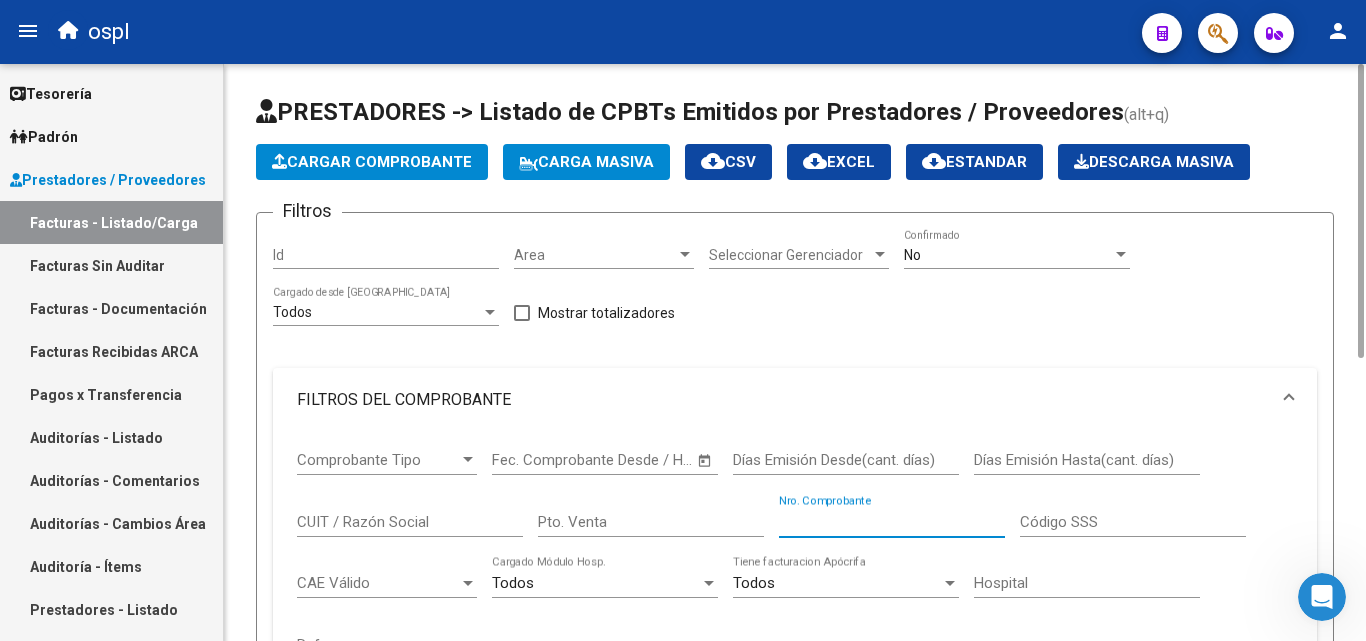 click on "Nro. Comprobante" at bounding box center (892, 522) 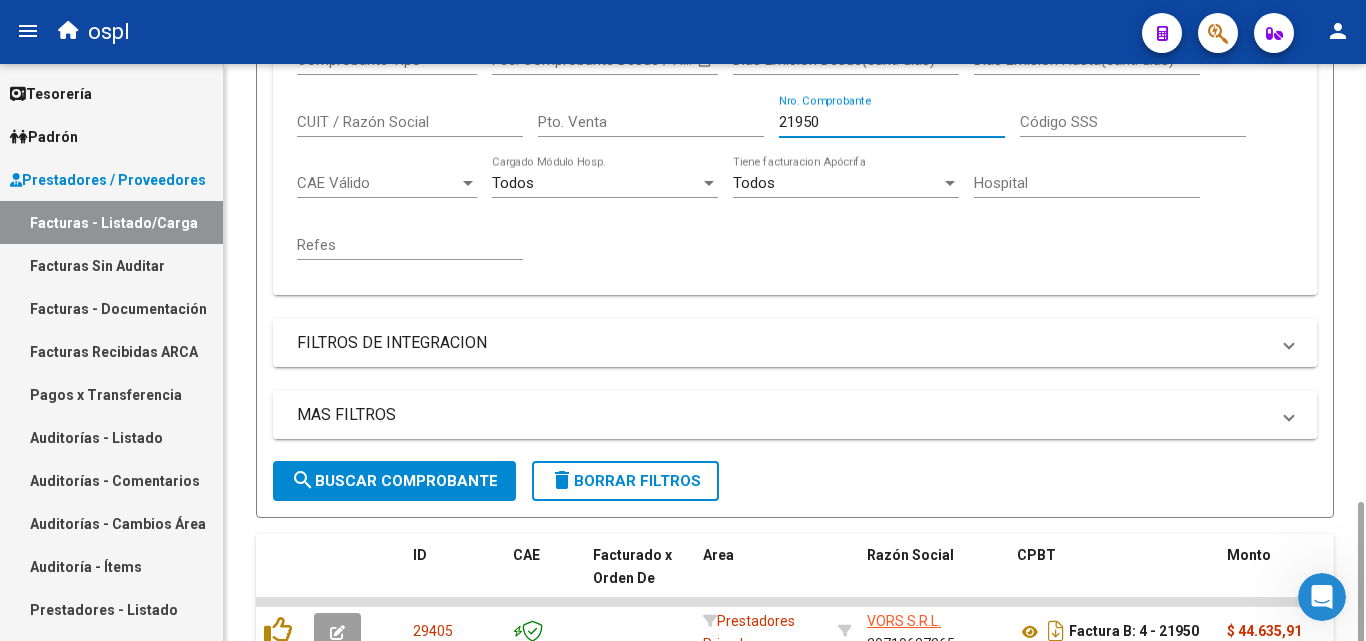 scroll, scrollTop: 555, scrollLeft: 0, axis: vertical 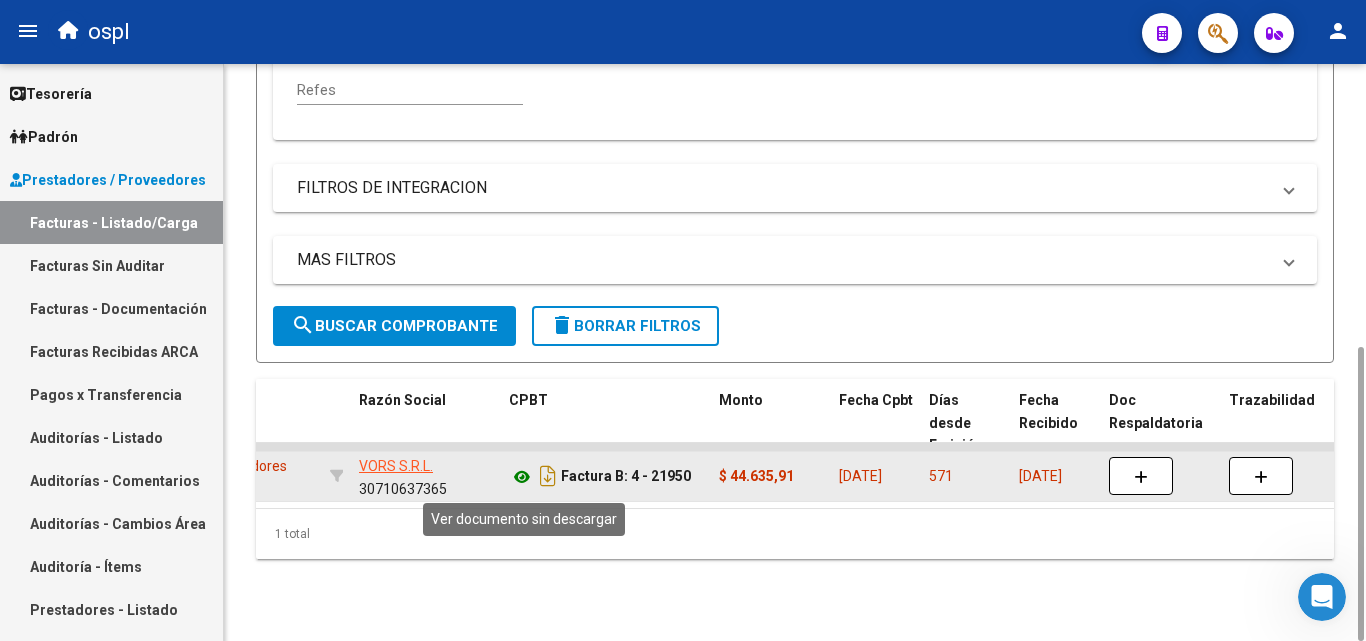 click 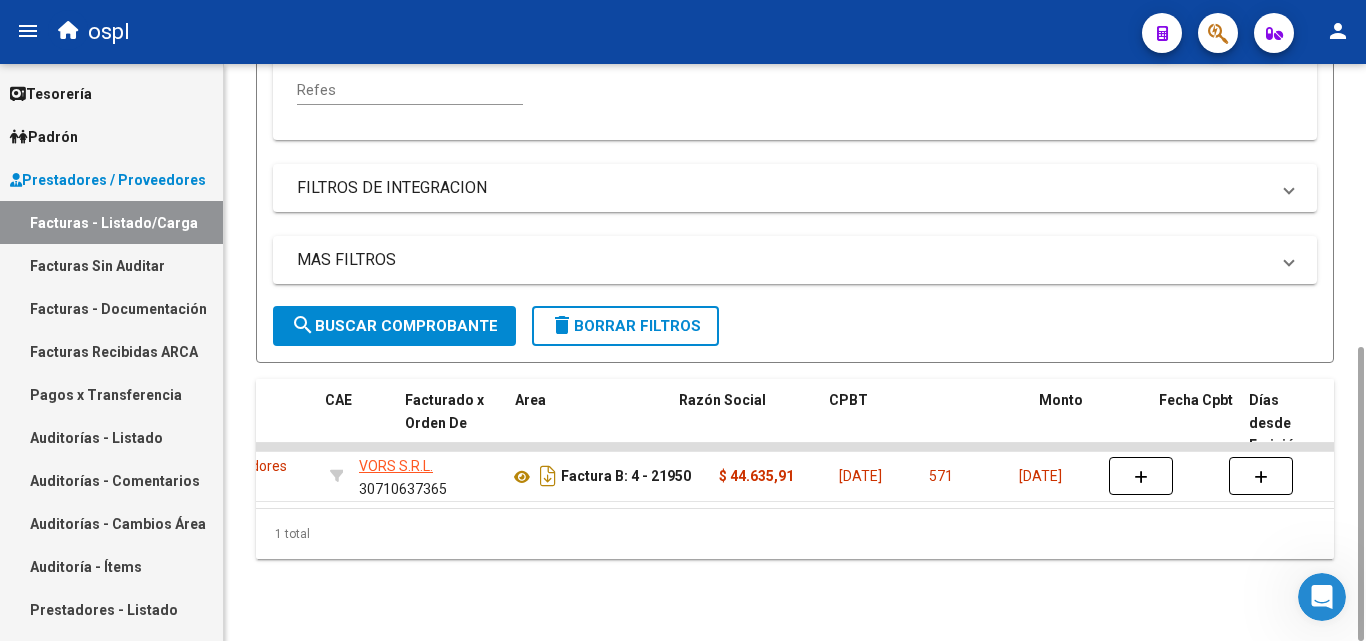 scroll, scrollTop: 0, scrollLeft: 177, axis: horizontal 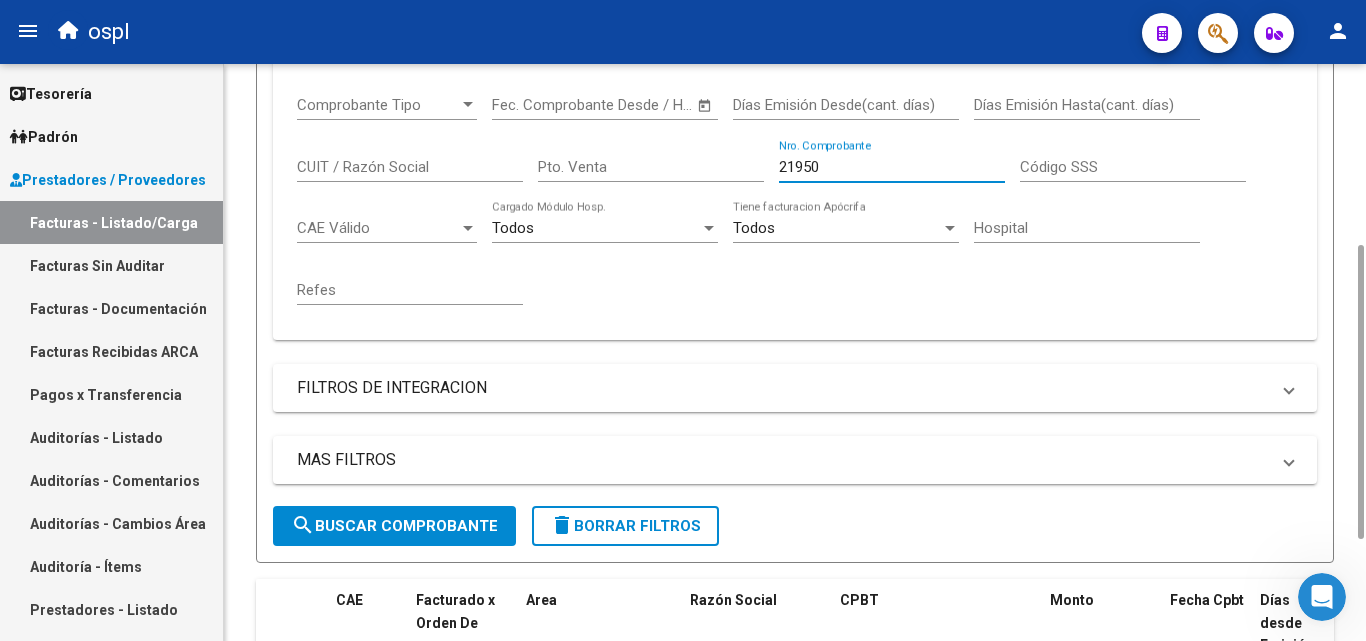 drag, startPoint x: 828, startPoint y: 174, endPoint x: 806, endPoint y: 174, distance: 22 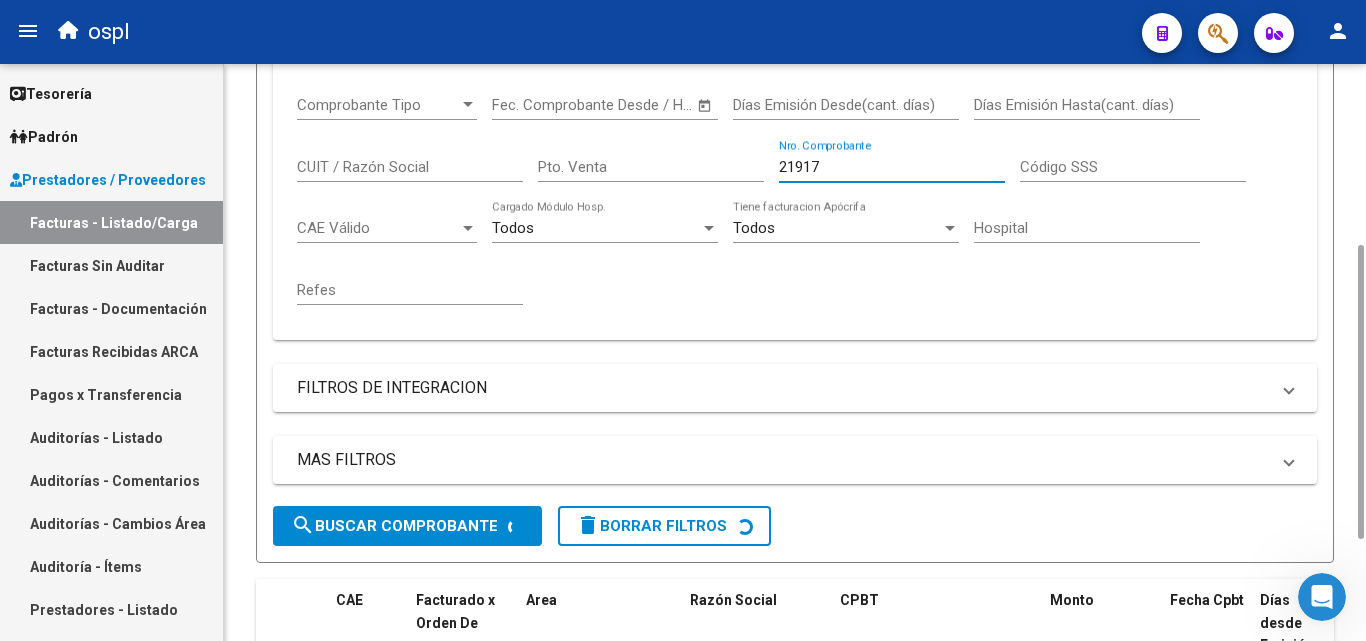 scroll, scrollTop: 0, scrollLeft: 0, axis: both 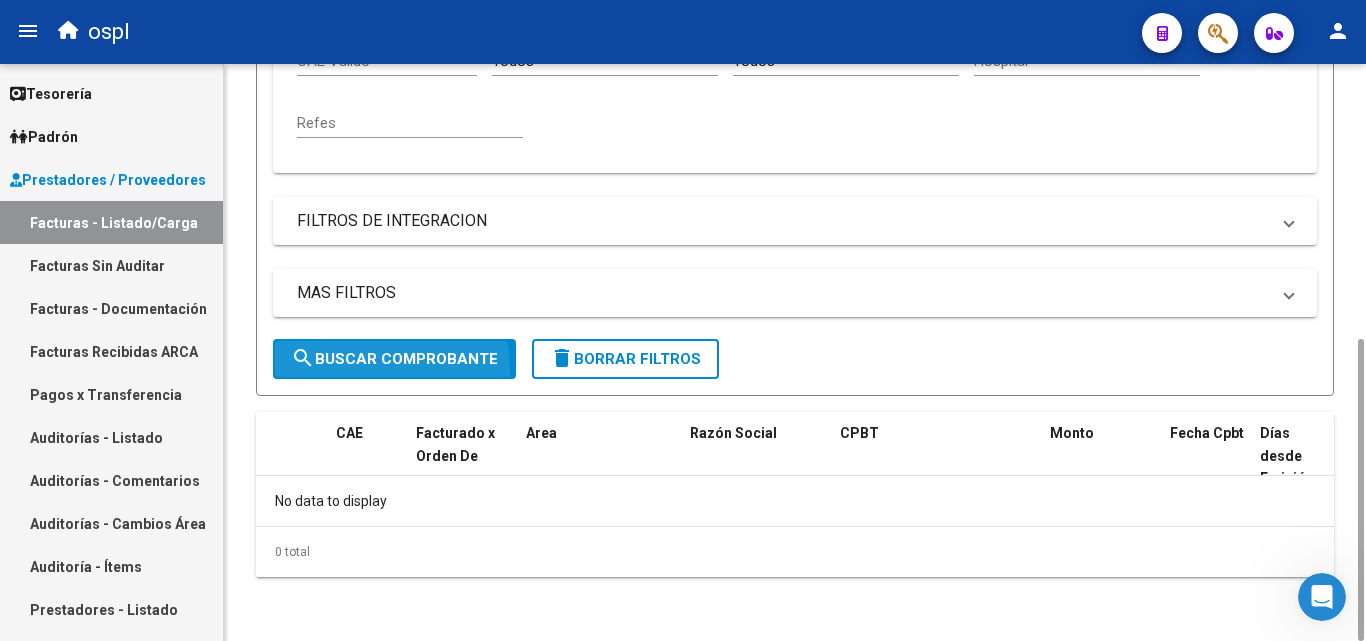 click on "search  Buscar Comprobante" 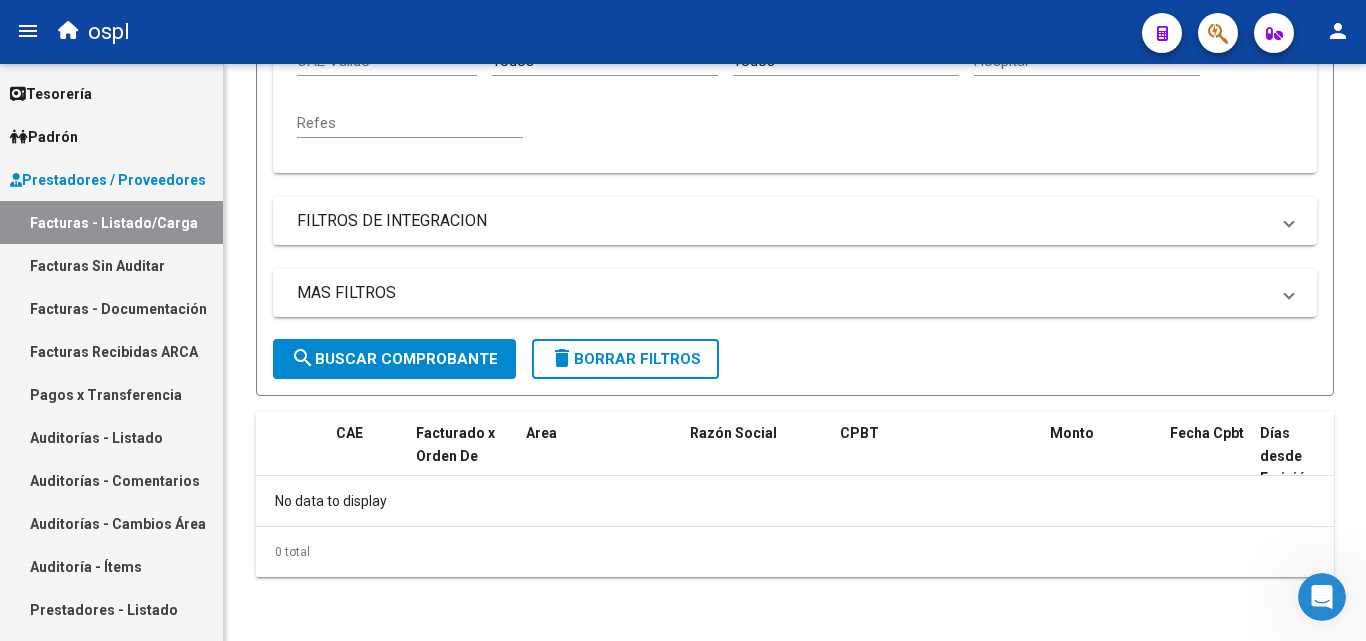 scroll, scrollTop: 0, scrollLeft: 0, axis: both 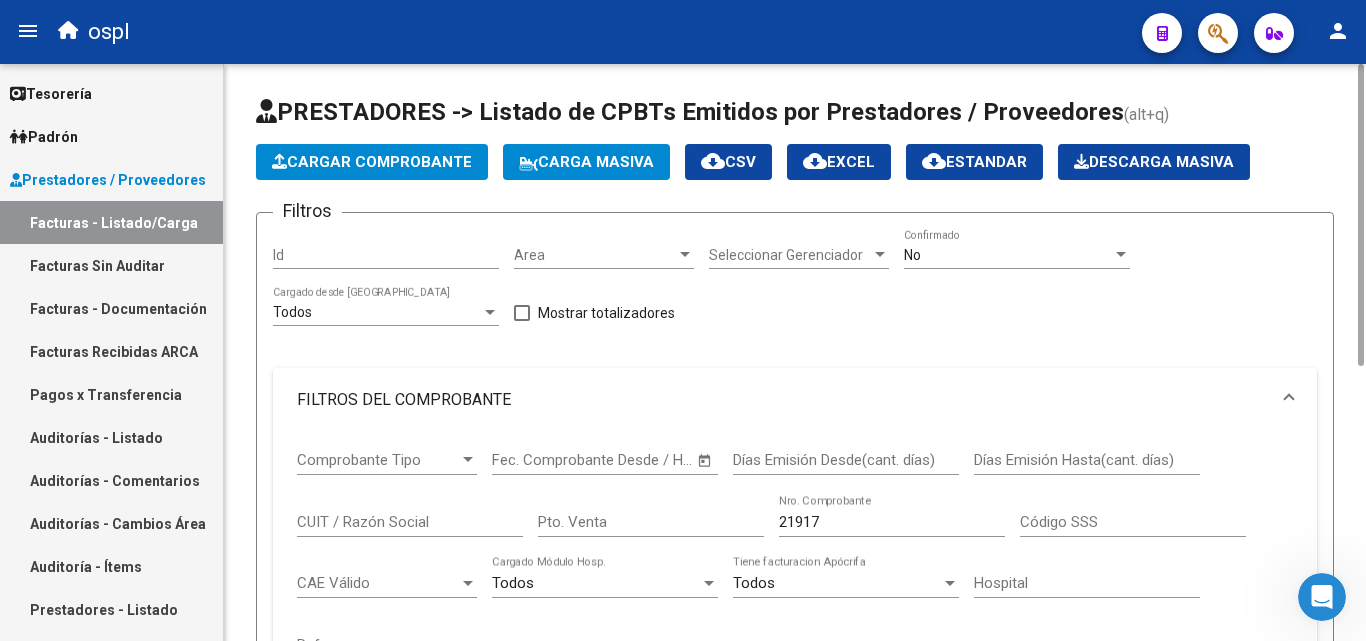 click on "21917 Nro. Comprobante" 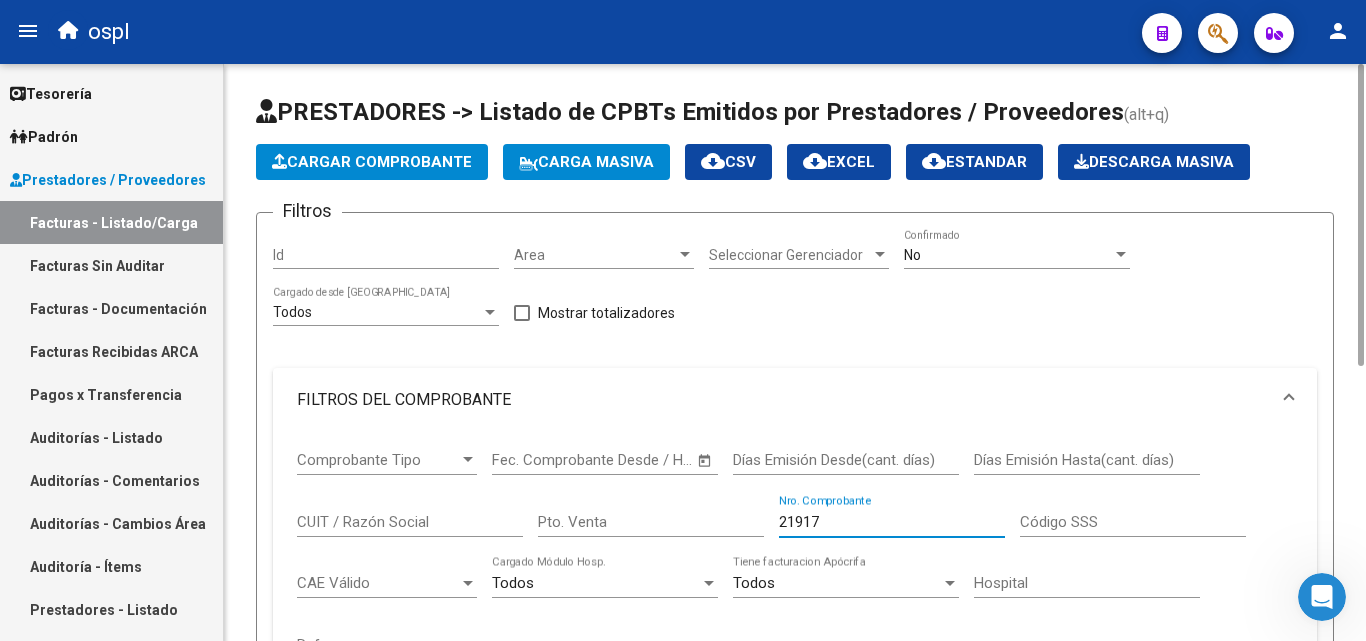 drag, startPoint x: 840, startPoint y: 518, endPoint x: 813, endPoint y: 515, distance: 27.166155 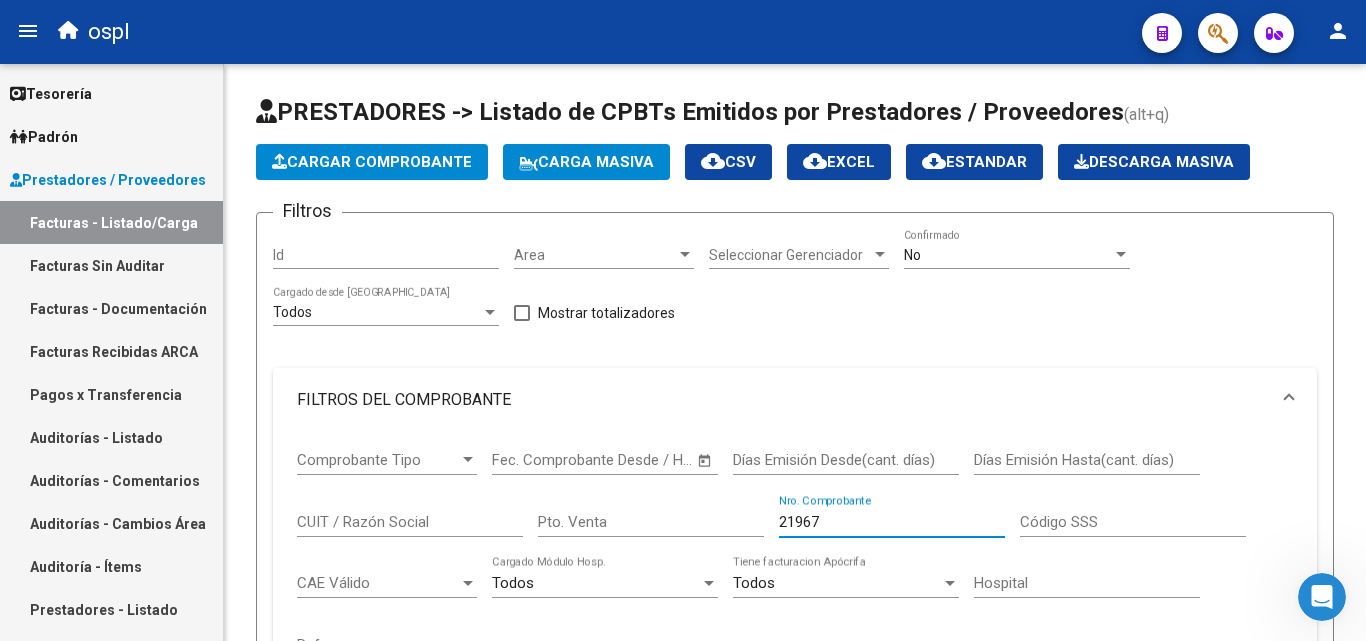 scroll, scrollTop: 400, scrollLeft: 0, axis: vertical 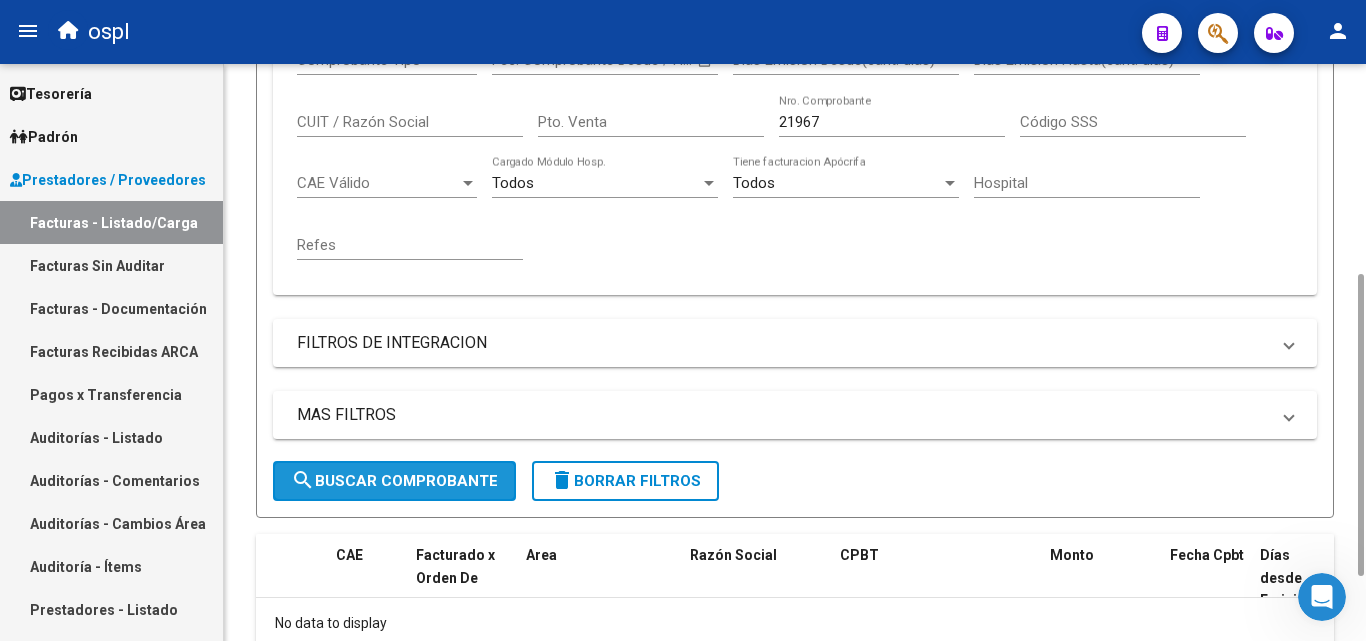 click on "search  Buscar Comprobante" 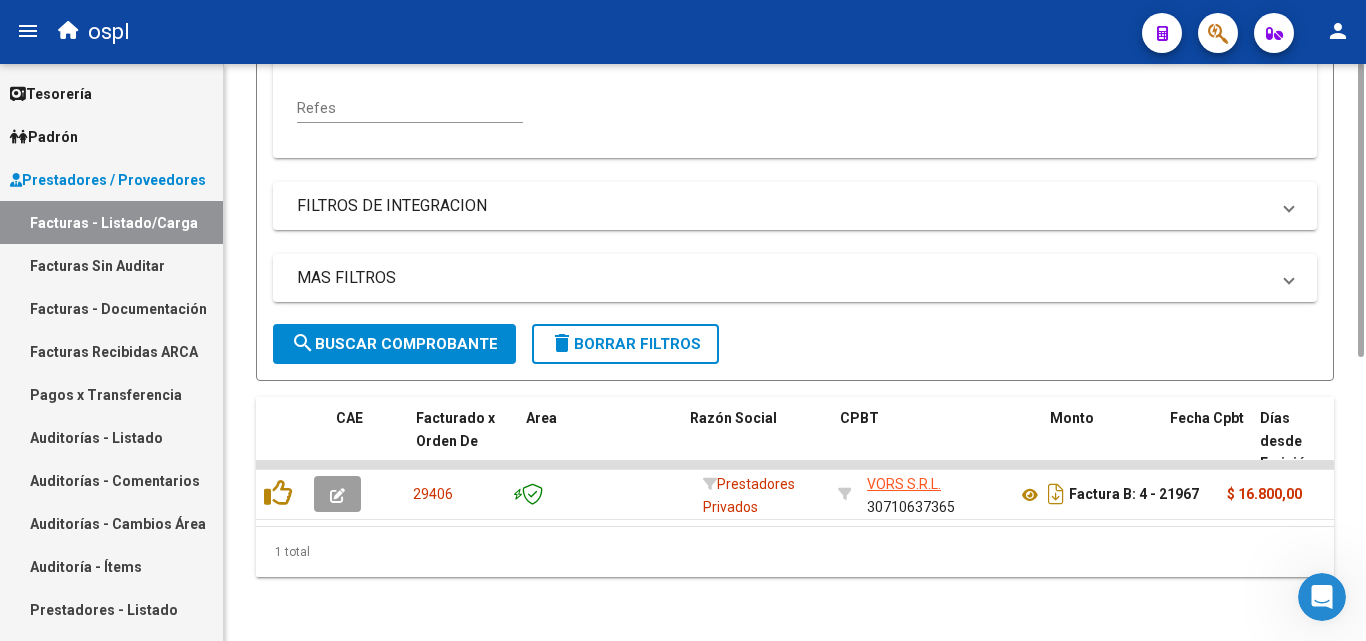 scroll, scrollTop: 355, scrollLeft: 0, axis: vertical 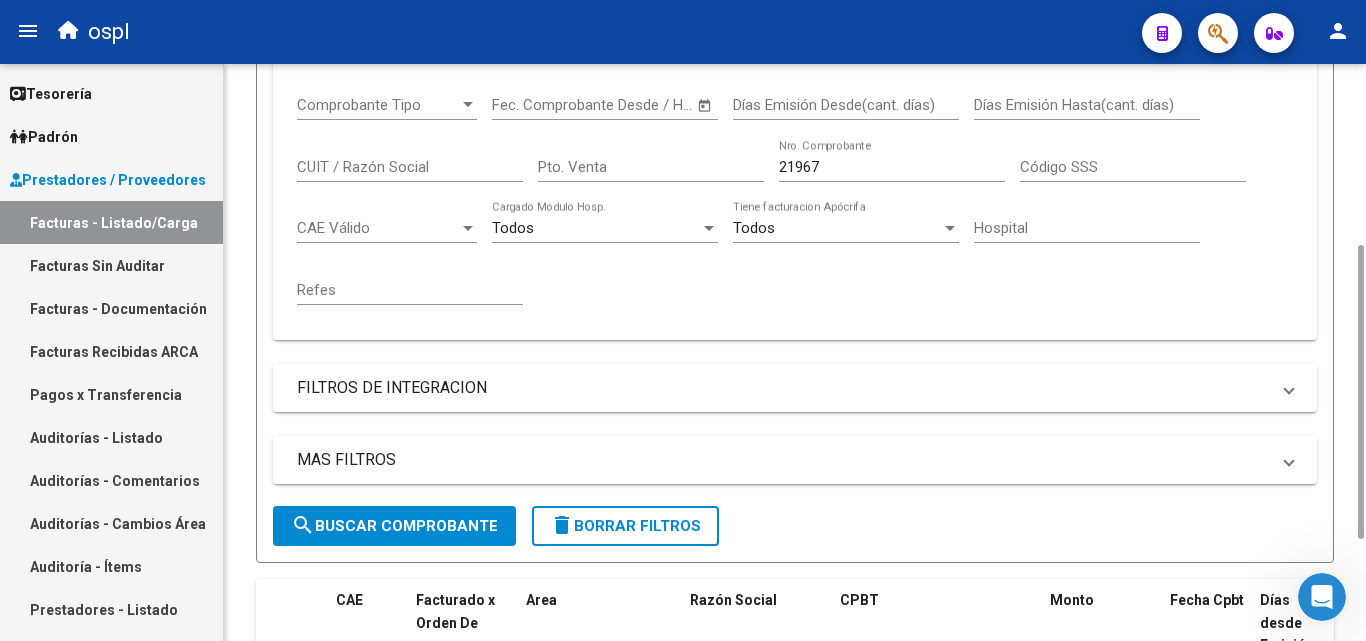 drag, startPoint x: 845, startPoint y: 177, endPoint x: 824, endPoint y: 167, distance: 23.259407 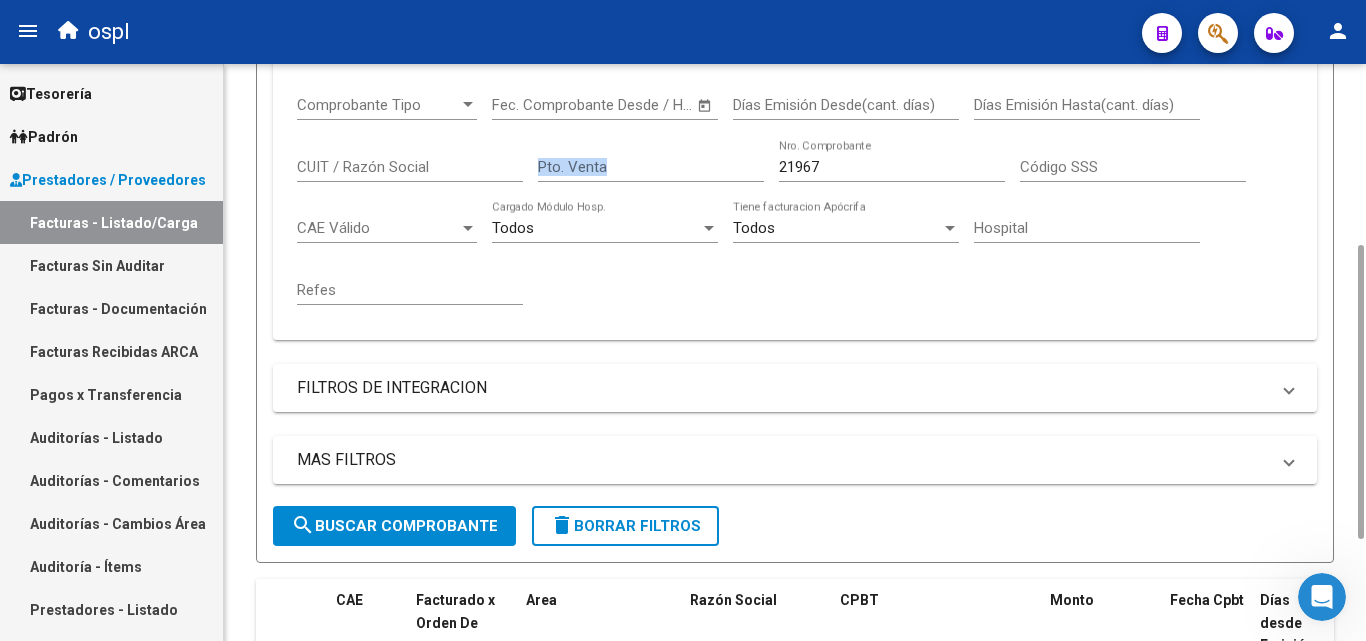 drag, startPoint x: 839, startPoint y: 158, endPoint x: 752, endPoint y: 177, distance: 89.050545 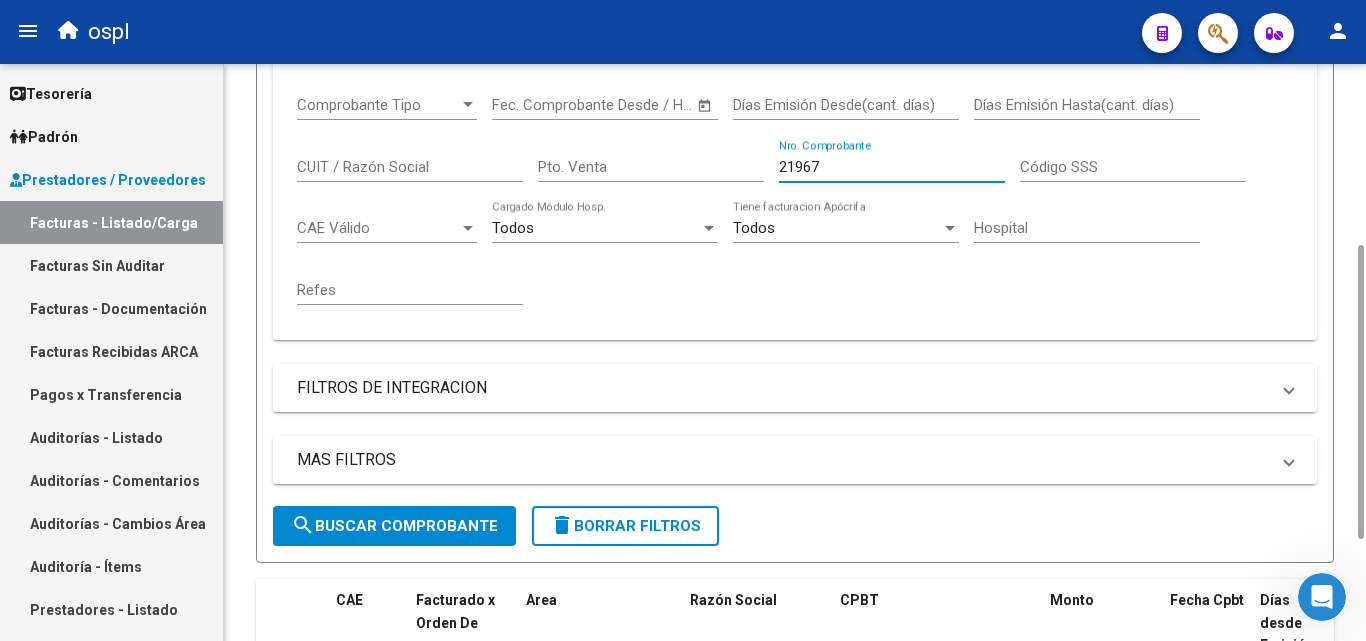 click on "21967" at bounding box center (892, 167) 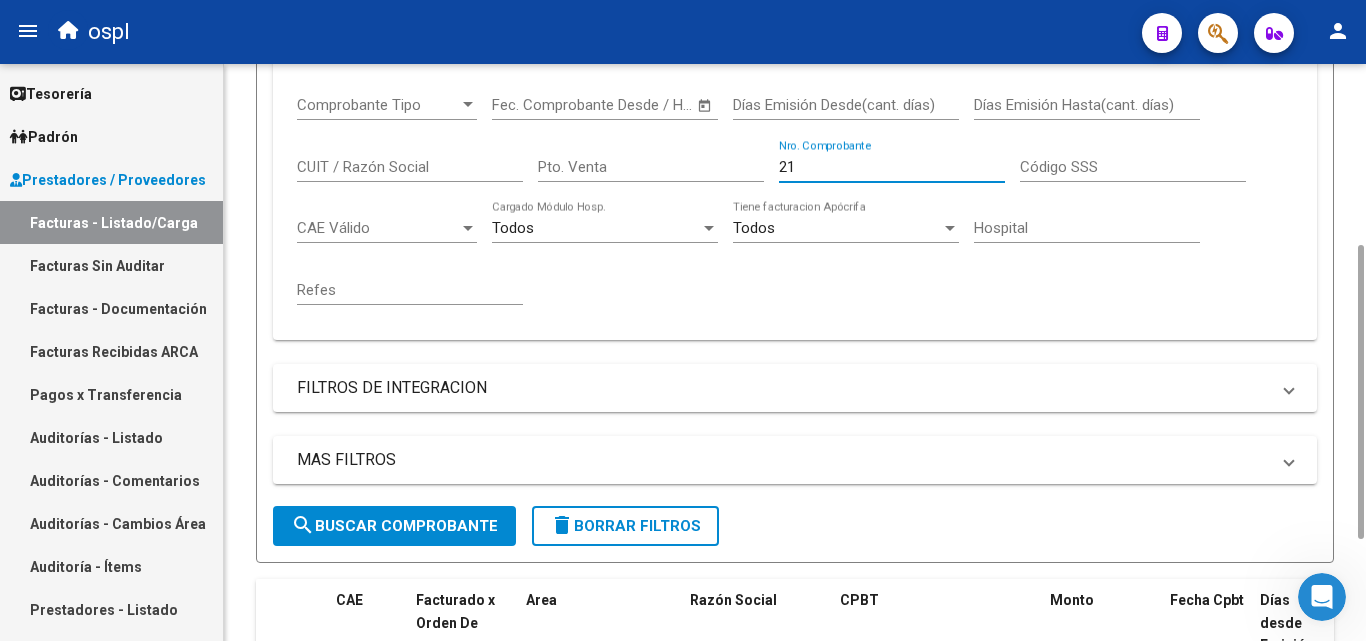 type on "2" 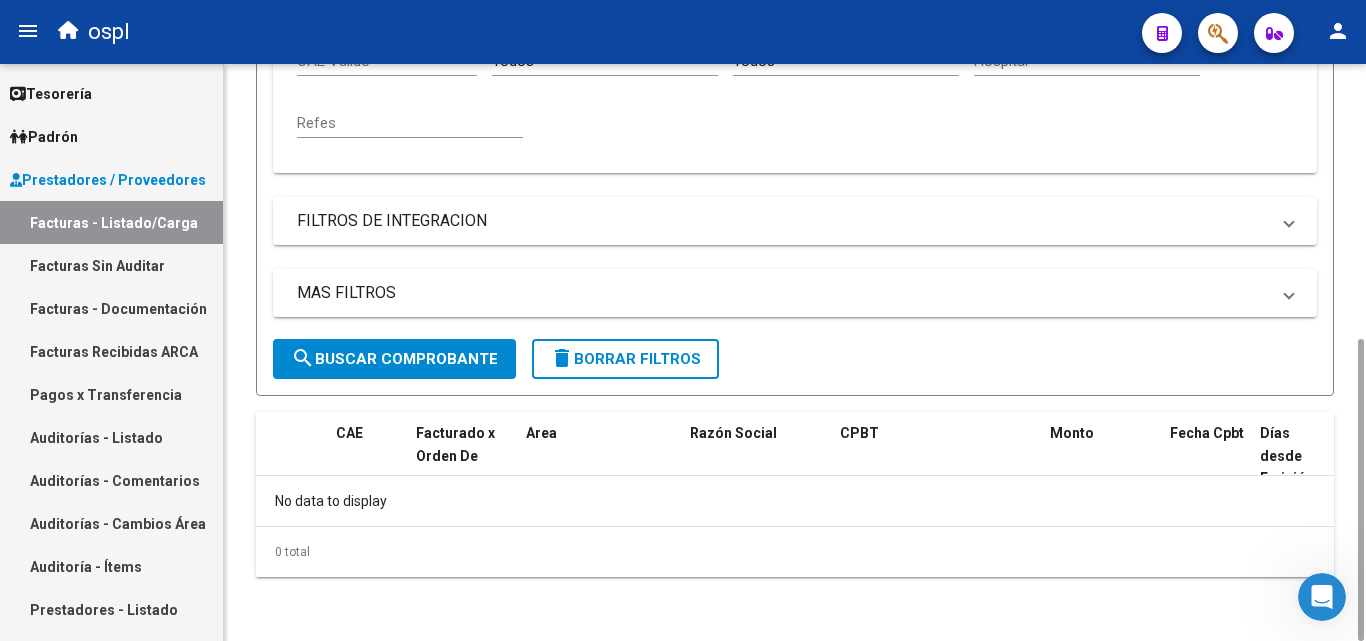scroll, scrollTop: 122, scrollLeft: 0, axis: vertical 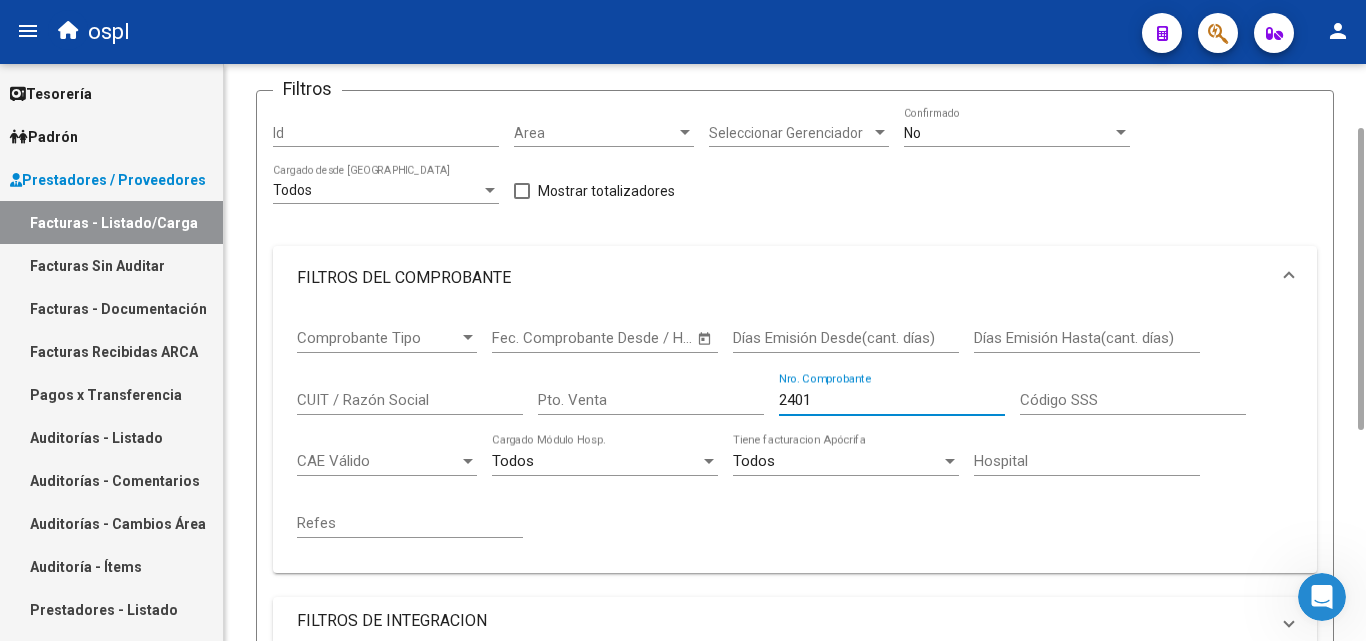 type on "2401" 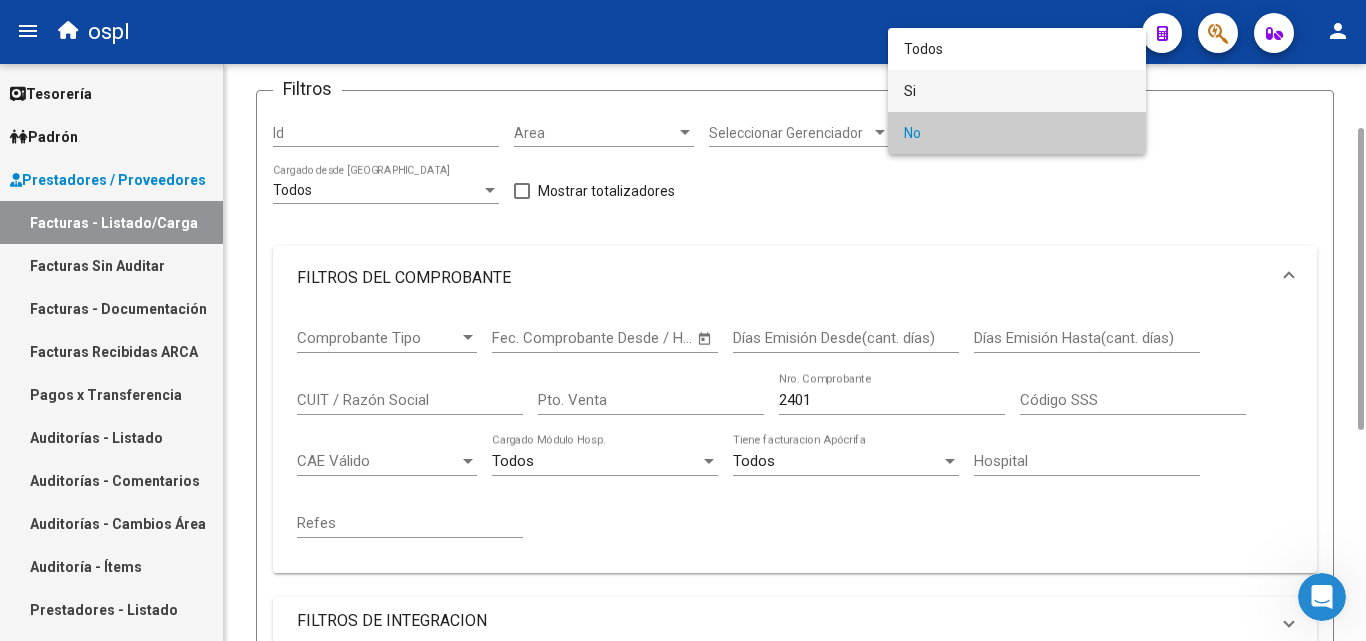 click on "Si" at bounding box center (1017, 91) 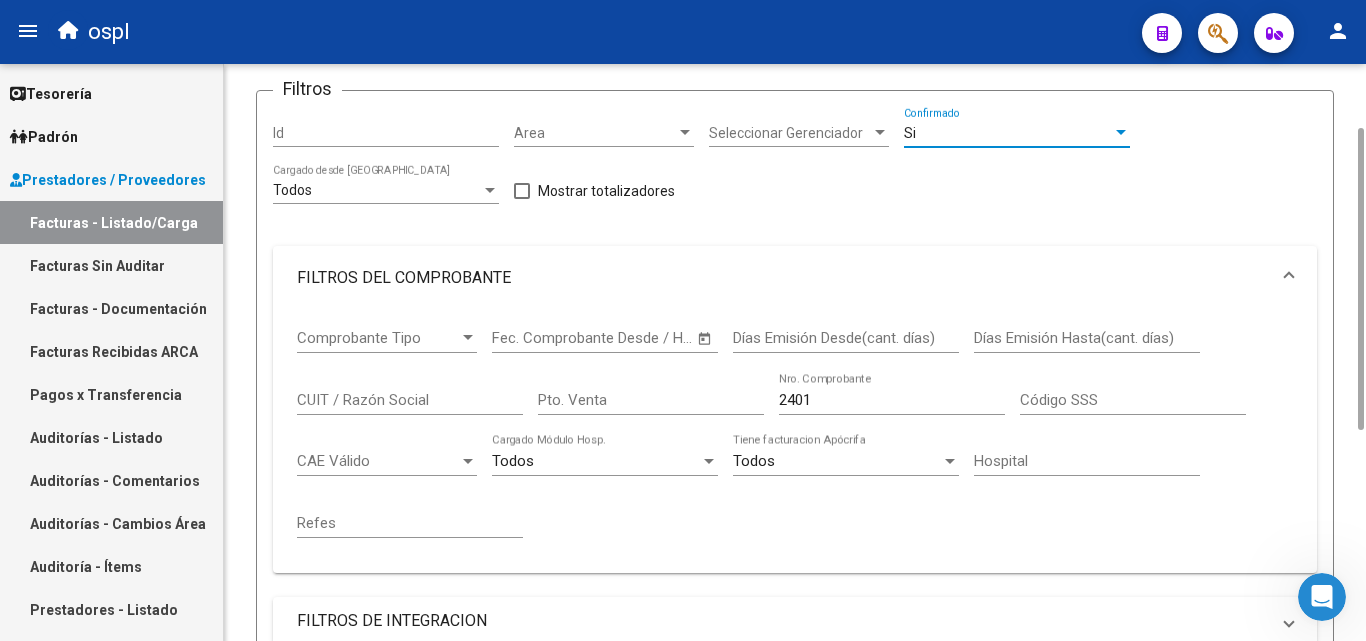 scroll, scrollTop: 322, scrollLeft: 0, axis: vertical 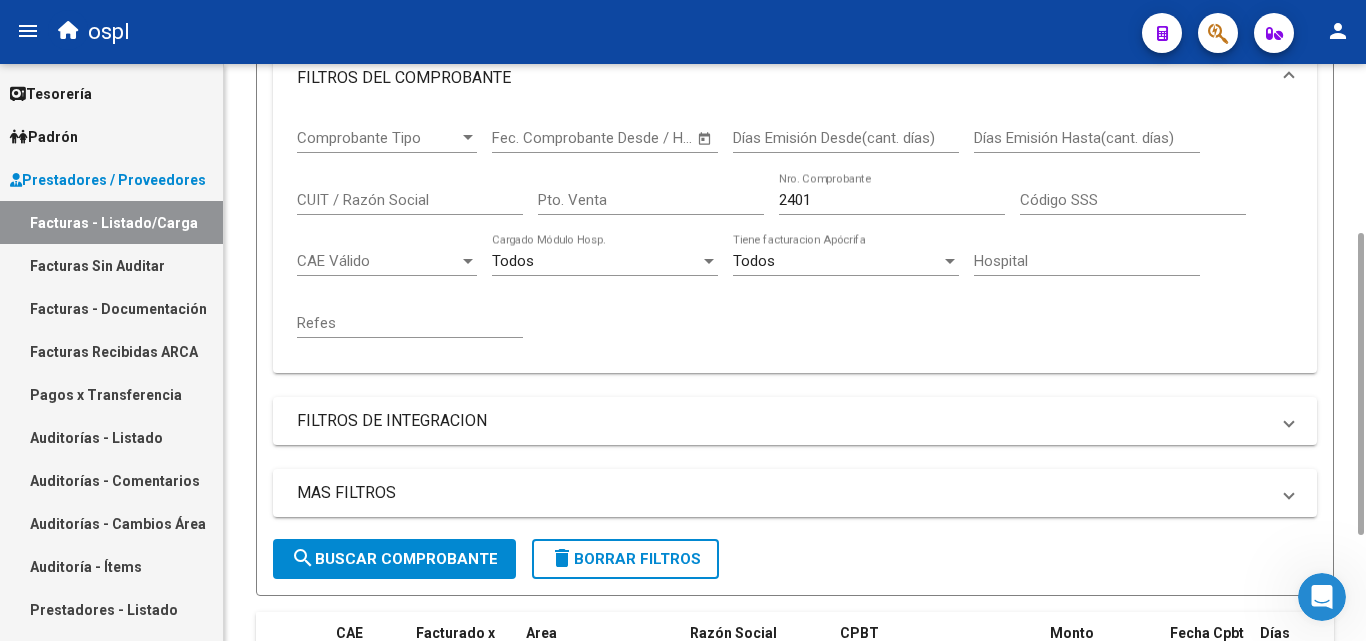 click on "search  Buscar Comprobante" 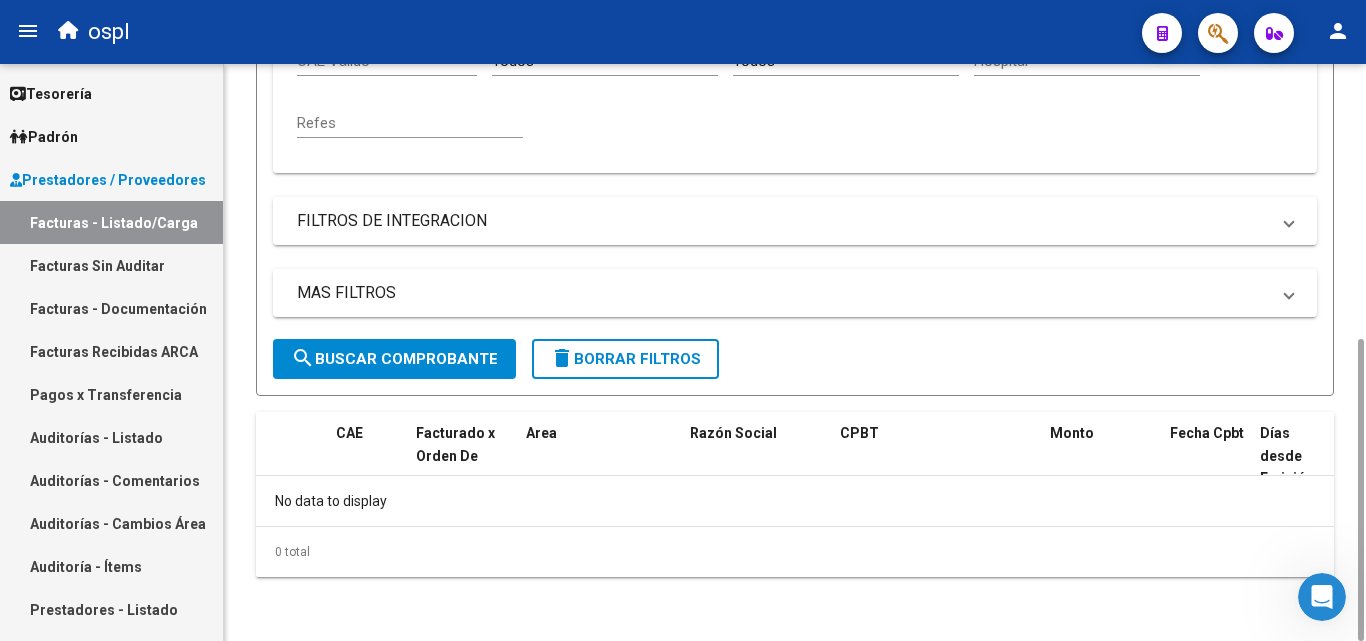 scroll, scrollTop: 122, scrollLeft: 0, axis: vertical 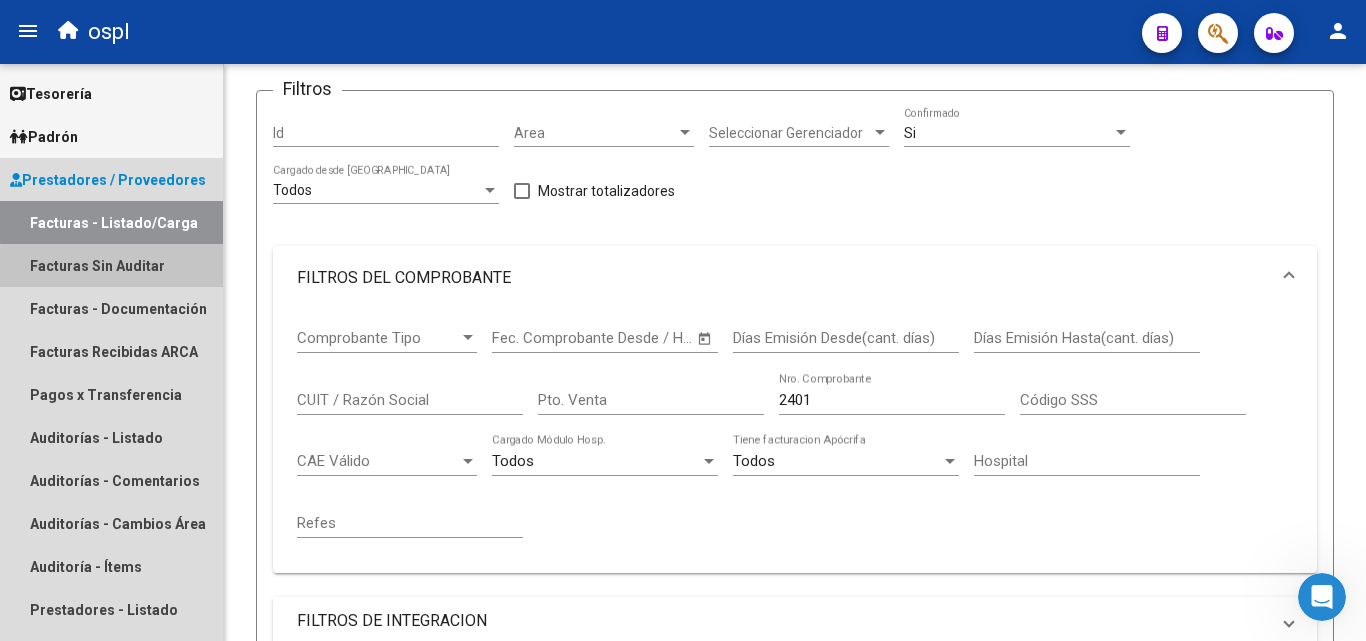 click on "Facturas Sin Auditar" at bounding box center (111, 265) 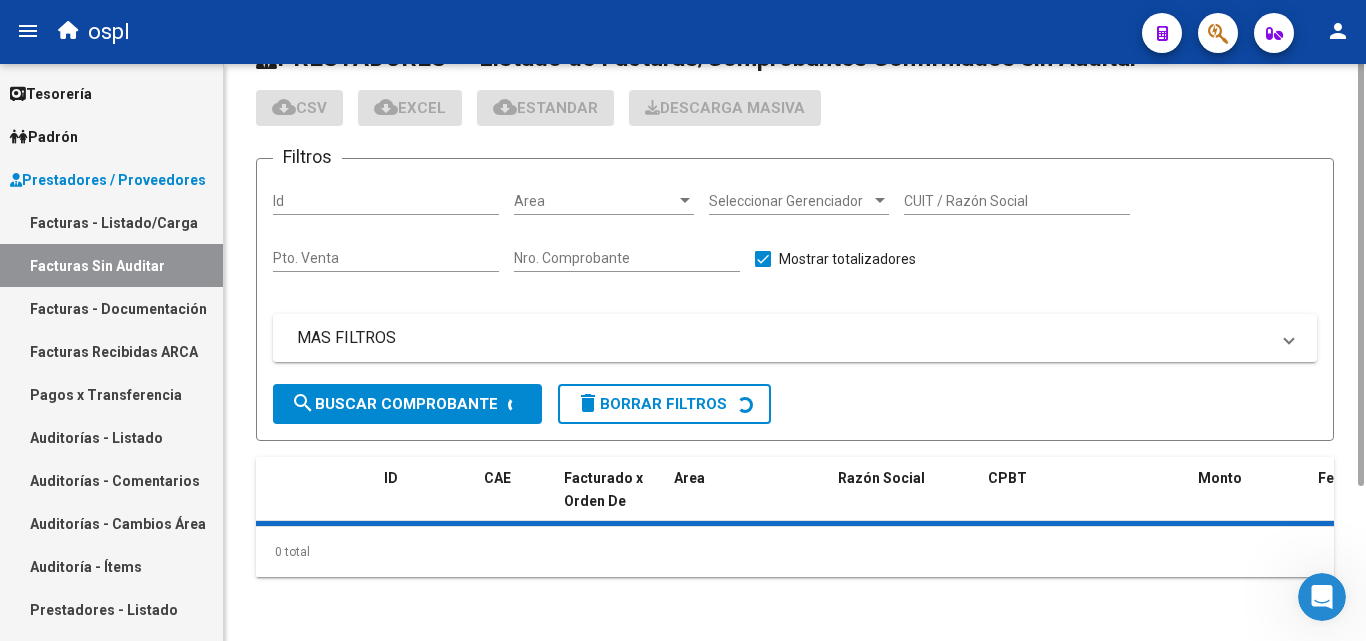 scroll, scrollTop: 0, scrollLeft: 0, axis: both 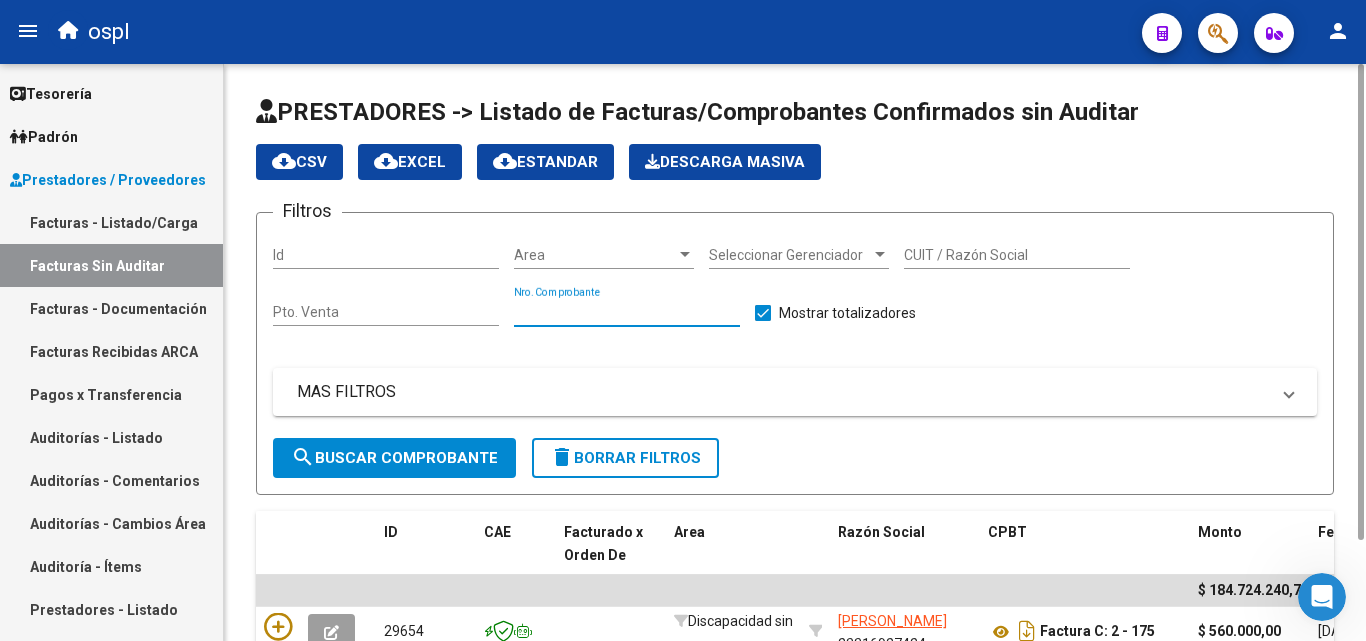 click on "Nro. Comprobante" at bounding box center (627, 312) 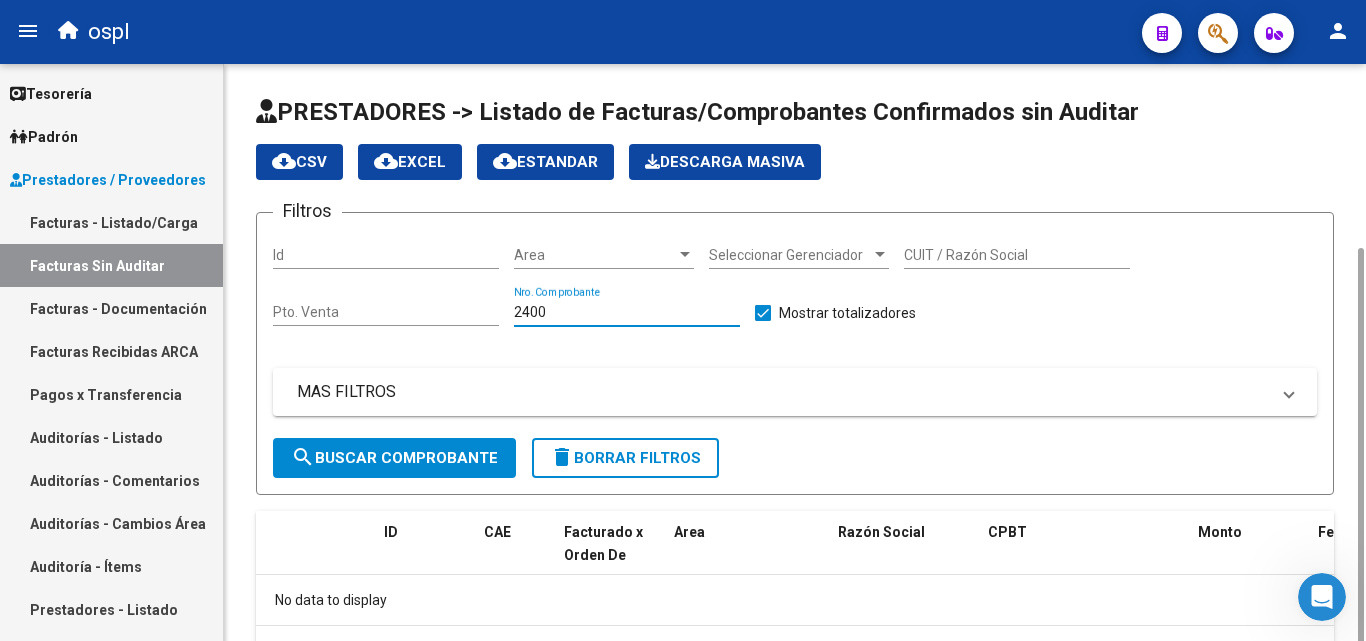 scroll, scrollTop: 99, scrollLeft: 0, axis: vertical 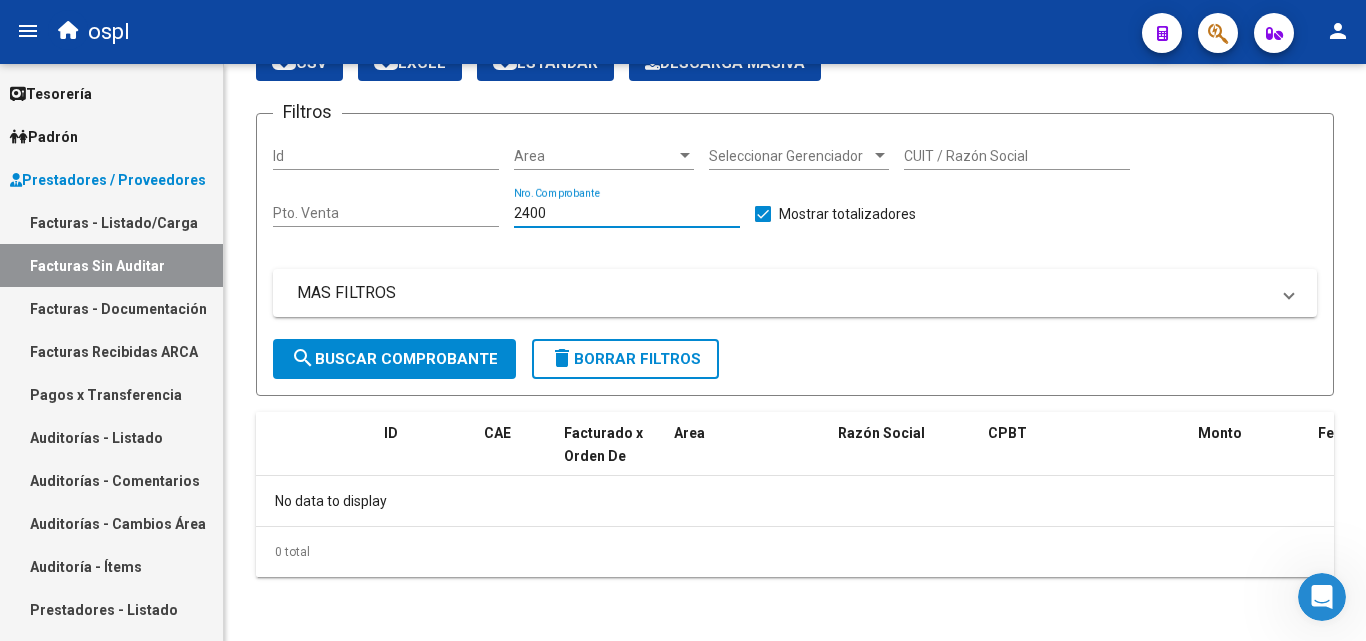 type on "2400" 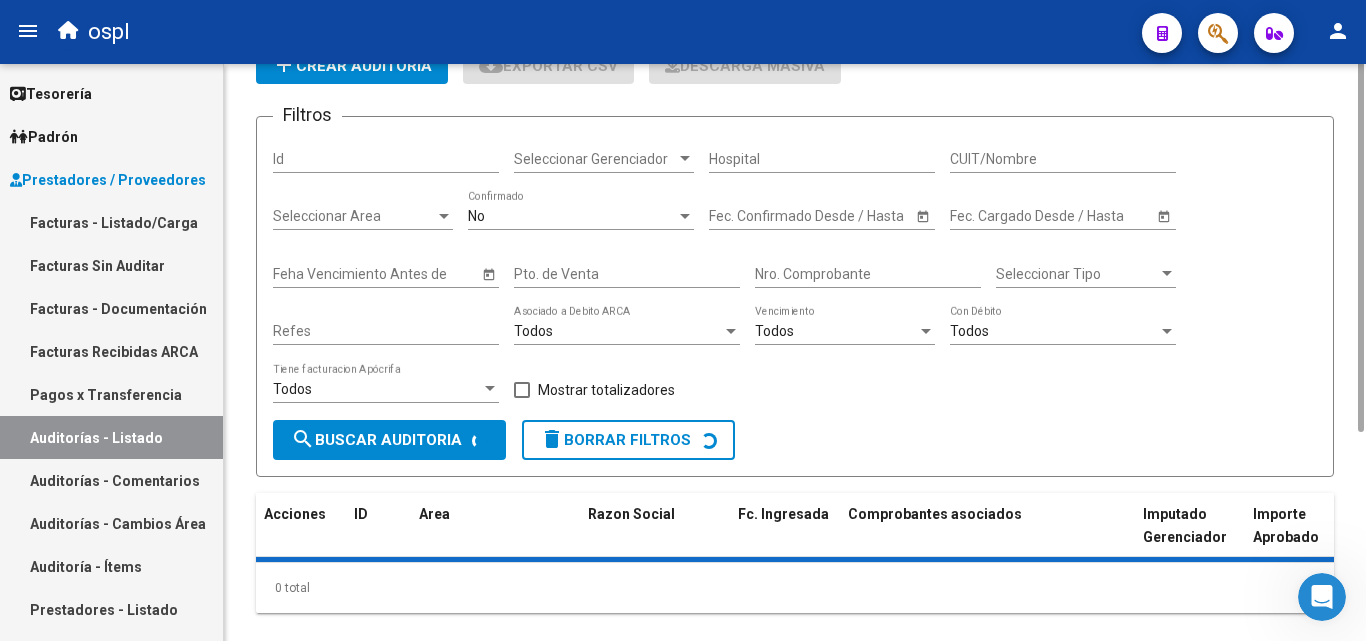 scroll, scrollTop: 0, scrollLeft: 0, axis: both 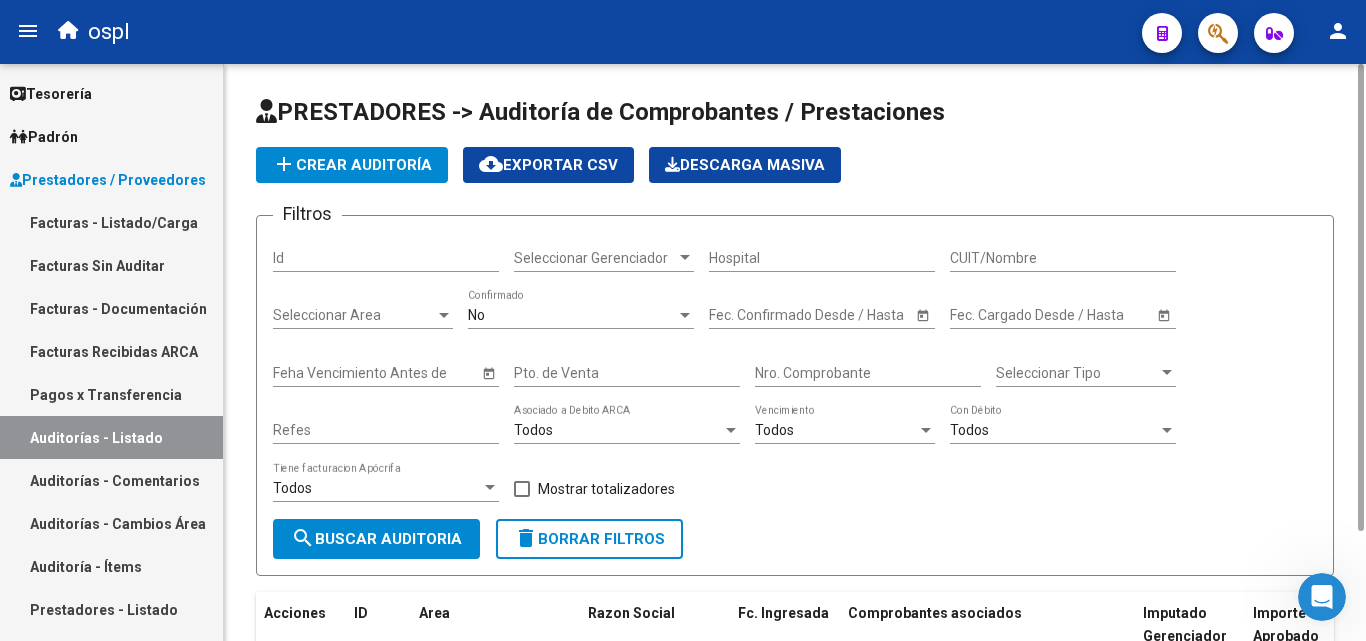 click on "Nro. Comprobante" at bounding box center [868, 373] 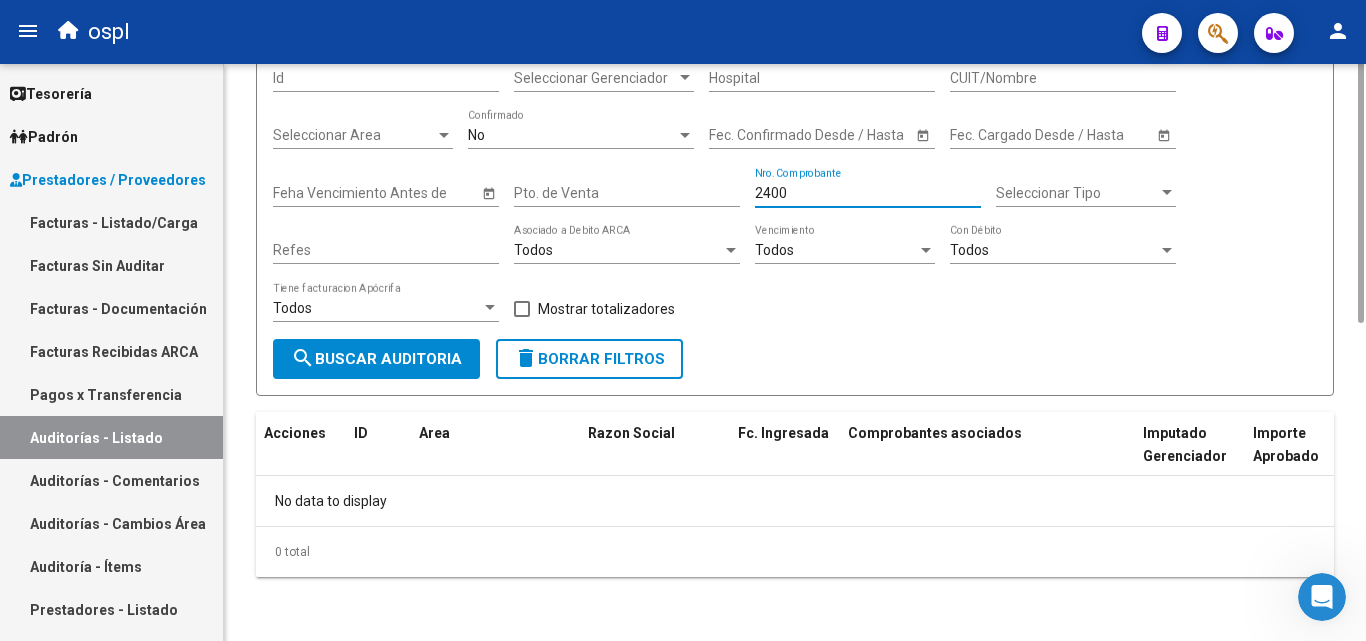 scroll, scrollTop: 0, scrollLeft: 0, axis: both 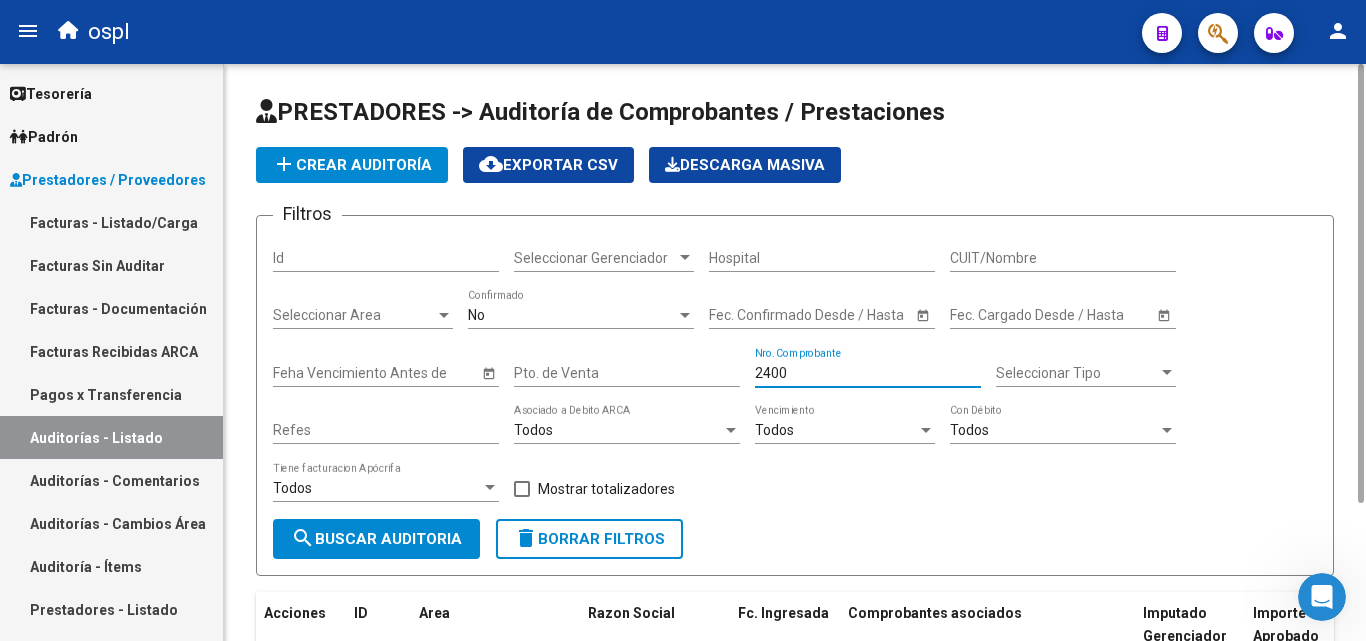 drag, startPoint x: 793, startPoint y: 368, endPoint x: 734, endPoint y: 374, distance: 59.3043 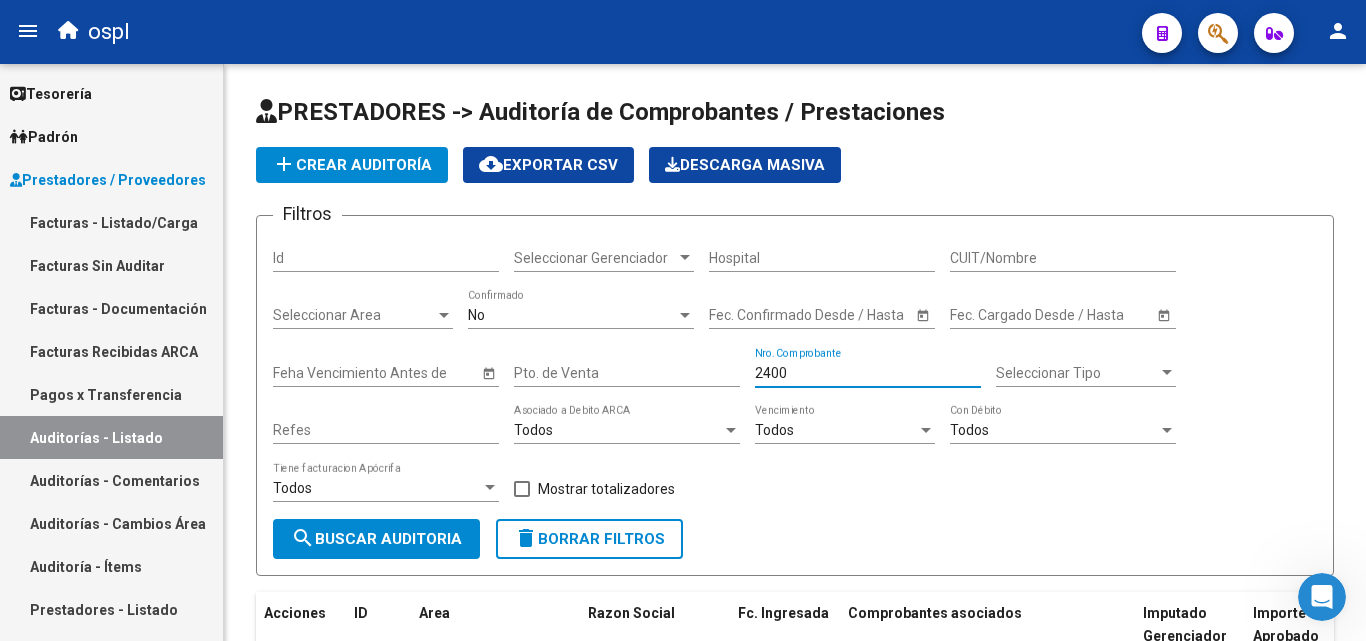 type on "2400" 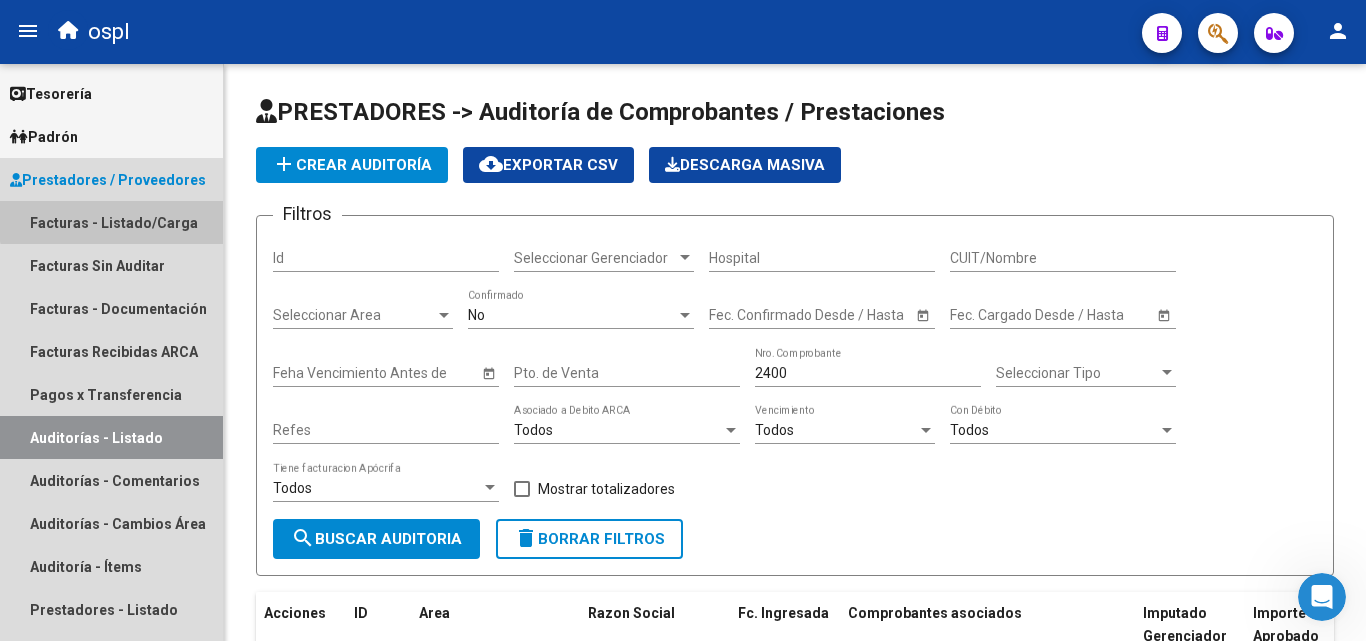 click on "Facturas - Listado/Carga" at bounding box center (111, 222) 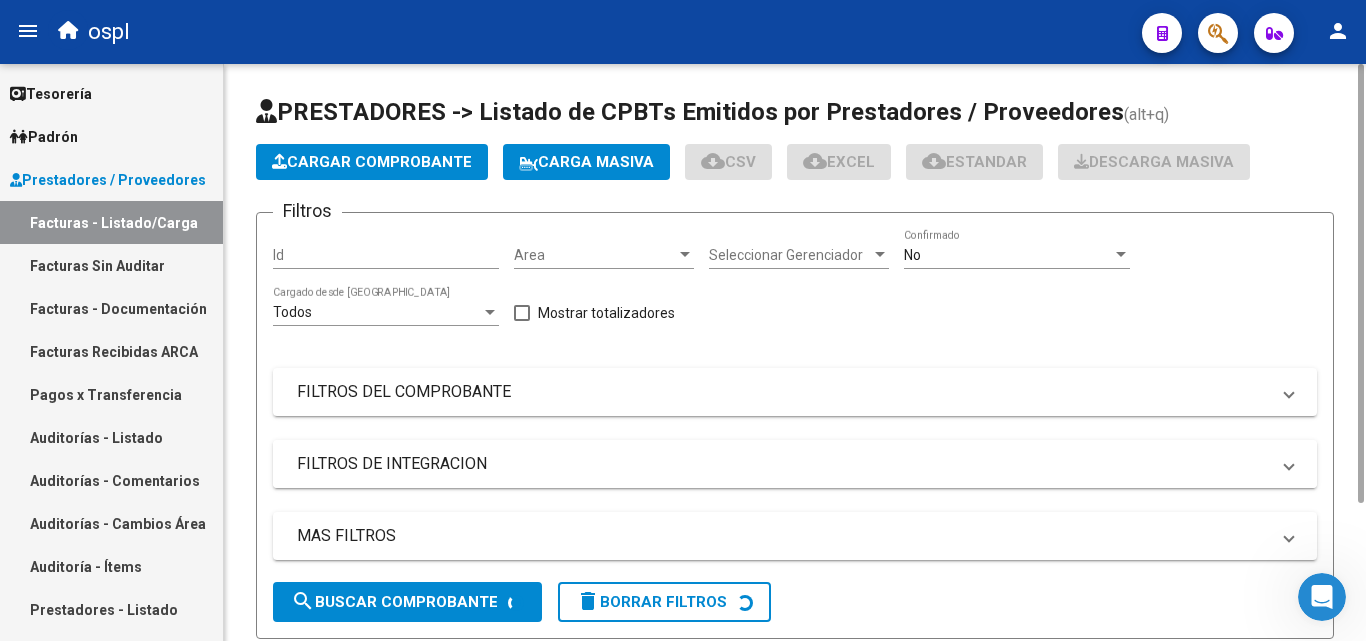 click on "FILTROS DEL COMPROBANTE" at bounding box center (783, 392) 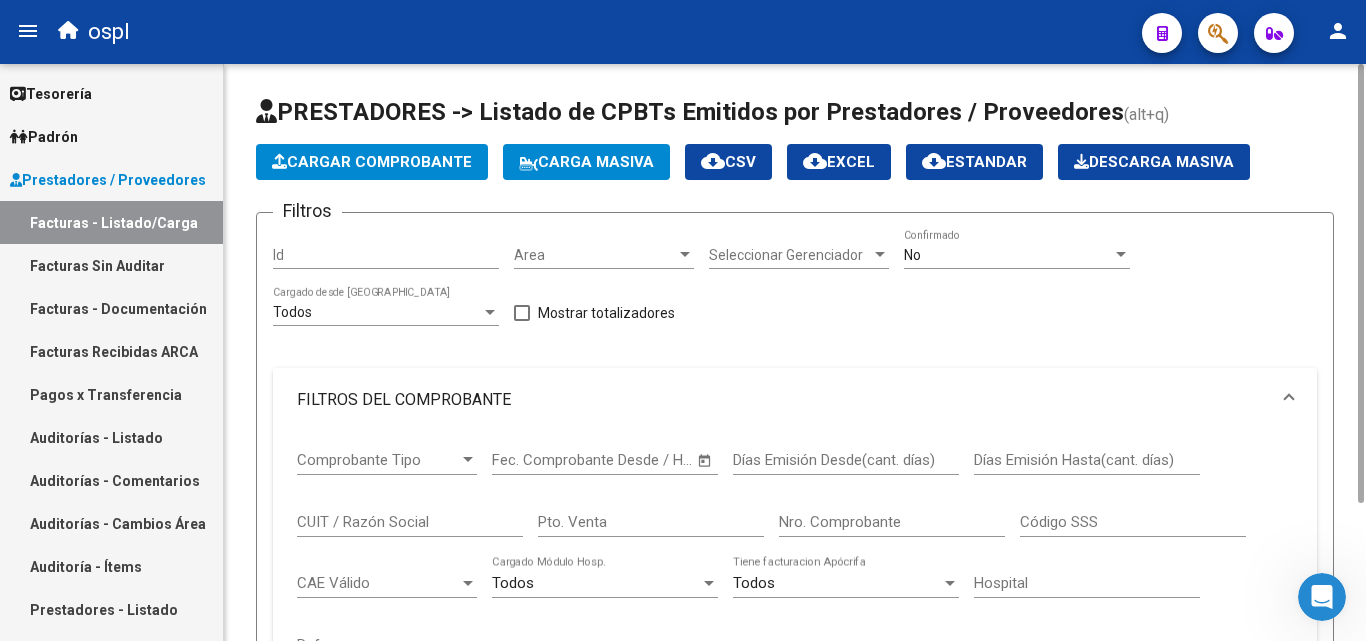 click on "Nro. Comprobante" 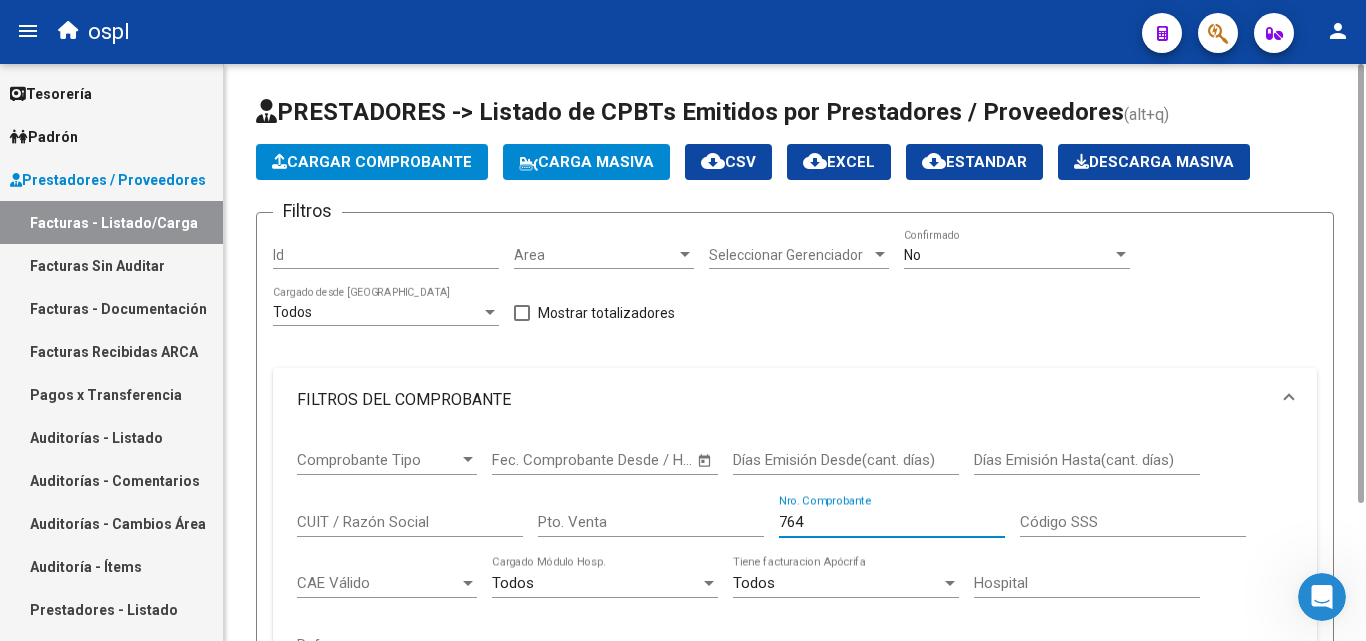 scroll, scrollTop: 400, scrollLeft: 0, axis: vertical 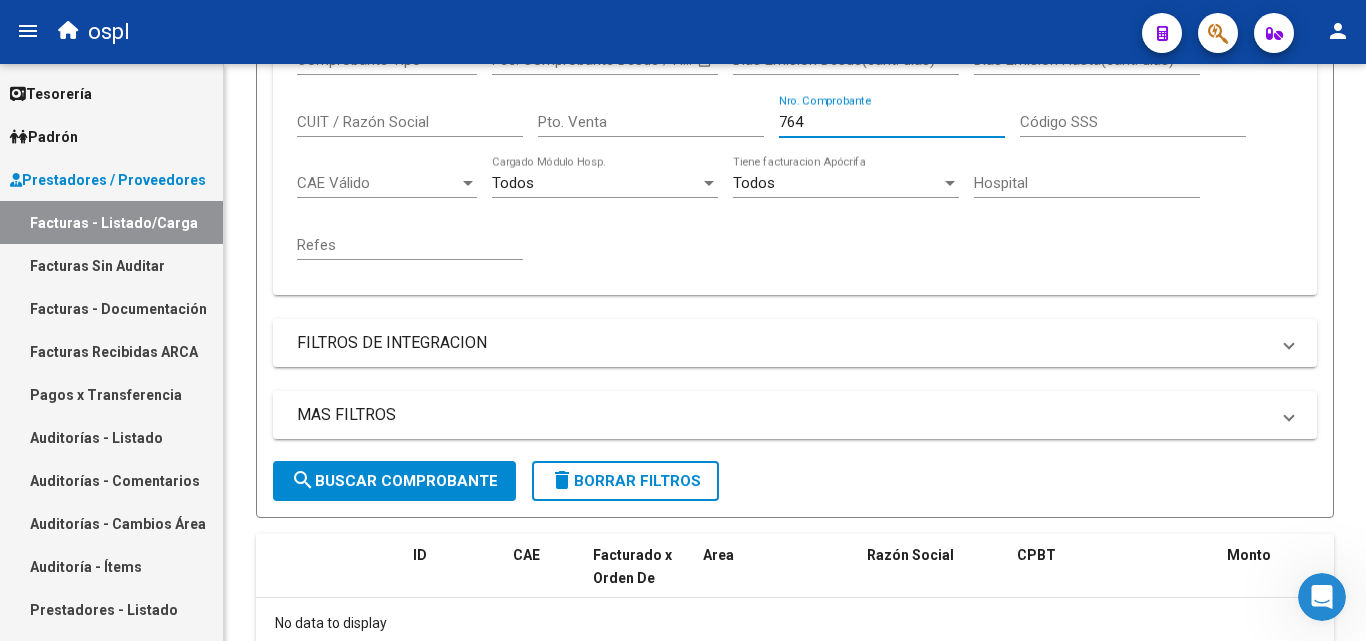 type on "764" 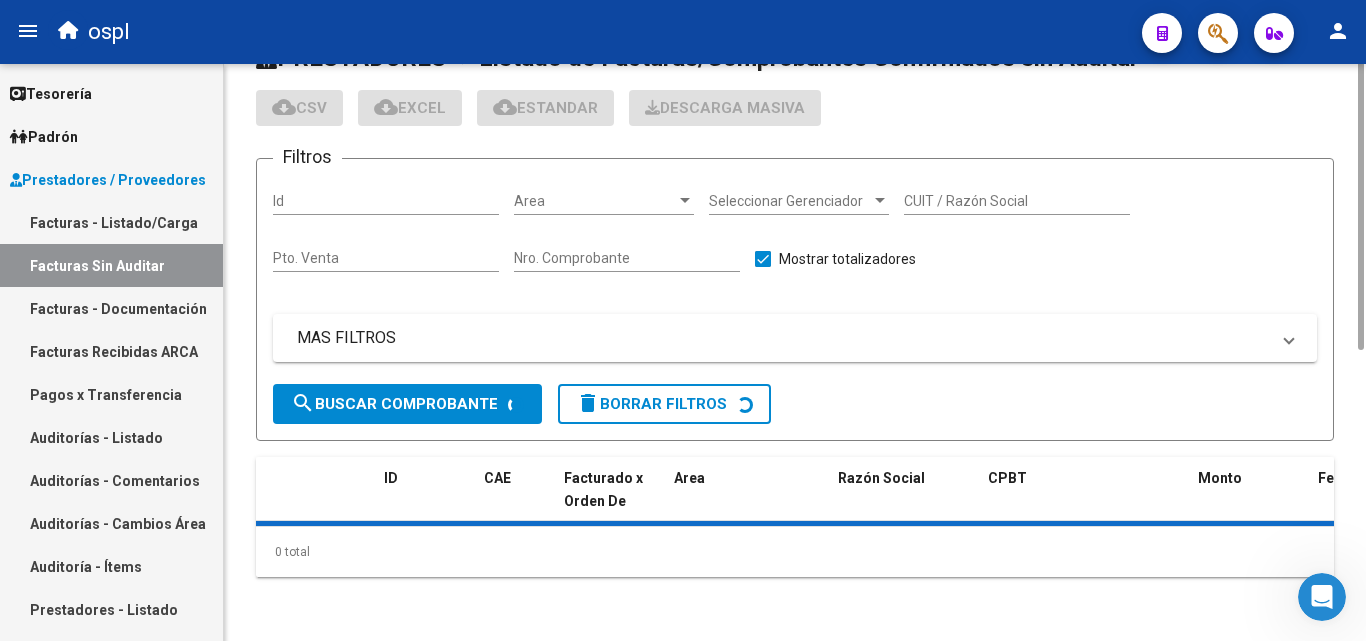 scroll, scrollTop: 0, scrollLeft: 0, axis: both 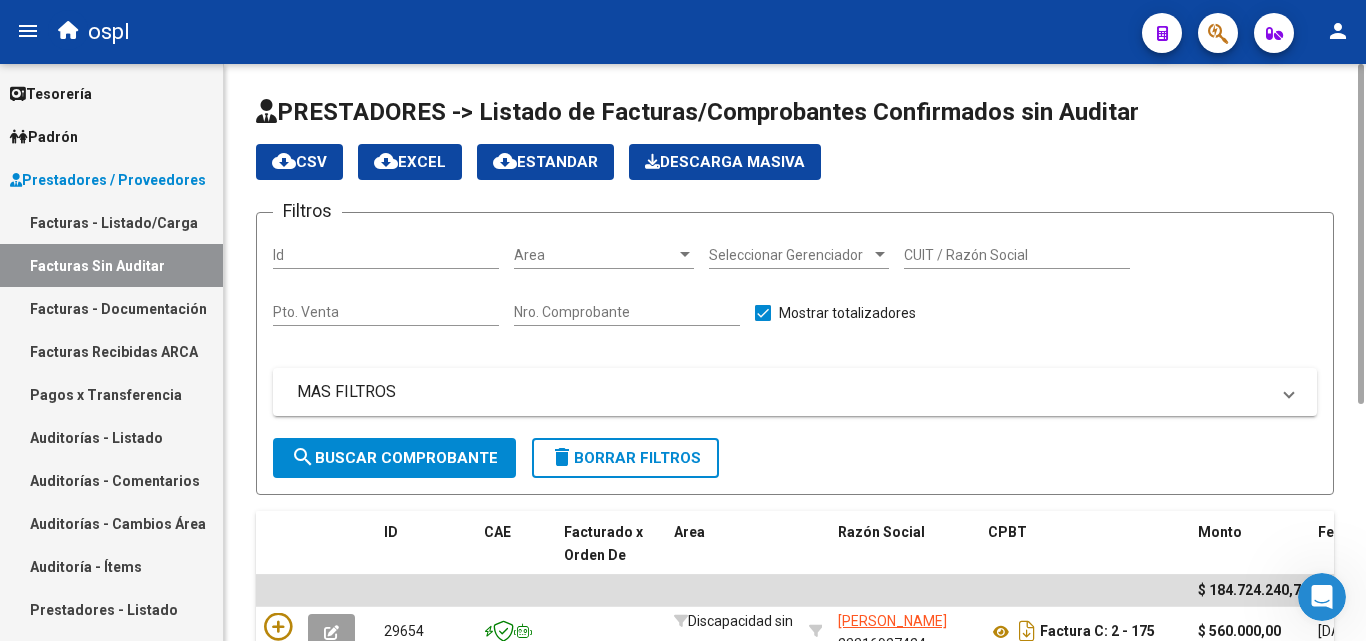 click on "Nro. Comprobante" 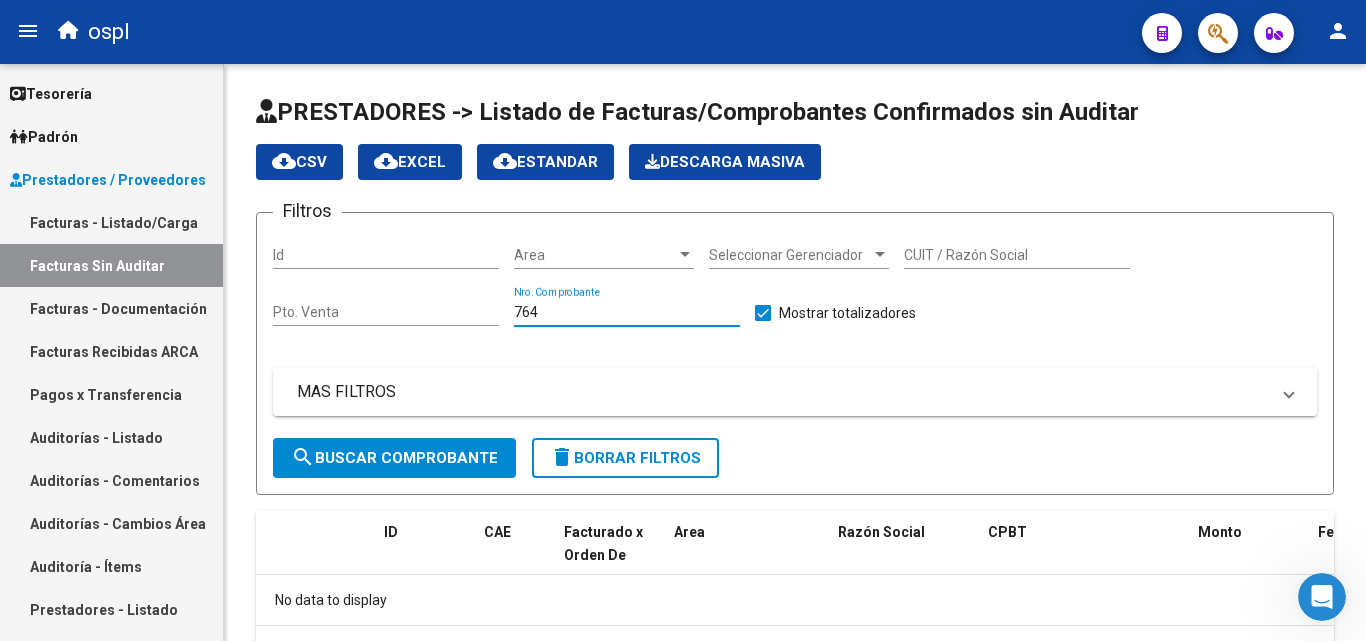 type on "764" 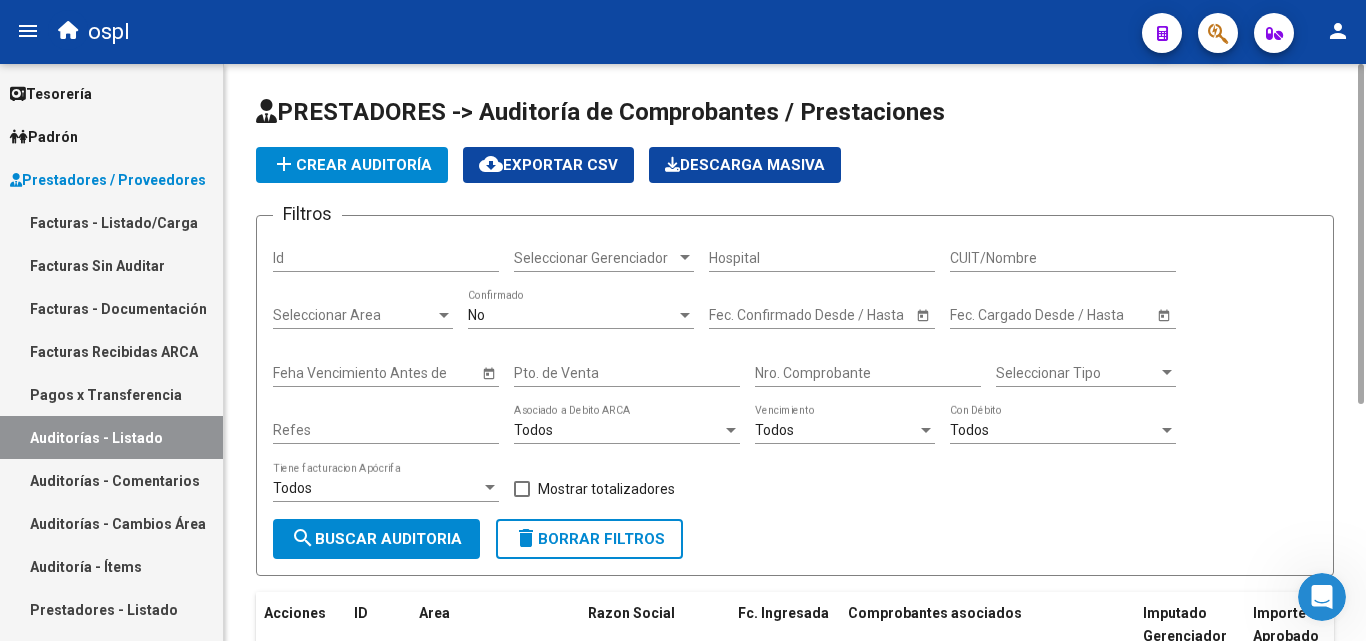 click on "Nro. Comprobante" 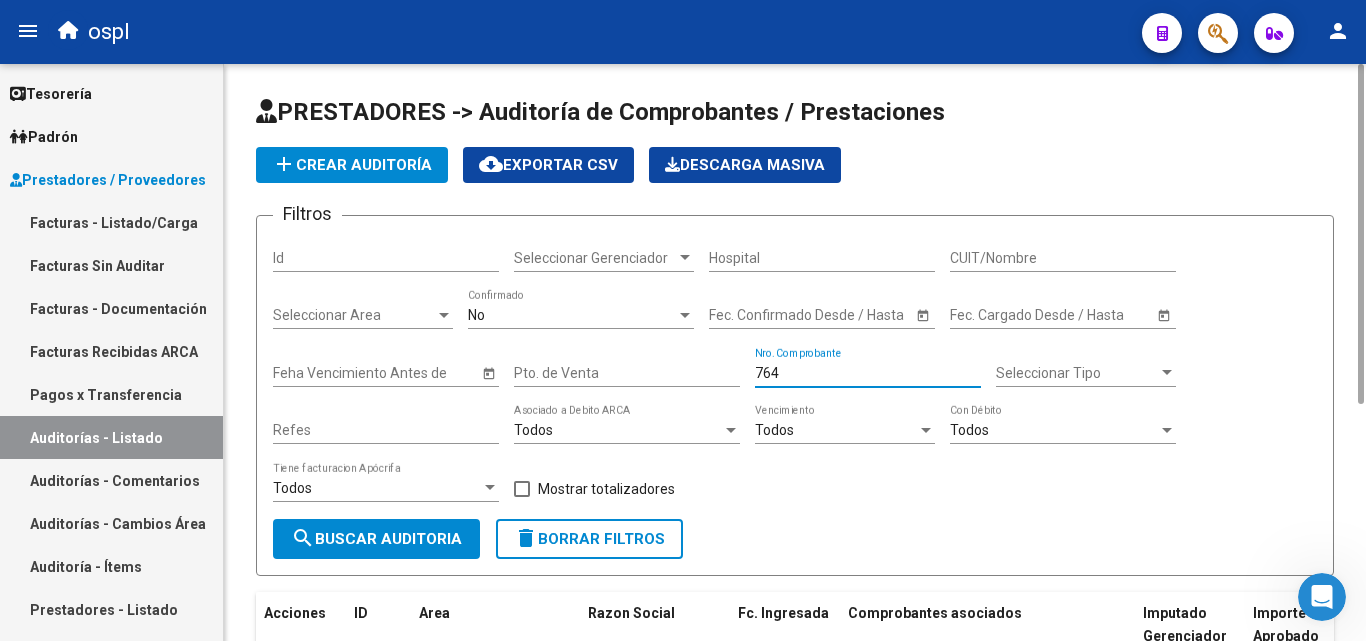 scroll, scrollTop: 180, scrollLeft: 0, axis: vertical 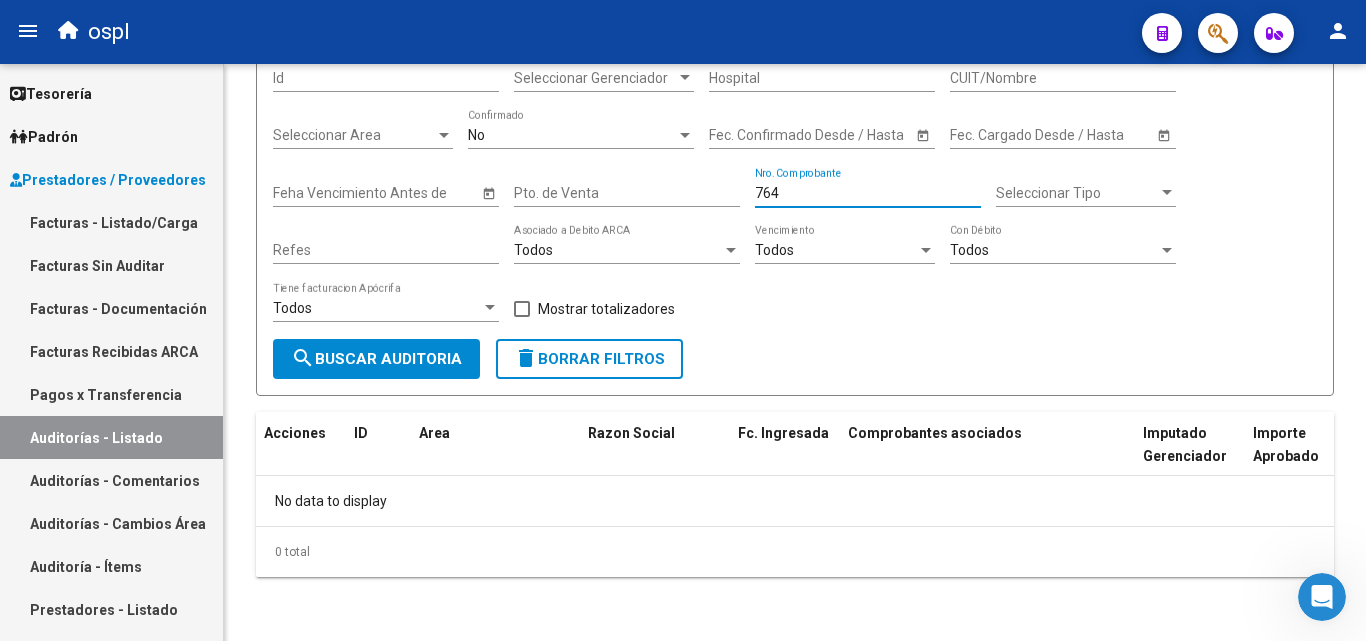 type on "764" 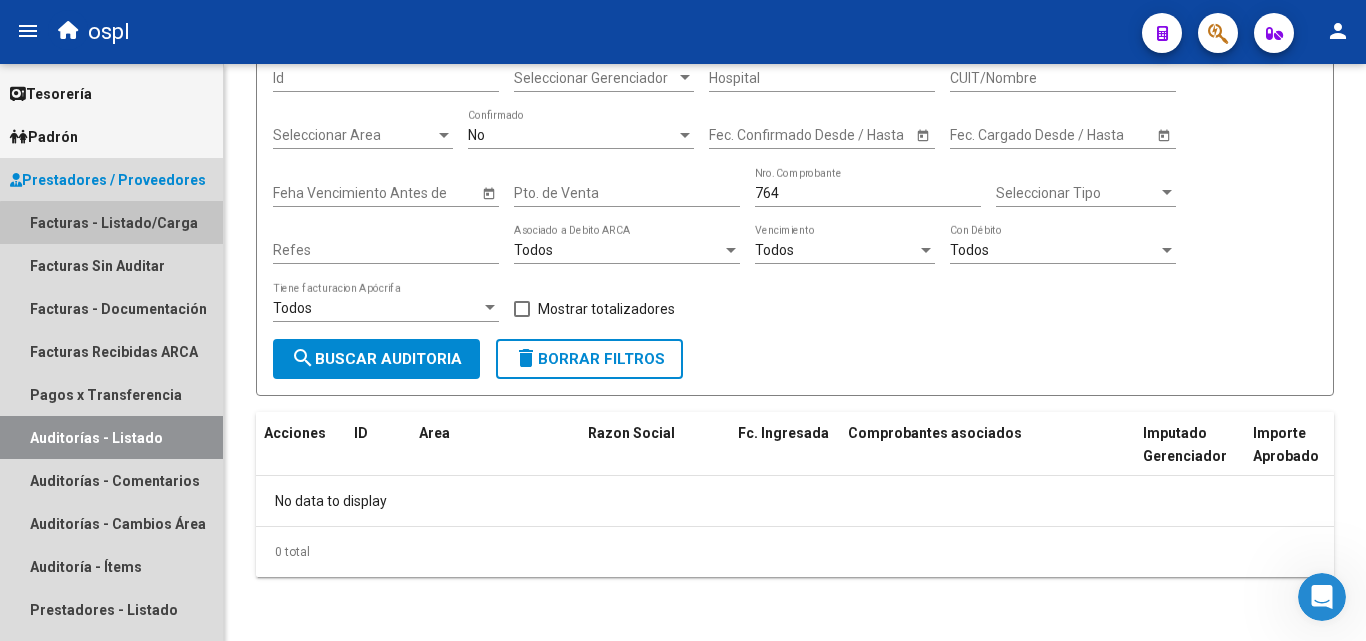 click on "Facturas - Listado/Carga" at bounding box center [111, 222] 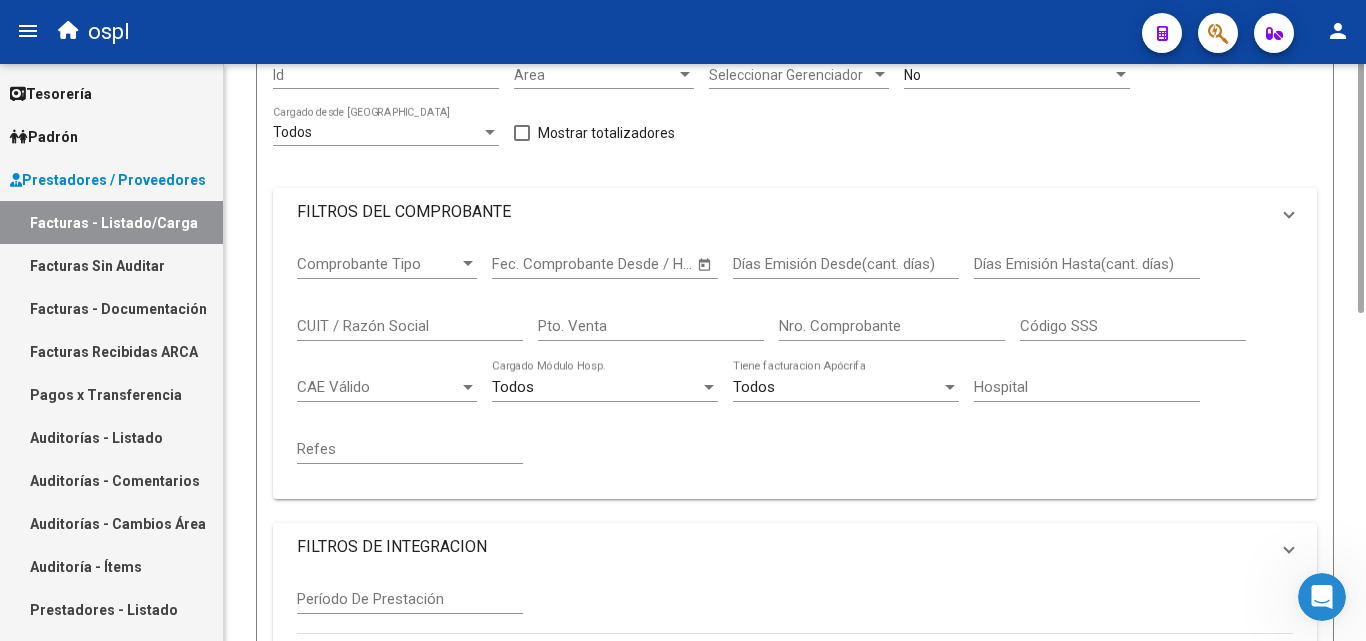 click on "FILTROS DEL COMPROBANTE" at bounding box center [783, 212] 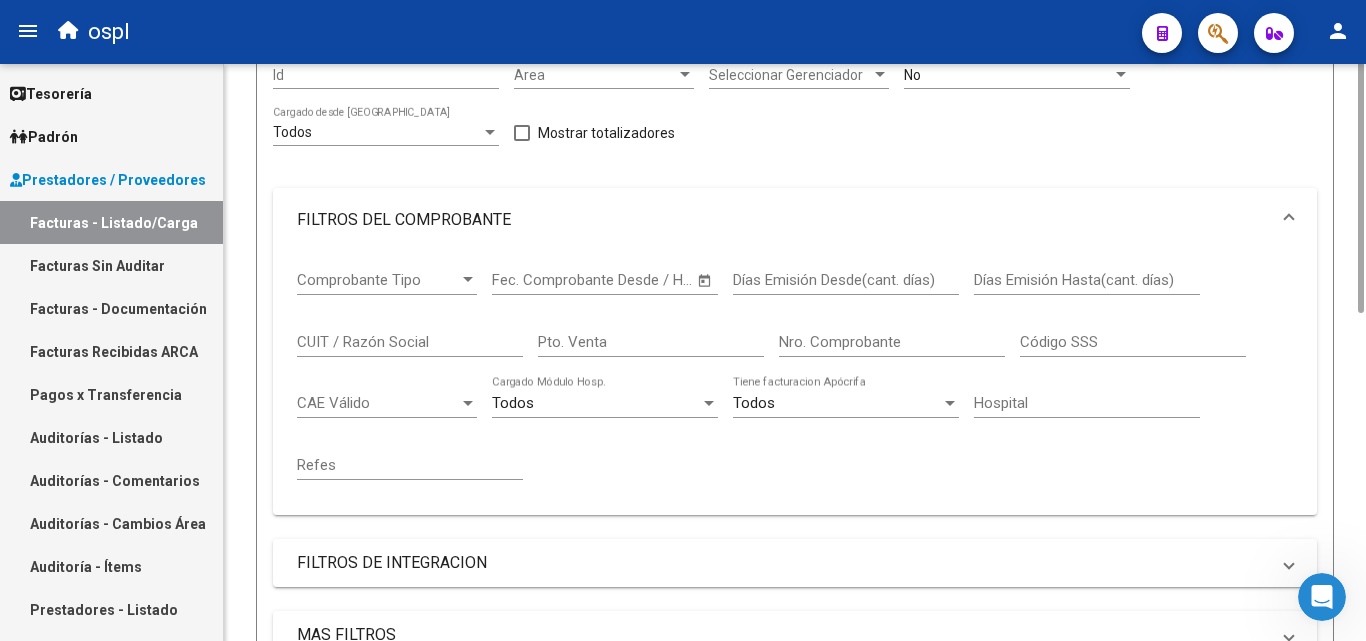 scroll, scrollTop: 0, scrollLeft: 0, axis: both 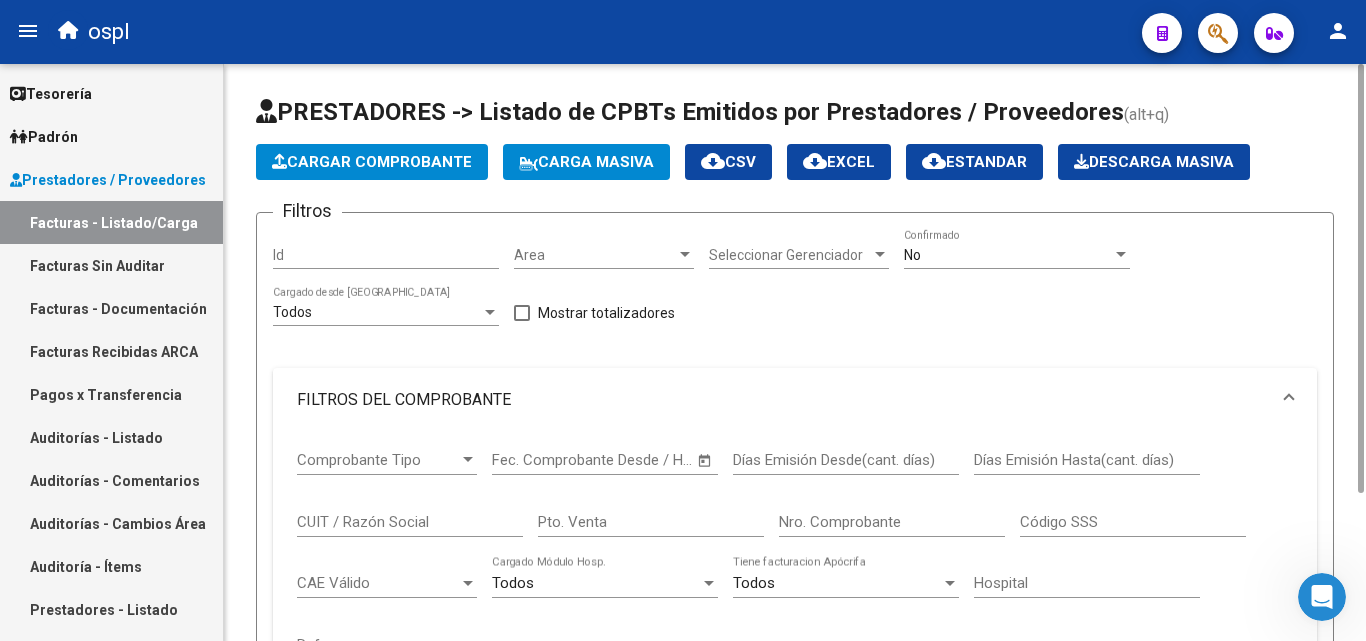 click on "Comprobante Tipo Comprobante Tipo" at bounding box center [387, 463] 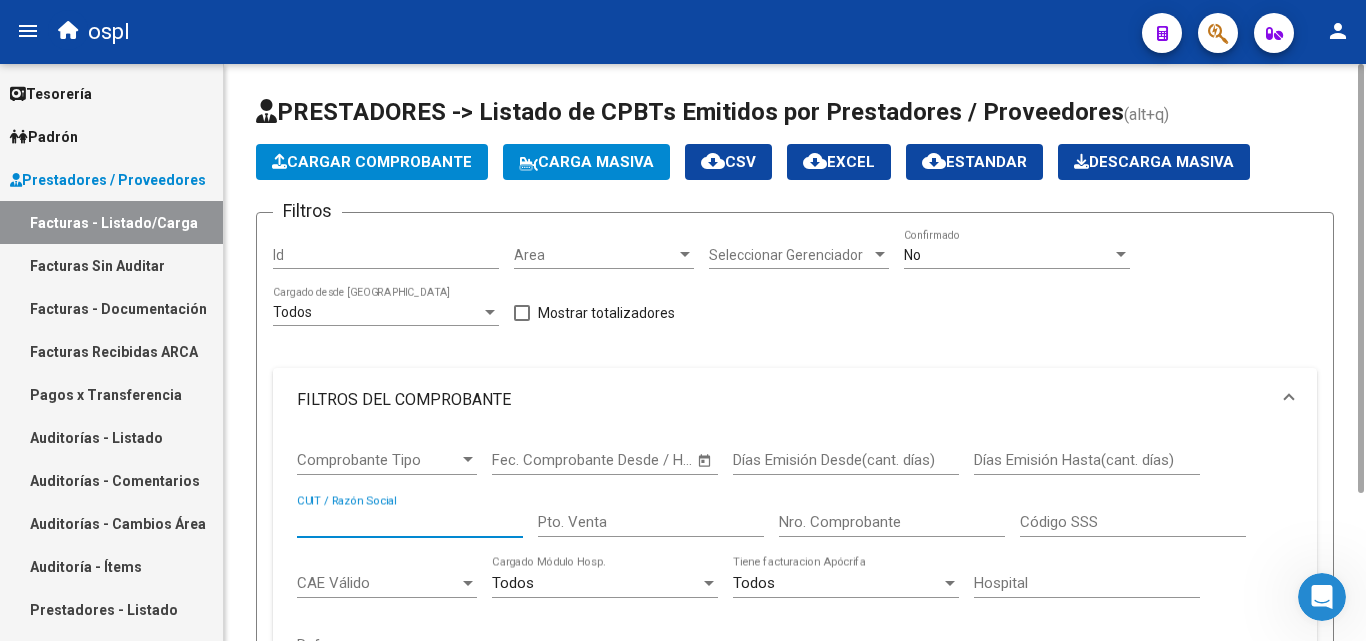 click on "CUIT / Razón Social" at bounding box center (410, 522) 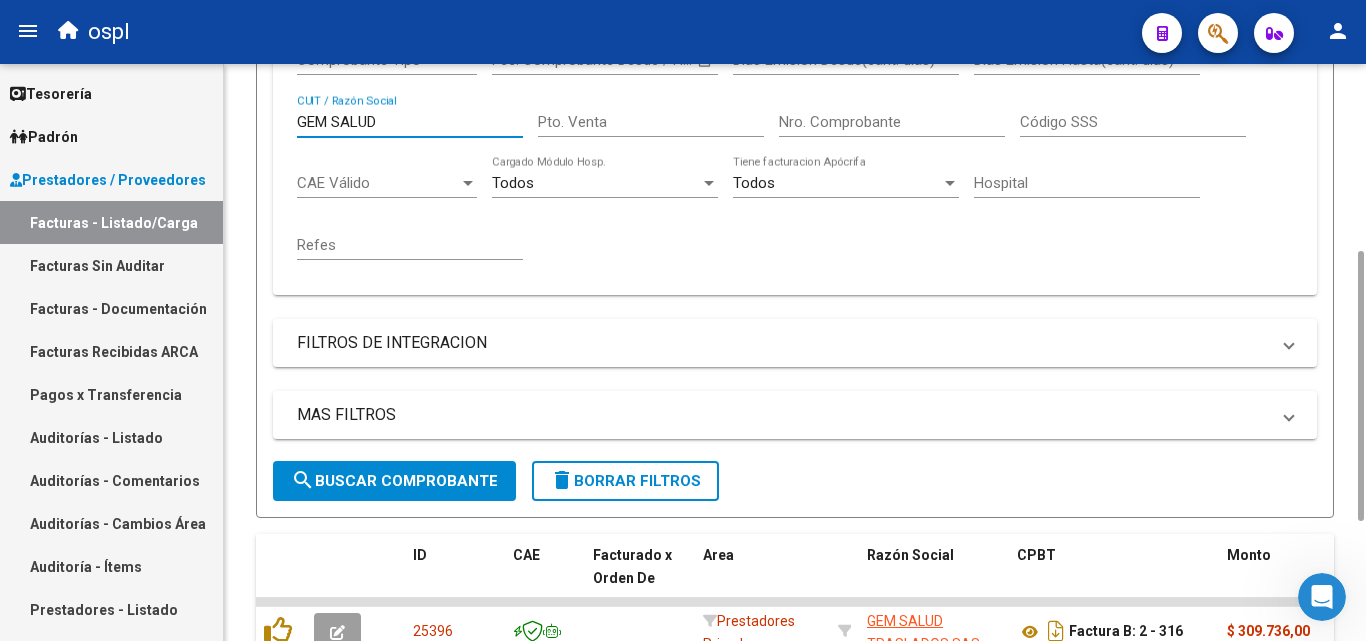 scroll, scrollTop: 655, scrollLeft: 0, axis: vertical 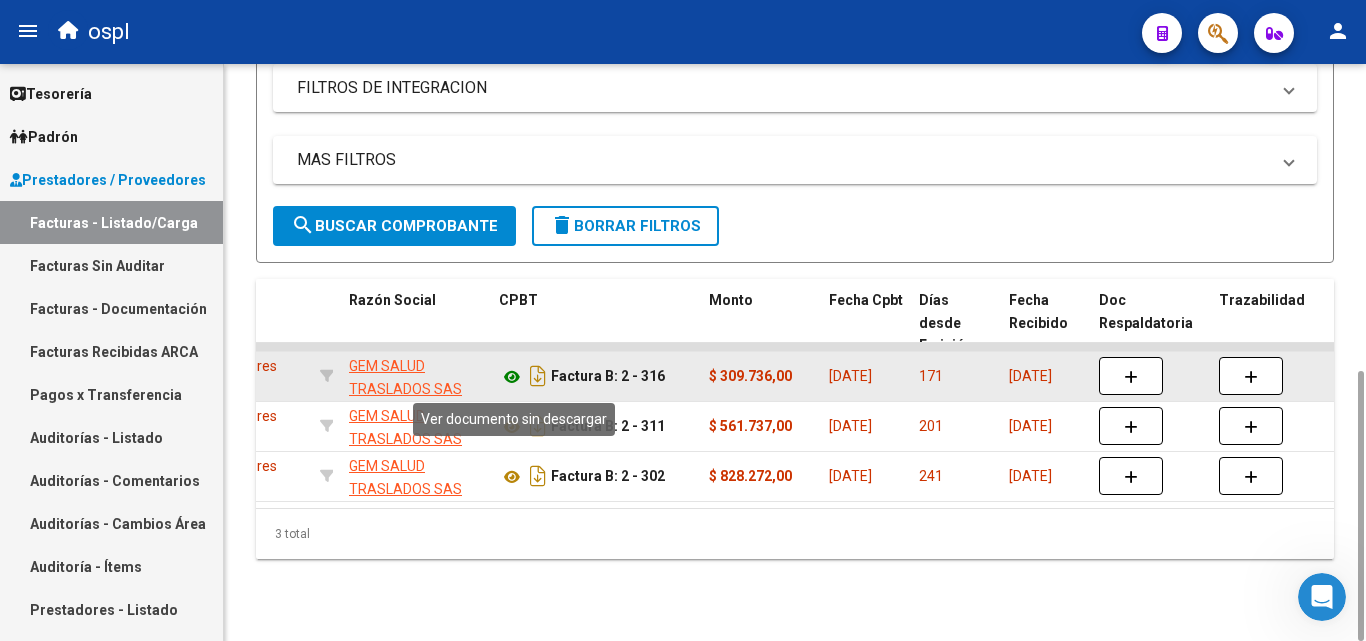 type on "GEM SALUD" 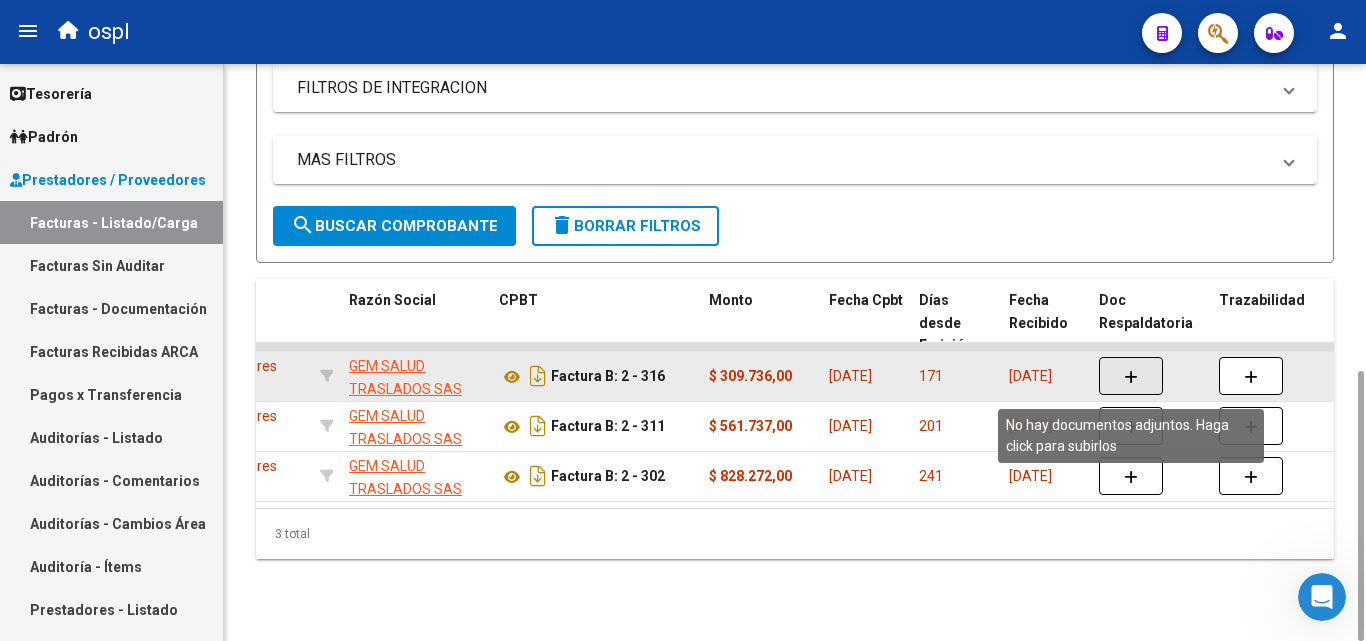 click 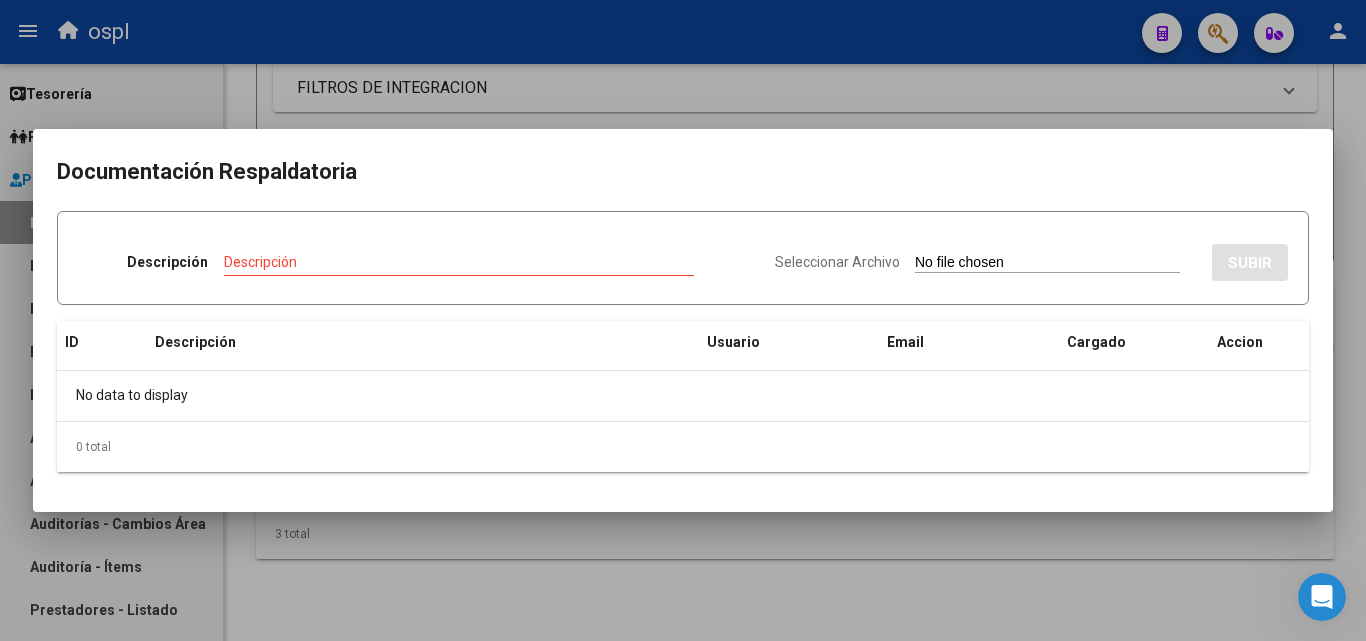 click on "Seleccionar Archivo" at bounding box center [1047, 263] 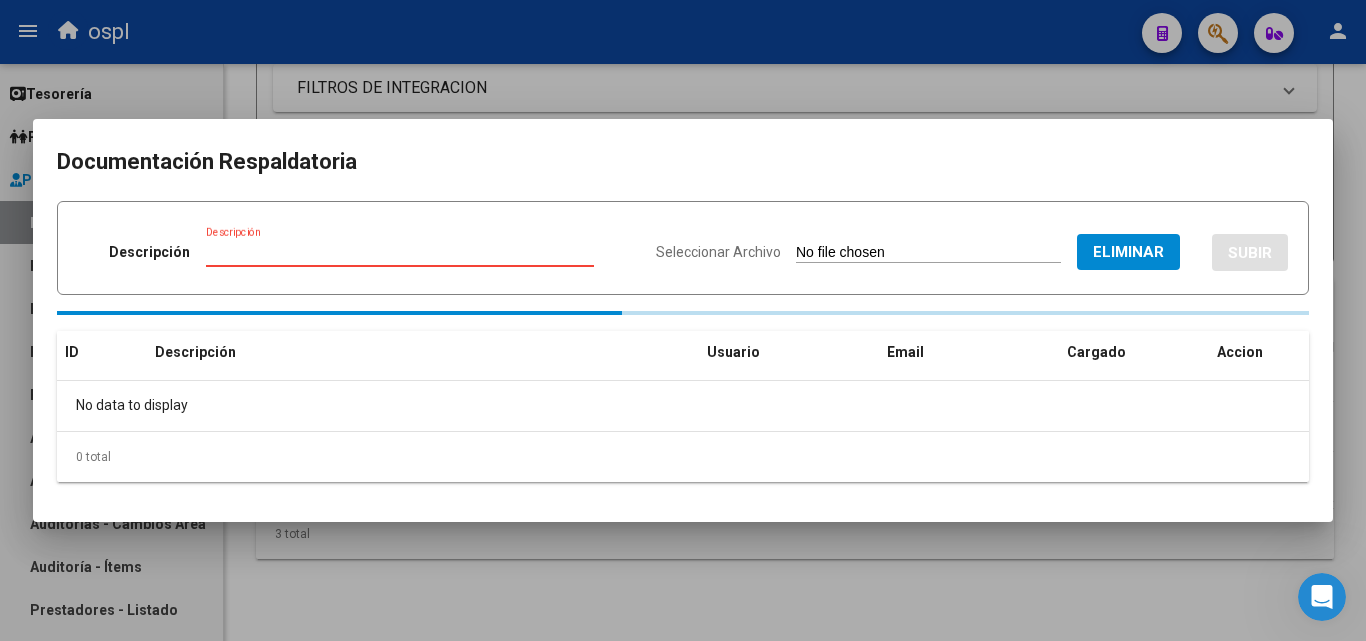 click on "Descripción" at bounding box center (400, 252) 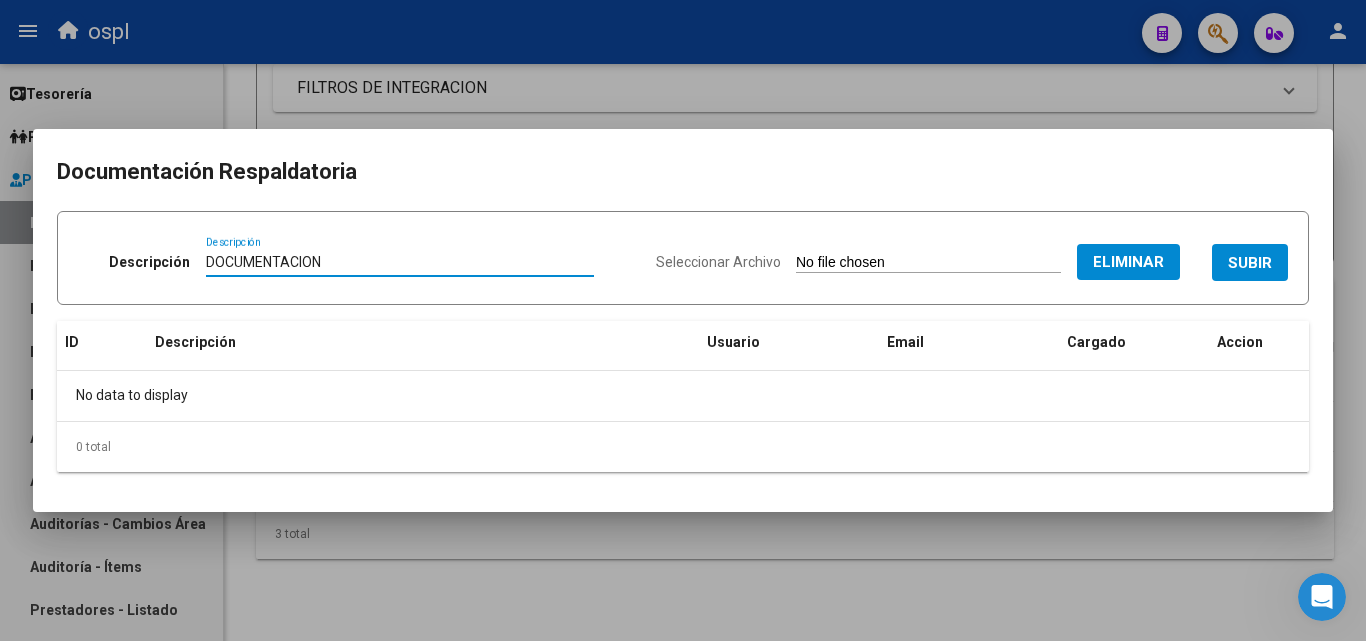 type on "DOCUMENTACION" 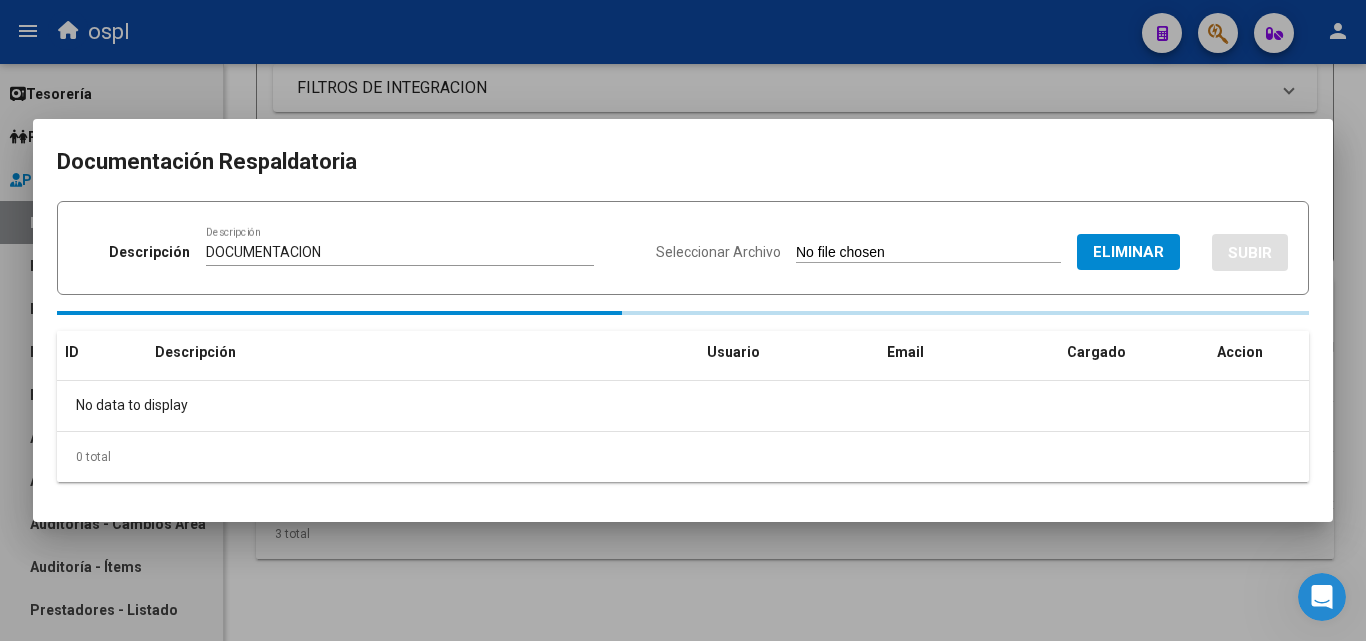 type 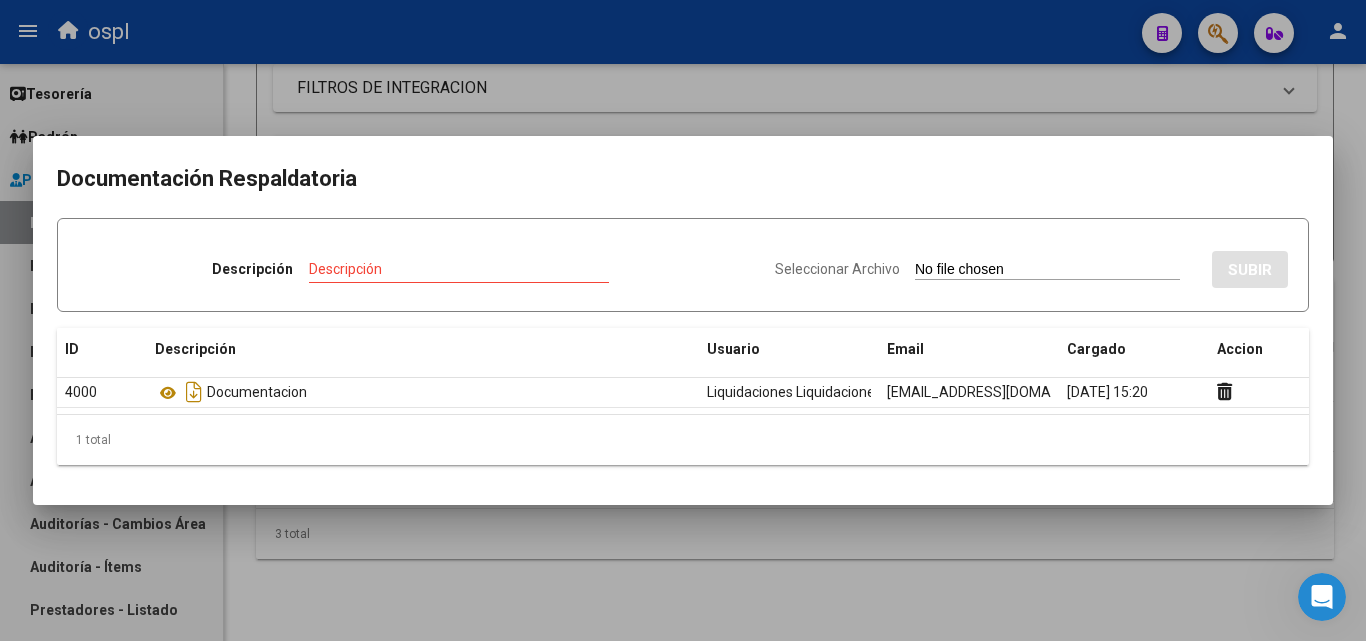 click at bounding box center [683, 320] 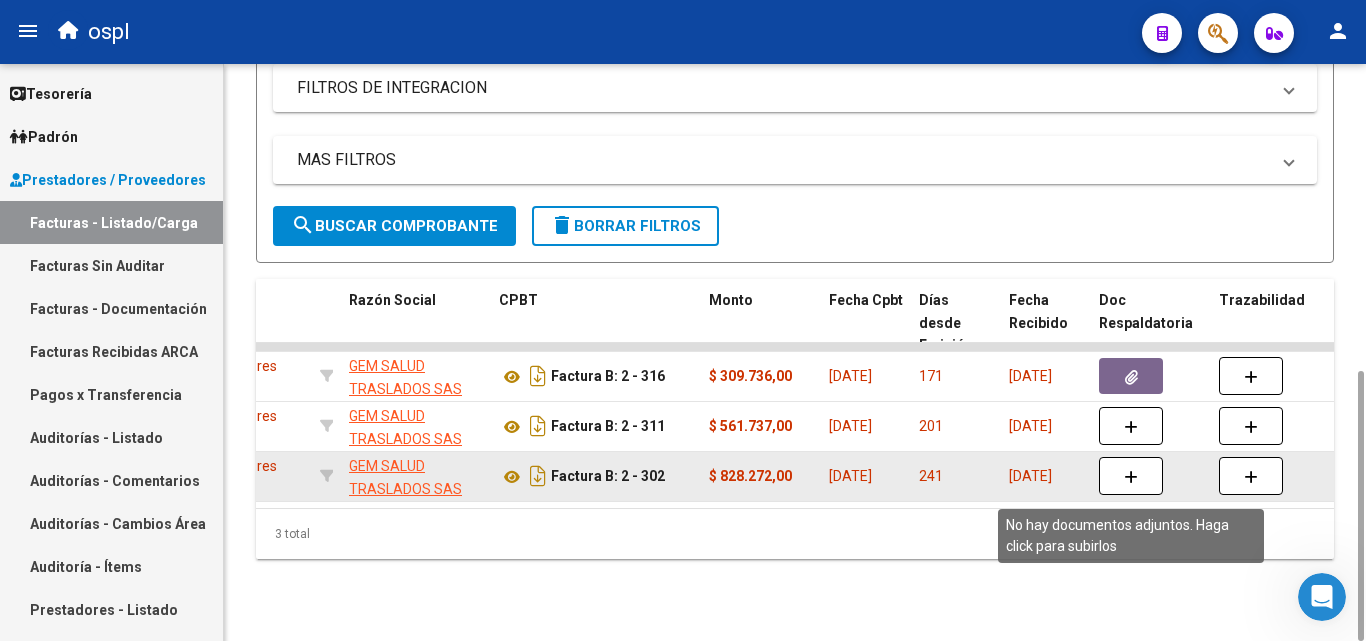 click 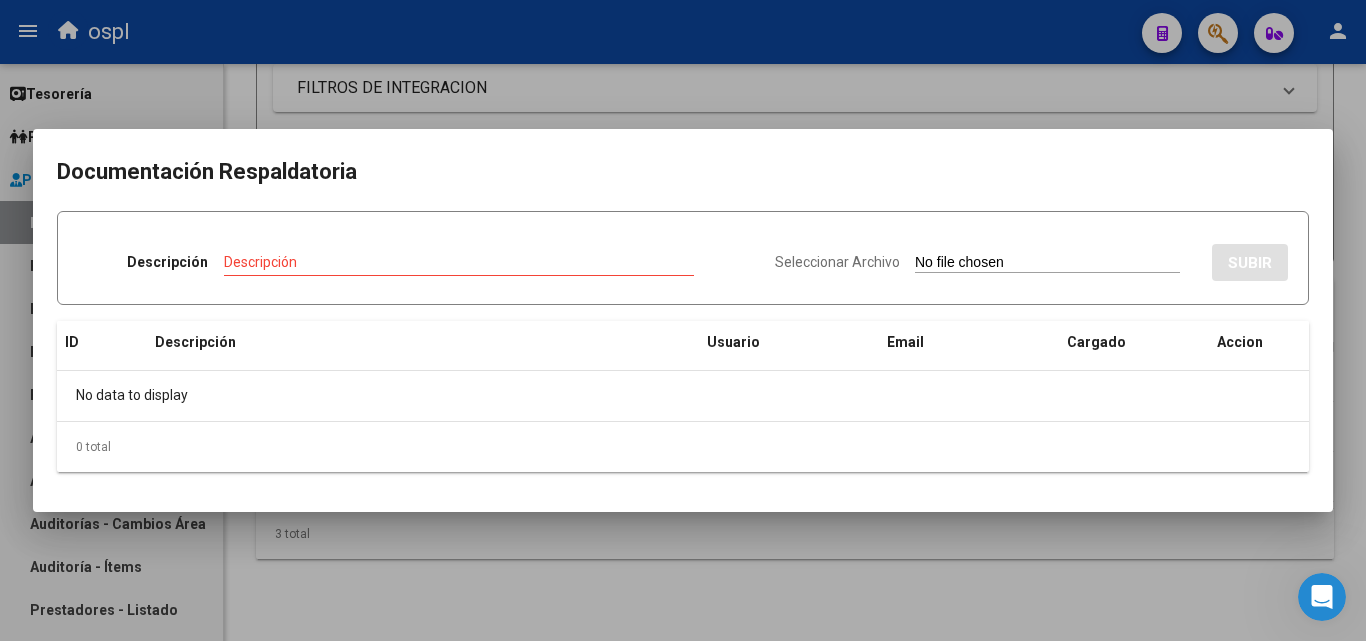 click on "Seleccionar Archivo" at bounding box center (1047, 263) 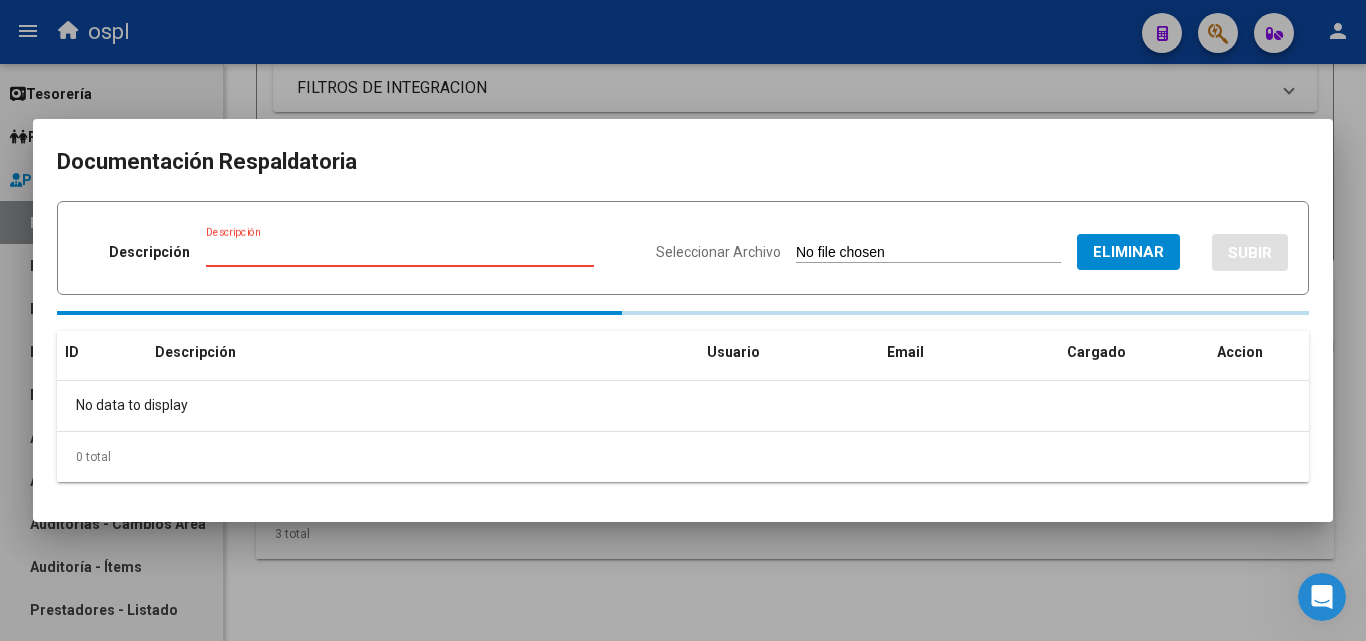 click on "Descripción" at bounding box center [400, 252] 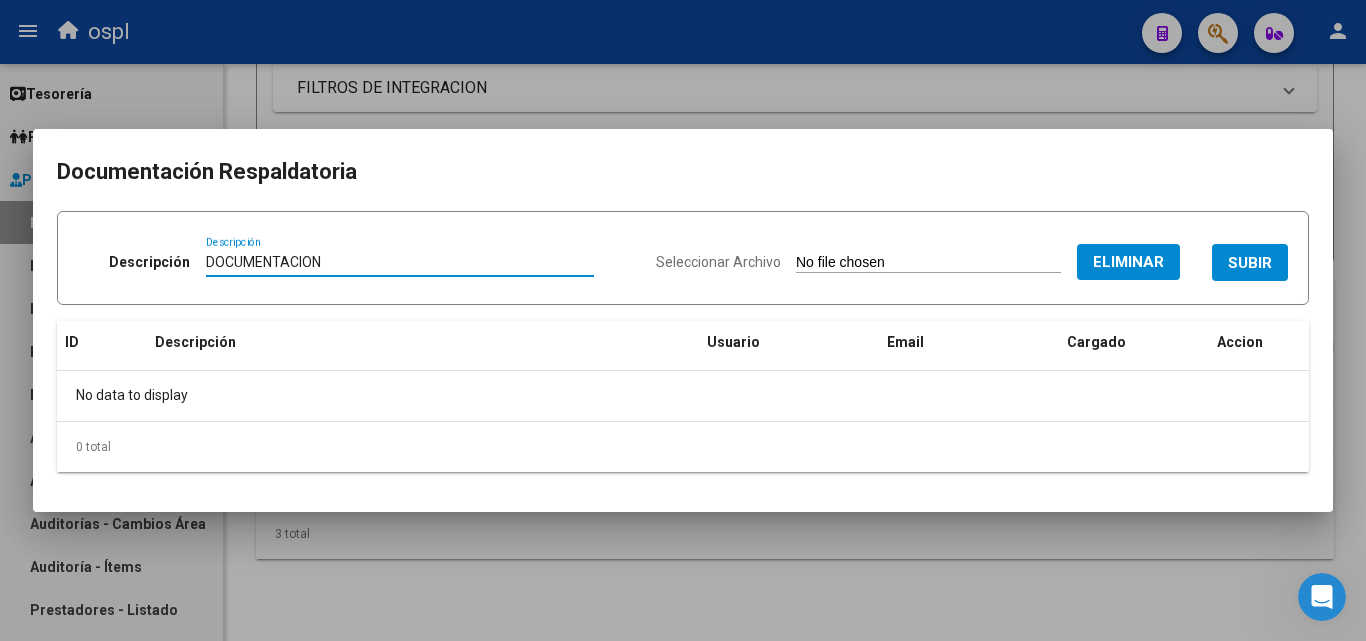 type on "DOCUMENTACION" 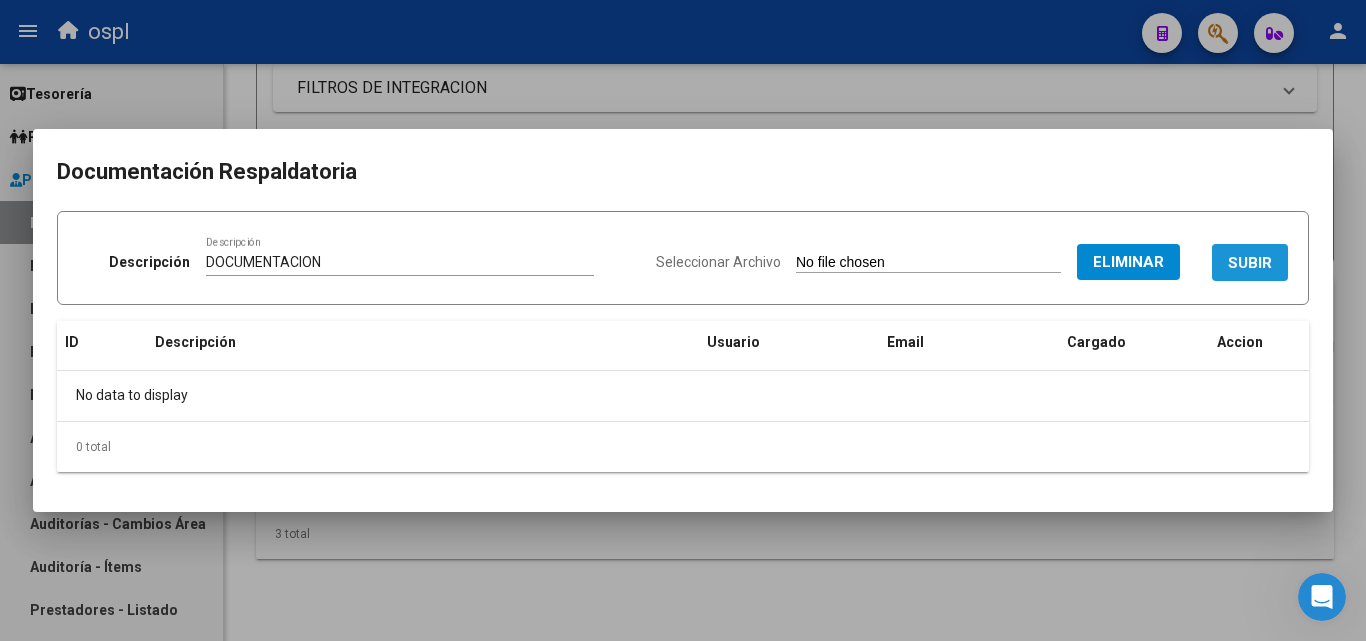 click on "SUBIR" at bounding box center [1250, 263] 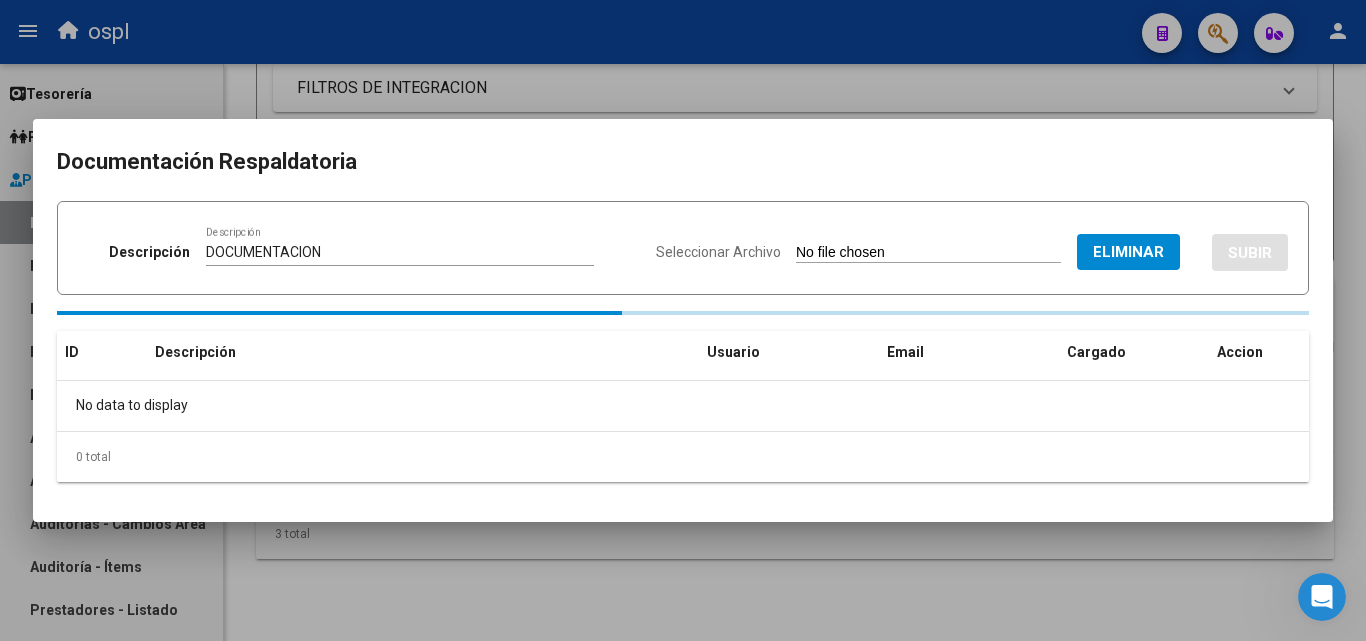 type 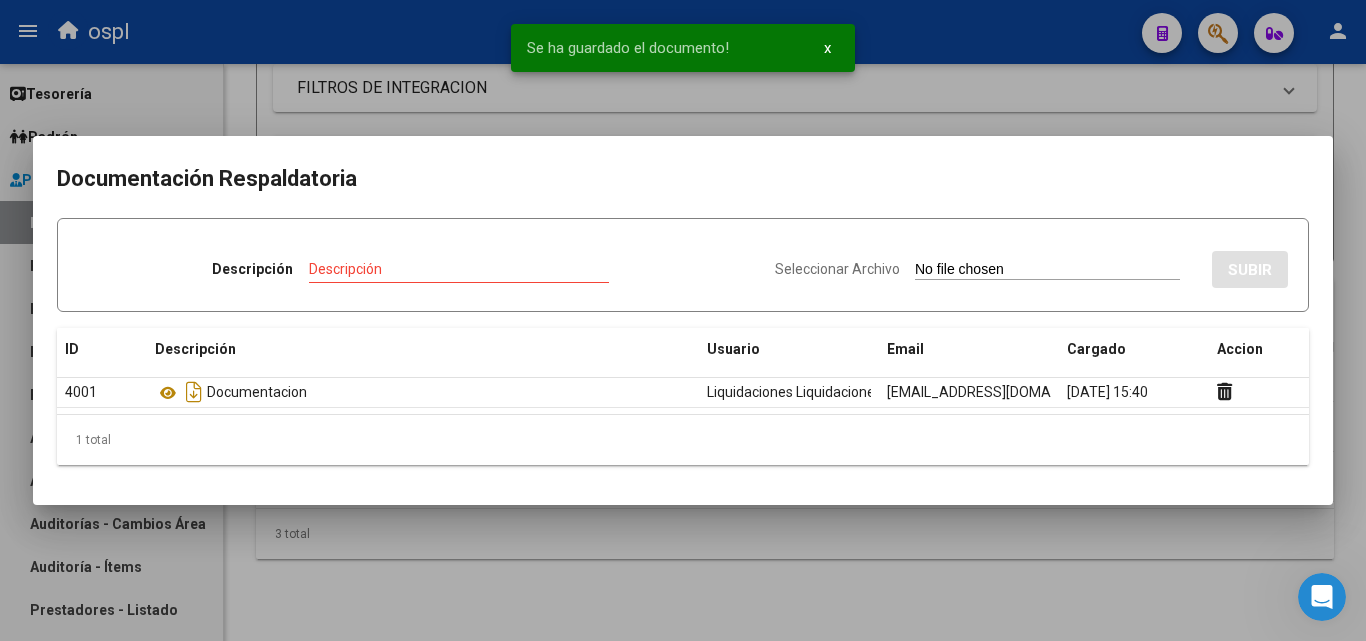 click at bounding box center (683, 320) 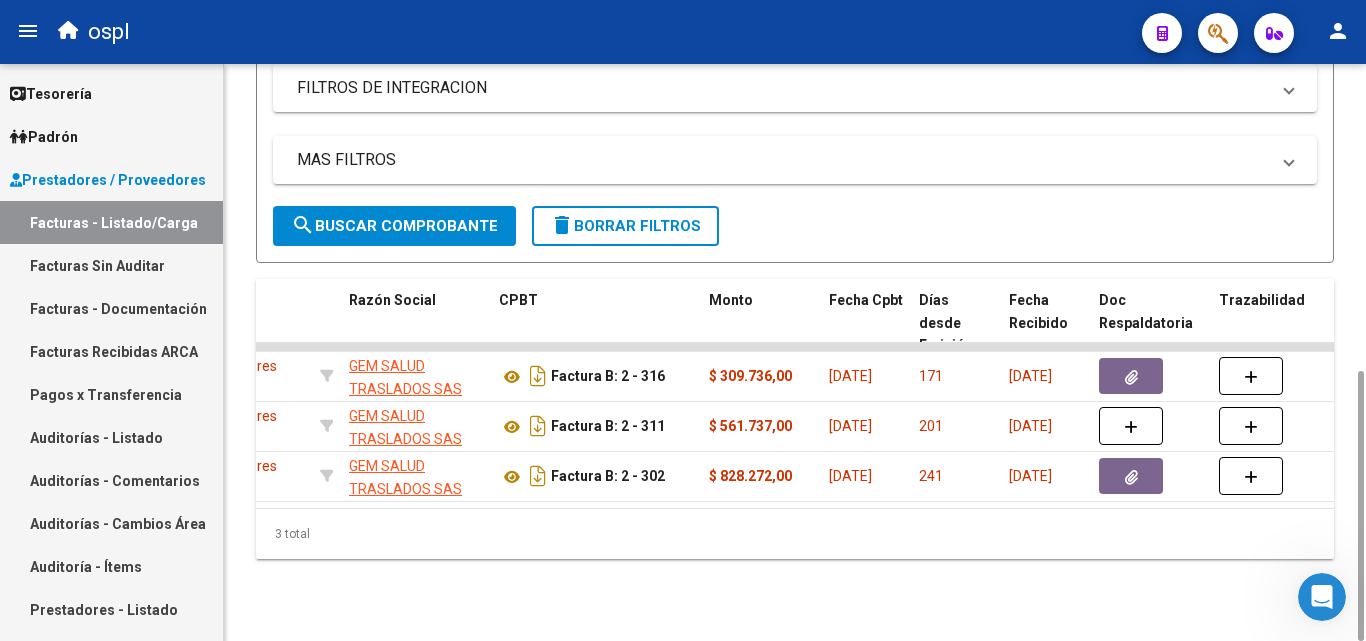click on "Filtros Id Area Area Seleccionar Gerenciador Seleccionar Gerenciador No  Confirmado Todos  Cargado desde Masivo   Mostrar totalizadores   FILTROS DEL COMPROBANTE  Comprobante Tipo Comprobante Tipo Start date – Fec. Comprobante Desde / Hasta Días Emisión Desde(cant. días) Días Emisión Hasta(cant. días) GEM SALUD CUIT / Razón Social Pto. Venta Nro. Comprobante Código SSS CAE Válido CAE Válido Todos  Cargado Módulo Hosp. Todos  Tiene facturacion Apócrifa Hospital Refes  FILTROS DE INTEGRACION  Período De Prestación Campos del Archivo de Rendición Devuelto x SSS (dr_envio) Todos  Rendido x SSS (dr_envio) Tipo de Registro Tipo de Registro Período Presentación Período Presentación Campos del Legajo Asociado (preaprobación) Afiliado Legajo (cuil/nombre) Todos  Solo facturas preaprobadas  MAS FILTROS  Todos  Con Doc. Respaldatoria Todos  Con Trazabilidad Todos  Asociado a Expediente Sur Auditoría Auditoría Auditoría Id Start date – Auditoría Confirmada Desde / Hasta Start date – – –" 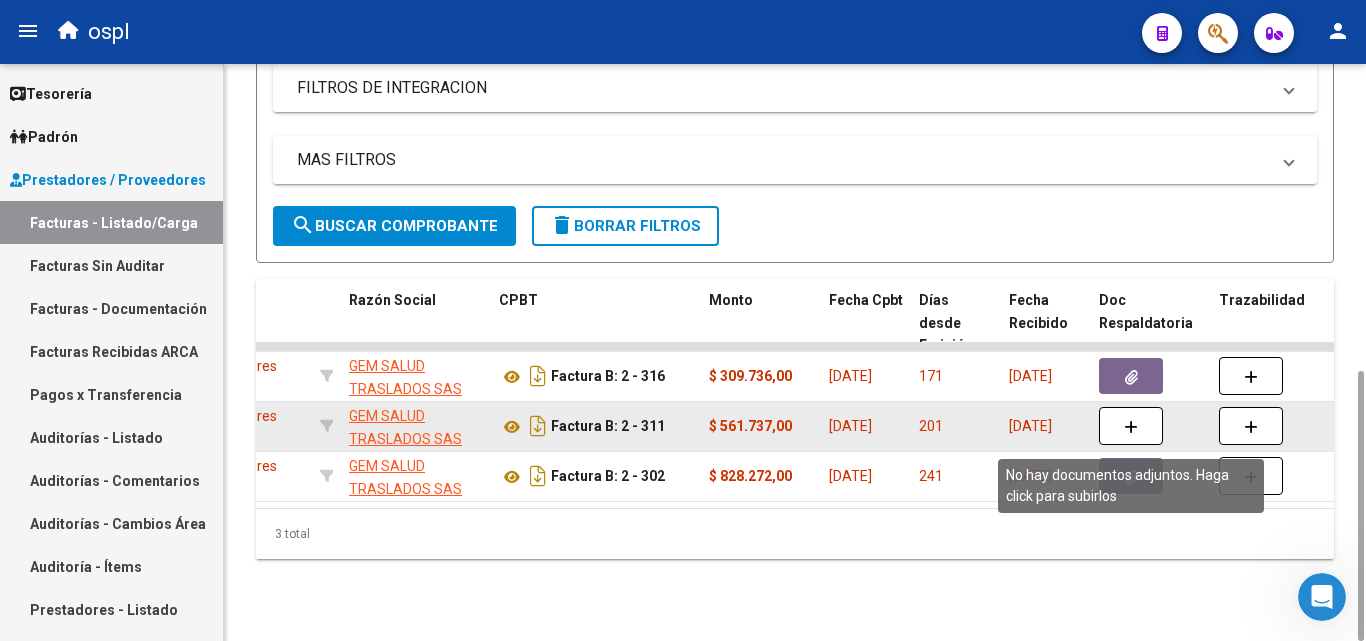 click 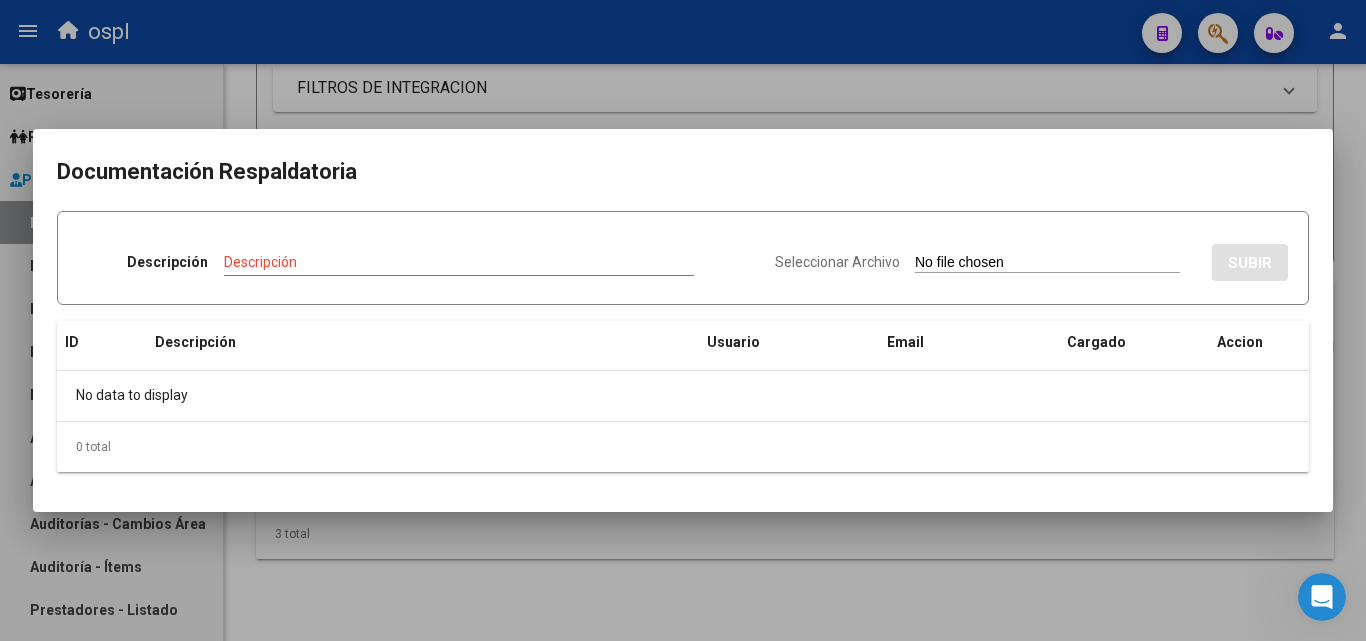 click on "Seleccionar Archivo" at bounding box center [1047, 263] 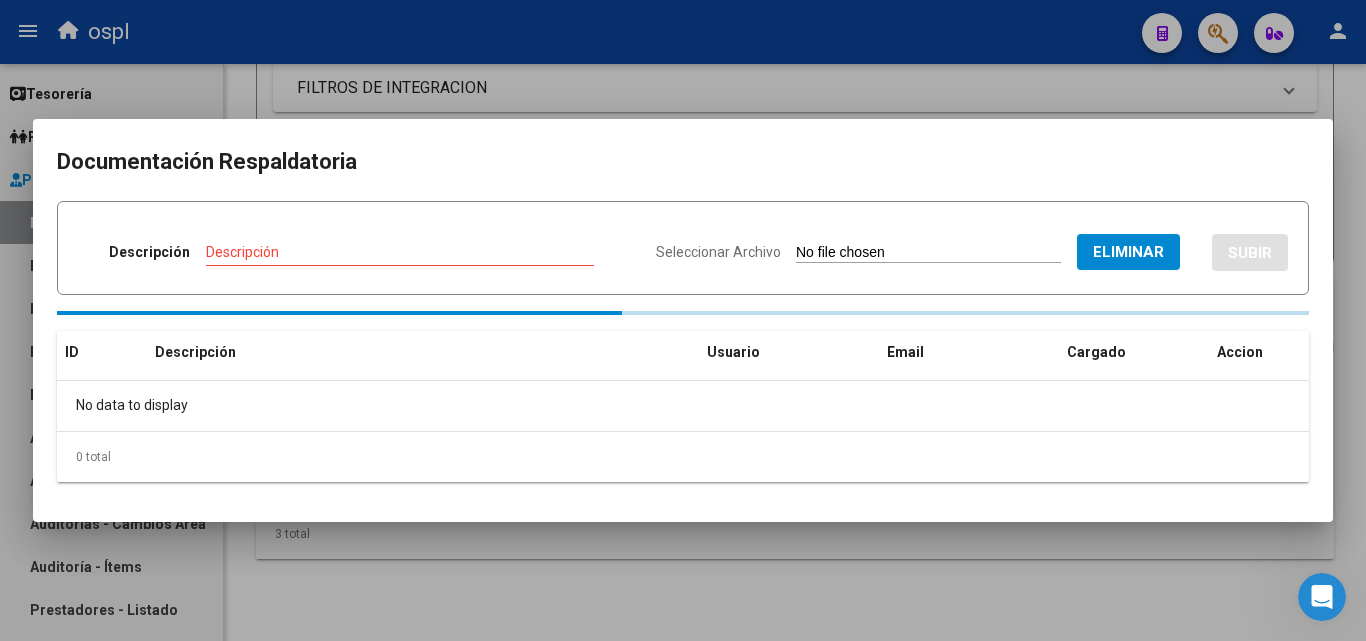 click on "Descripción" at bounding box center (400, 252) 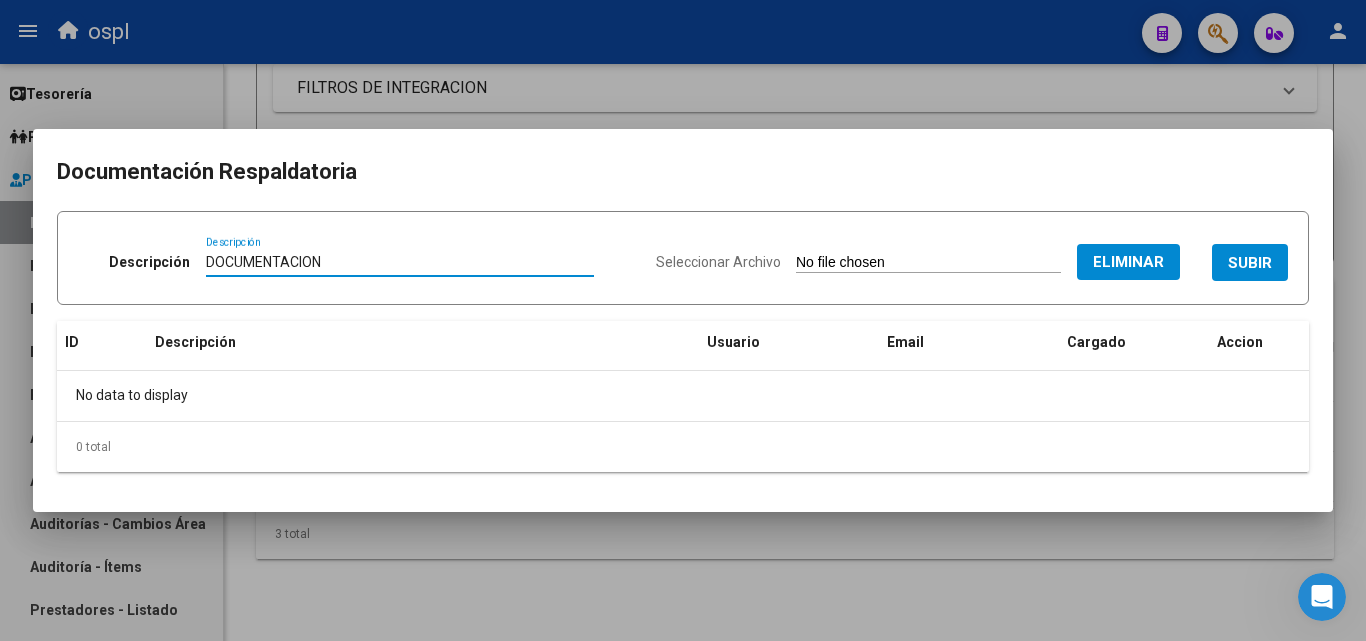 type on "DOCUMENTACION" 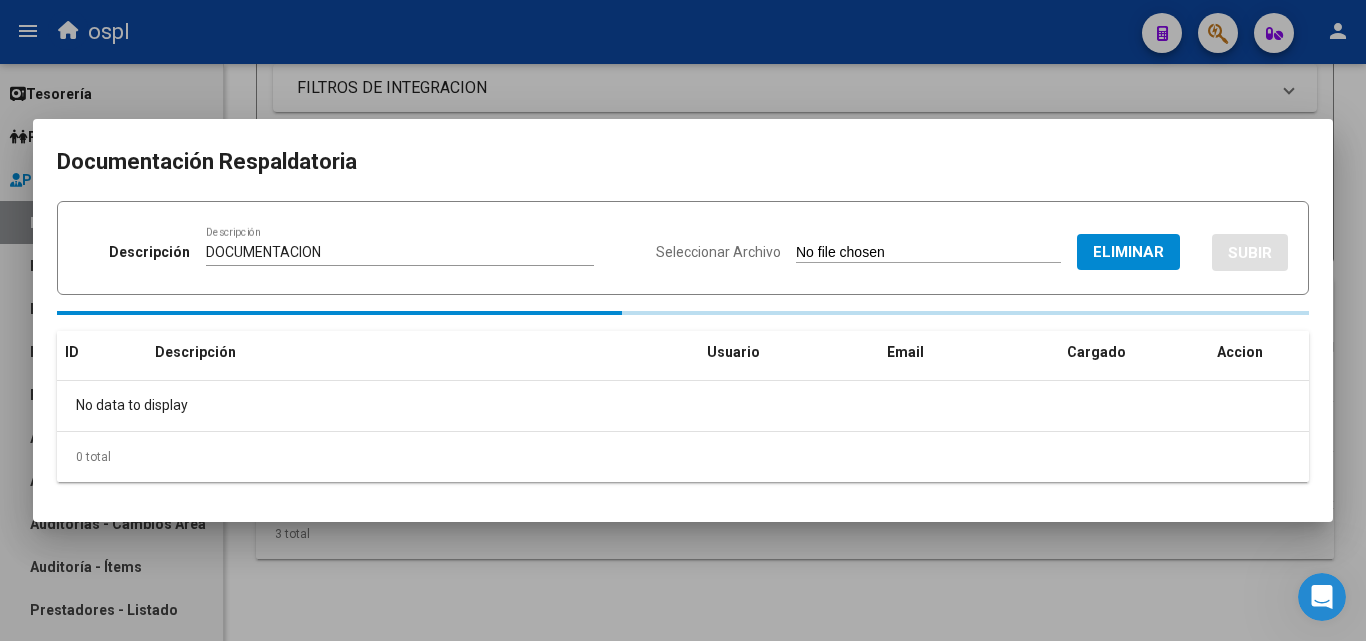 type 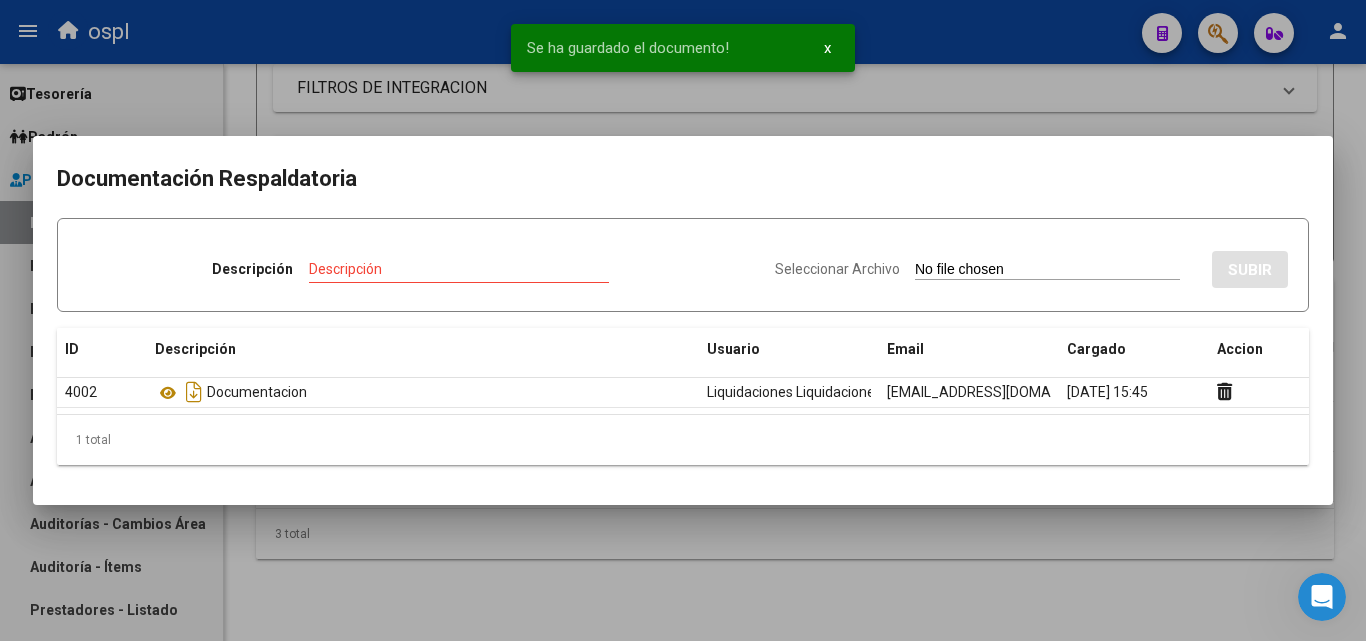 click at bounding box center [683, 320] 